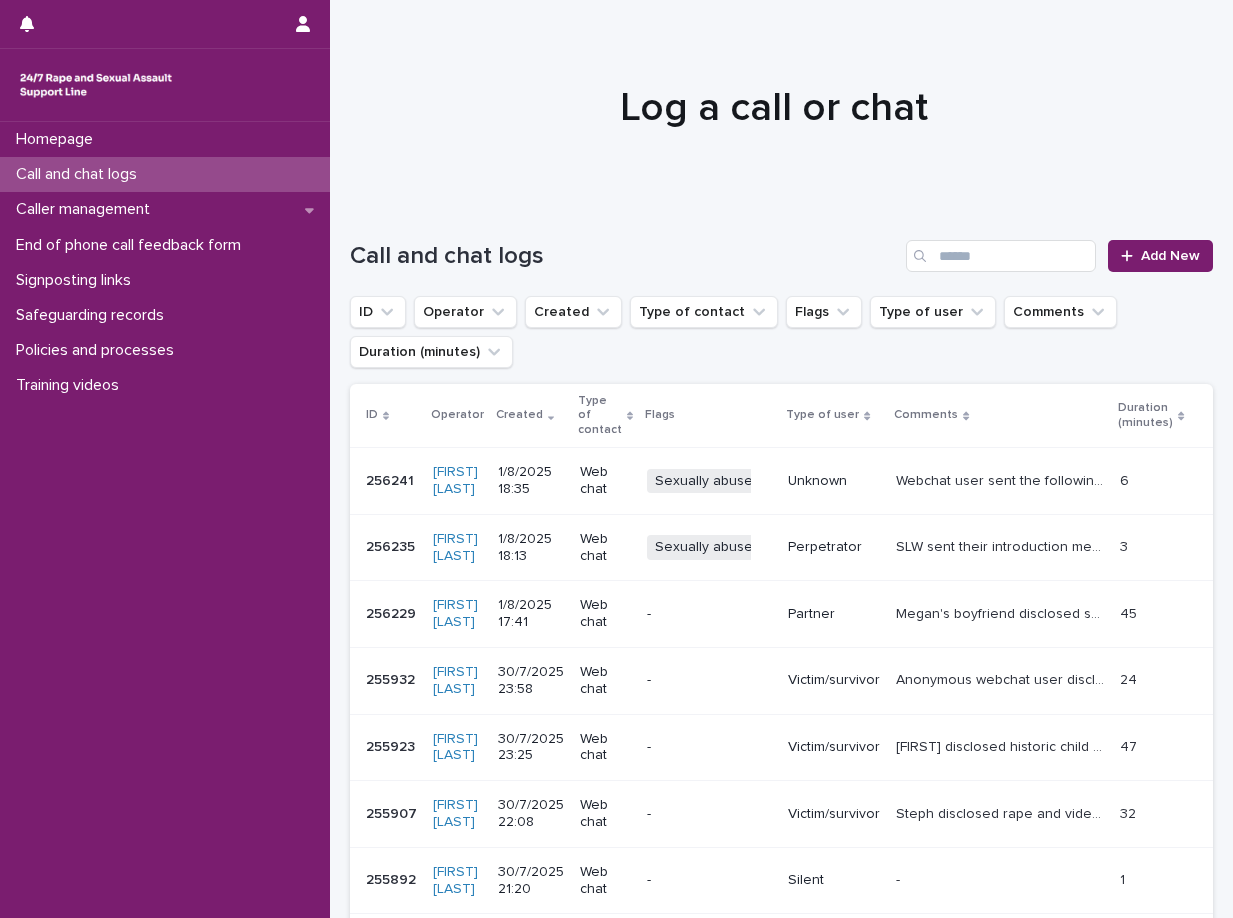 scroll, scrollTop: 0, scrollLeft: 0, axis: both 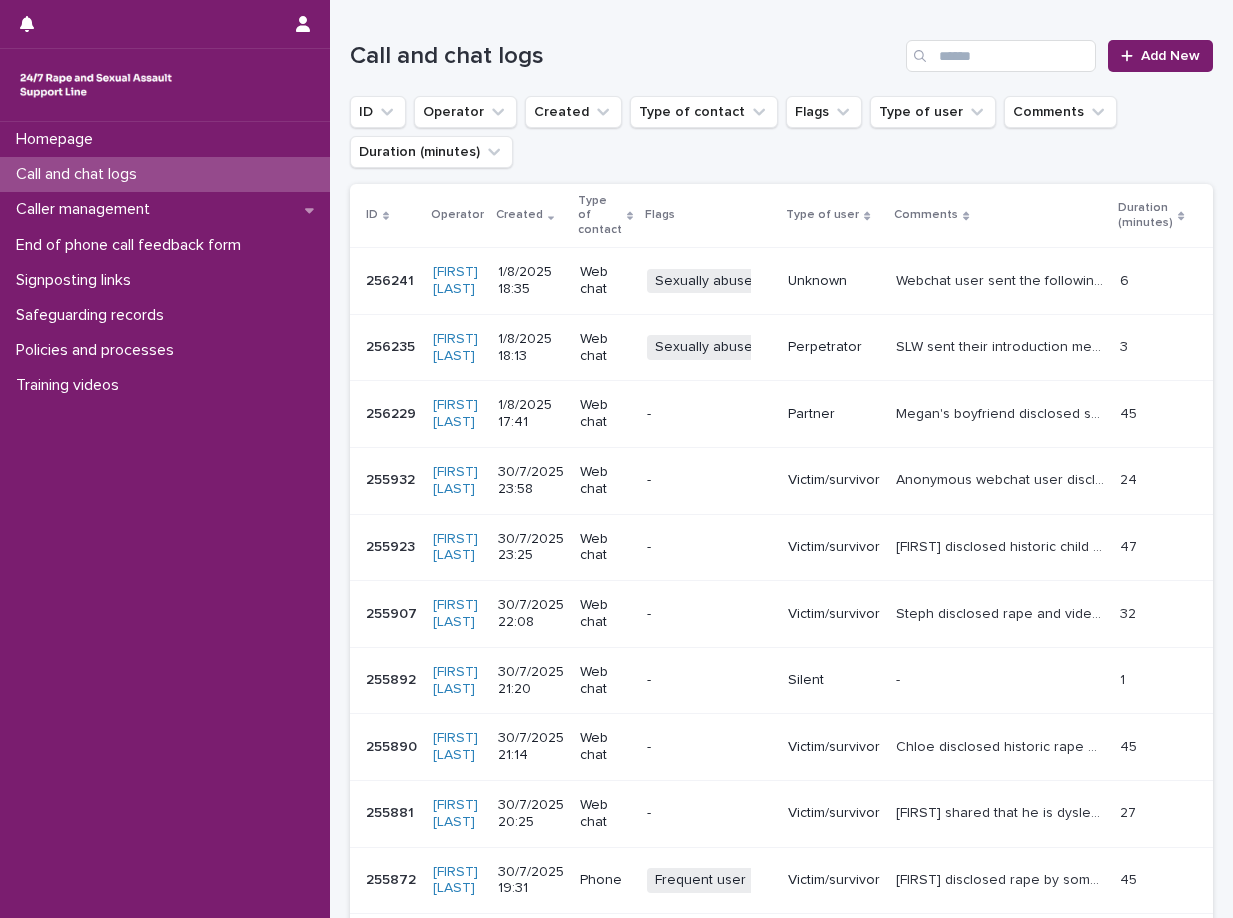click on "Unknown" at bounding box center [834, 279] 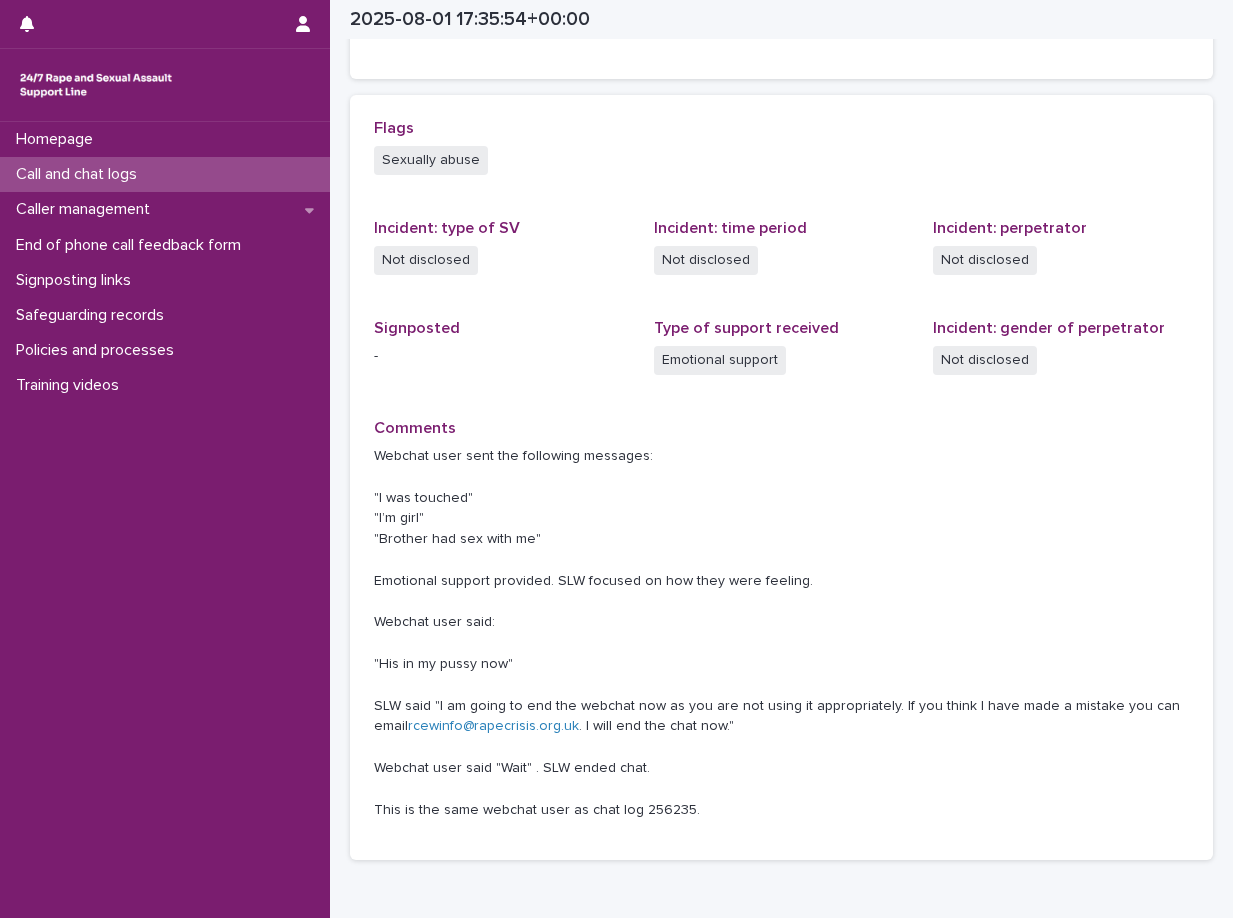 scroll, scrollTop: 600, scrollLeft: 0, axis: vertical 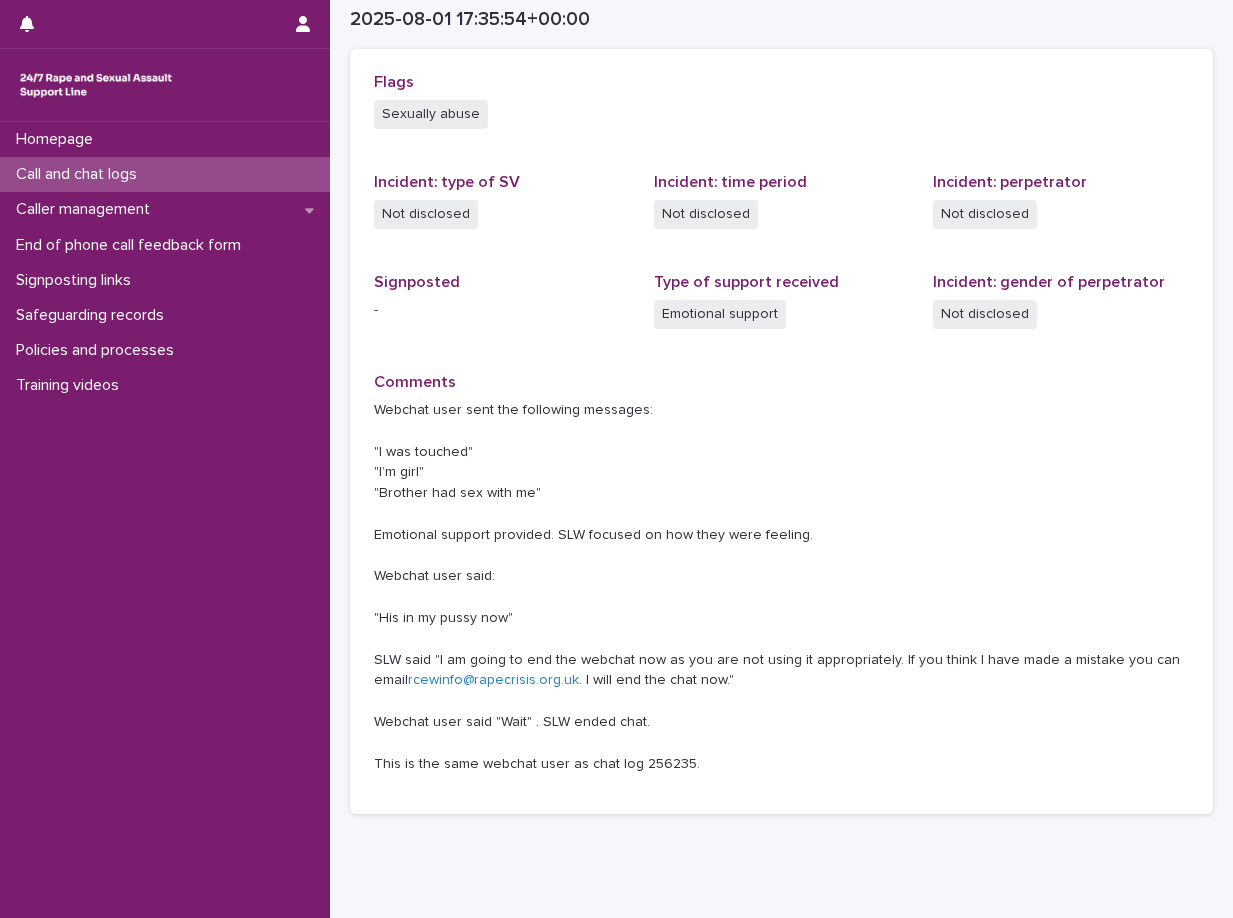 click on "Call and chat logs" at bounding box center (80, 174) 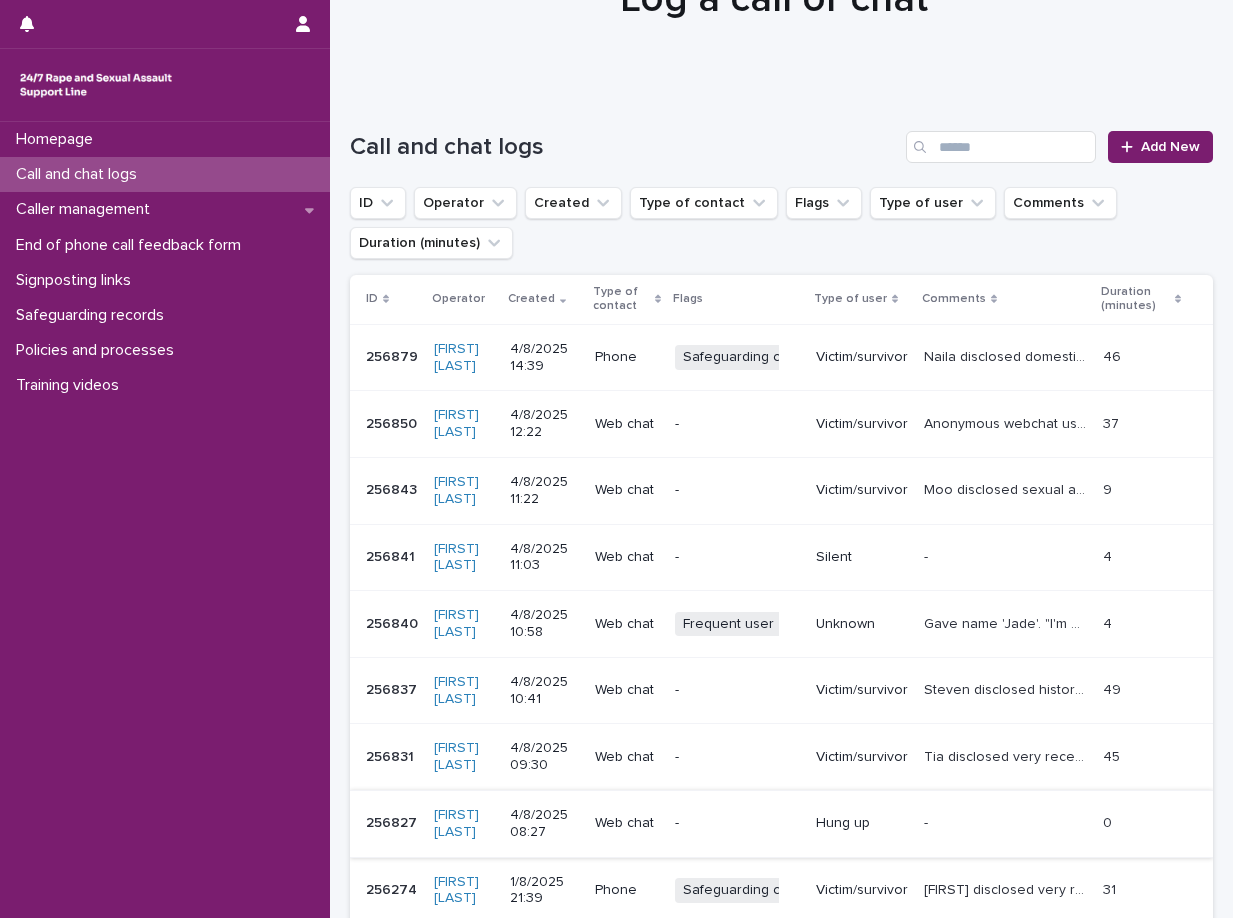 scroll, scrollTop: 0, scrollLeft: 0, axis: both 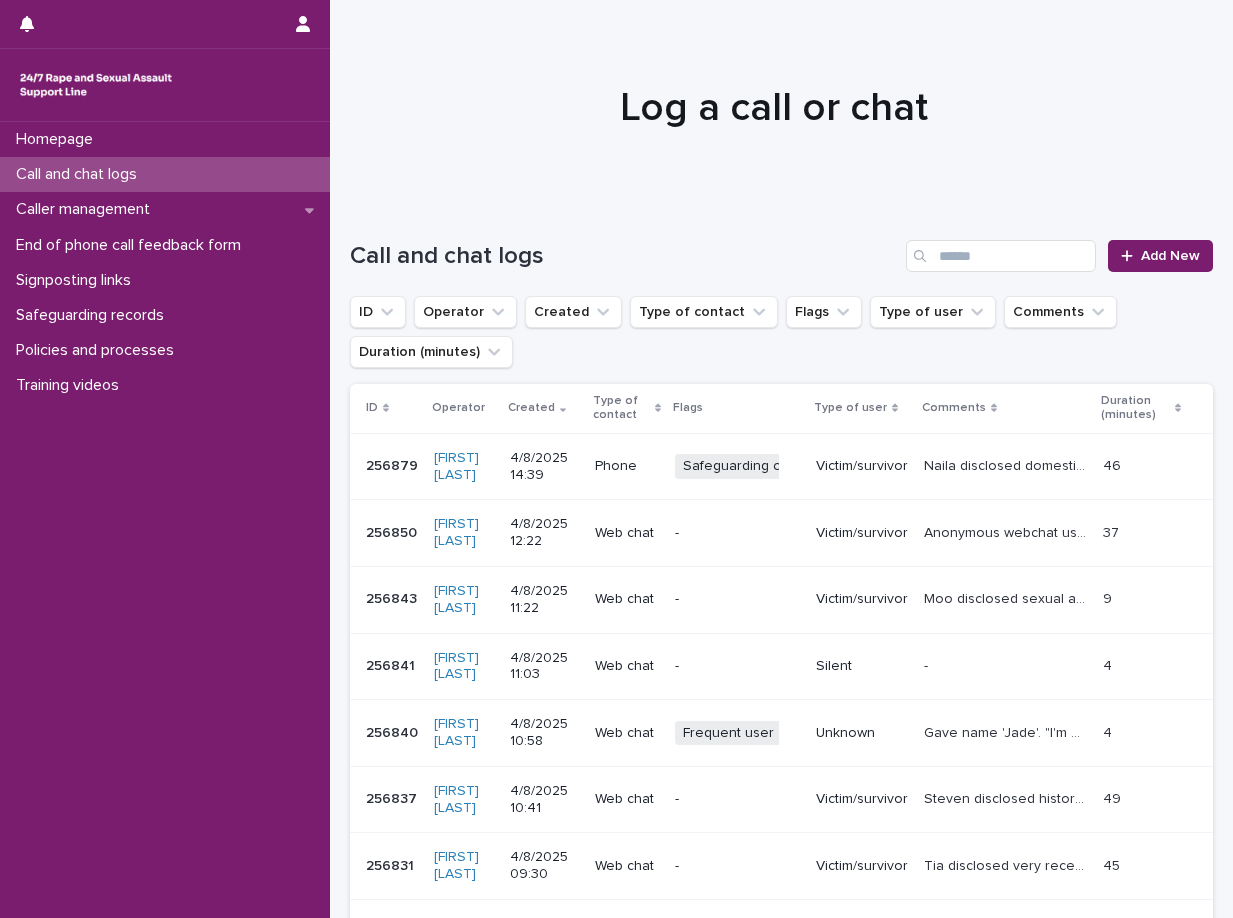 click on "Victim/survivor" at bounding box center [862, 466] 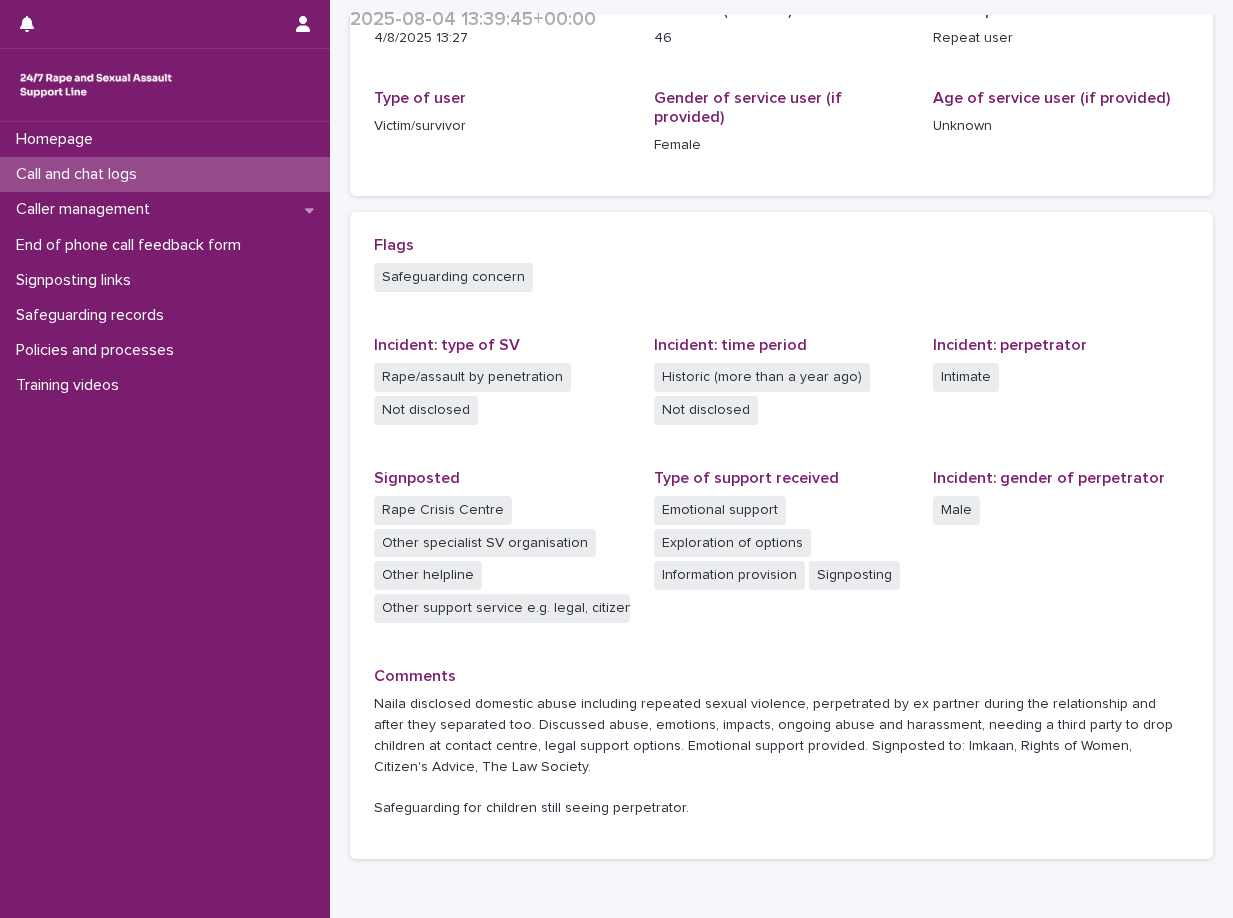 scroll, scrollTop: 400, scrollLeft: 0, axis: vertical 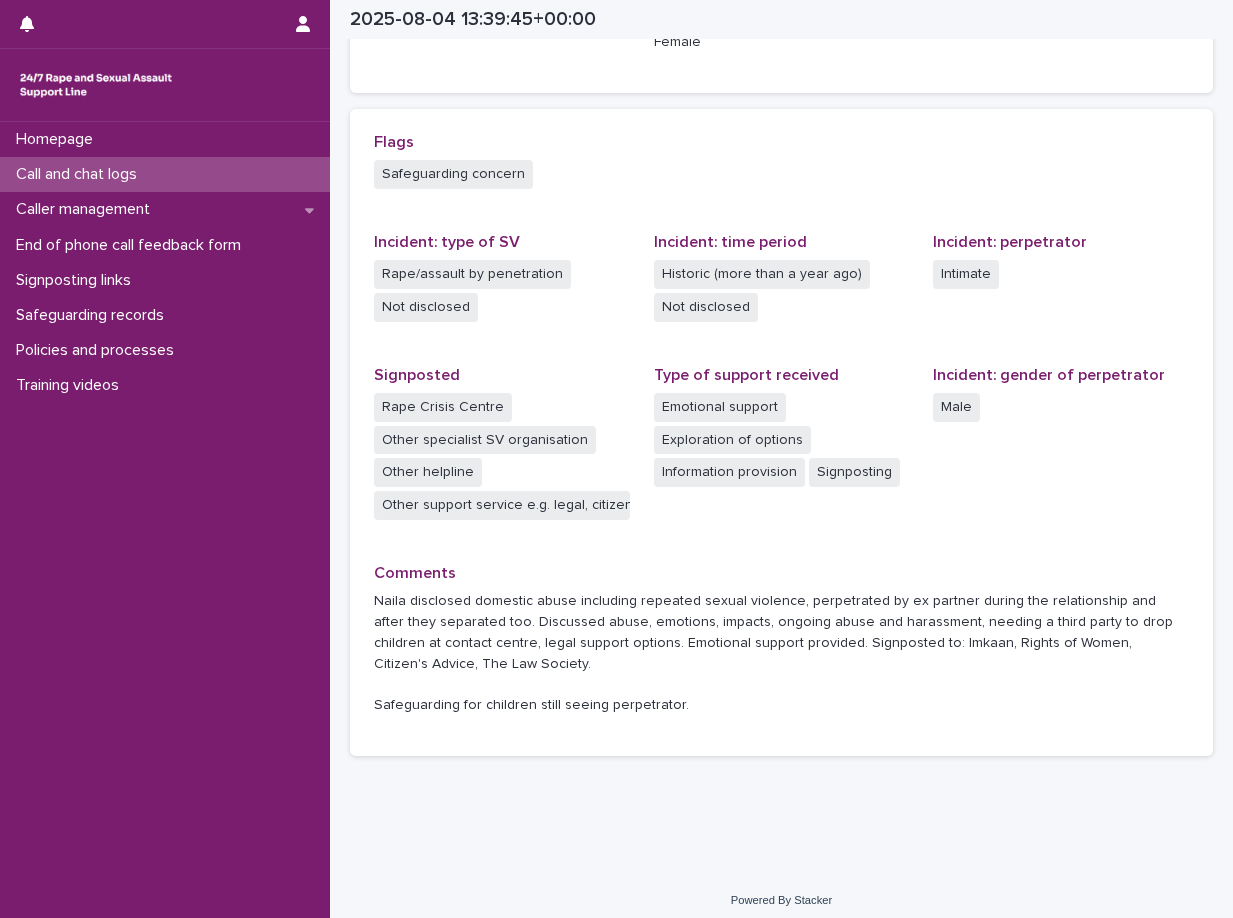 click on "Call and chat logs" at bounding box center [165, 174] 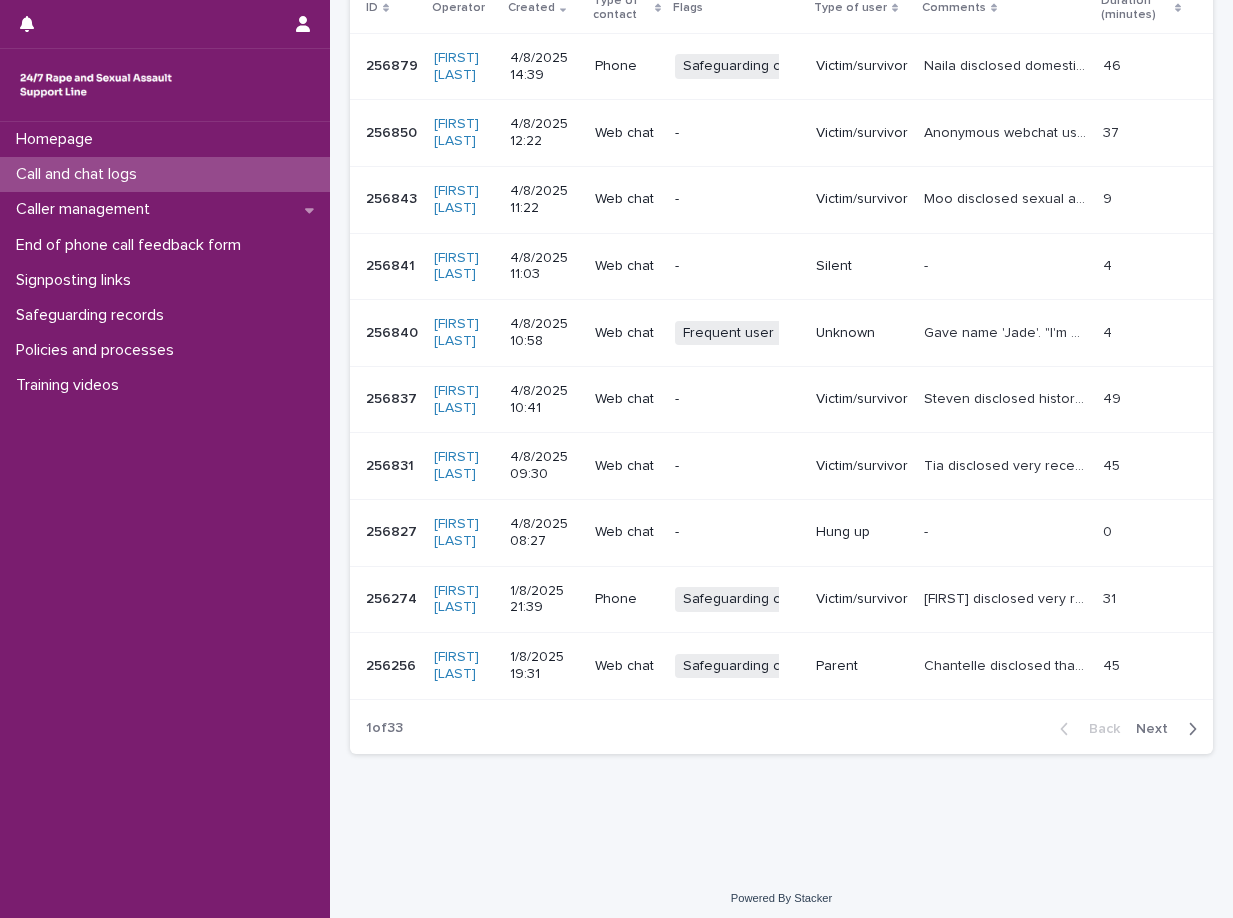 scroll, scrollTop: 0, scrollLeft: 0, axis: both 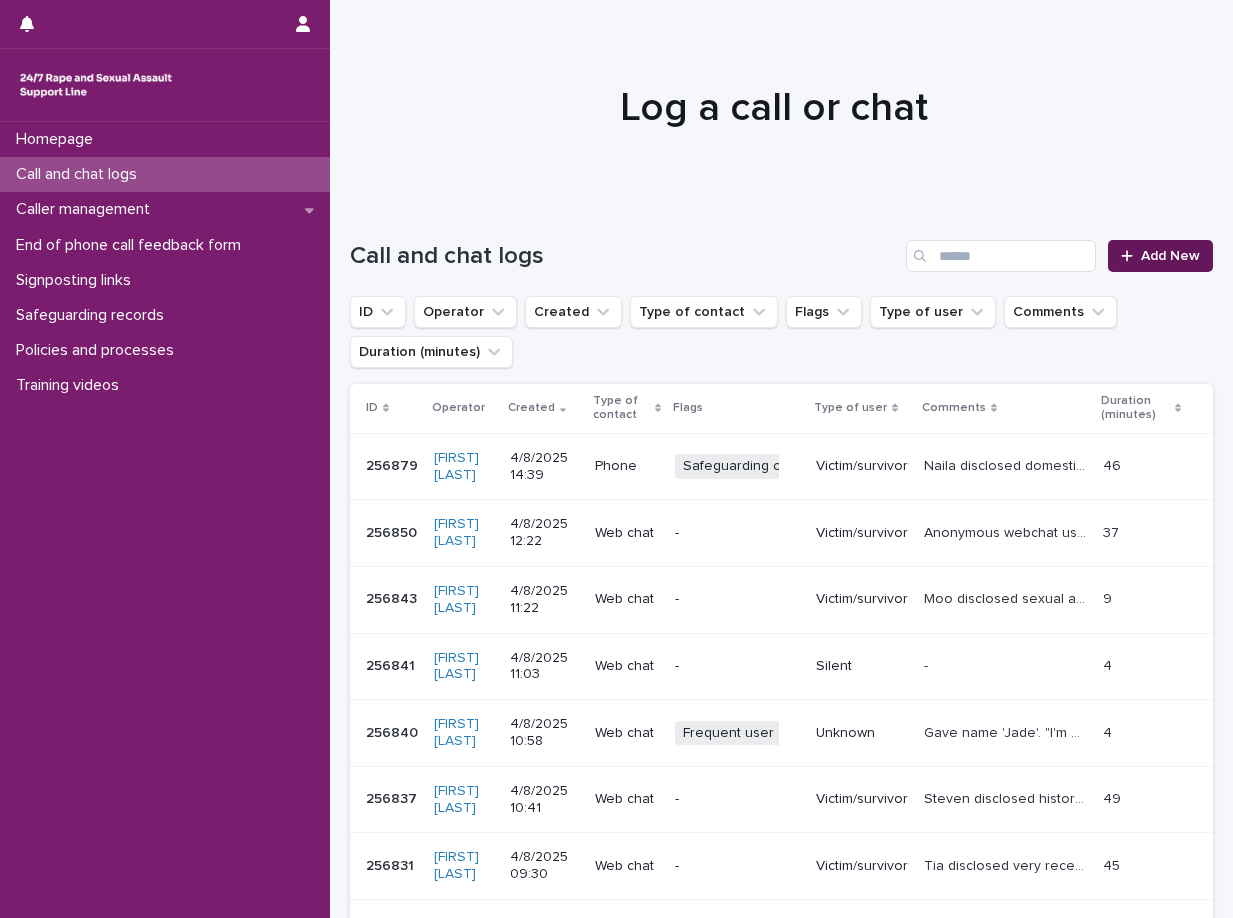 click on "Add New" at bounding box center [1160, 256] 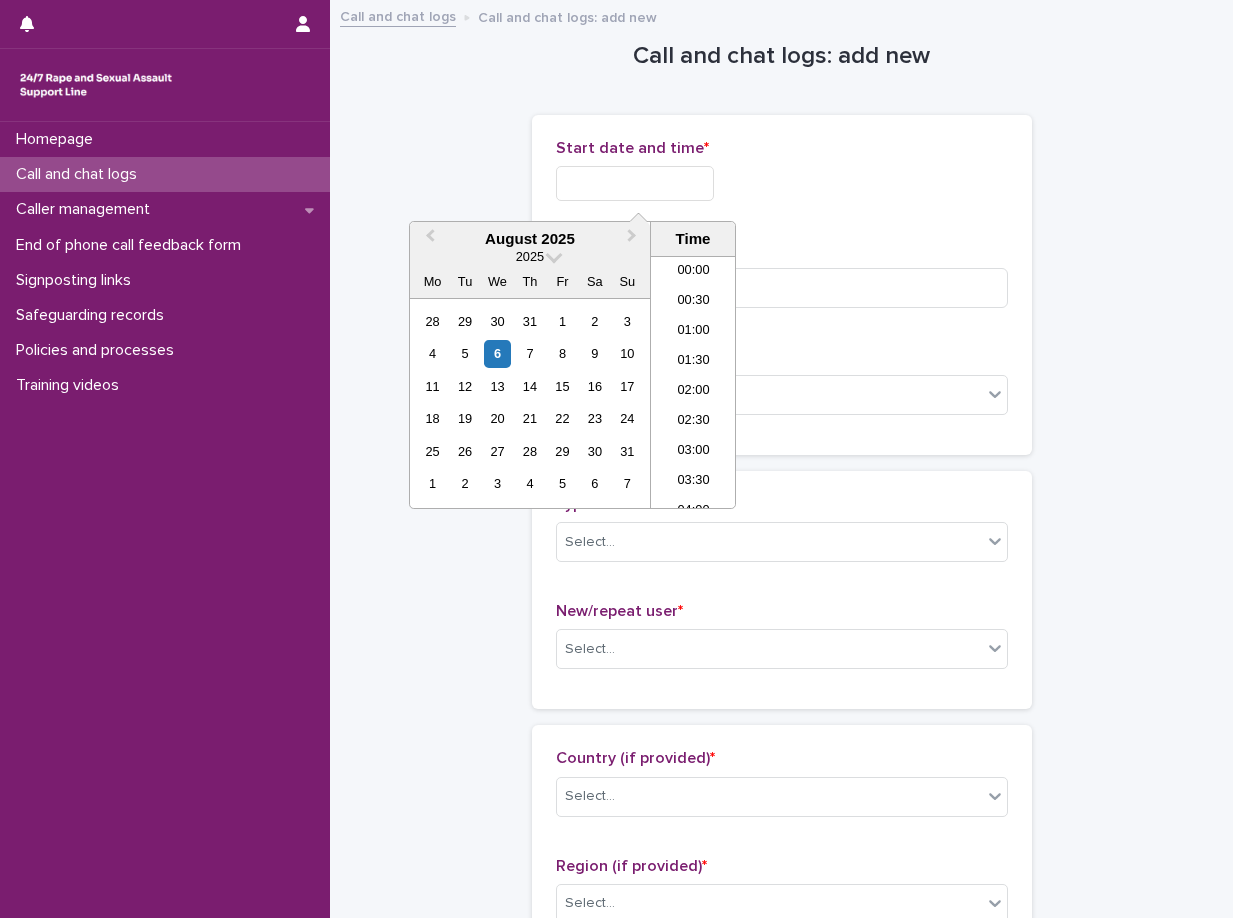 click at bounding box center [635, 183] 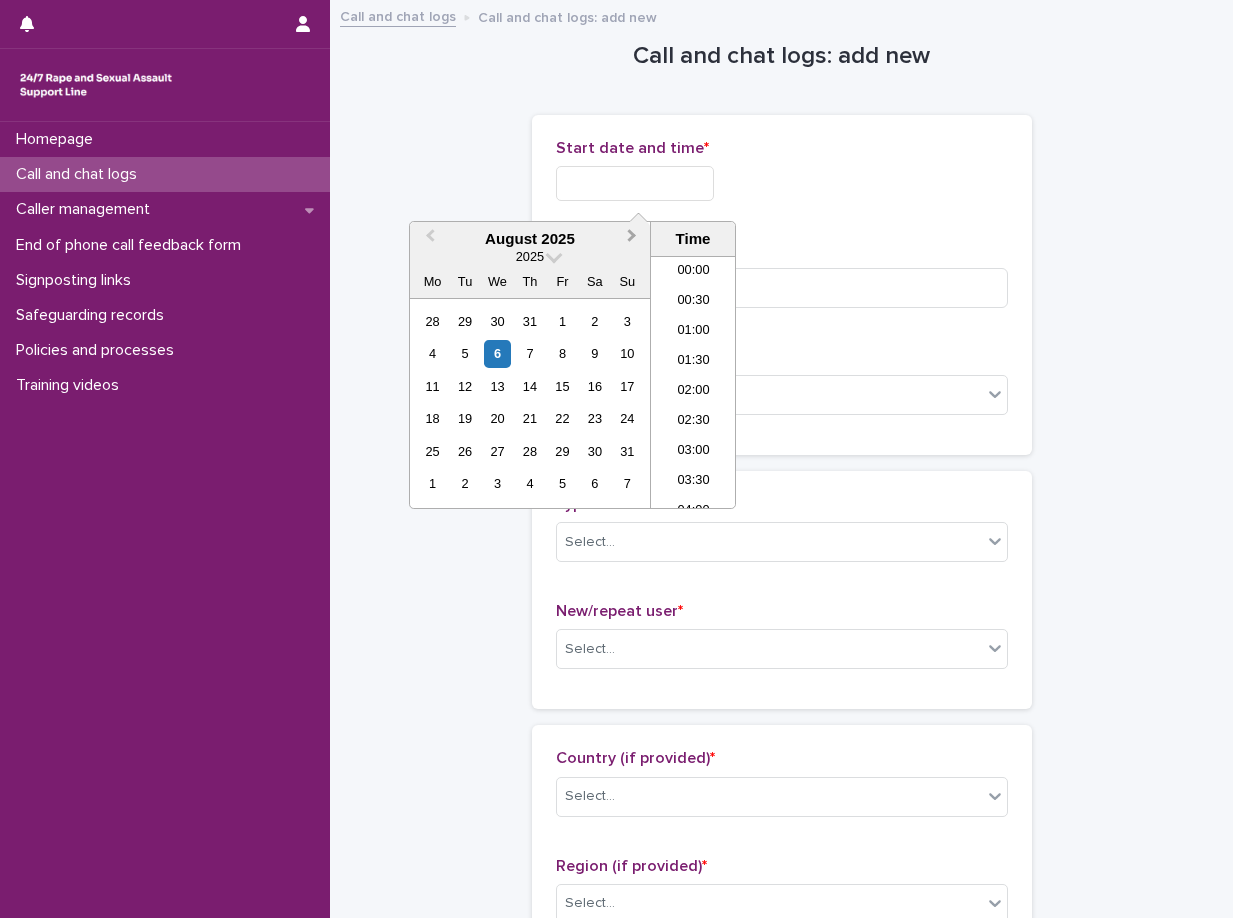 scroll, scrollTop: 910, scrollLeft: 0, axis: vertical 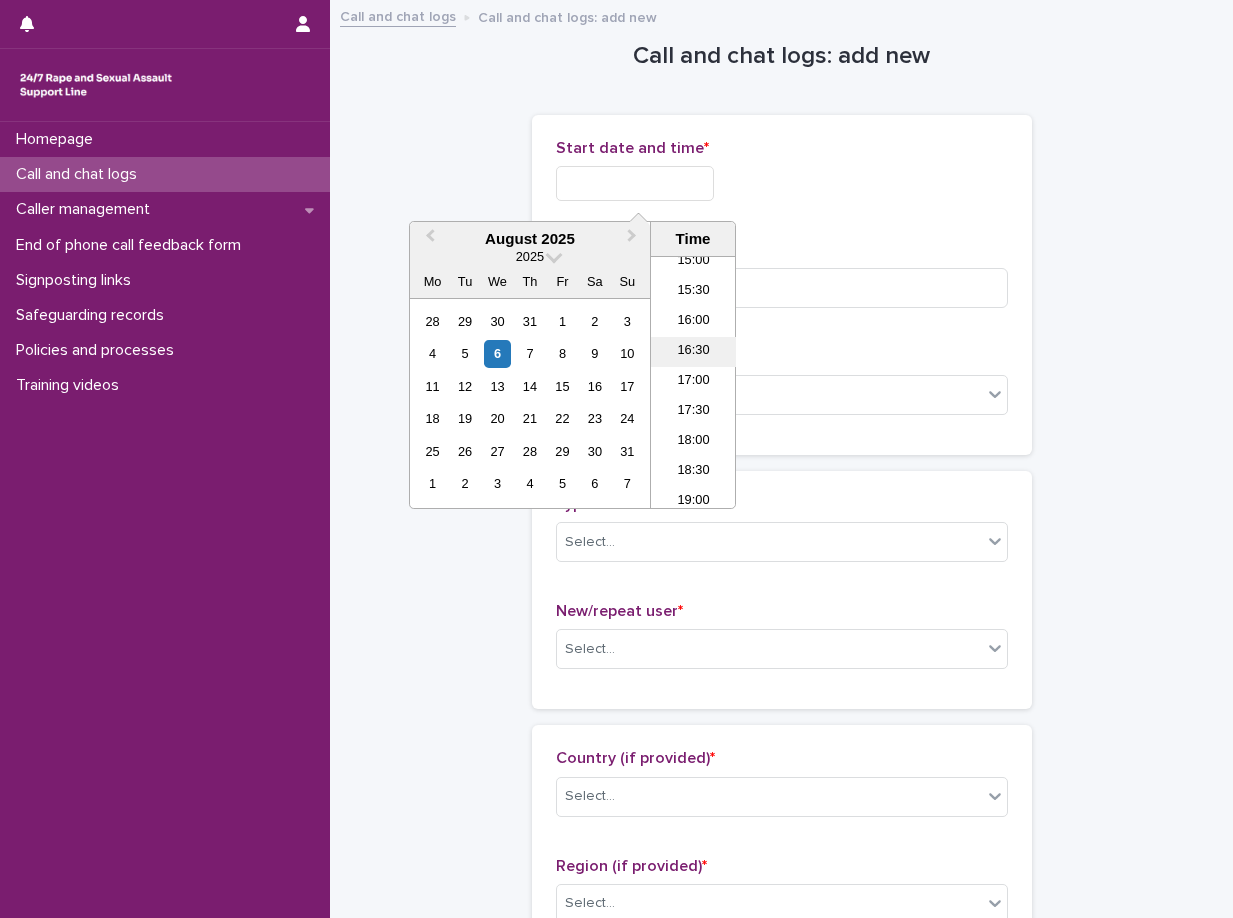 click on "16:30" at bounding box center (693, 352) 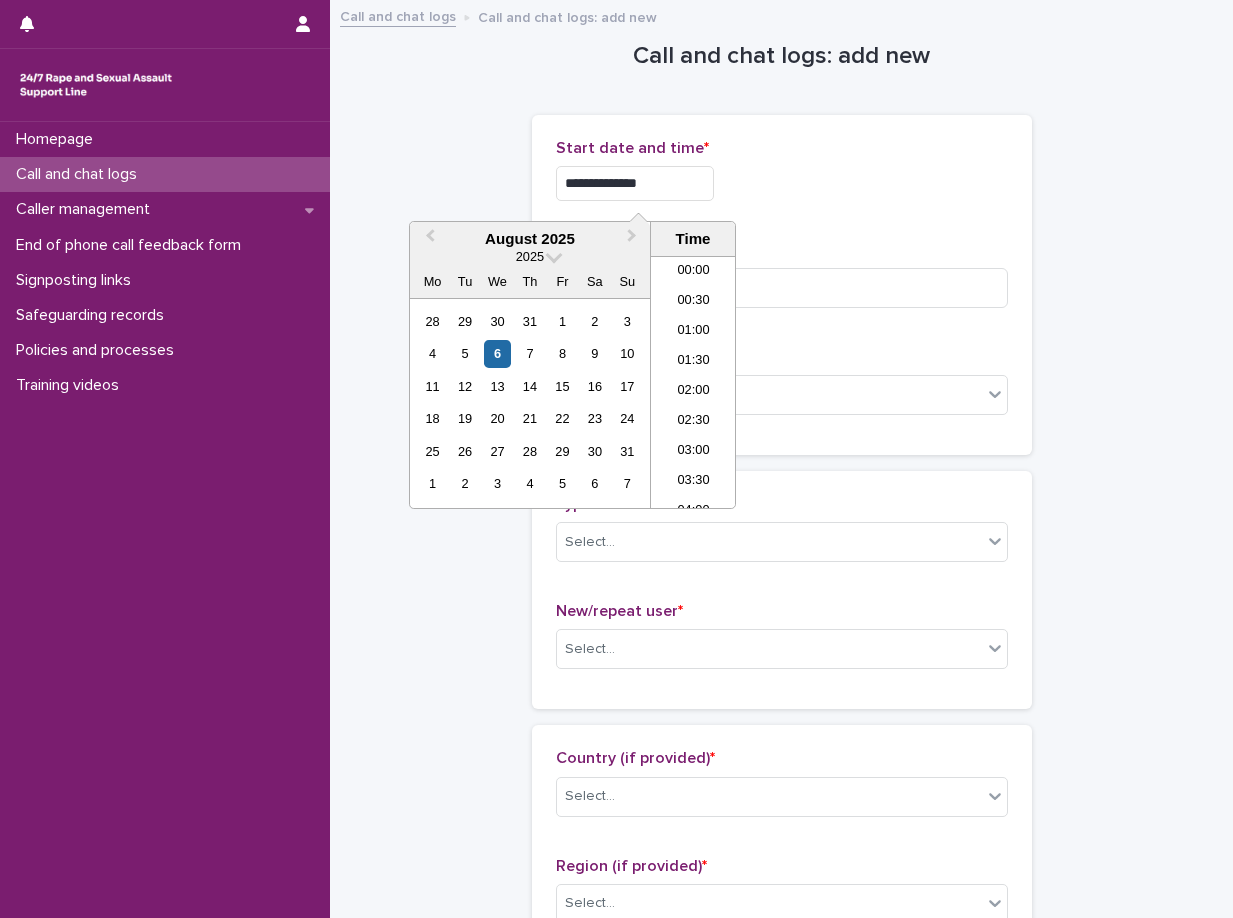 click on "**********" at bounding box center (635, 183) 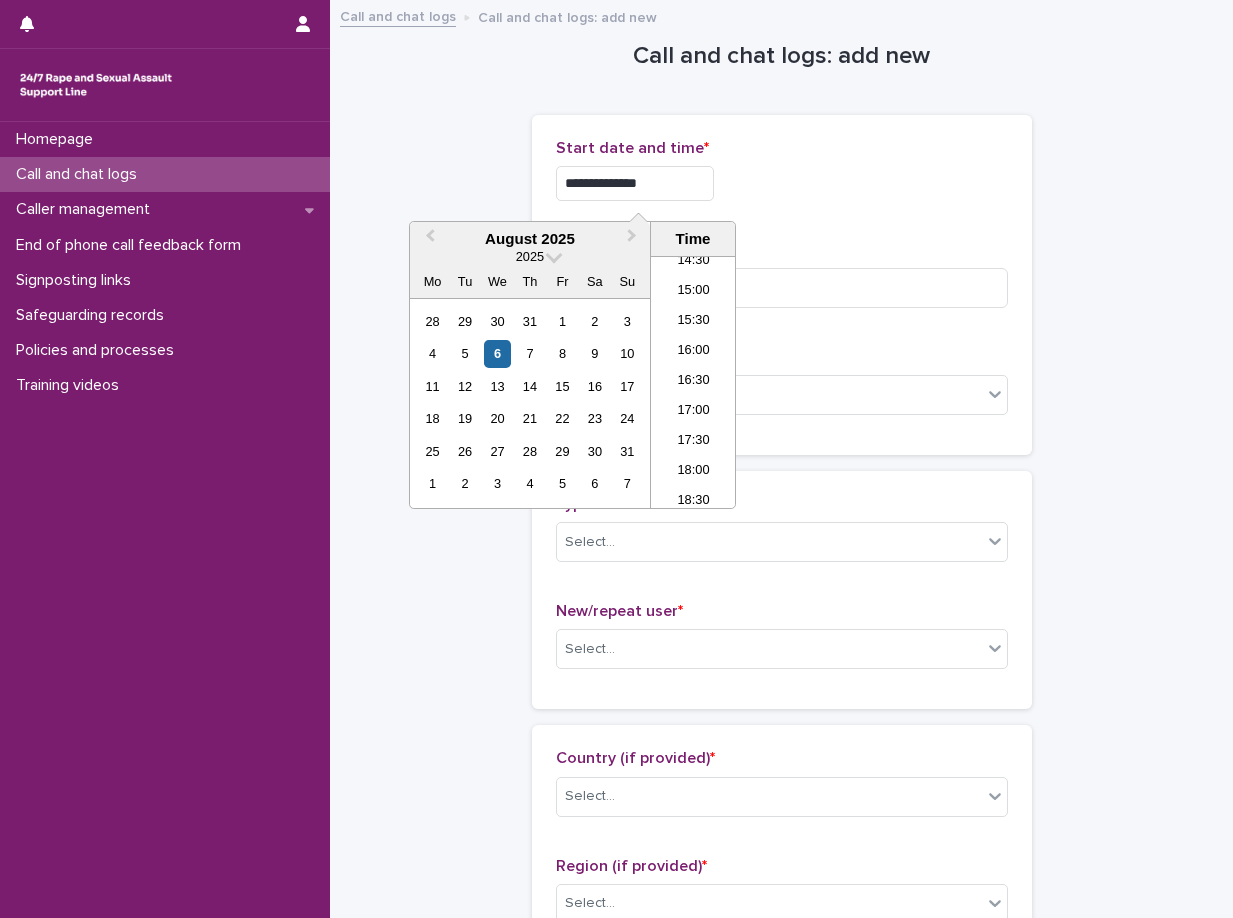 type on "**********" 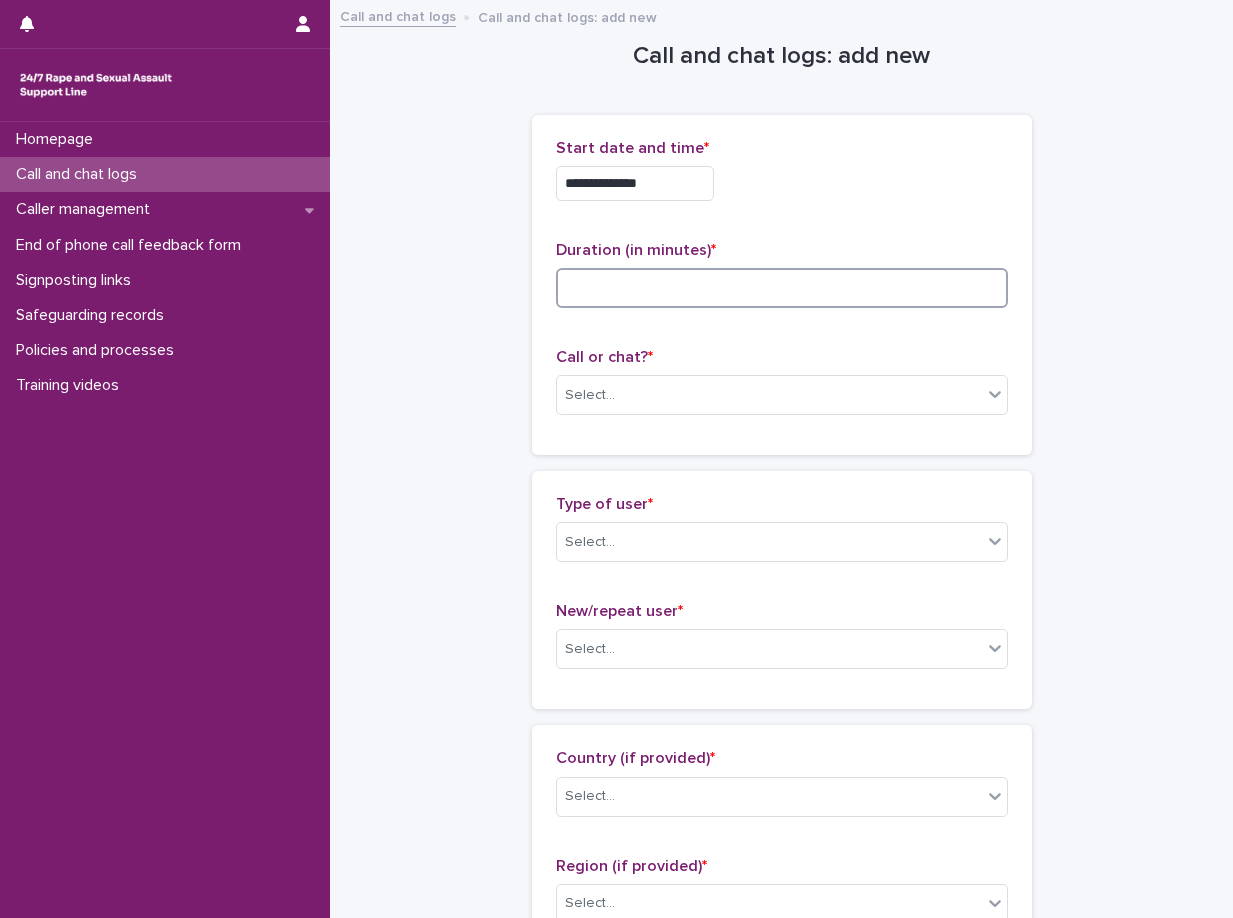 click at bounding box center [782, 288] 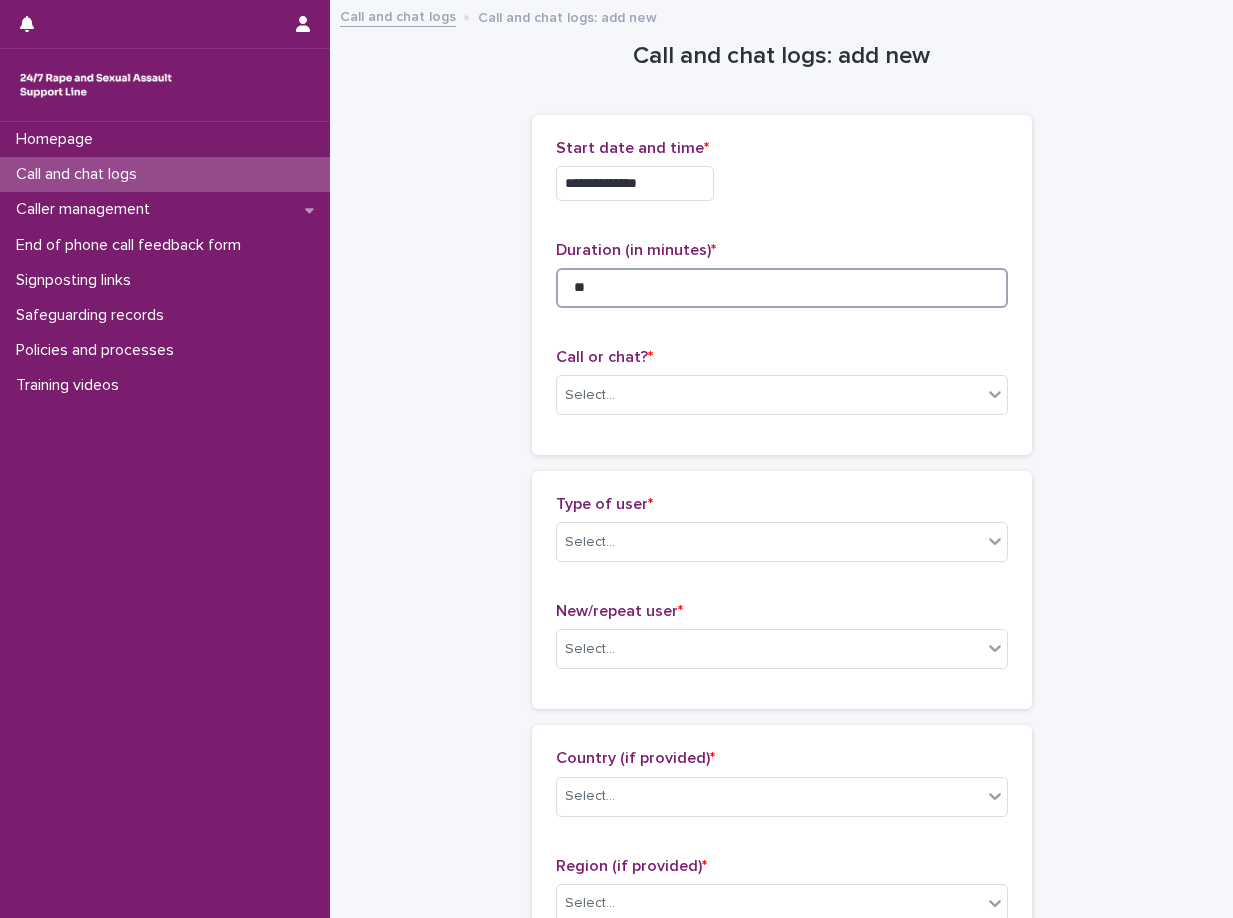 type on "**" 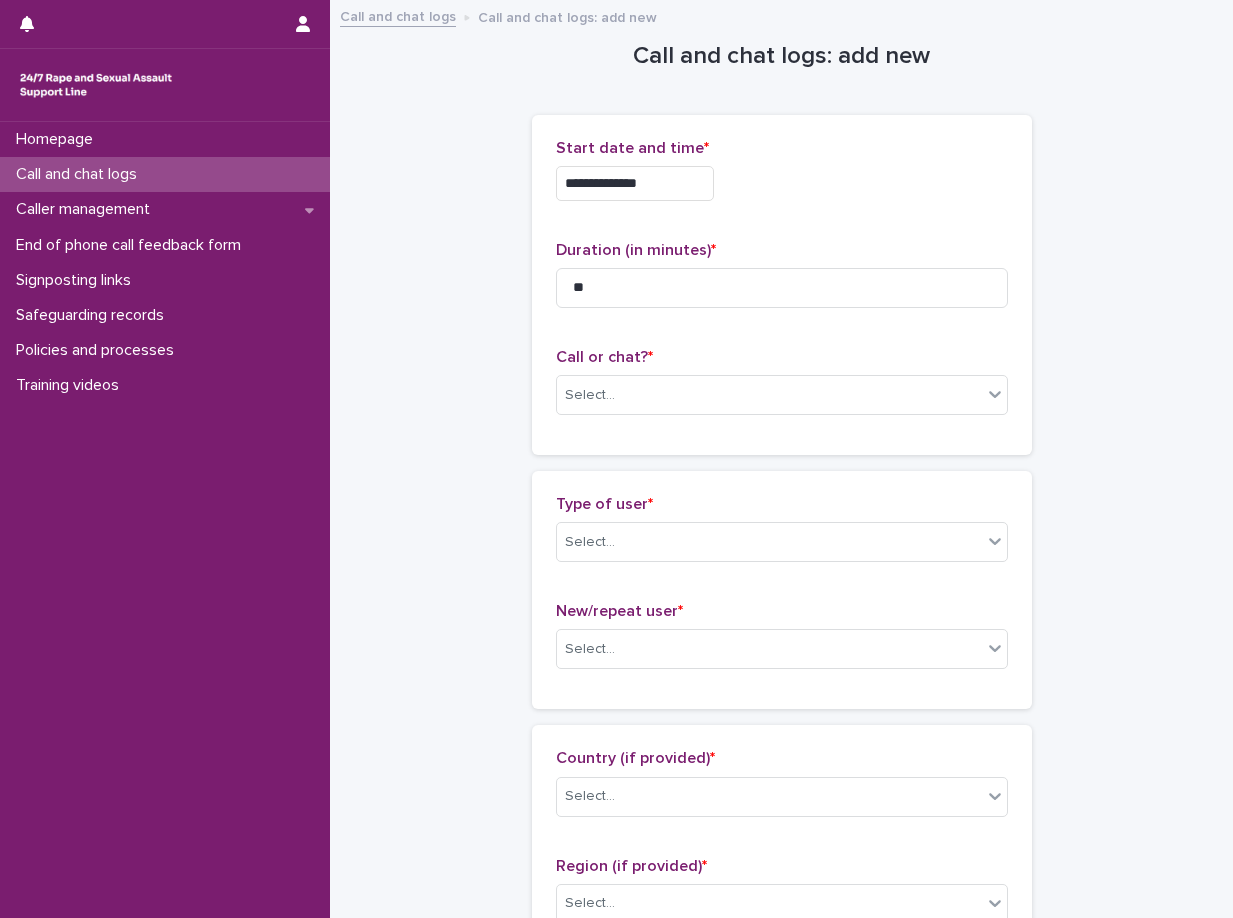 click on "**********" at bounding box center [782, 285] 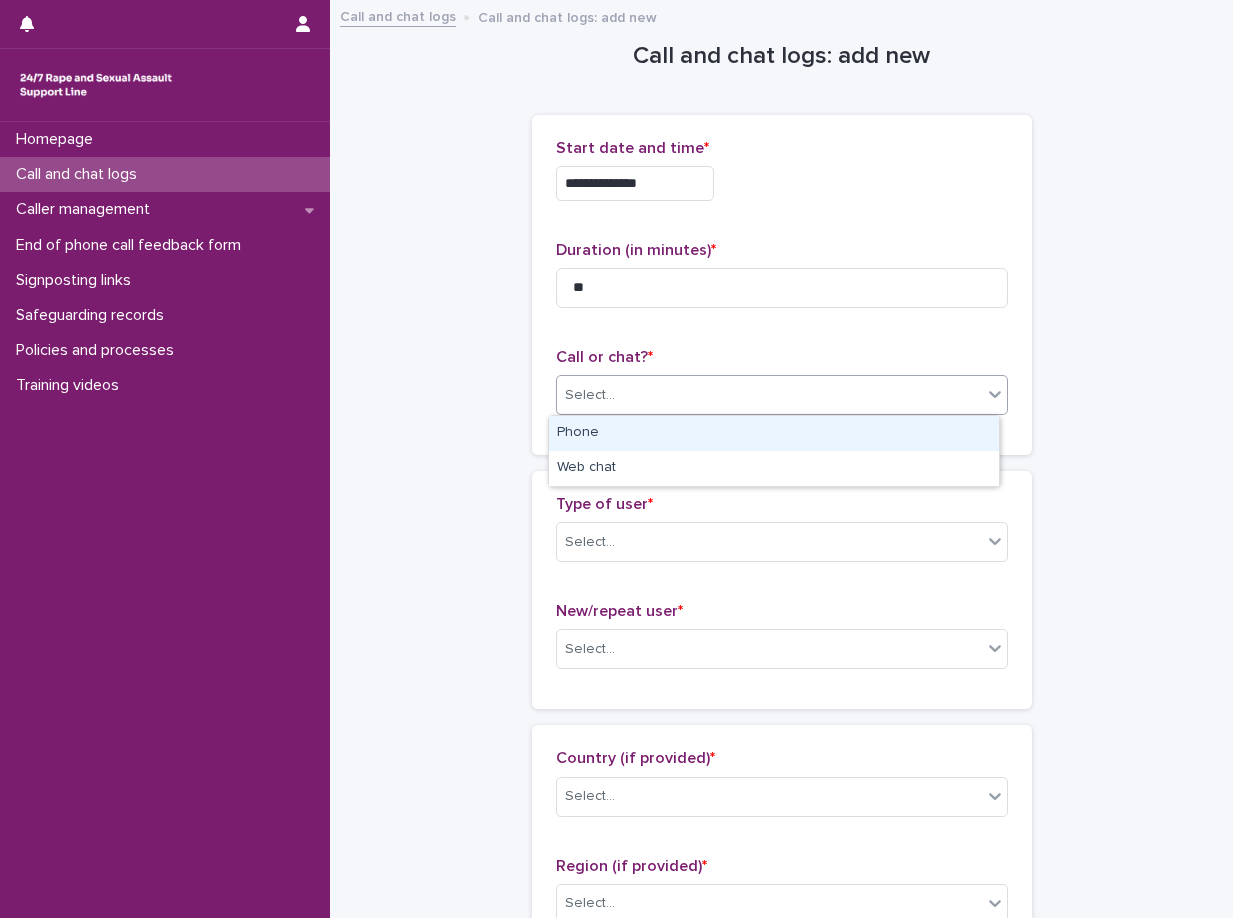 drag, startPoint x: 748, startPoint y: 379, endPoint x: 719, endPoint y: 428, distance: 56.938564 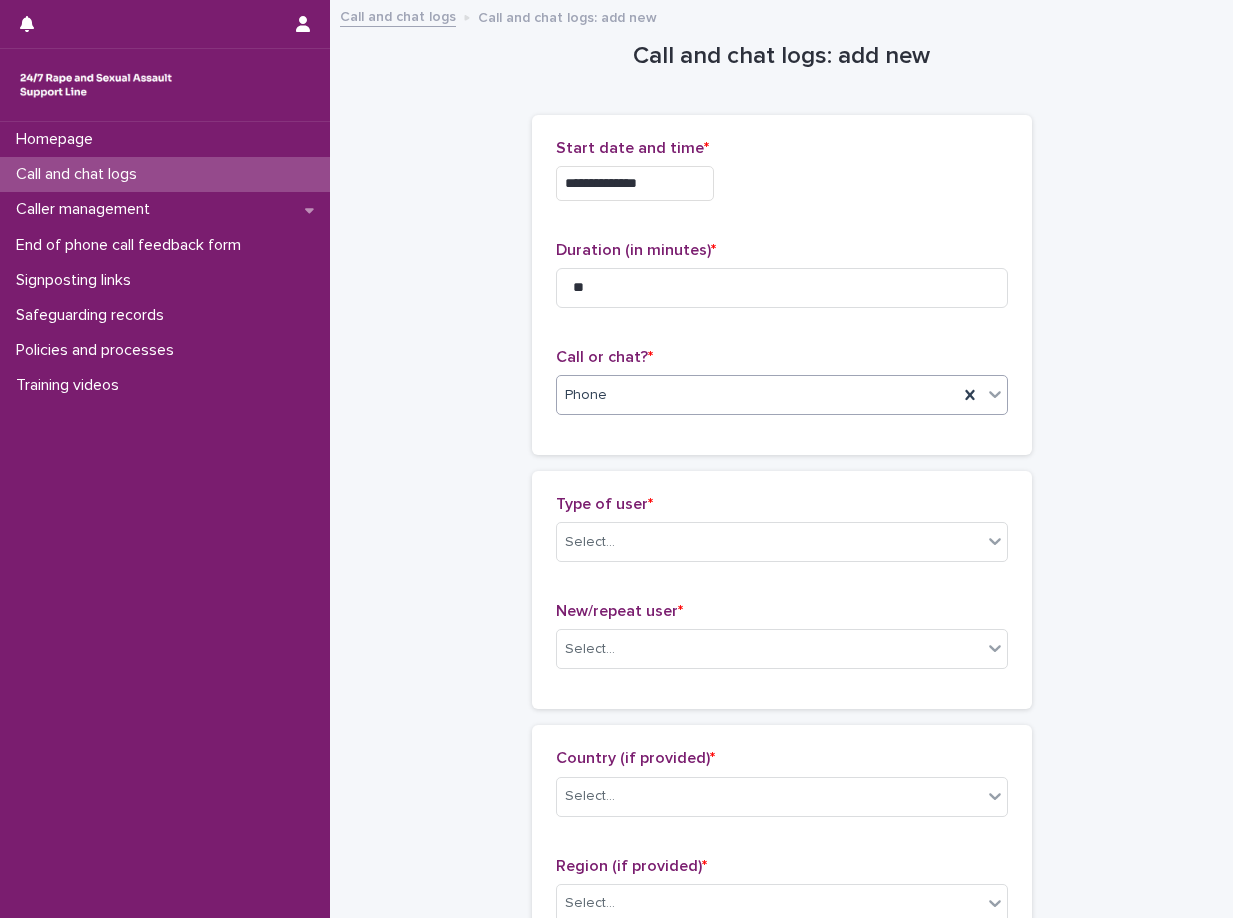 click on "Type of user * Select..." at bounding box center (782, 536) 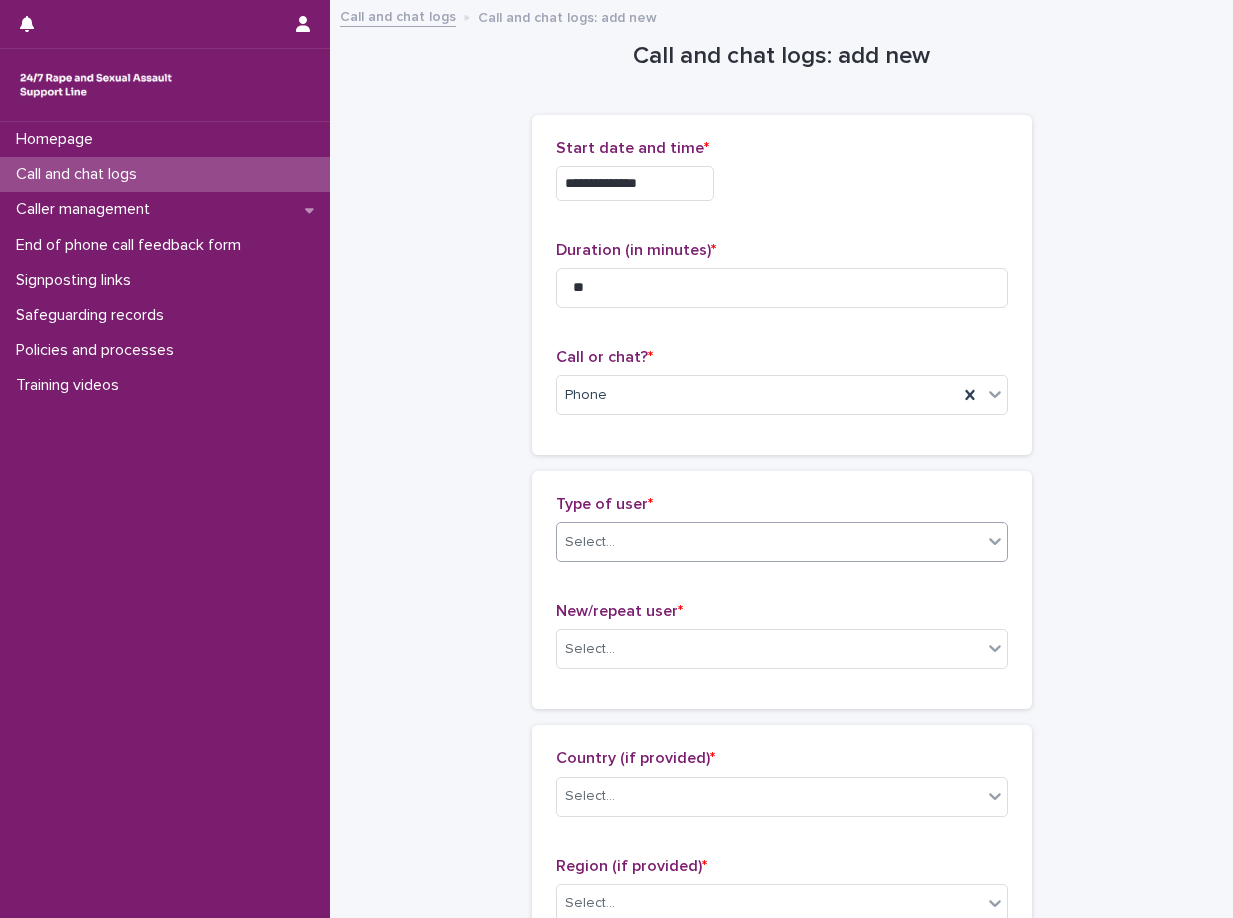 click on "Select..." at bounding box center [769, 542] 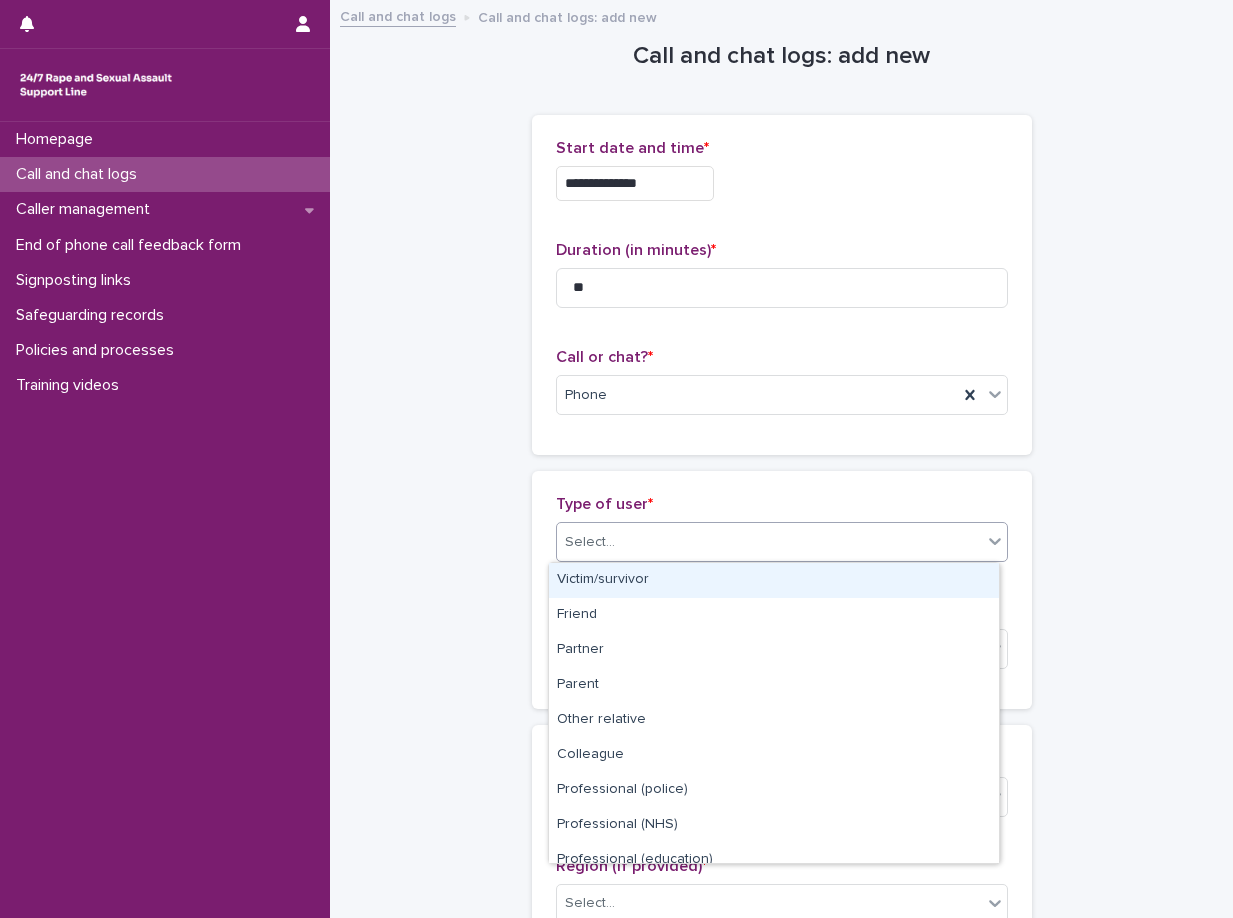 click on "Victim/survivor" at bounding box center [774, 580] 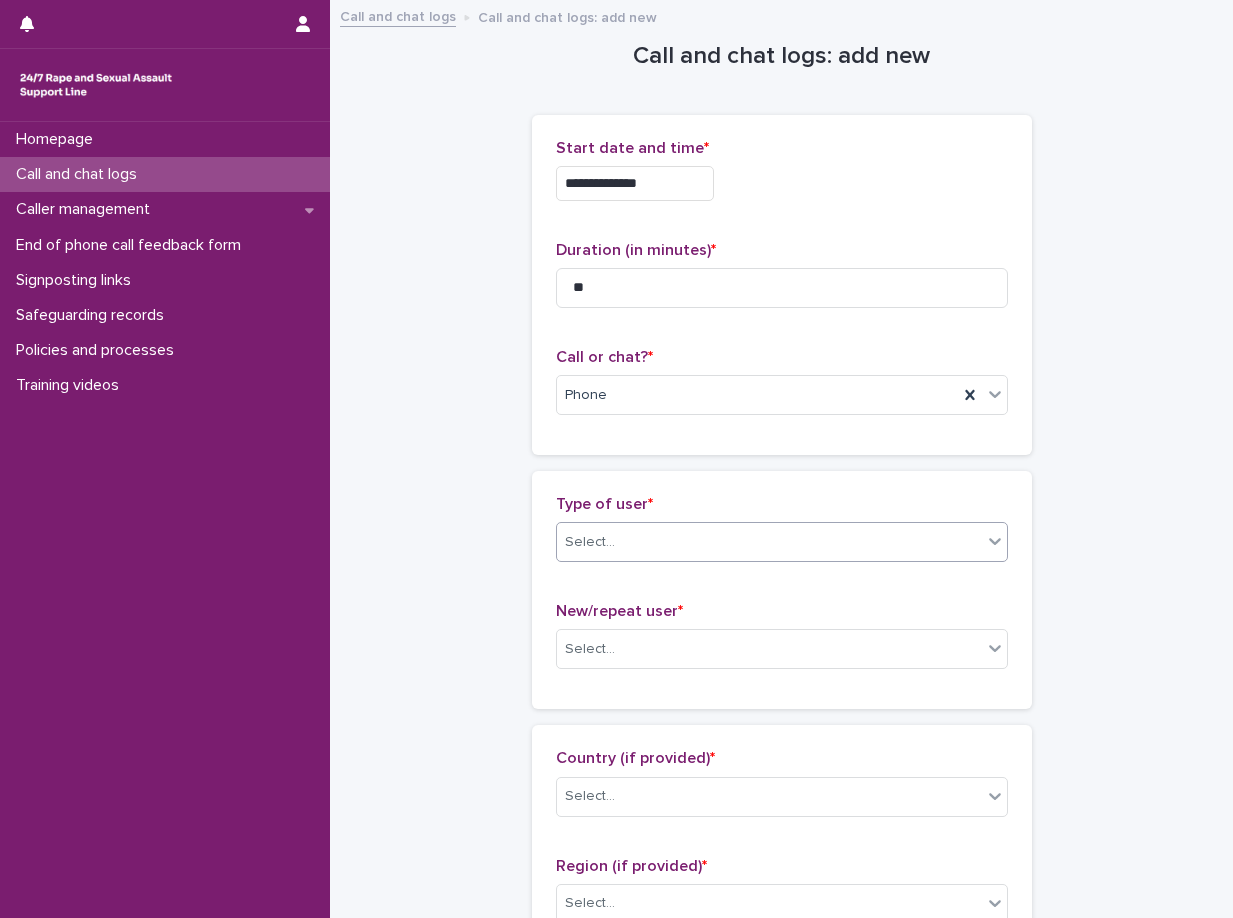 click on "New/repeat user *" at bounding box center [619, 611] 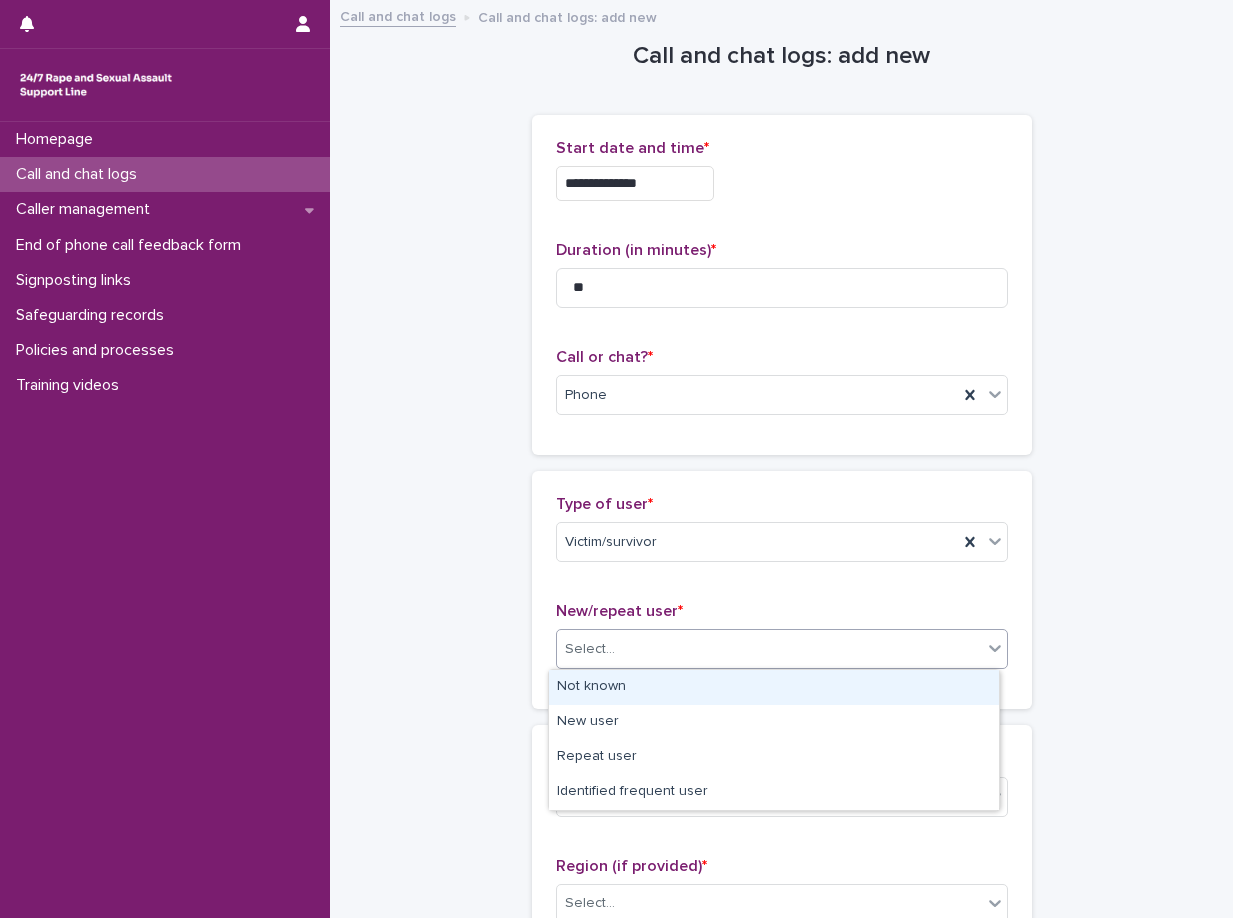 click on "Select..." at bounding box center [769, 649] 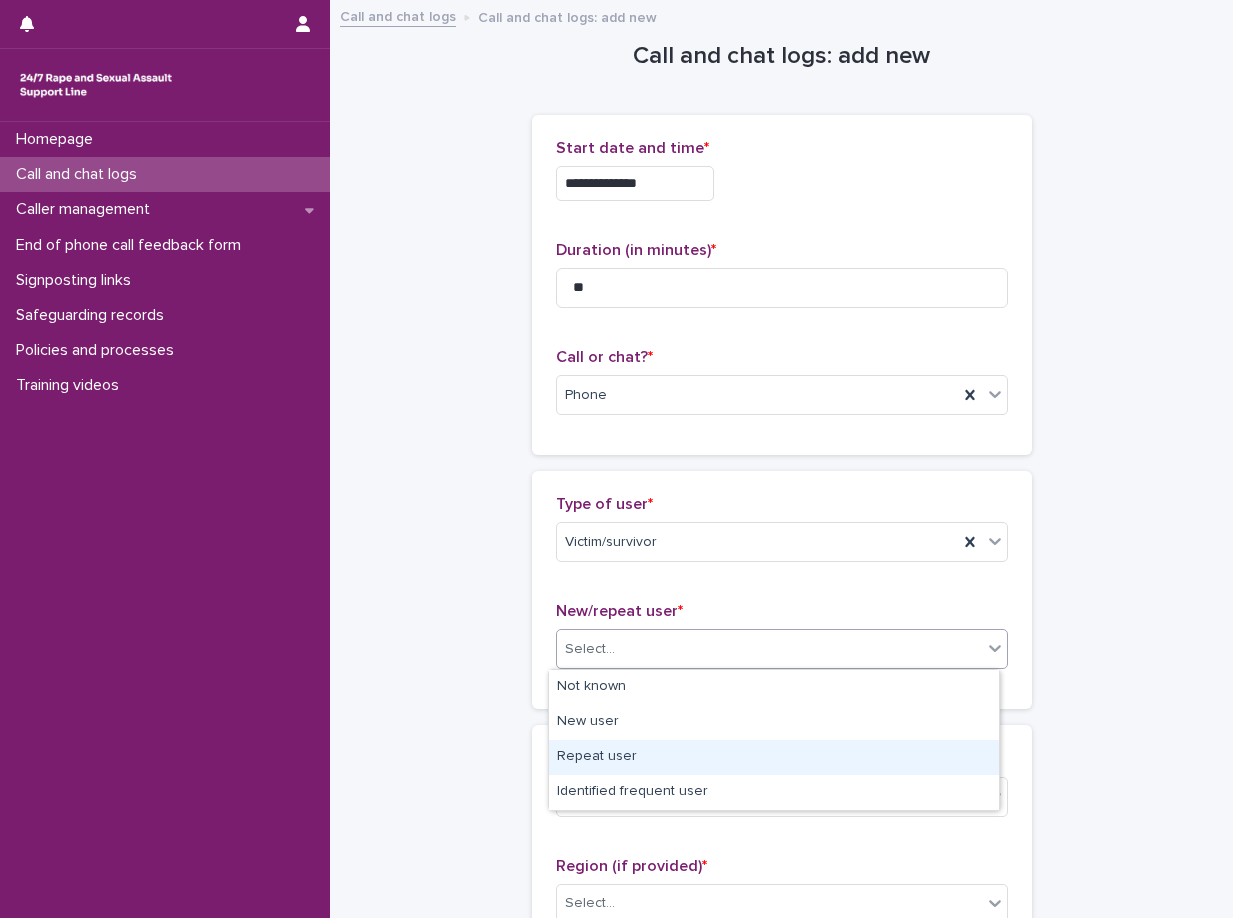 drag, startPoint x: 605, startPoint y: 739, endPoint x: 599, endPoint y: 758, distance: 19.924858 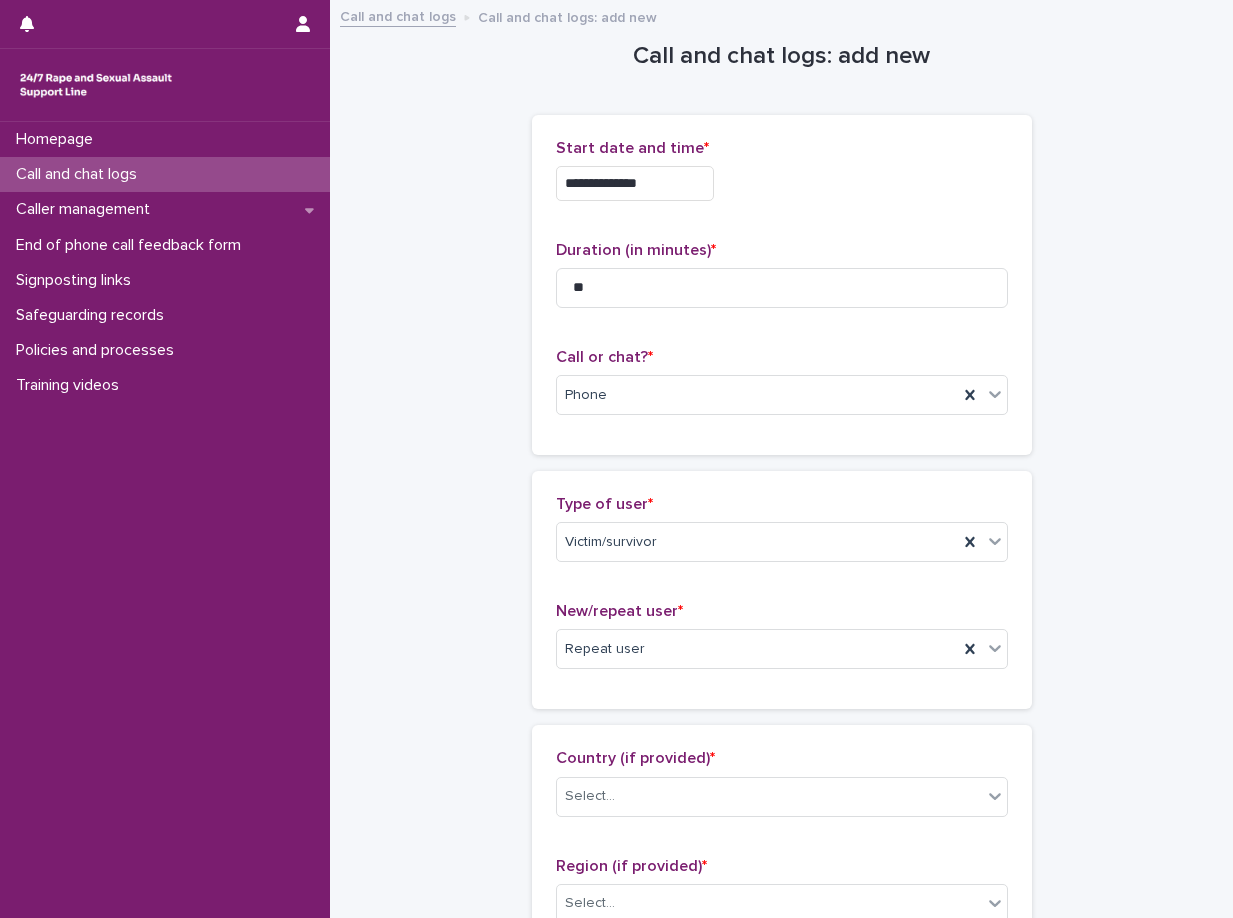 click on "**********" at bounding box center [781, 1084] 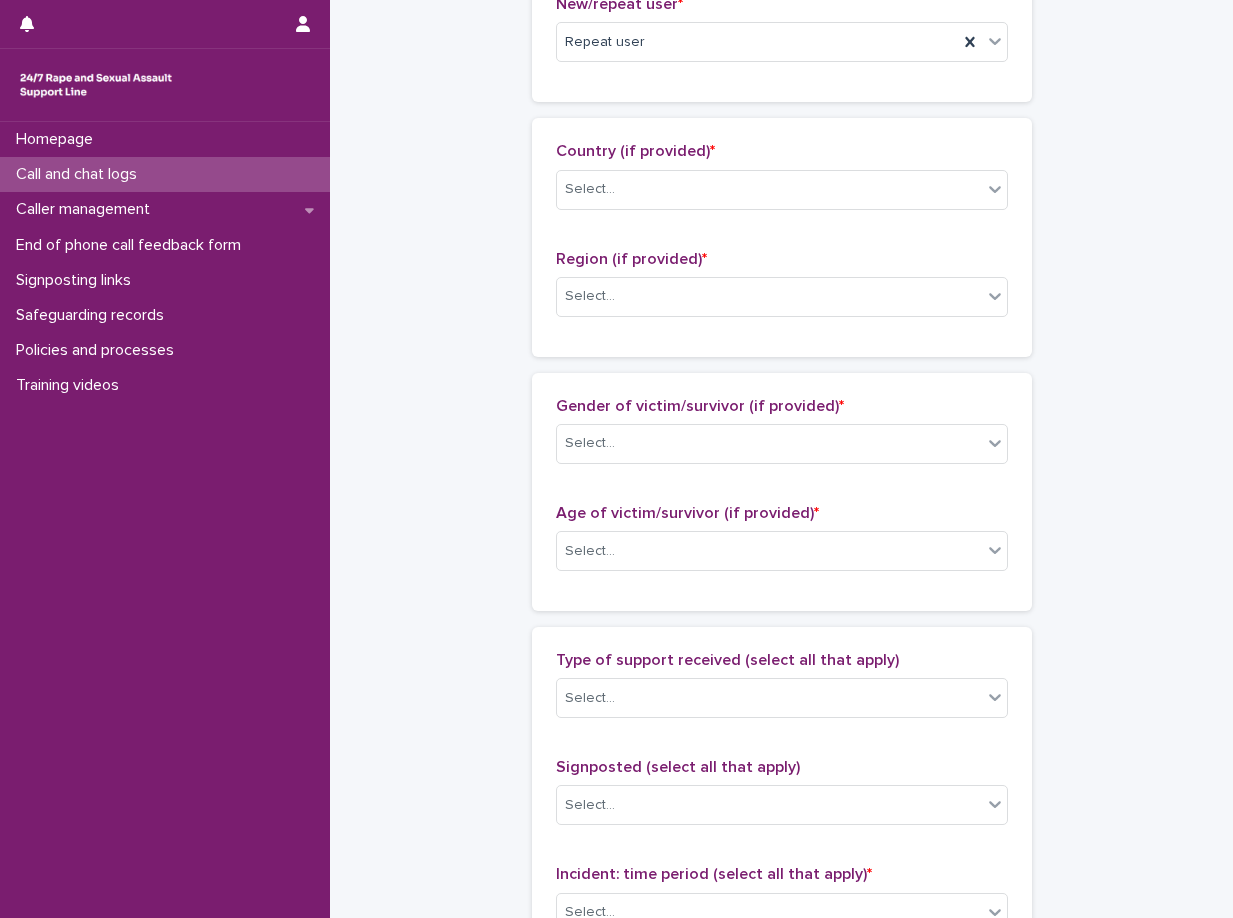 scroll, scrollTop: 700, scrollLeft: 0, axis: vertical 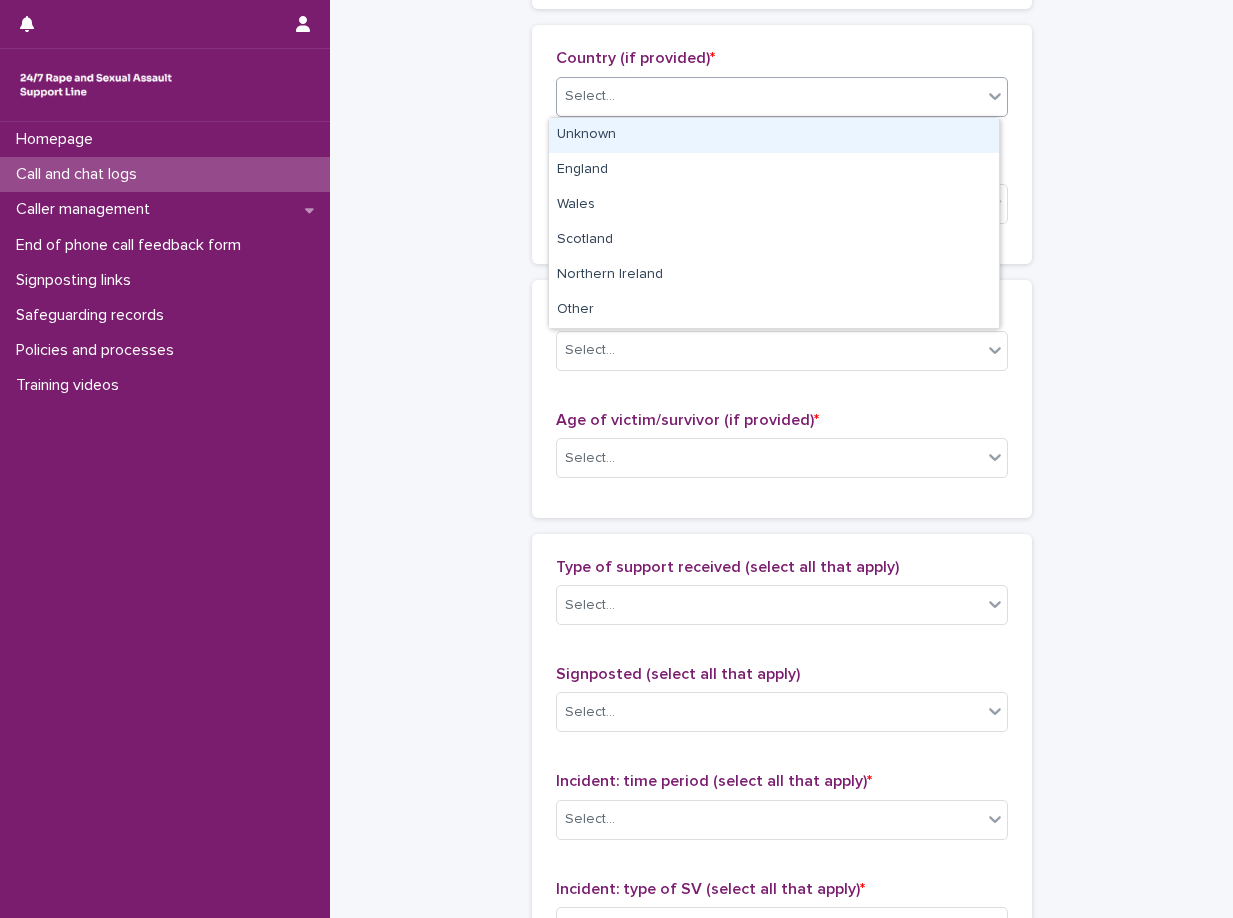 click on "Select..." at bounding box center (769, 96) 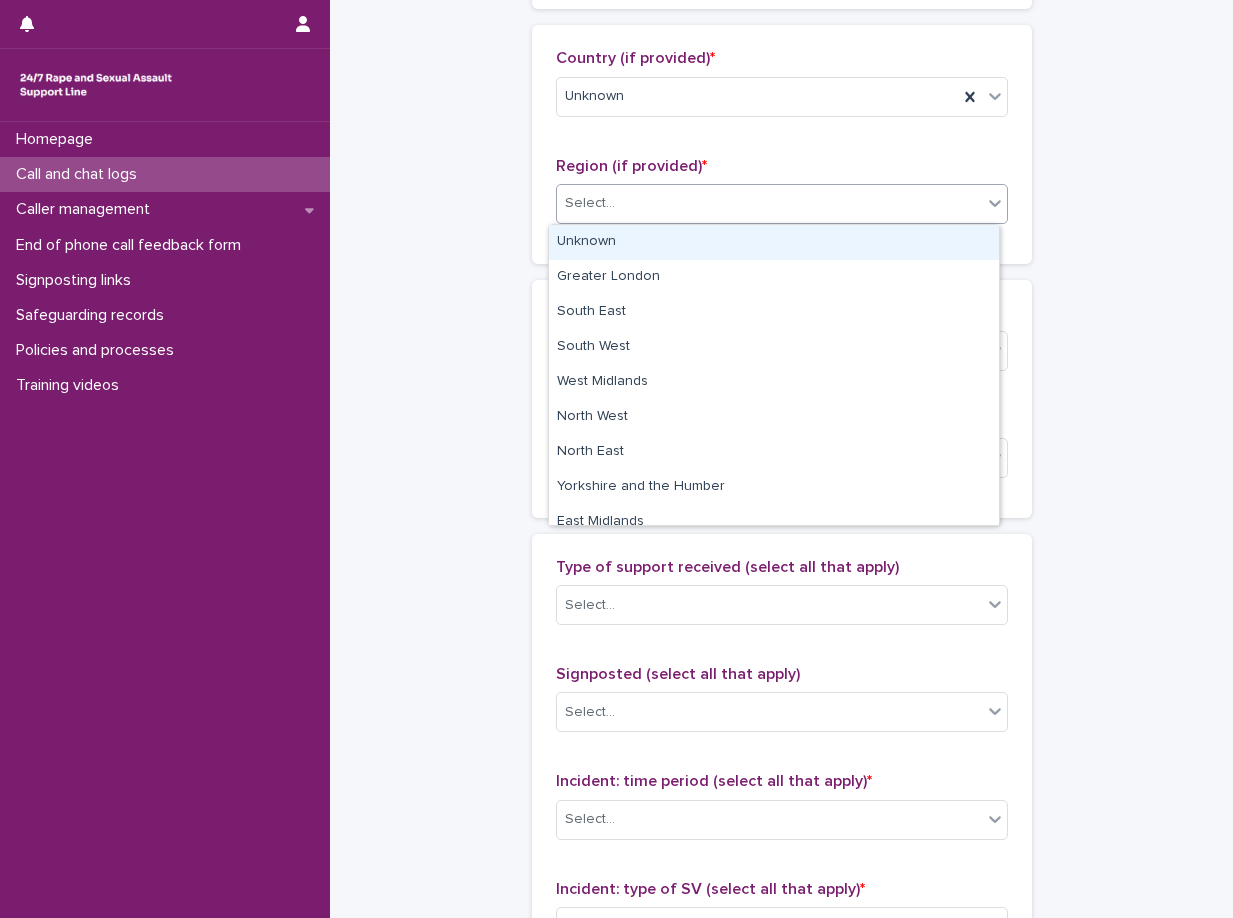 click on "Select..." at bounding box center [769, 203] 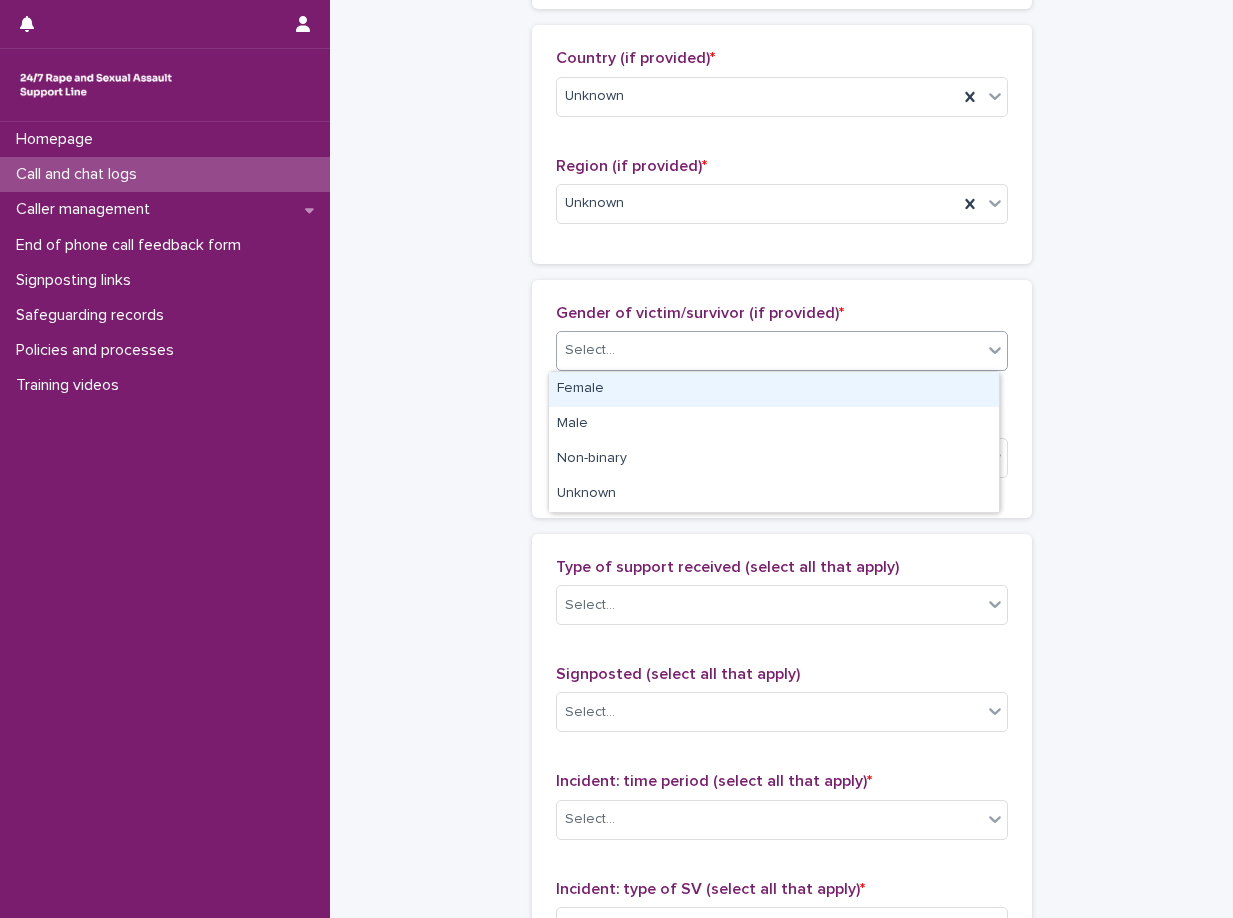 click on "Select..." at bounding box center [769, 350] 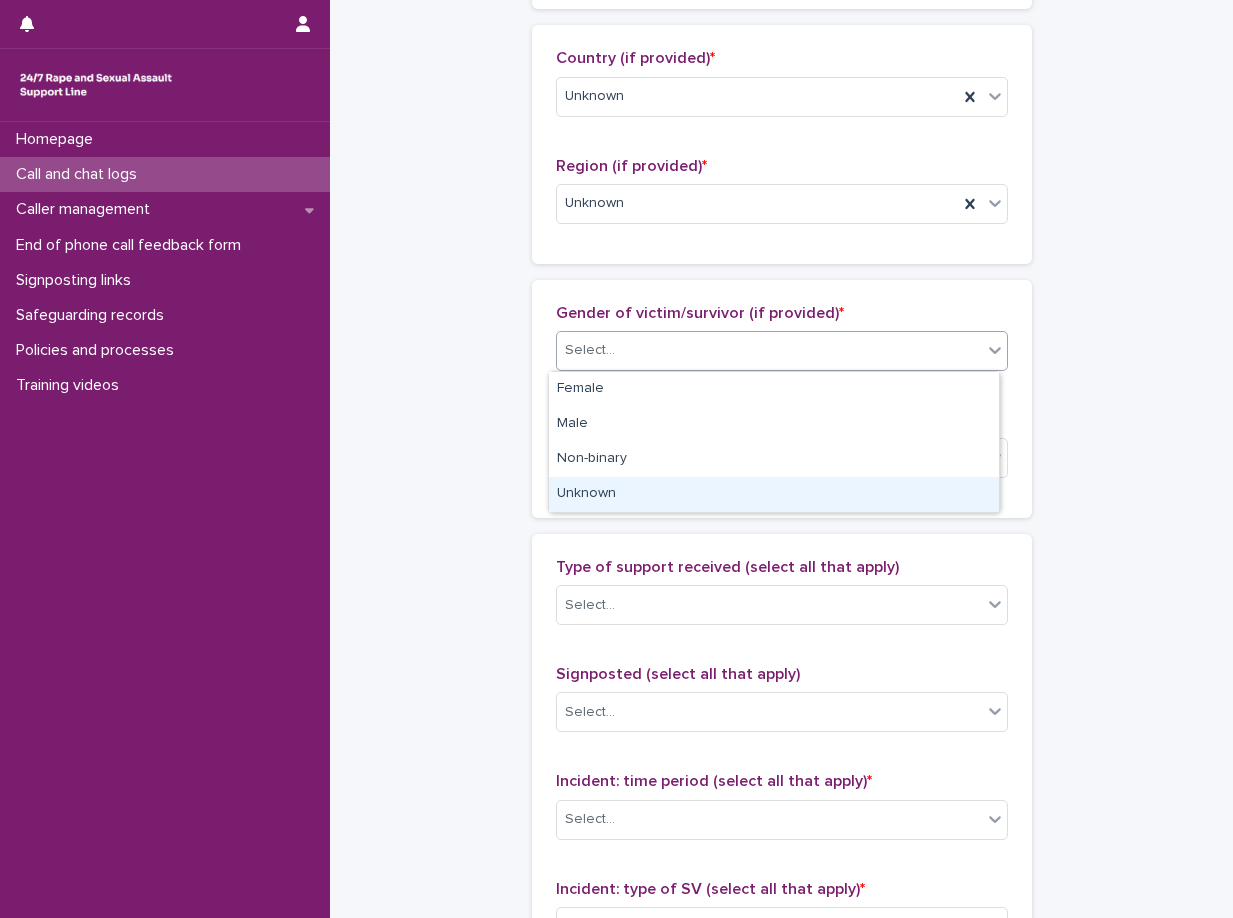click on "Unknown" at bounding box center (774, 494) 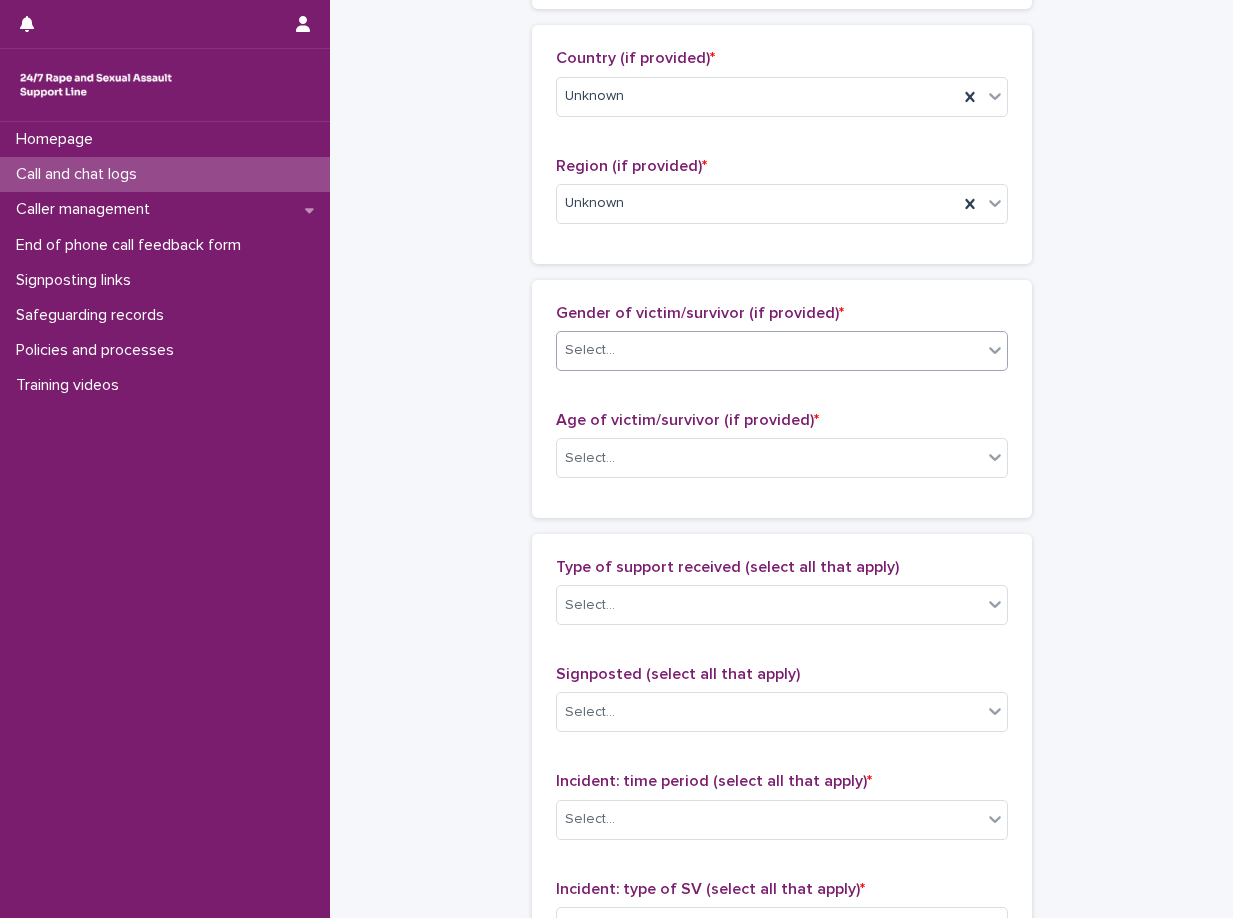 click on "Gender of victim/survivor (if provided) *   option Unknown, selected.     0 results available. Select is focused ,type to refine list, press Down to open the menu,  Select... Age of victim/survivor (if provided) * Select..." at bounding box center (782, 399) 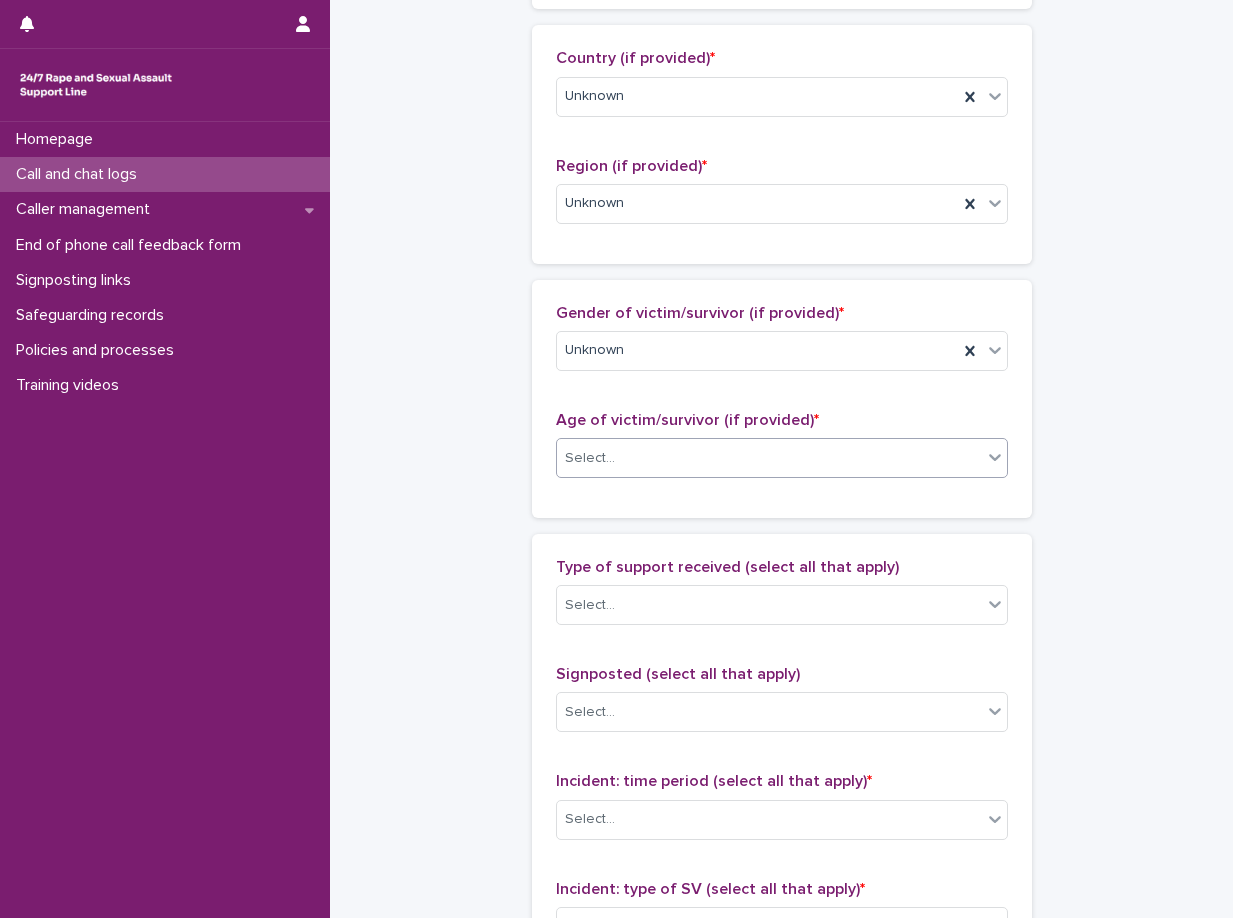 click on "Select..." at bounding box center (590, 458) 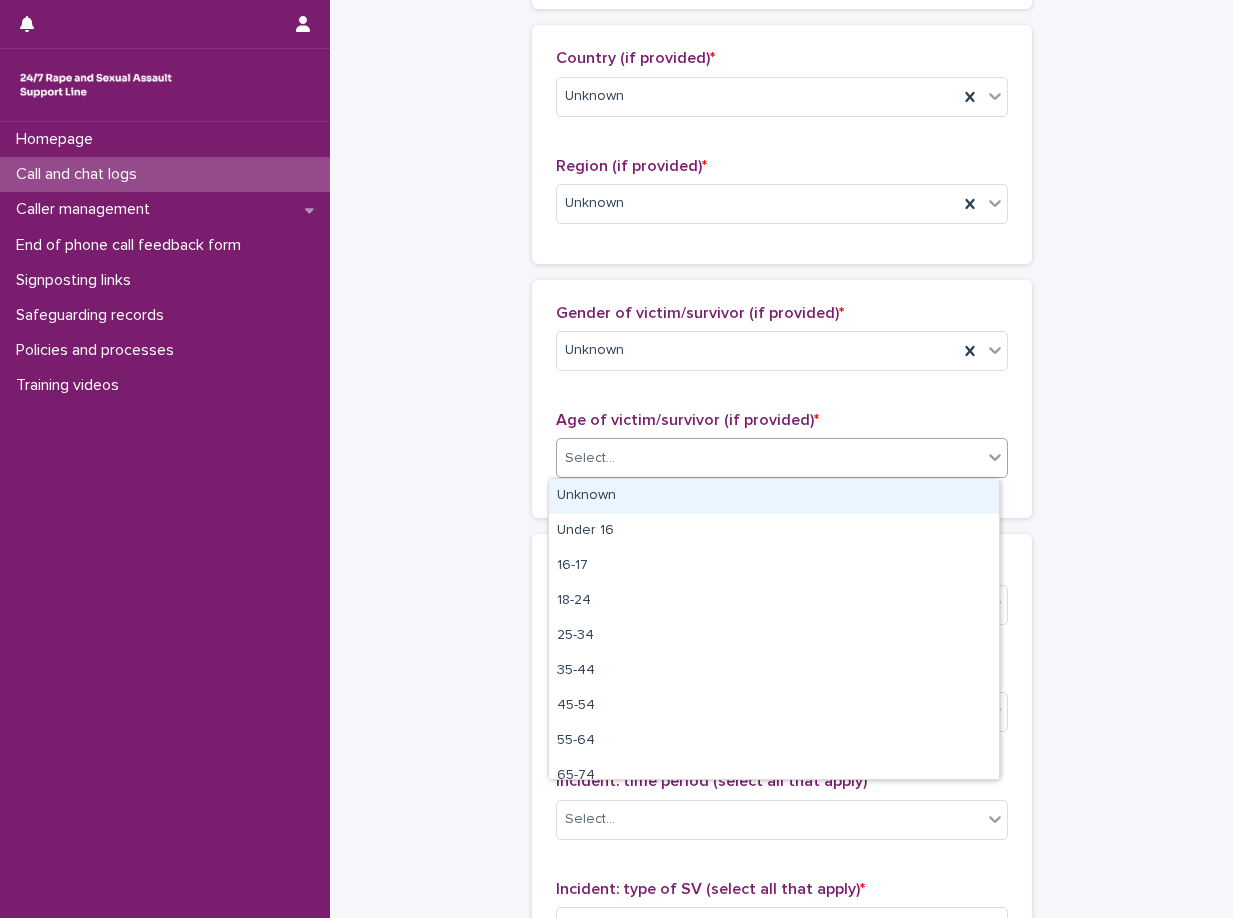 click on "Unknown" at bounding box center [774, 496] 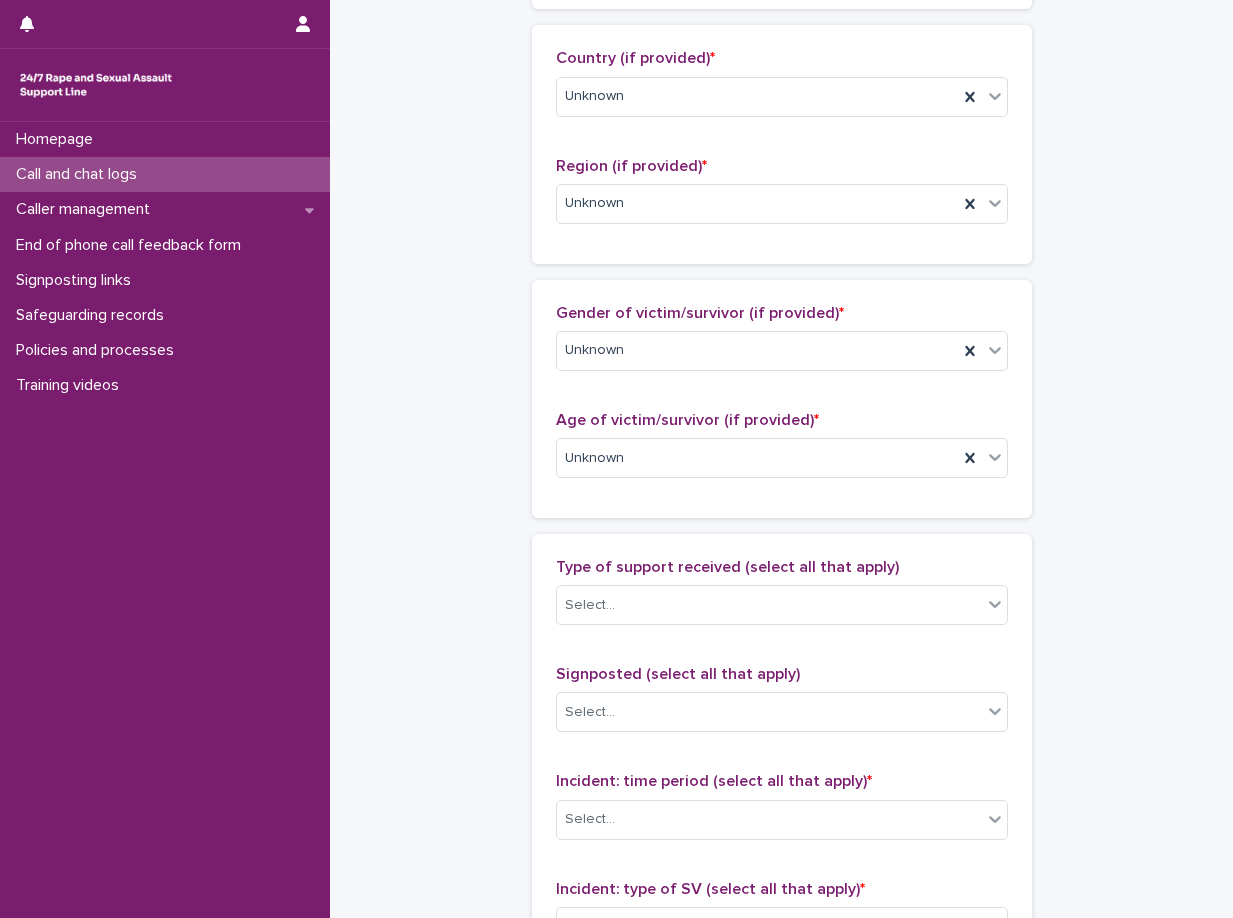 click on "Gender of victim/survivor (if provided) * Unknown Age of victim/survivor (if provided) * Unknown" at bounding box center [782, 399] 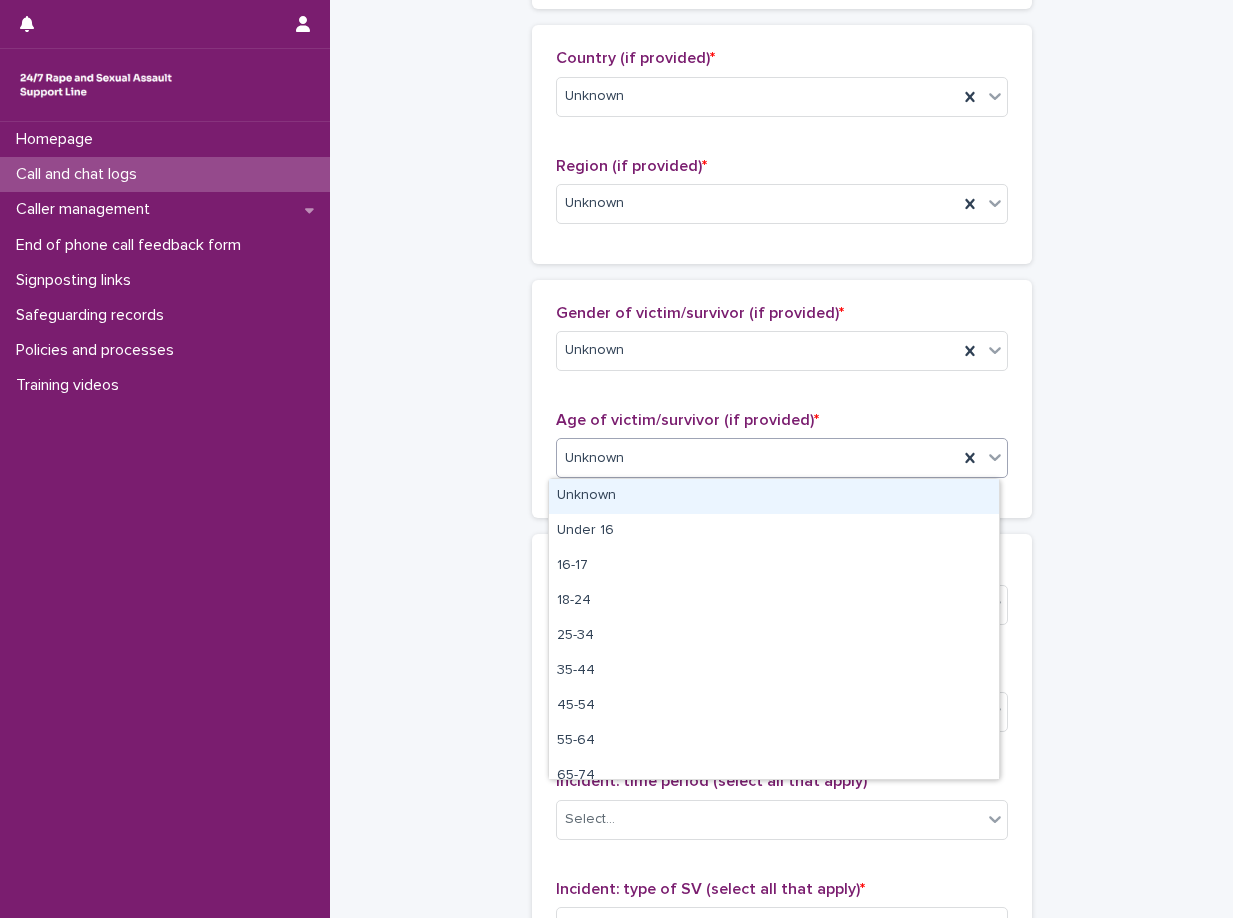 click on "**********" at bounding box center (781, 384) 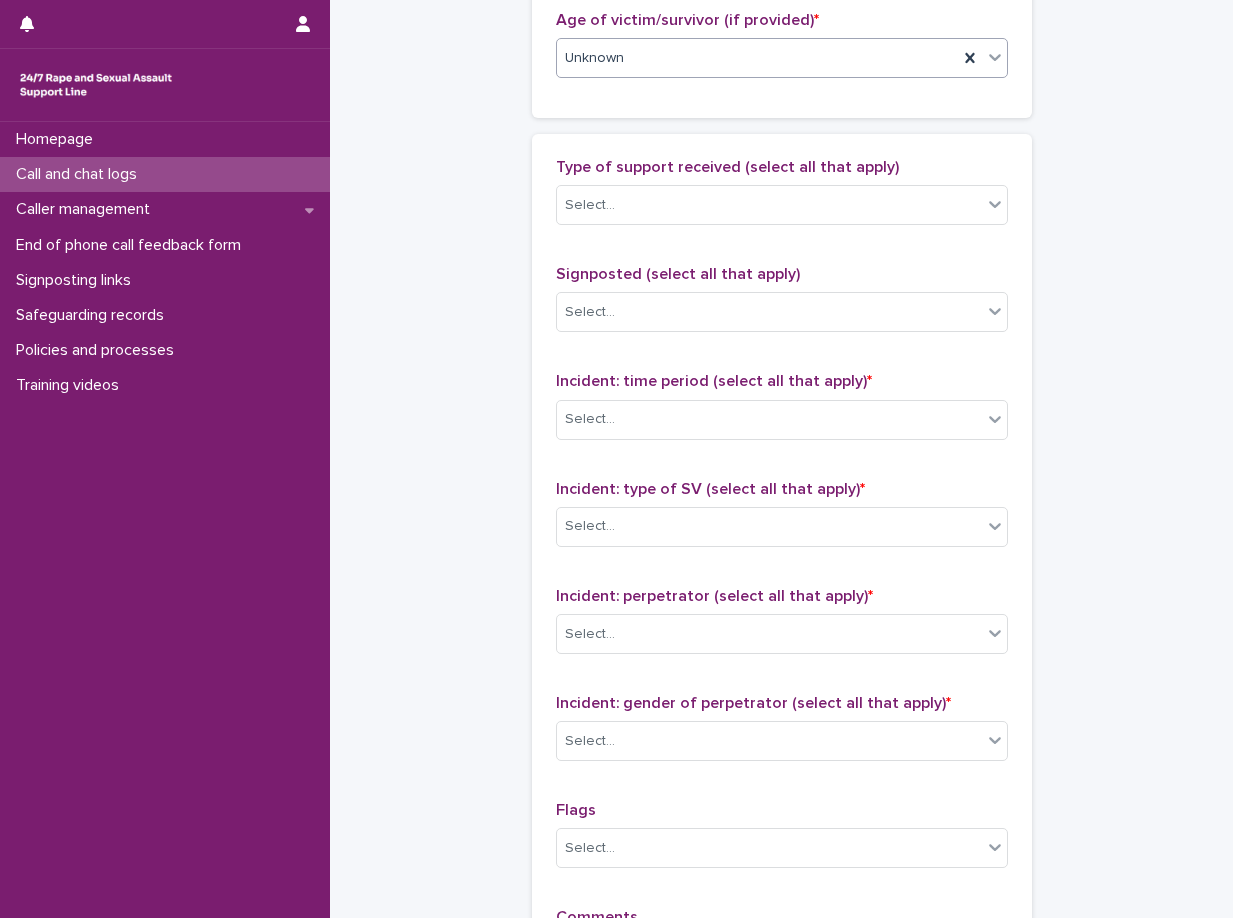 scroll, scrollTop: 1200, scrollLeft: 0, axis: vertical 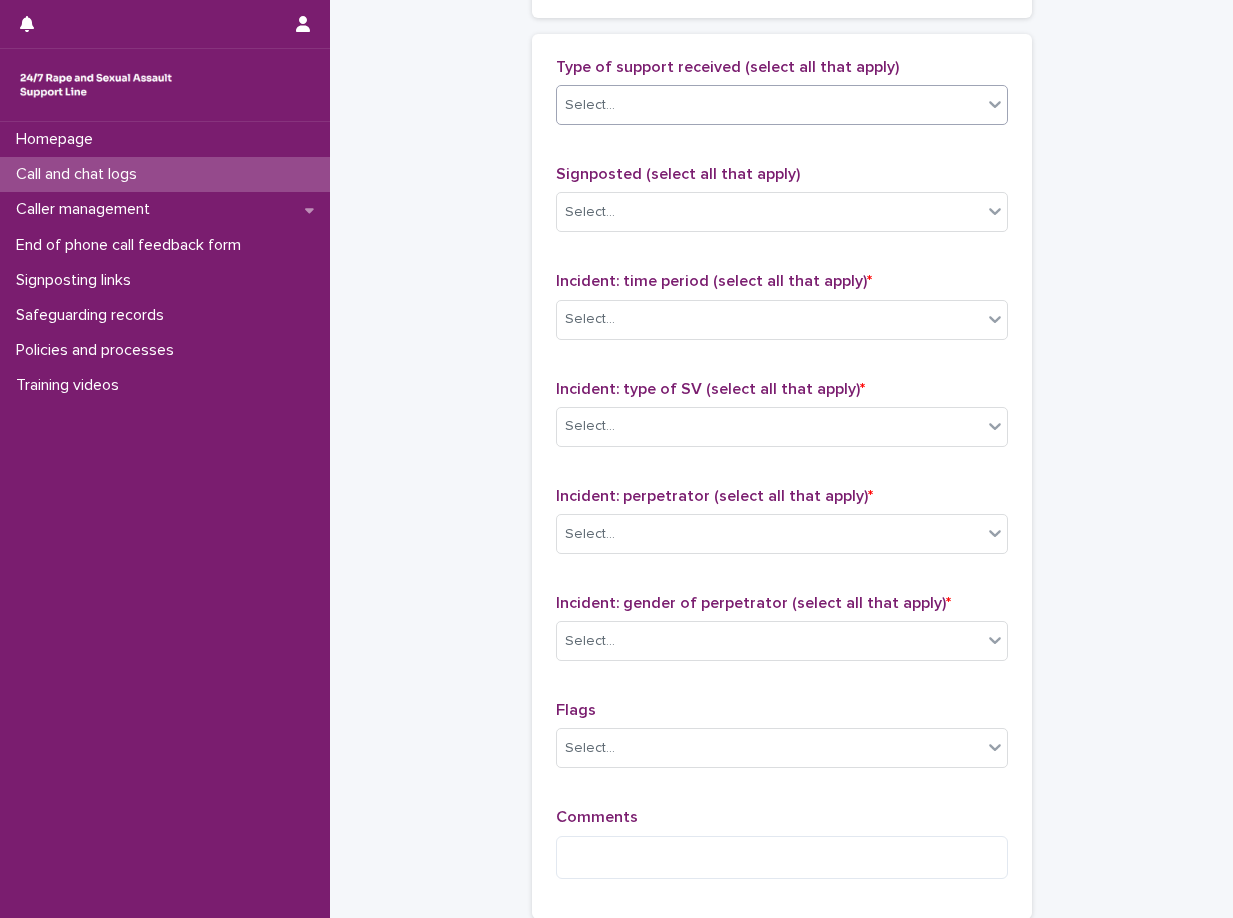 click on "Select..." at bounding box center [769, 105] 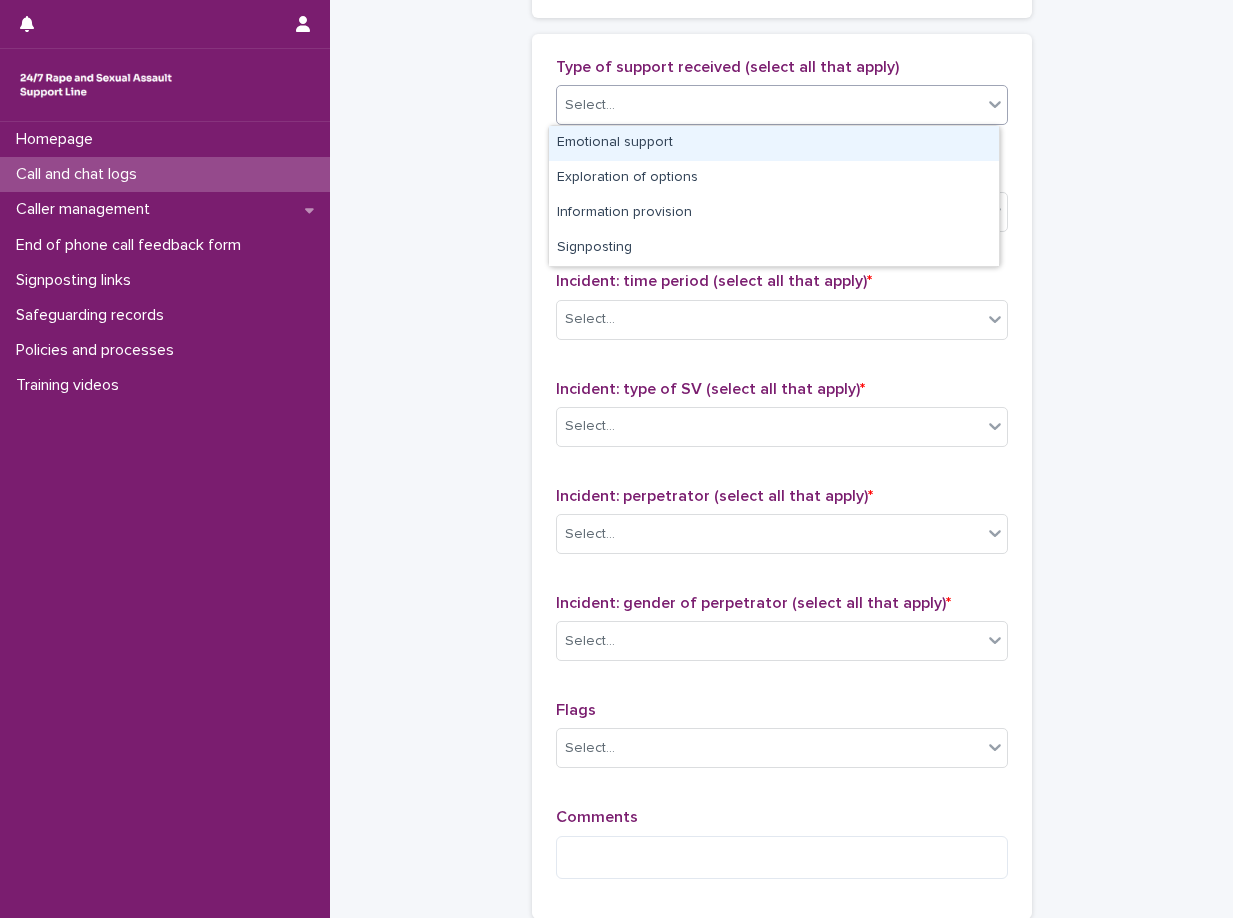 click on "Emotional support" at bounding box center (774, 143) 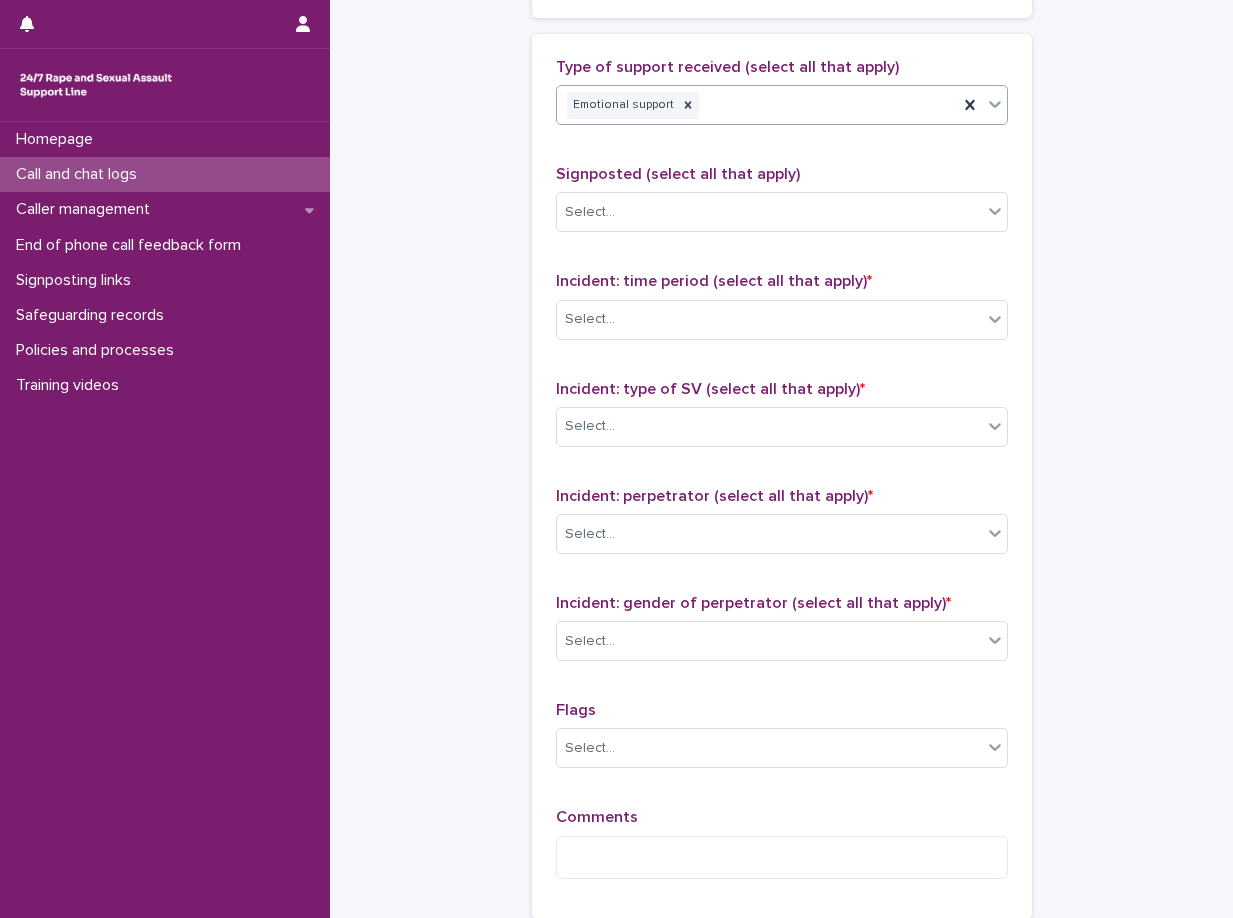click on "Emotional support" at bounding box center (757, 105) 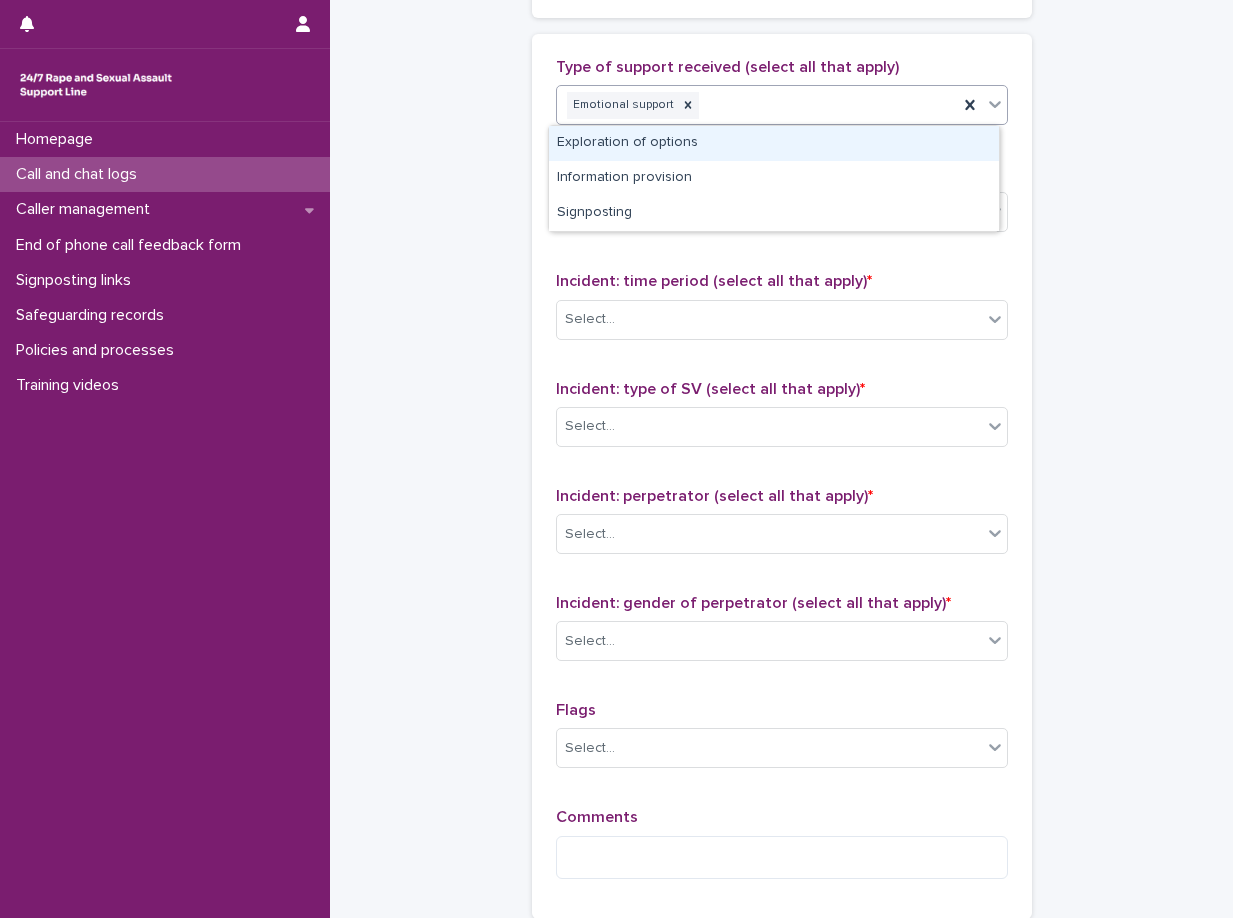 click on "Exploration of options" at bounding box center [774, 143] 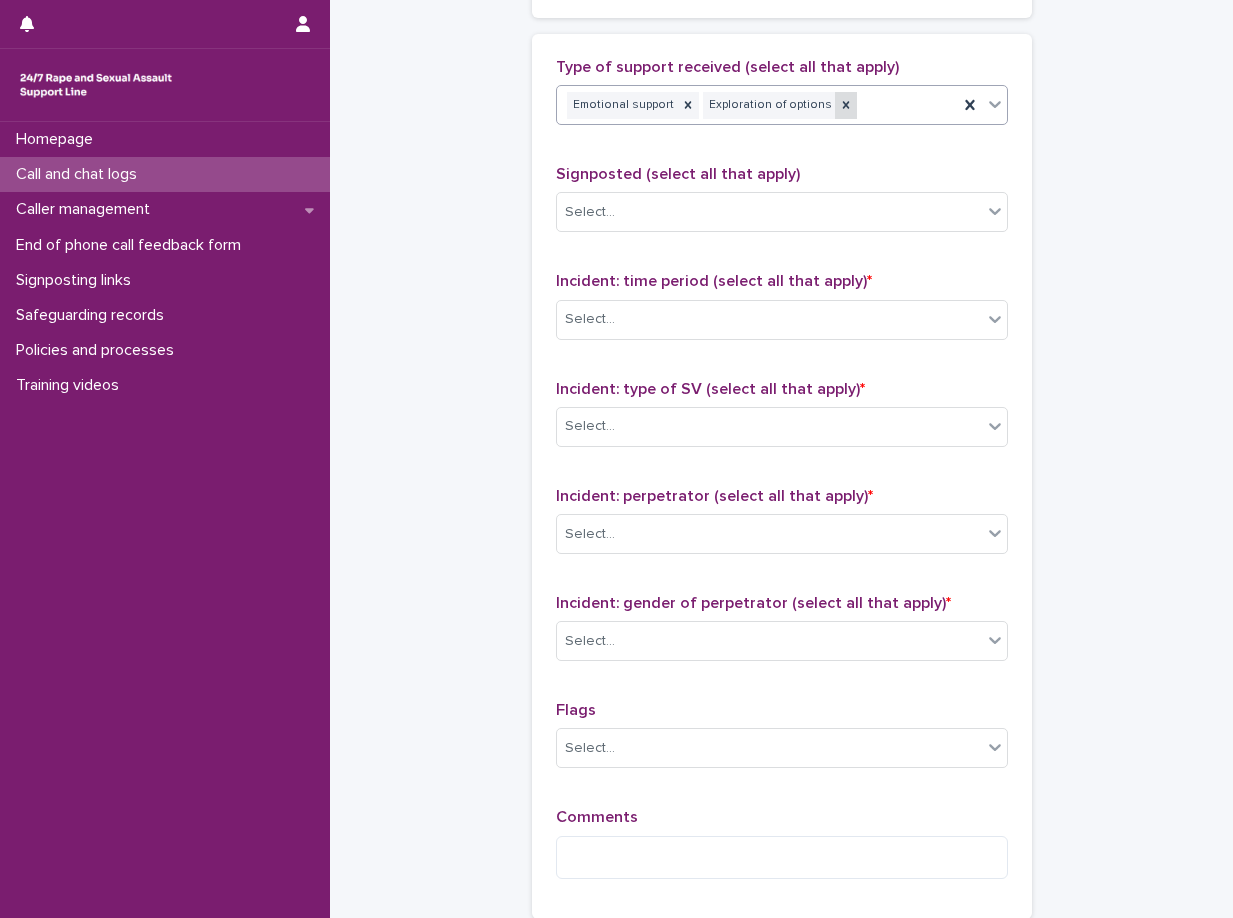 click 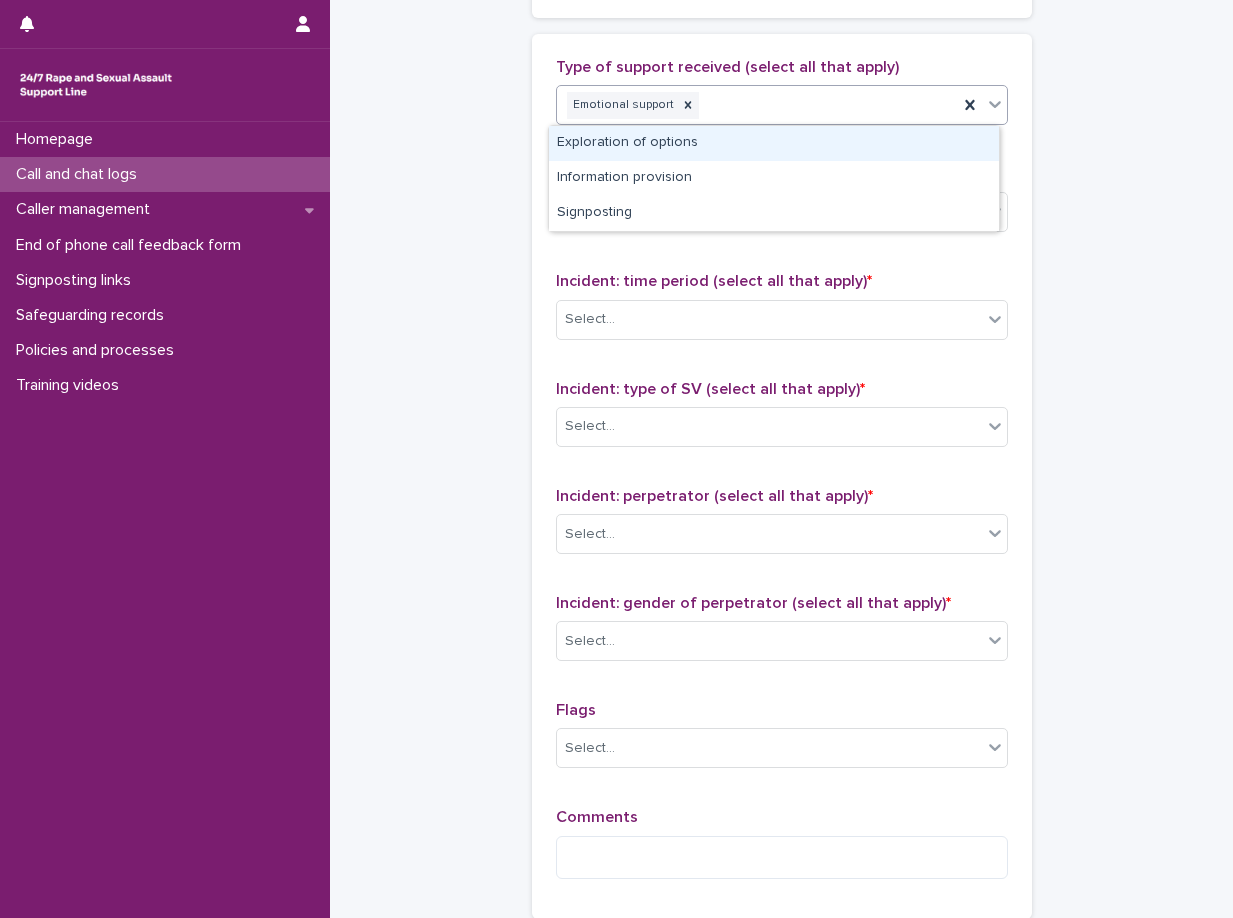 click on "Emotional support" at bounding box center (757, 105) 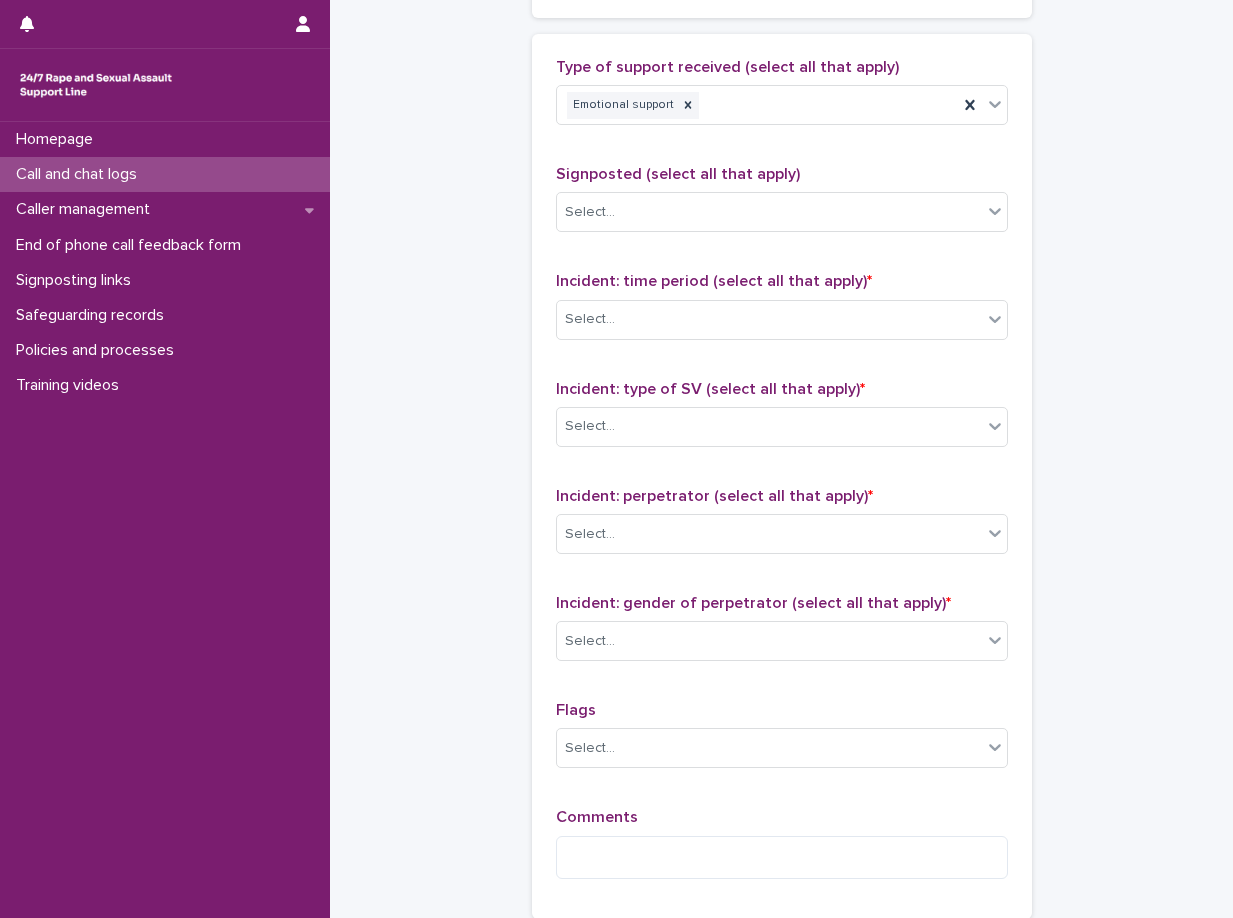 click on "**********" at bounding box center (781, -116) 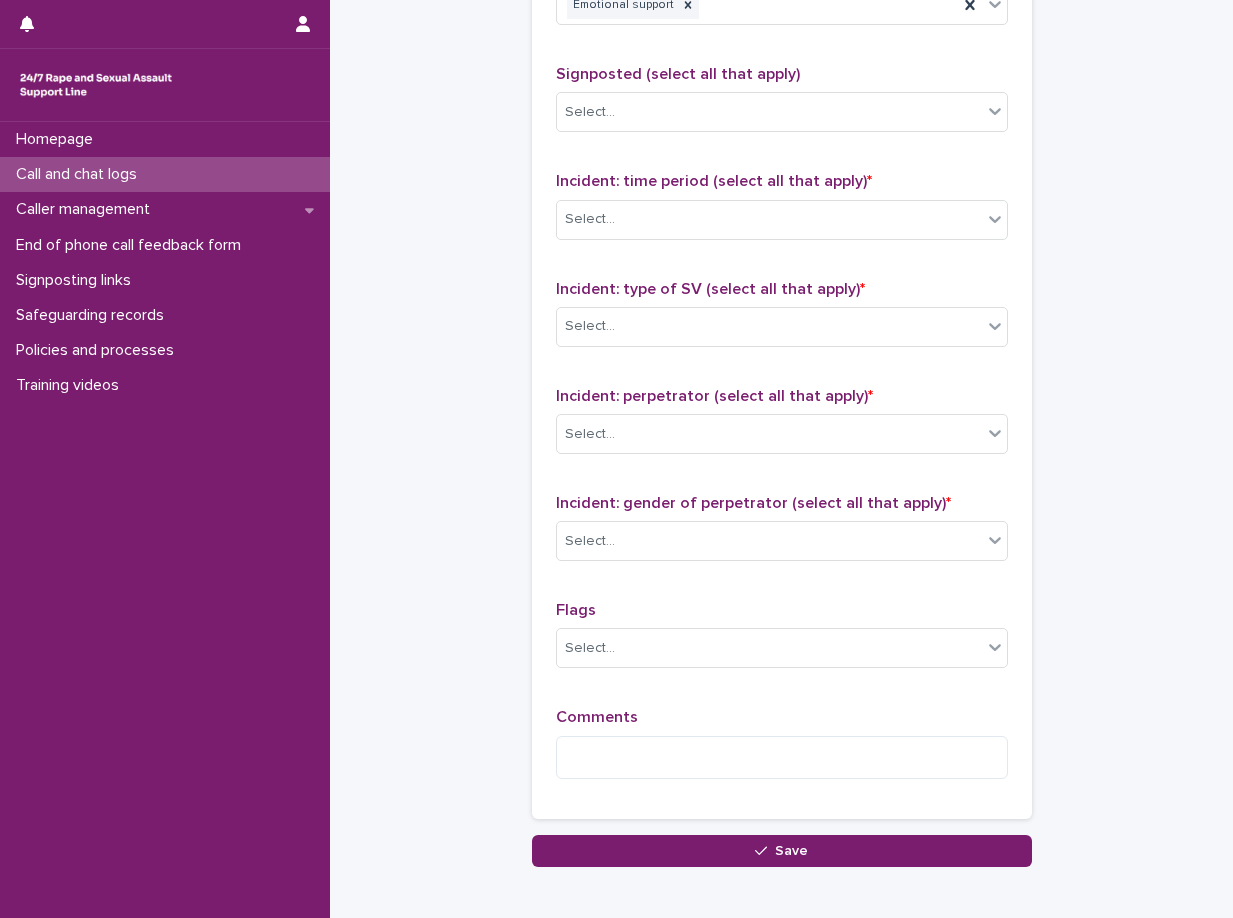 scroll, scrollTop: 1400, scrollLeft: 0, axis: vertical 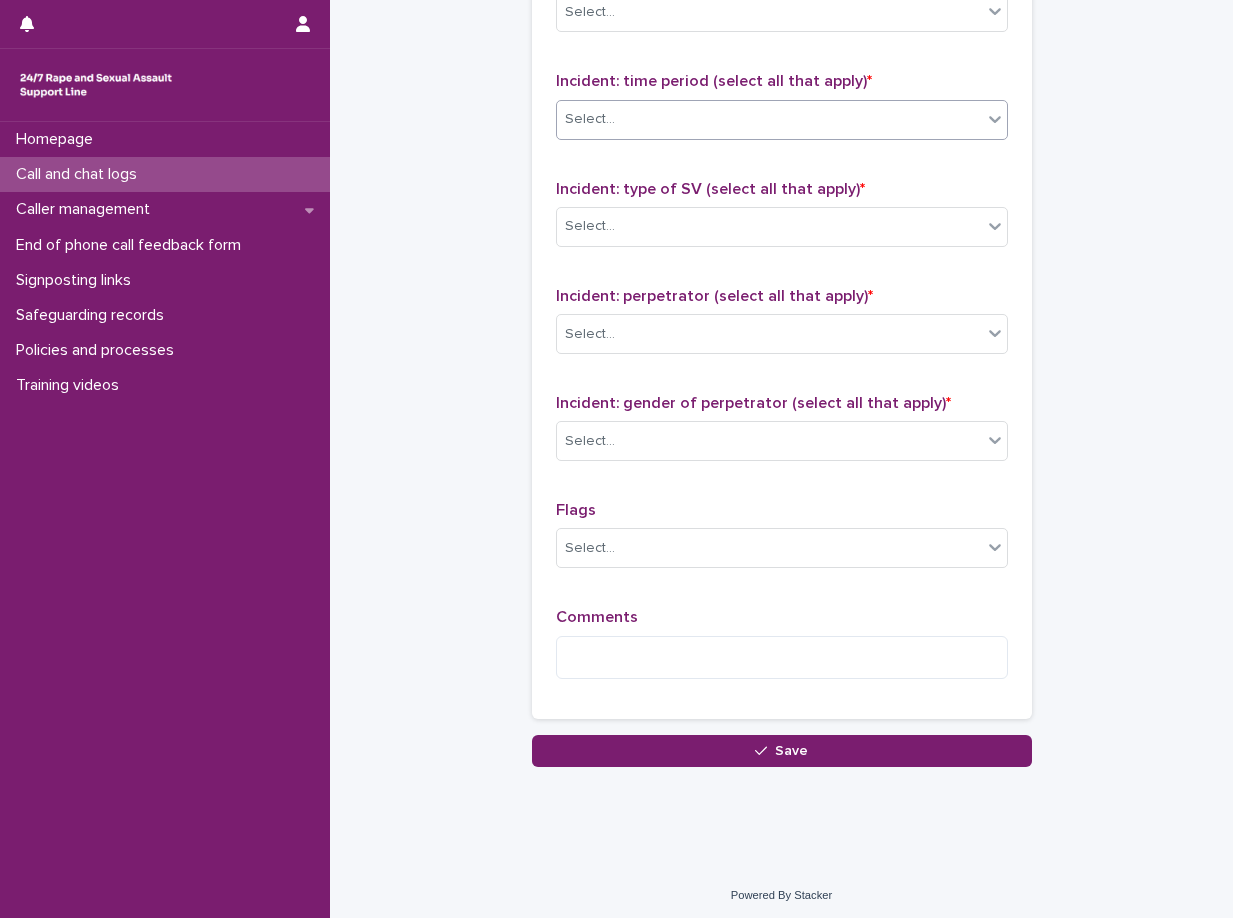 click on "Select..." at bounding box center (769, 119) 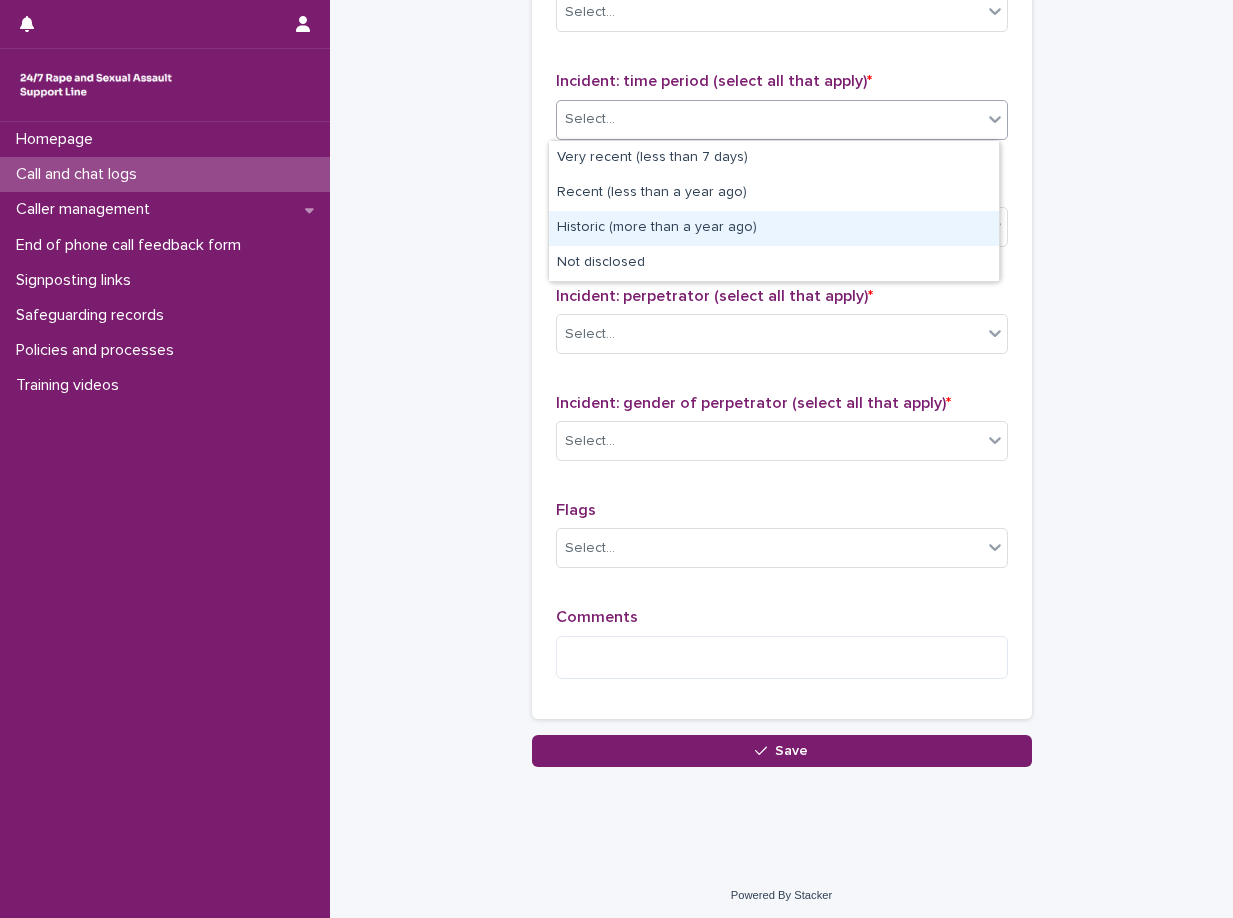 drag, startPoint x: 652, startPoint y: 209, endPoint x: 647, endPoint y: 229, distance: 20.615528 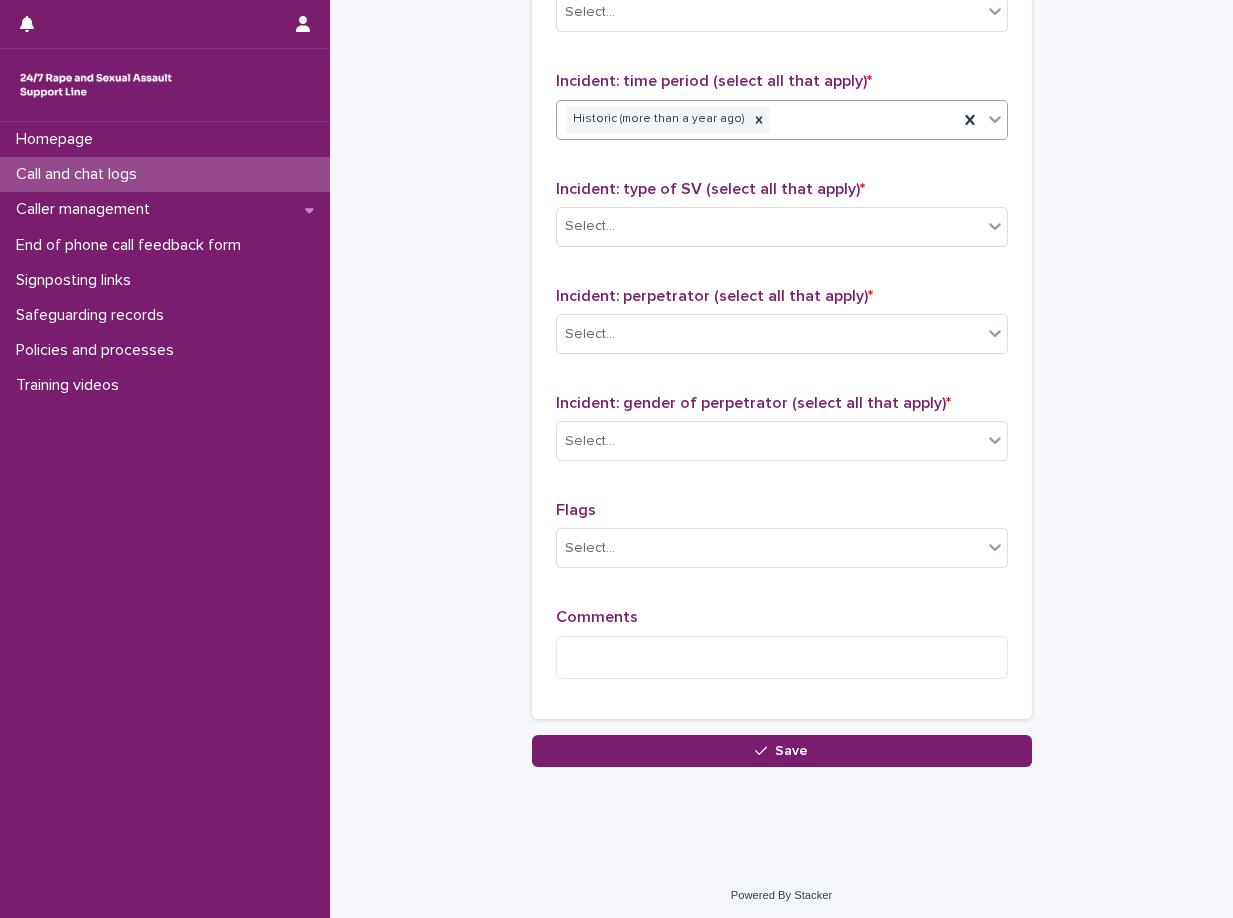 click on "Type of support received (select all that apply) Emotional support Signposted (select all that apply) Select... Incident: time period (select all that apply) *   option Historic (more than a year ago), selected.     0 results available. Select is focused ,type to refine list, press Down to open the menu,  press left to focus selected values Historic (more than a year ago) Incident: type of SV (select all that apply) * Select... Incident: perpetrator (select all that apply) * Select... Incident: gender of perpetrator (select all that apply) * Select... Flags Select... Comments" at bounding box center (782, 276) 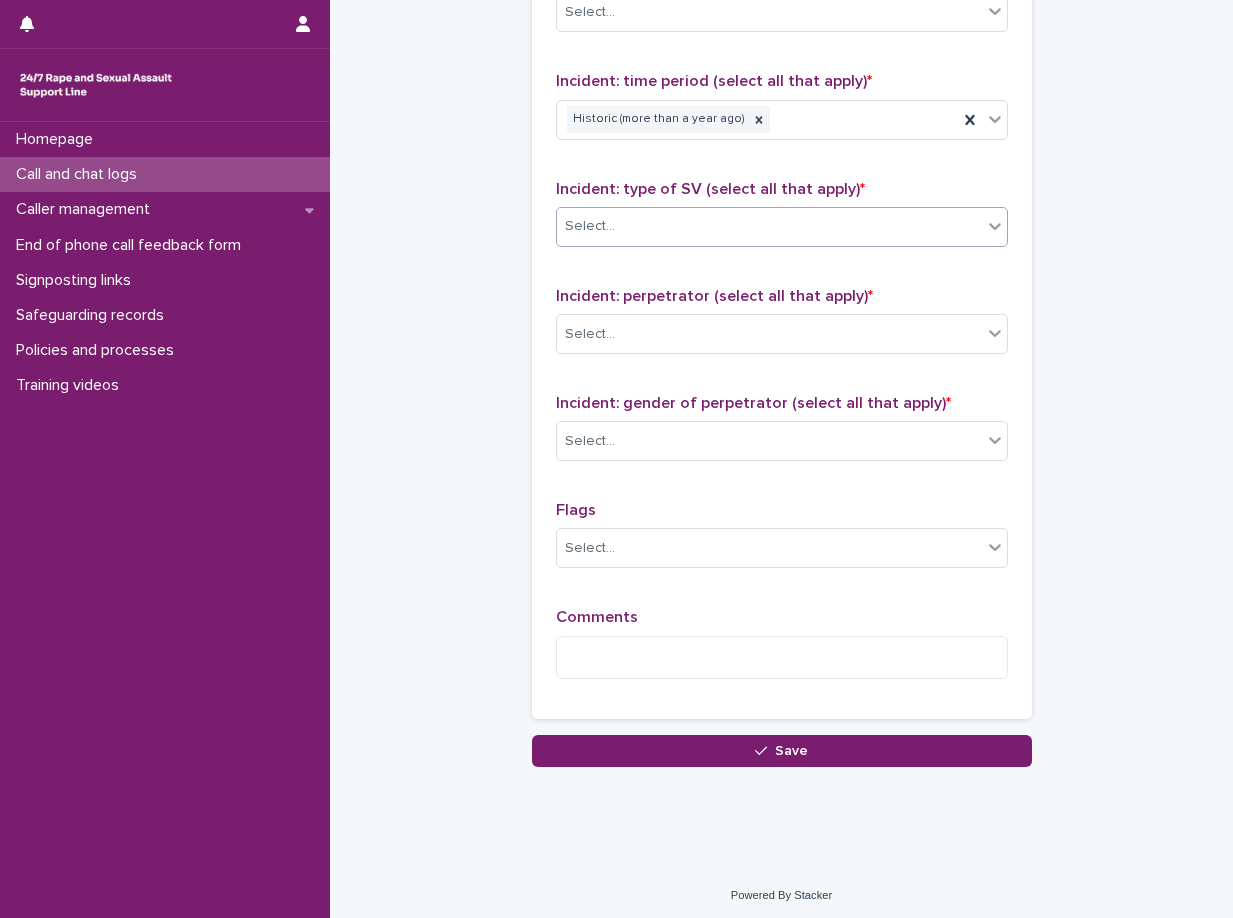 click on "Select..." at bounding box center (769, 226) 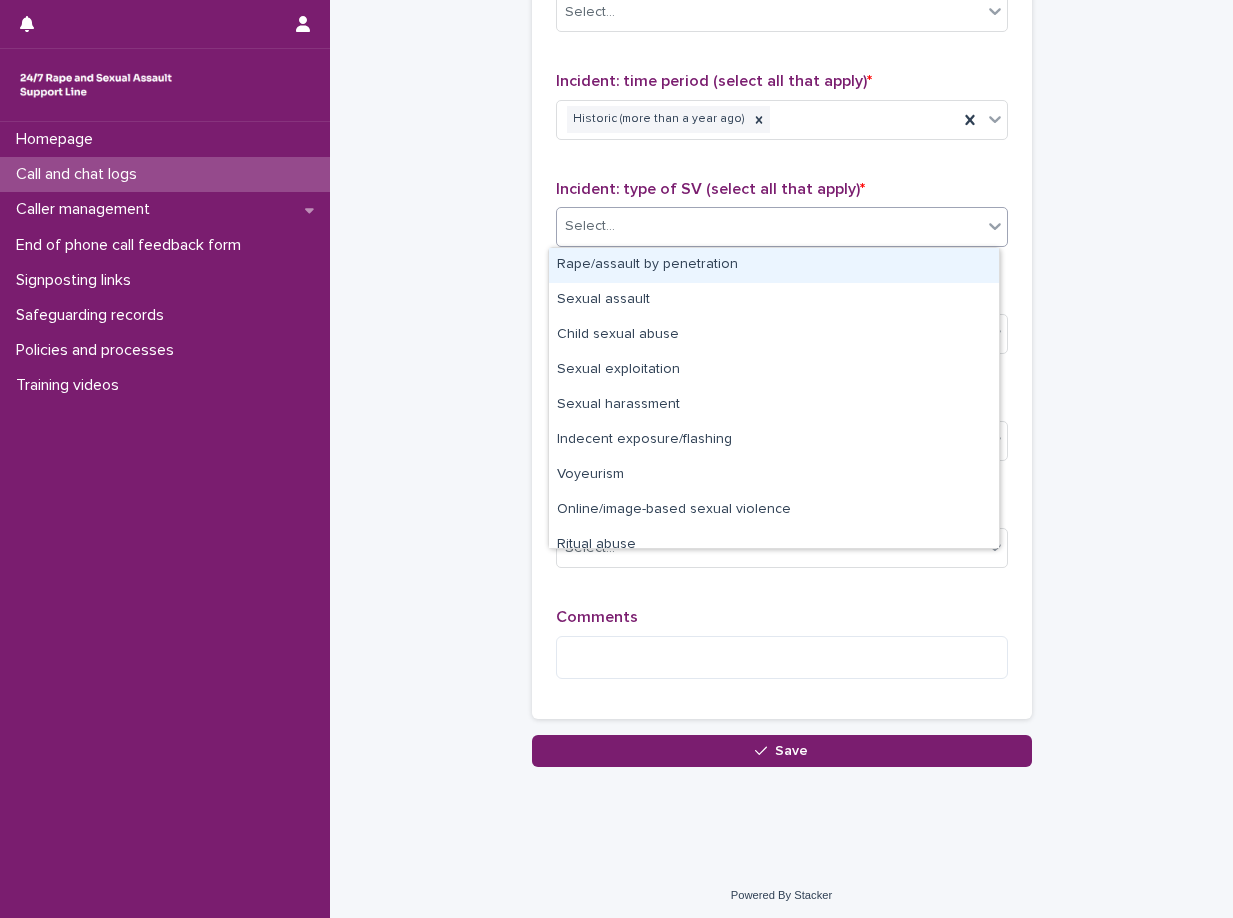 click on "Rape/assault by penetration" at bounding box center (774, 265) 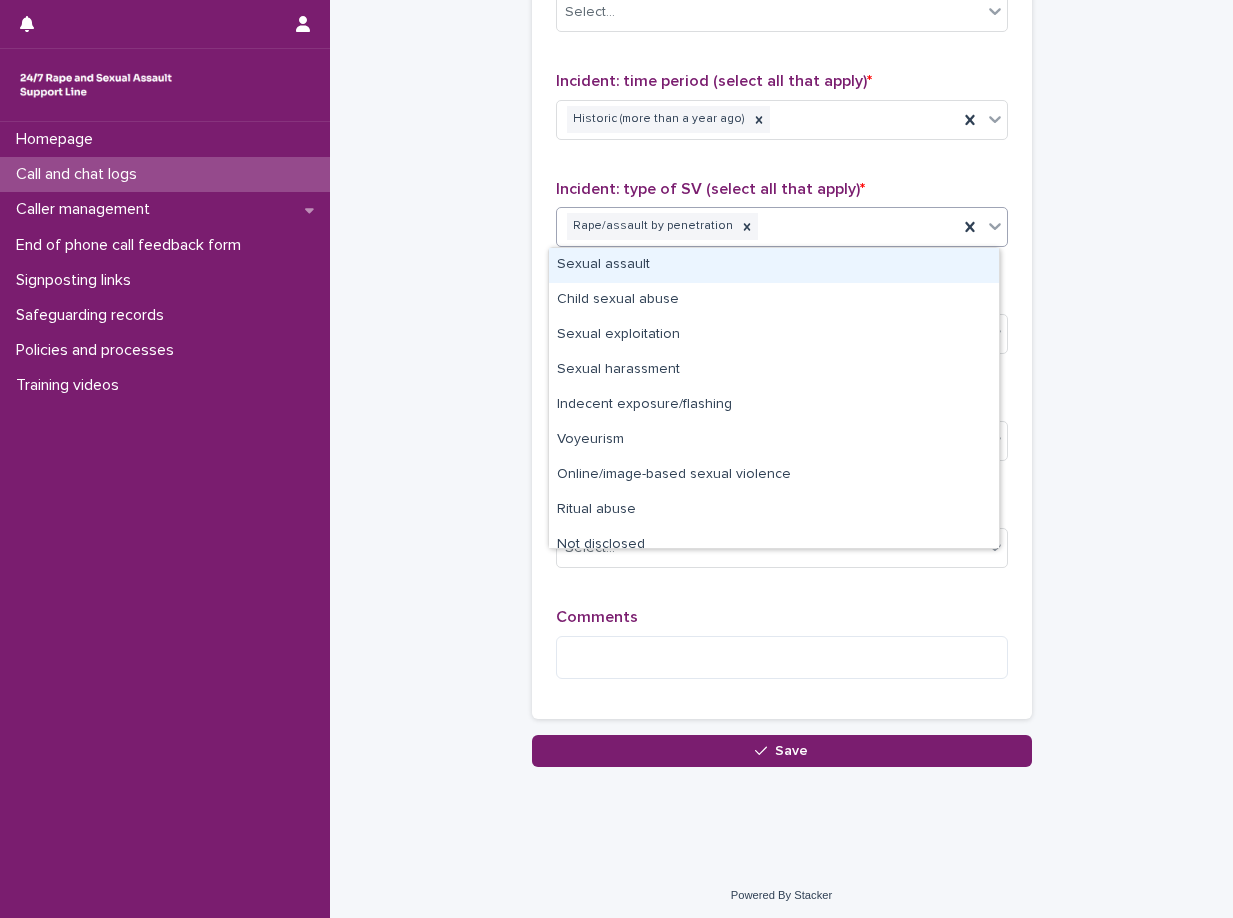 click on "Rape/assault by penetration" at bounding box center (757, 226) 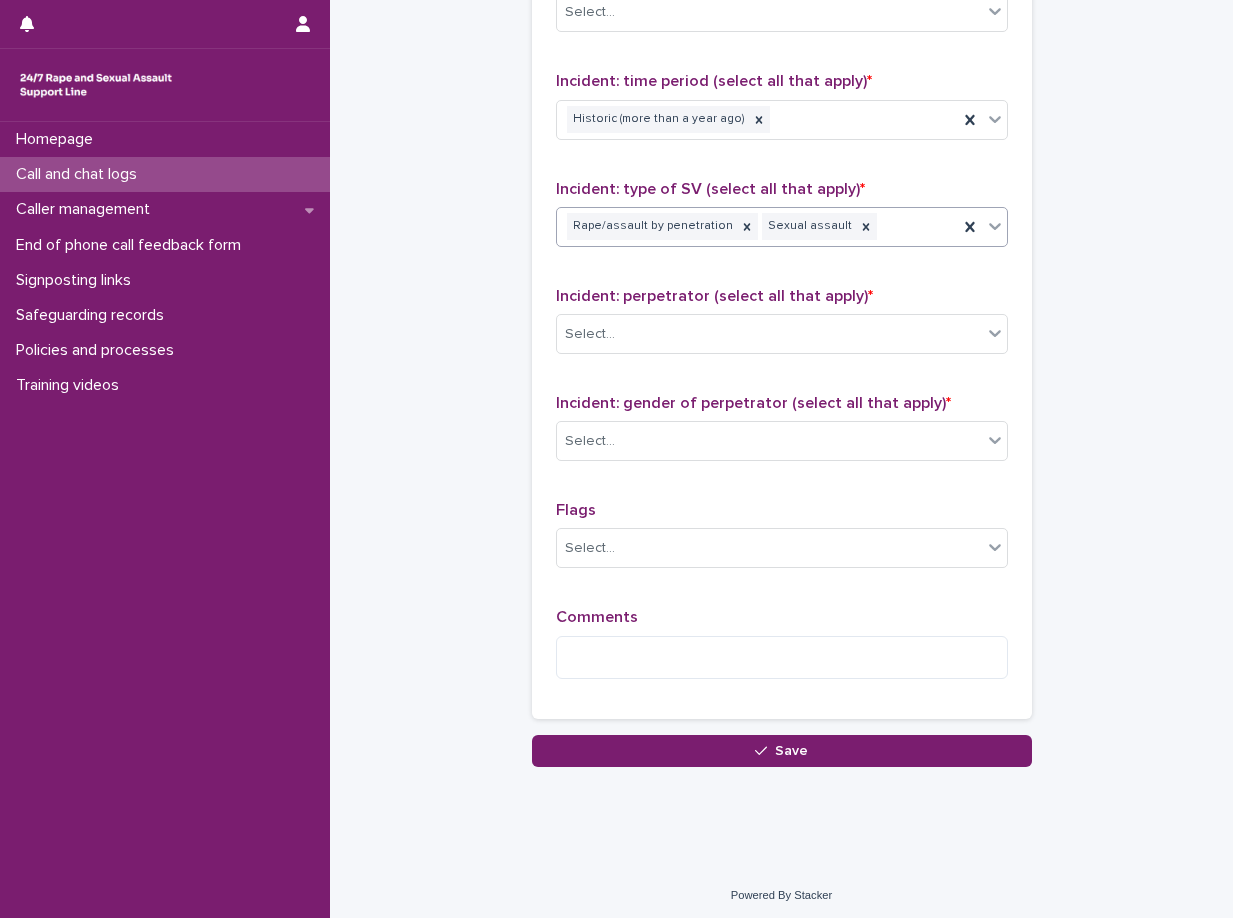 click on "Rape/assault by penetration Sexual assault" at bounding box center (757, 226) 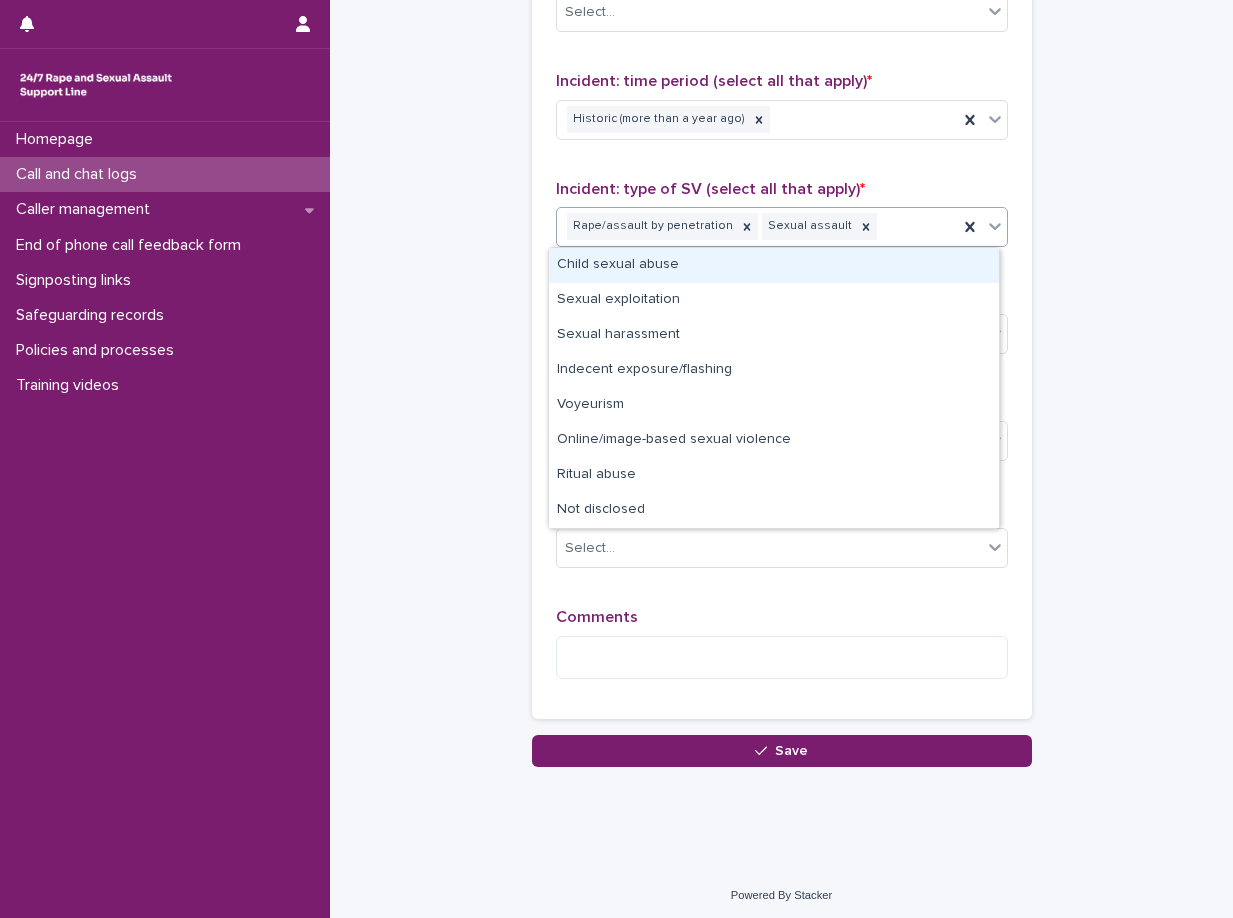 click on "Child sexual abuse" at bounding box center [774, 265] 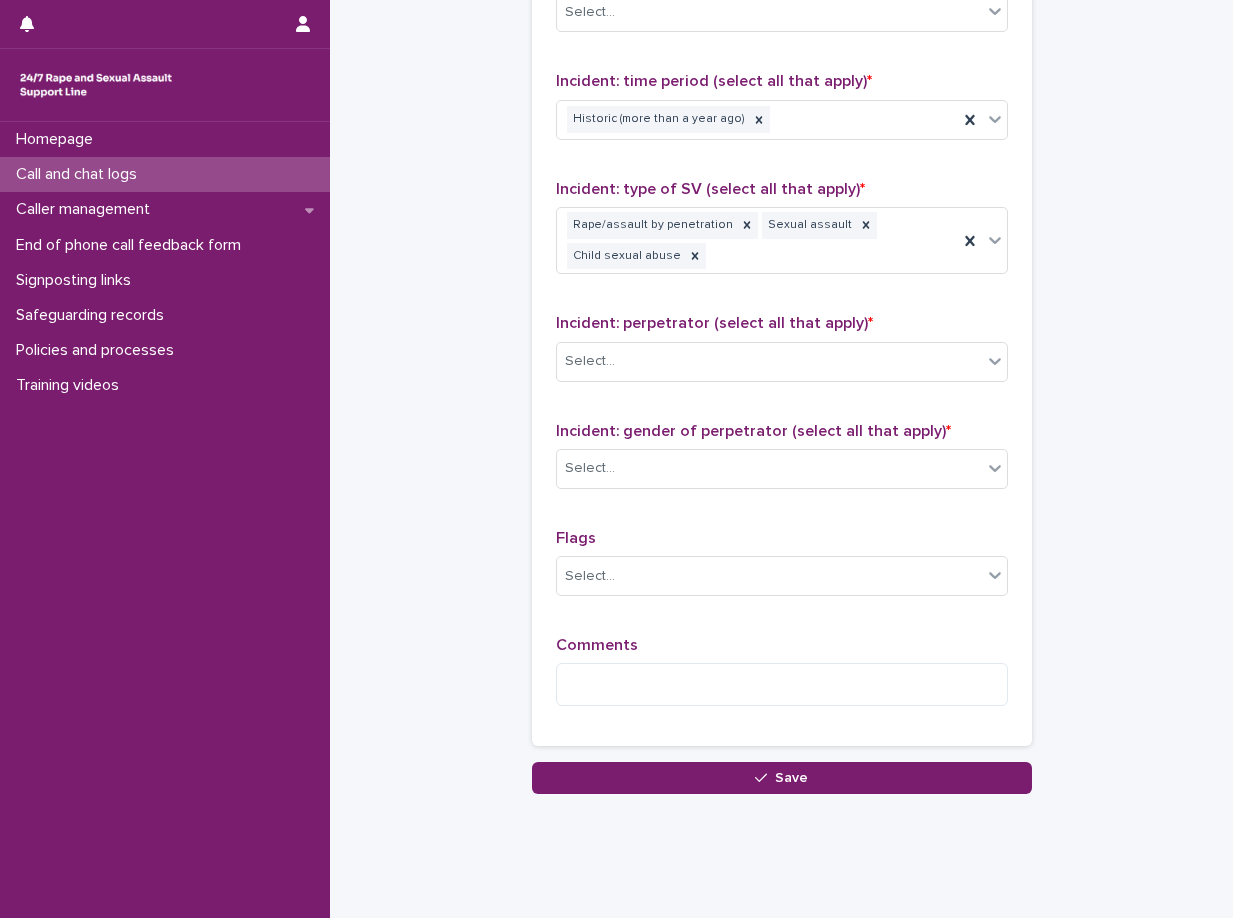 click on "Incident: type of SV (select all that apply) * Rape/assault by penetration Sexual assault Child sexual abuse" at bounding box center (782, 235) 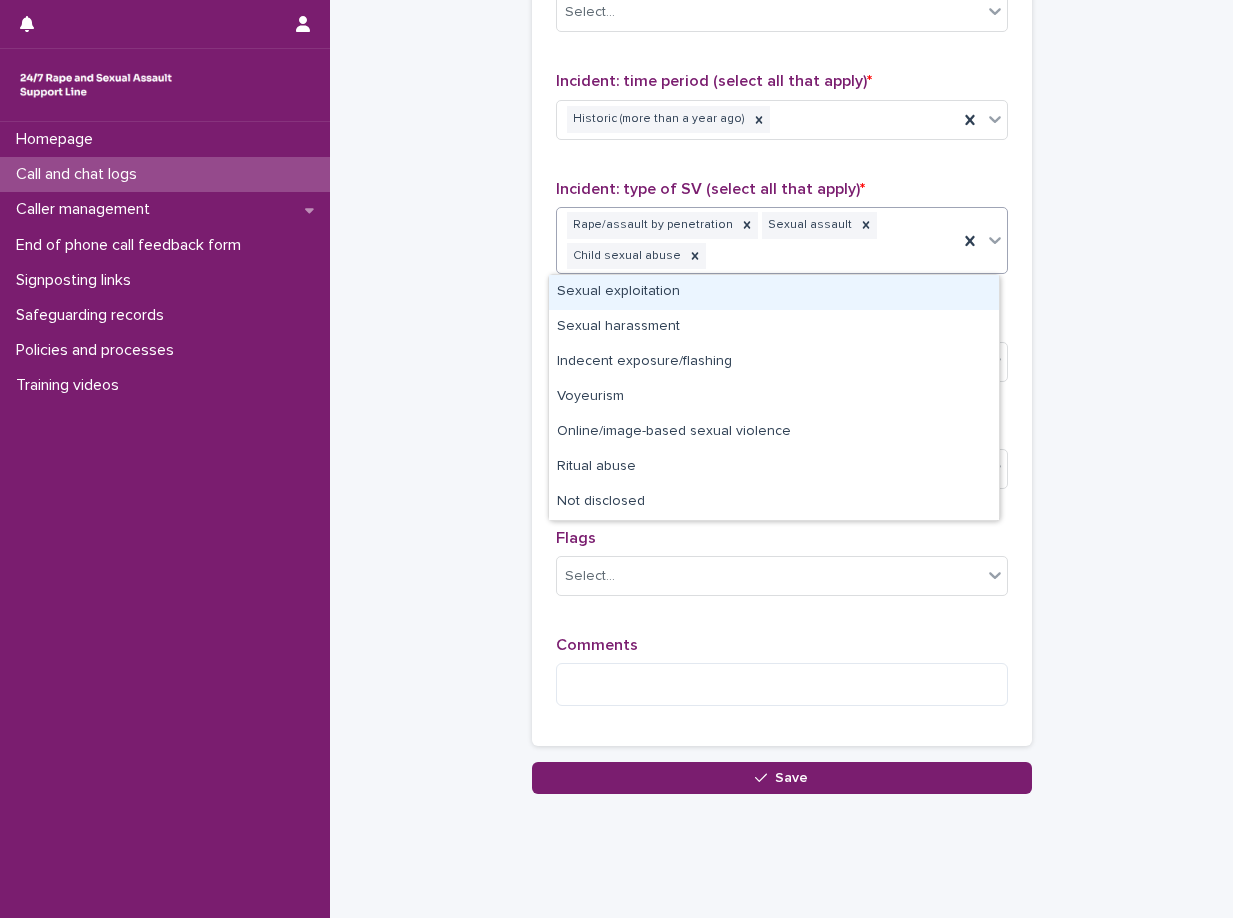 click on "Rape/assault by penetration Sexual assault Child sexual abuse" at bounding box center [757, 241] 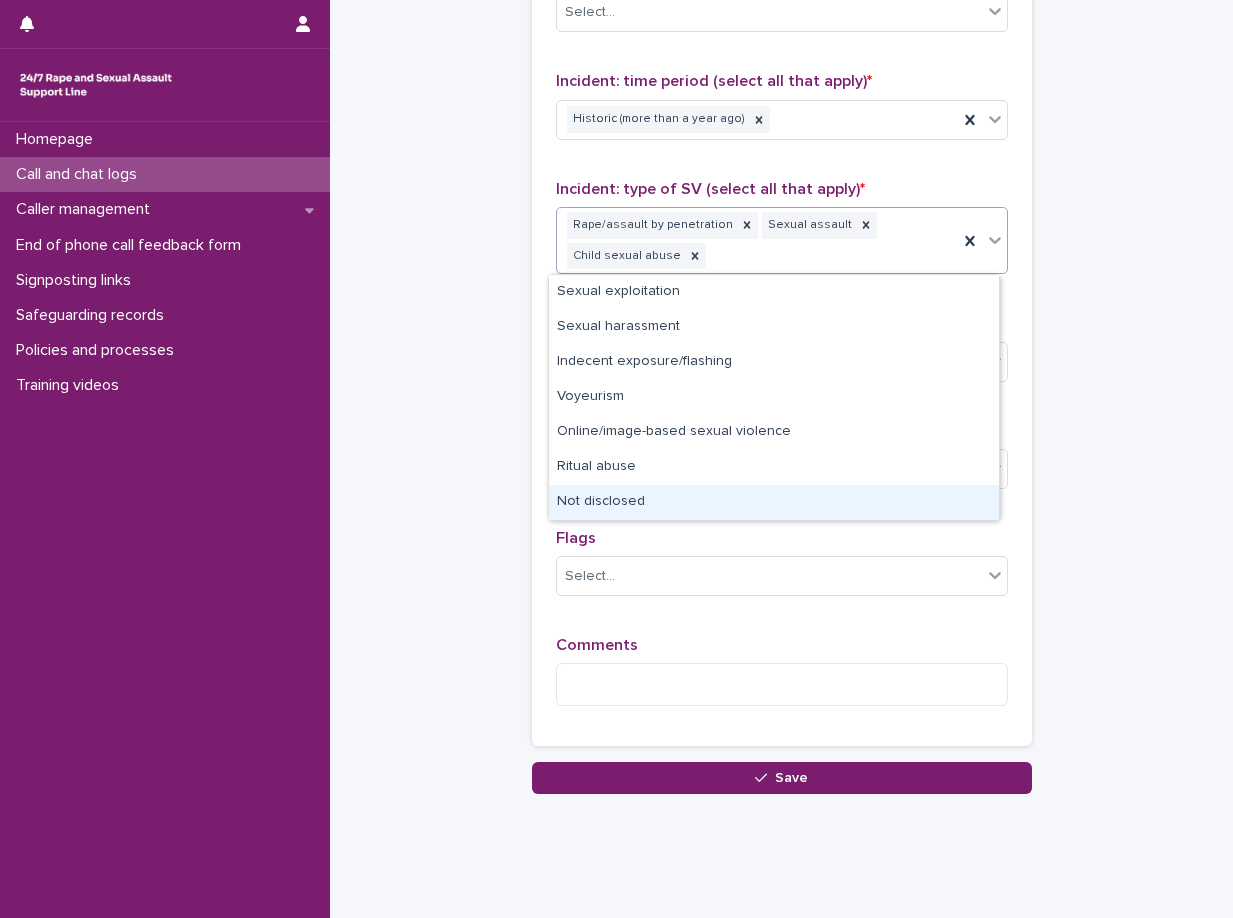 drag, startPoint x: 691, startPoint y: 481, endPoint x: 680, endPoint y: 503, distance: 24.596748 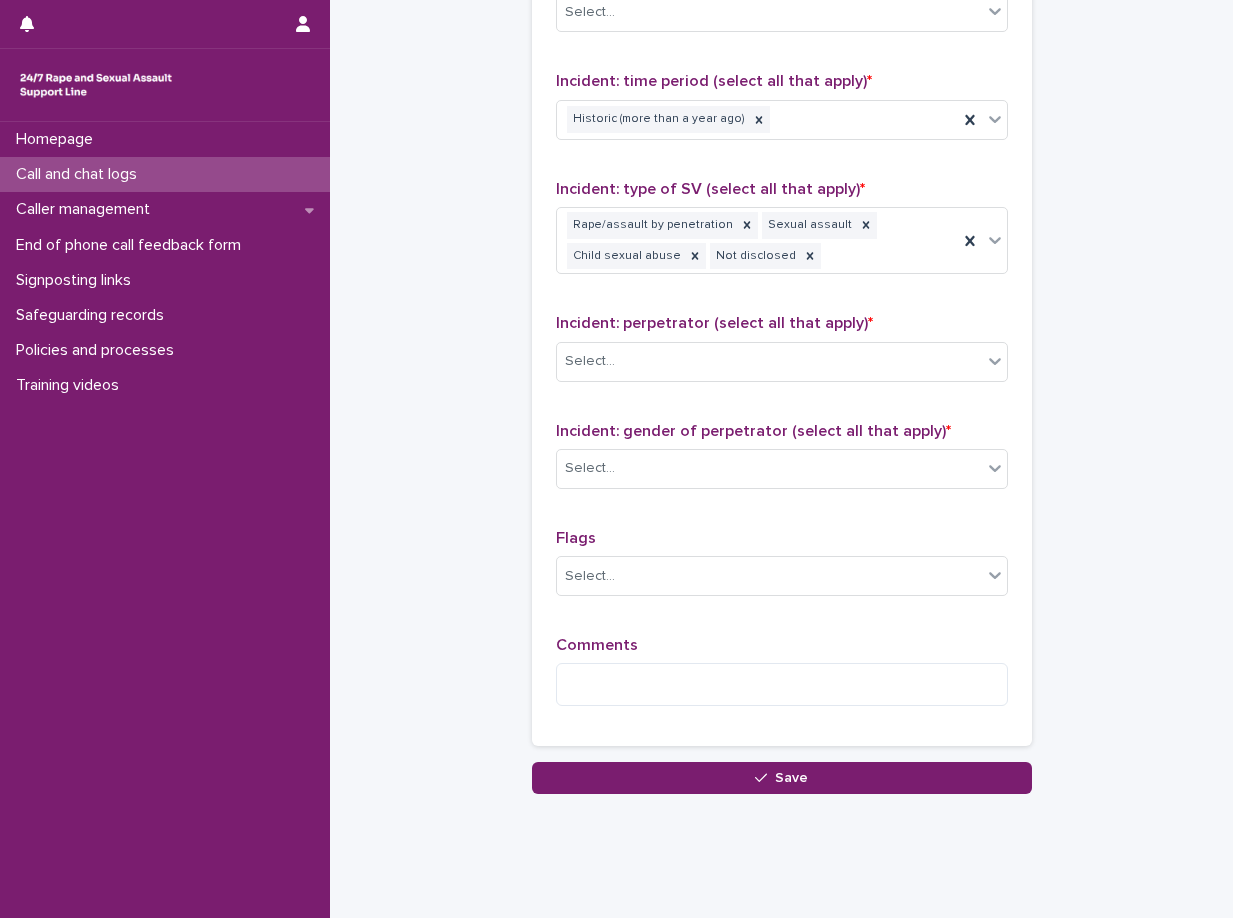 click on "Incident: perpetrator (select all that apply) *" at bounding box center [714, 323] 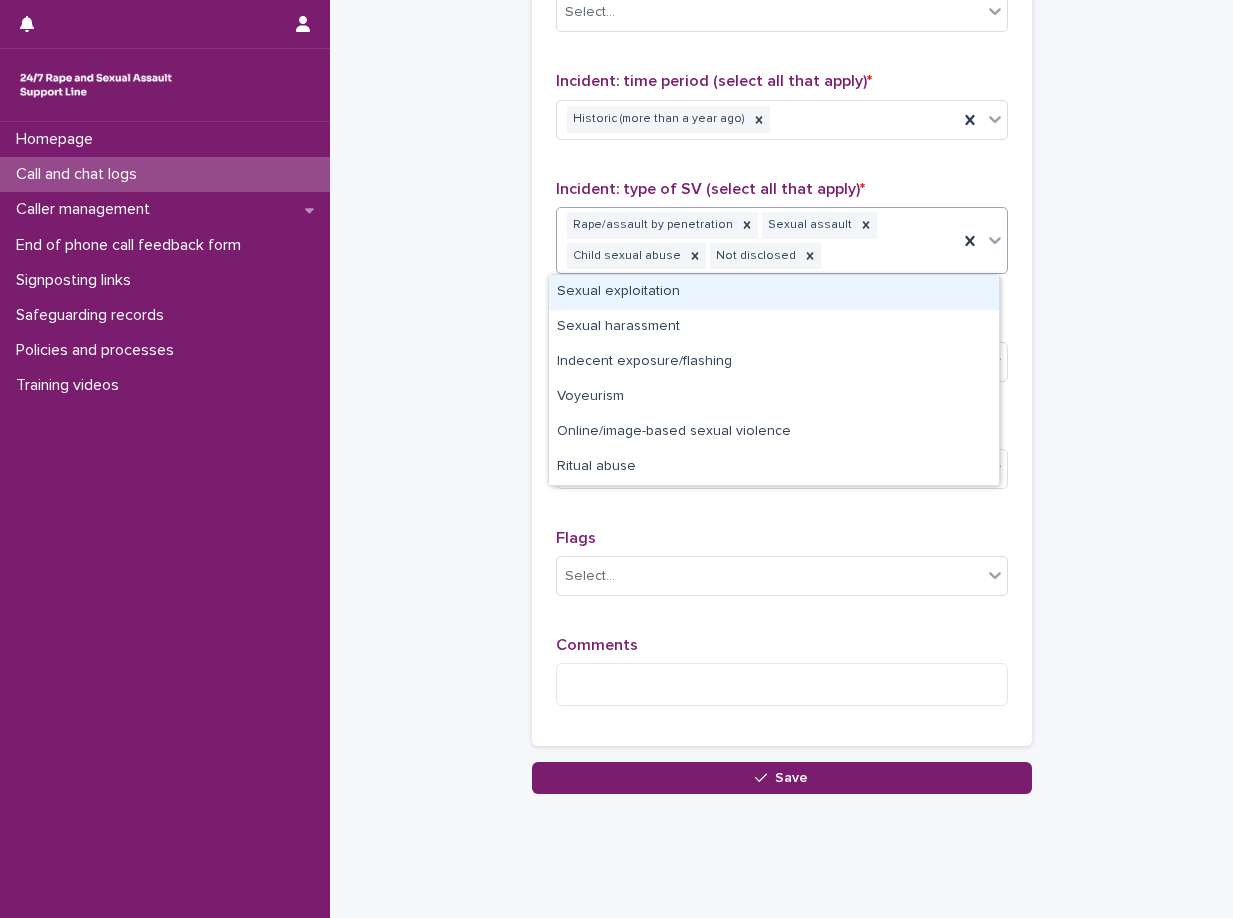 click on "Rape/assault by penetration Sexual assault Child sexual abuse Not disclosed" at bounding box center (757, 241) 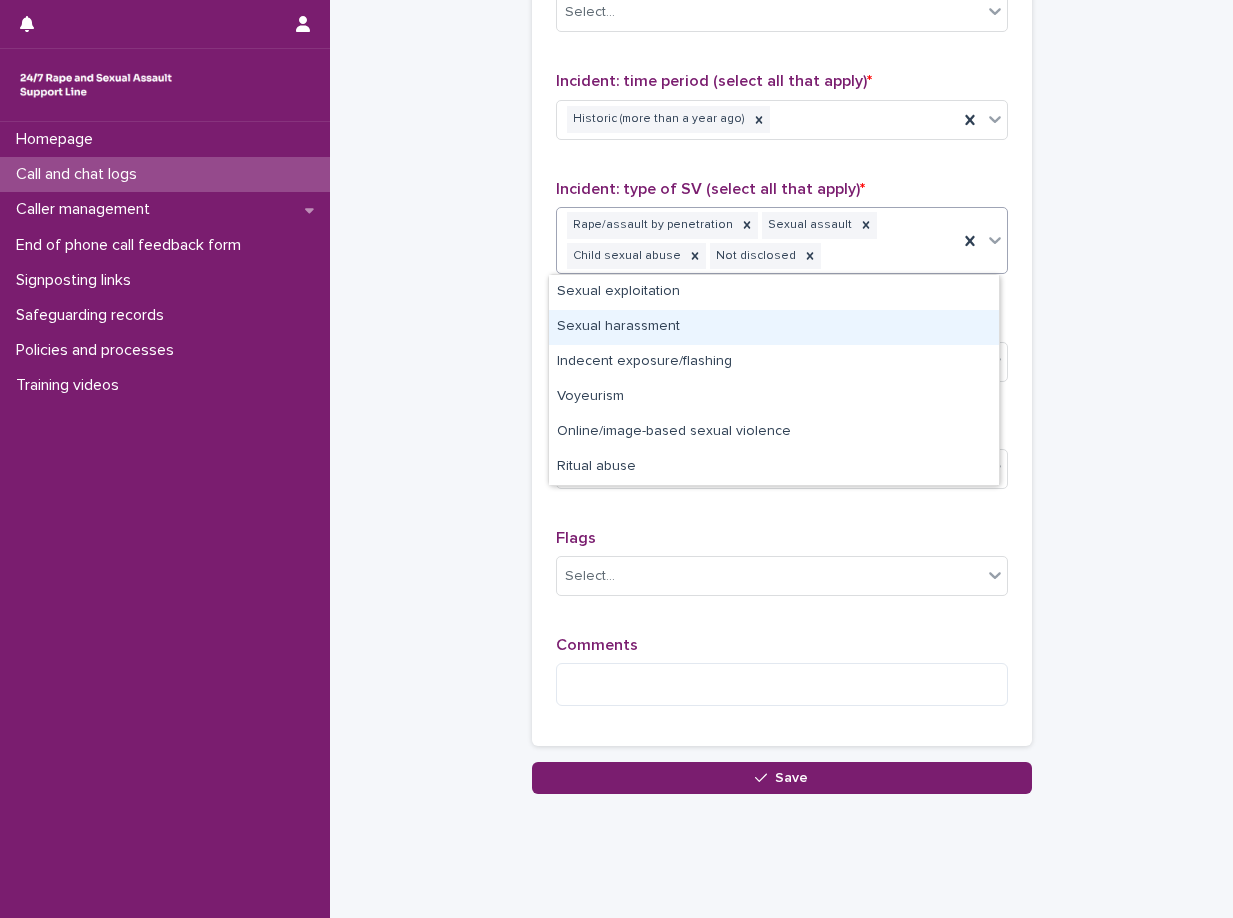 click on "**********" at bounding box center [781, -302] 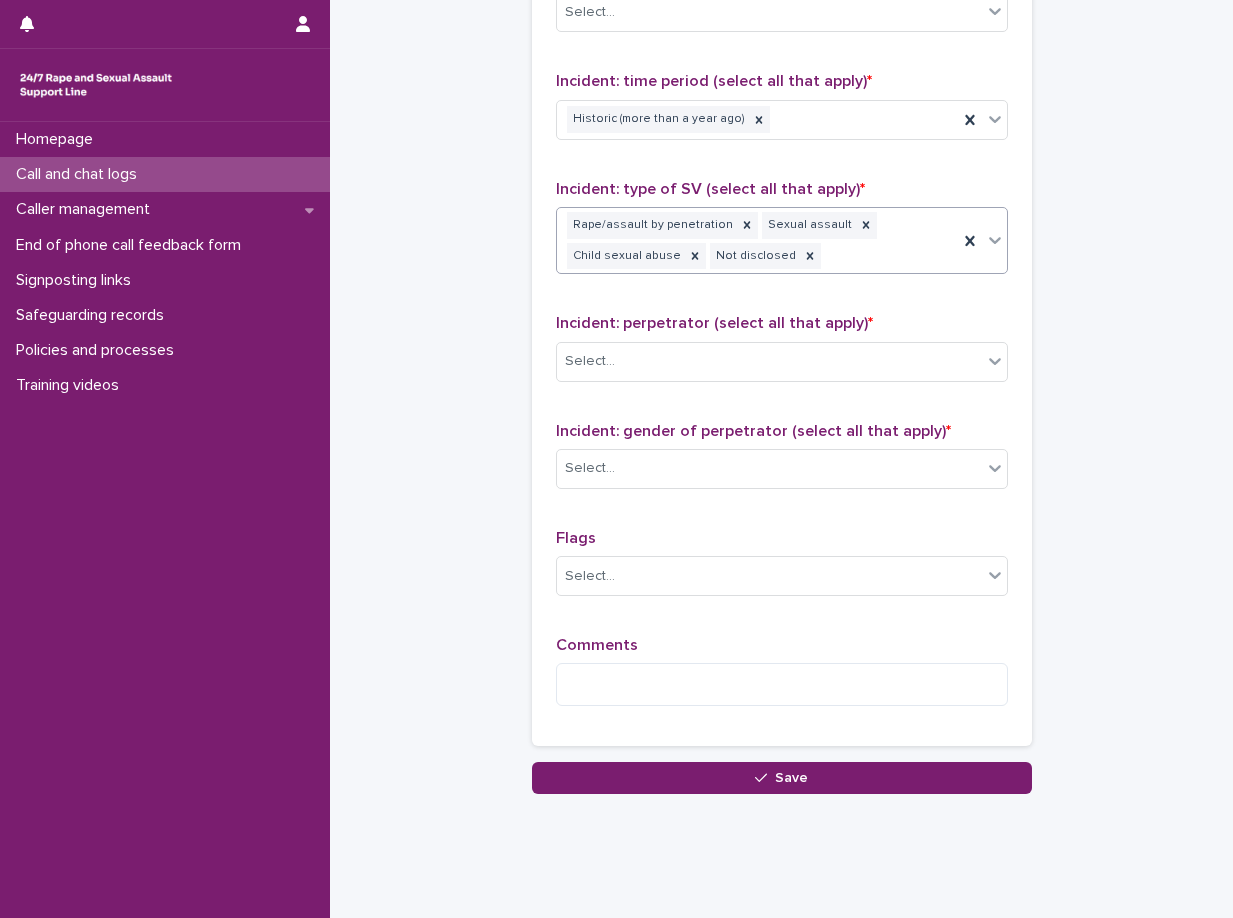 click on "Rape/assault by penetration Sexual assault Child sexual abuse Not disclosed" at bounding box center (757, 241) 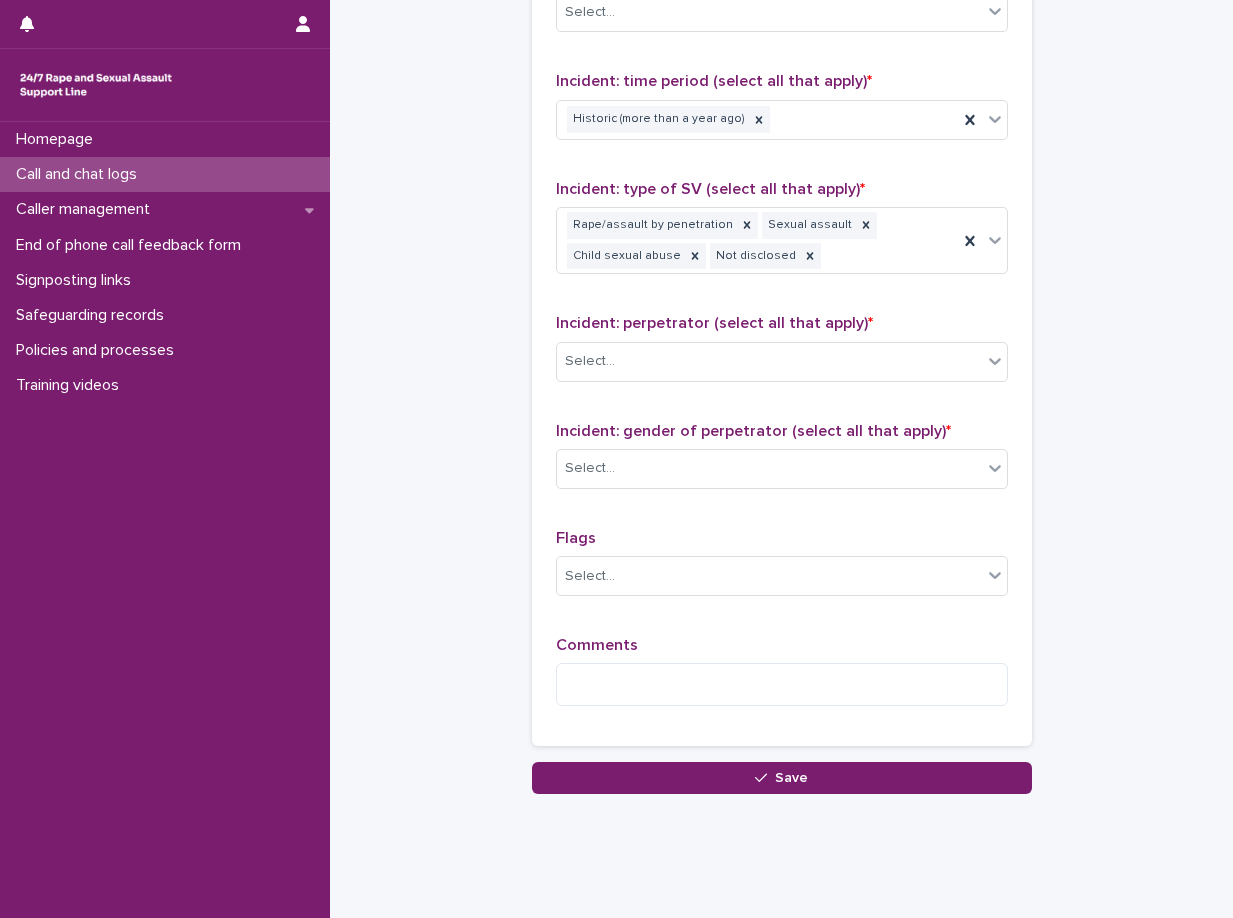 click on "**********" at bounding box center (781, -302) 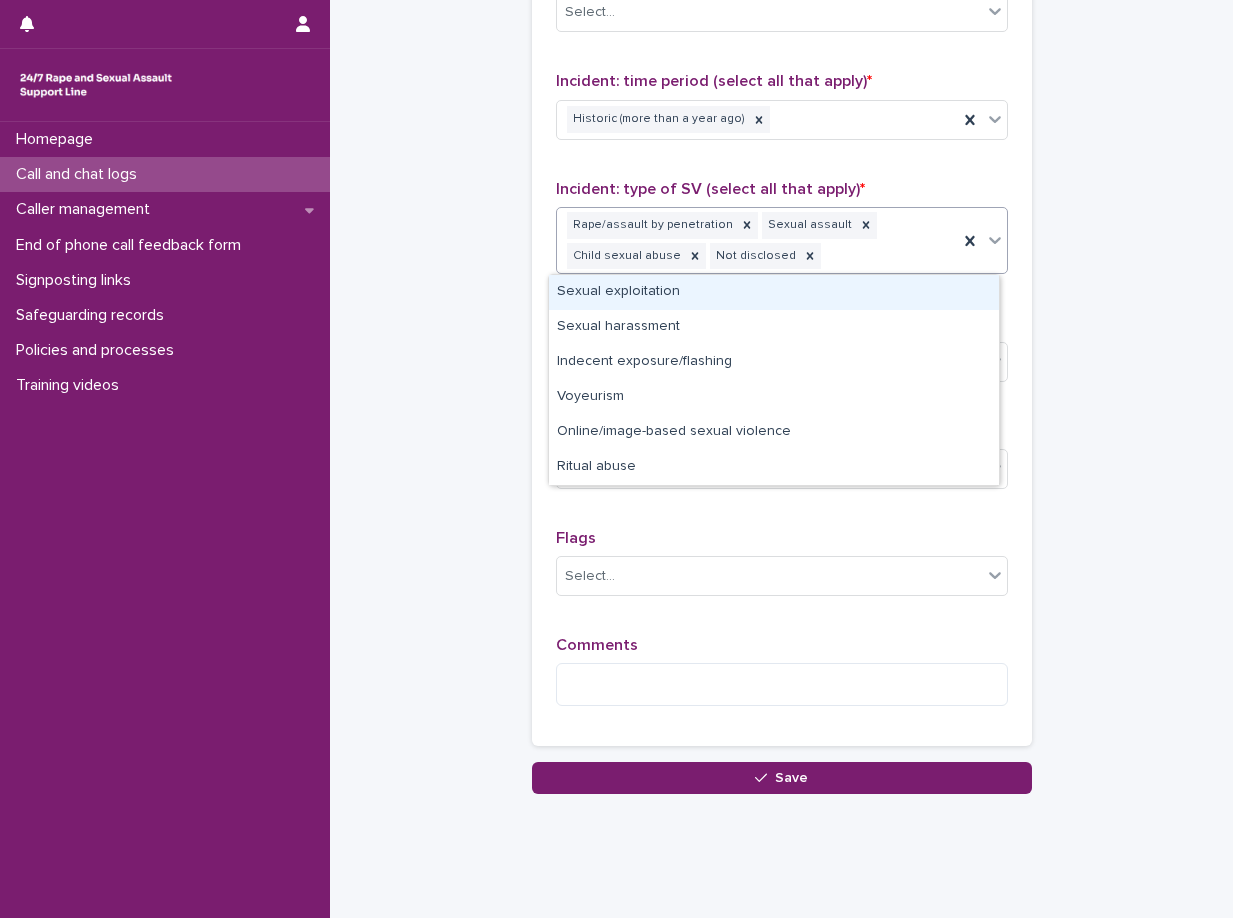click on "Rape/assault by penetration Sexual assault Child sexual abuse Not disclosed" at bounding box center [757, 241] 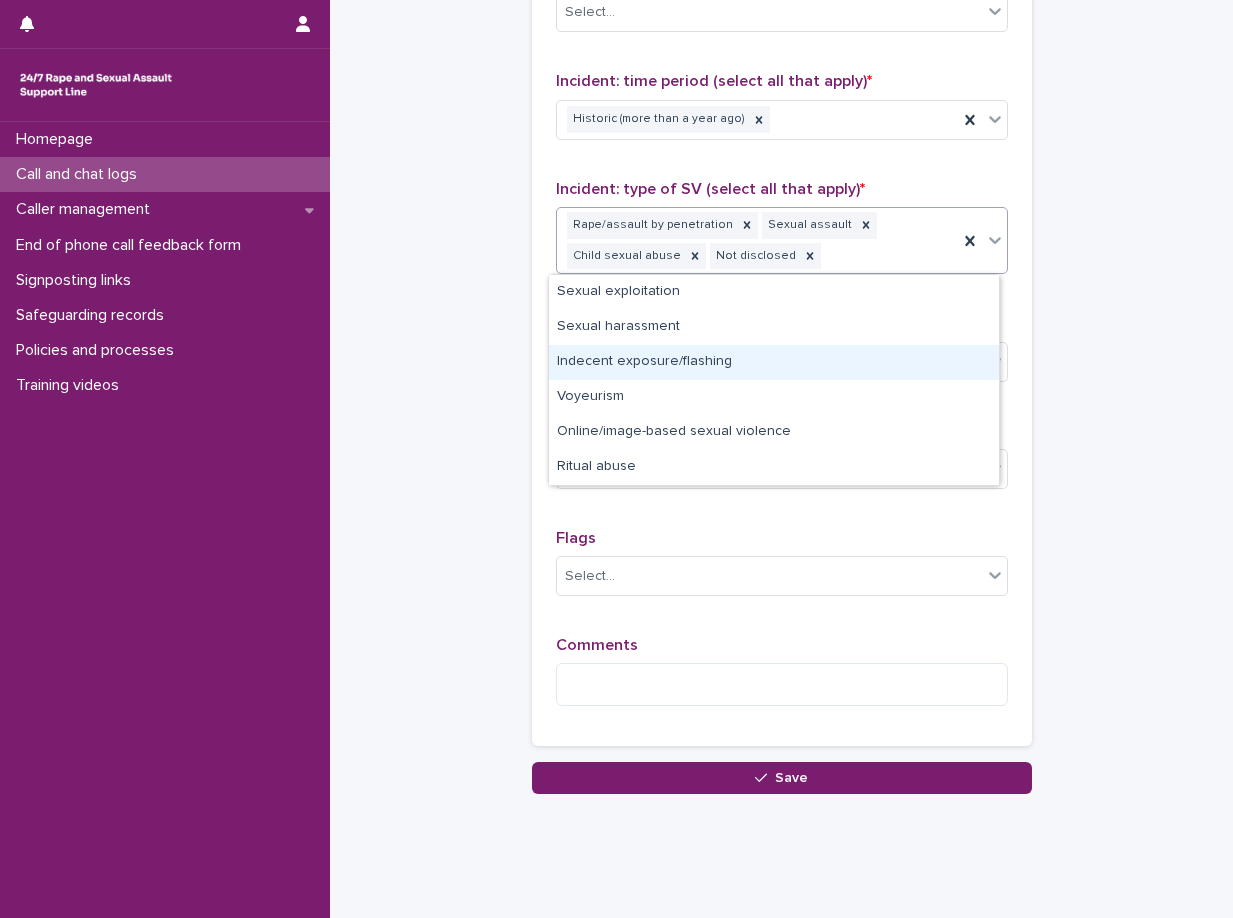 click on "Indecent exposure/flashing" at bounding box center [774, 362] 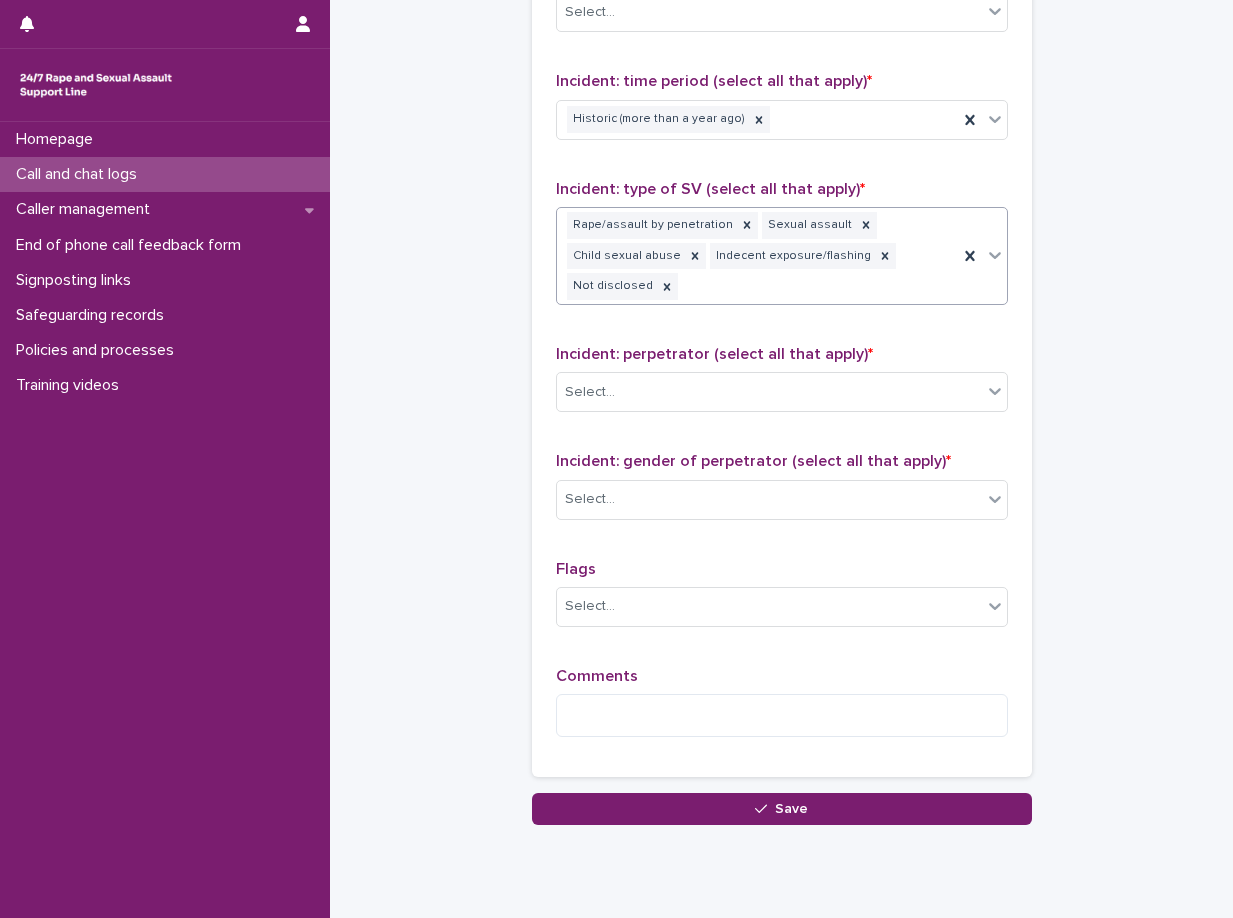 click on "Rape/assault by penetration Sexual assault Child sexual abuse Indecent exposure/flashing Not disclosed" at bounding box center (757, 256) 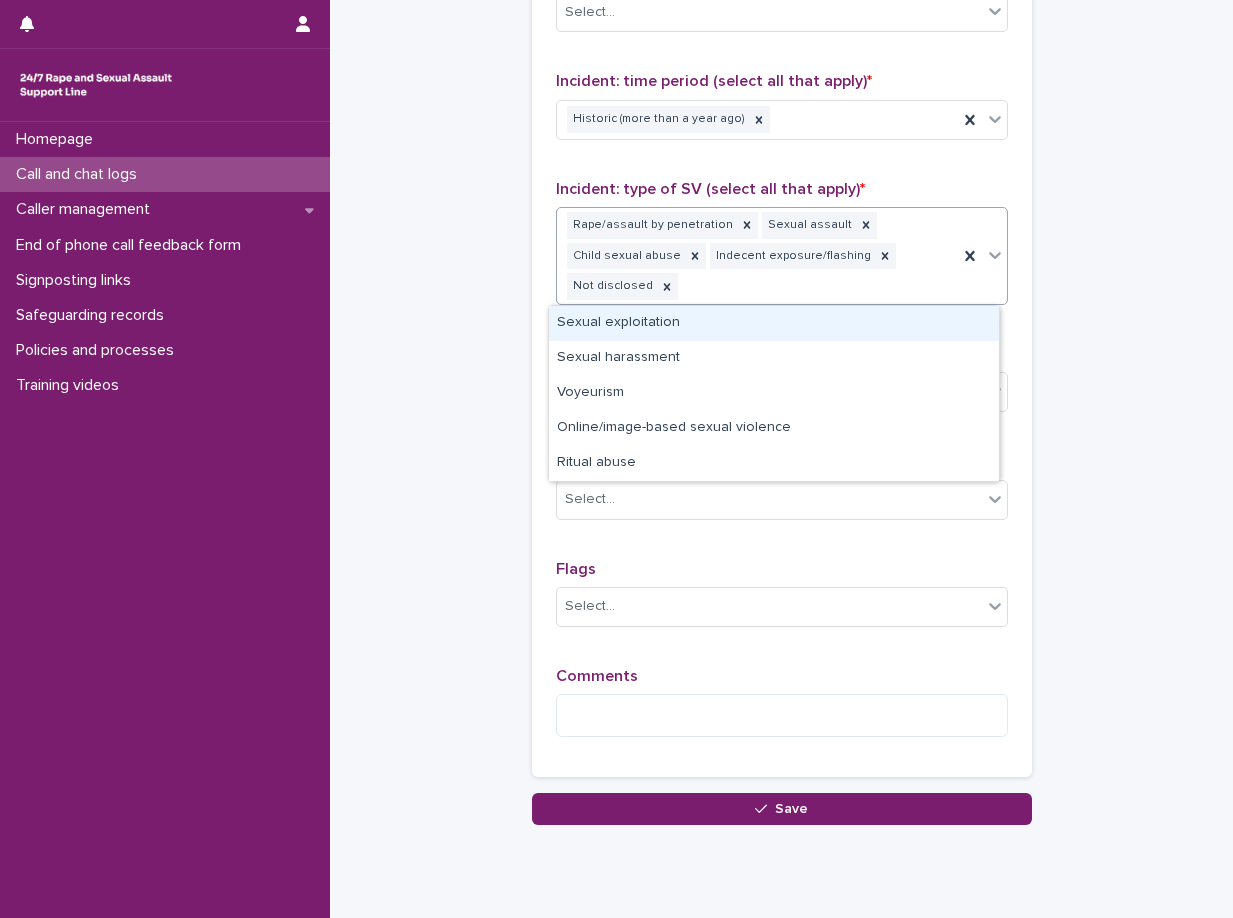 click on "**********" at bounding box center [781, -287] 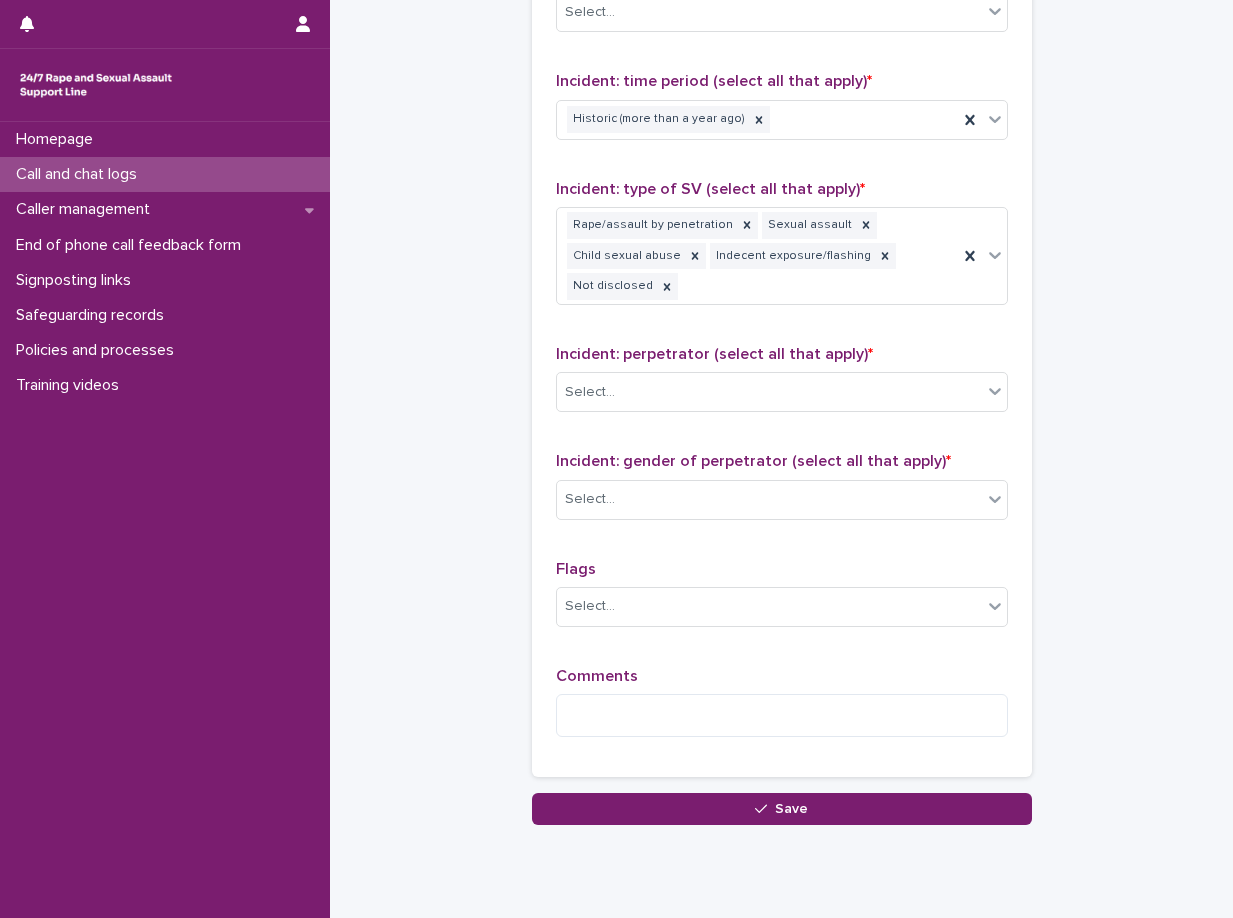 click on "Incident: perpetrator (select all that apply) * Select..." at bounding box center (782, 386) 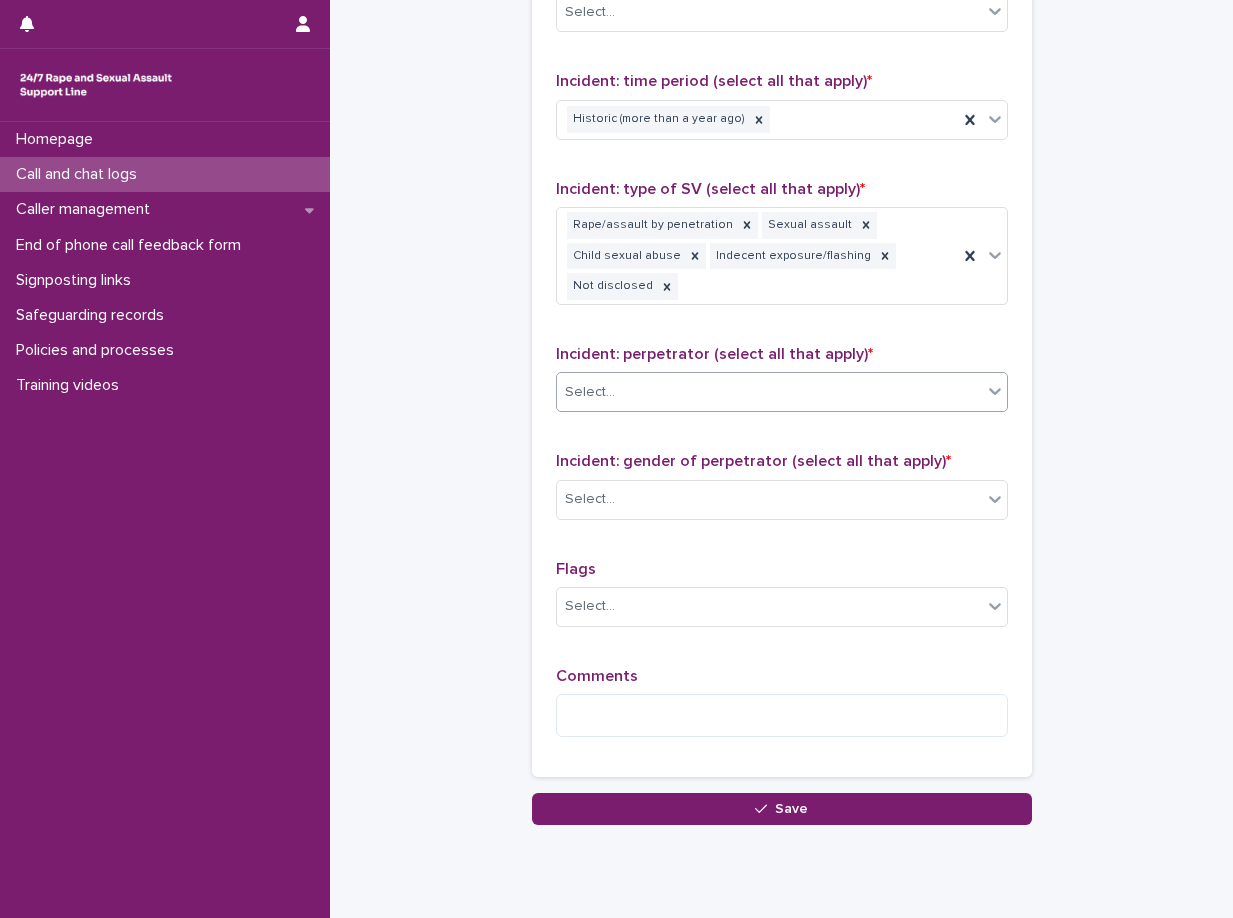 click on "Select..." at bounding box center (782, 392) 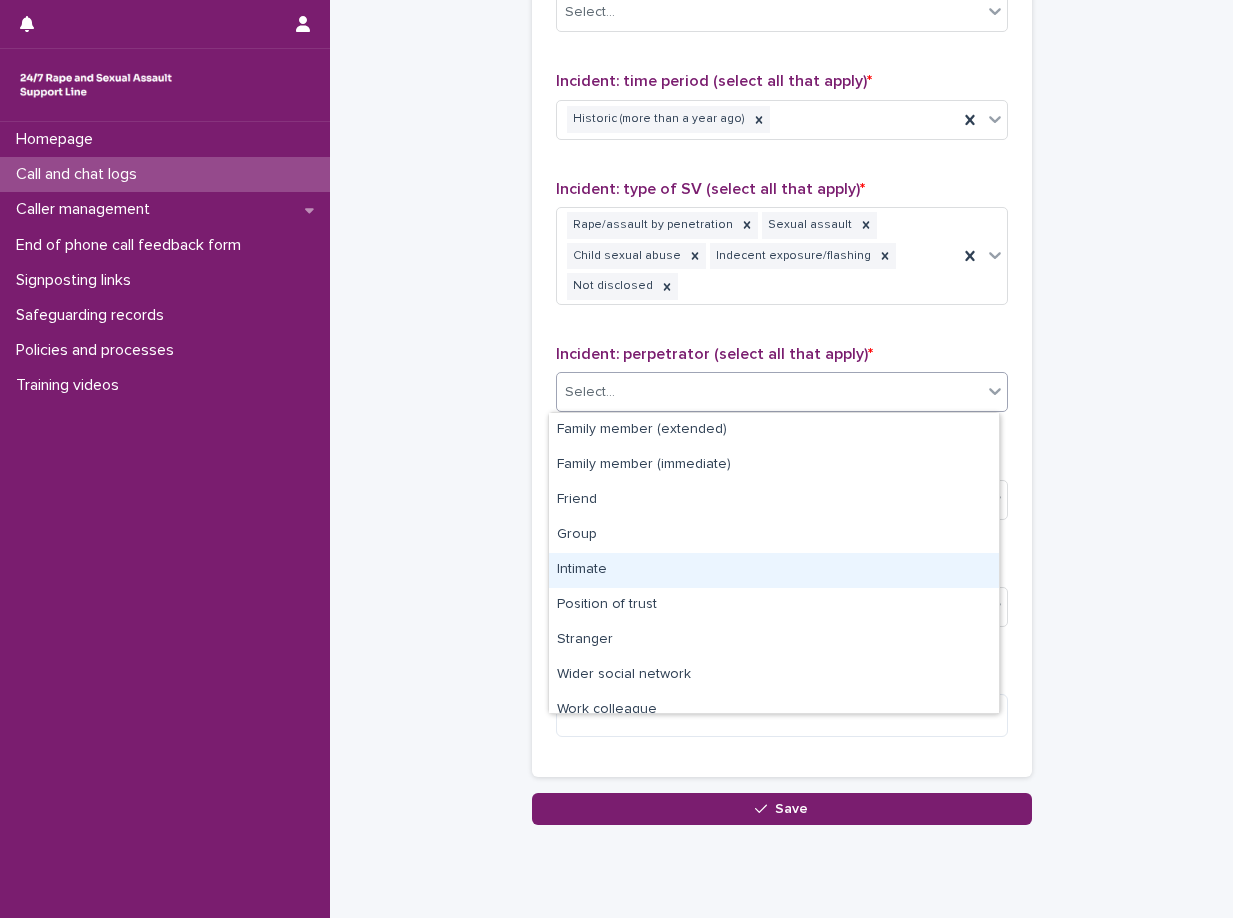 scroll, scrollTop: 85, scrollLeft: 0, axis: vertical 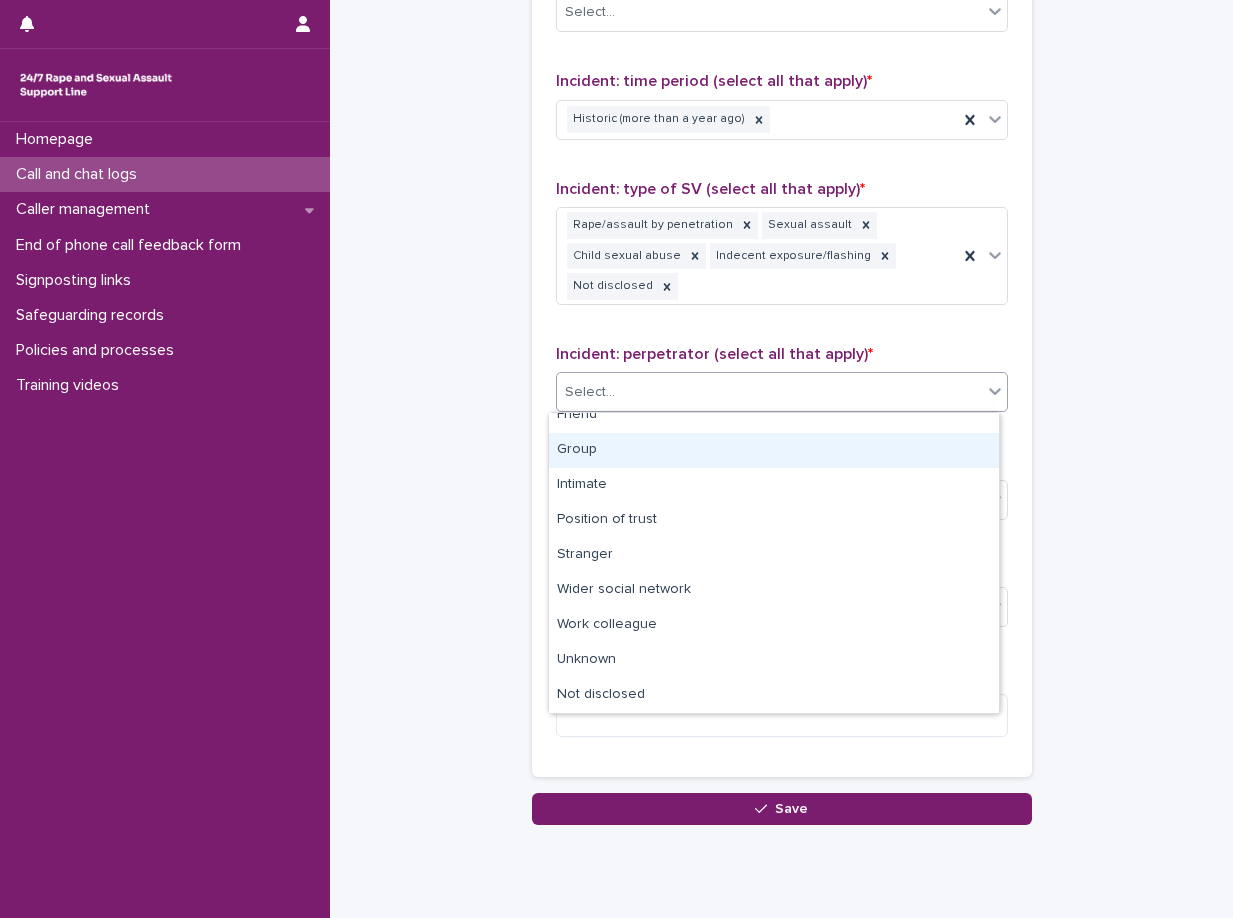 click on "Group" at bounding box center [774, 450] 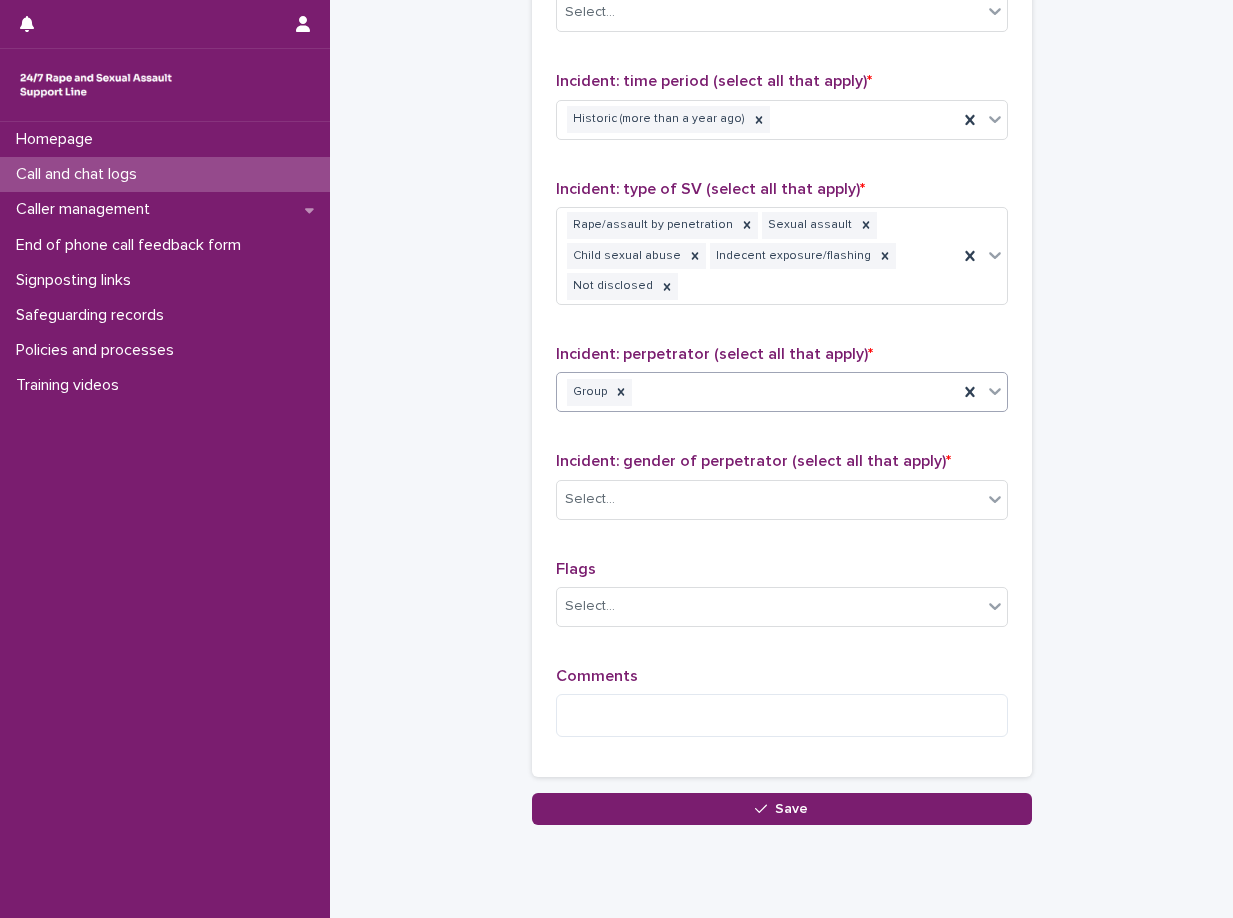 click on "Group" at bounding box center [757, 392] 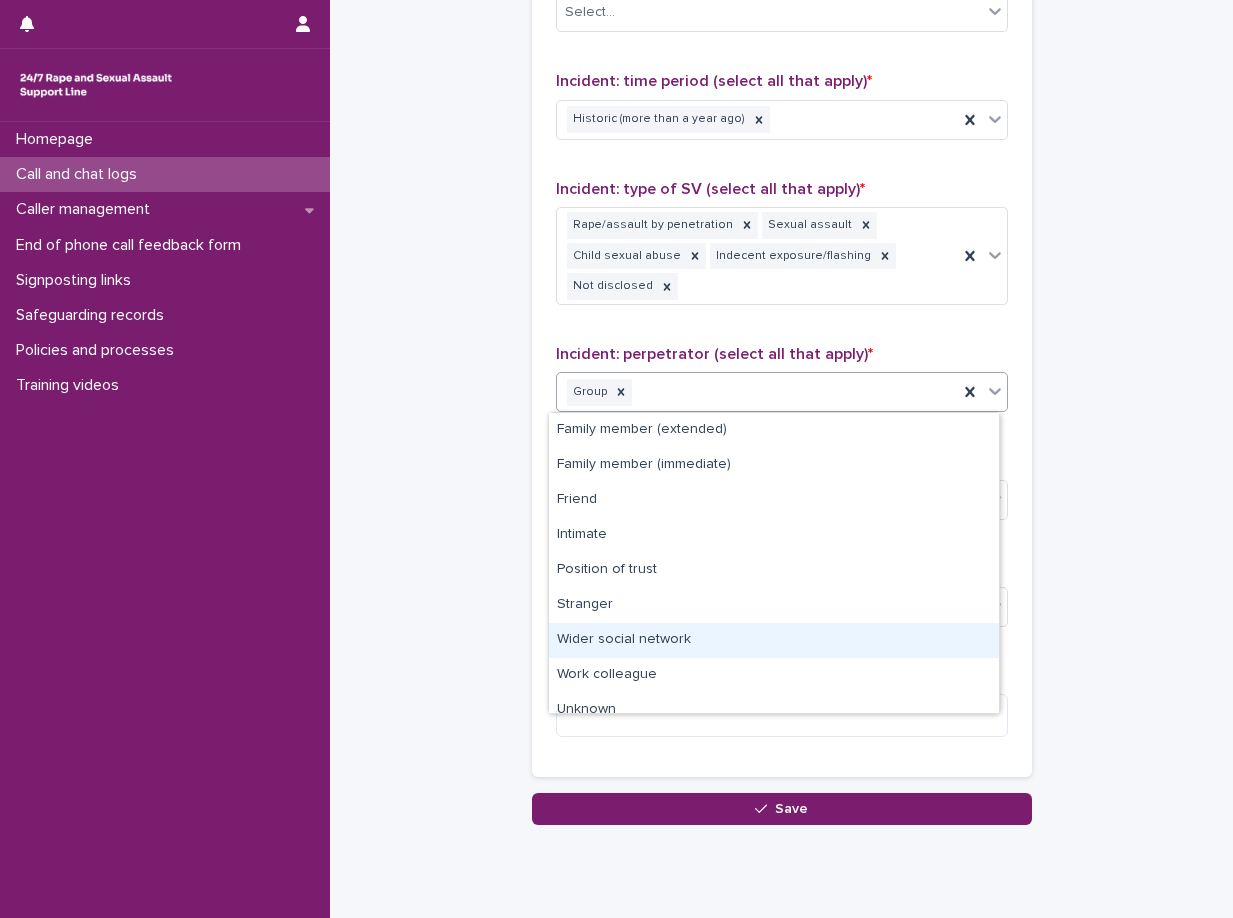 scroll, scrollTop: 50, scrollLeft: 0, axis: vertical 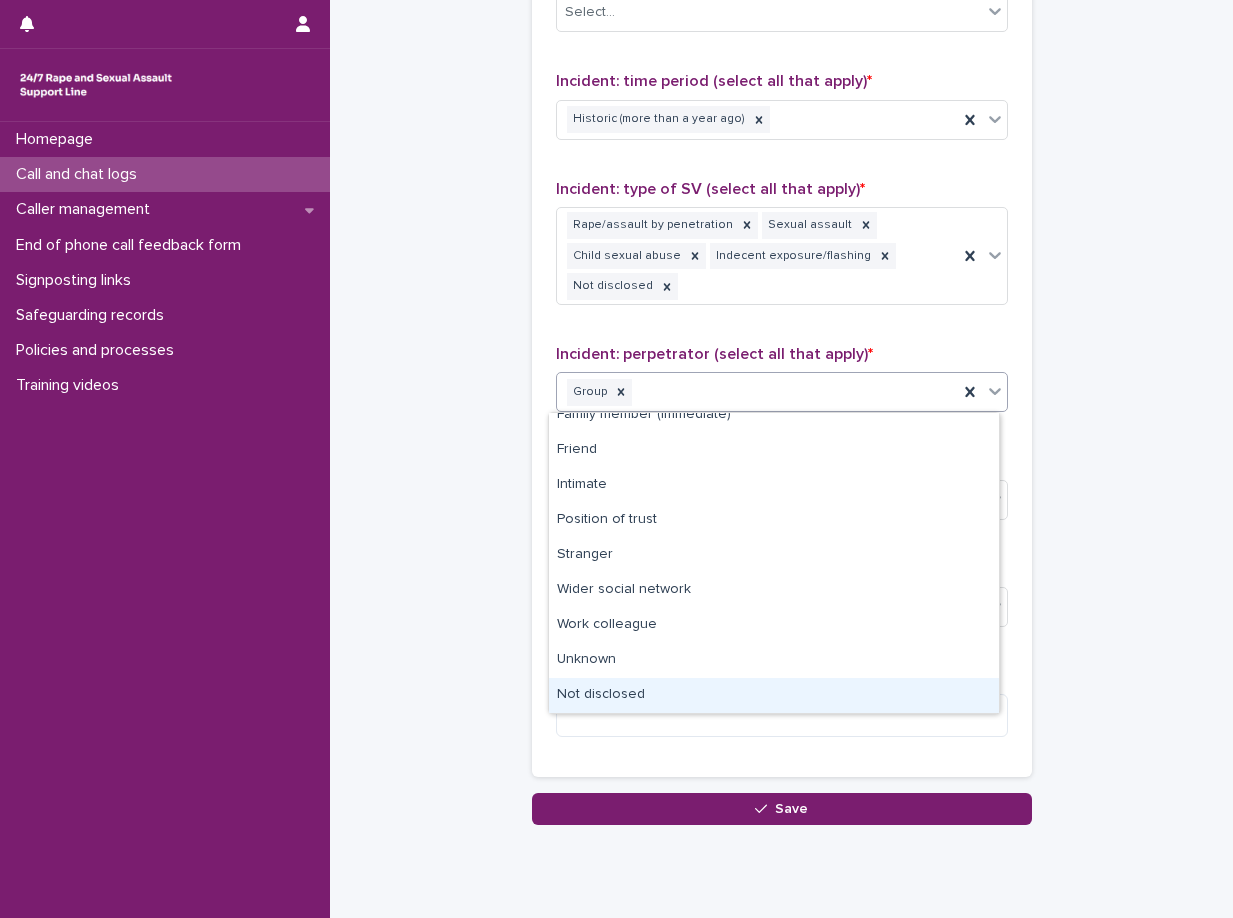 click on "Not disclosed" at bounding box center [774, 695] 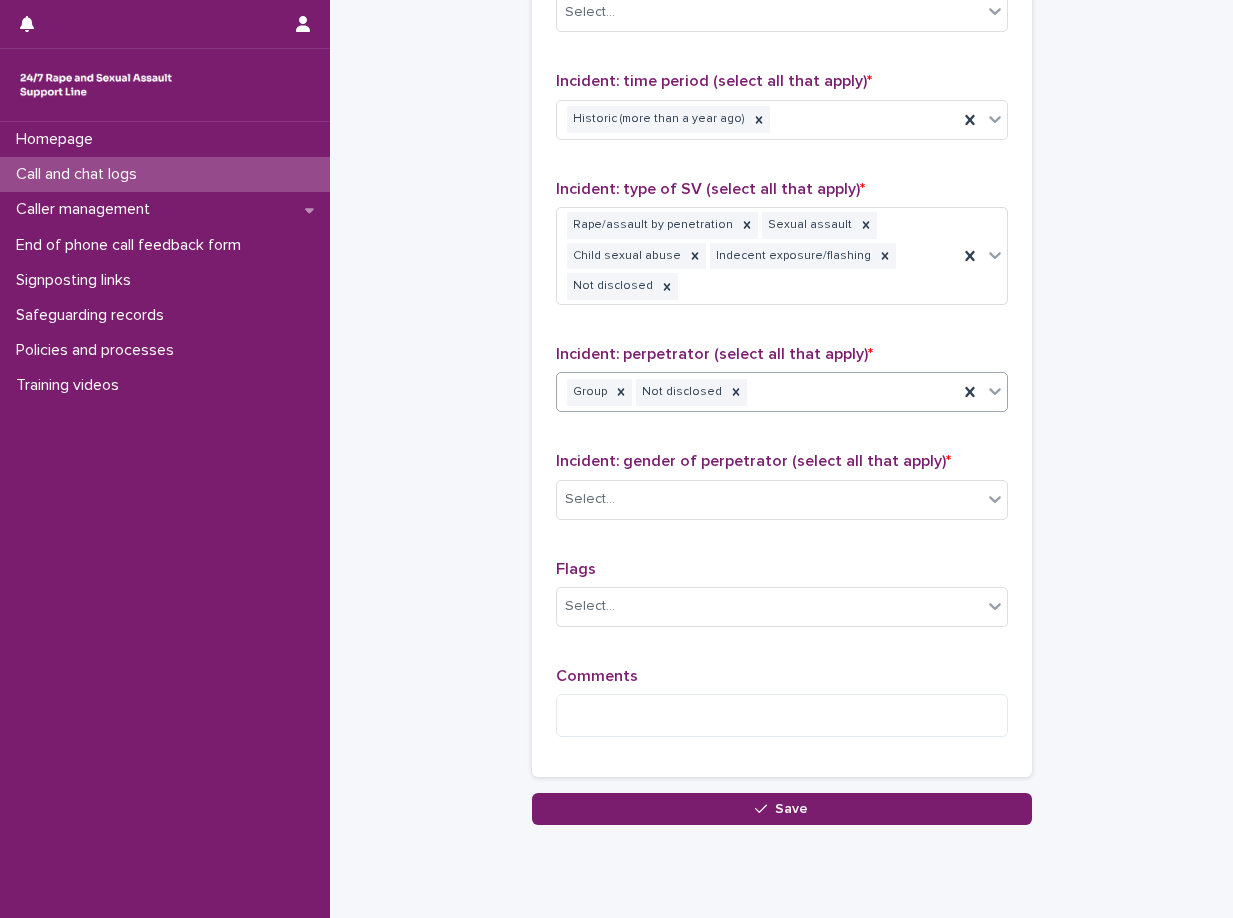 click on "Group Not disclosed" at bounding box center [757, 392] 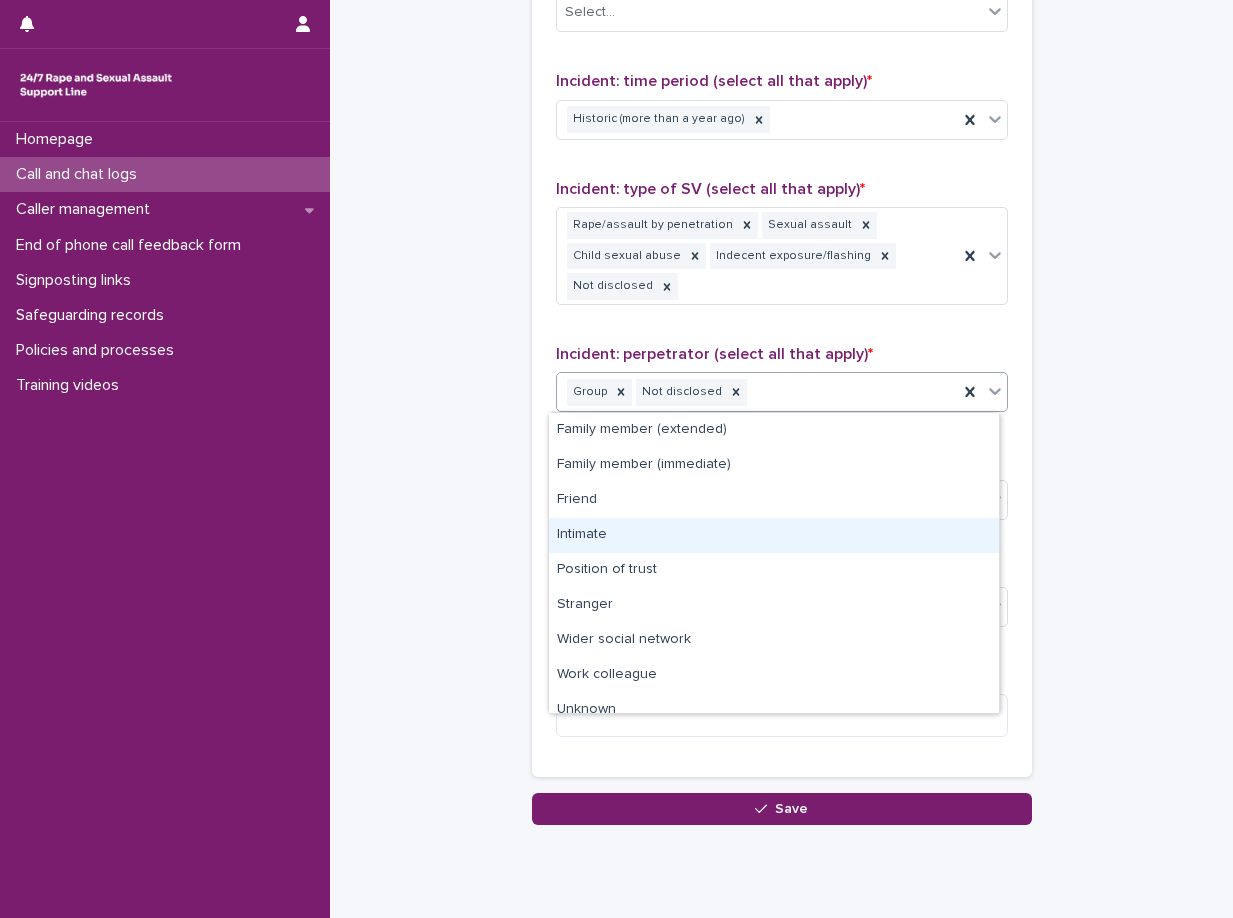 click on "Intimate" at bounding box center (774, 535) 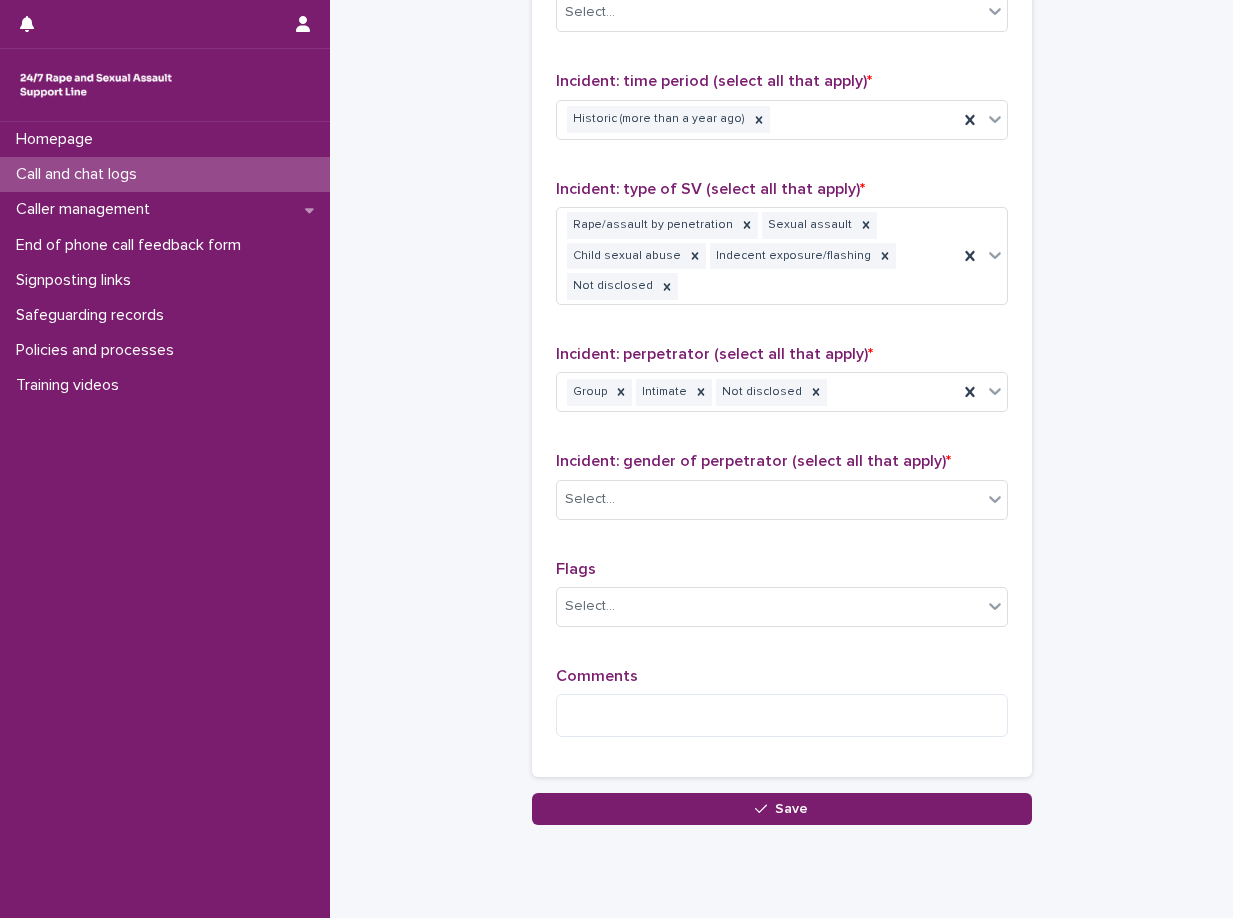 click on "Incident: perpetrator (select all that apply) * Group Intimate Not disclosed" at bounding box center (782, 386) 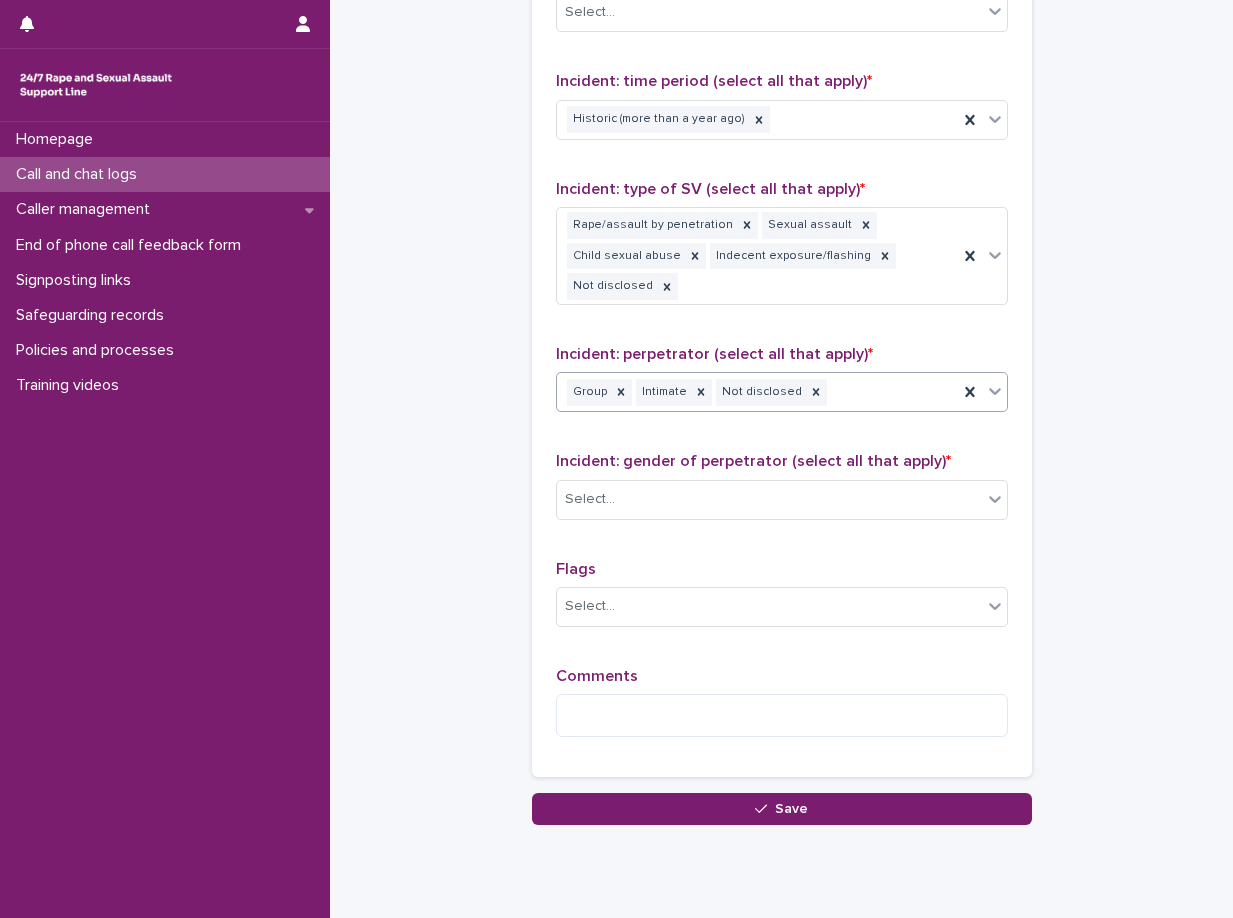 click on "Group Intimate Not disclosed" at bounding box center [757, 392] 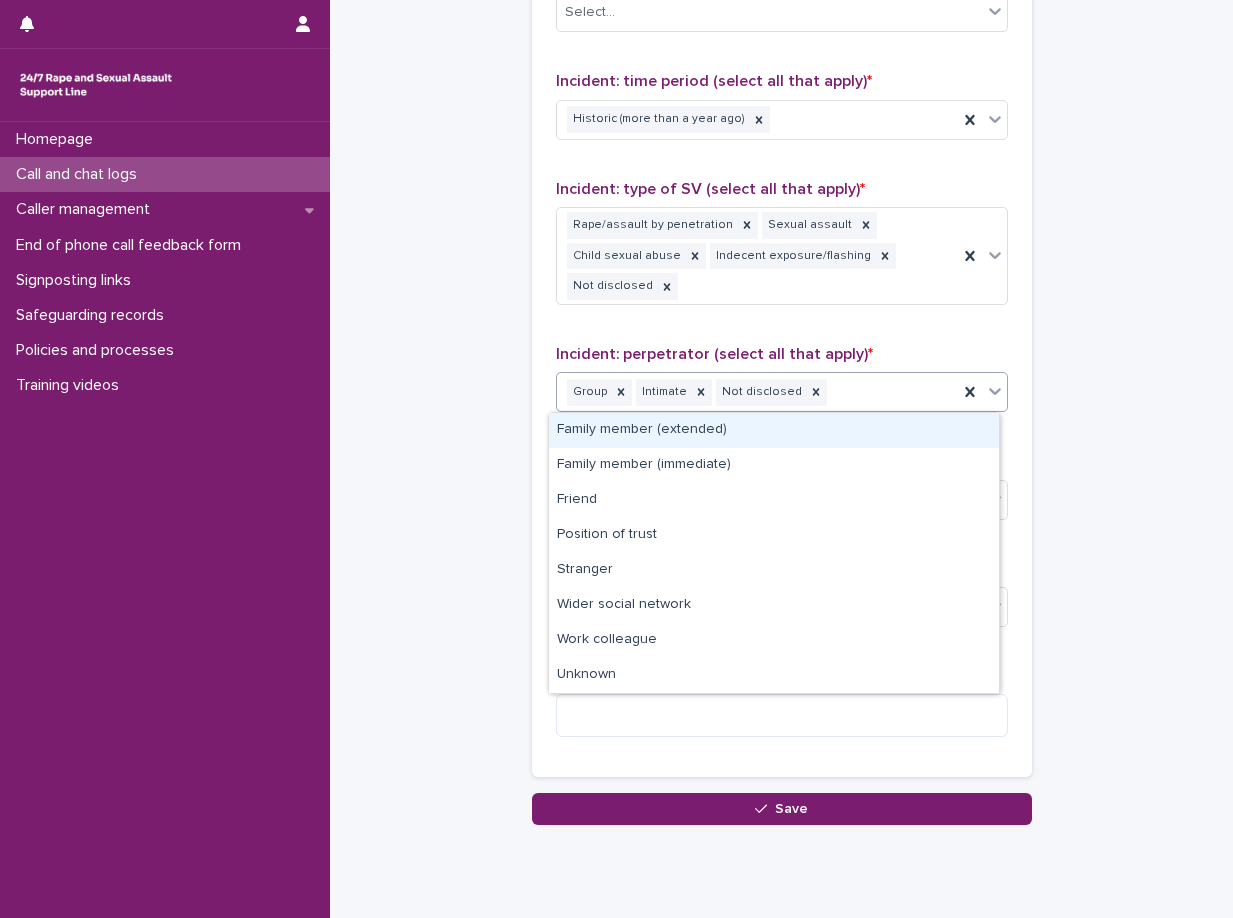 click on "Family member (extended)" at bounding box center [774, 430] 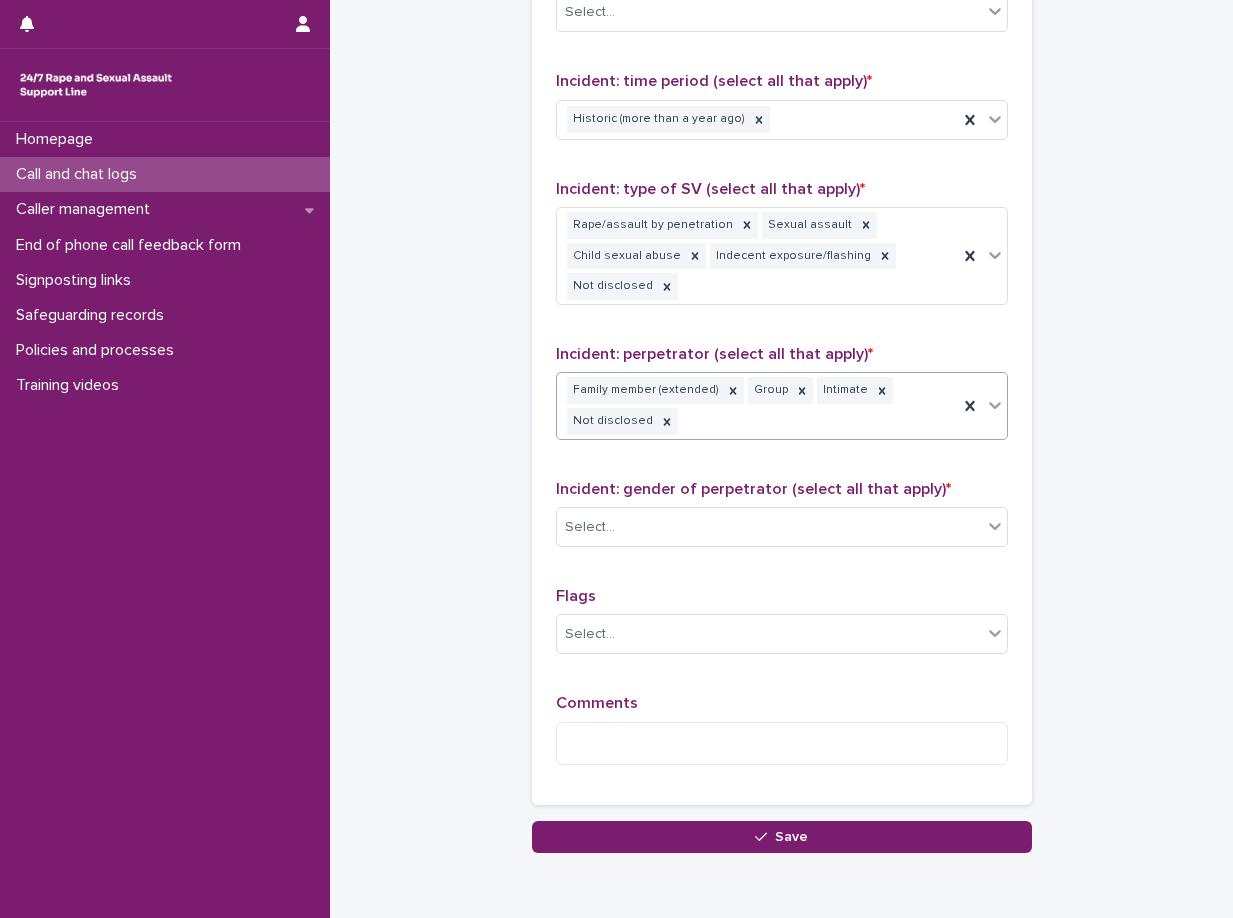 click on "Family member (extended) Group Intimate Not disclosed" at bounding box center [757, 406] 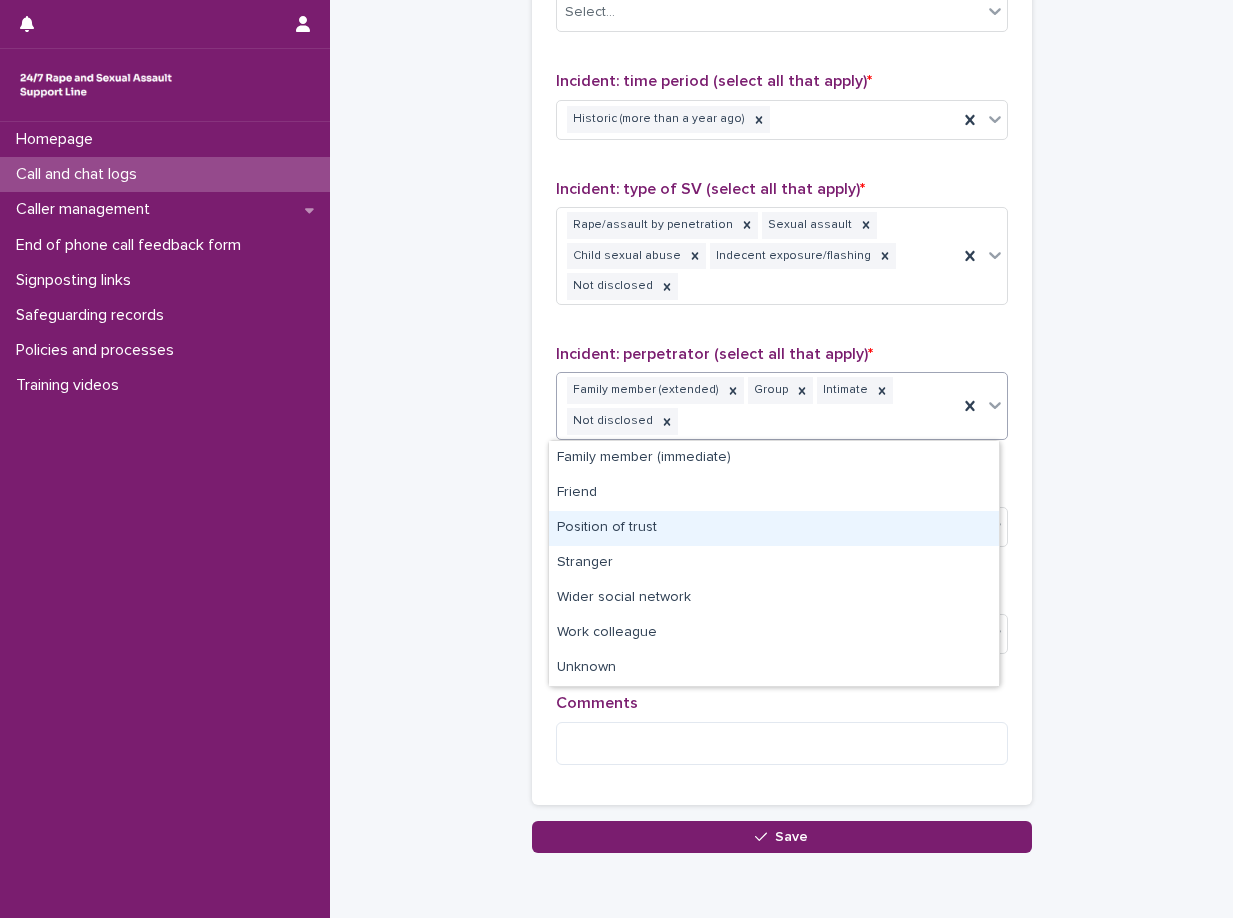 click on "Position of trust" at bounding box center (774, 528) 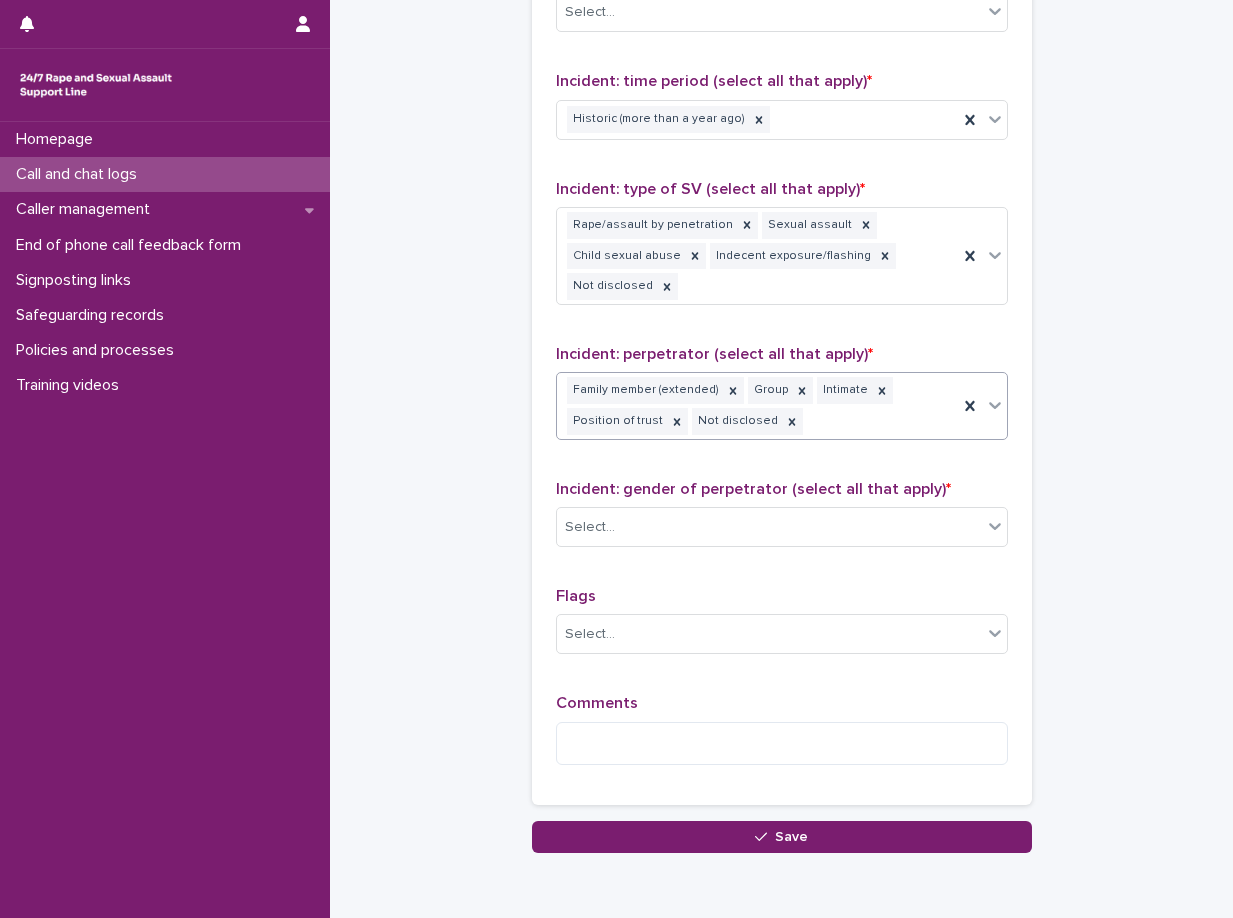 click on "Family member (extended) Group Intimate Position of trust Not disclosed" at bounding box center (757, 406) 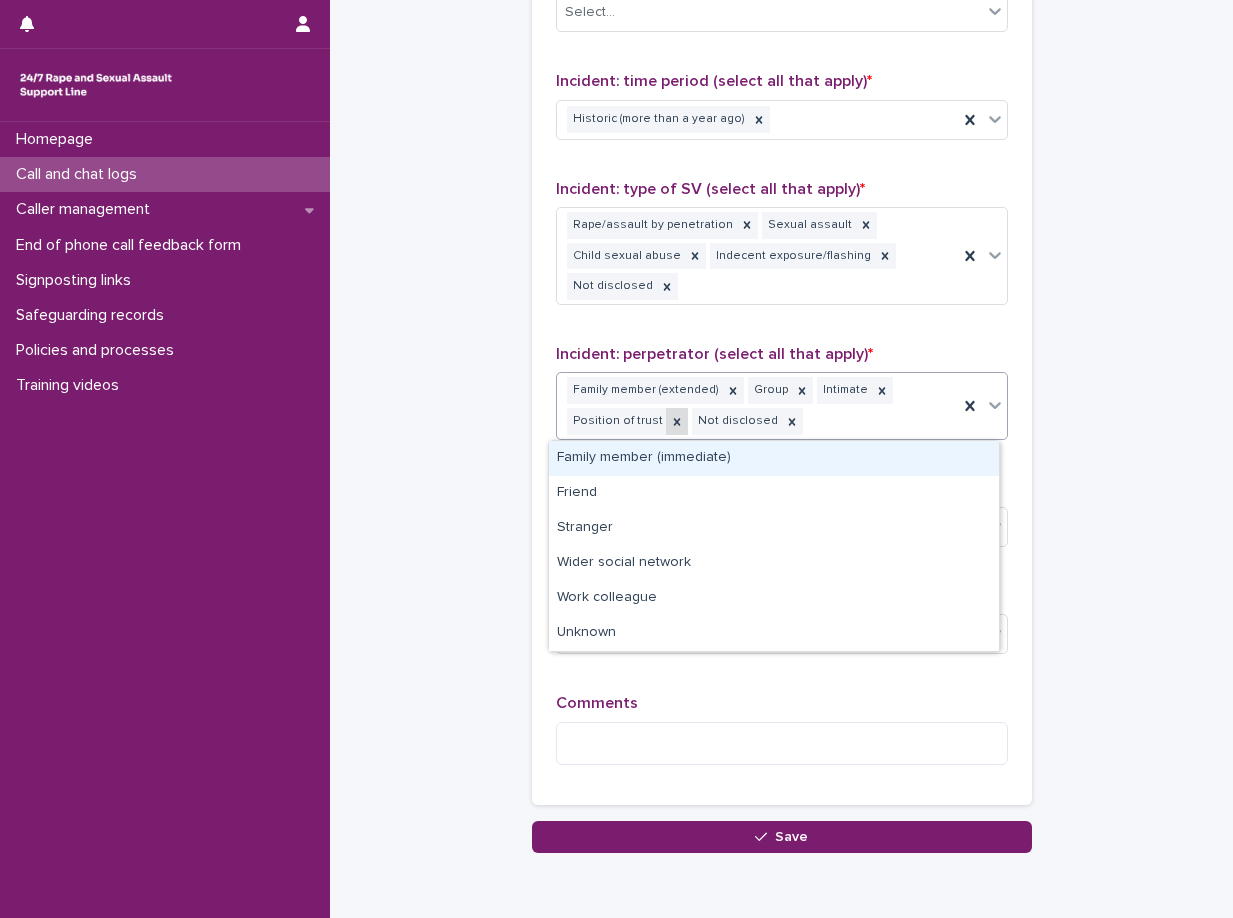 click at bounding box center [677, 421] 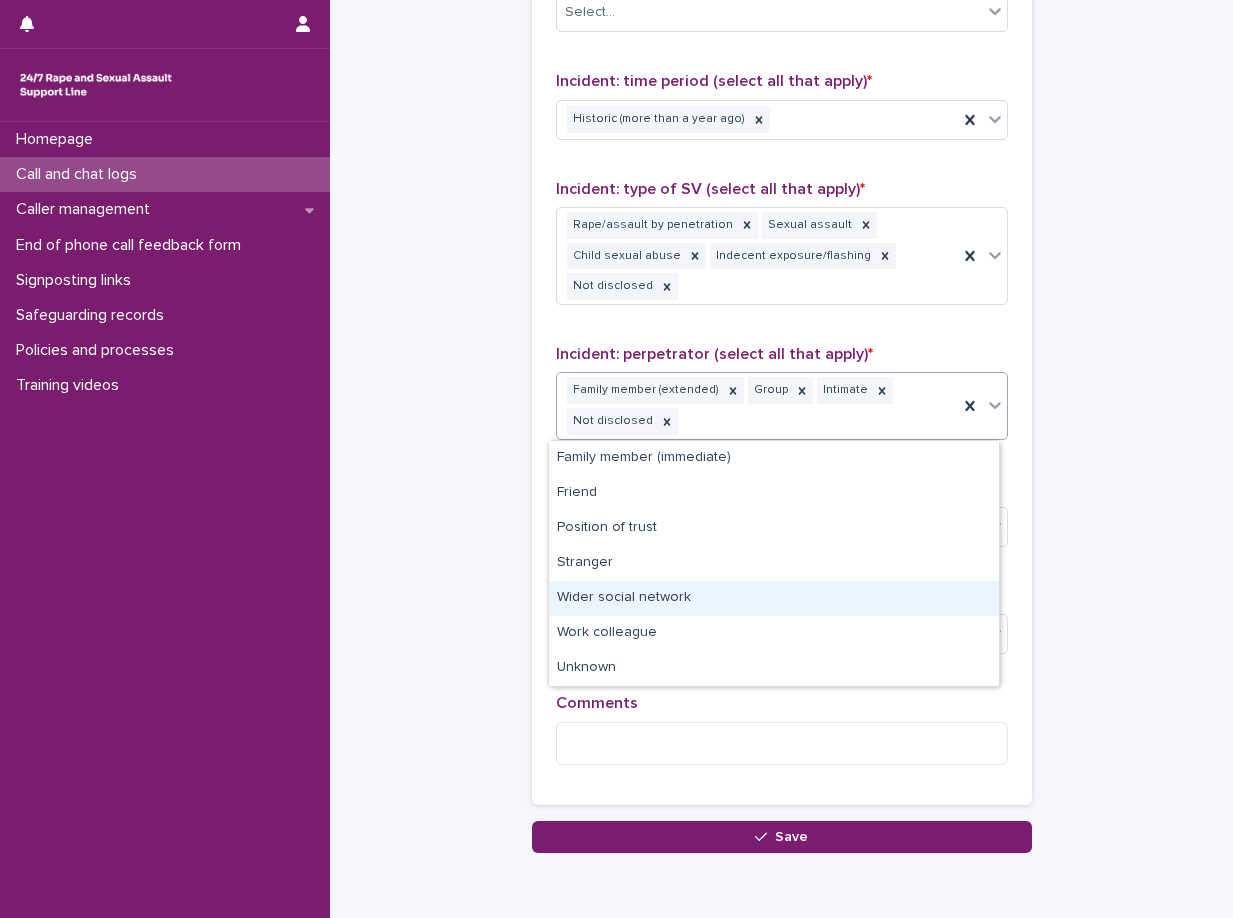 drag, startPoint x: 999, startPoint y: 559, endPoint x: 831, endPoint y: 598, distance: 172.46739 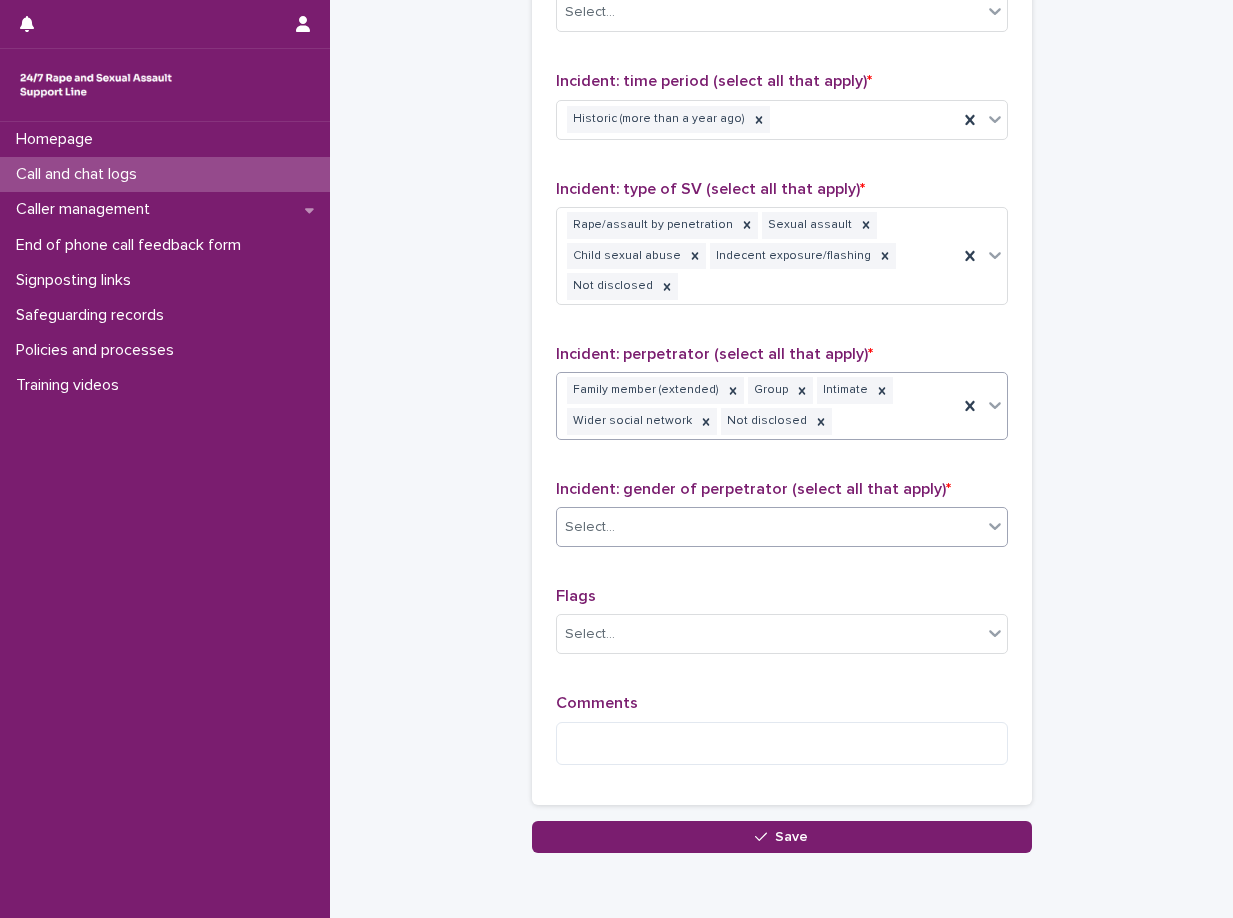 click on "Select..." at bounding box center (769, 527) 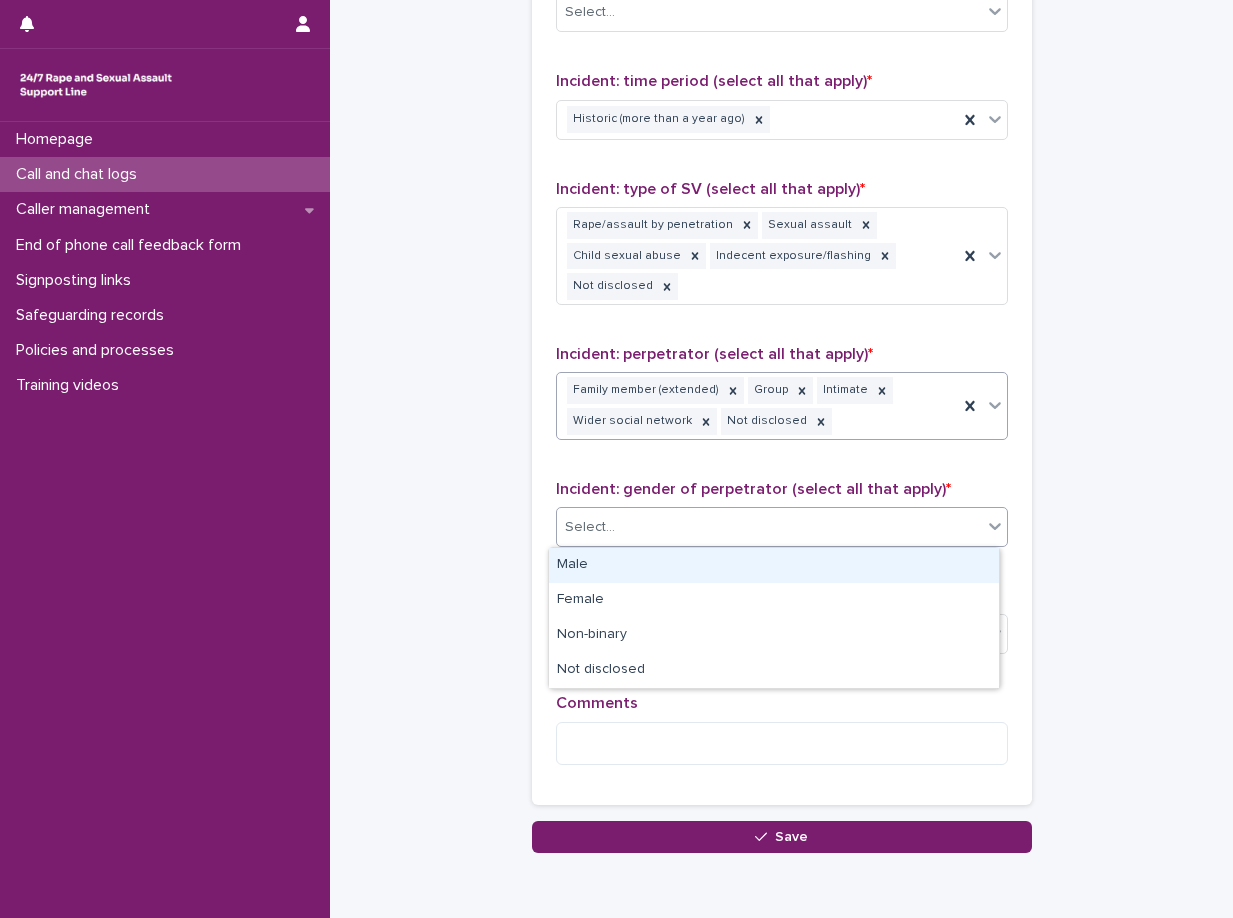 click on "Male" at bounding box center [774, 565] 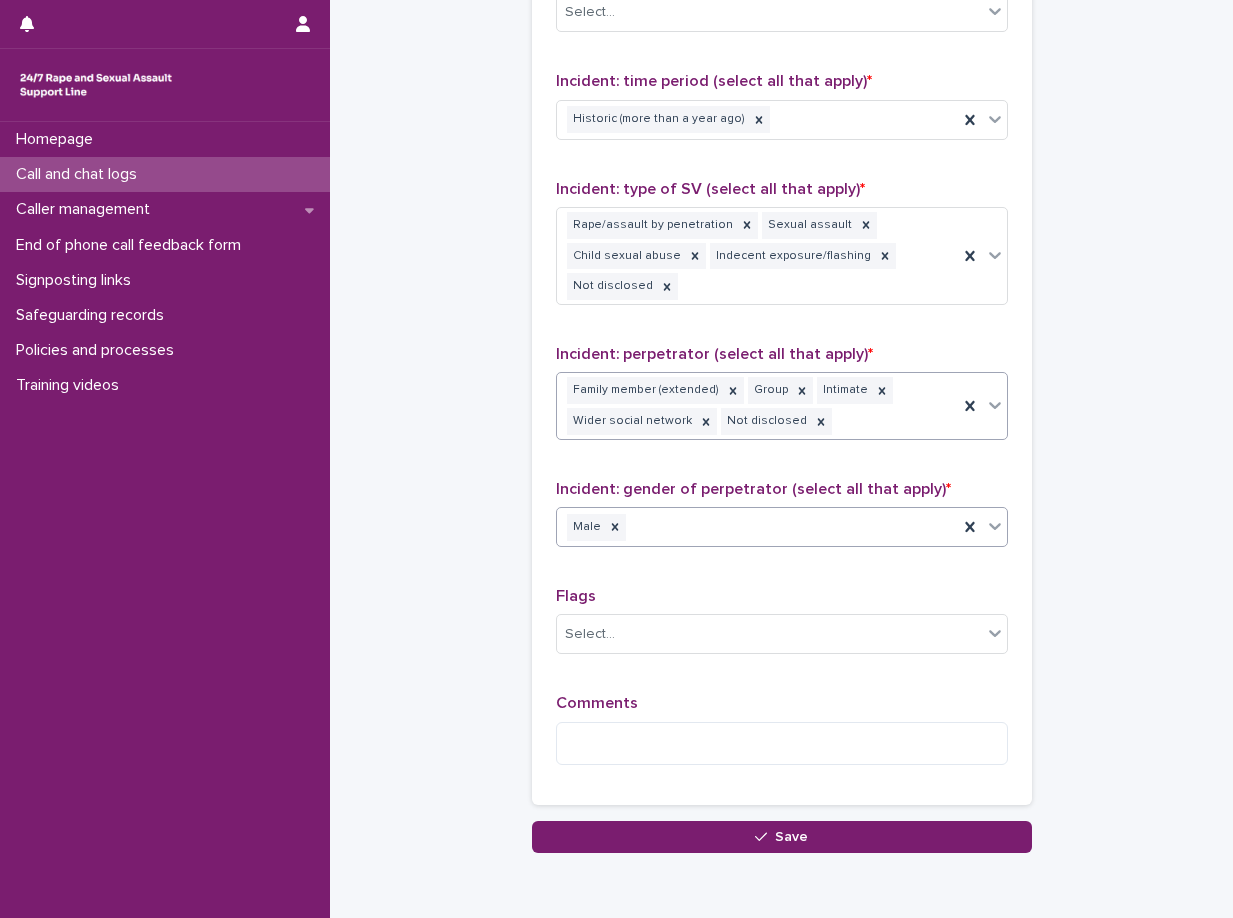click on "Male" at bounding box center (757, 527) 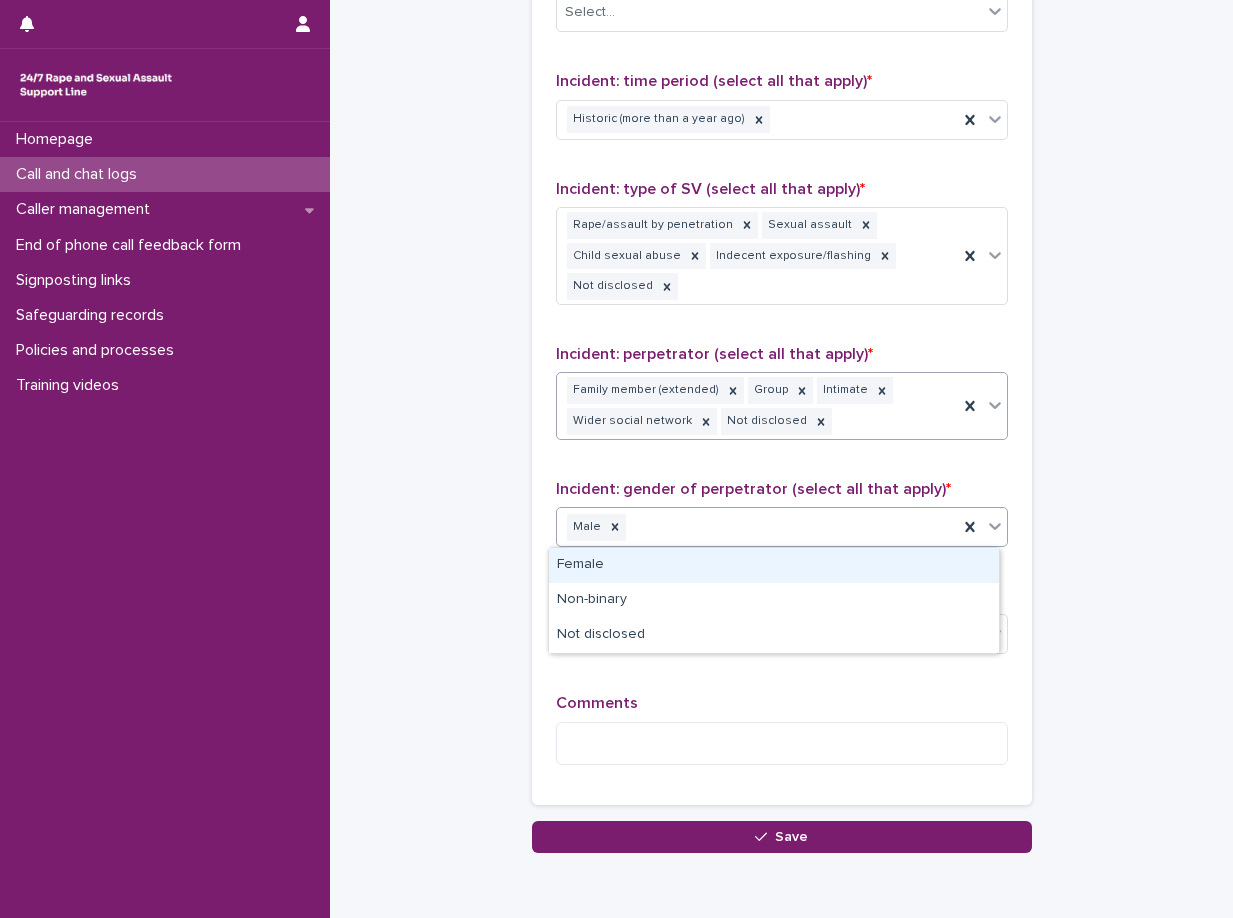 click on "Female" at bounding box center (774, 565) 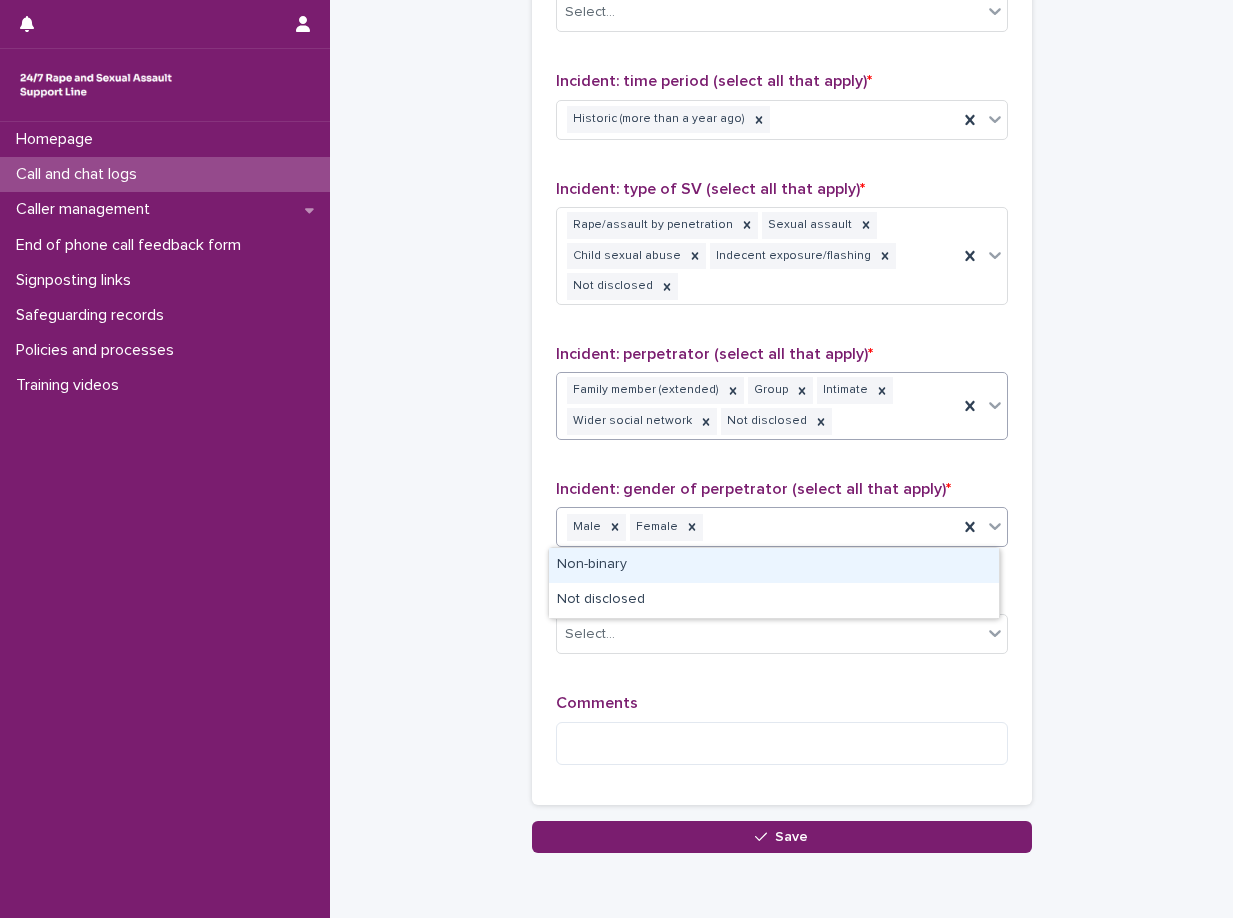 click on "Male Female" at bounding box center (757, 527) 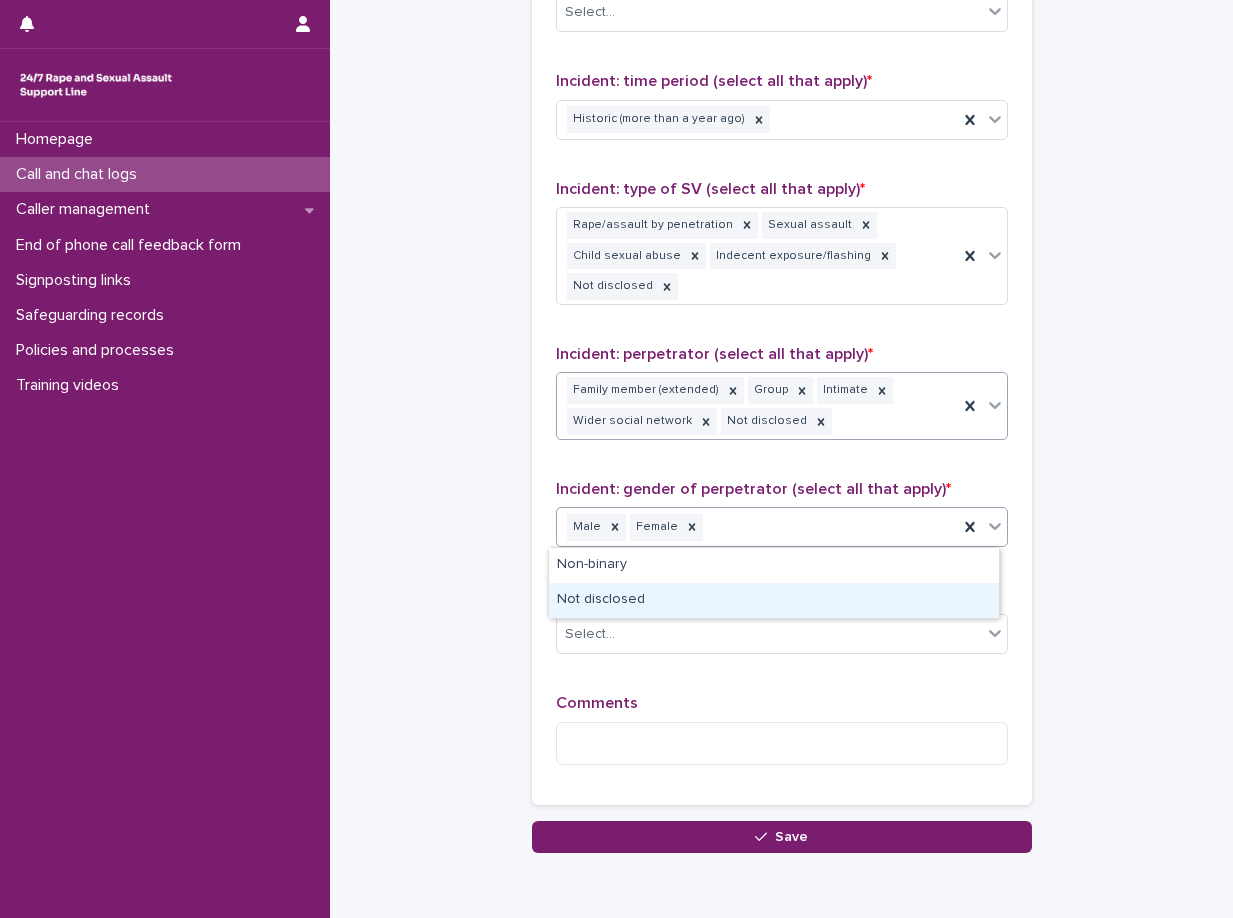 click on "Not disclosed" at bounding box center (774, 600) 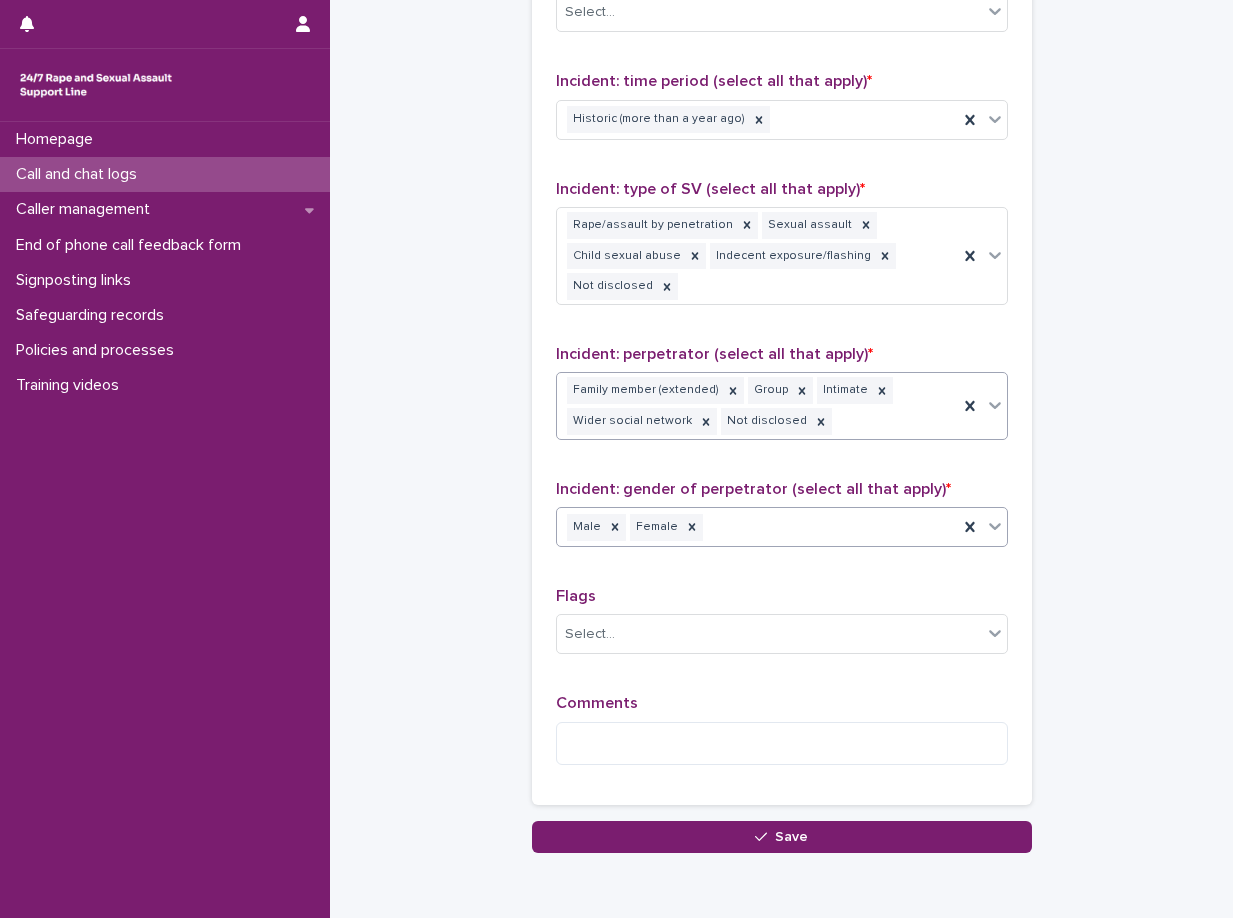 click on "Type of support received (select all that apply) Emotional support Signposted (select all that apply) Select... Incident: time period (select all that apply) * Historic (more than a year ago) Incident: type of SV (select all that apply) * Rape/assault by penetration Sexual assault Child sexual abuse Indecent exposure/flashing Not disclosed Incident: perpetrator (select all that apply) * Family member (extended) Group Intimate Wider social network Not disclosed Incident: gender of perpetrator (select all that apply) *   option Not disclosed, selected.     0 results available. Select is focused ,type to refine list, press Down to open the menu,  press left to focus selected values Male Female Flags Select... Comments" at bounding box center (782, 319) 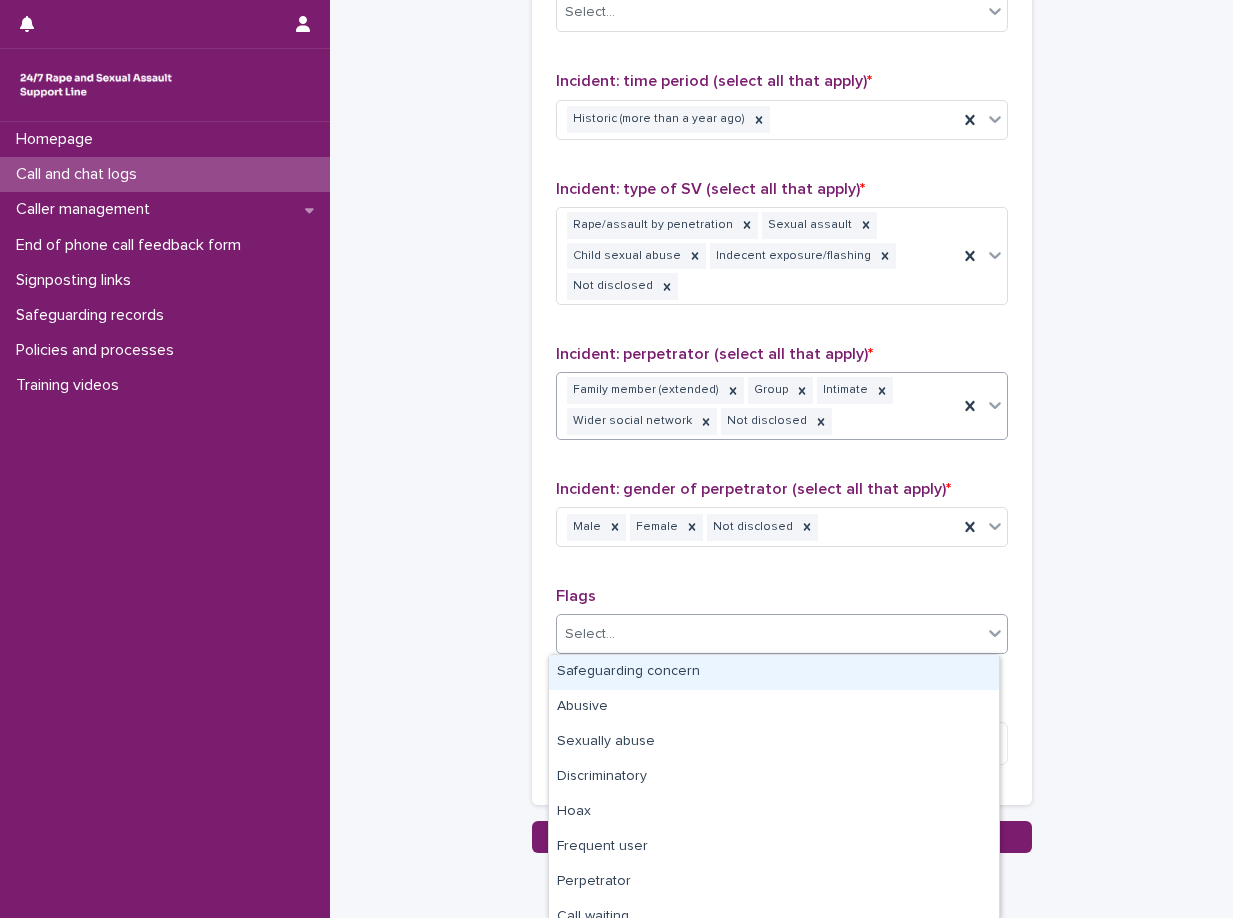click on "Select..." at bounding box center (769, 634) 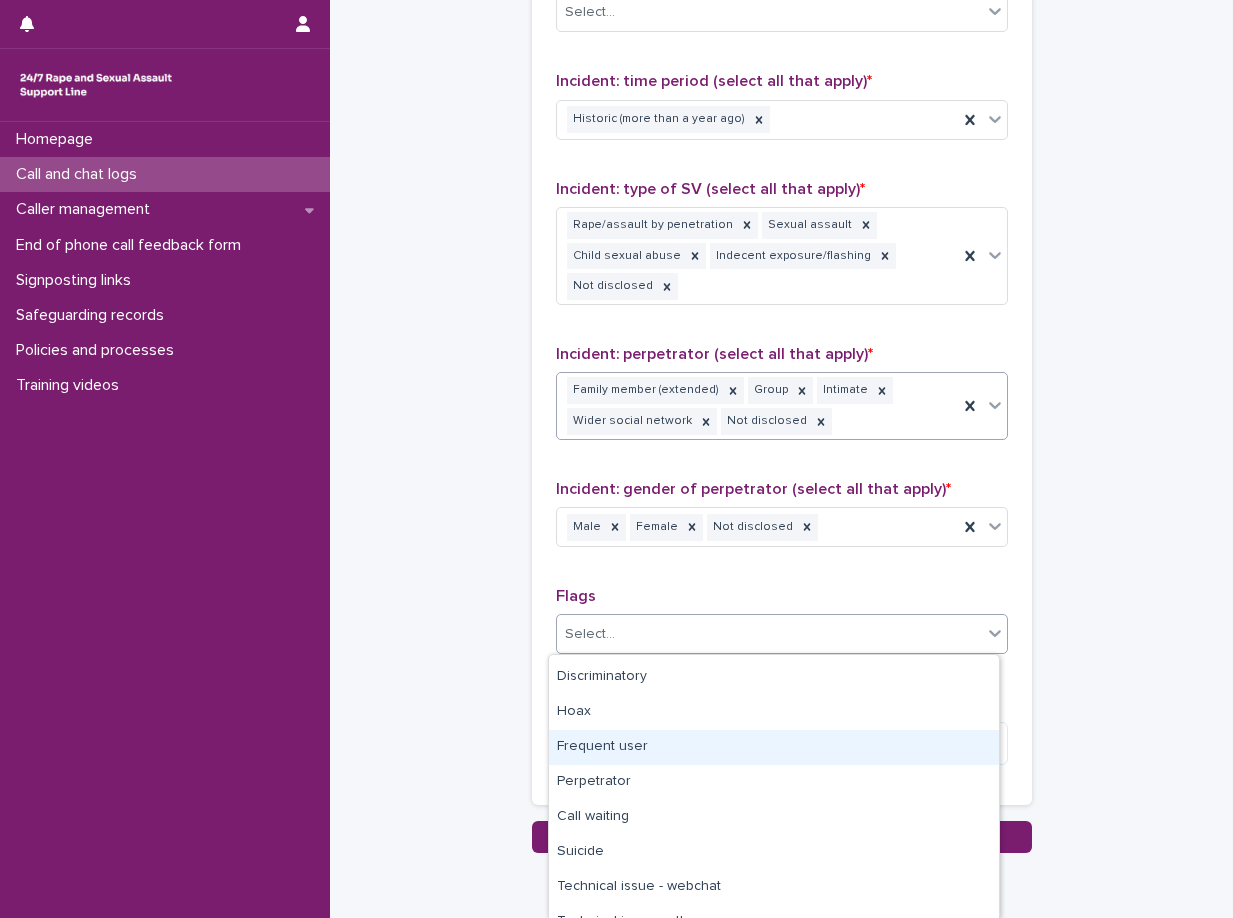 scroll, scrollTop: 156, scrollLeft: 0, axis: vertical 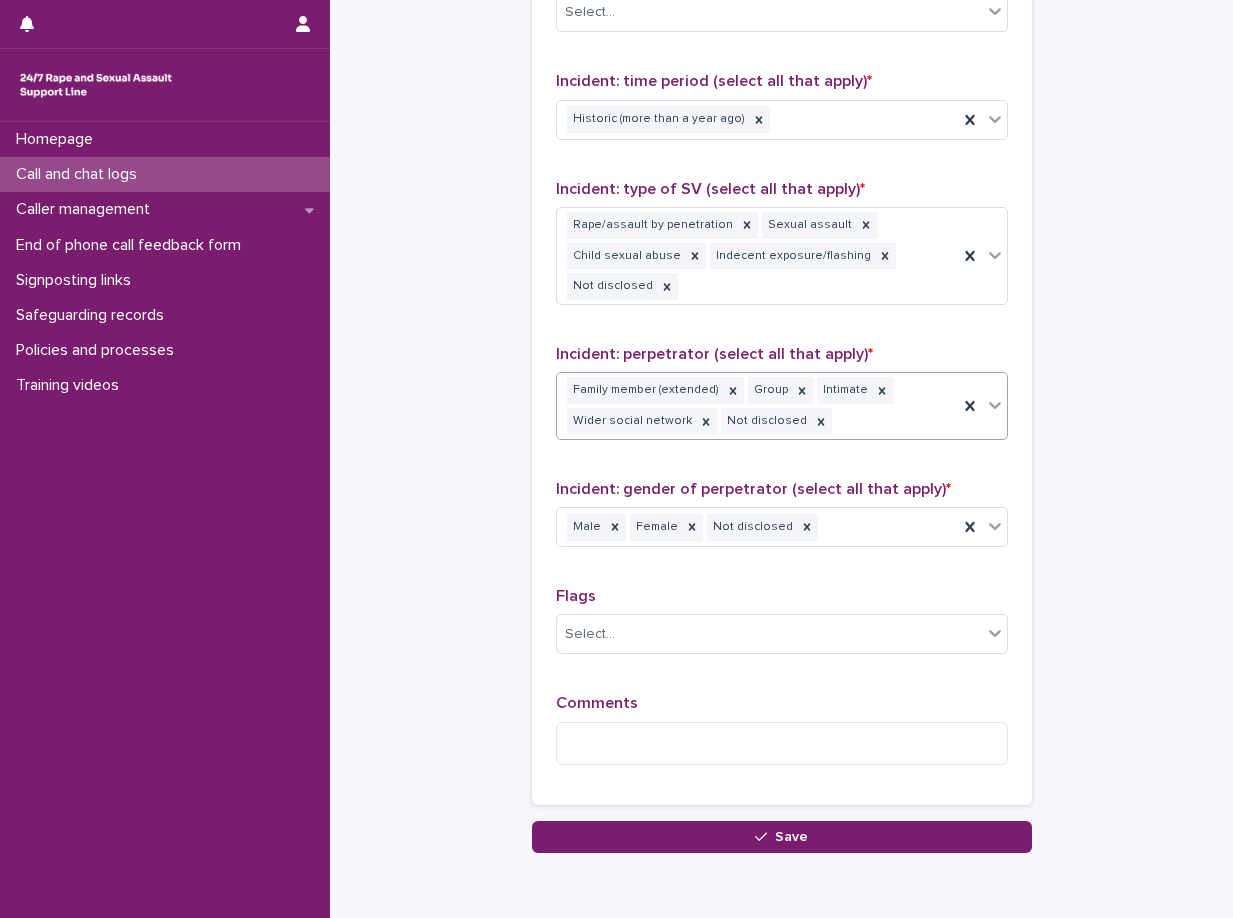 click on "Flags" at bounding box center (782, 596) 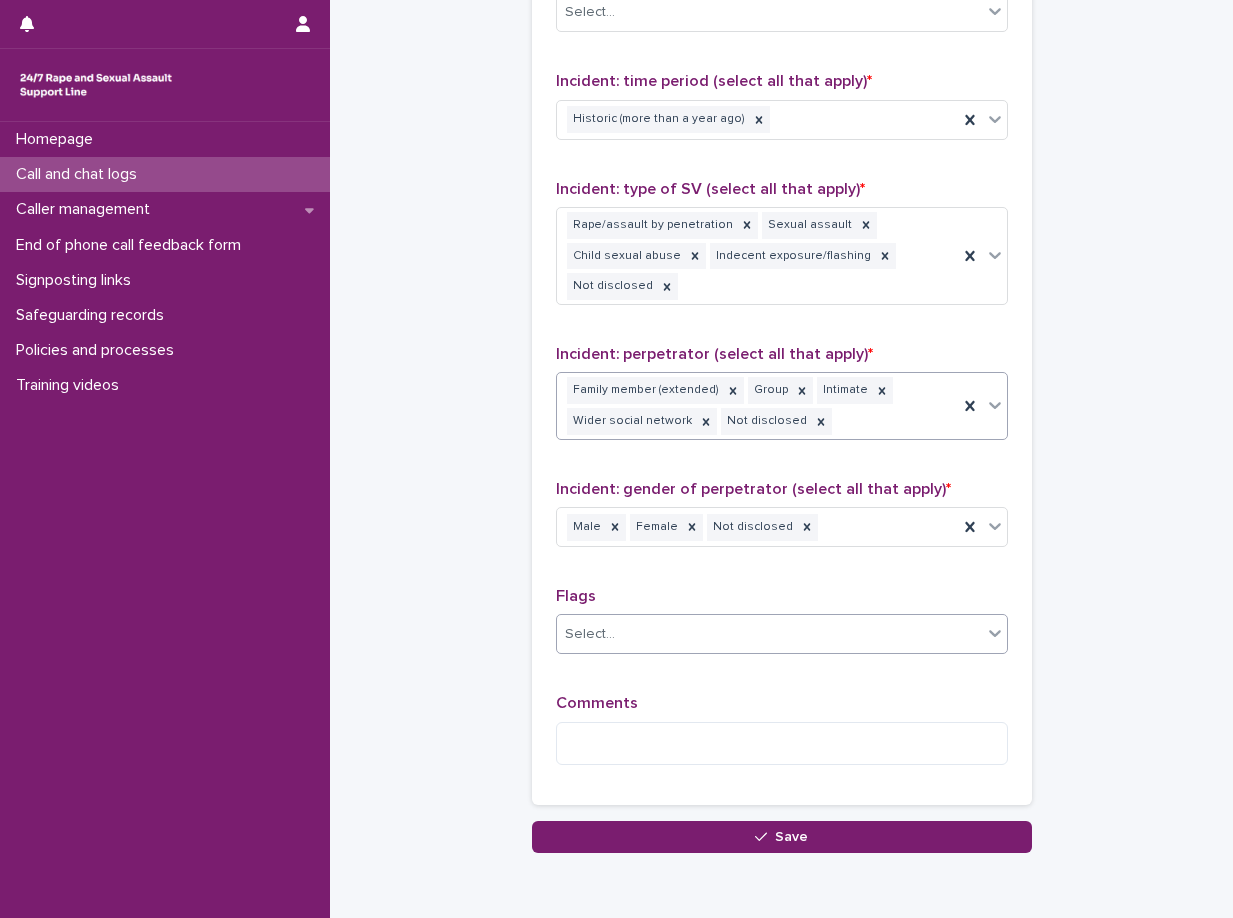 click on "Select..." at bounding box center [769, 634] 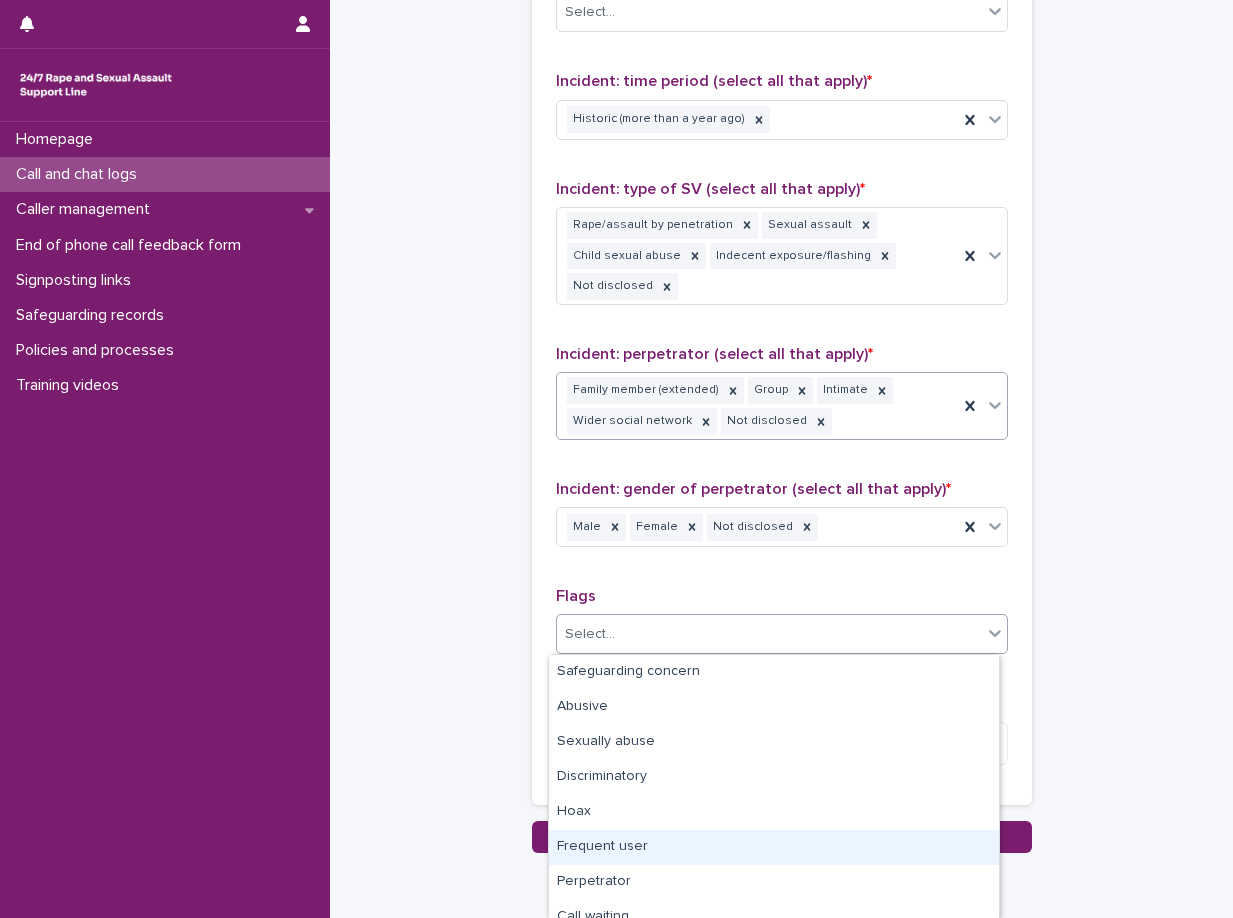scroll, scrollTop: 100, scrollLeft: 0, axis: vertical 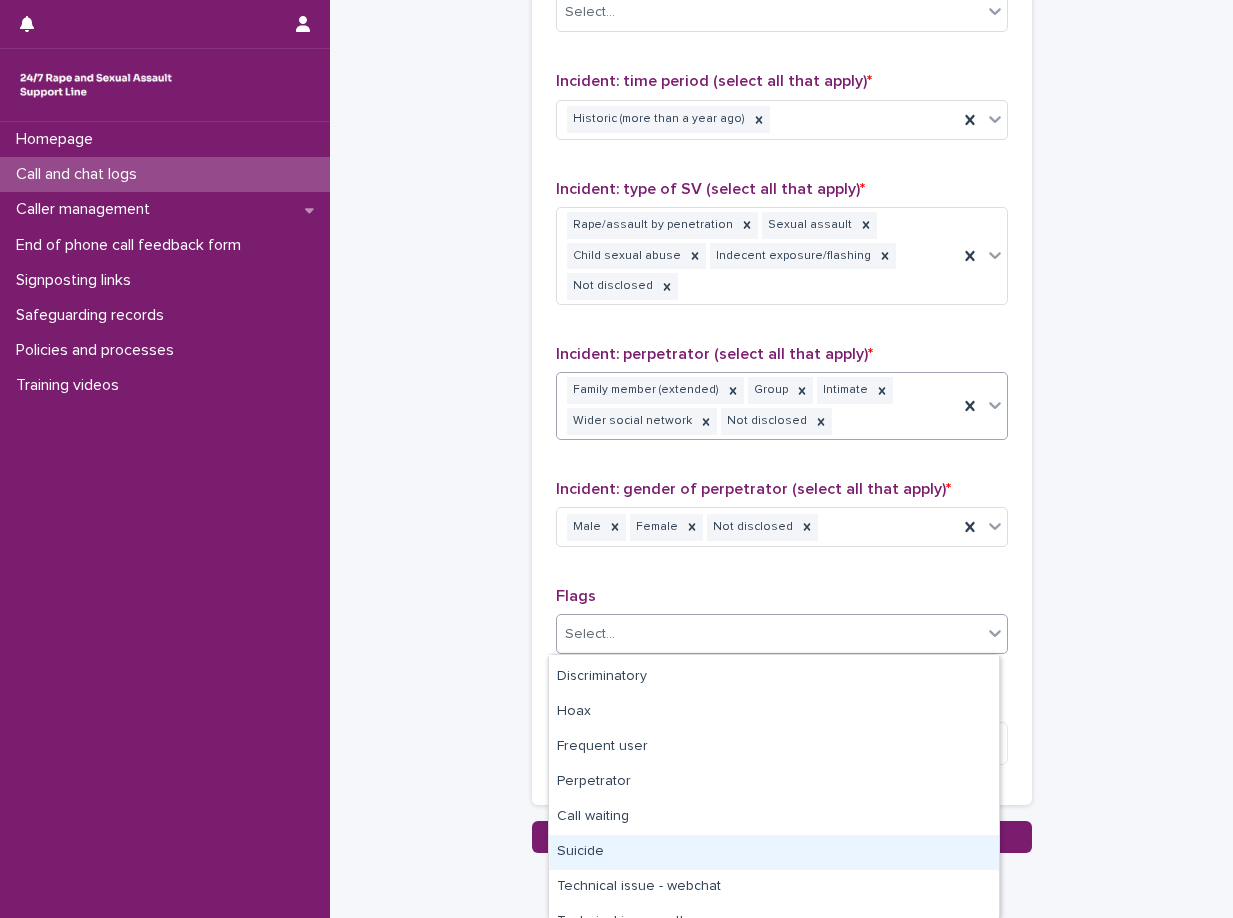 click on "Suicide" at bounding box center [774, 852] 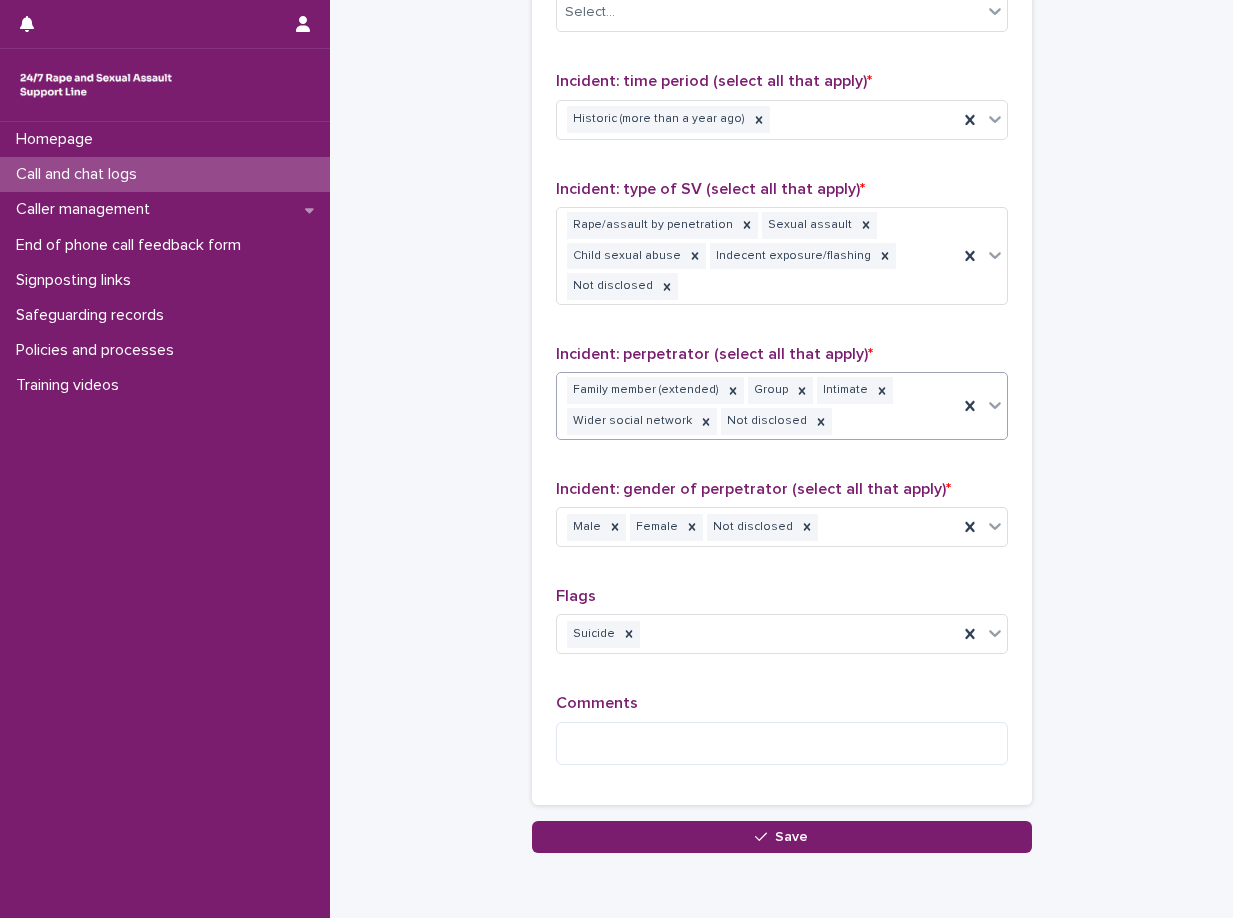 click on "Type of support received (select all that apply) Emotional support Signposted (select all that apply) Select... Incident: time period (select all that apply) * Historic (more than a year ago) Incident: type of SV (select all that apply) * Rape/assault by penetration Sexual assault Child sexual abuse Indecent exposure/flashing Not disclosed Incident: perpetrator (select all that apply) * Family member (extended) Group Intimate Wider social network Not disclosed Incident: gender of perpetrator (select all that apply) * Male Female Not disclosed Flags Suicide Comments" at bounding box center (782, 319) 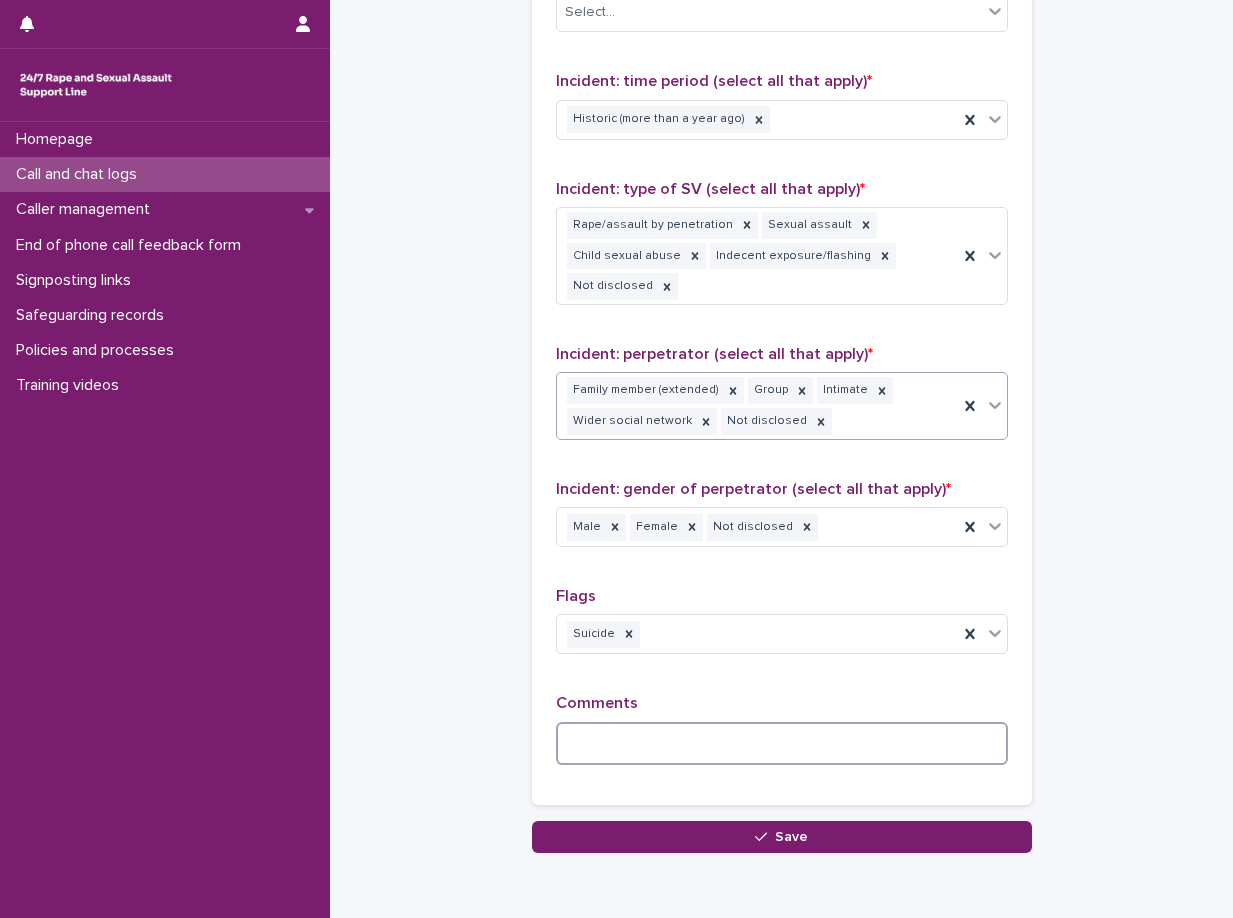 click at bounding box center (782, 743) 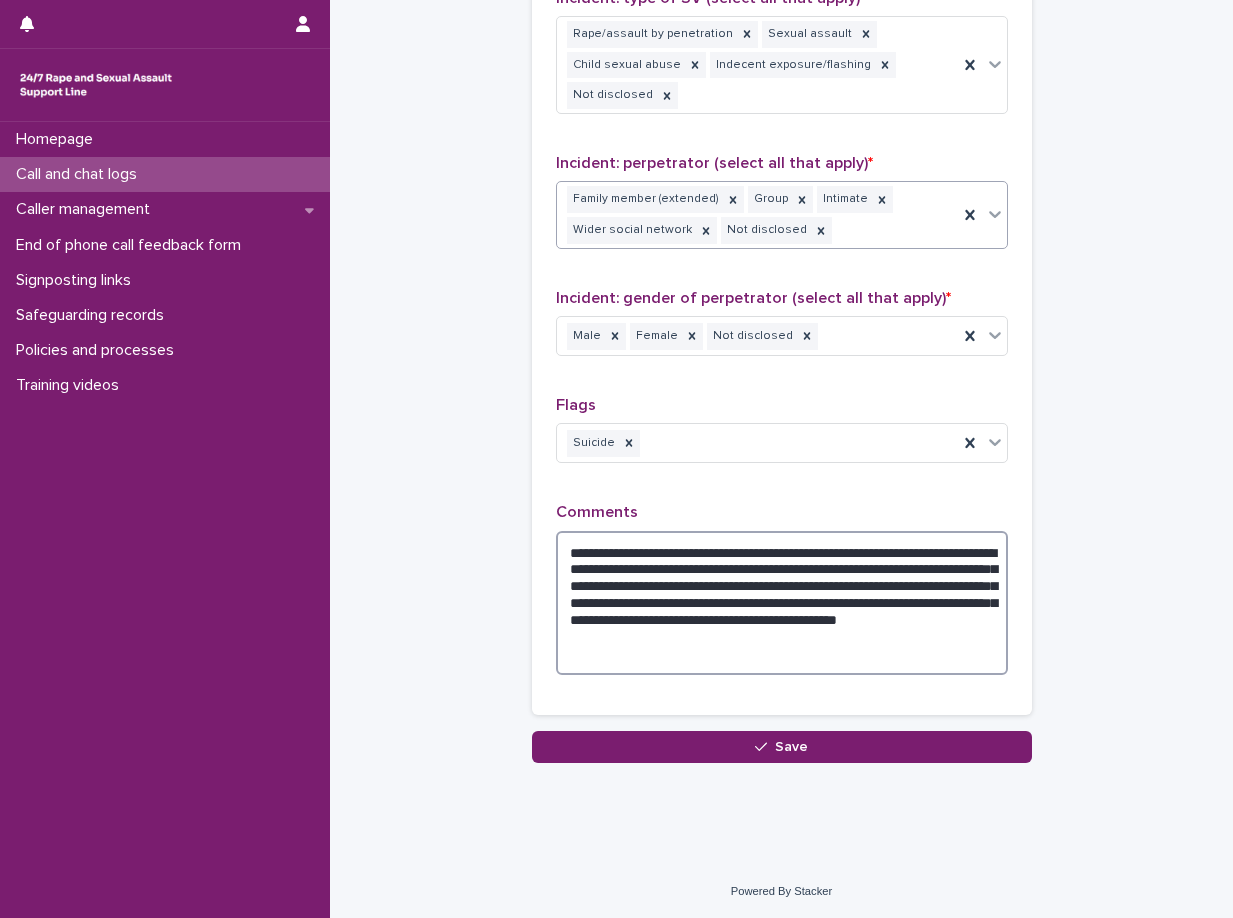scroll, scrollTop: 1592, scrollLeft: 0, axis: vertical 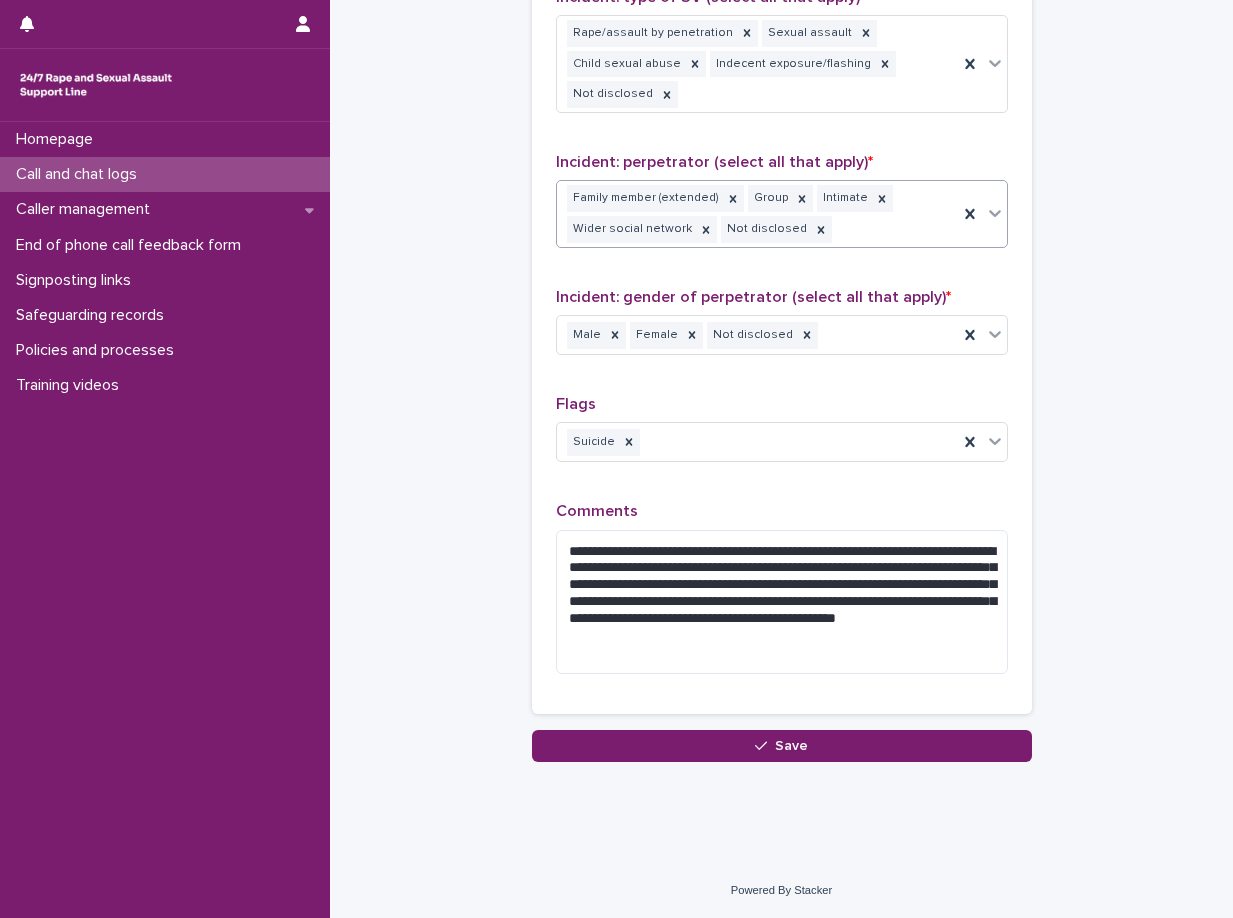 click on "**********" at bounding box center (781, -414) 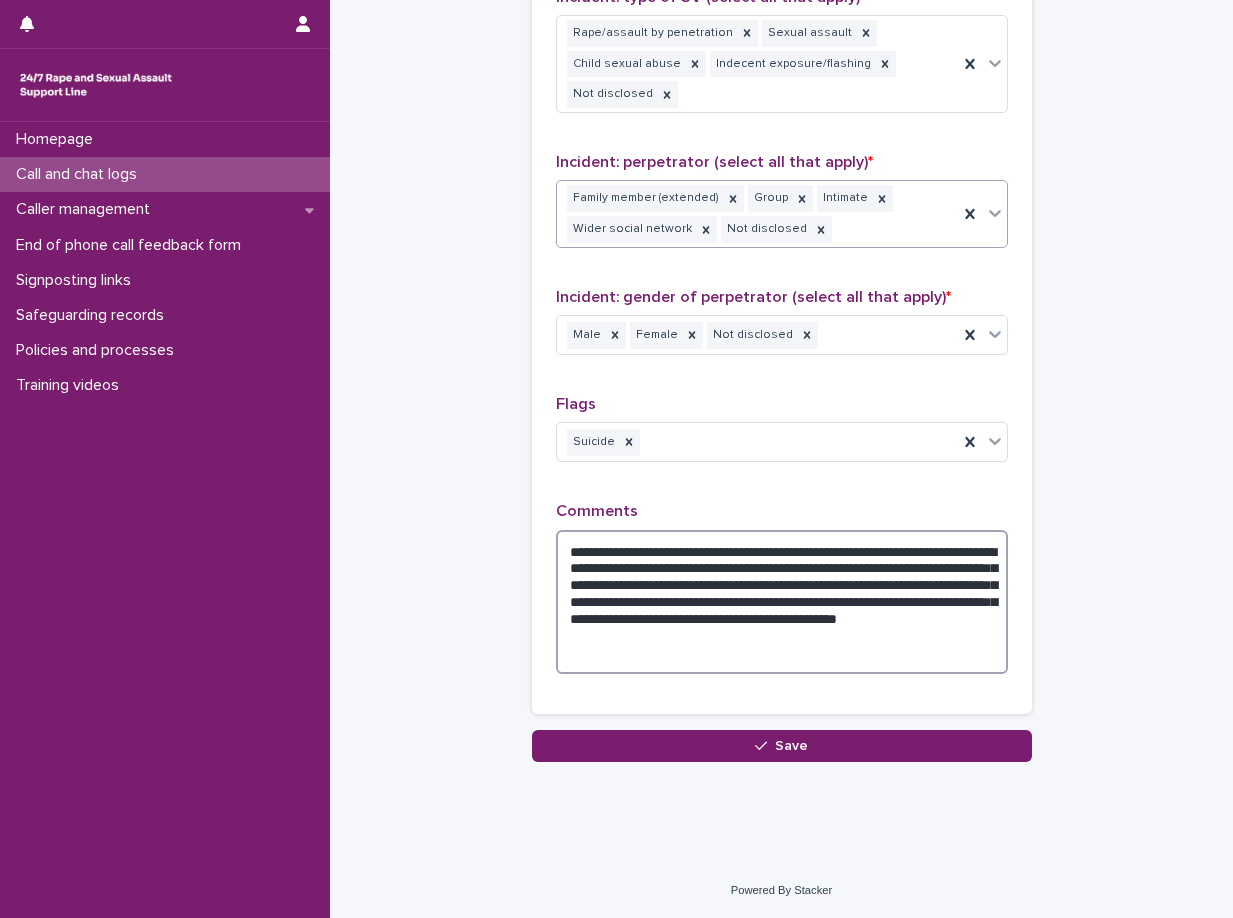 drag, startPoint x: 932, startPoint y: 558, endPoint x: 790, endPoint y: 548, distance: 142.35168 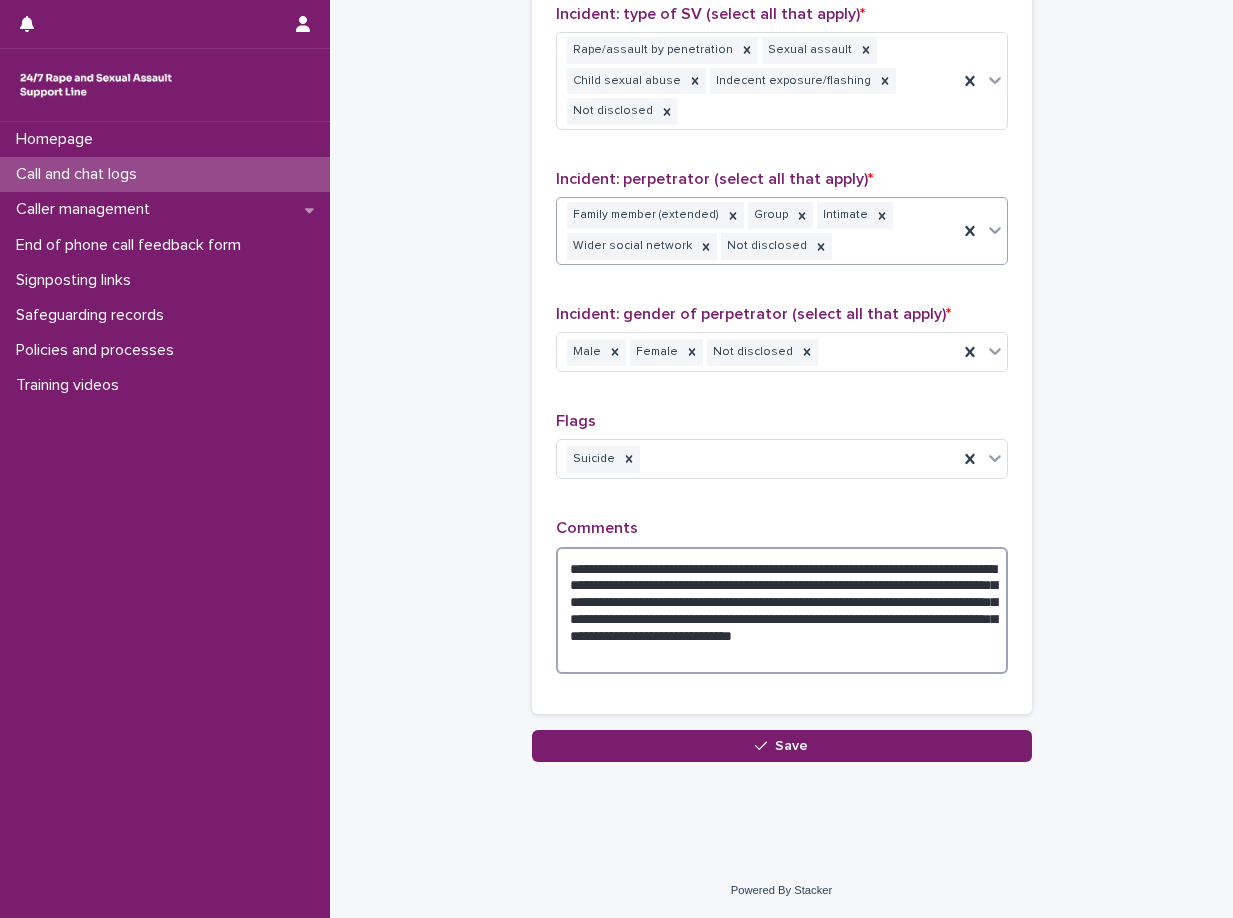 scroll, scrollTop: 1575, scrollLeft: 0, axis: vertical 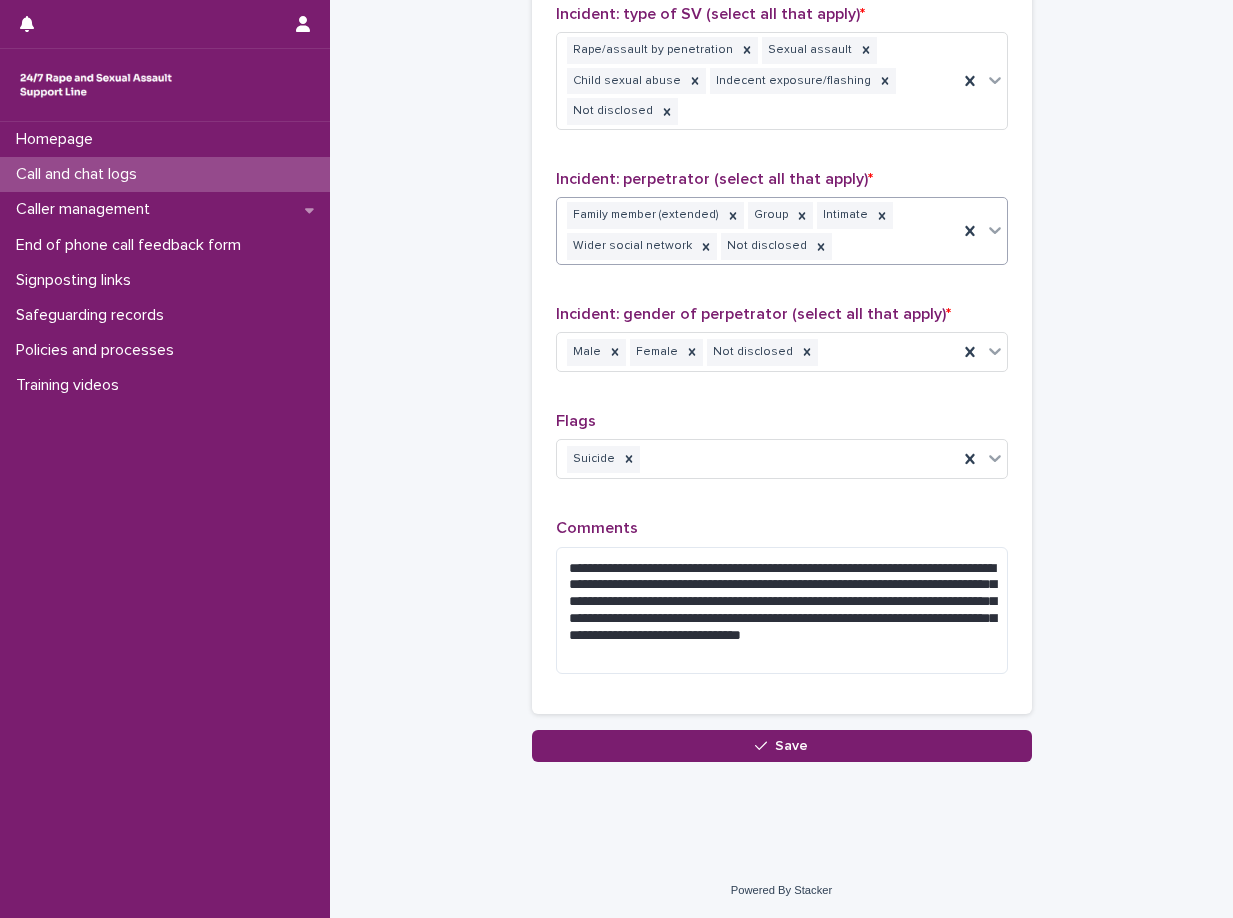 click on "Comments" at bounding box center [782, 528] 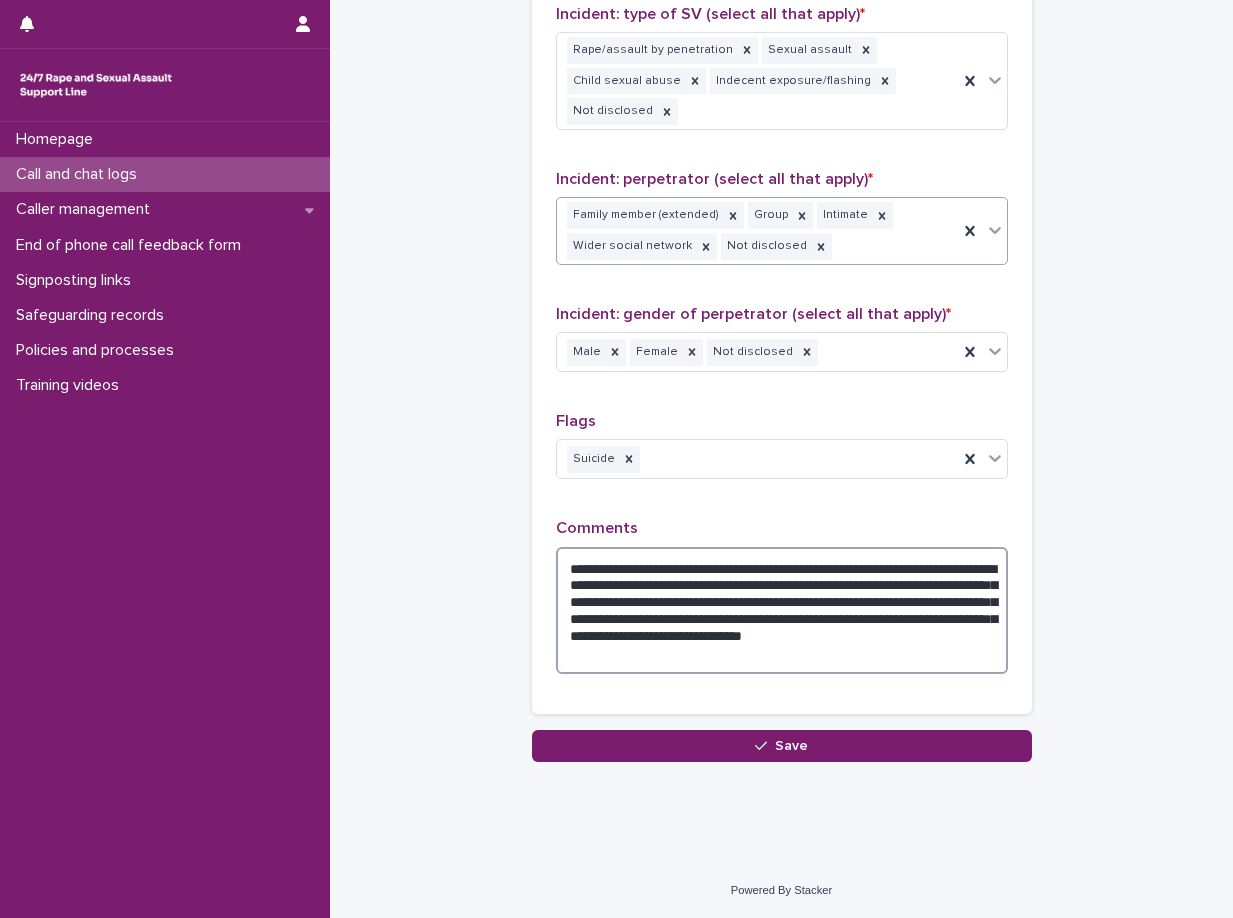 click on "**********" at bounding box center [782, 610] 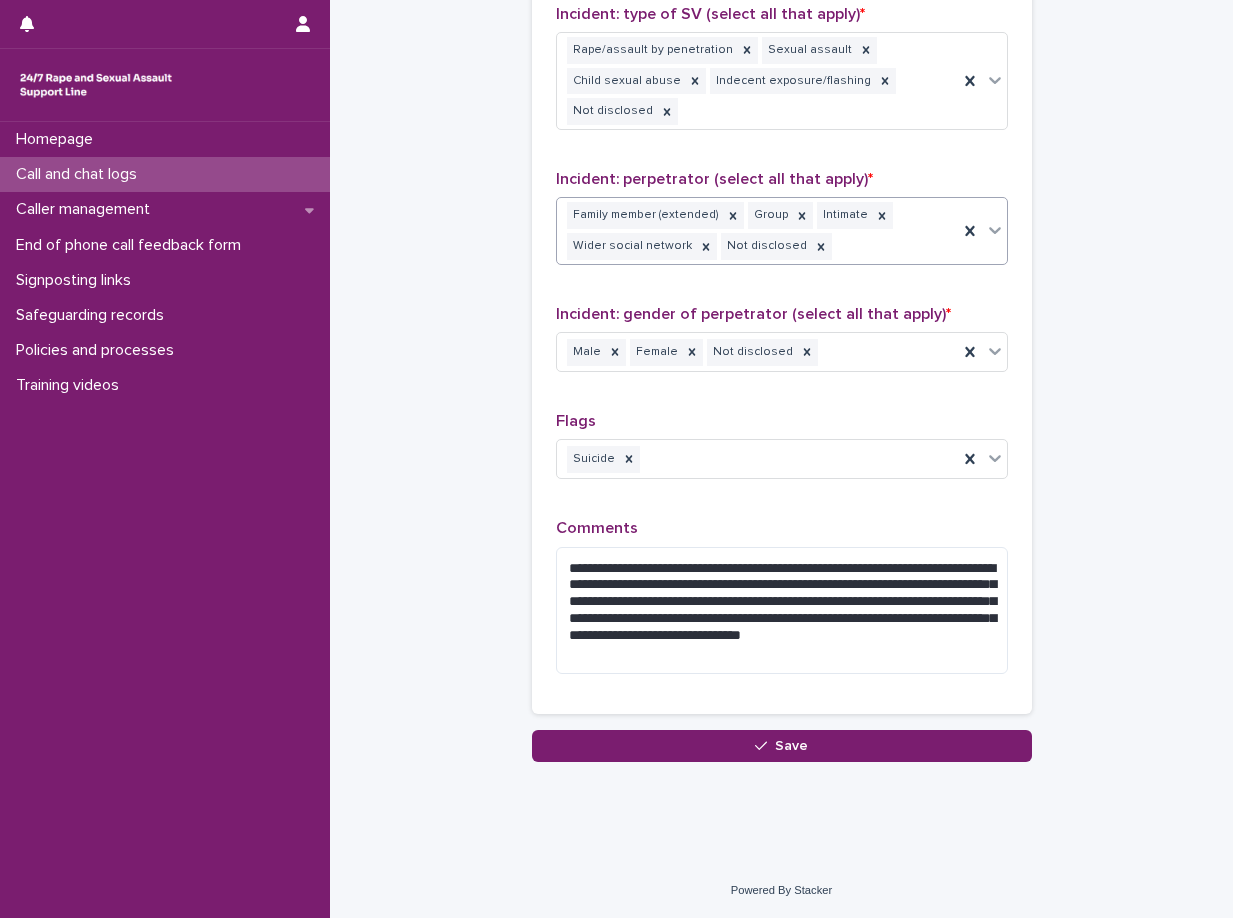 click on "Comments" at bounding box center [782, 528] 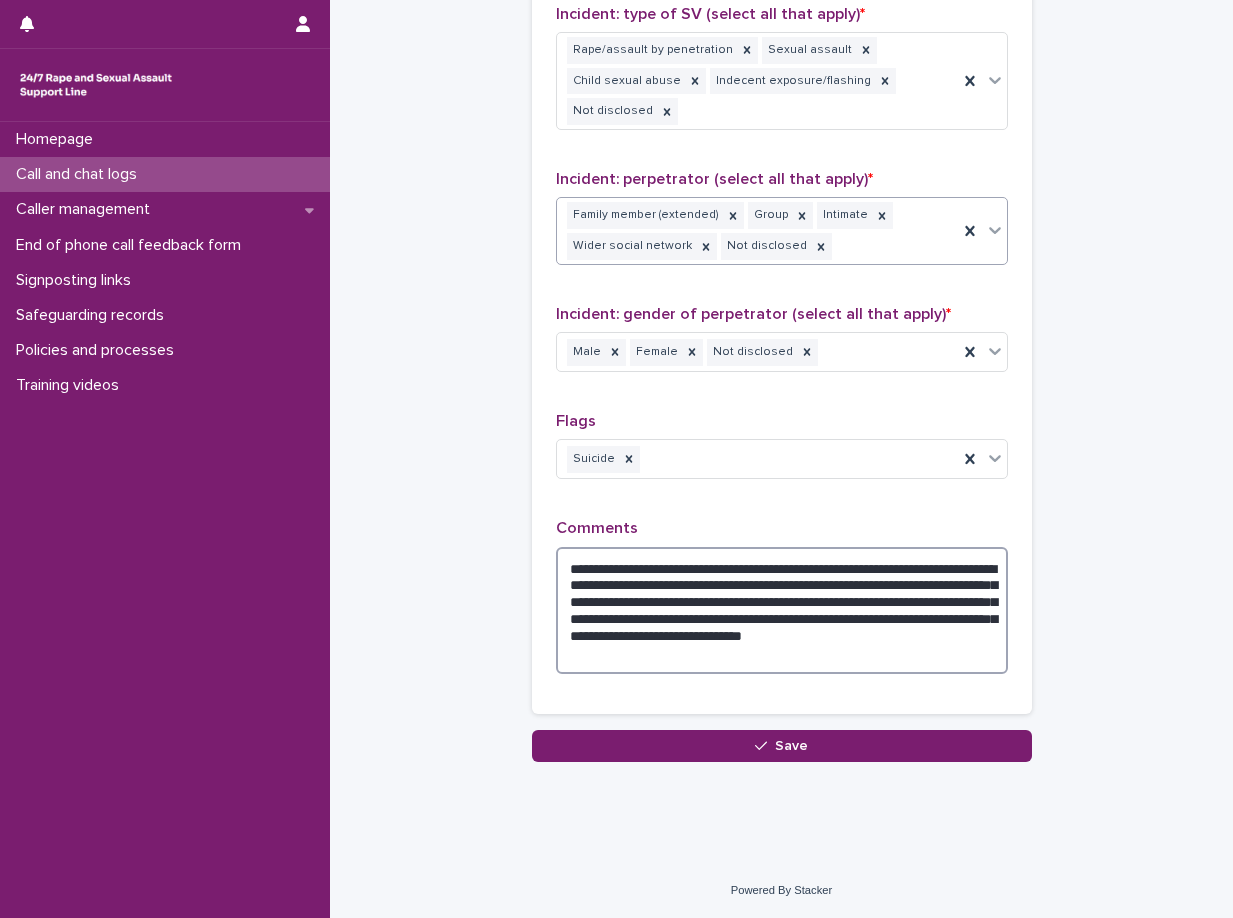 click on "**********" at bounding box center (782, 610) 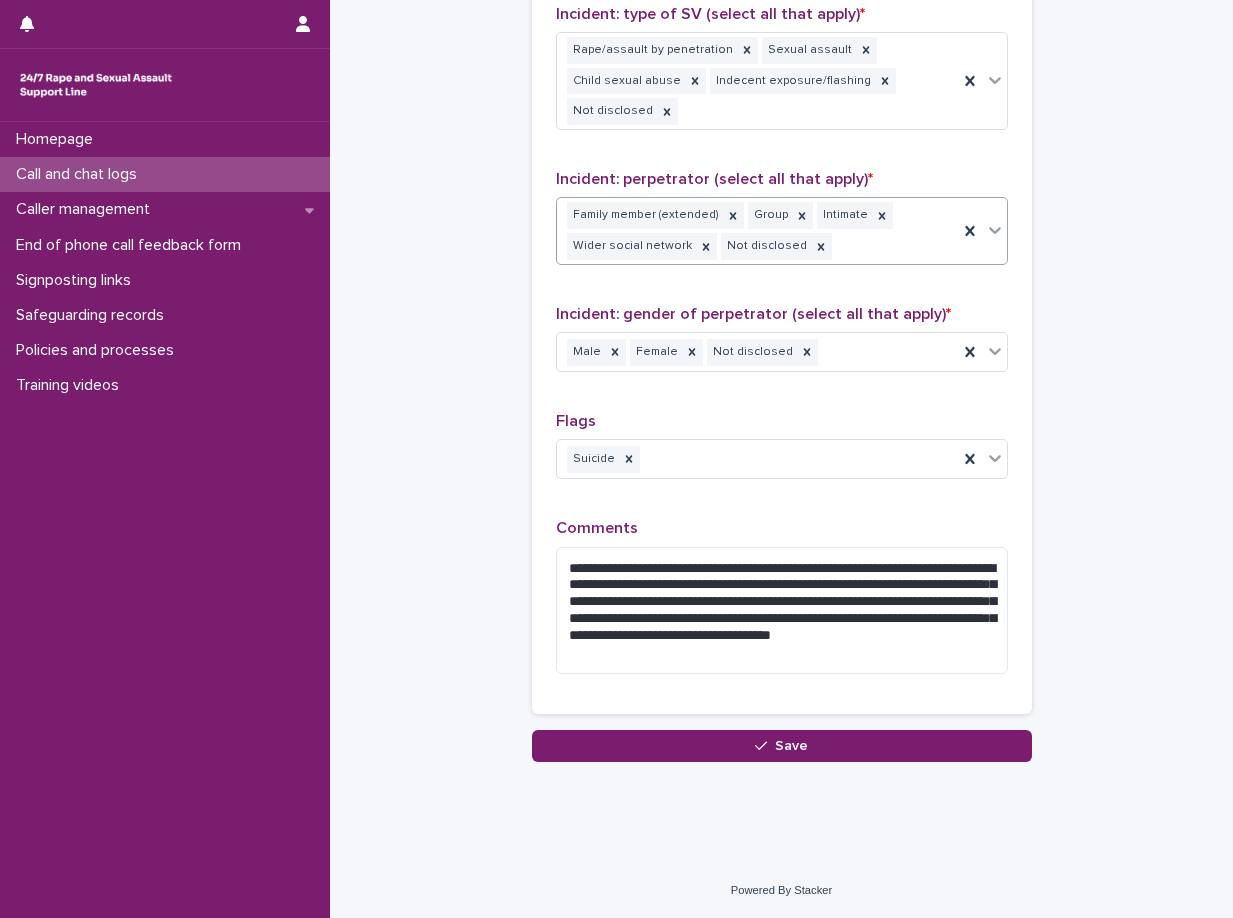 click on "**********" at bounding box center [782, 186] 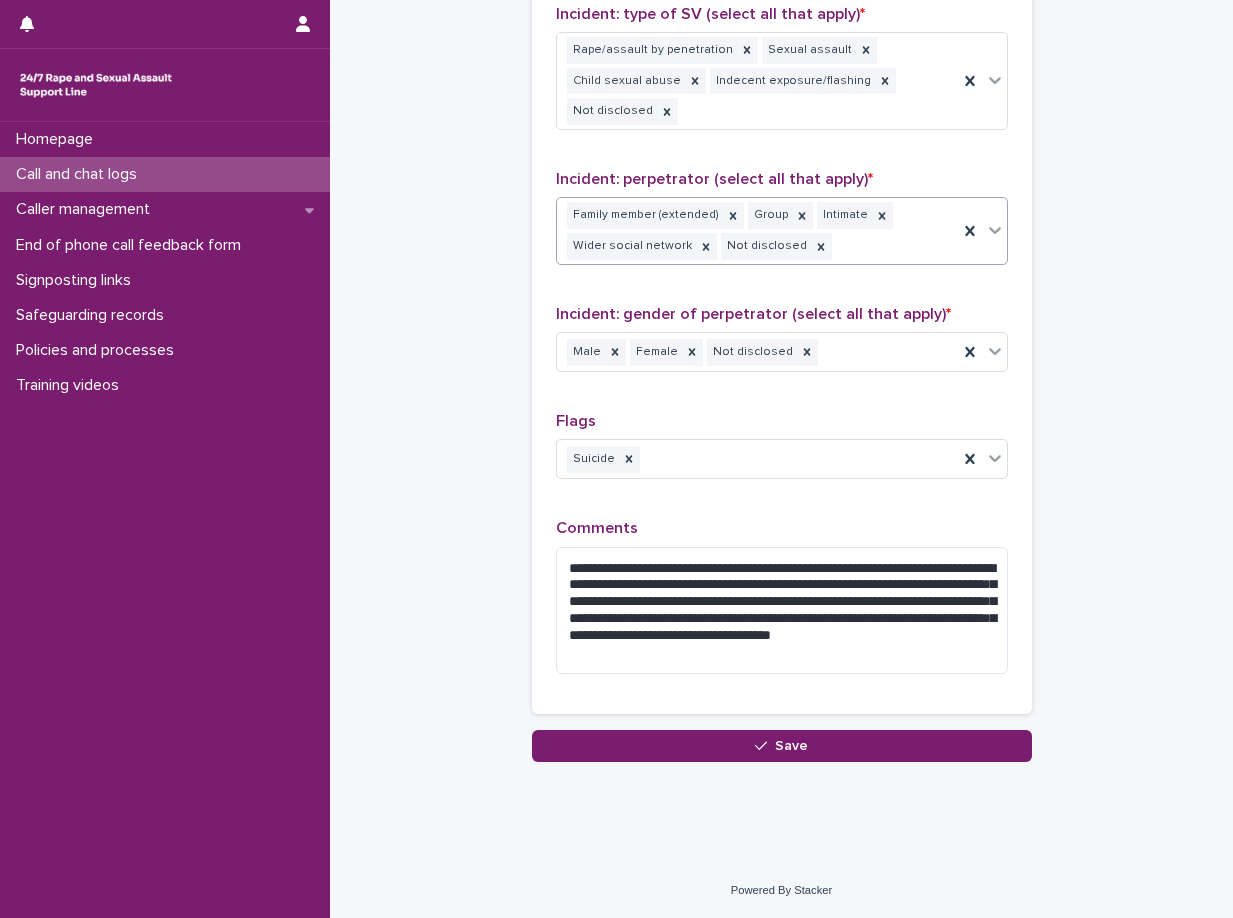 click on "**********" at bounding box center (781, -406) 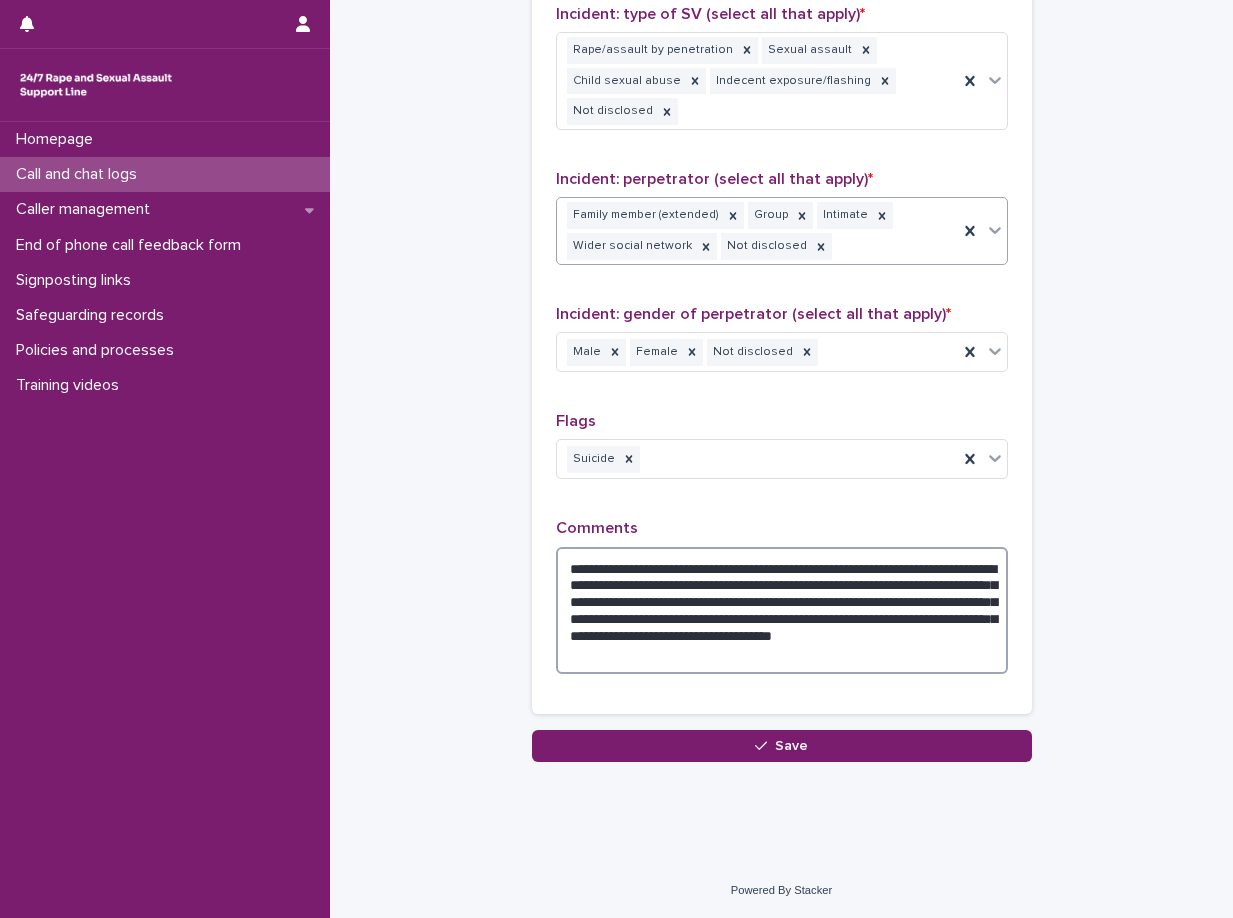 click on "**********" at bounding box center (782, 610) 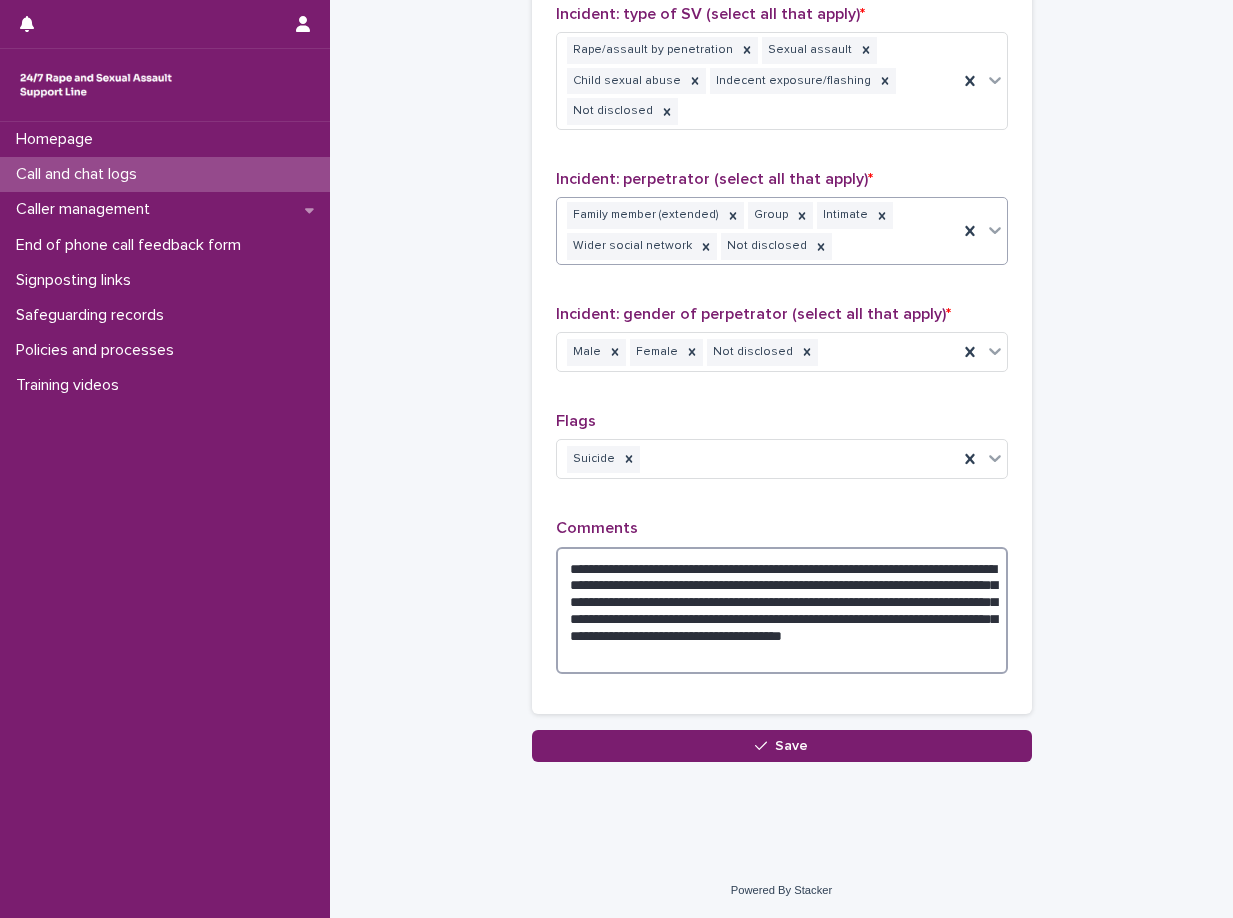 type on "**********" 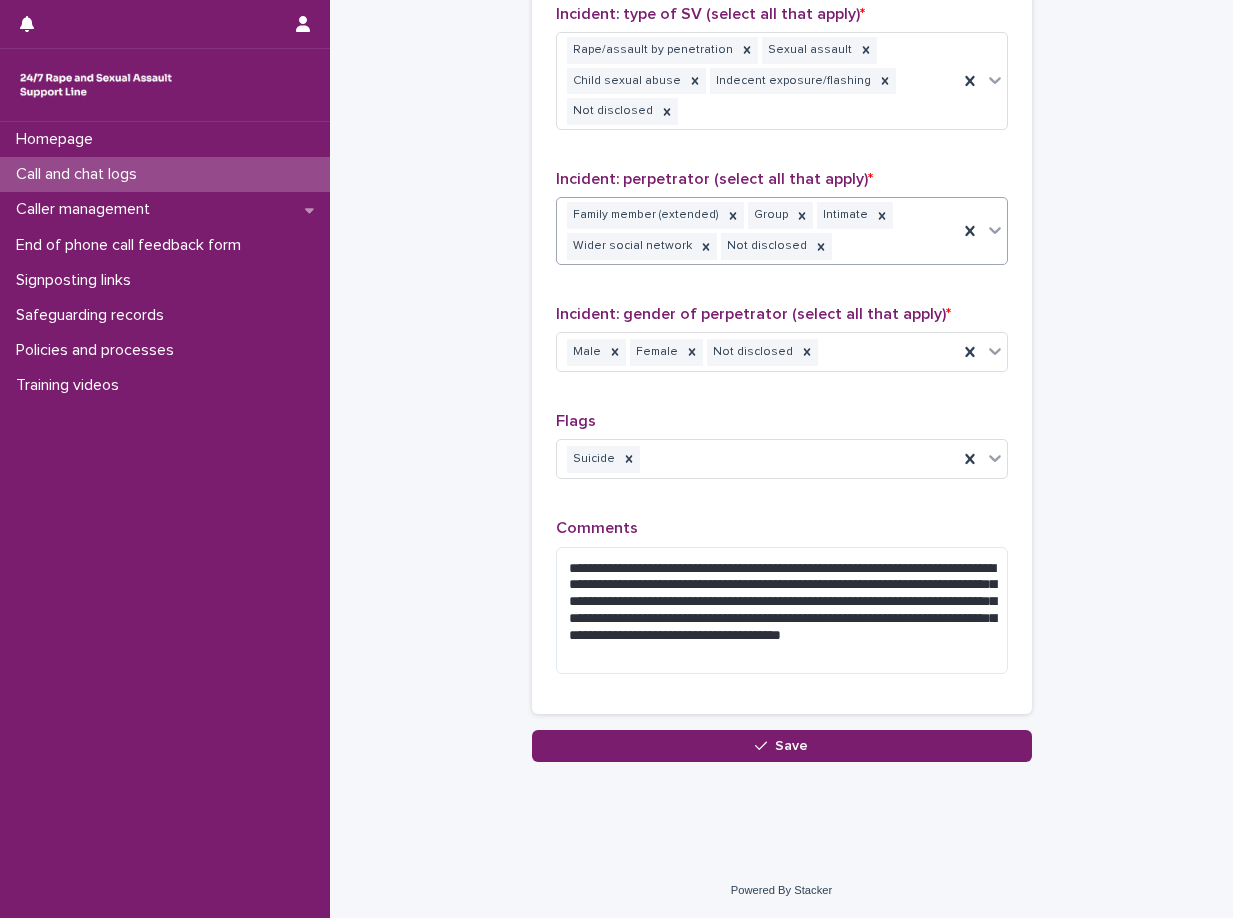 click on "**********" at bounding box center [781, -406] 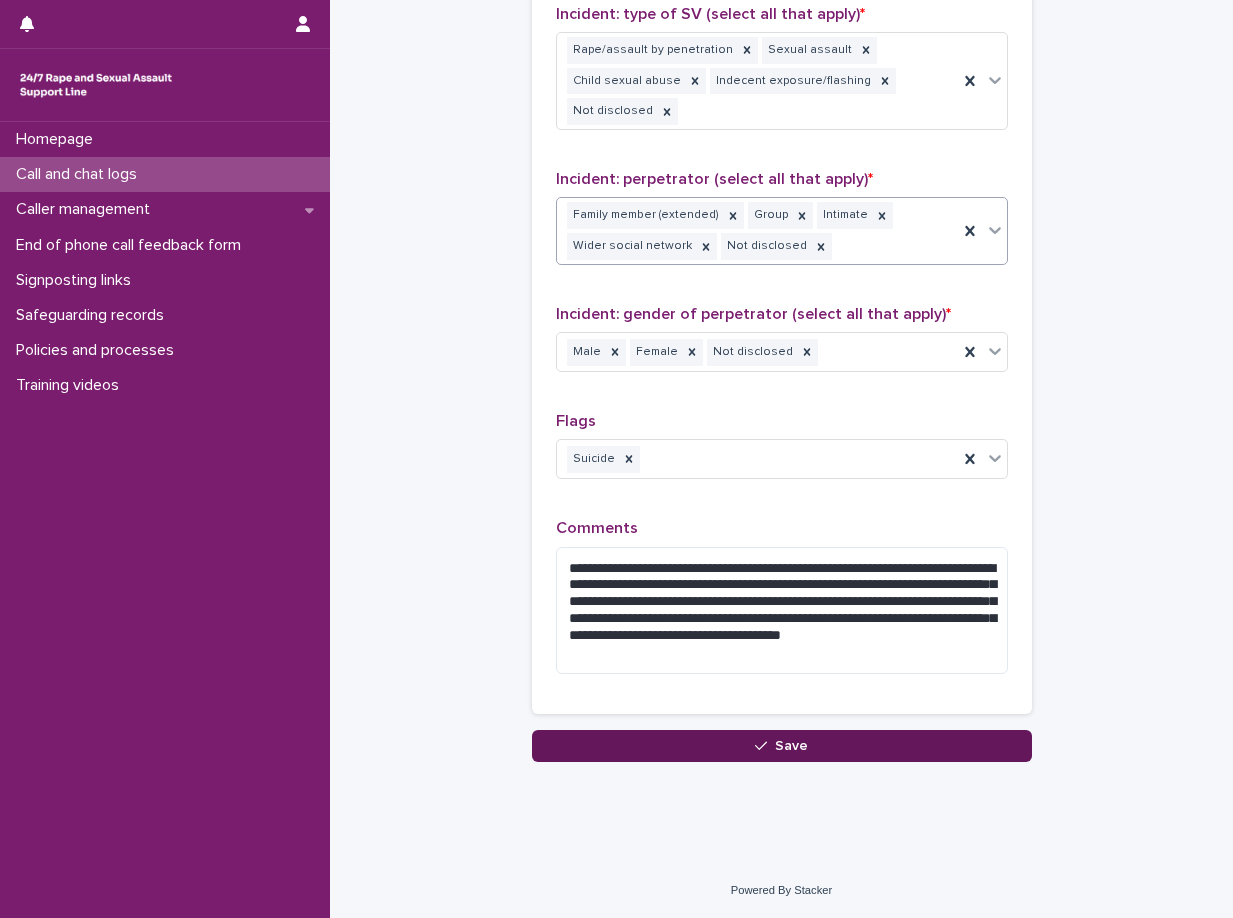 click on "Save" at bounding box center [782, 746] 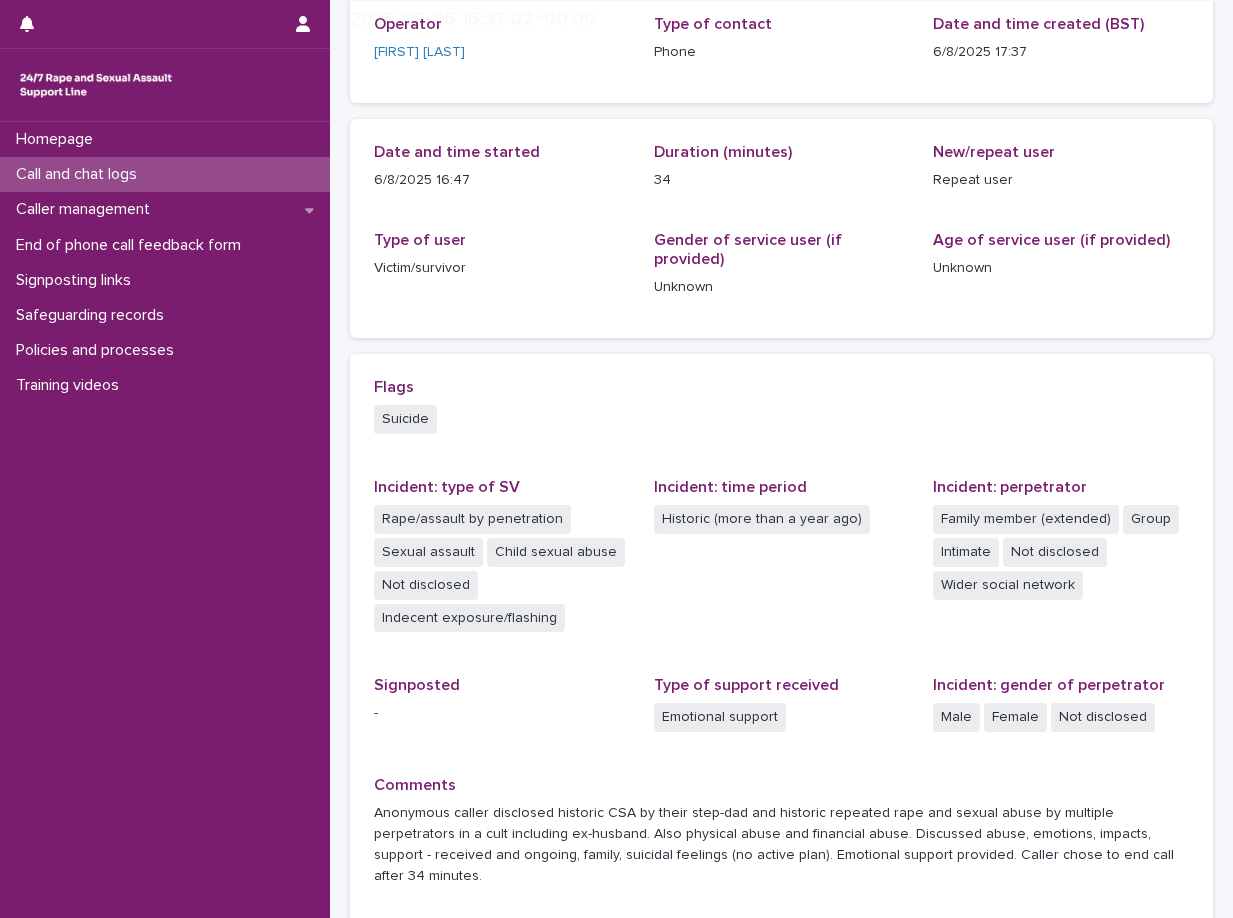 scroll, scrollTop: 316, scrollLeft: 0, axis: vertical 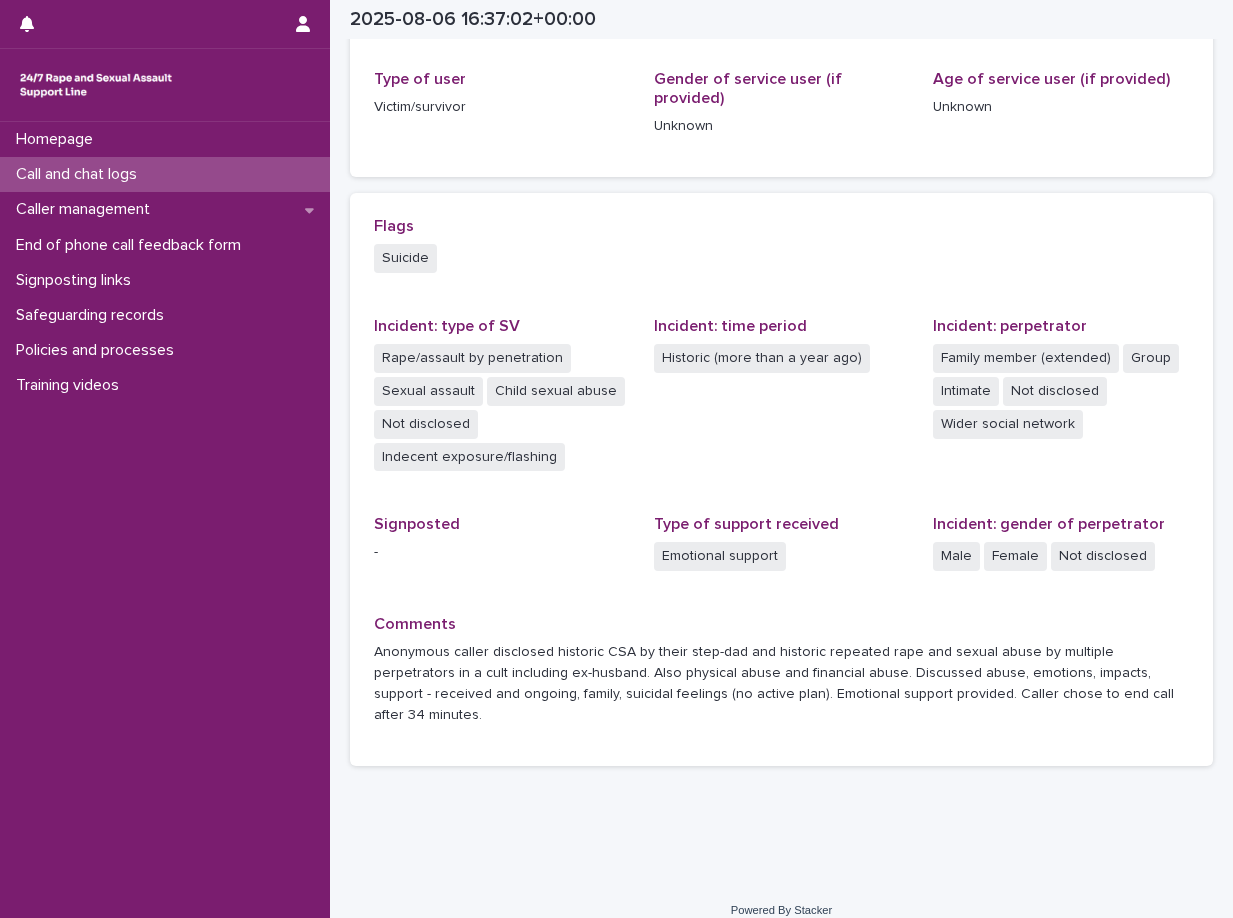 click on "Call and chat logs" at bounding box center [165, 174] 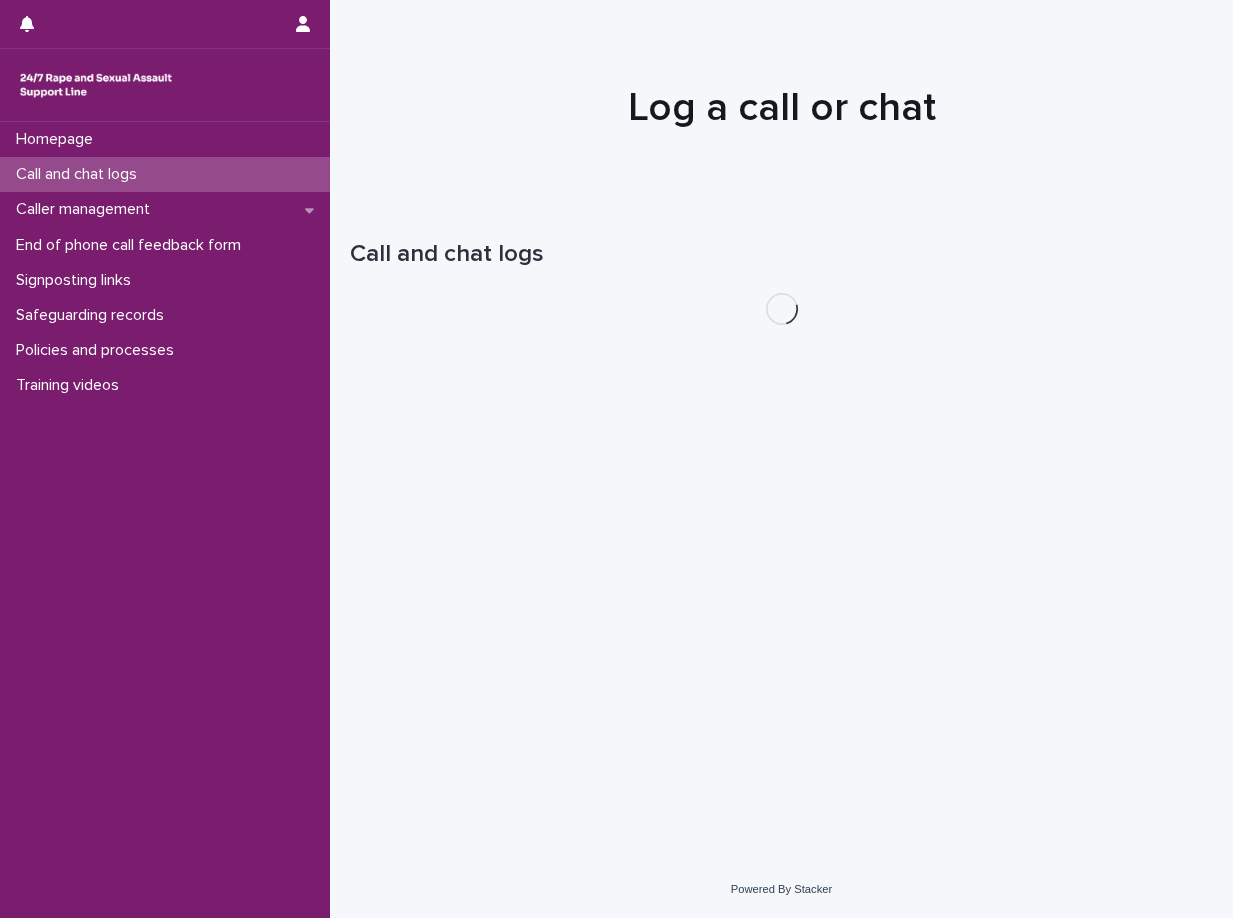 scroll, scrollTop: 0, scrollLeft: 0, axis: both 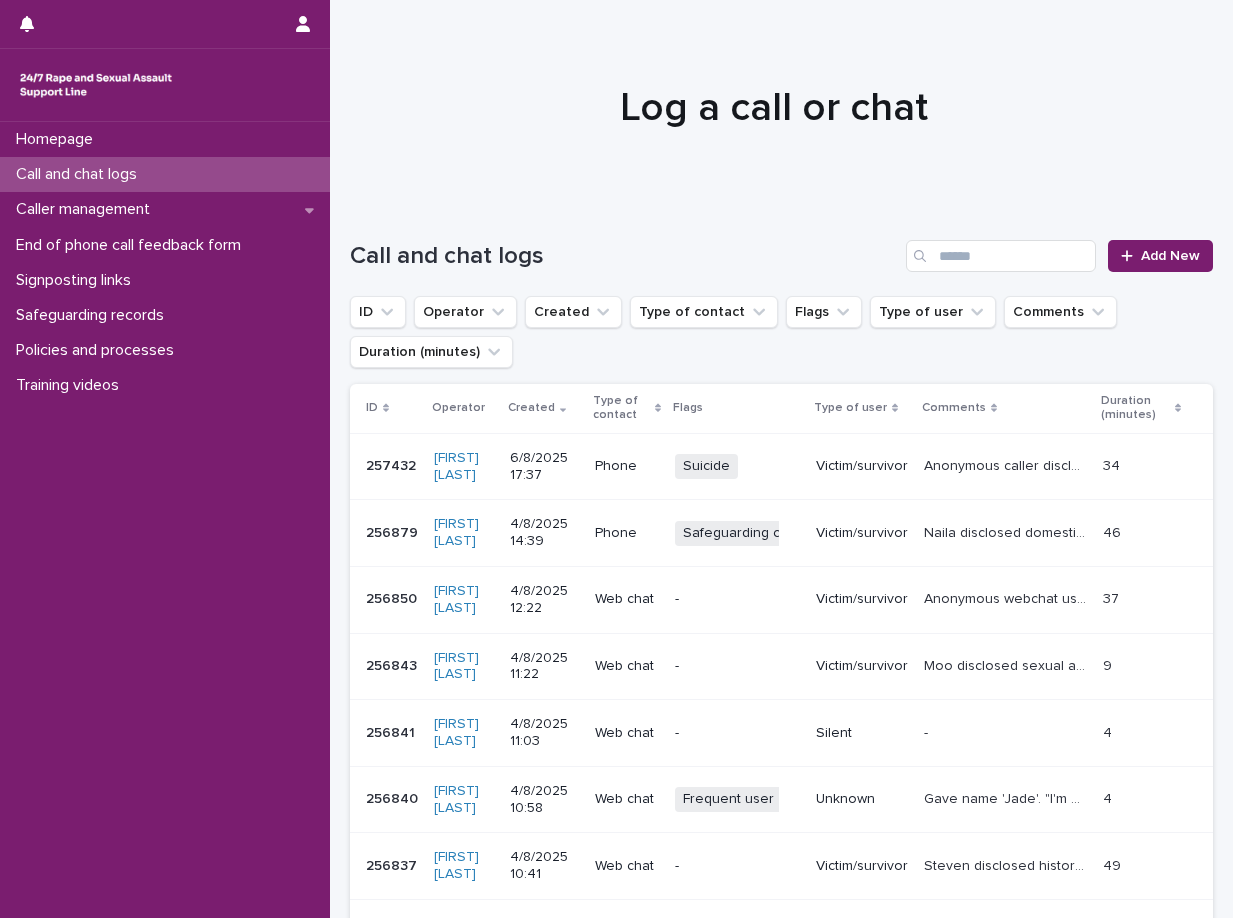 click on "Log a call or chat" at bounding box center (774, 108) 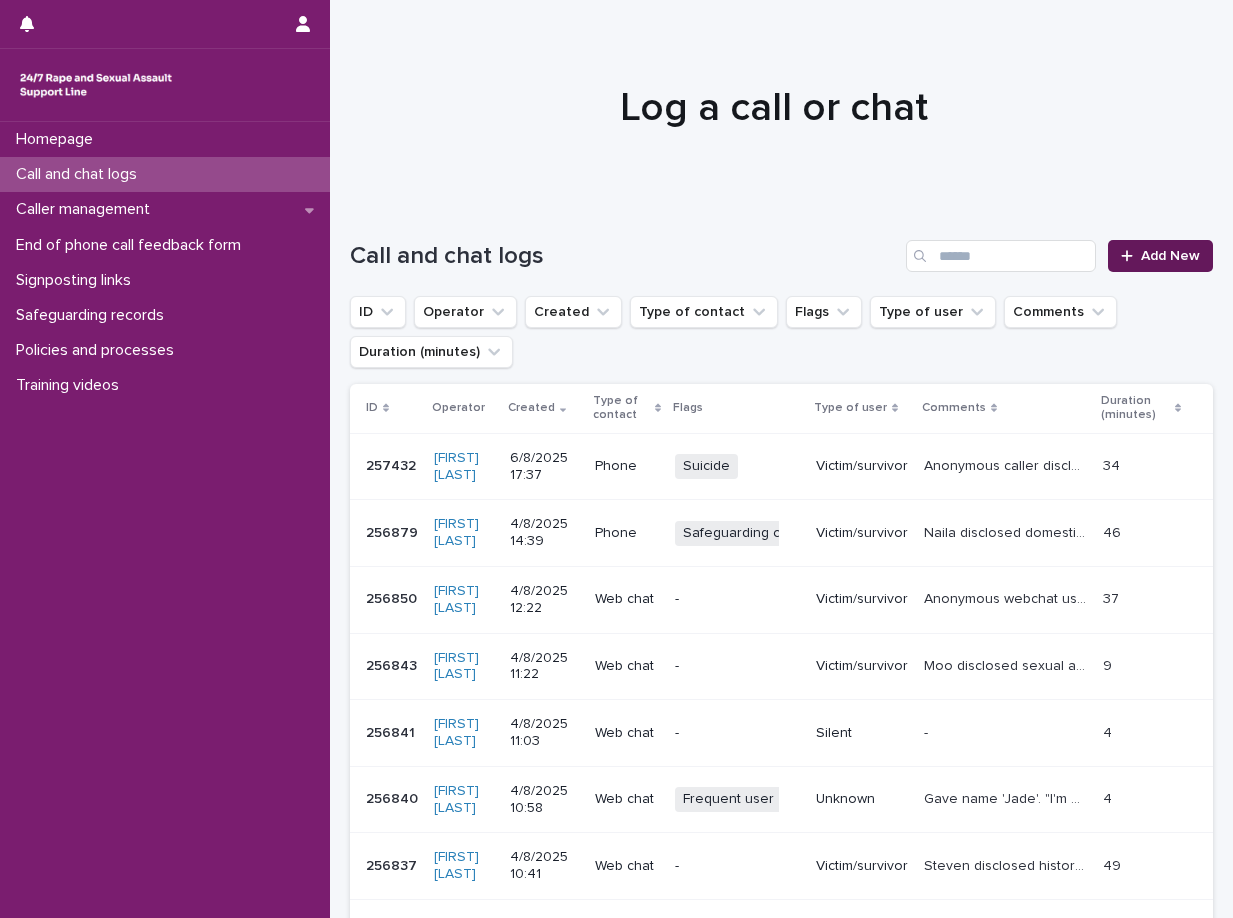click on "Add New" at bounding box center [1160, 256] 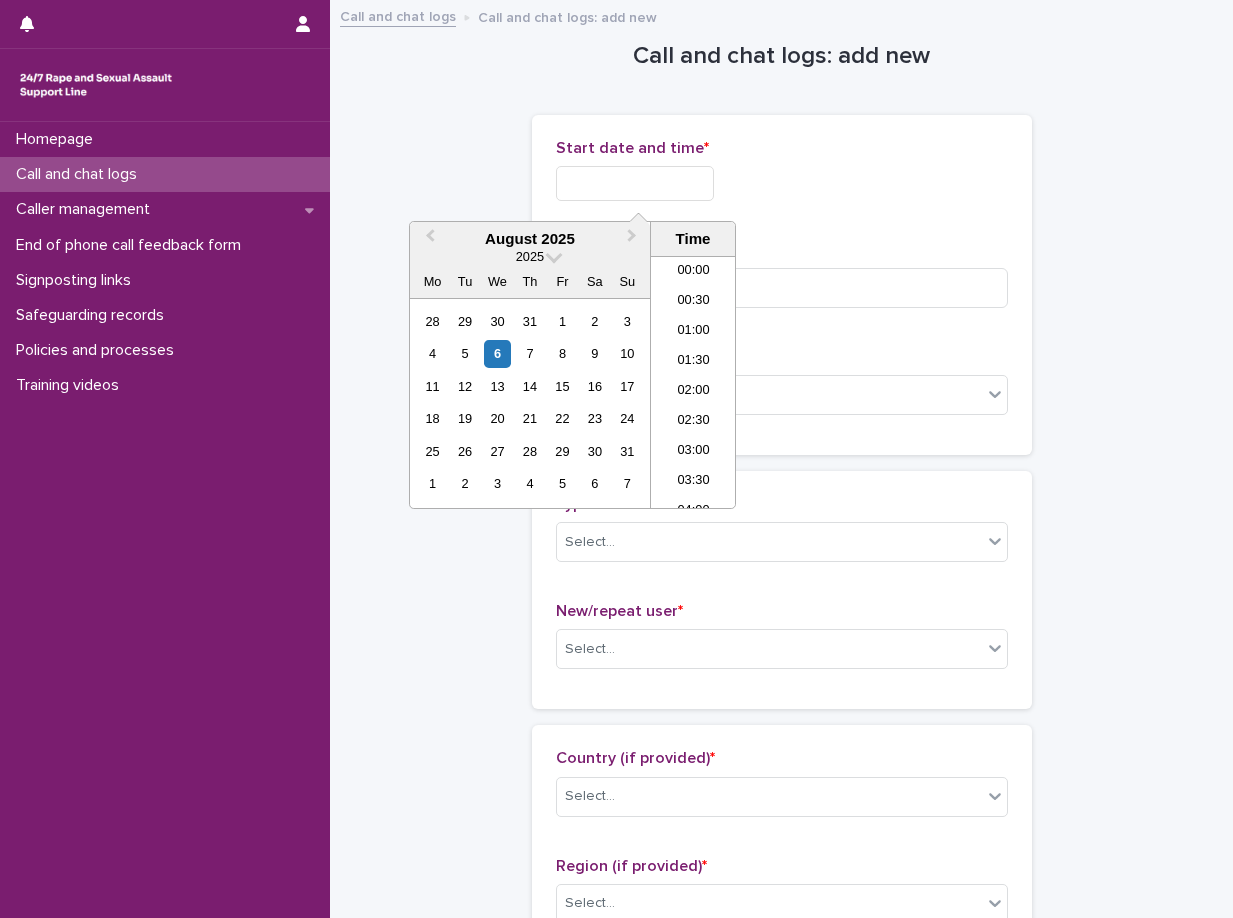 drag, startPoint x: 593, startPoint y: 176, endPoint x: 610, endPoint y: 217, distance: 44.38468 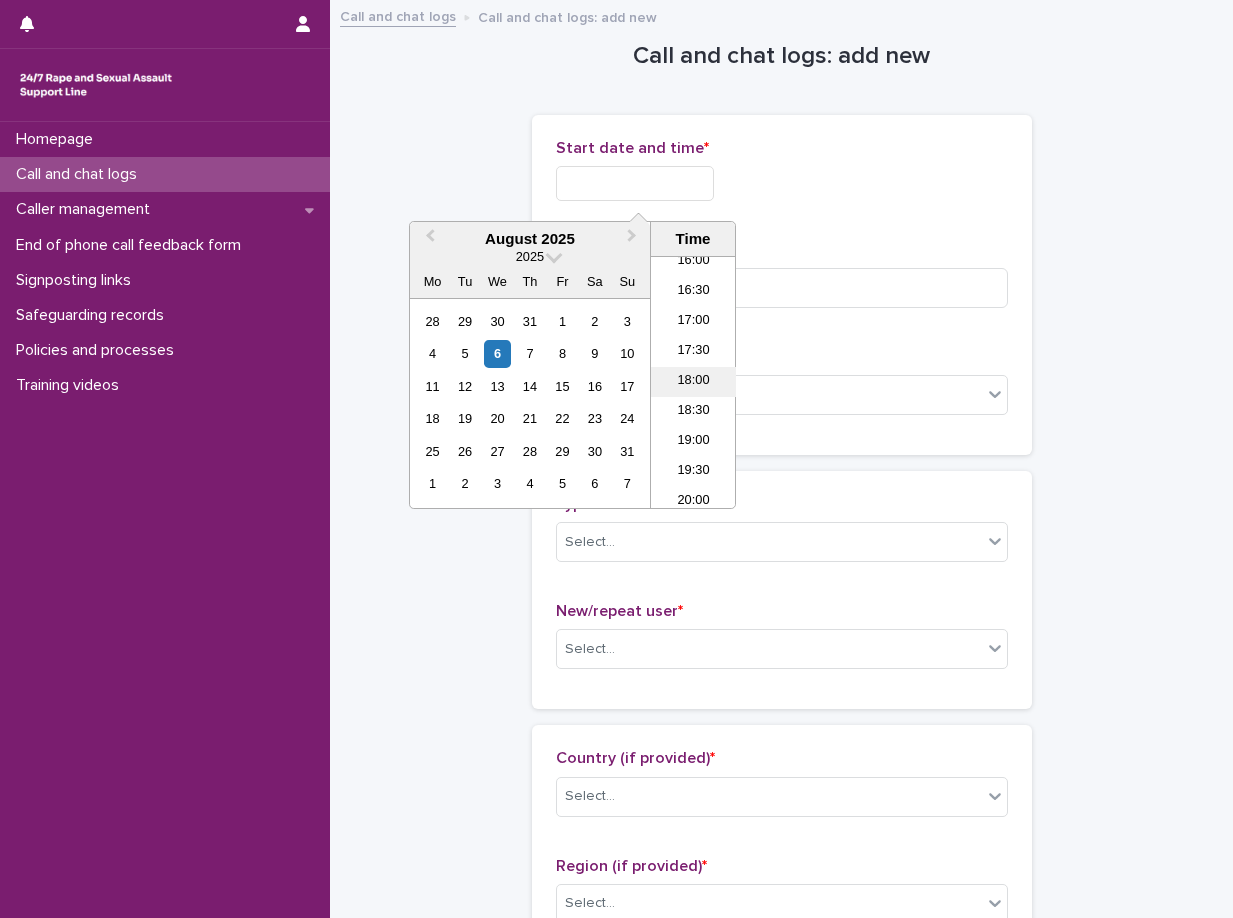 click on "18:00" at bounding box center (693, 382) 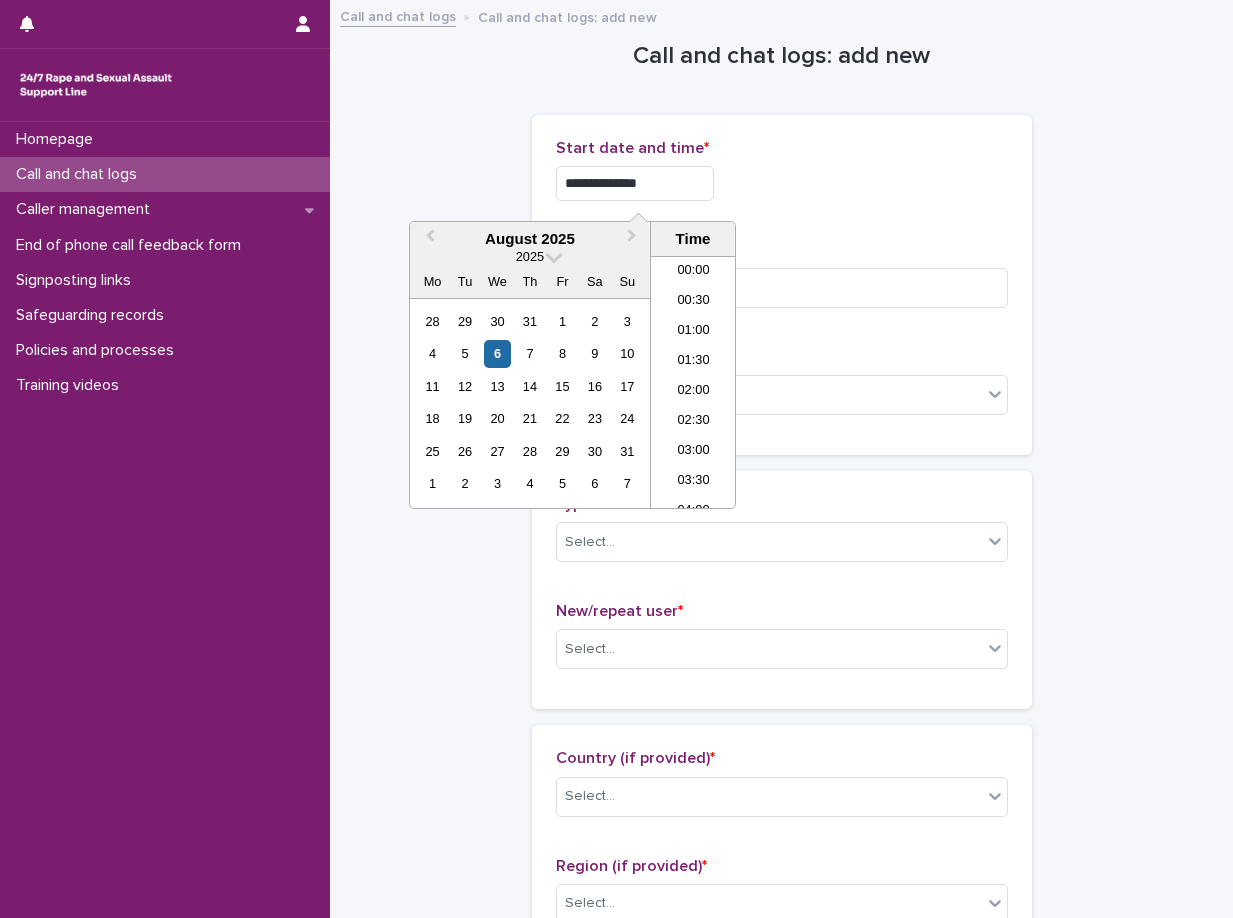 click on "**********" at bounding box center [635, 183] 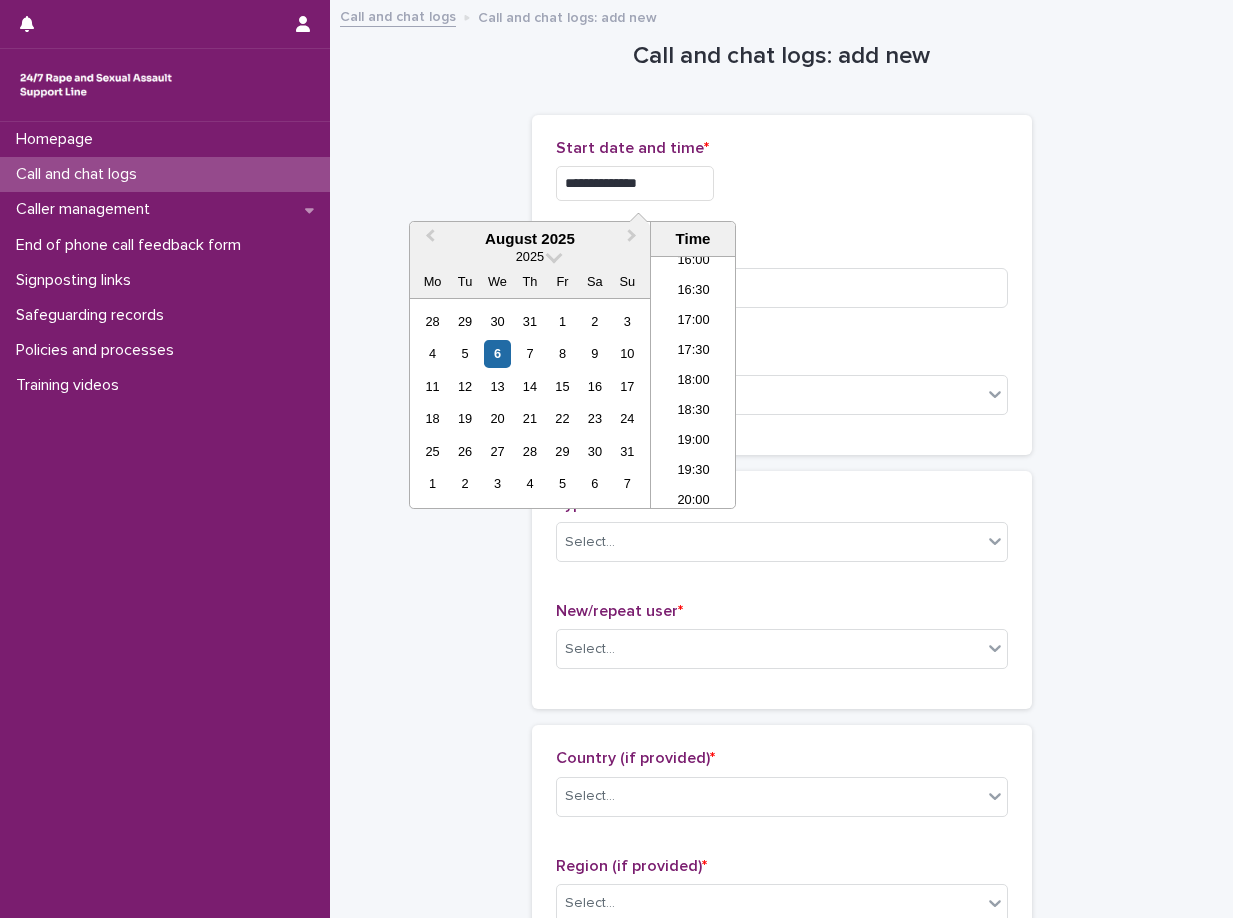 type on "**********" 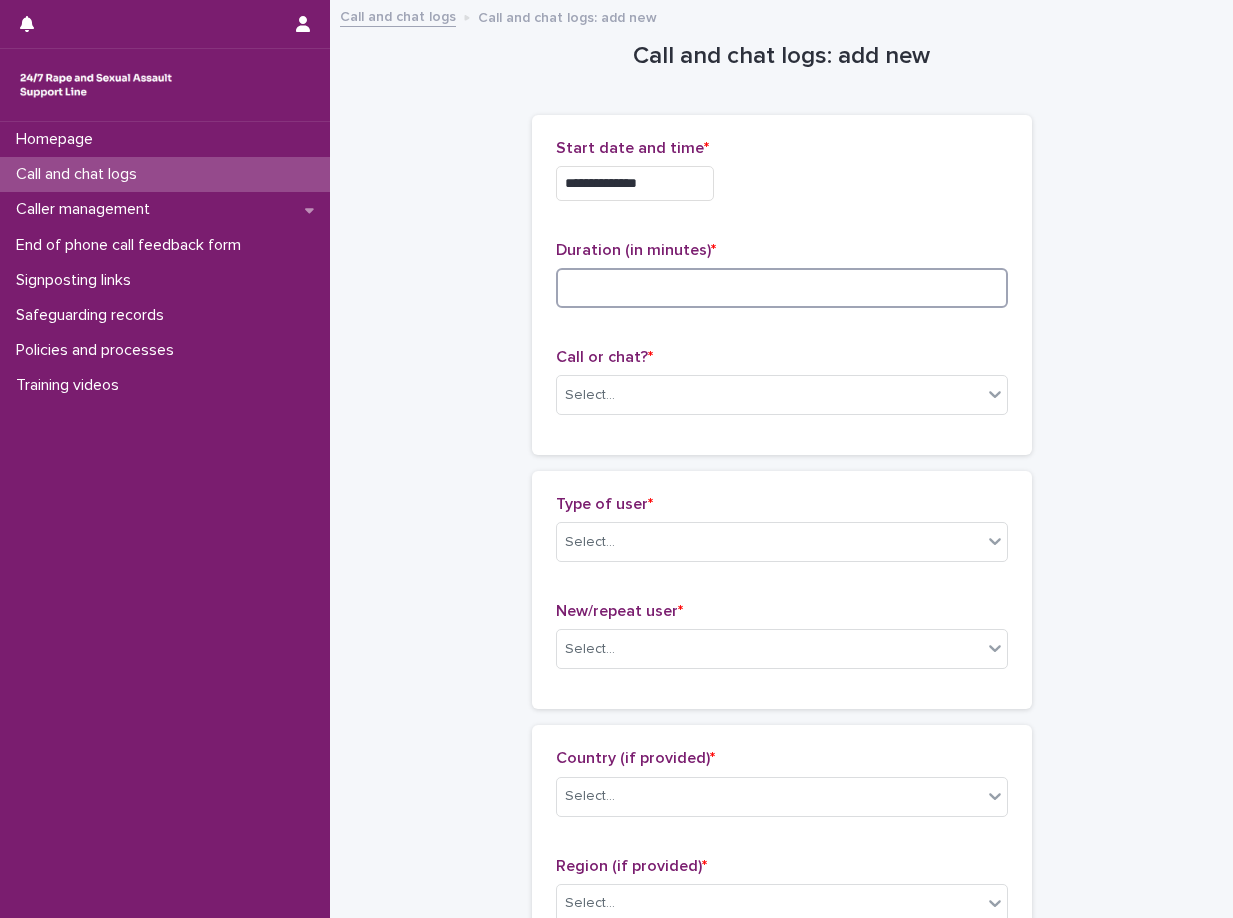 click at bounding box center (782, 288) 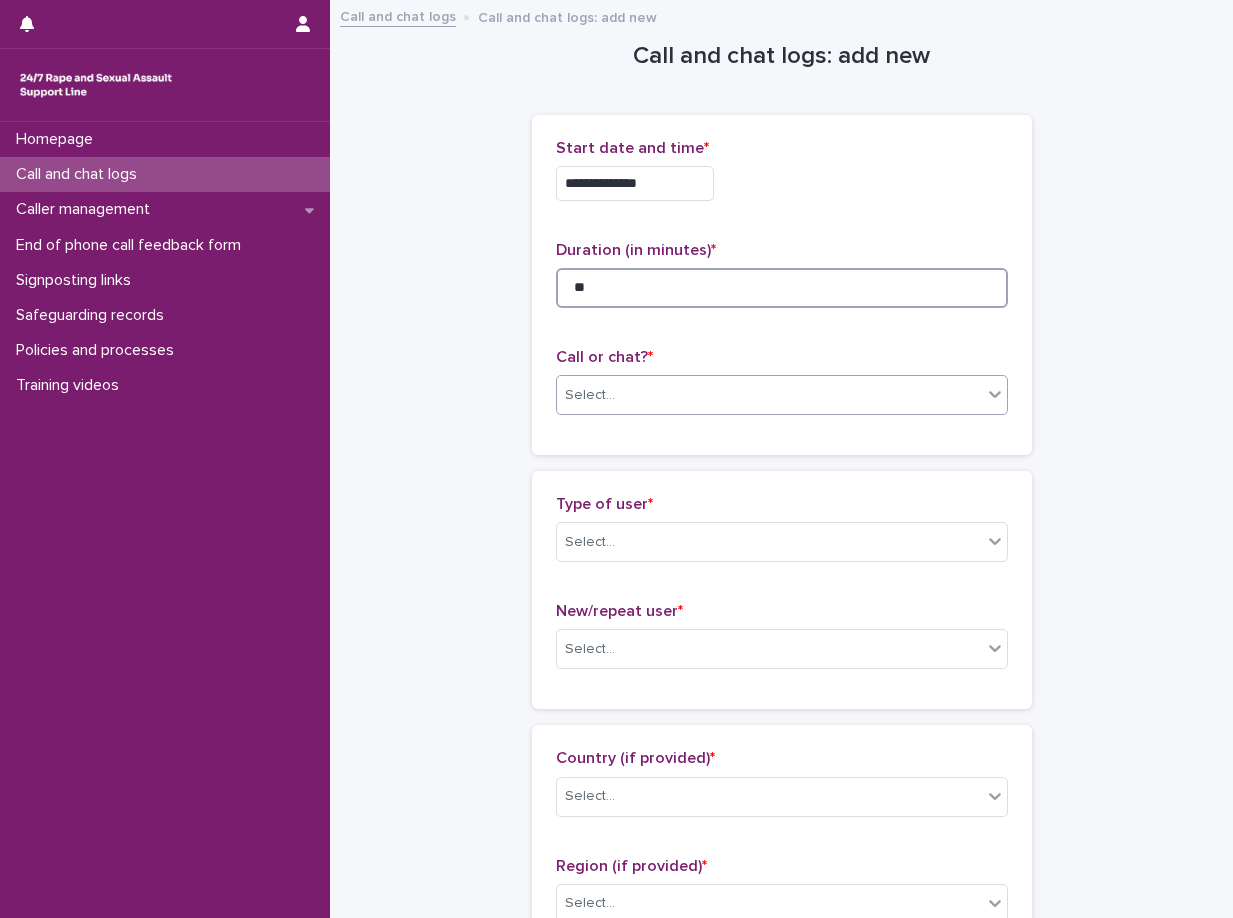 type on "**" 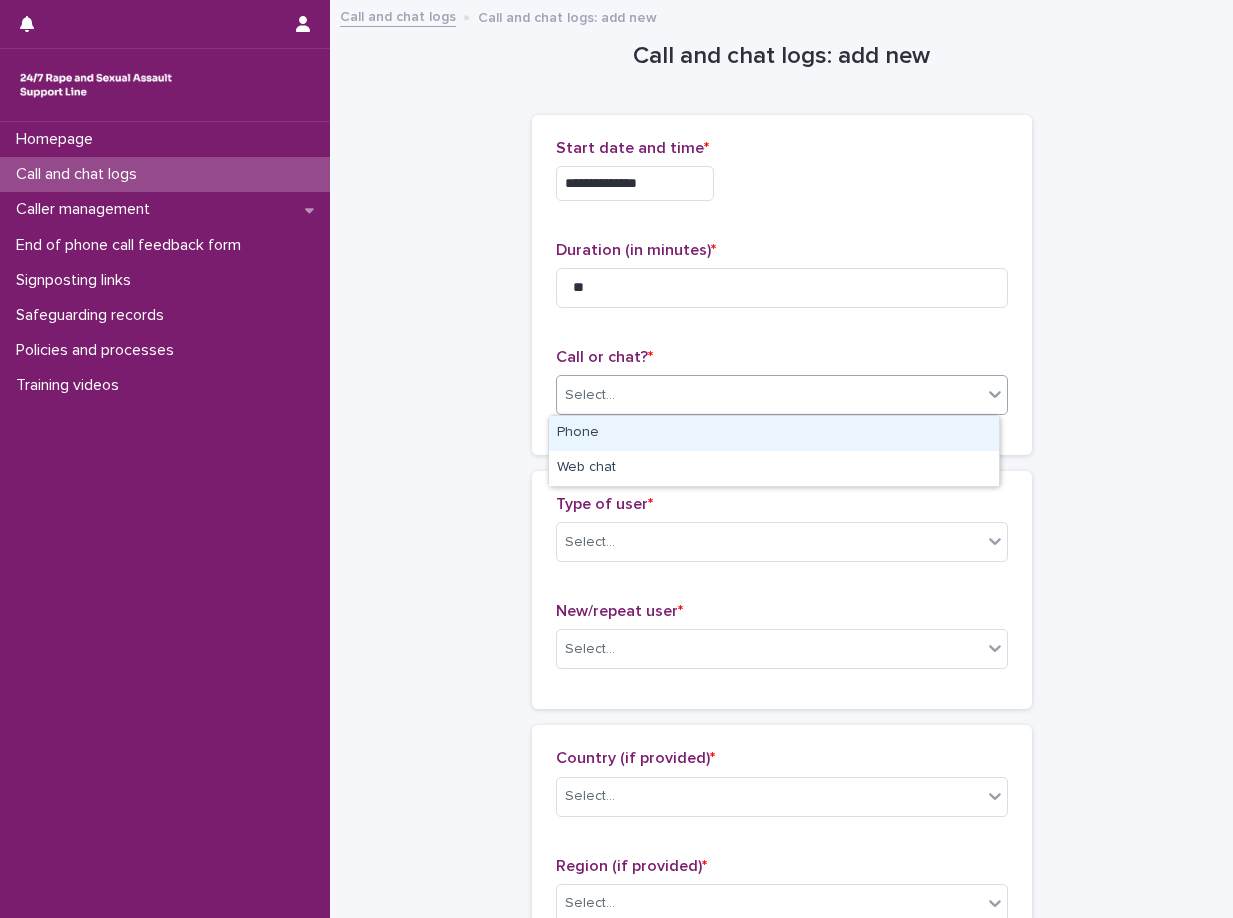 click on "Select..." at bounding box center (769, 395) 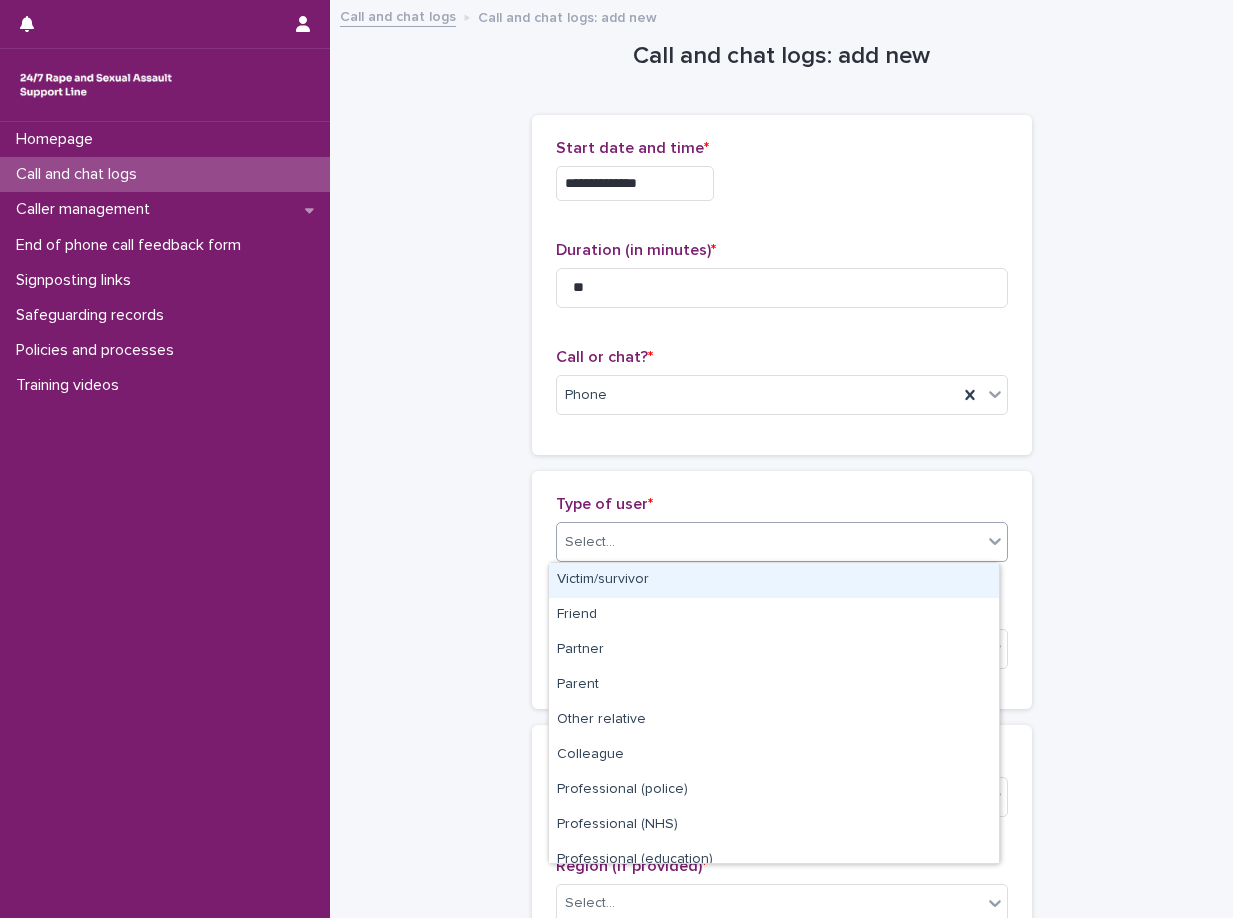 click on "Select..." at bounding box center [769, 542] 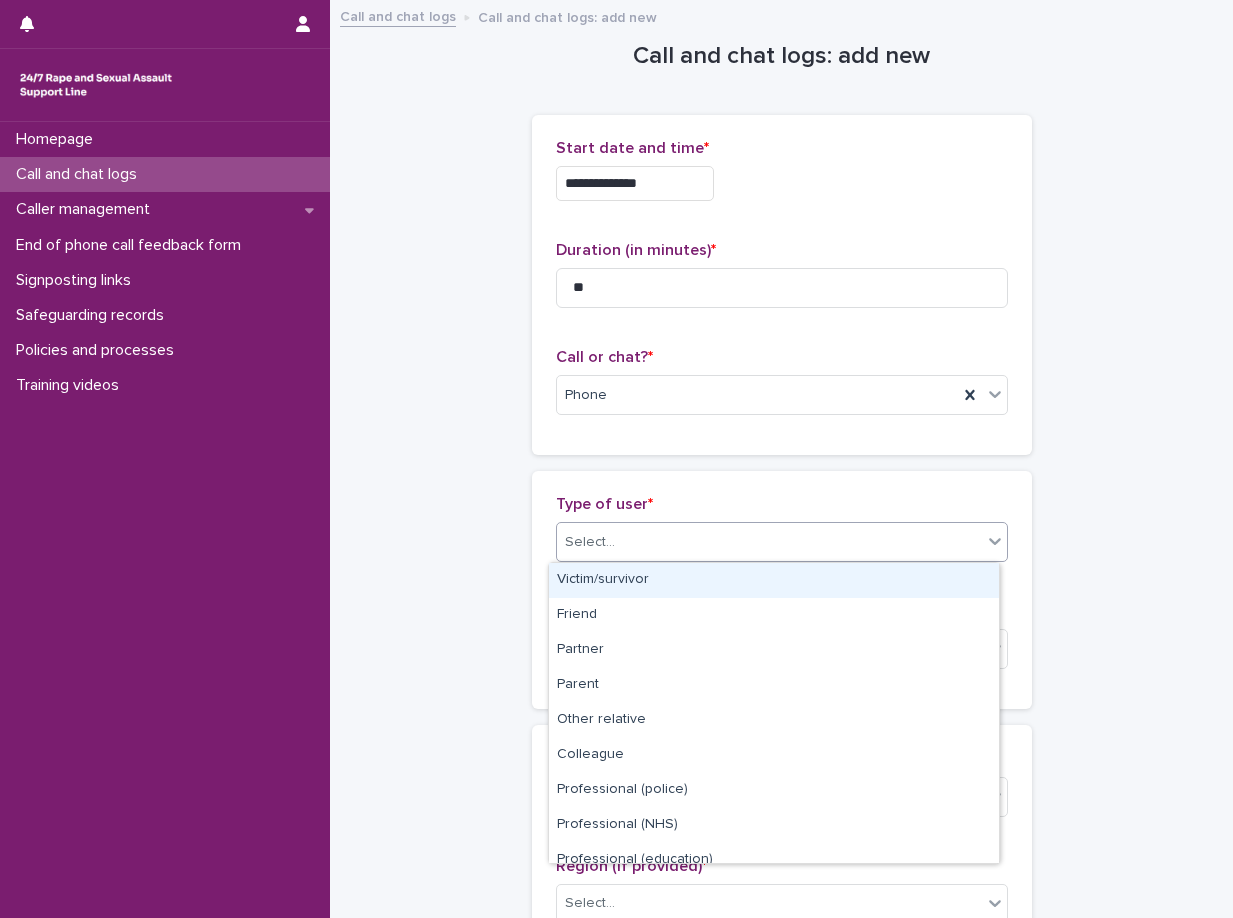 click on "Victim/survivor" at bounding box center [774, 580] 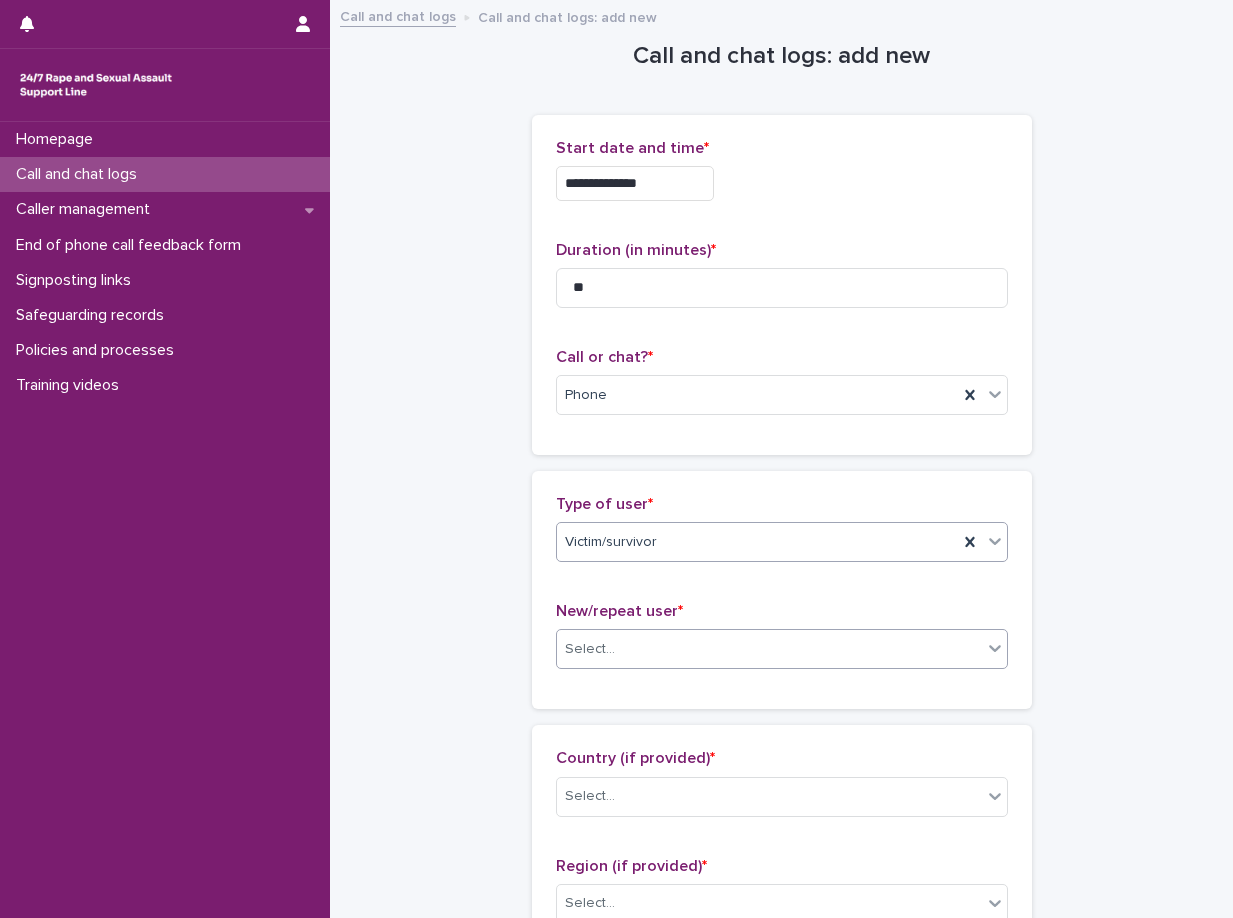 click on "Select..." at bounding box center [769, 649] 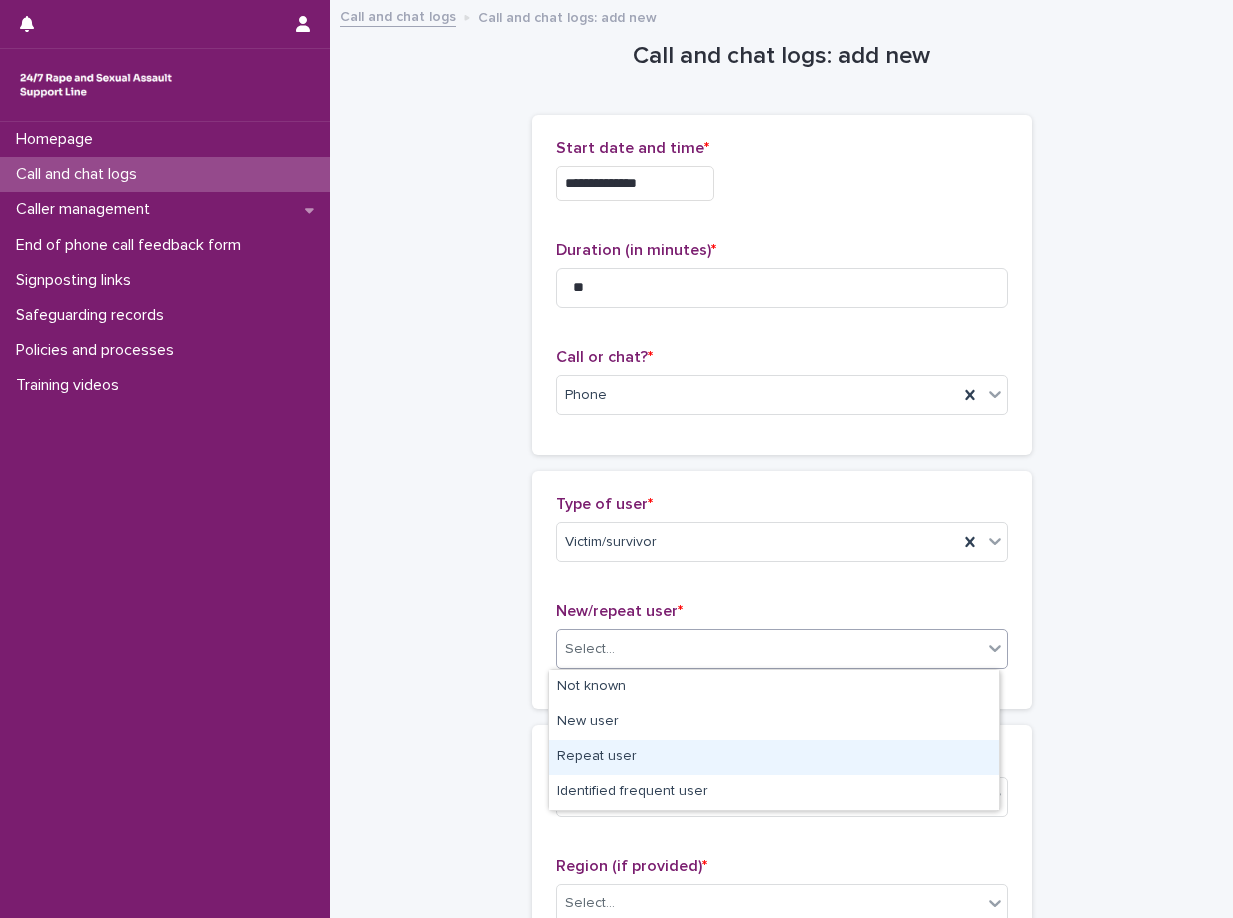 click on "Repeat user" at bounding box center (774, 757) 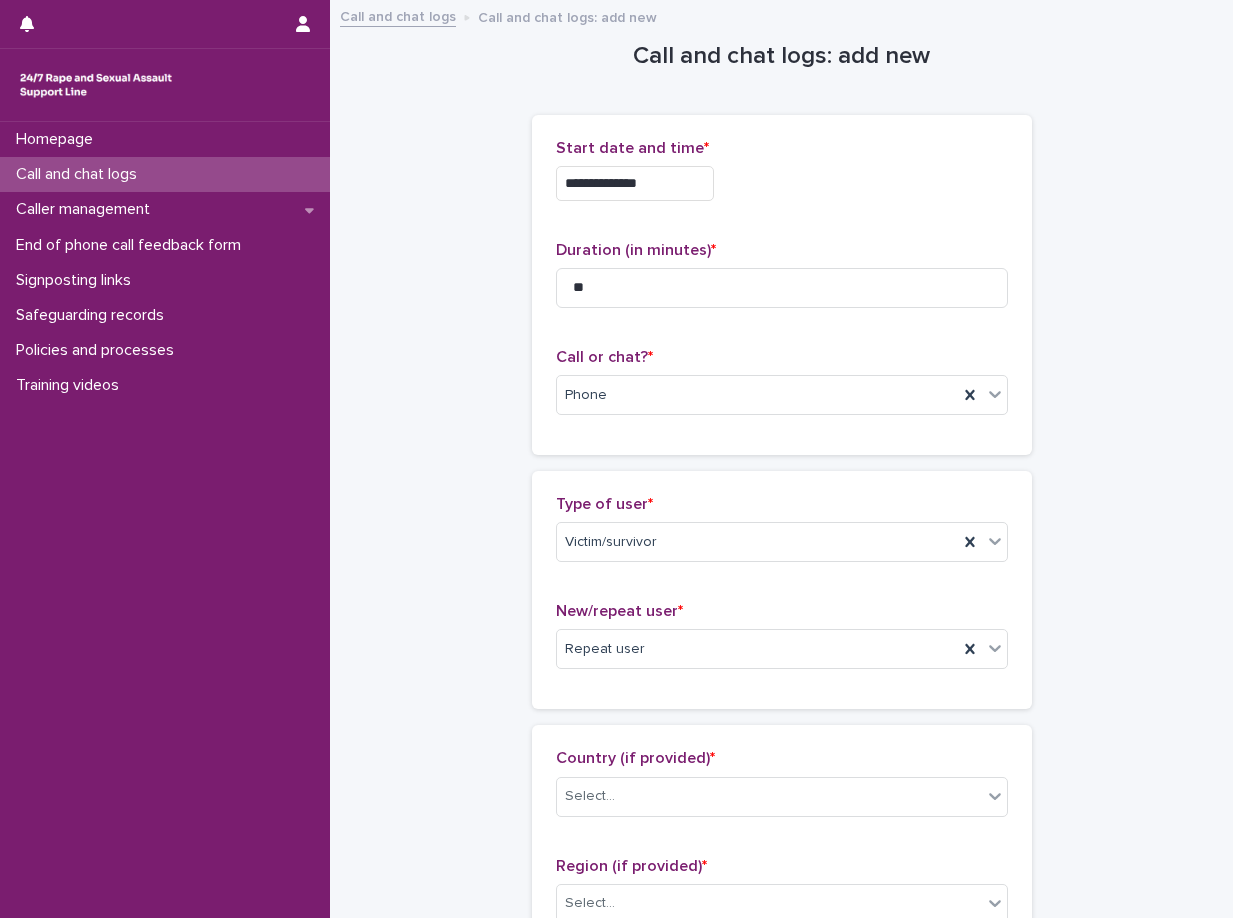 click on "**********" at bounding box center [781, 1084] 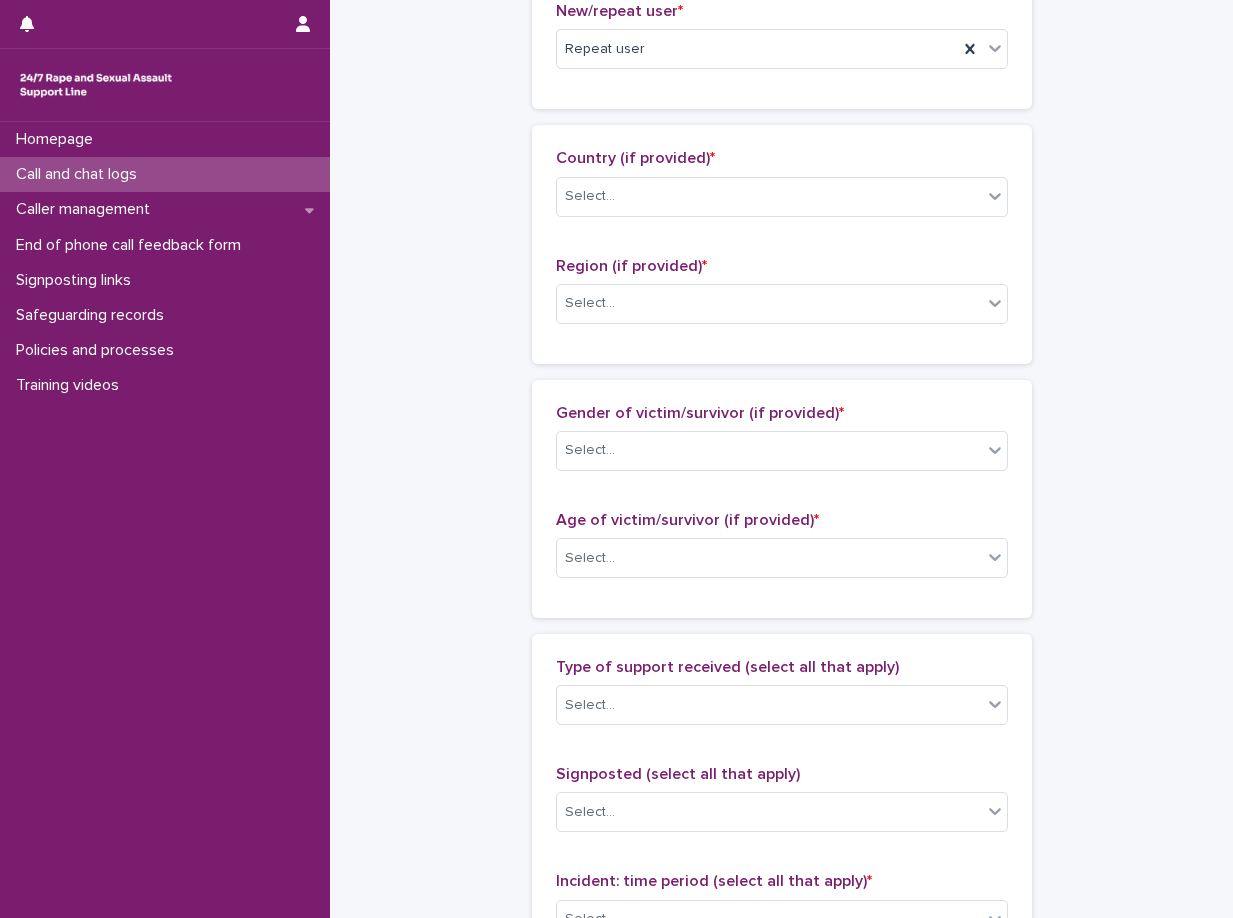 scroll, scrollTop: 700, scrollLeft: 0, axis: vertical 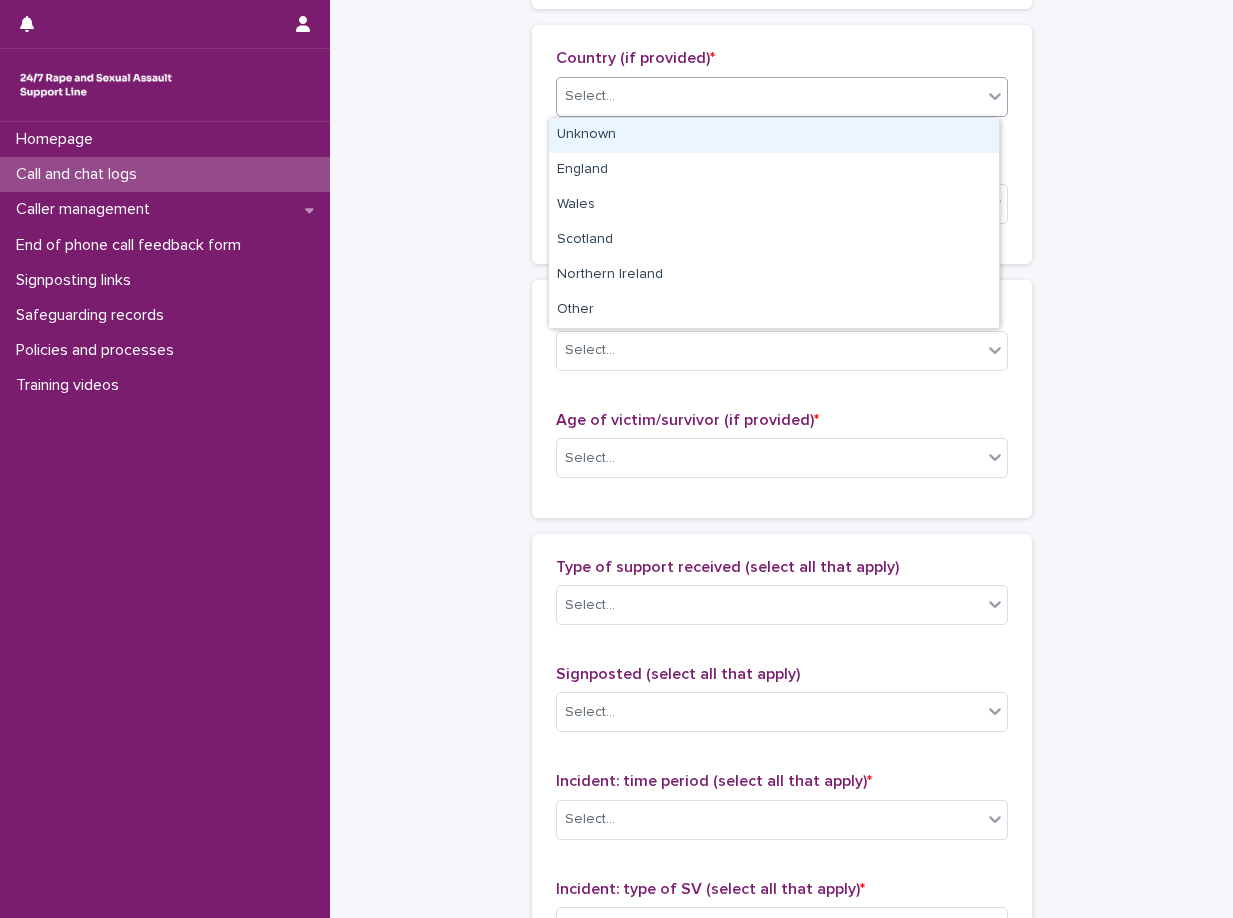 click on "Select..." at bounding box center [769, 96] 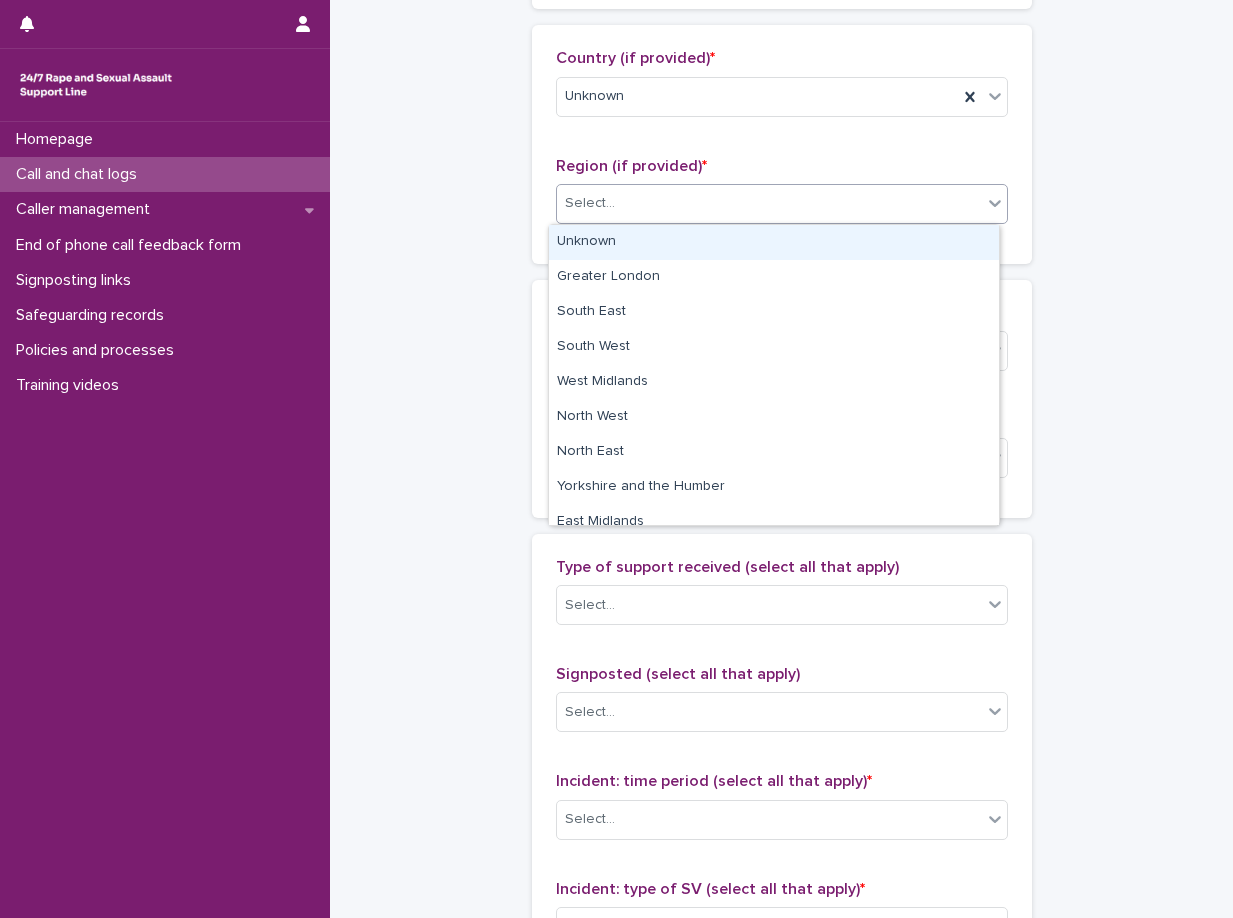 drag, startPoint x: 691, startPoint y: 201, endPoint x: 683, endPoint y: 227, distance: 27.202942 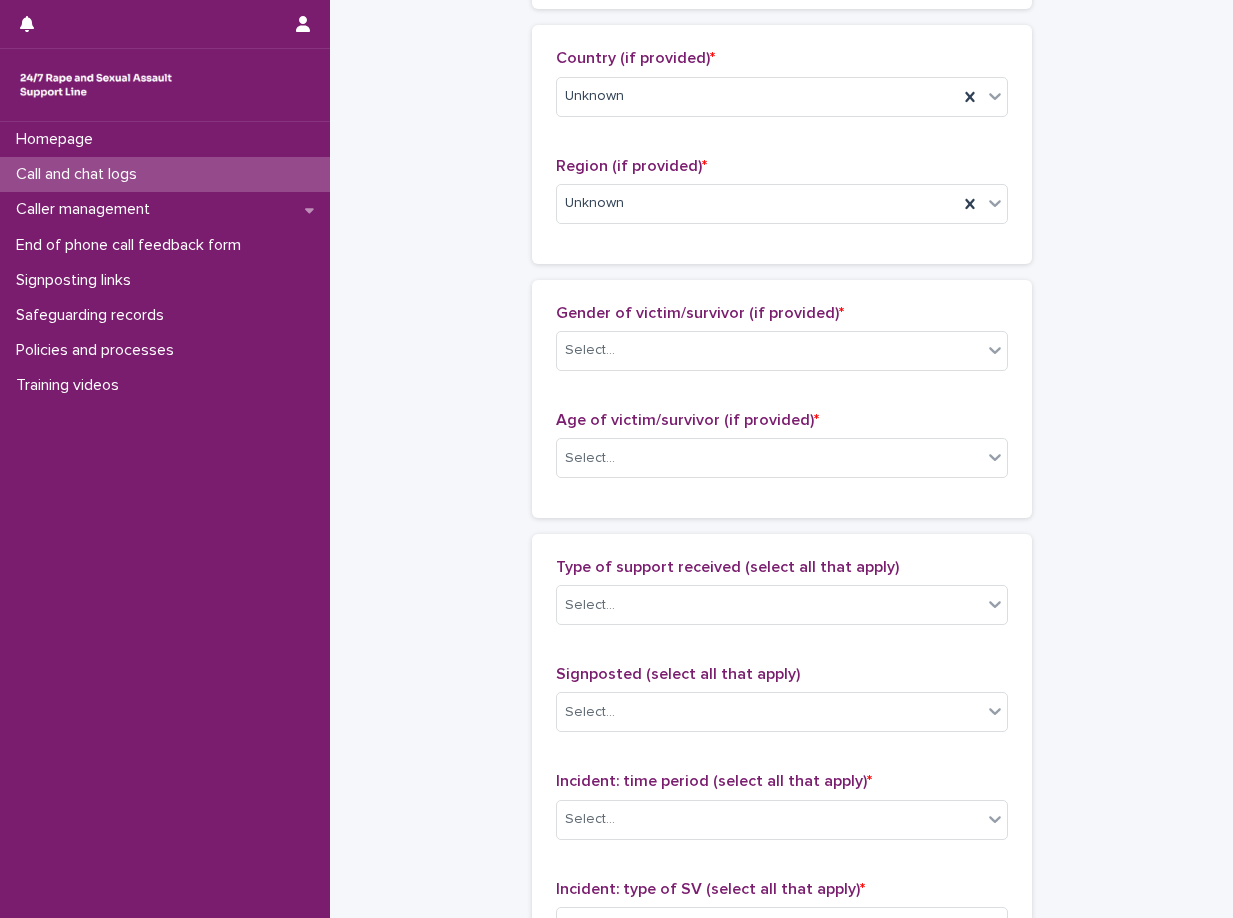 click on "Gender of victim/survivor (if provided) * Select..." at bounding box center [782, 345] 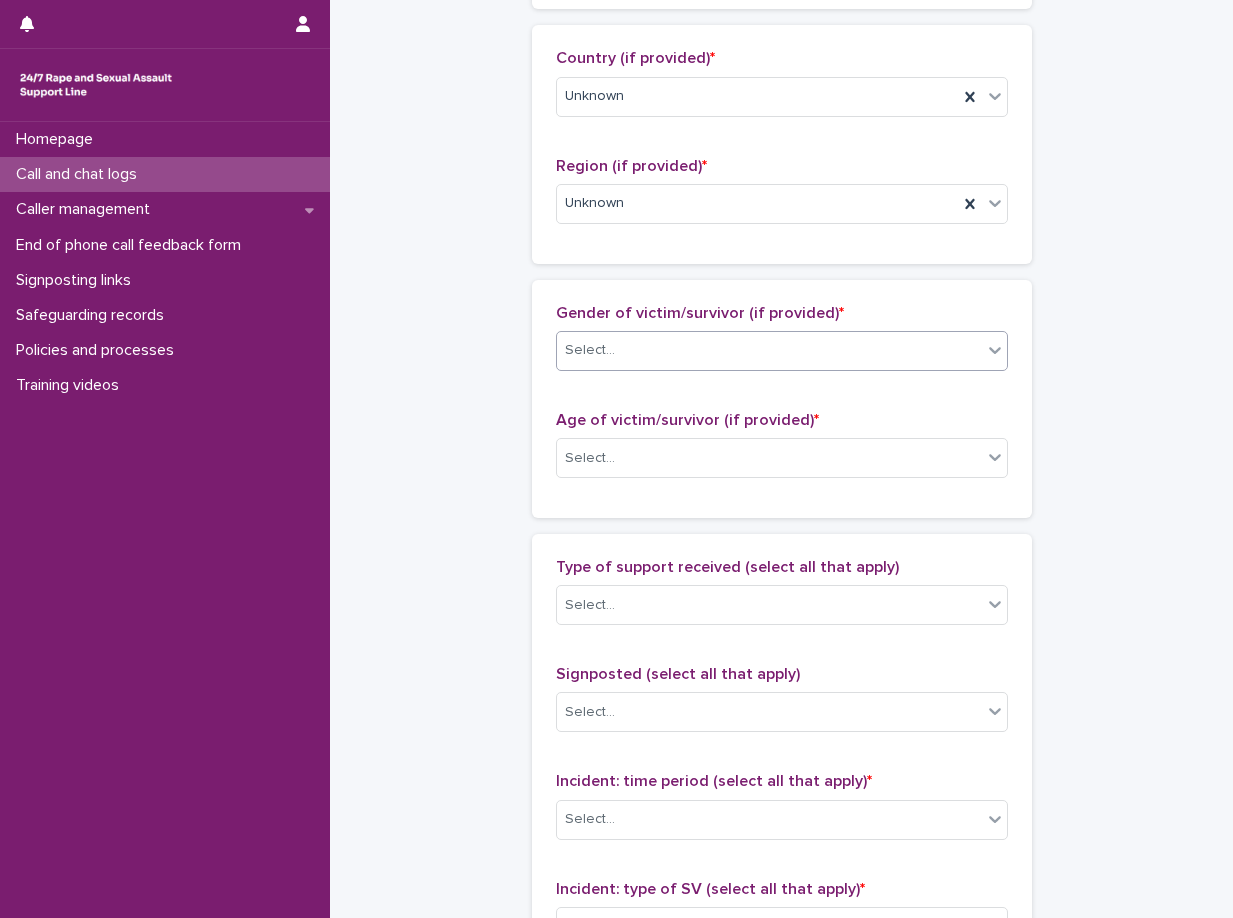 click on "Select..." at bounding box center [769, 350] 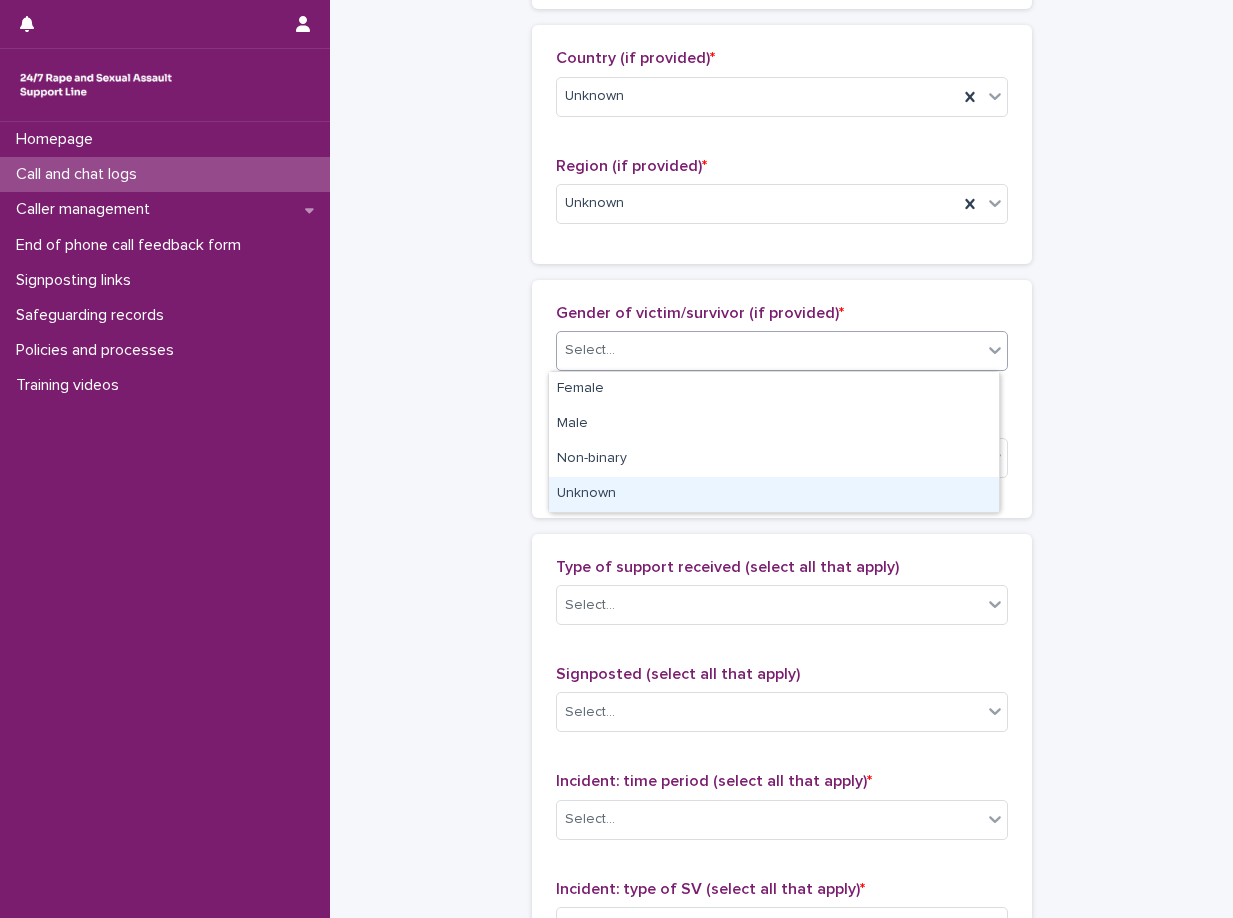 click on "Unknown" at bounding box center [774, 494] 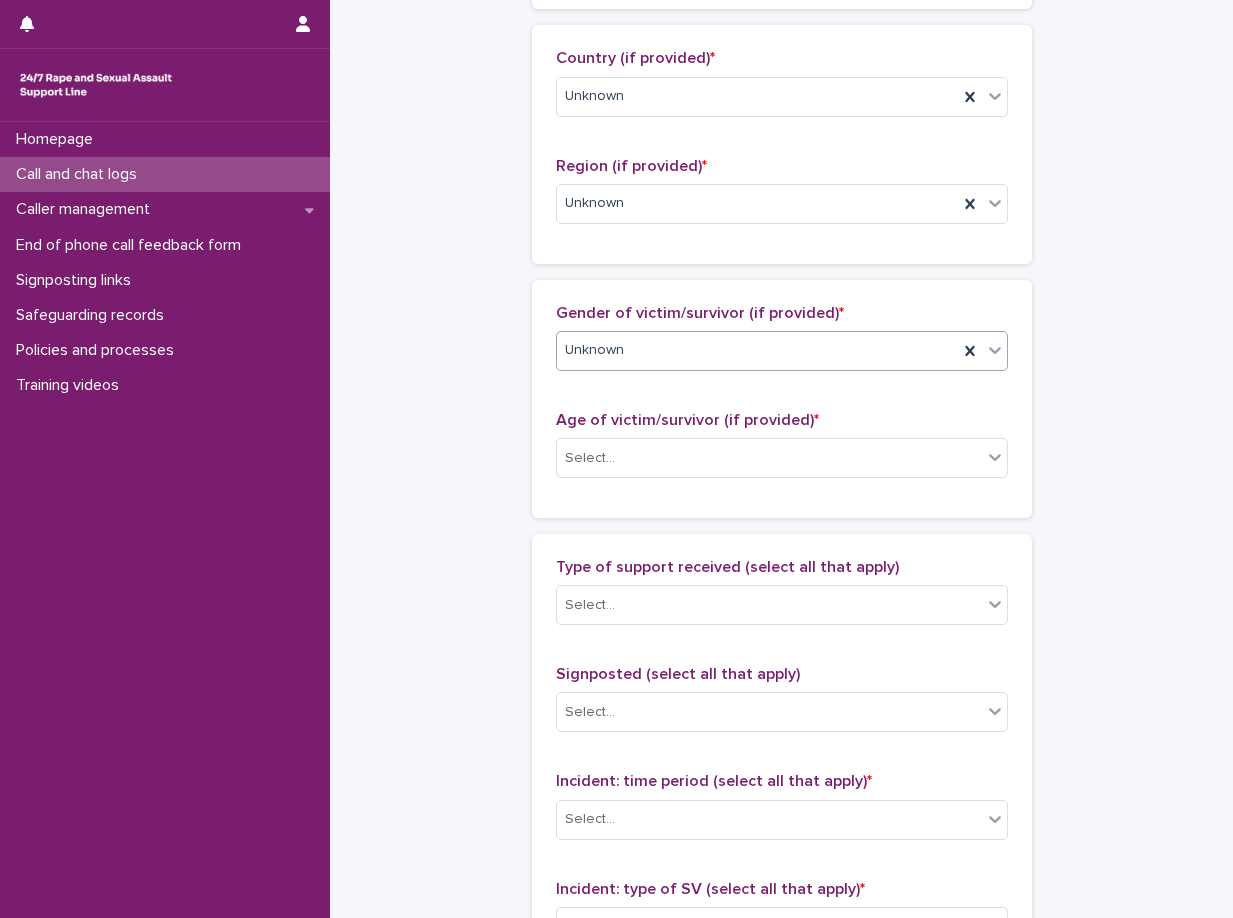 click on "Age of victim/survivor (if provided) *" at bounding box center (687, 420) 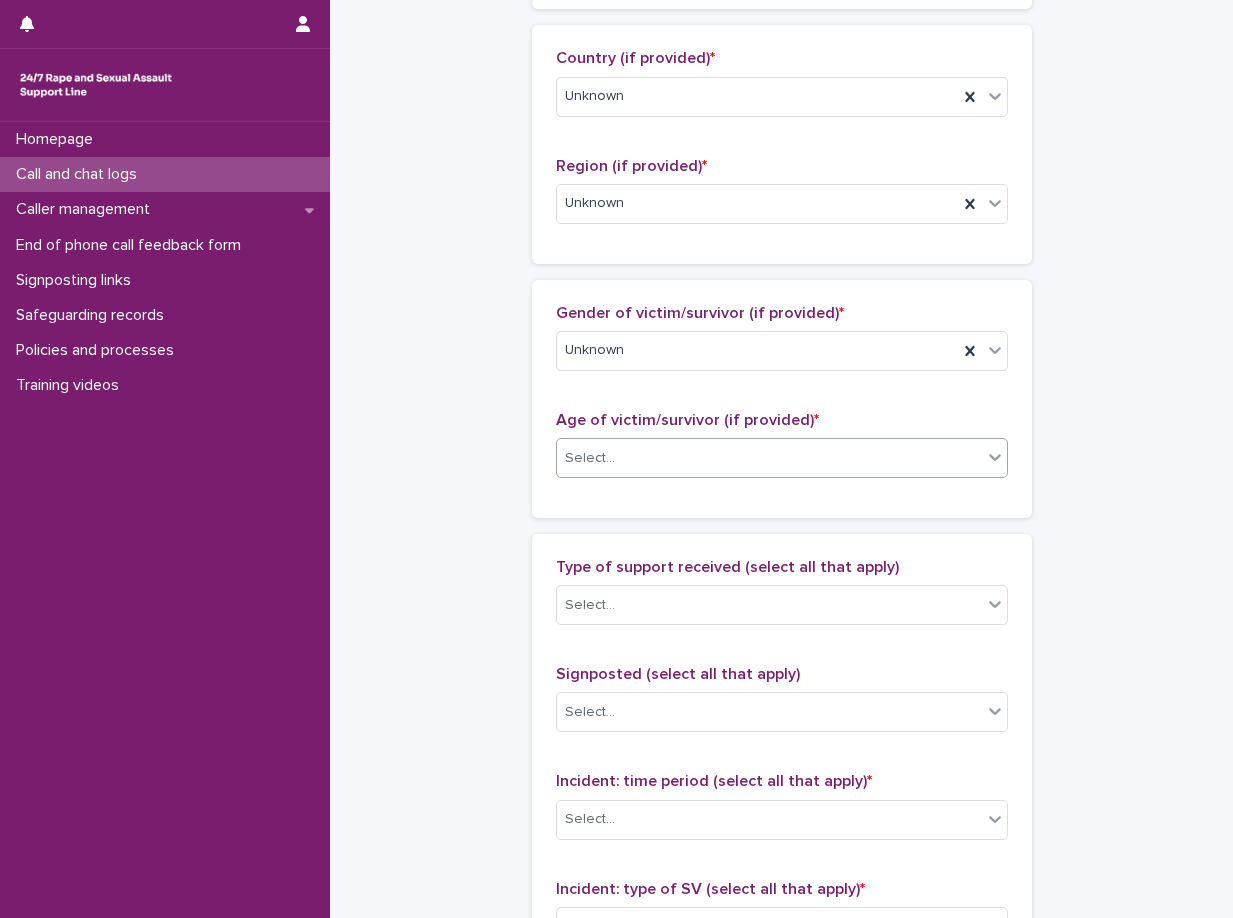 click on "Select..." at bounding box center (590, 458) 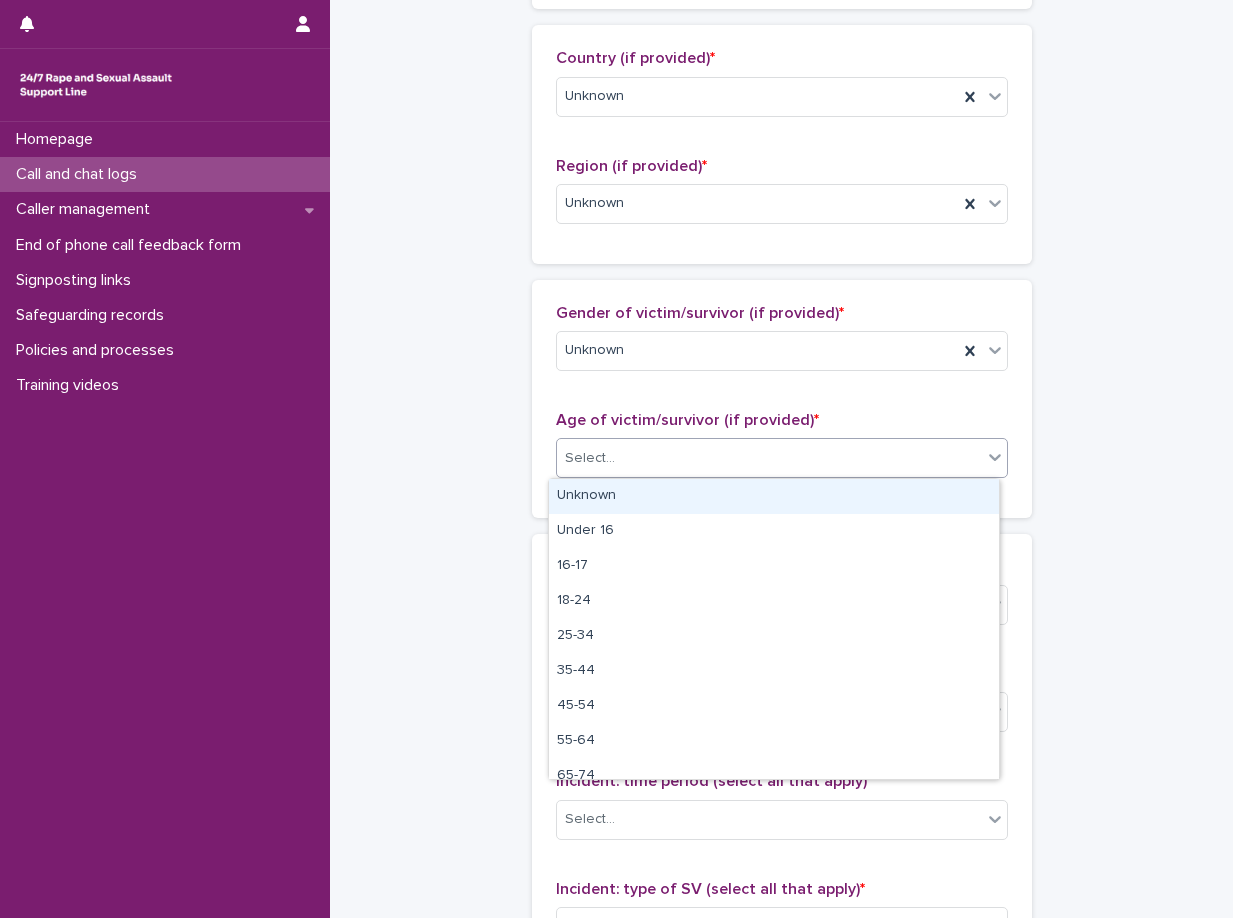 click on "Unknown" at bounding box center [774, 496] 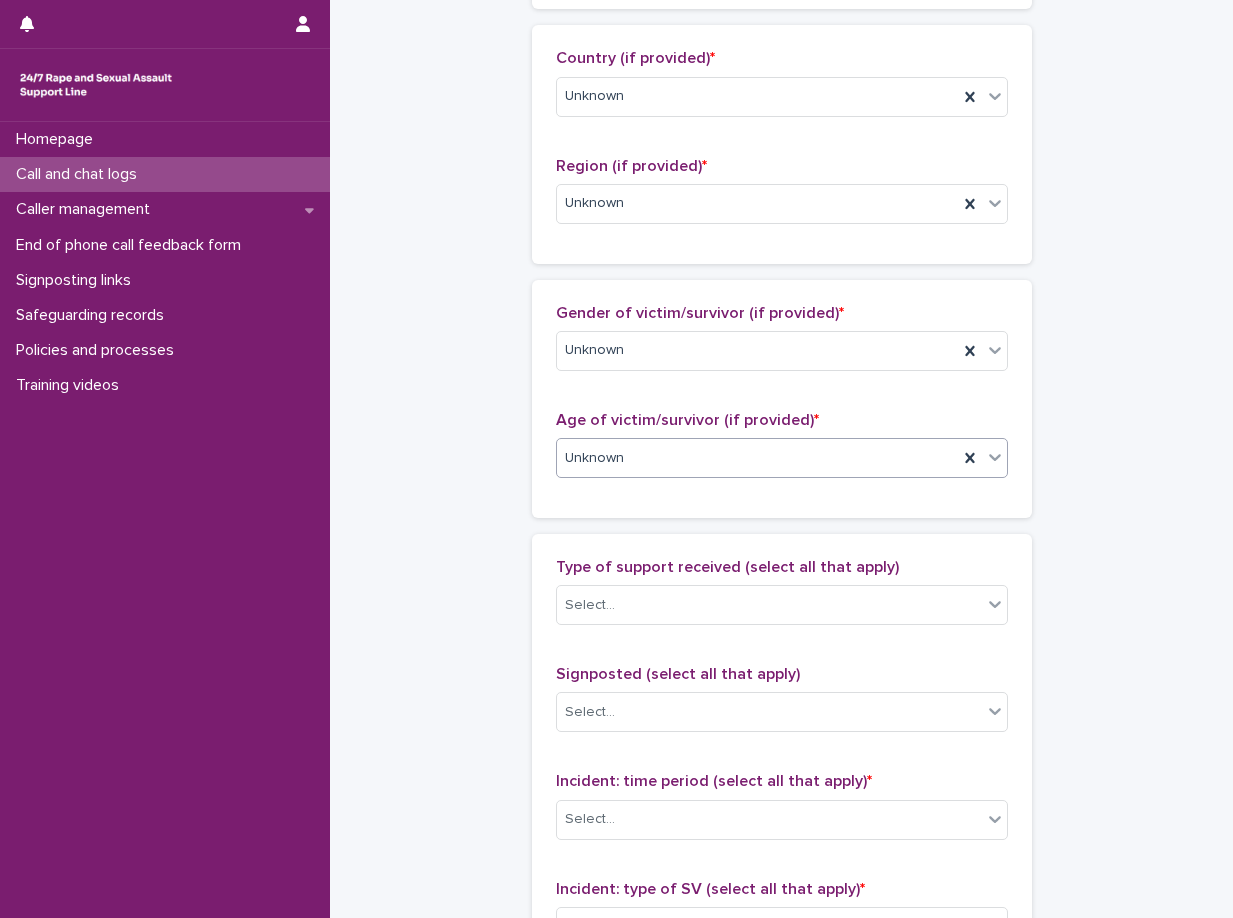 click on "Gender of victim/survivor (if provided) * Unknown Age of victim/survivor (if provided) *   option Unknown, selected.     0 results available. Select is focused ,type to refine list, press Down to open the menu,  Unknown" at bounding box center [782, 399] 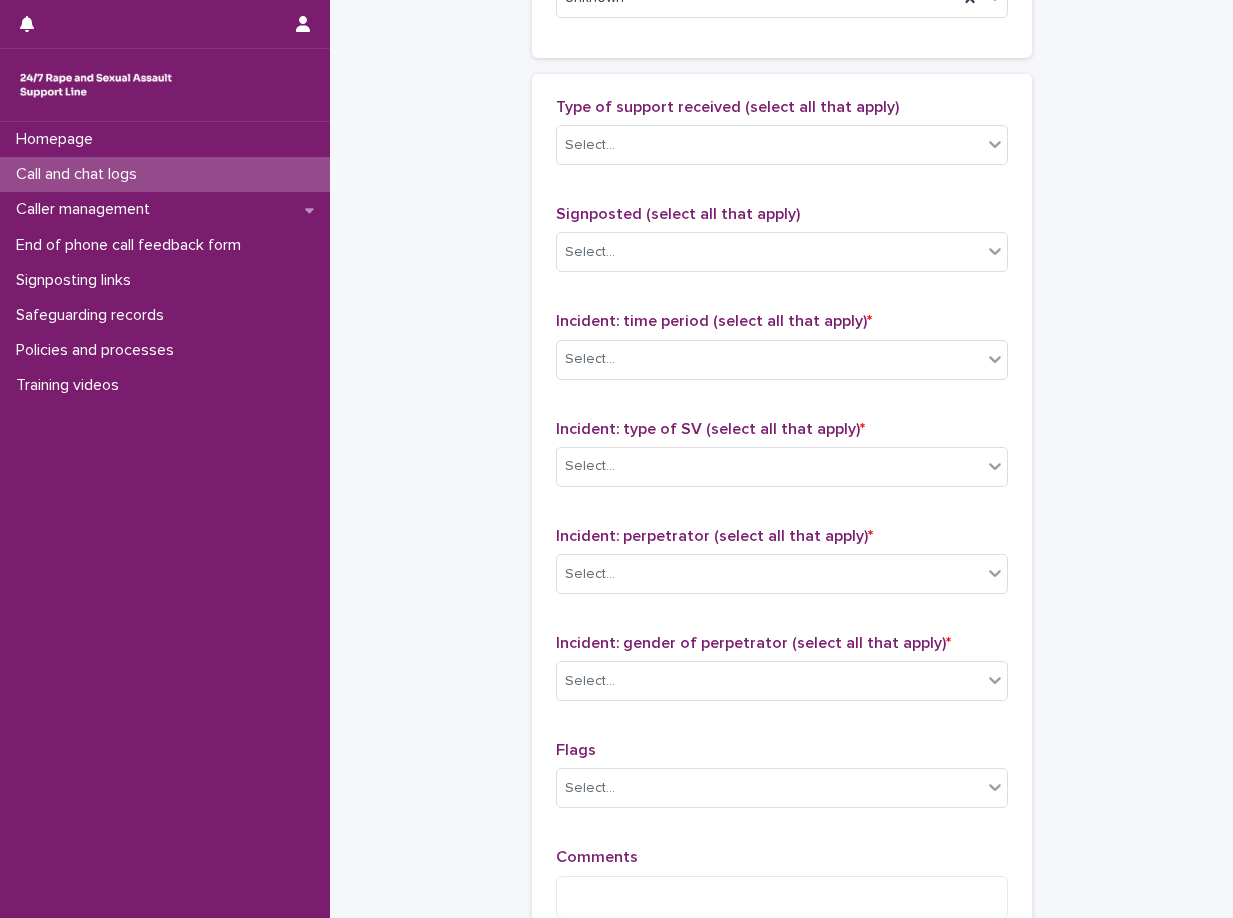 scroll, scrollTop: 1200, scrollLeft: 0, axis: vertical 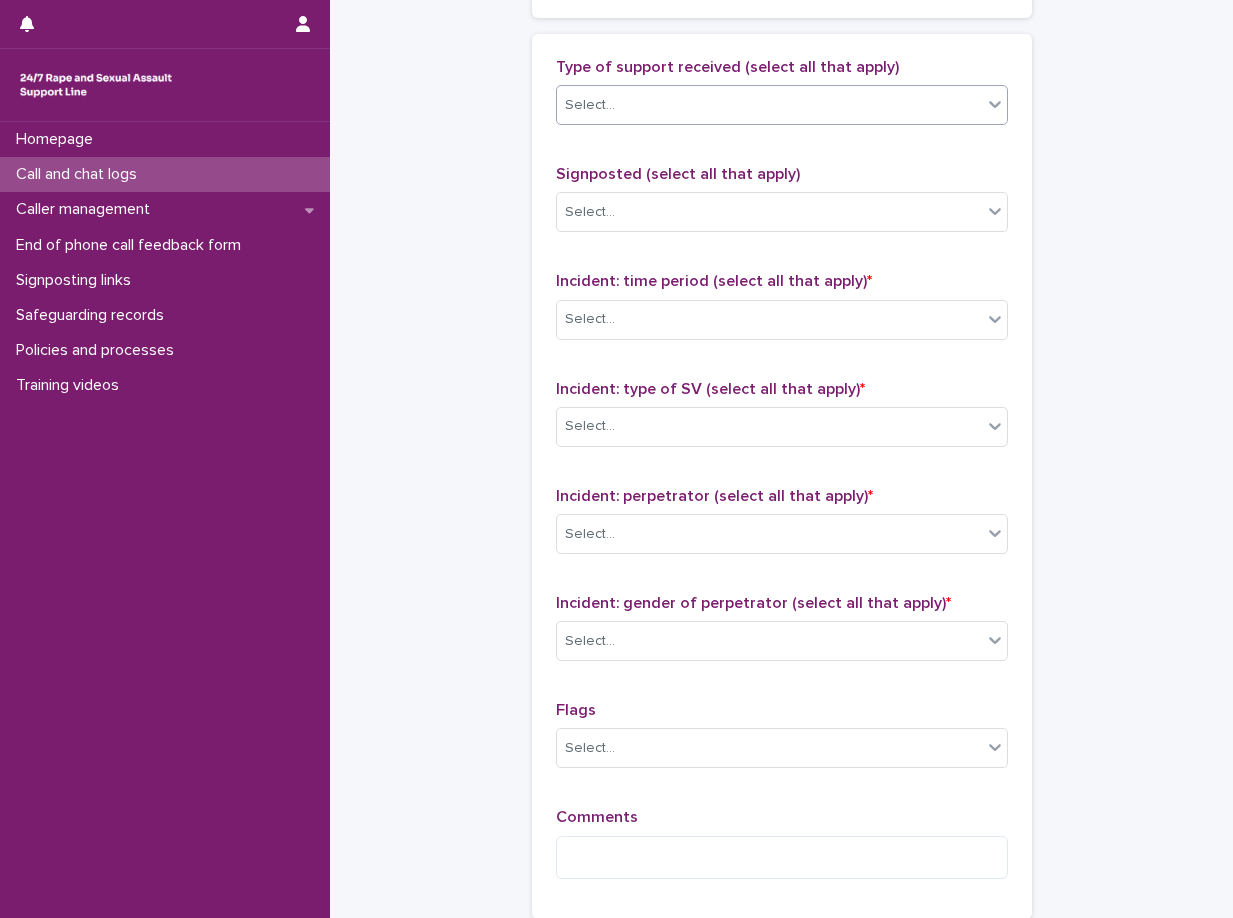 click on "Select..." at bounding box center (769, 105) 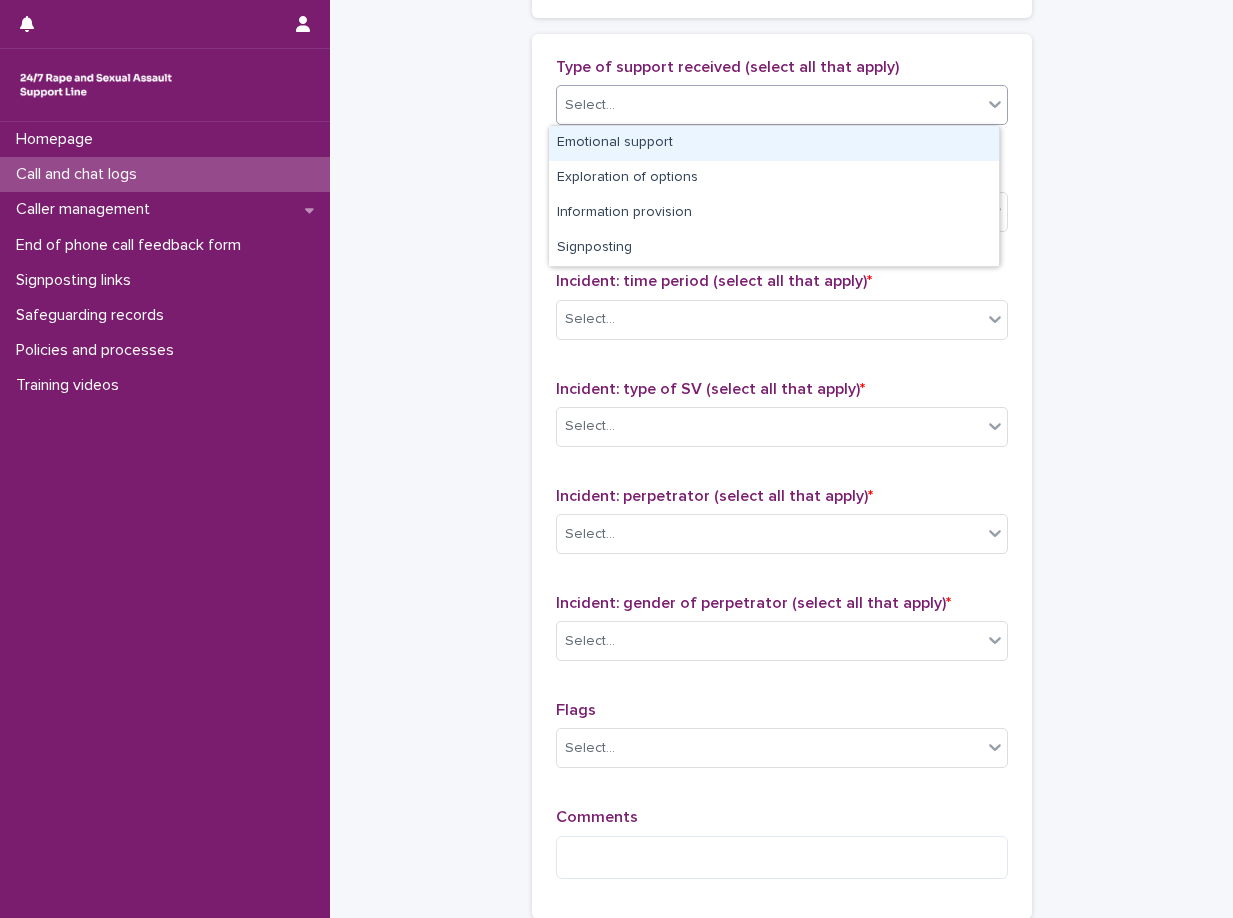 click on "Emotional support" at bounding box center (774, 143) 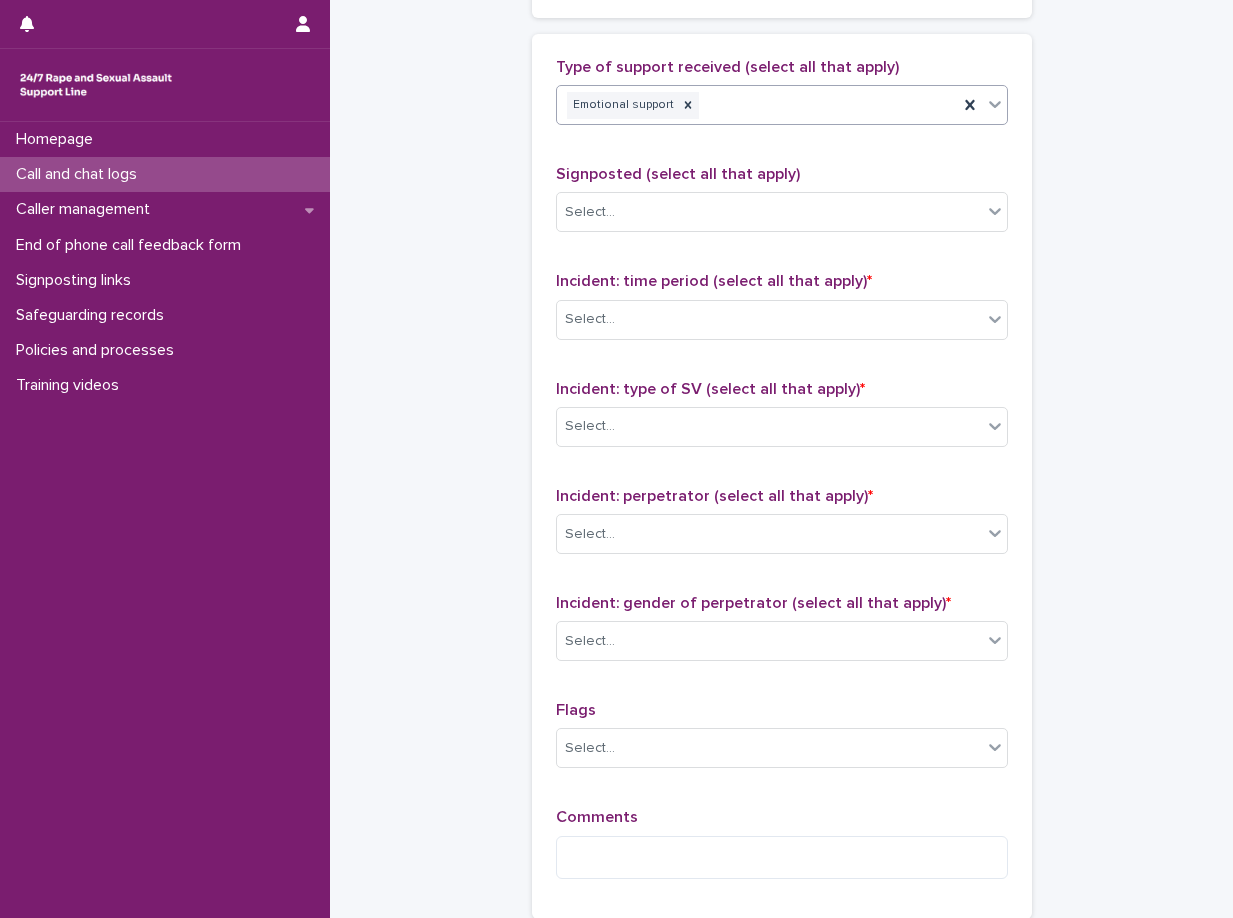 click on "Emotional support" at bounding box center (757, 105) 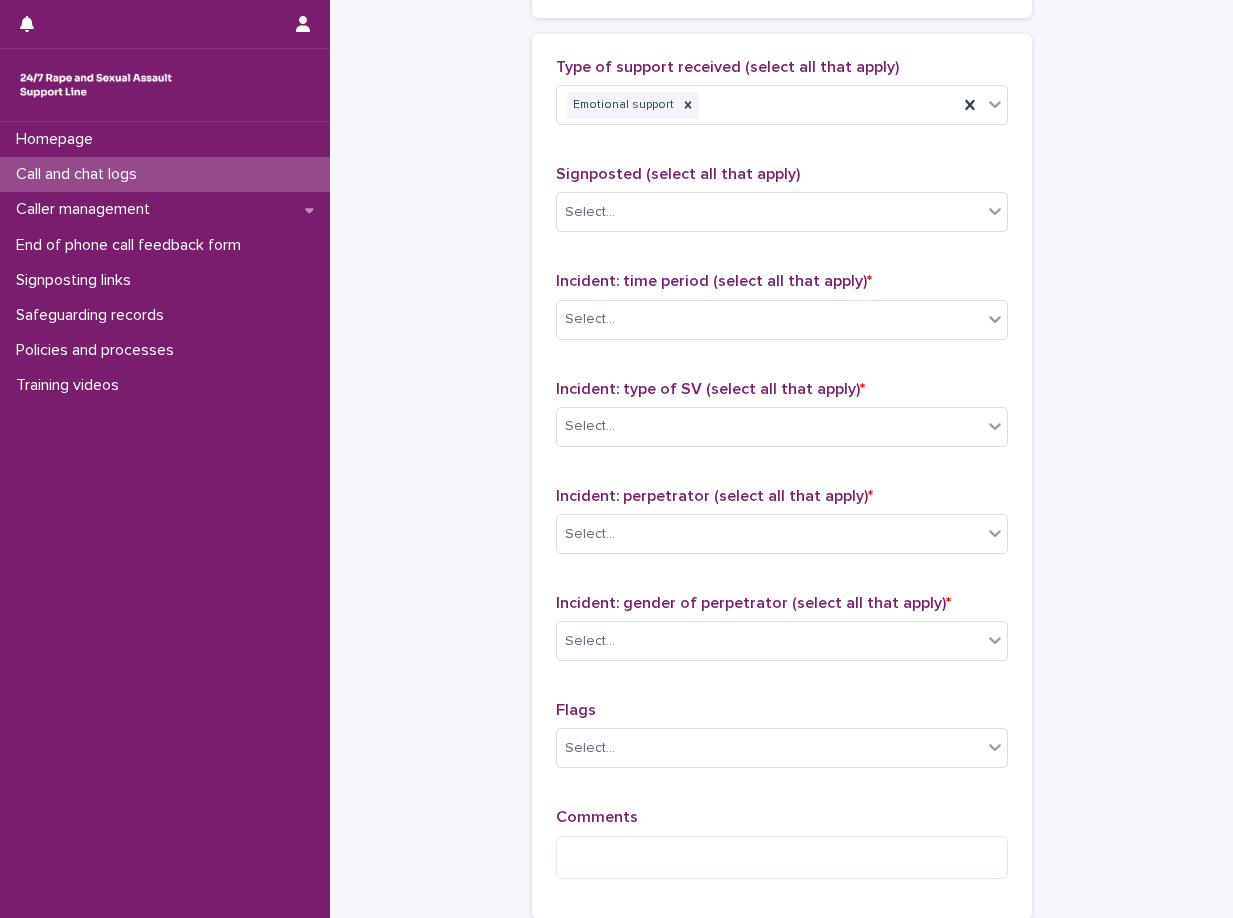 click on "**********" at bounding box center (781, -116) 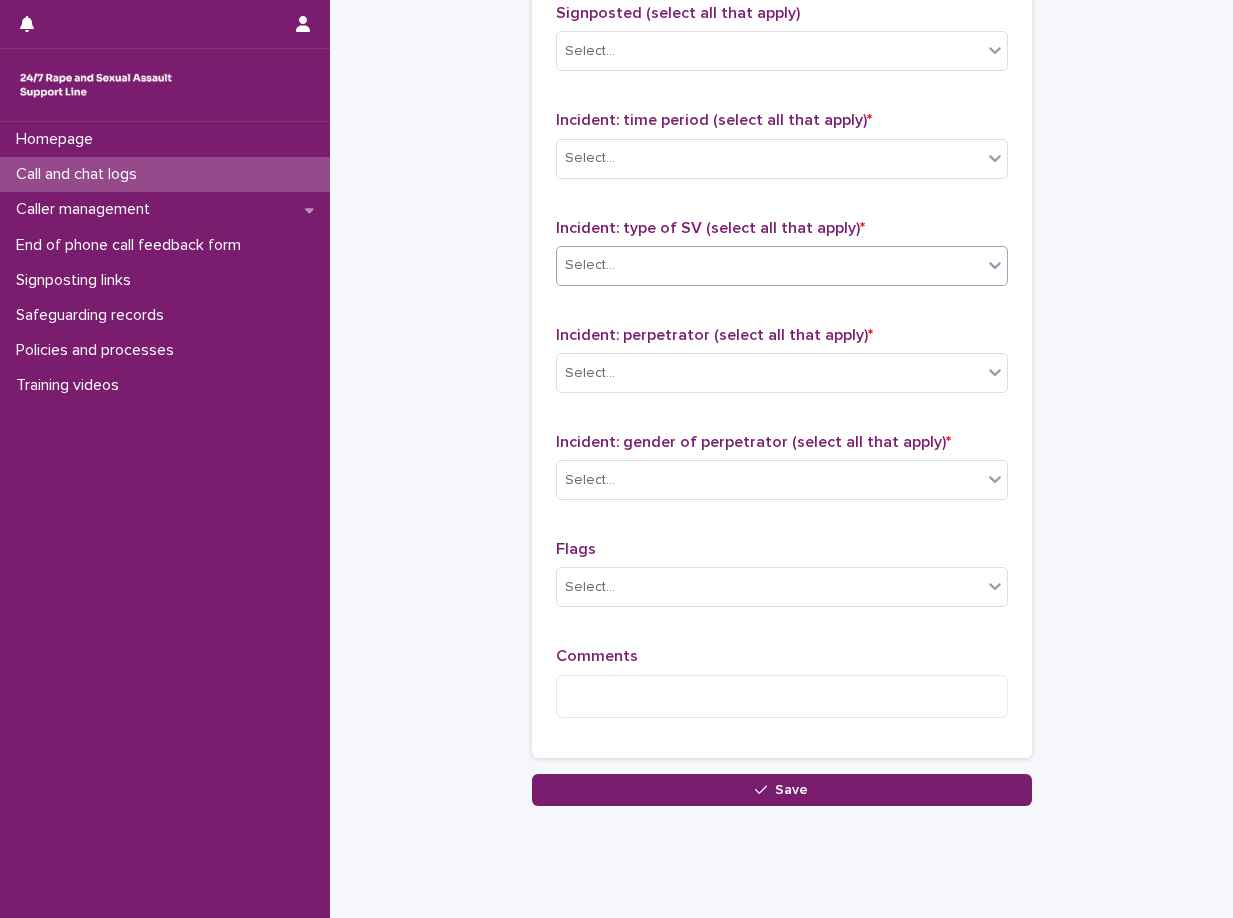 scroll, scrollTop: 1400, scrollLeft: 0, axis: vertical 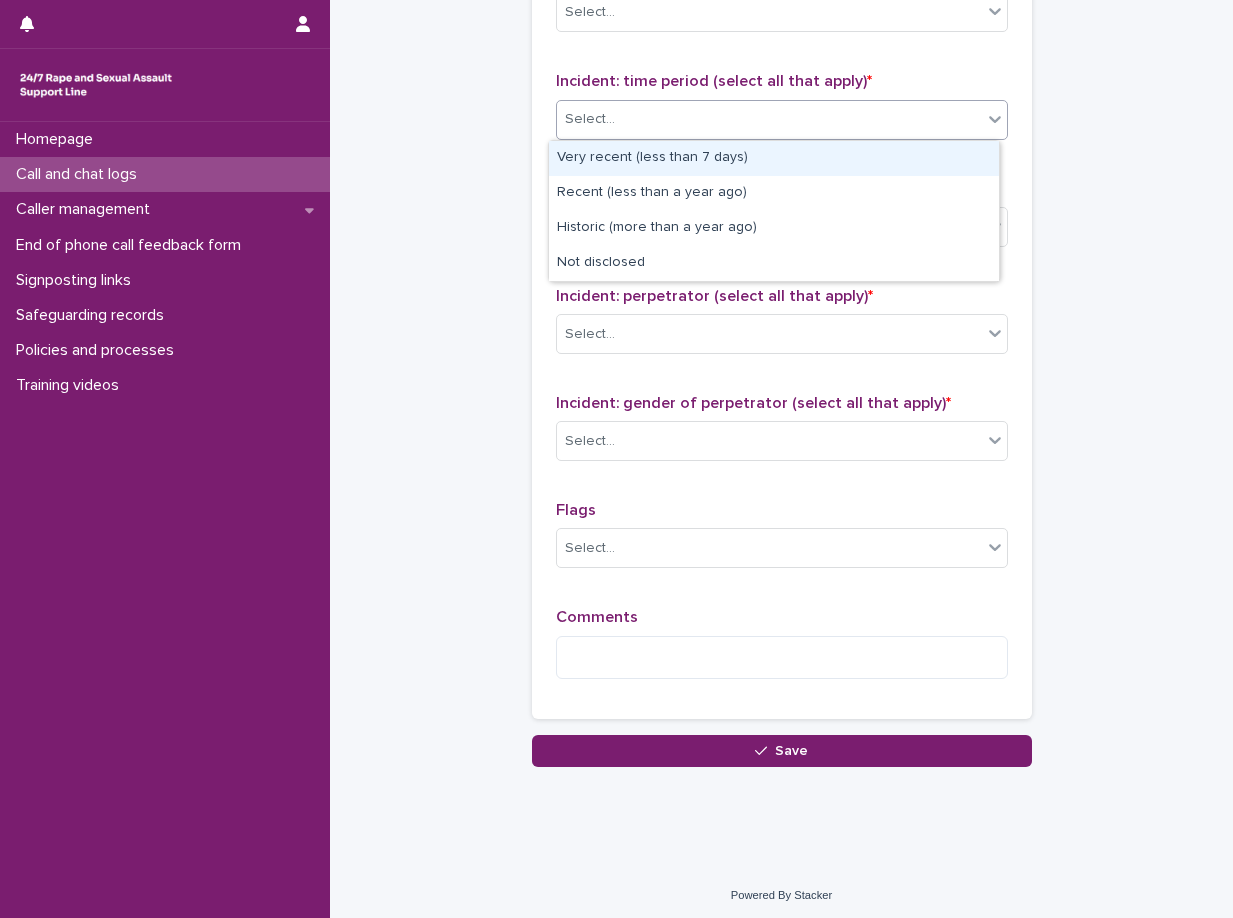 drag, startPoint x: 724, startPoint y: 124, endPoint x: 722, endPoint y: 171, distance: 47.042534 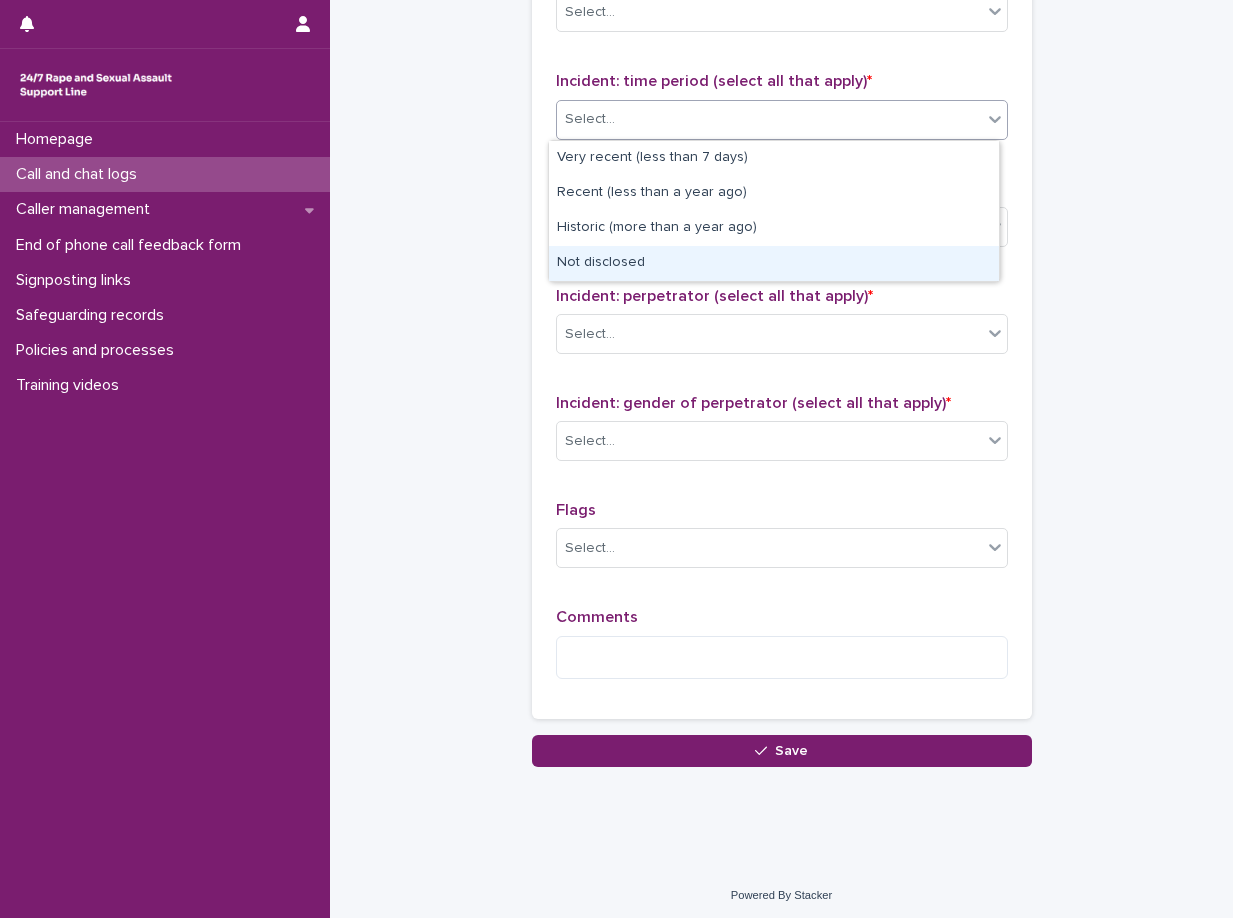 click on "Not disclosed" at bounding box center (774, 263) 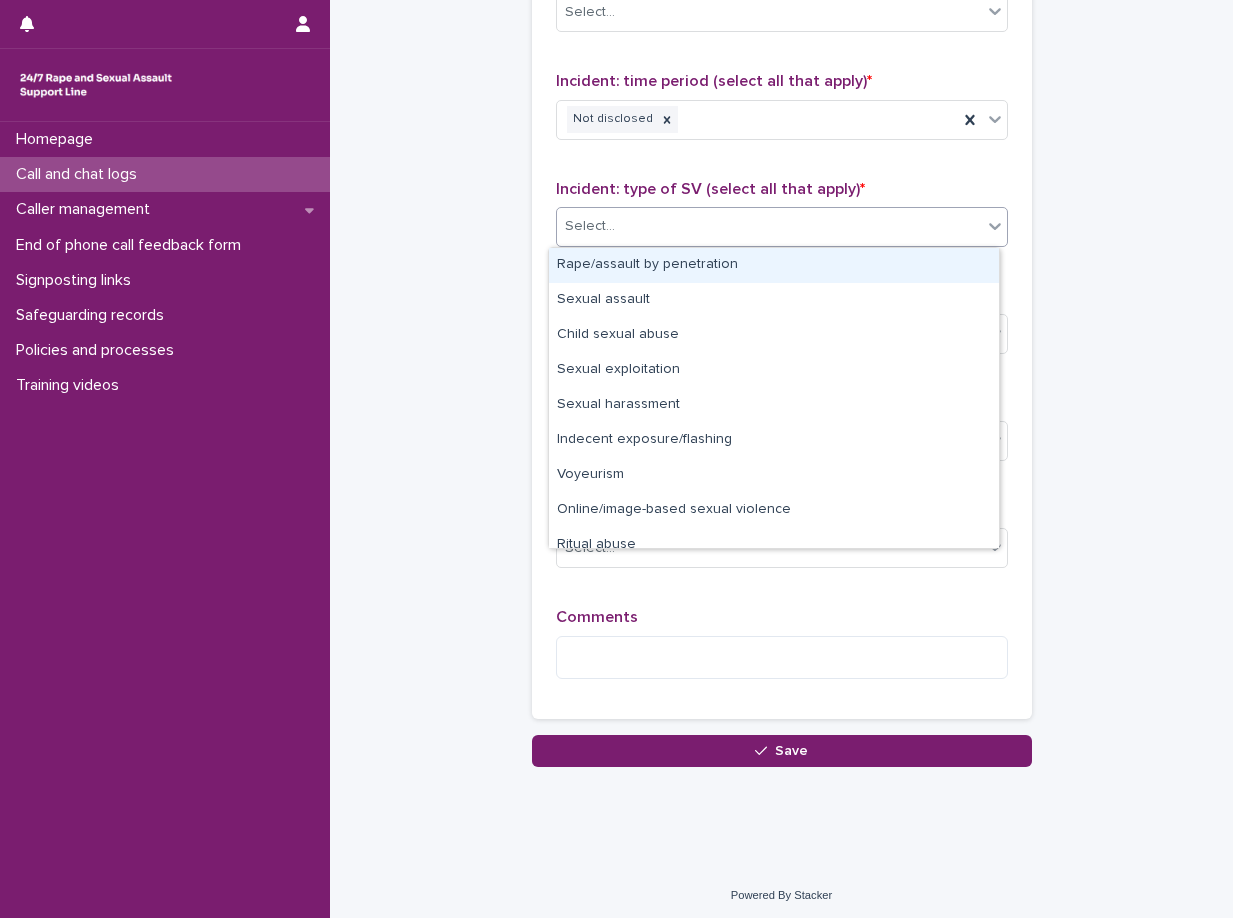 click on "Select..." at bounding box center (769, 226) 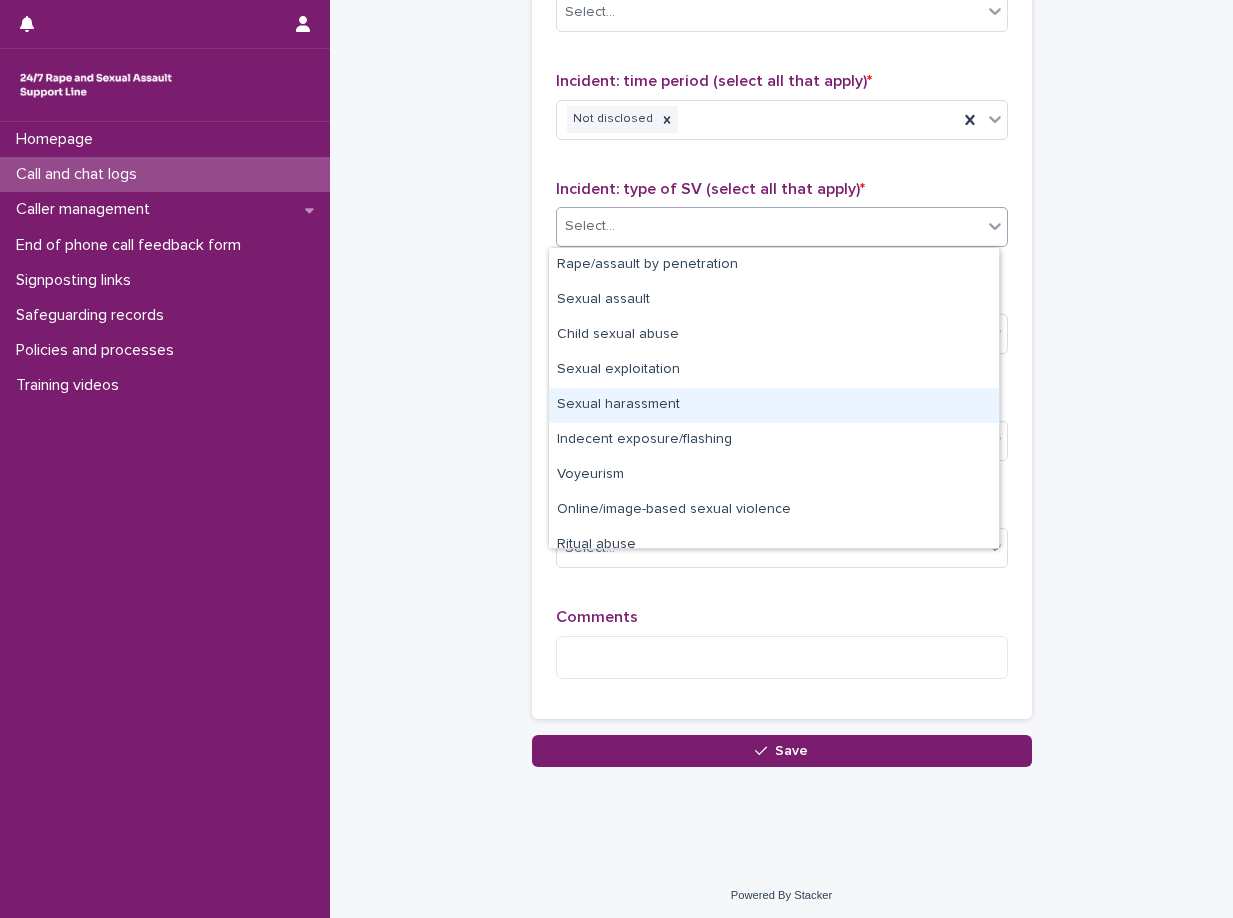 scroll, scrollTop: 50, scrollLeft: 0, axis: vertical 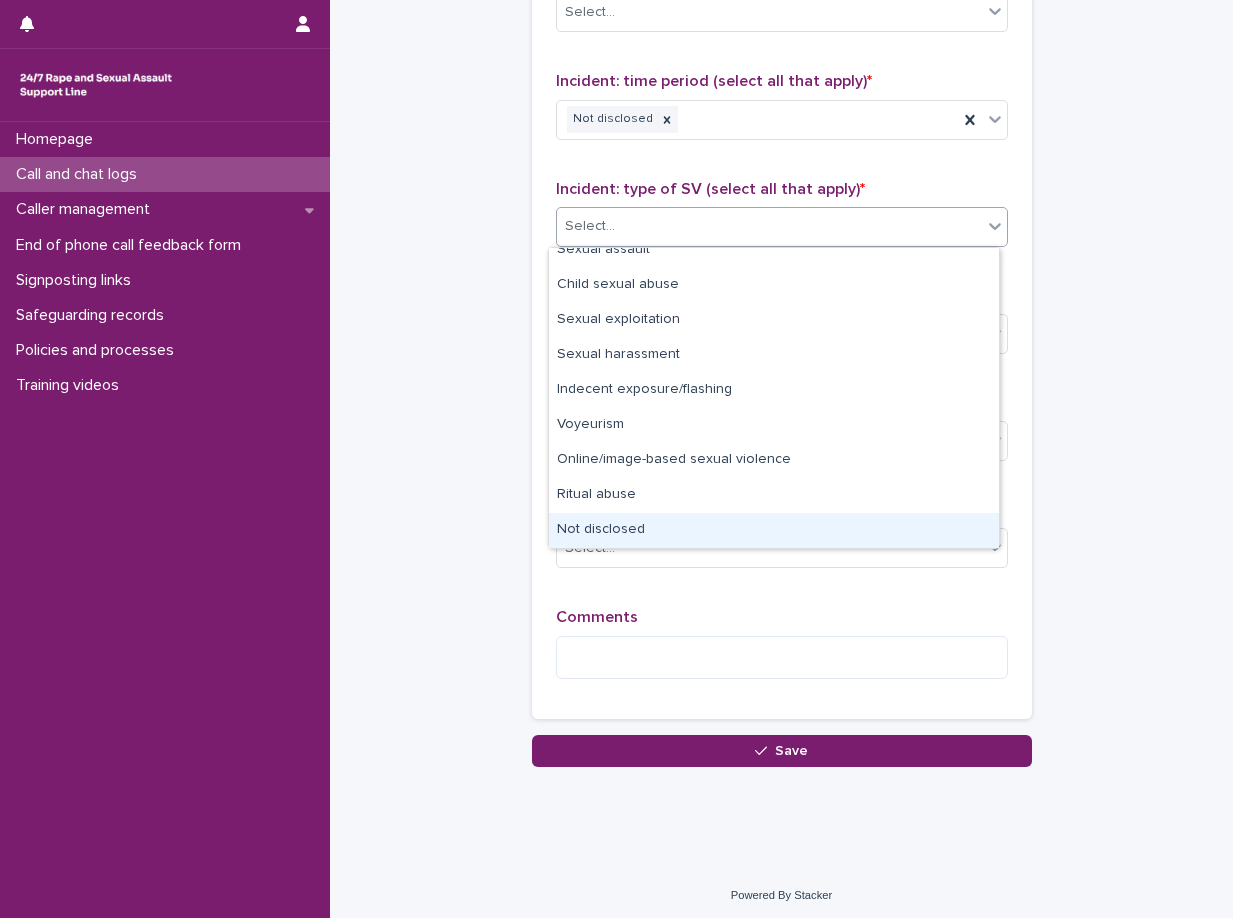 click on "Not disclosed" at bounding box center (774, 530) 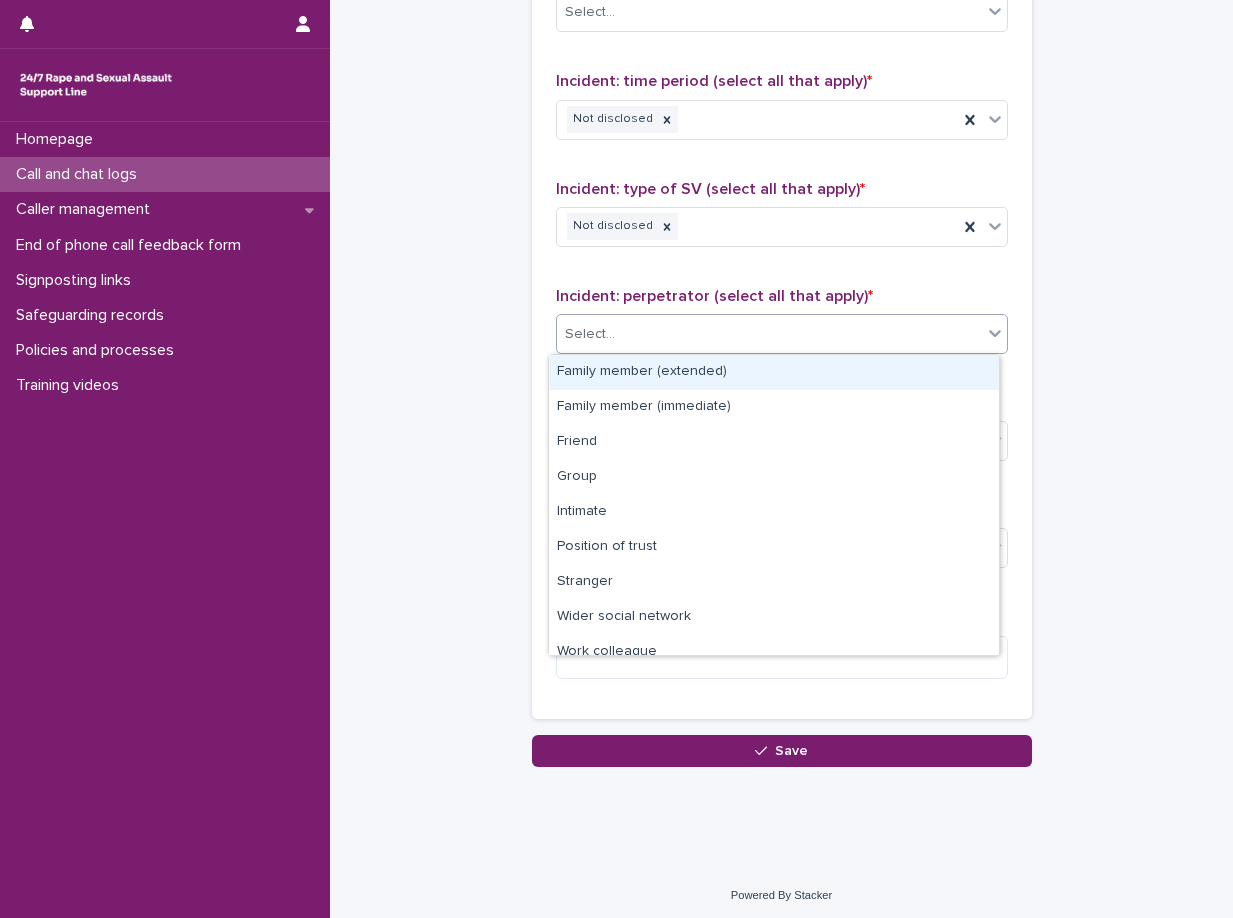 click on "Select..." at bounding box center [769, 334] 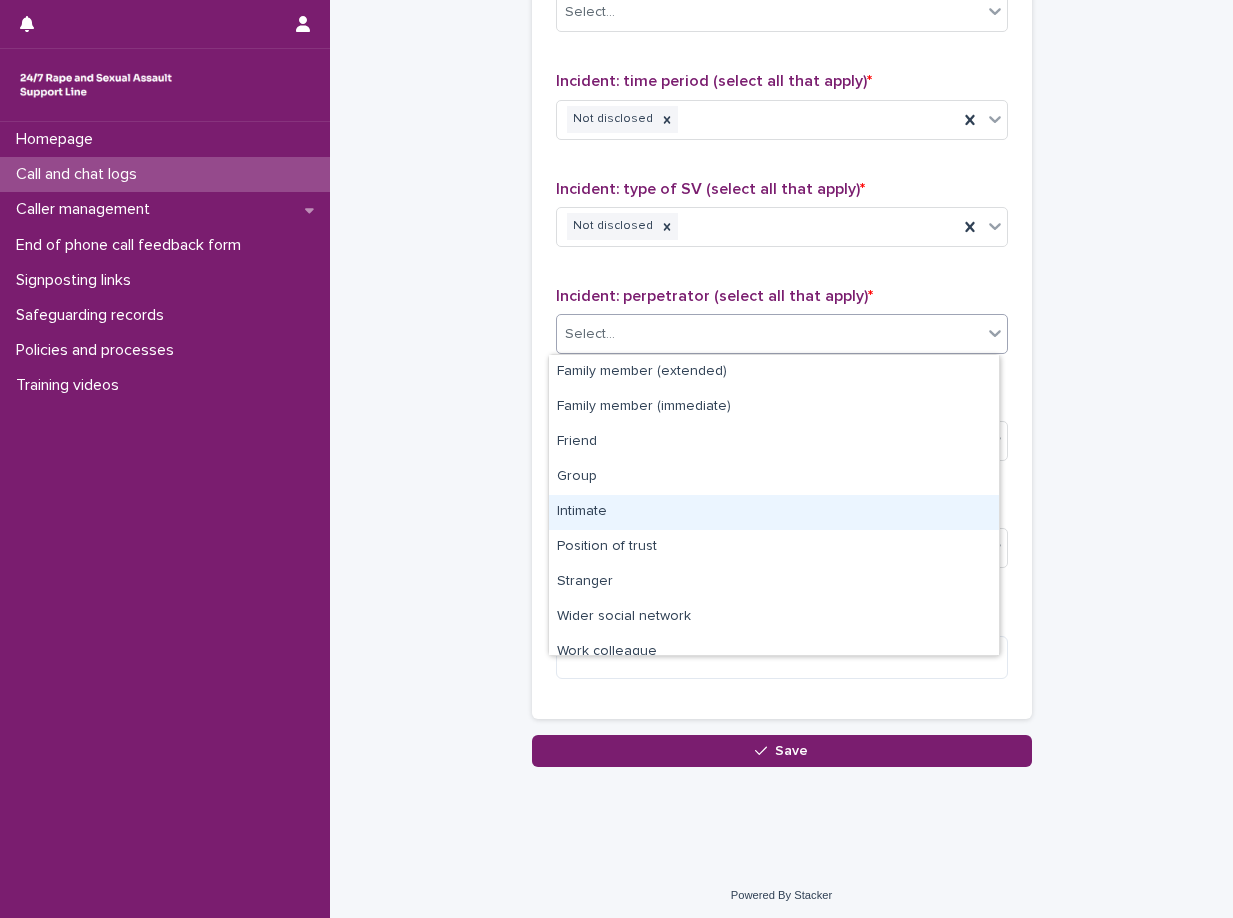 scroll, scrollTop: 85, scrollLeft: 0, axis: vertical 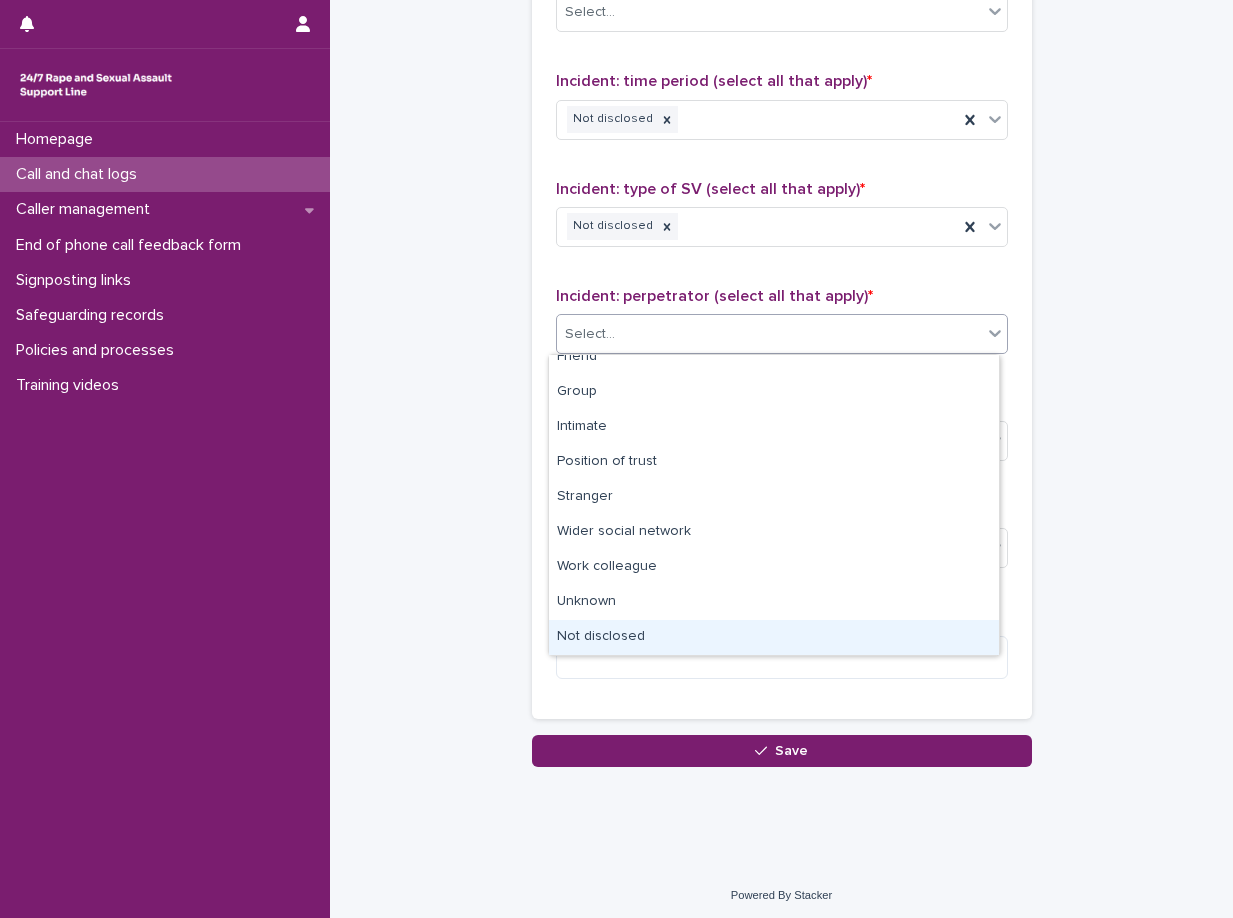 click on "Not disclosed" at bounding box center [774, 637] 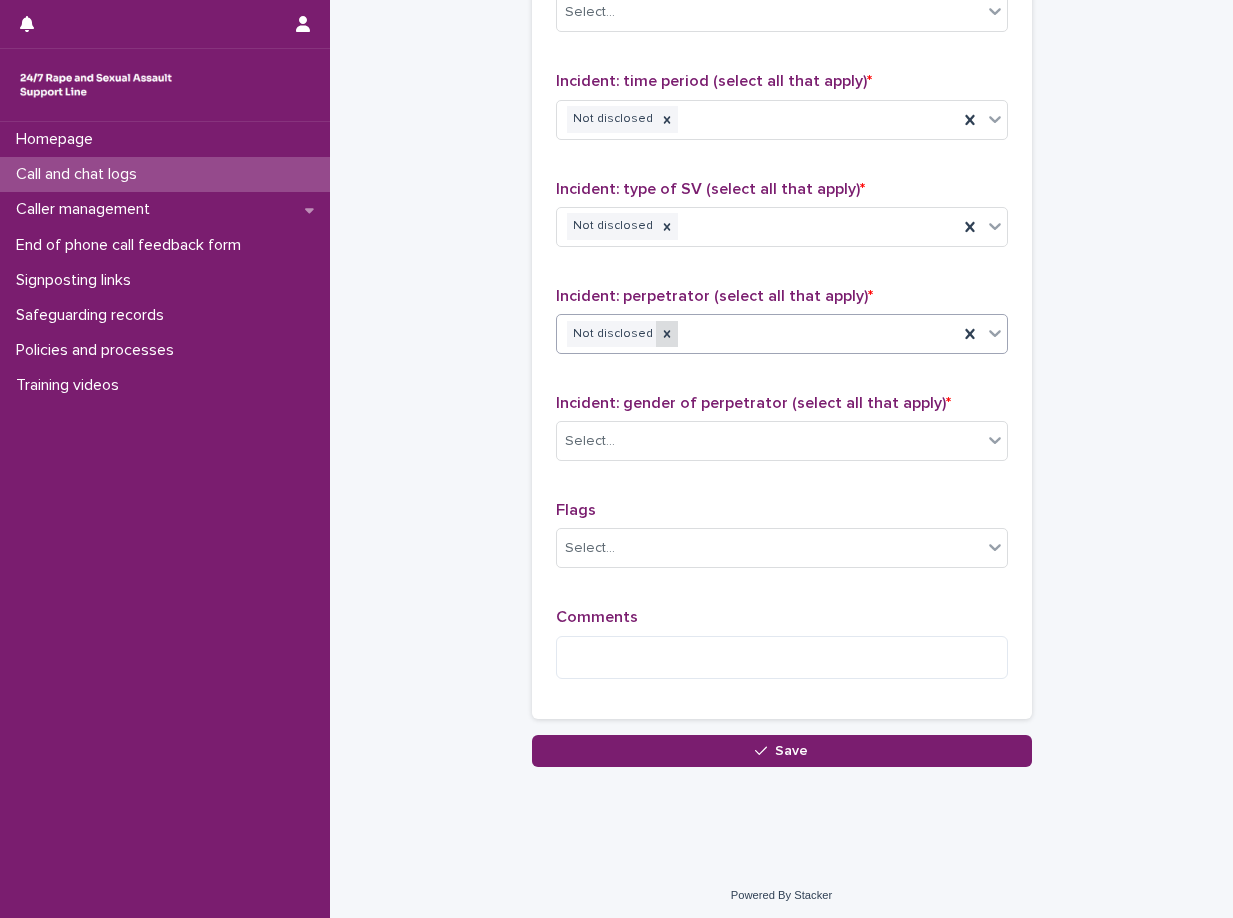 click at bounding box center (667, 334) 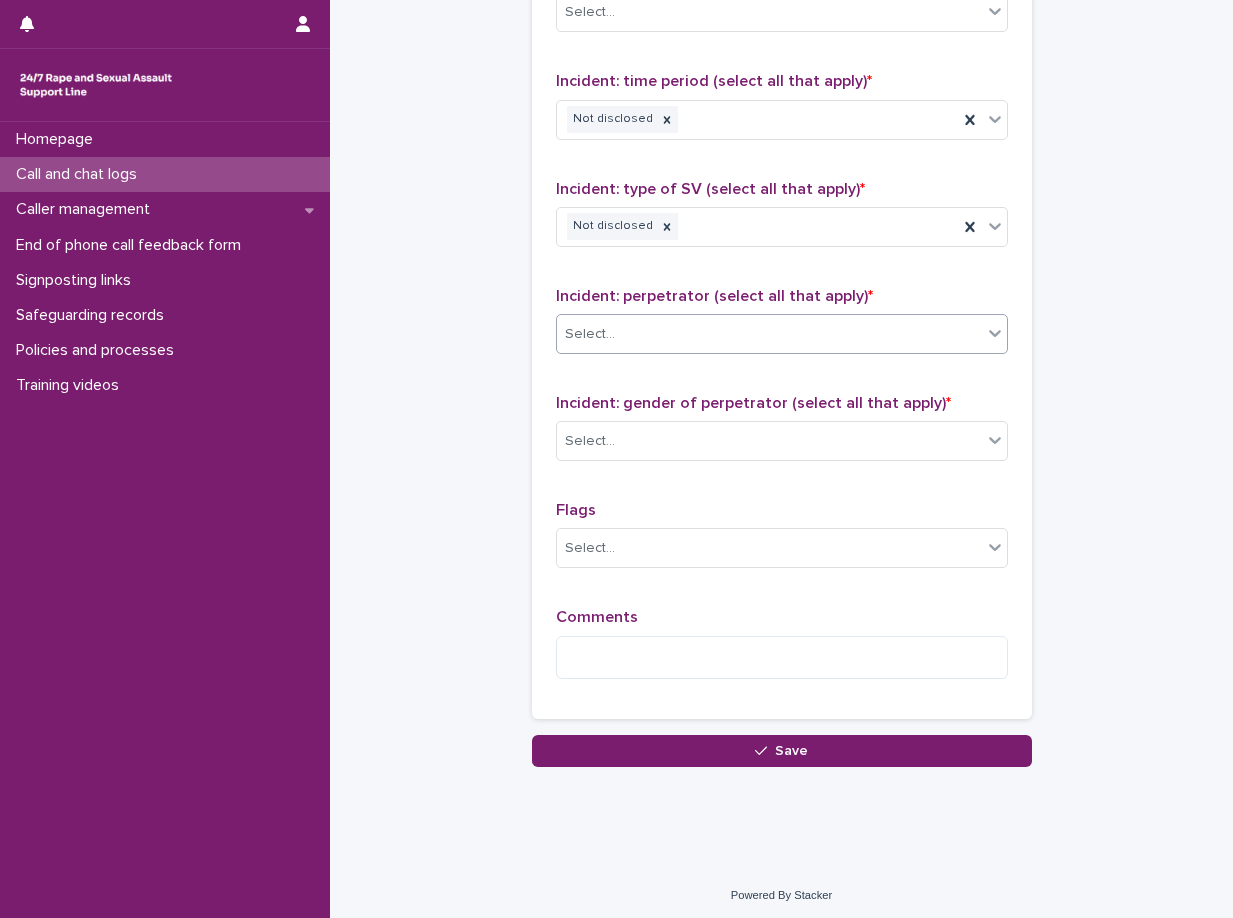 click on "Select..." at bounding box center [769, 334] 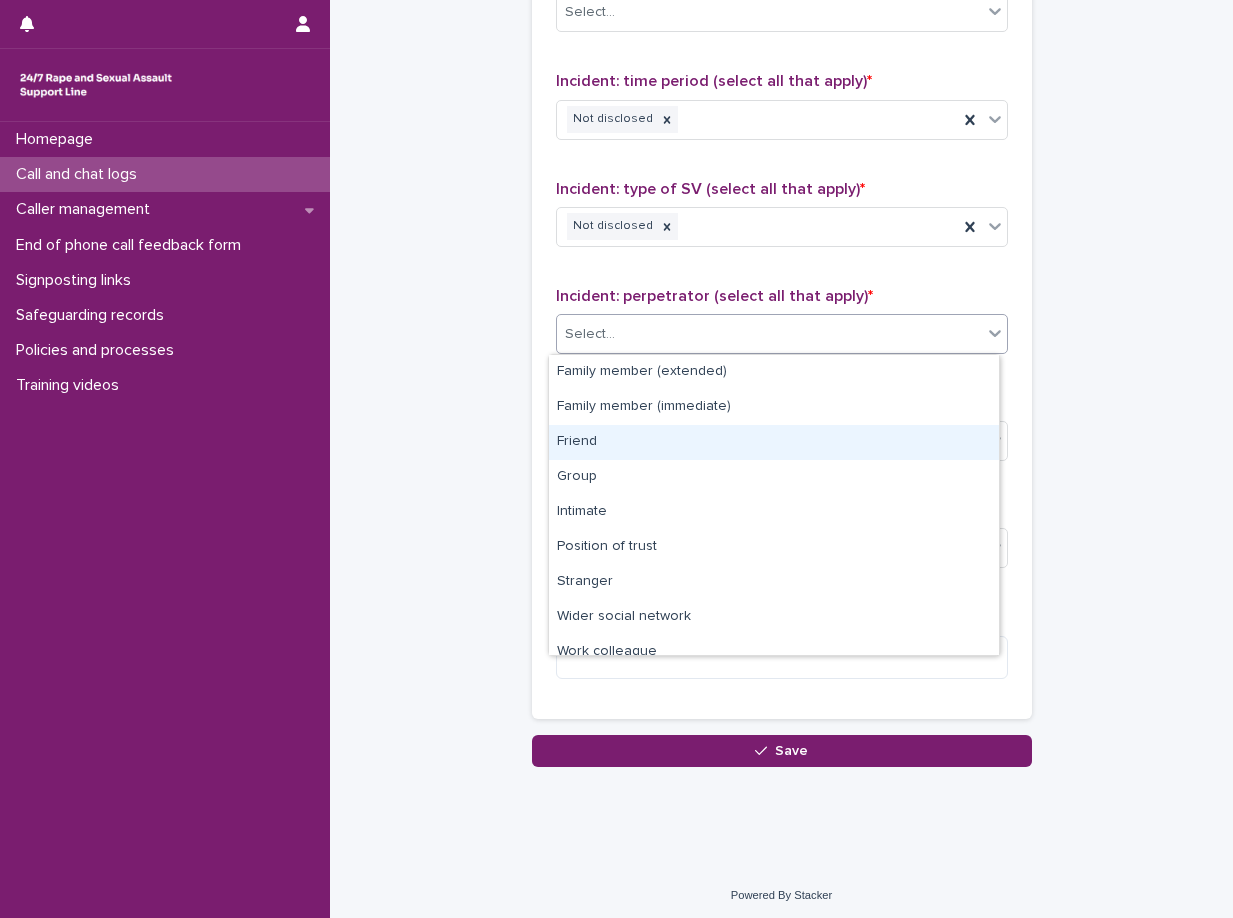 click on "Friend" at bounding box center [774, 442] 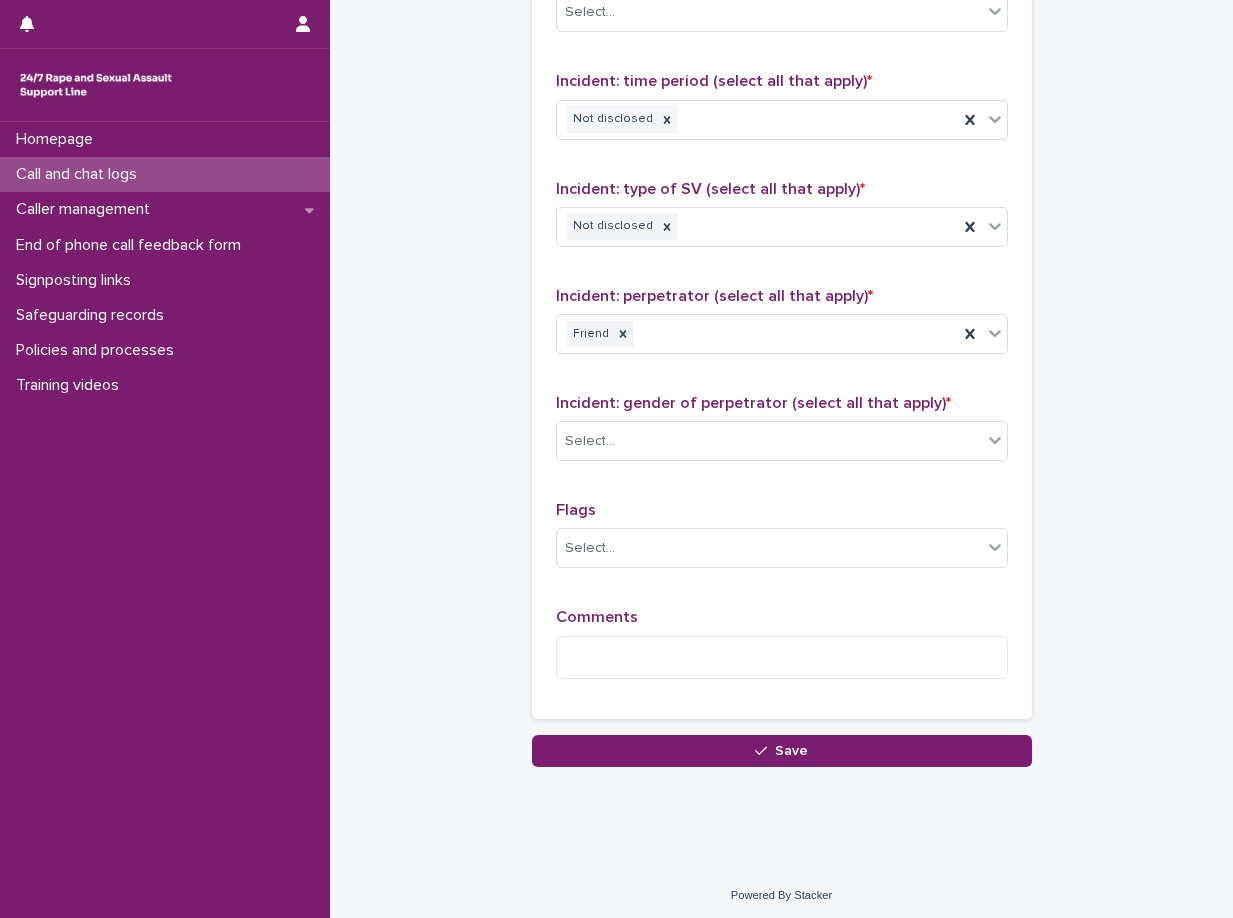 drag, startPoint x: 693, startPoint y: 411, endPoint x: 693, endPoint y: 446, distance: 35 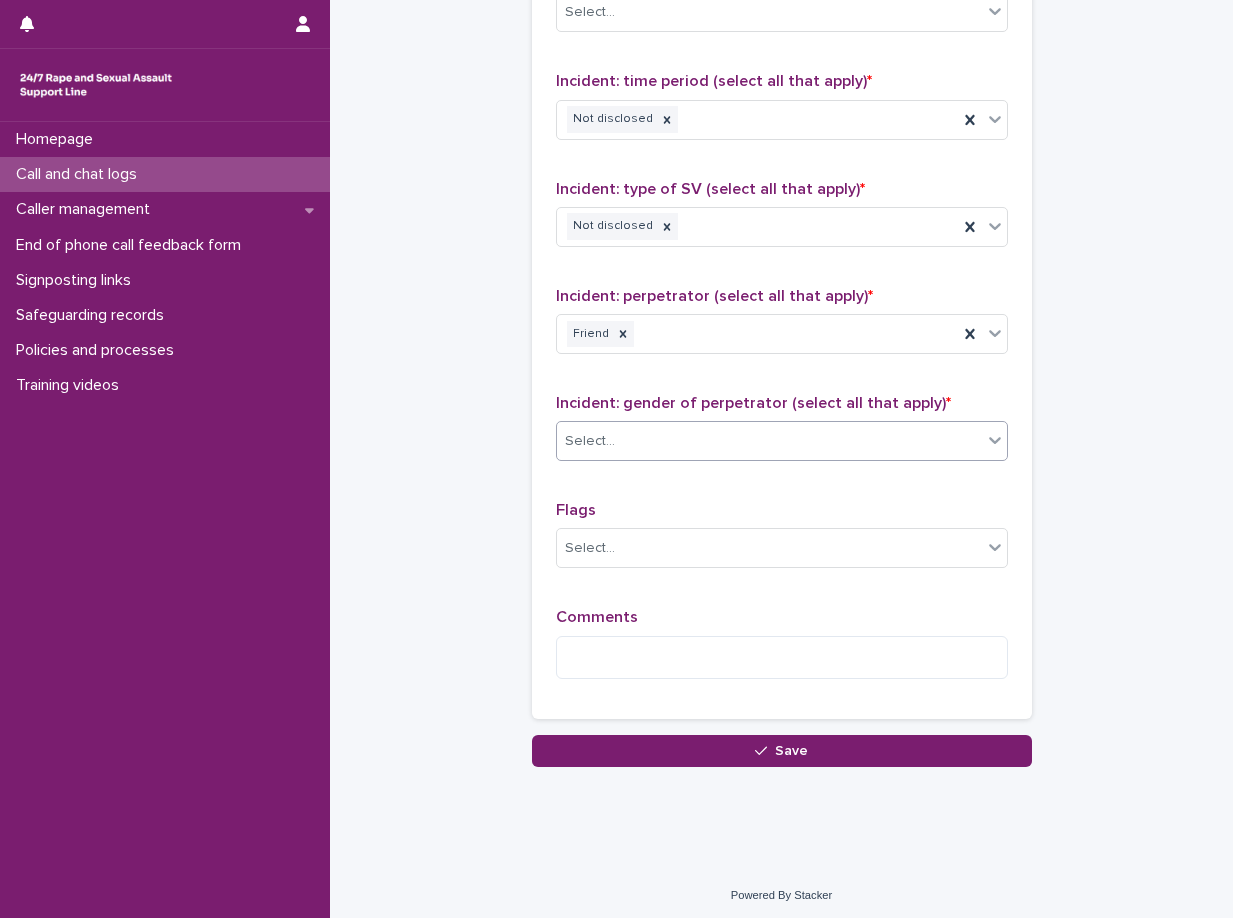 click on "Select..." at bounding box center [769, 441] 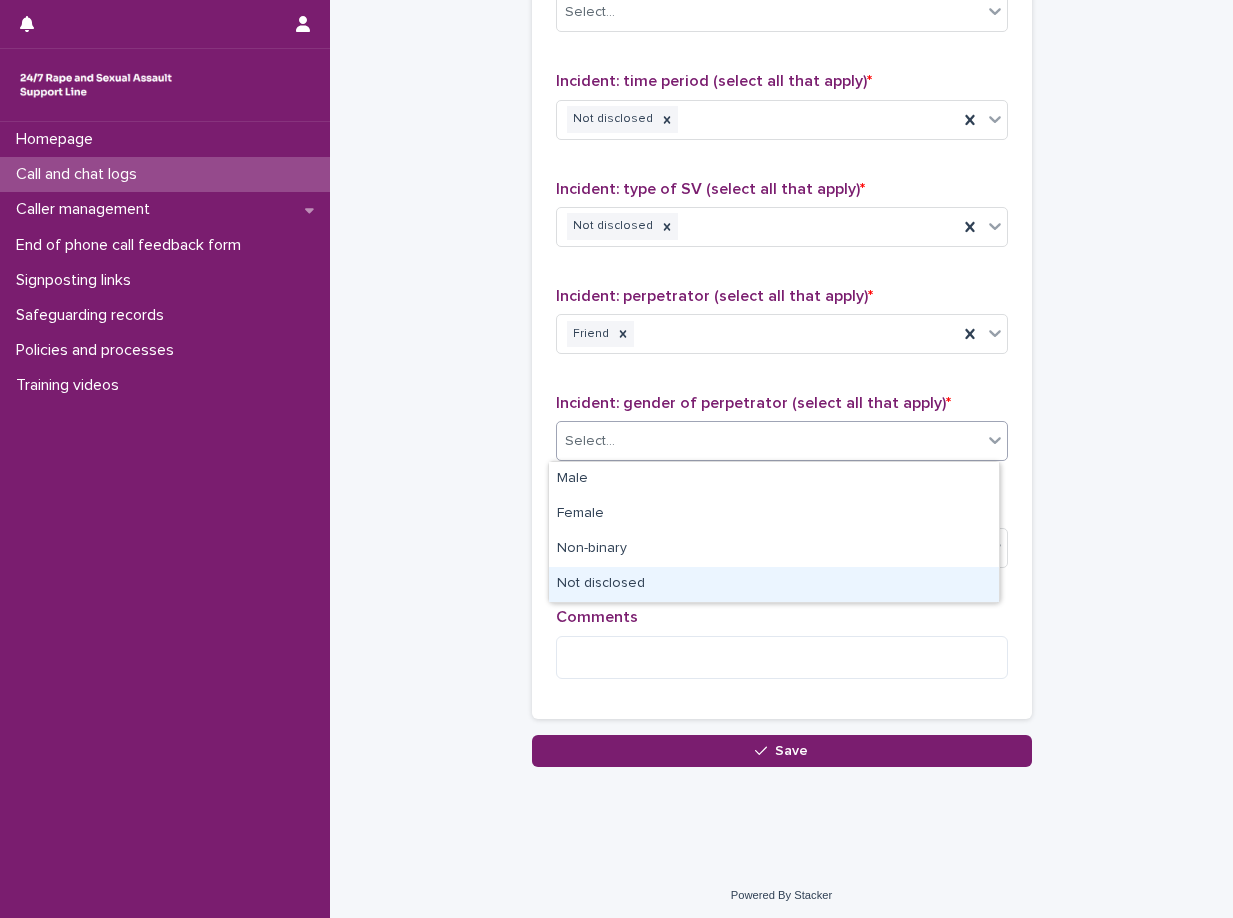 click on "Not disclosed" at bounding box center [774, 584] 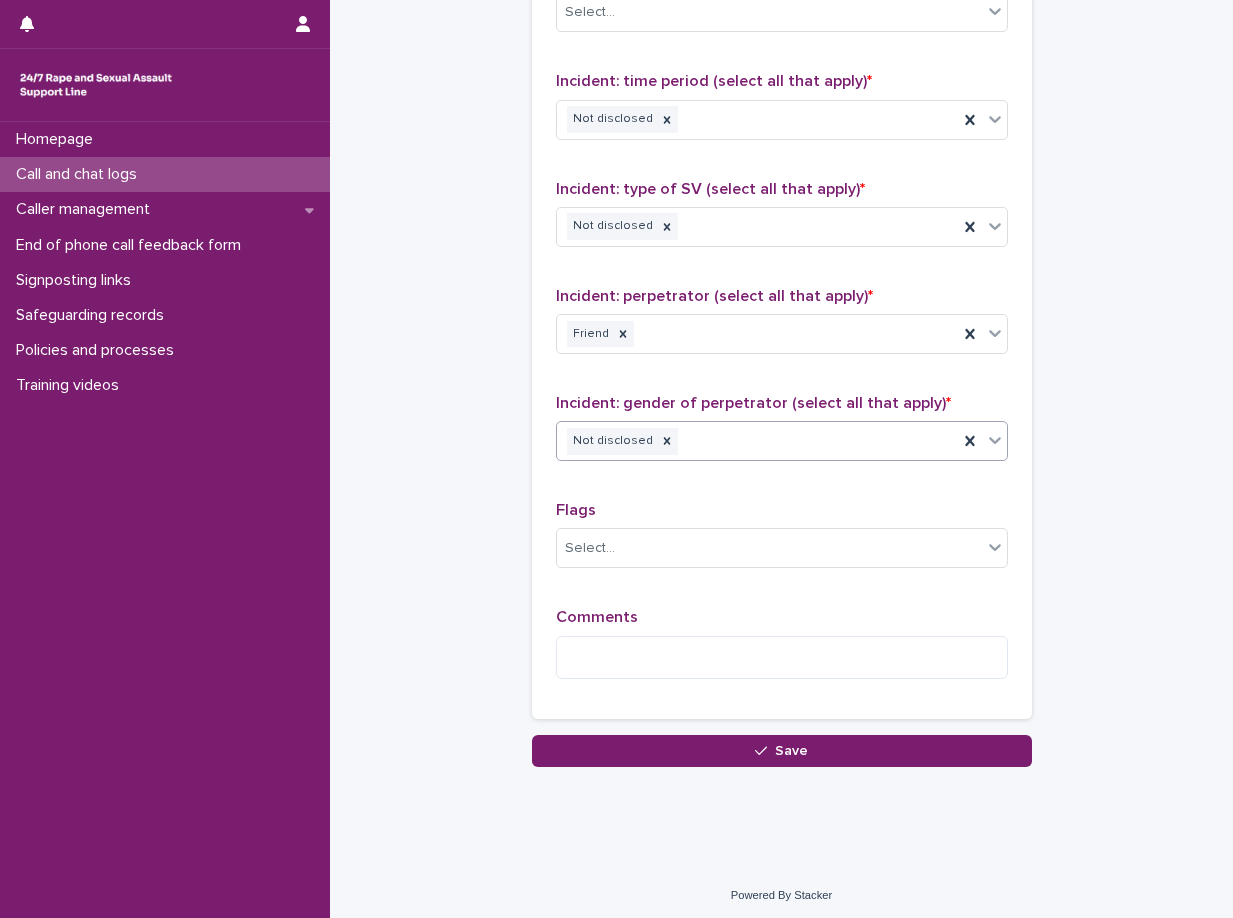 click on "Flags" at bounding box center [782, 510] 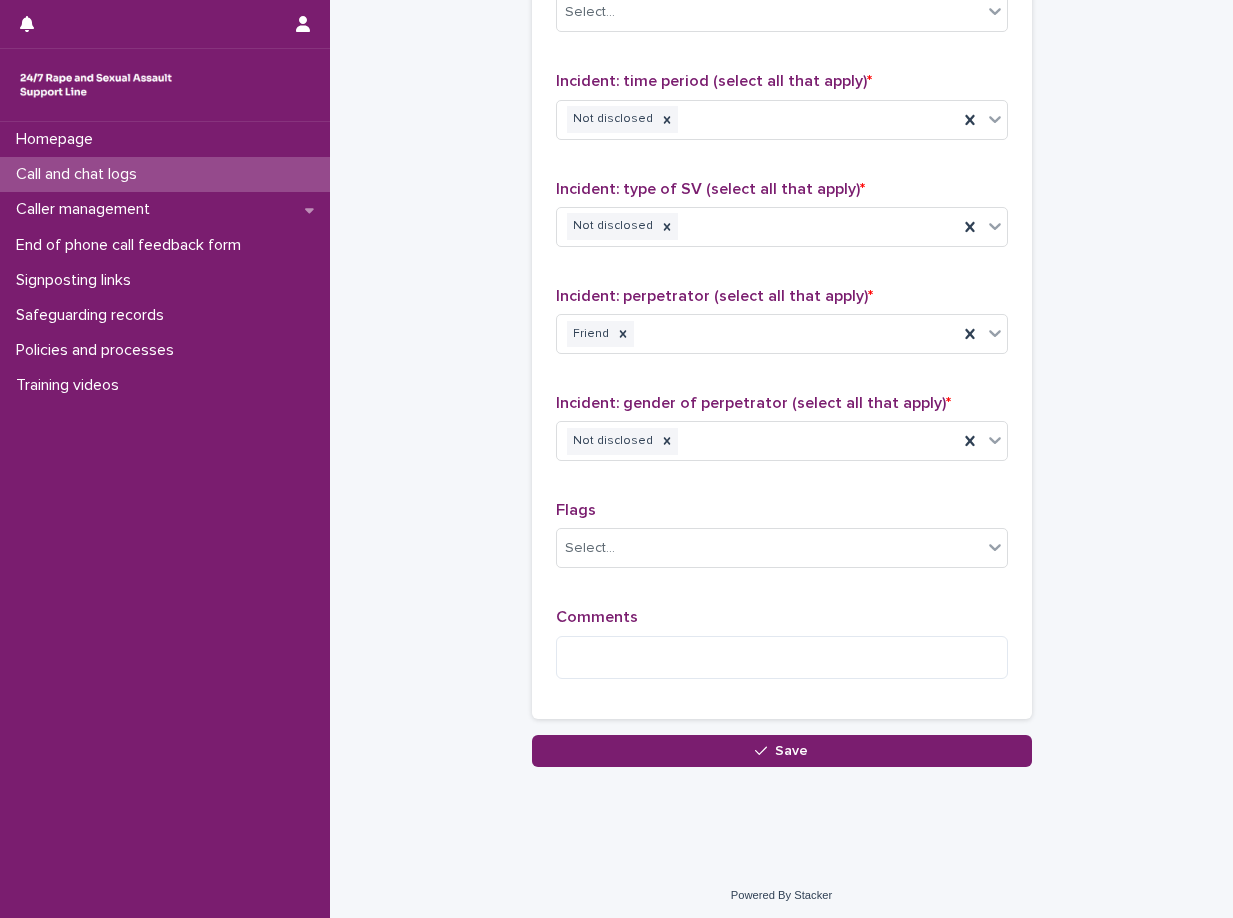 click on "Flags Select..." at bounding box center (782, 542) 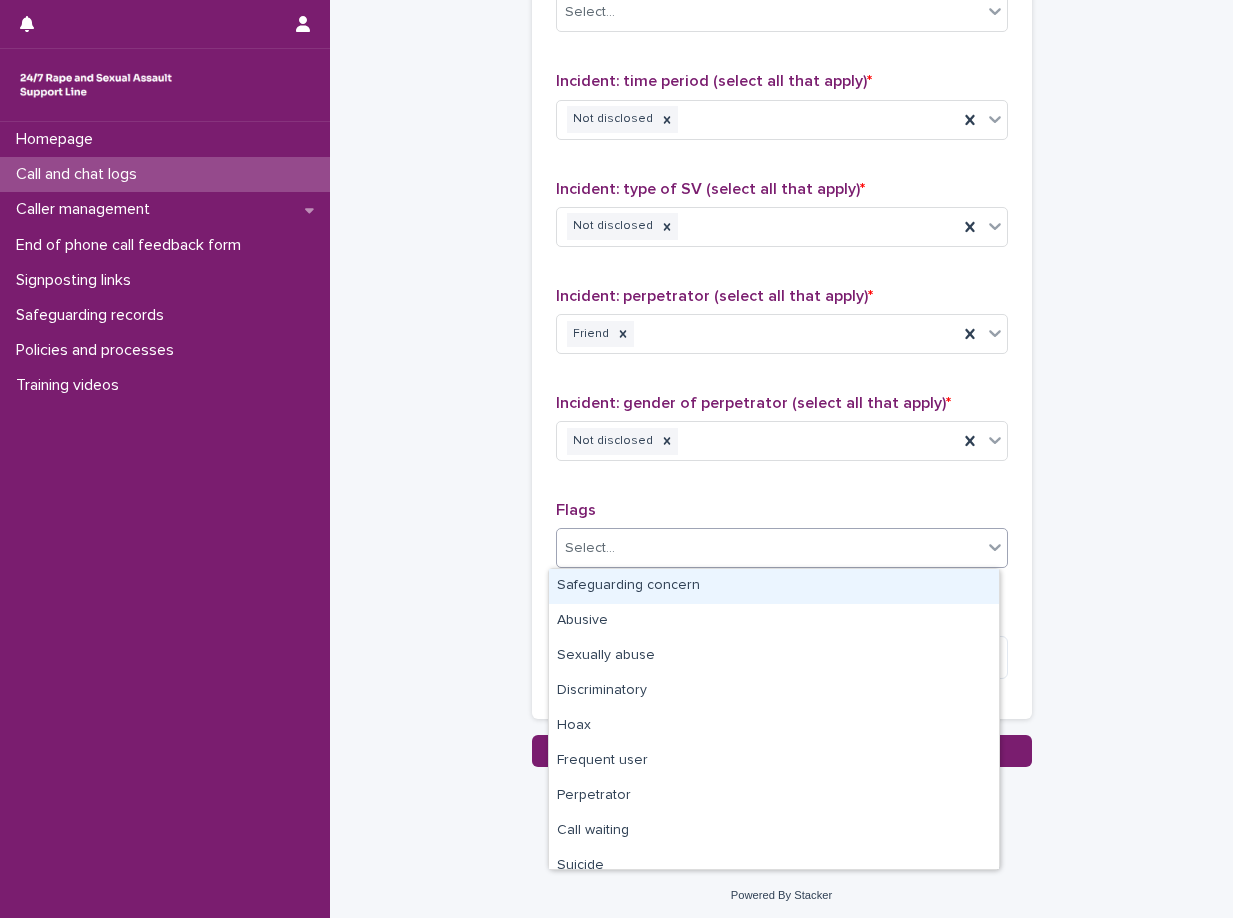 click on "Select..." at bounding box center [769, 548] 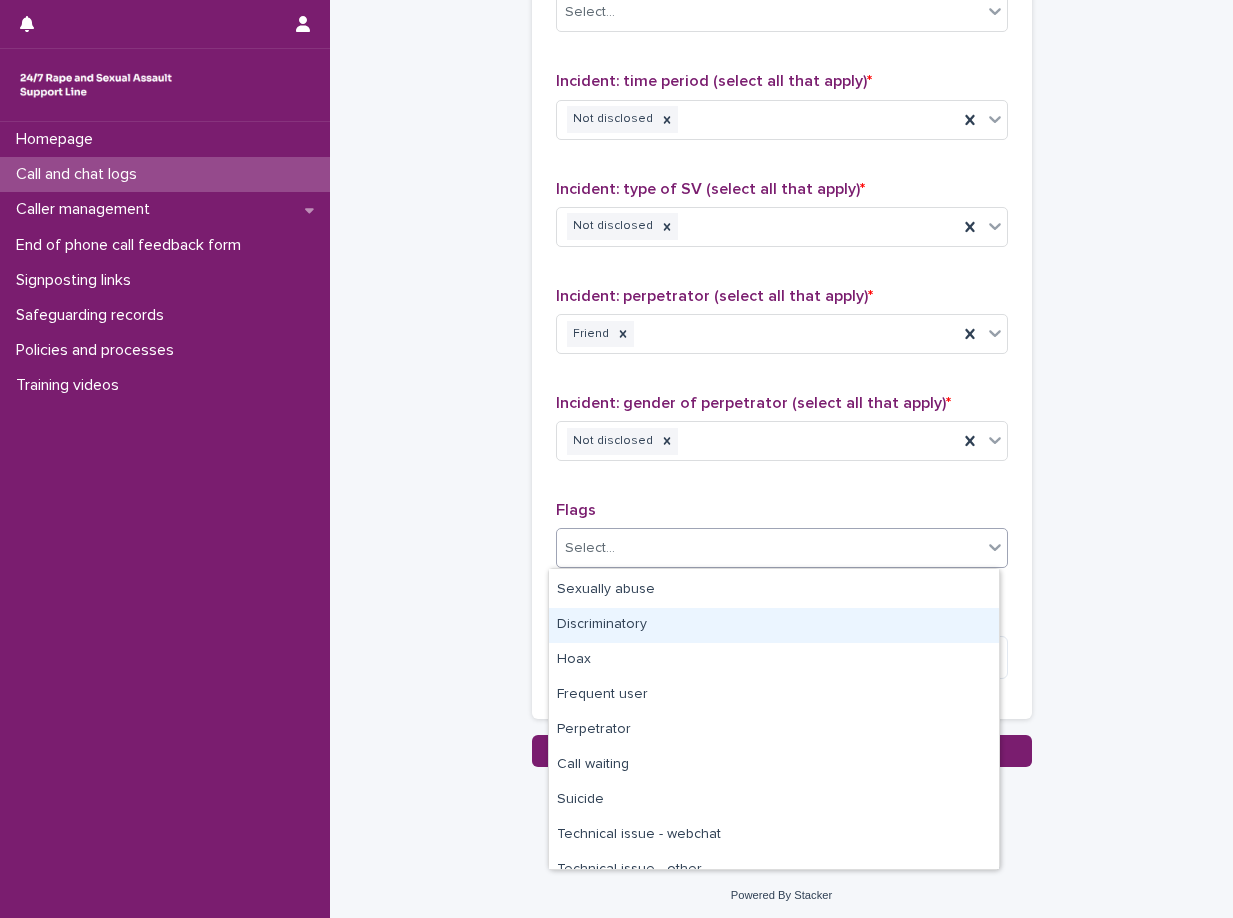 scroll, scrollTop: 120, scrollLeft: 0, axis: vertical 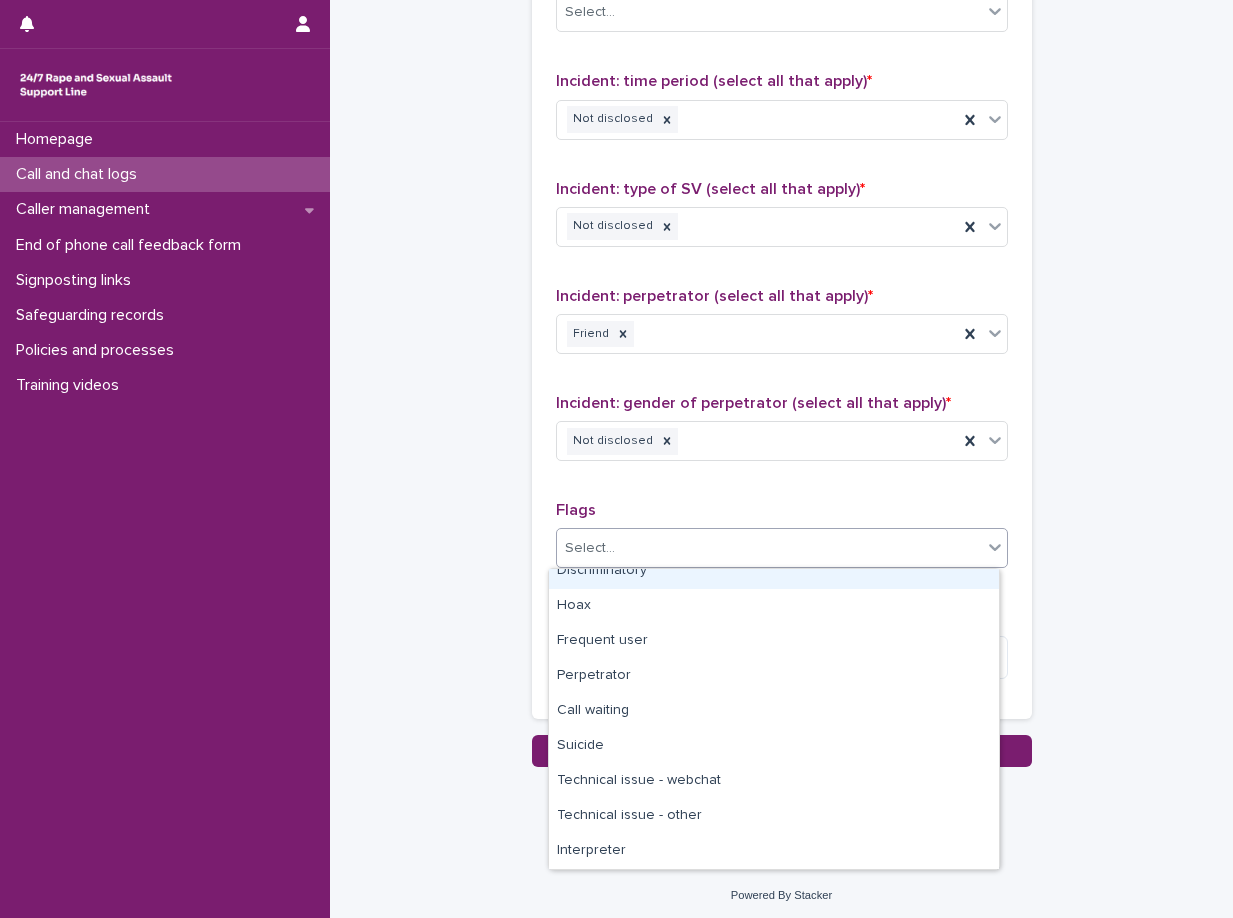 click on "Type of support received (select all that apply) Emotional support Signposted (select all that apply) Select... Incident: time period (select all that apply) * Not disclosed Incident: type of SV (select all that apply) * Not disclosed Incident: perpetrator (select all that apply) * Friend Incident: gender of perpetrator (select all that apply) * Not disclosed Flags      option Discriminatory focused, 4 of 12. 12 results available. Use Up and Down to choose options, press Enter to select the currently focused option, press Escape to exit the menu, press Tab to select the option and exit the menu. Select... Comments" at bounding box center (782, 276) 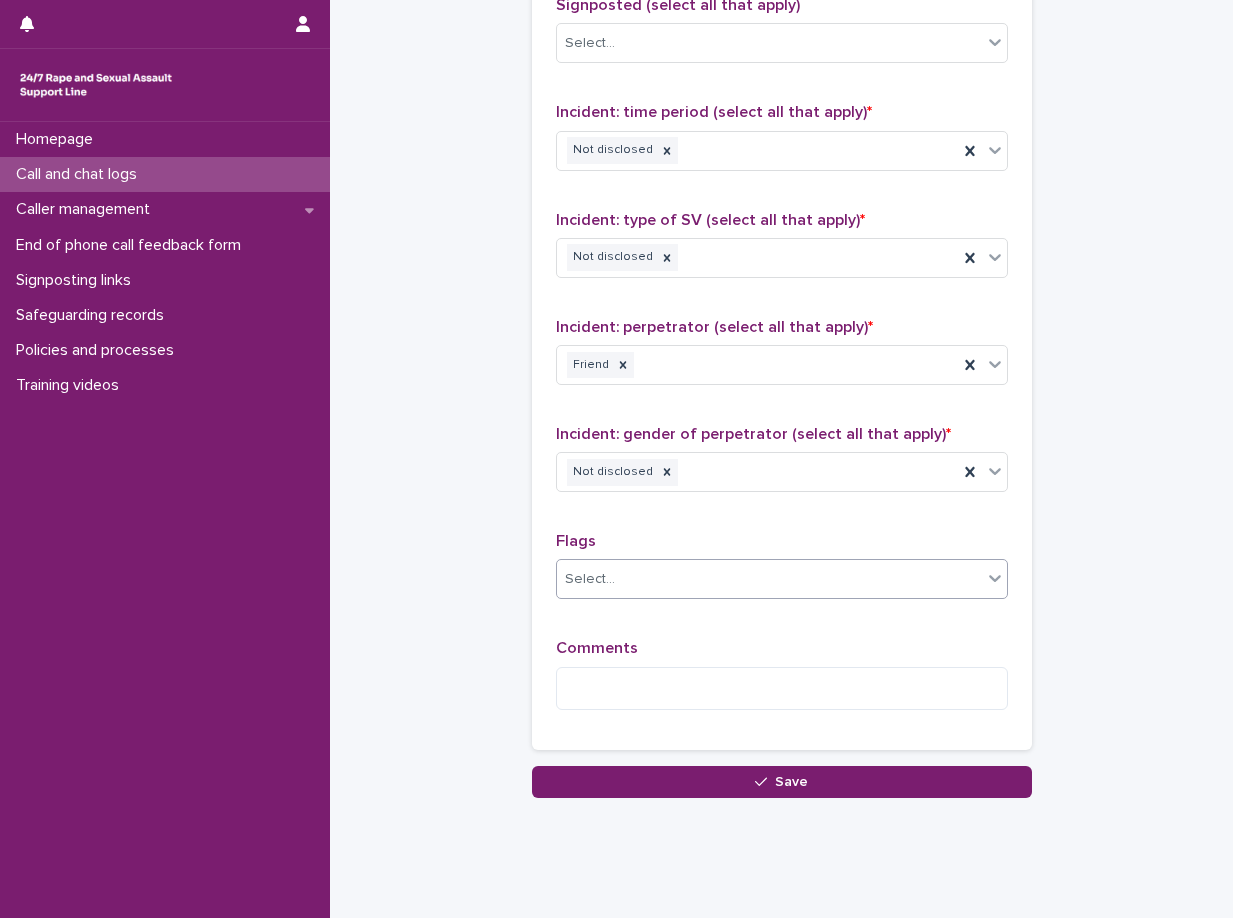 scroll, scrollTop: 1405, scrollLeft: 0, axis: vertical 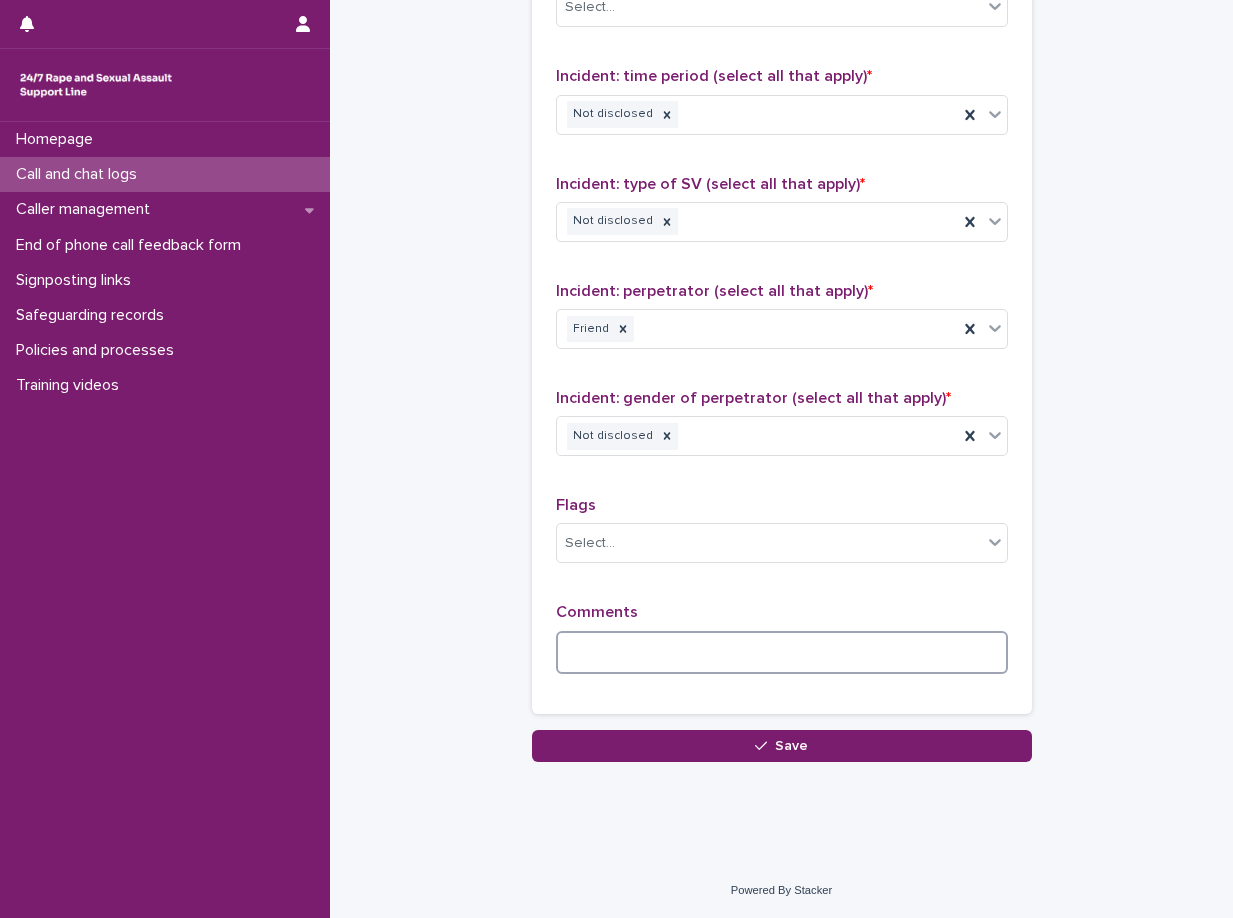 click at bounding box center [782, 652] 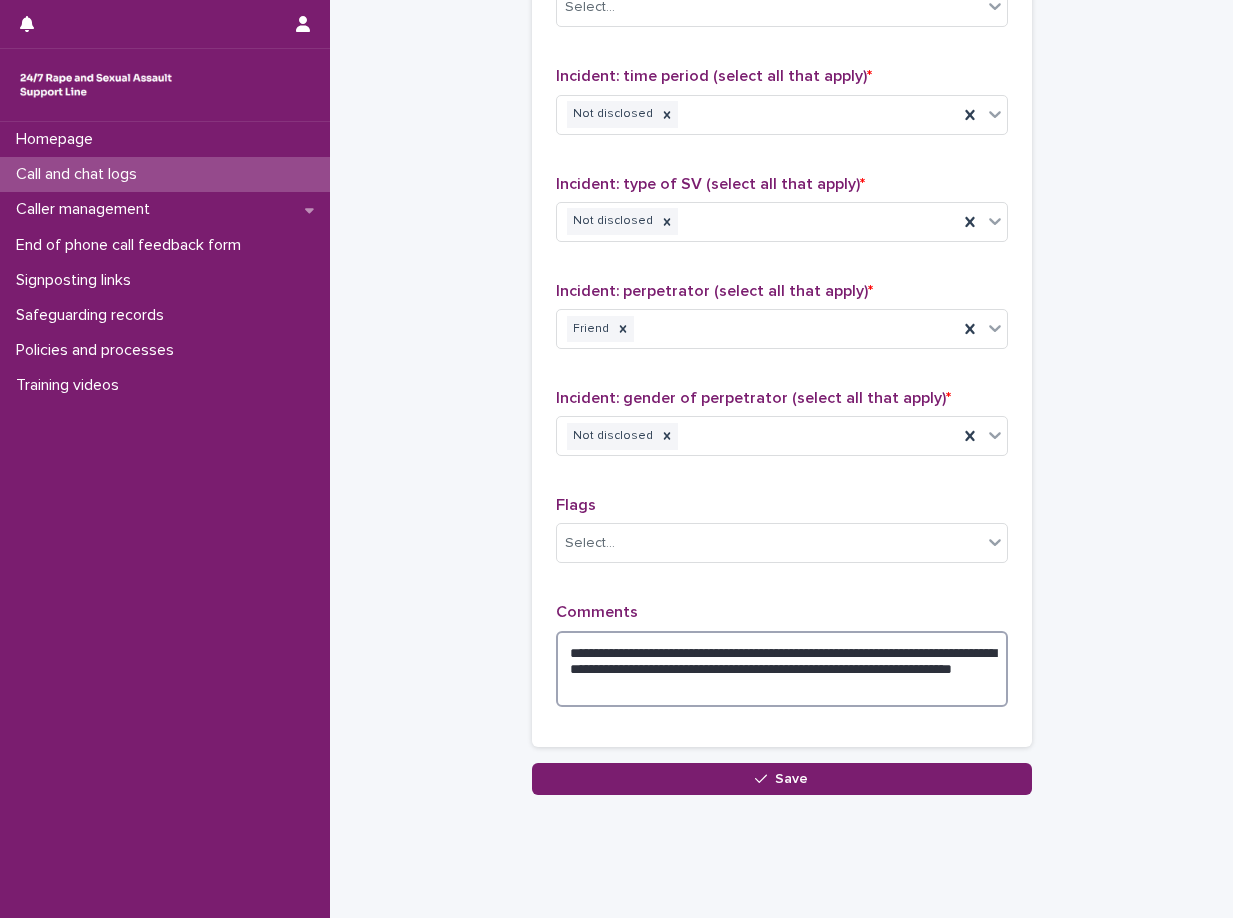 click on "**********" at bounding box center [782, 669] 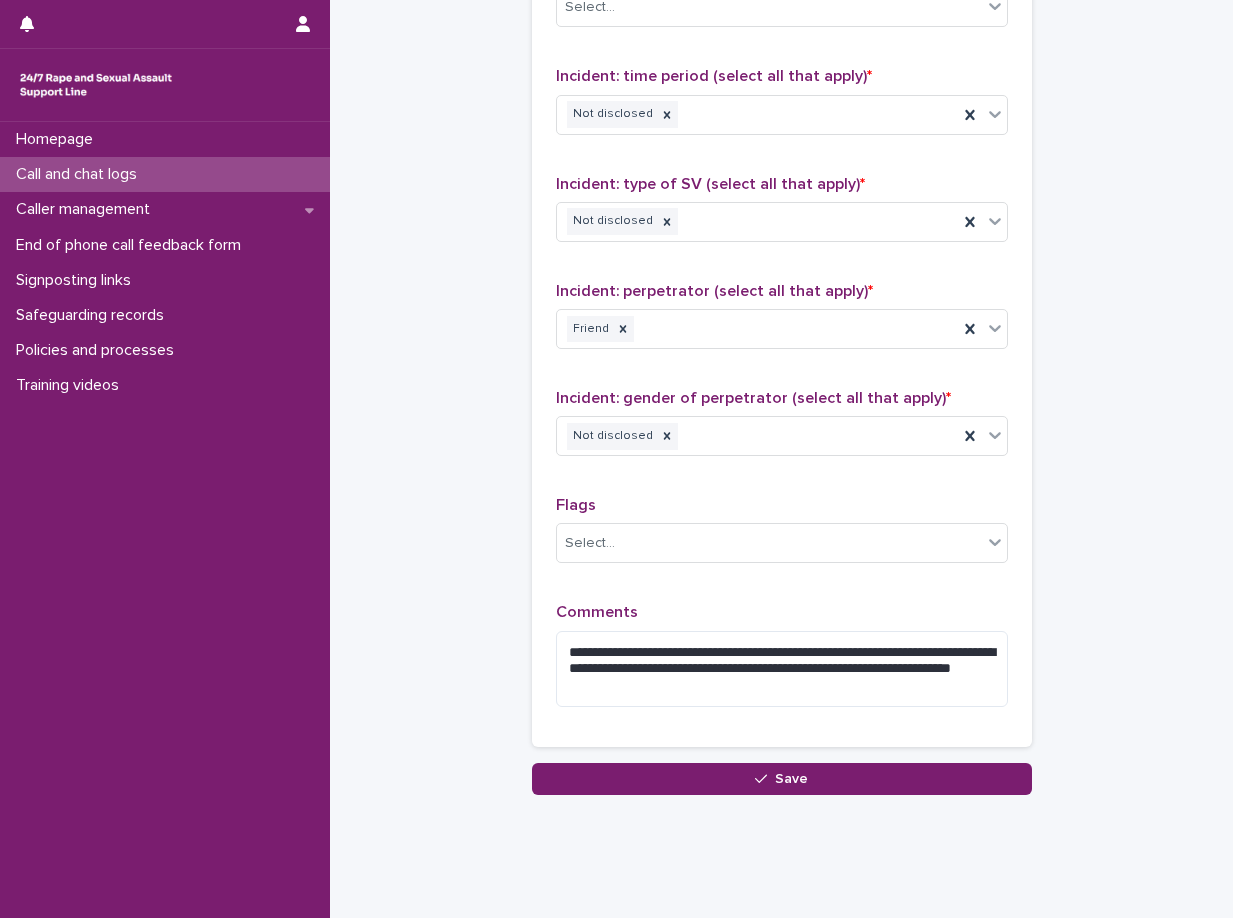 click on "**********" at bounding box center [782, 288] 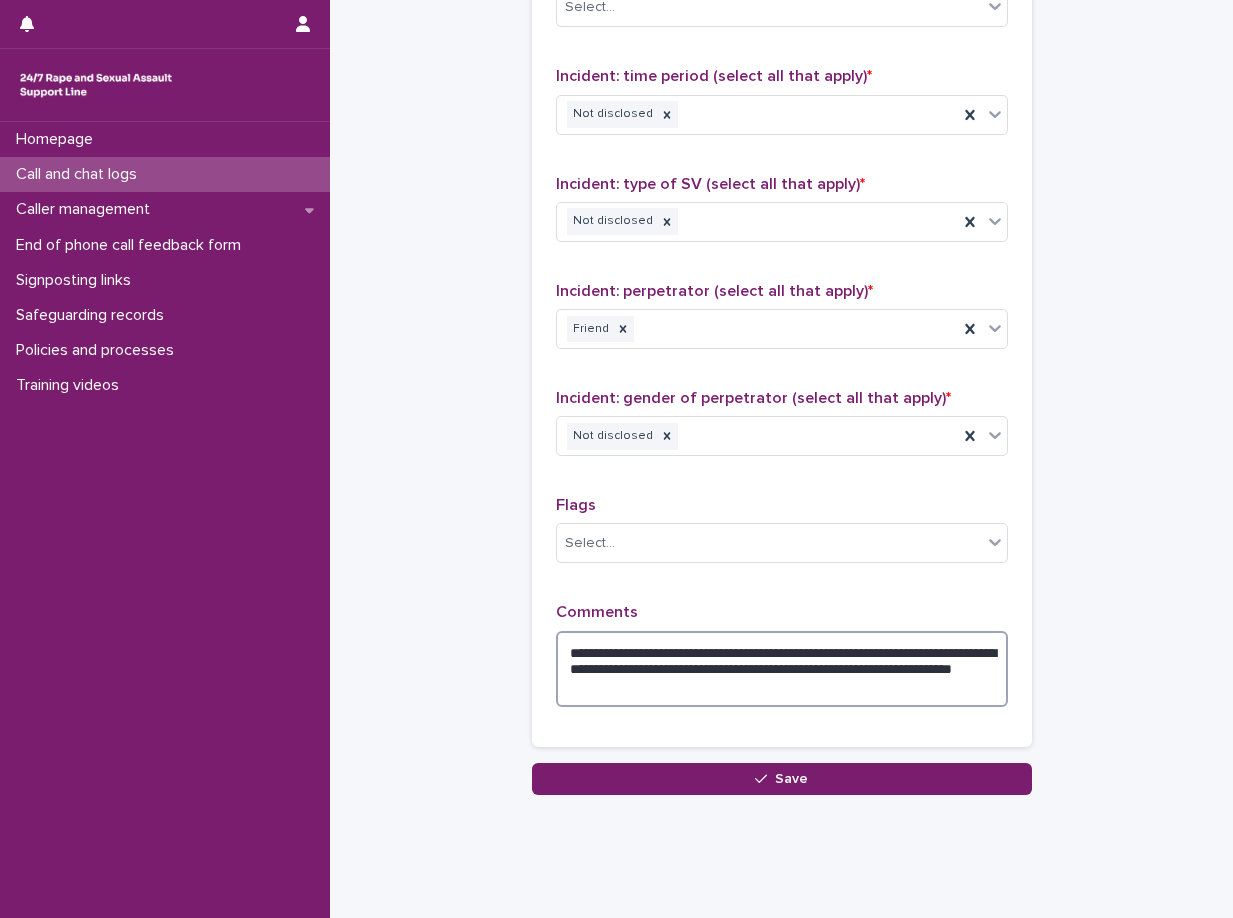 click on "**********" at bounding box center (782, 669) 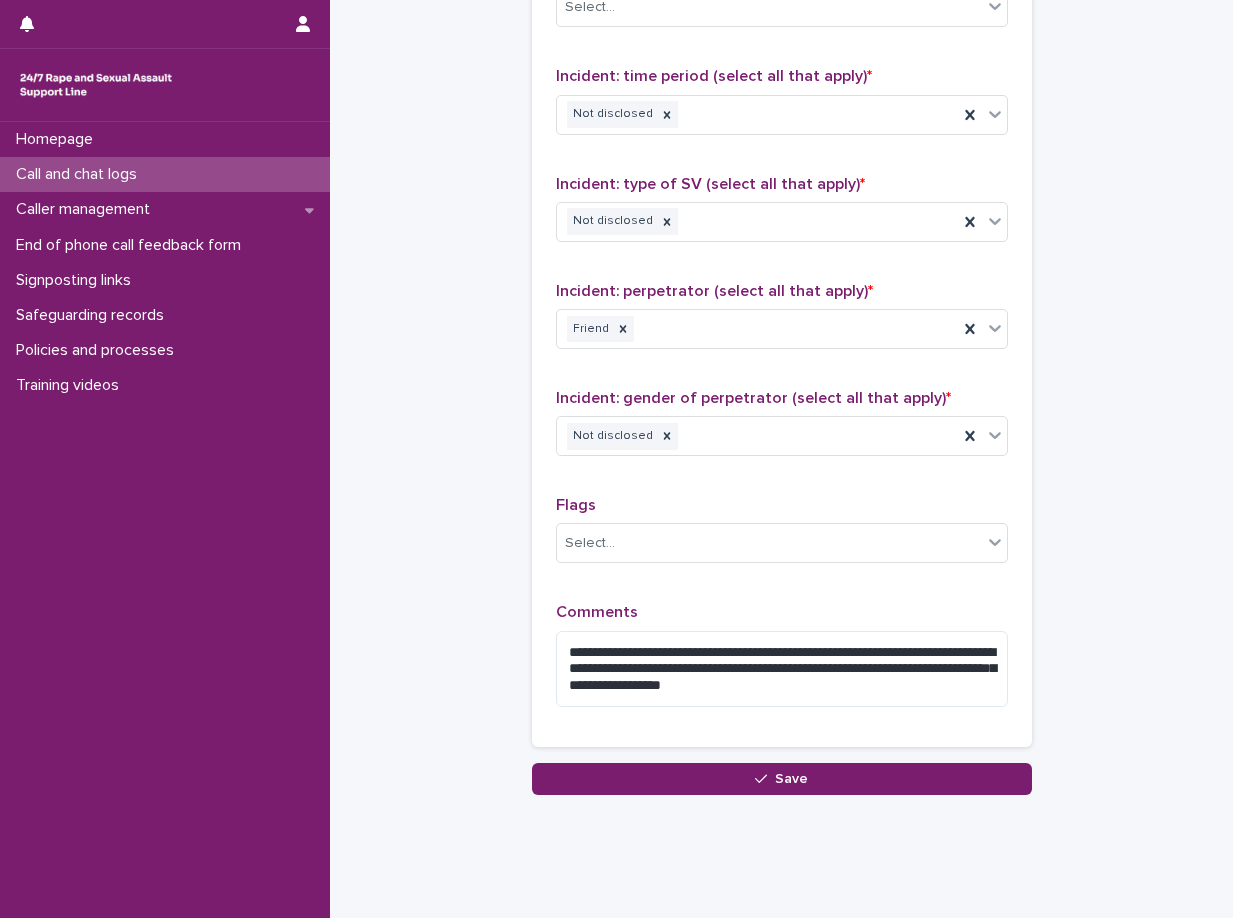 click on "Comments" at bounding box center (782, 612) 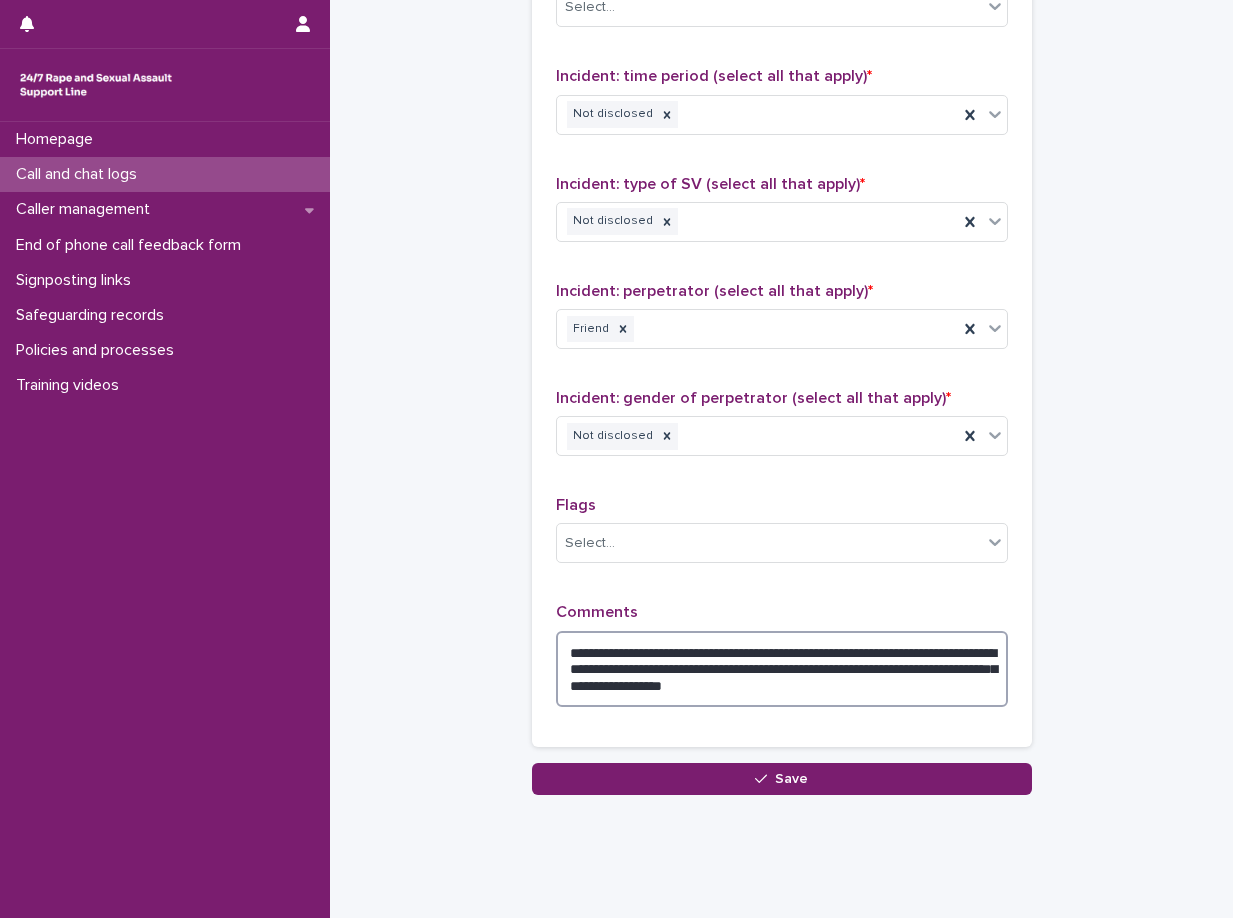 click on "**********" at bounding box center [782, 669] 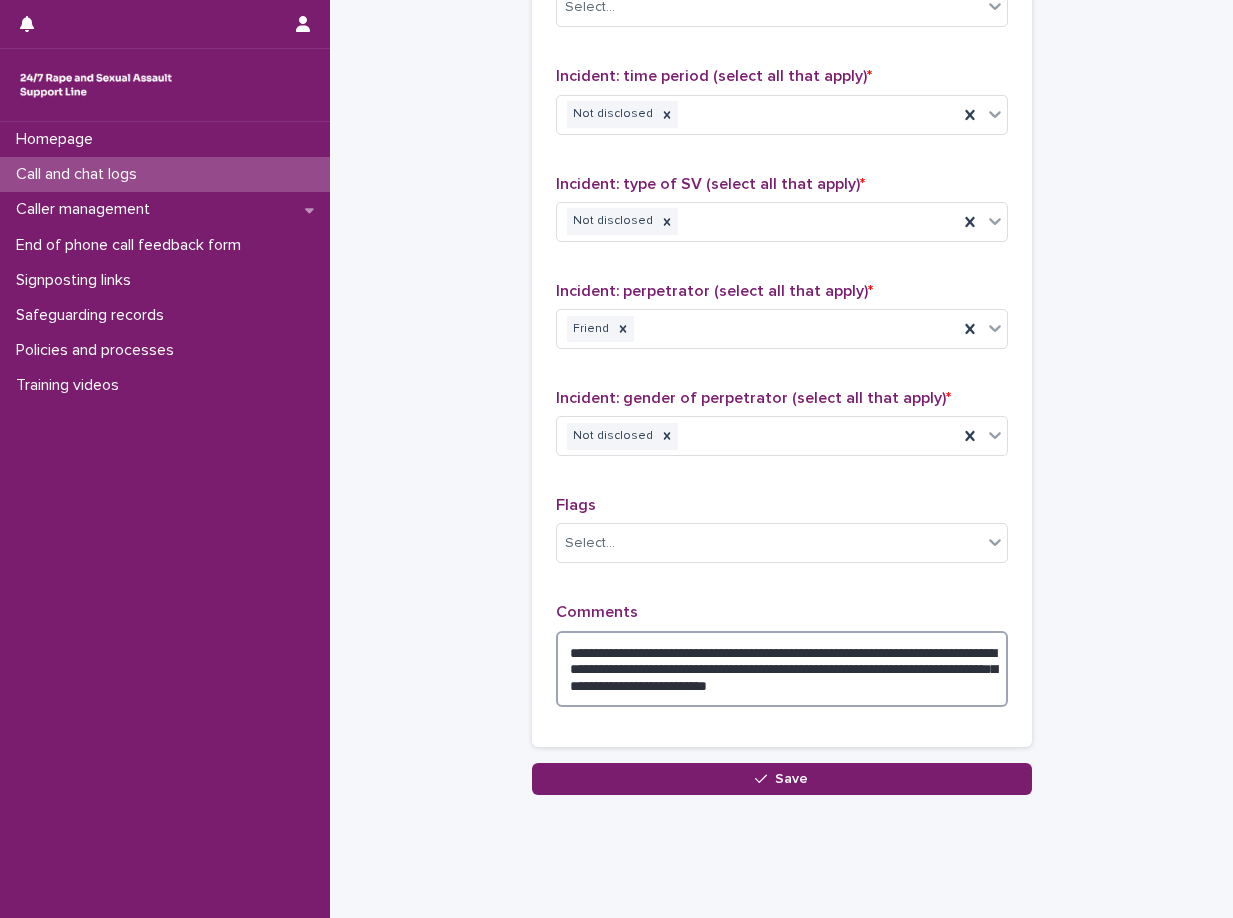 type on "**********" 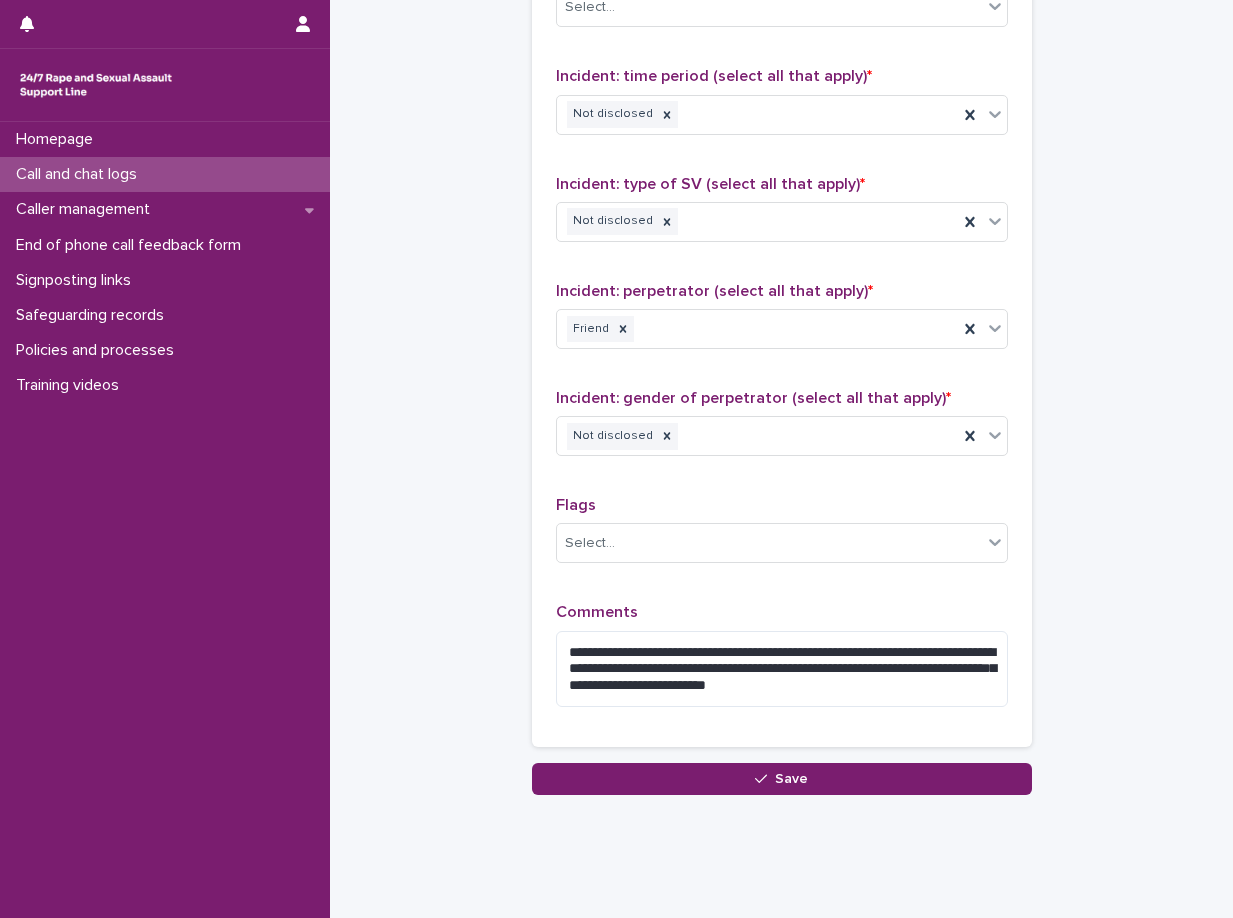 click on "**********" at bounding box center [782, 662] 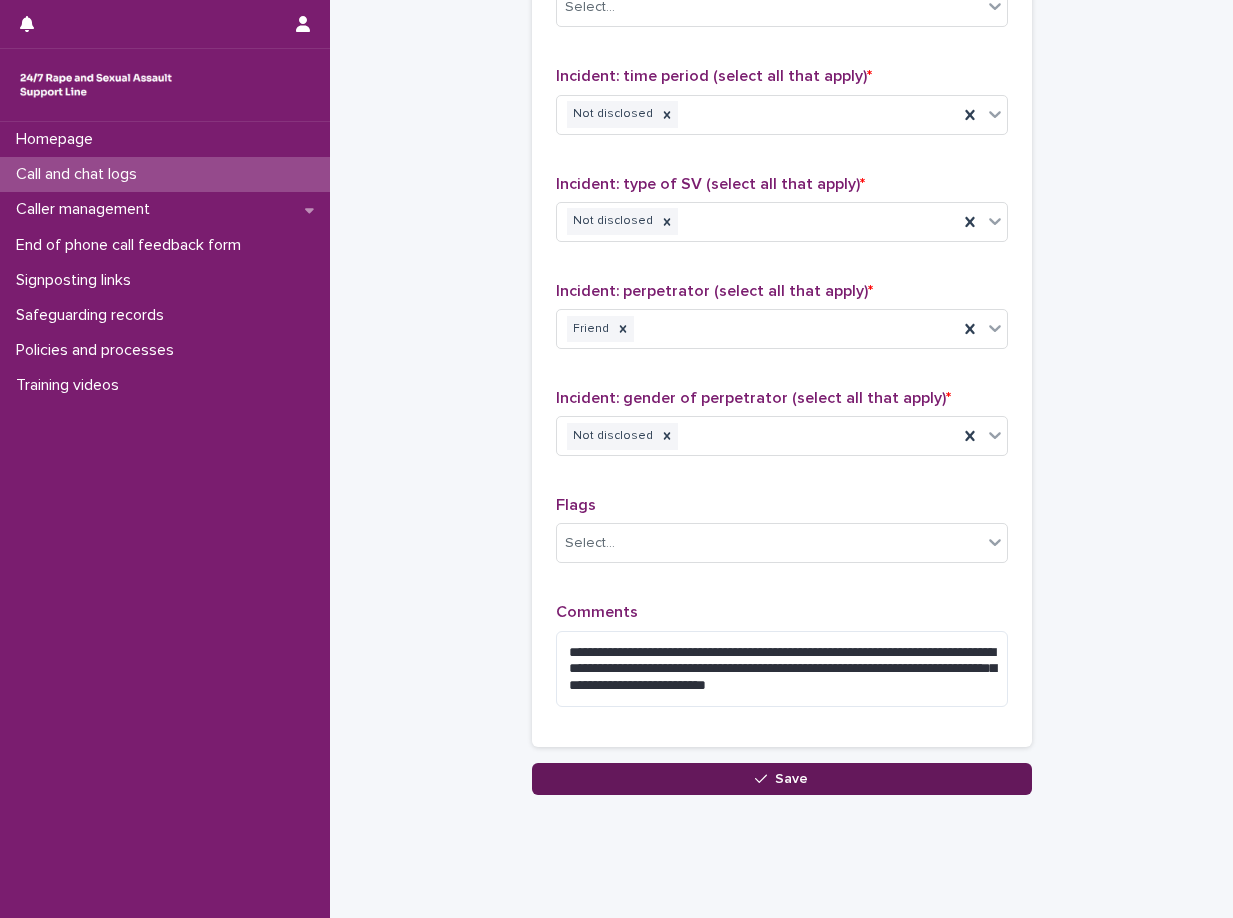 click on "Save" at bounding box center (791, 779) 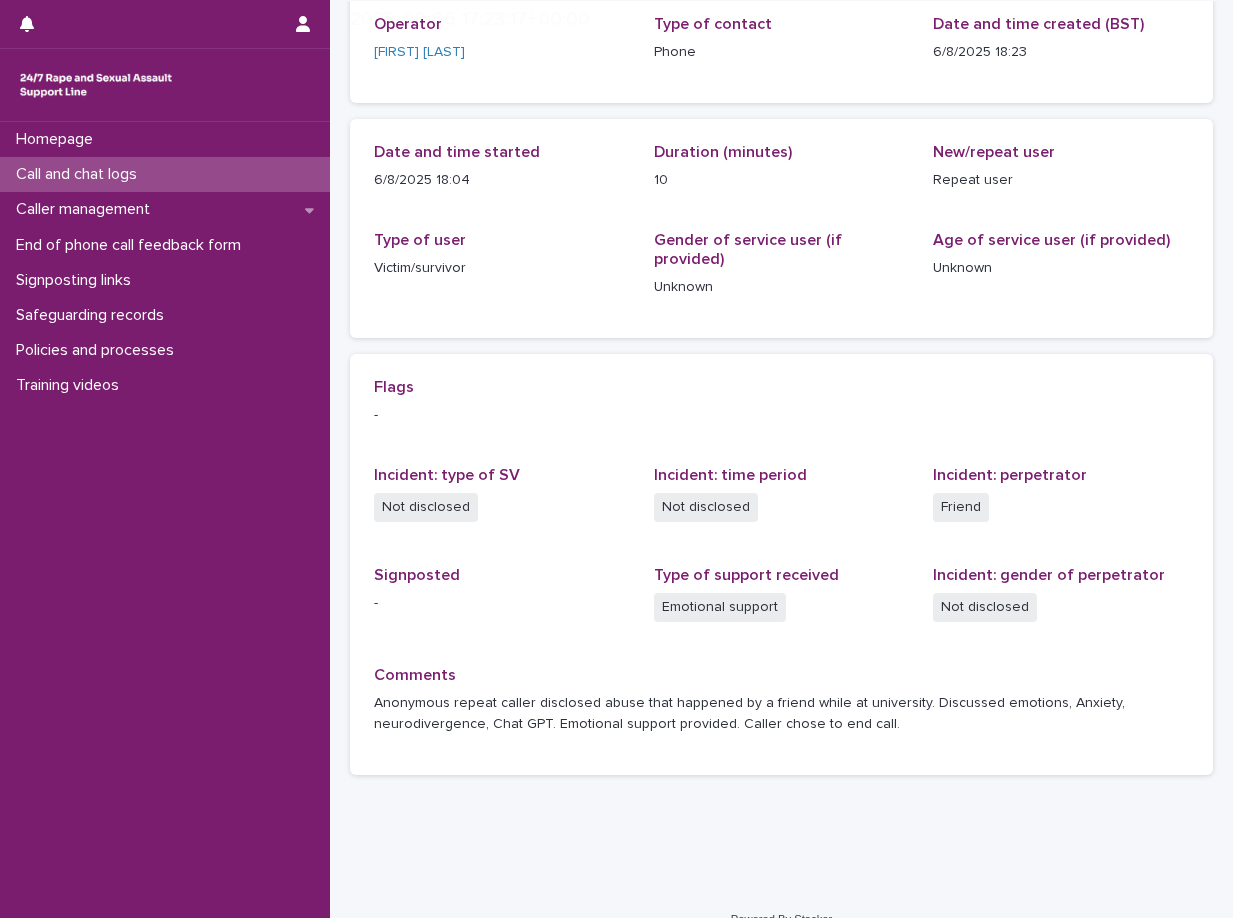 scroll, scrollTop: 184, scrollLeft: 0, axis: vertical 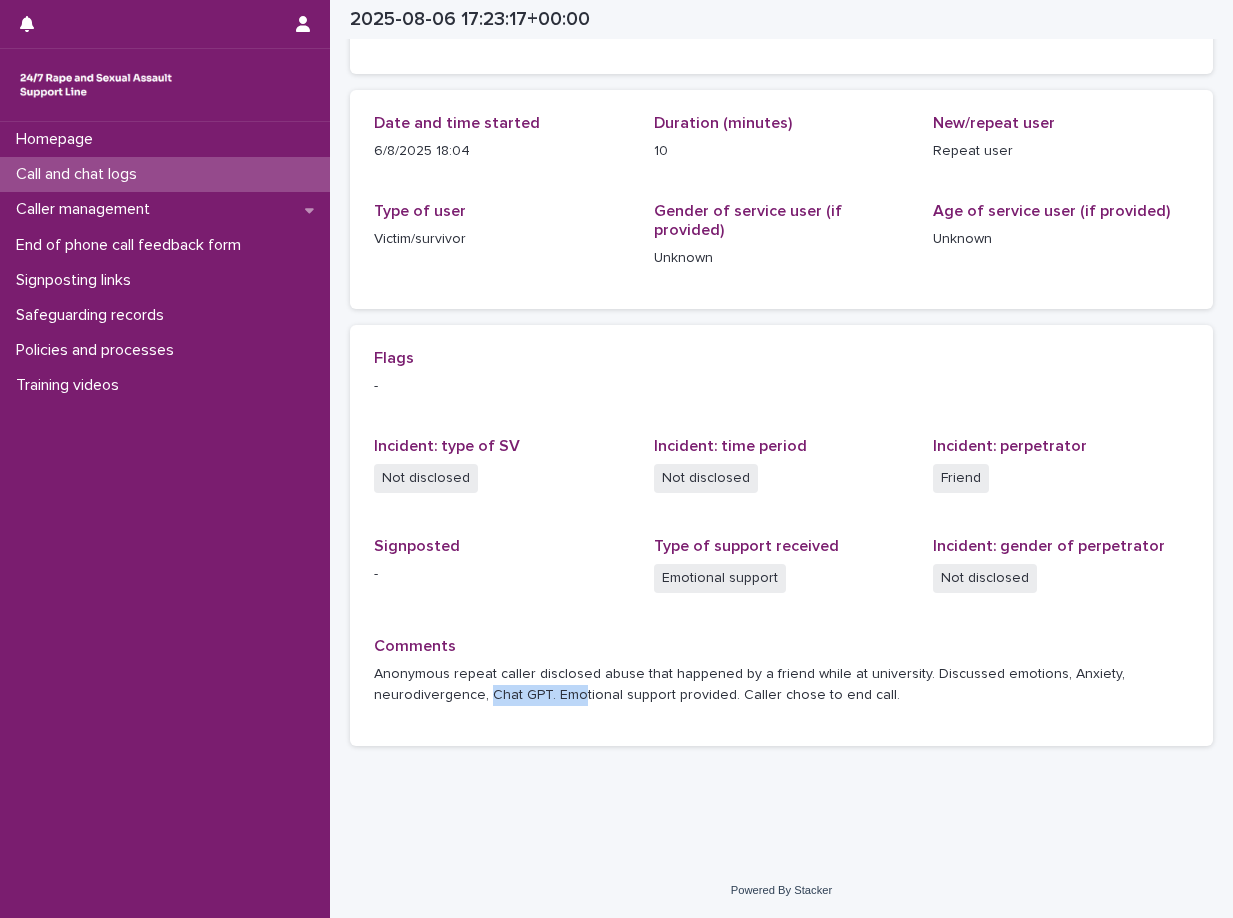 drag, startPoint x: 490, startPoint y: 685, endPoint x: 562, endPoint y: 712, distance: 76.896034 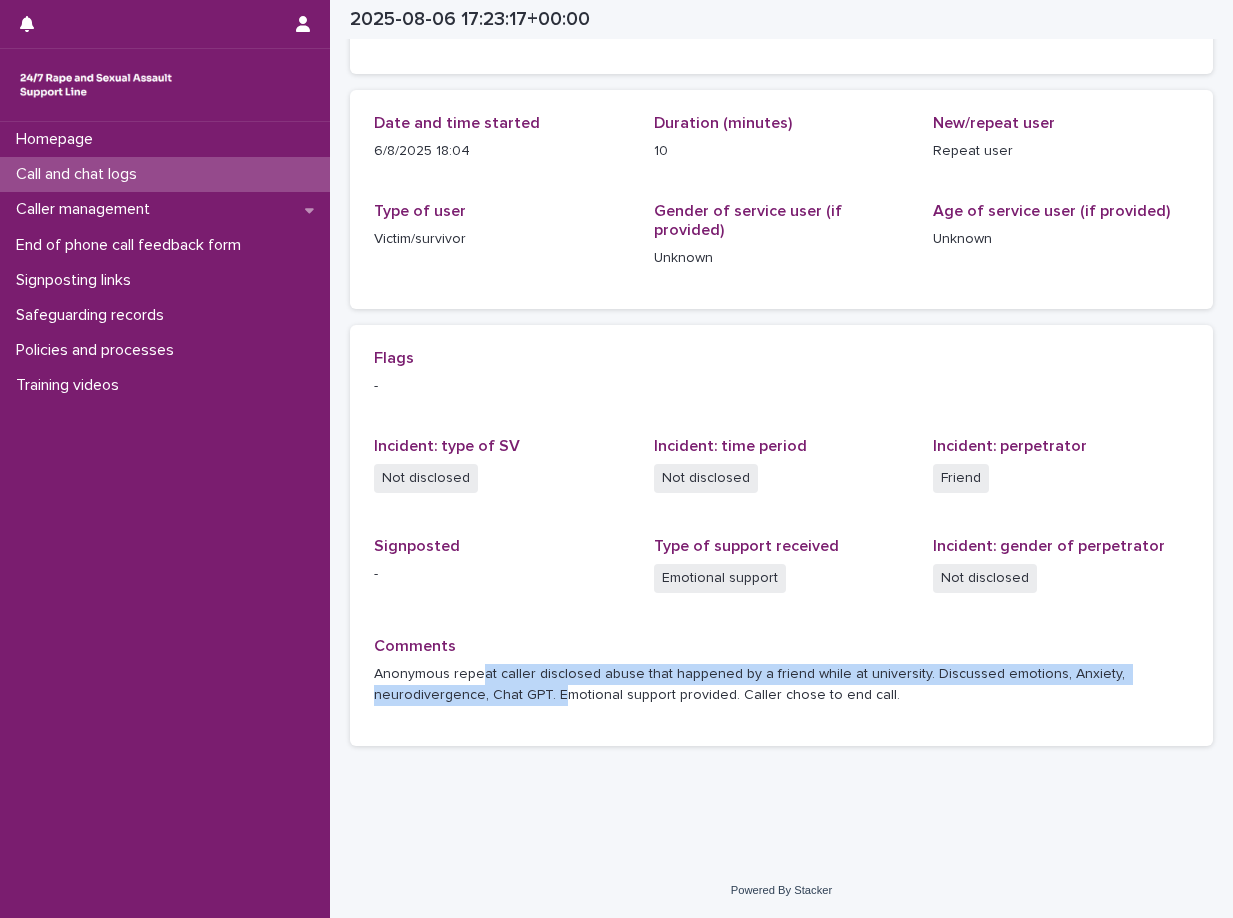 drag, startPoint x: 503, startPoint y: 677, endPoint x: 555, endPoint y: 720, distance: 67.47592 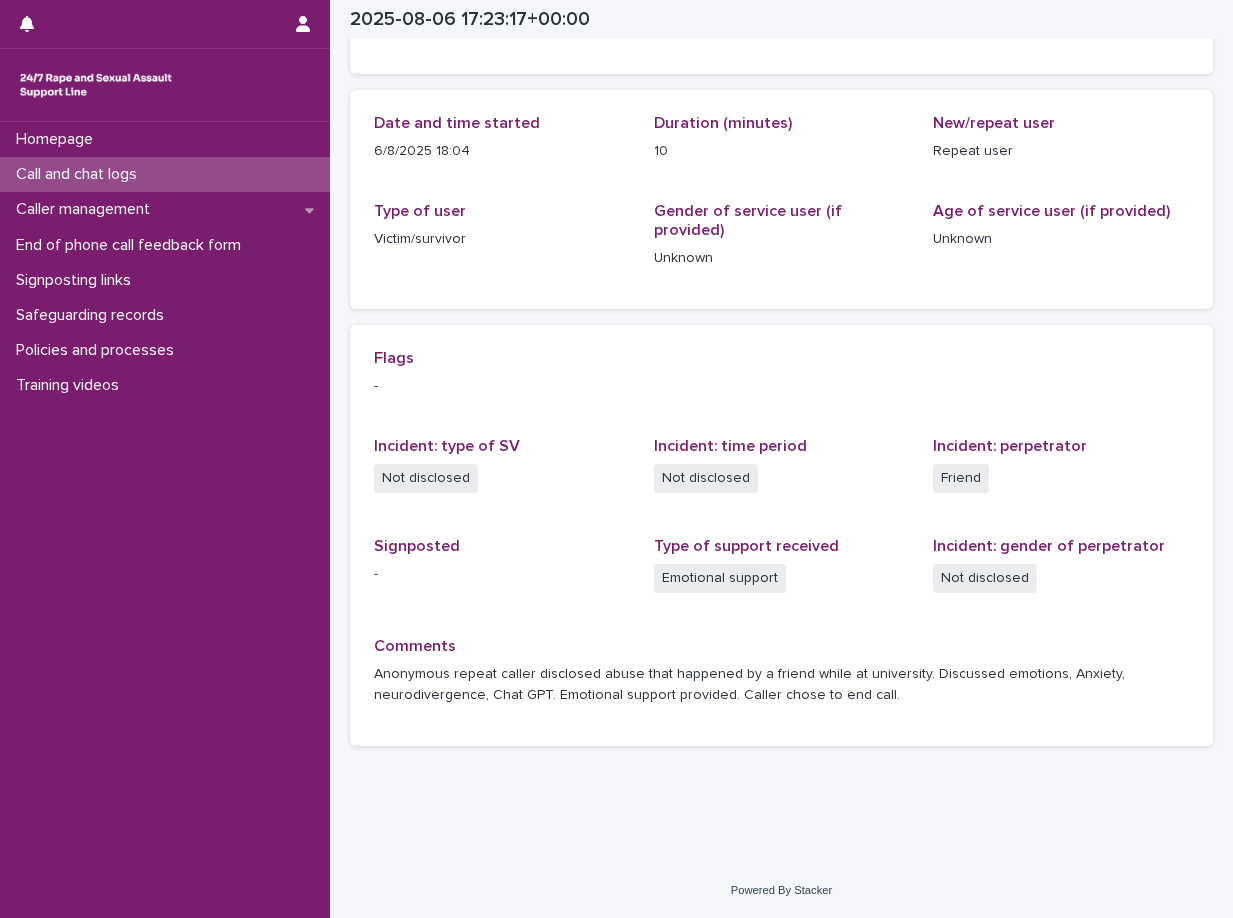 click on "Call and chat logs" at bounding box center (165, 174) 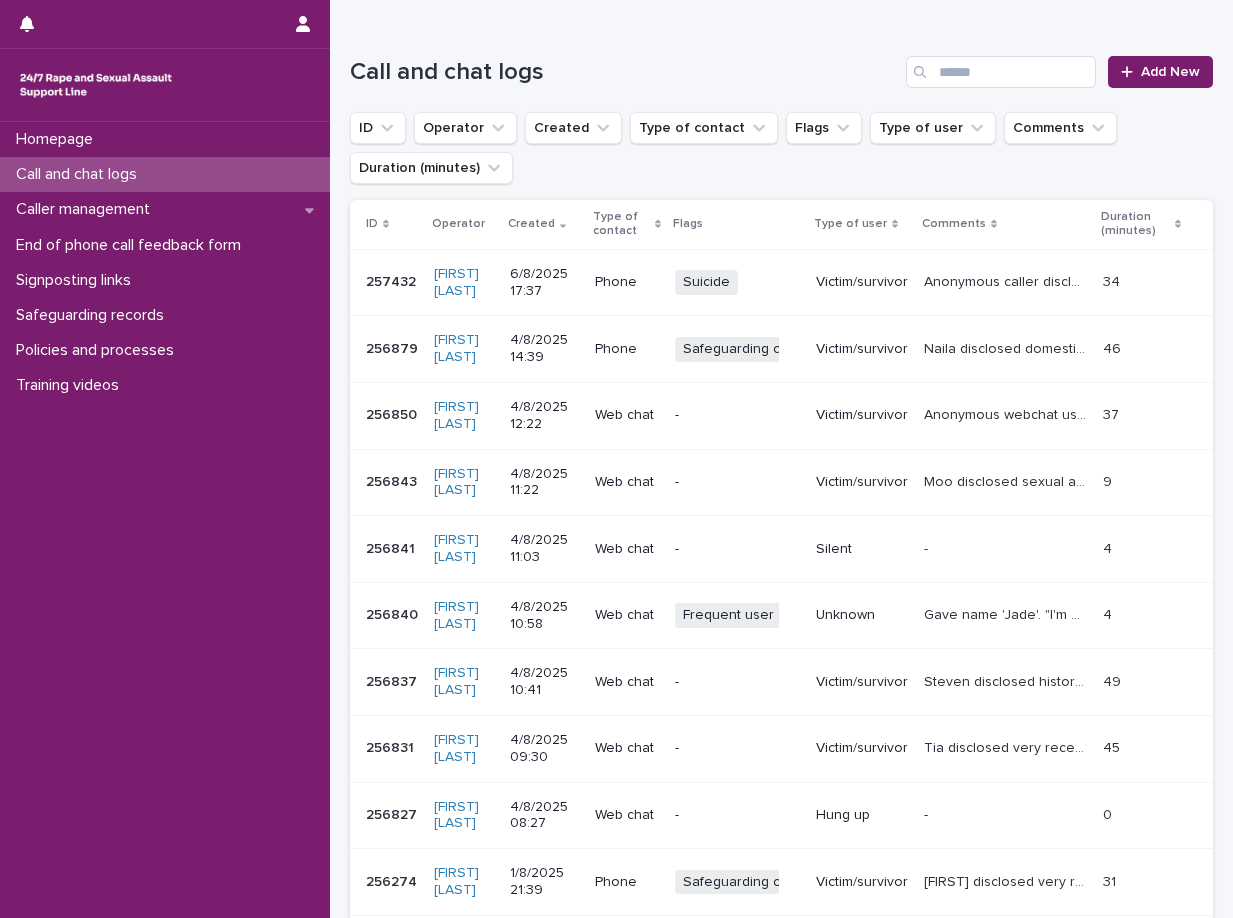 scroll, scrollTop: 0, scrollLeft: 0, axis: both 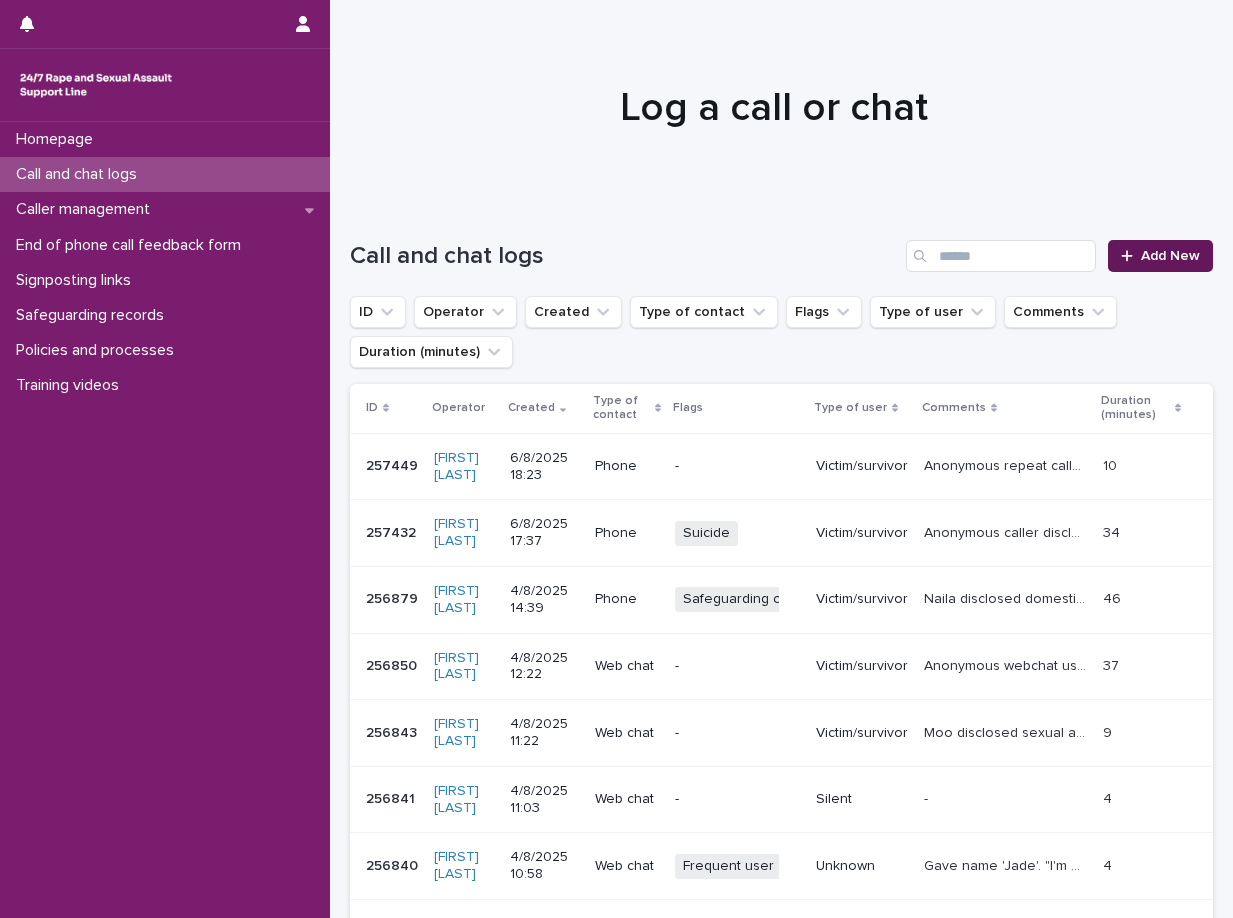 click on "Add New" at bounding box center (1170, 256) 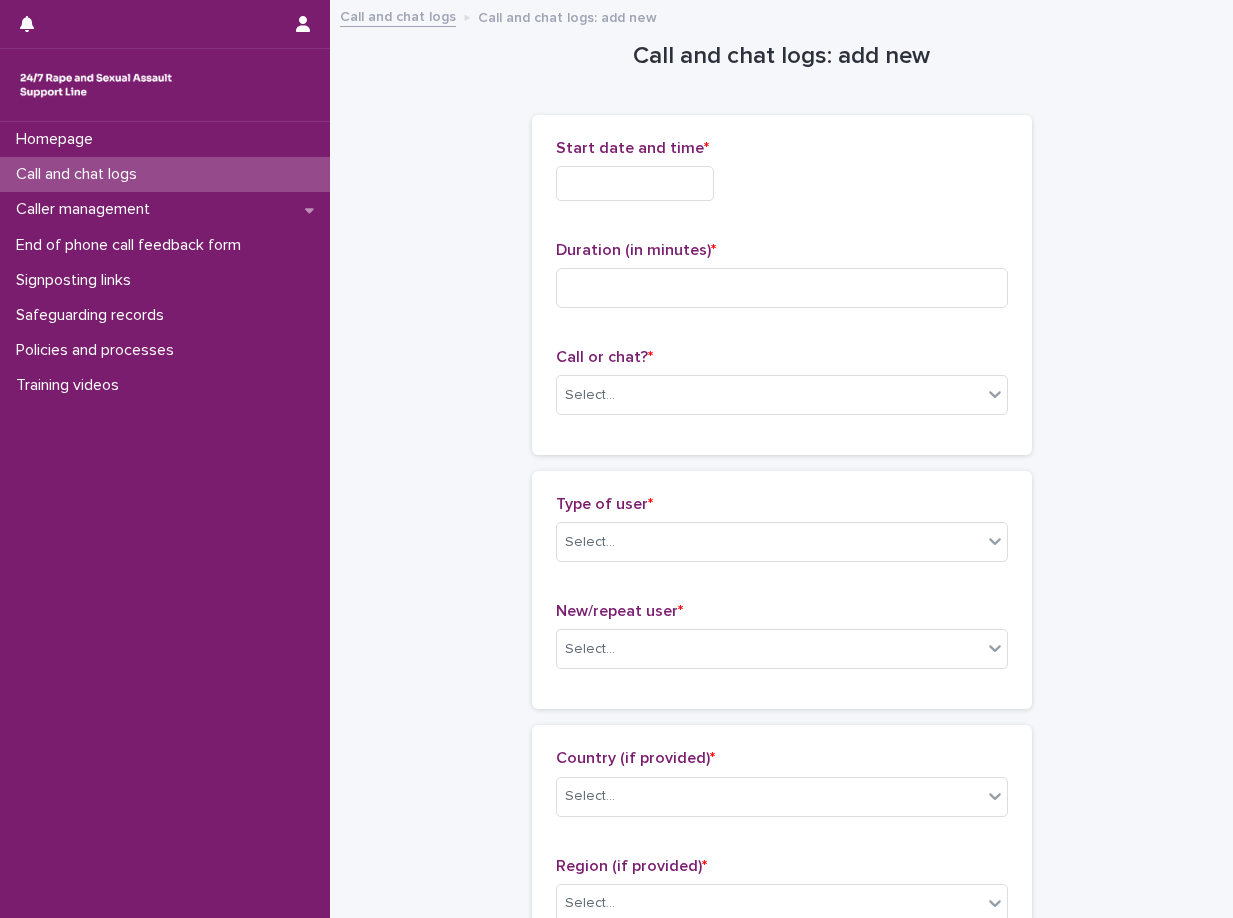 click at bounding box center [635, 183] 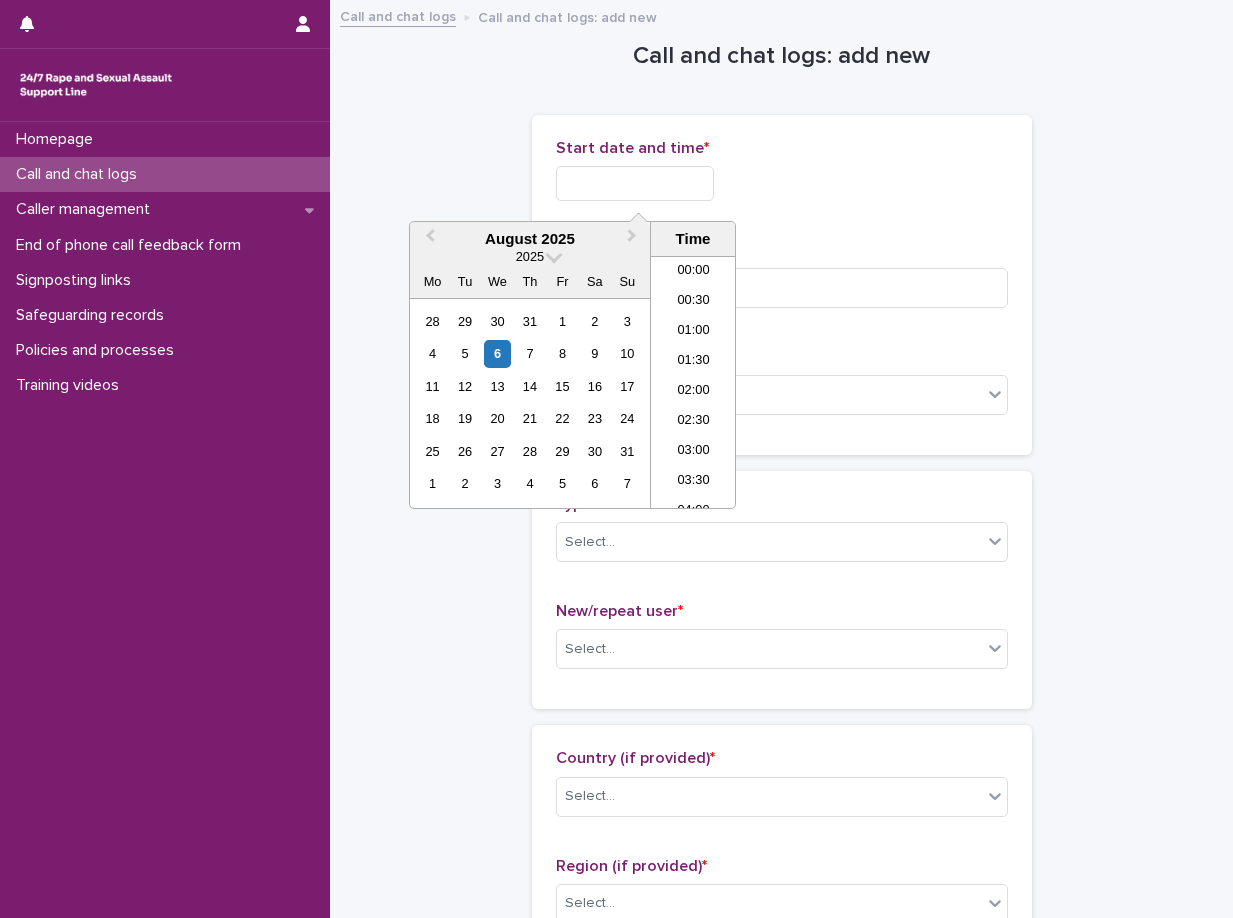 scroll, scrollTop: 970, scrollLeft: 0, axis: vertical 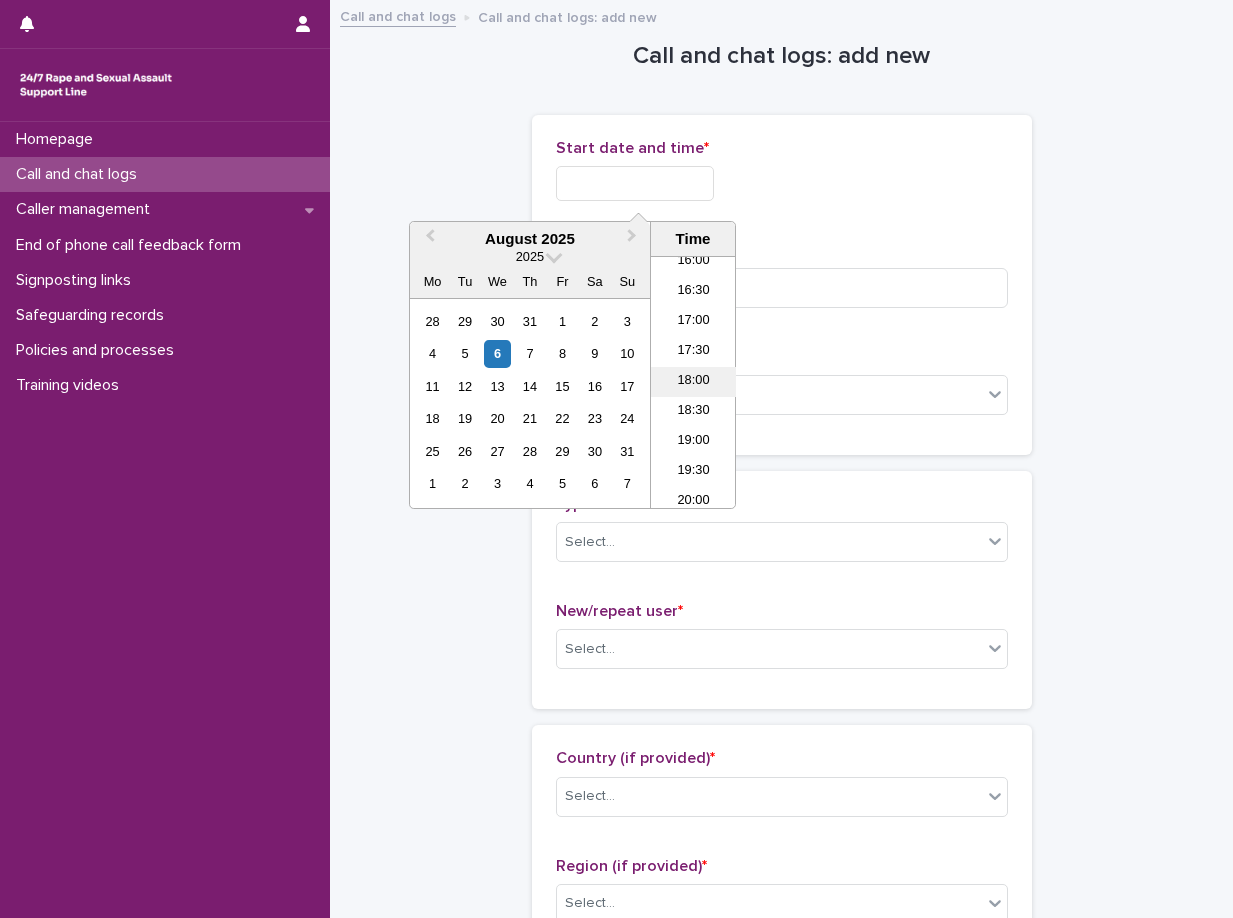 click on "18:00" at bounding box center (693, 382) 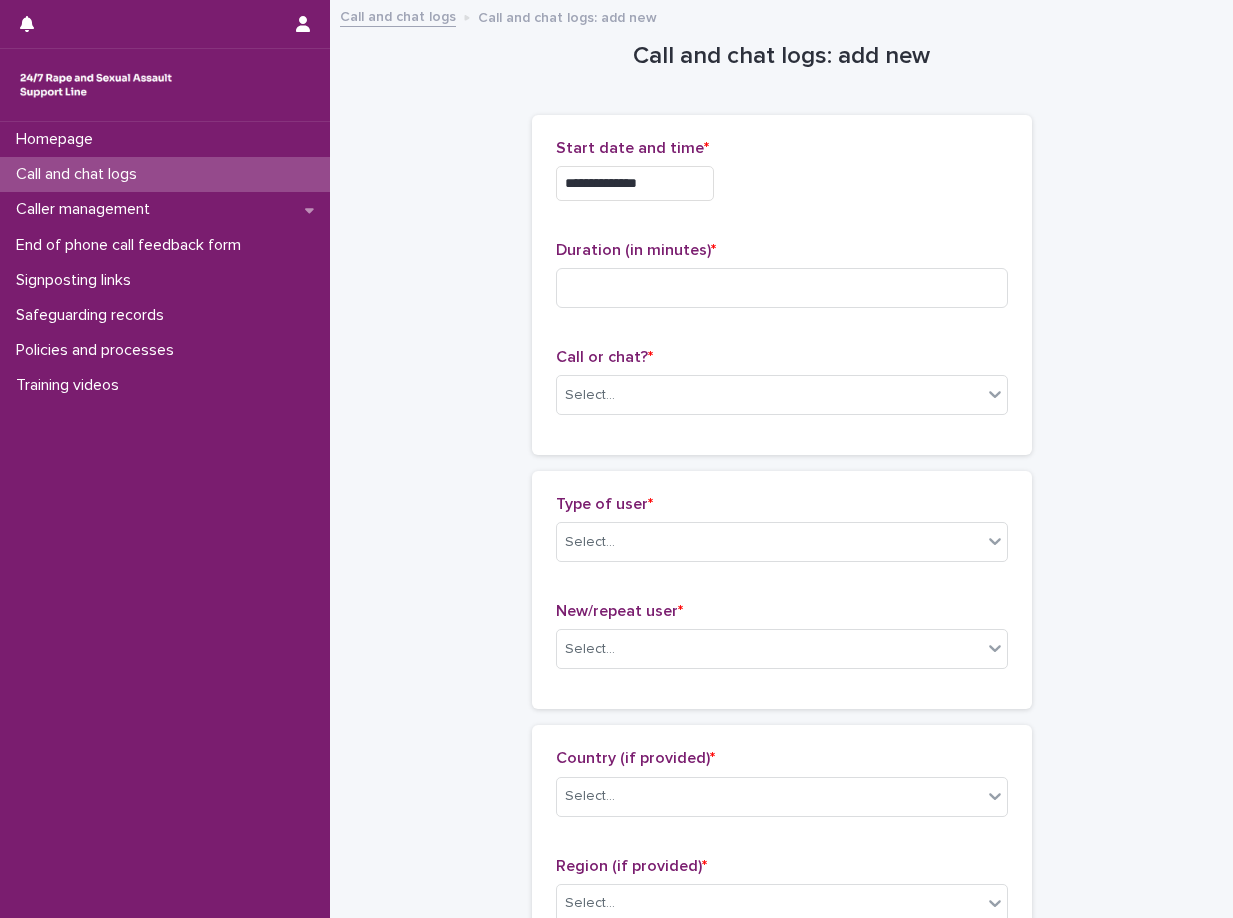 click on "**********" at bounding box center (635, 183) 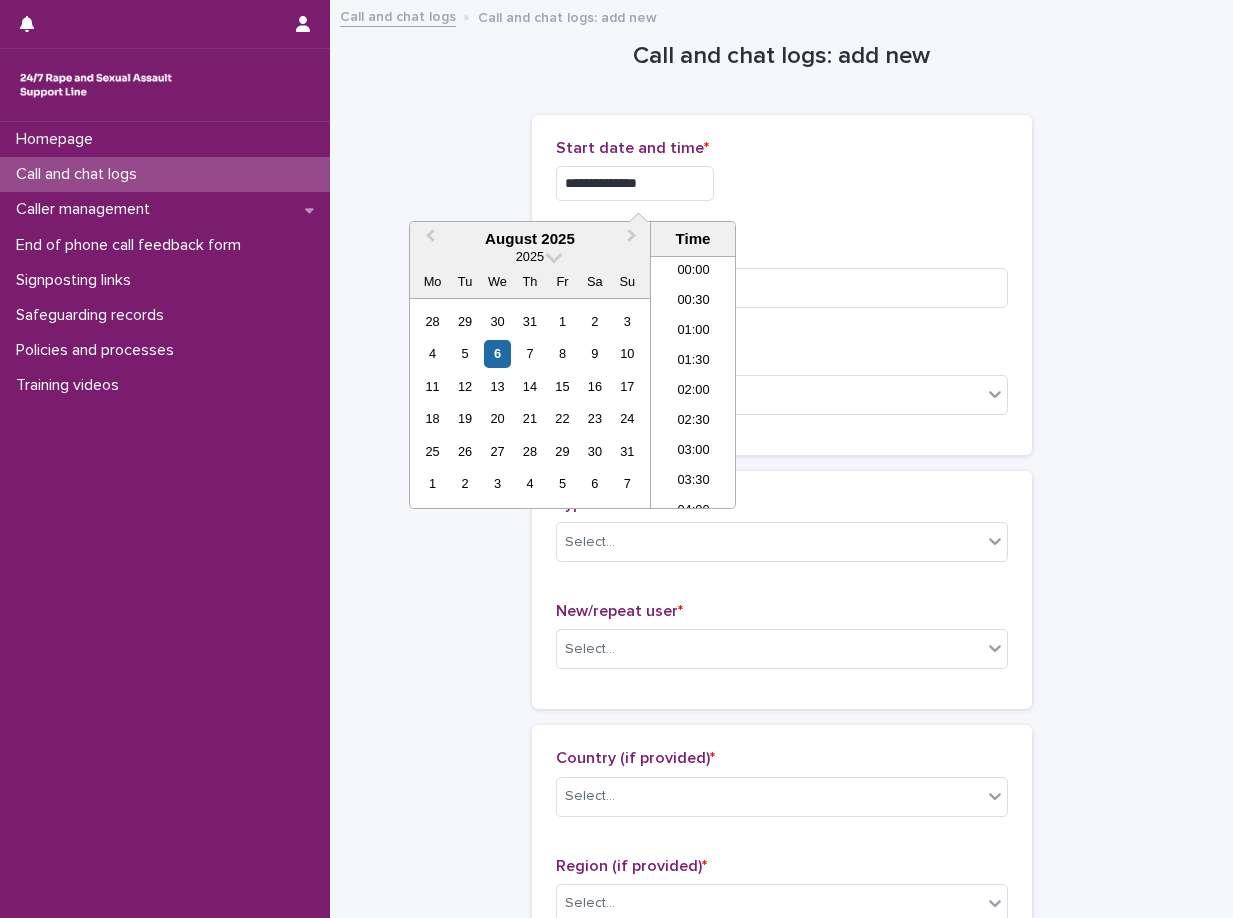 scroll, scrollTop: 970, scrollLeft: 0, axis: vertical 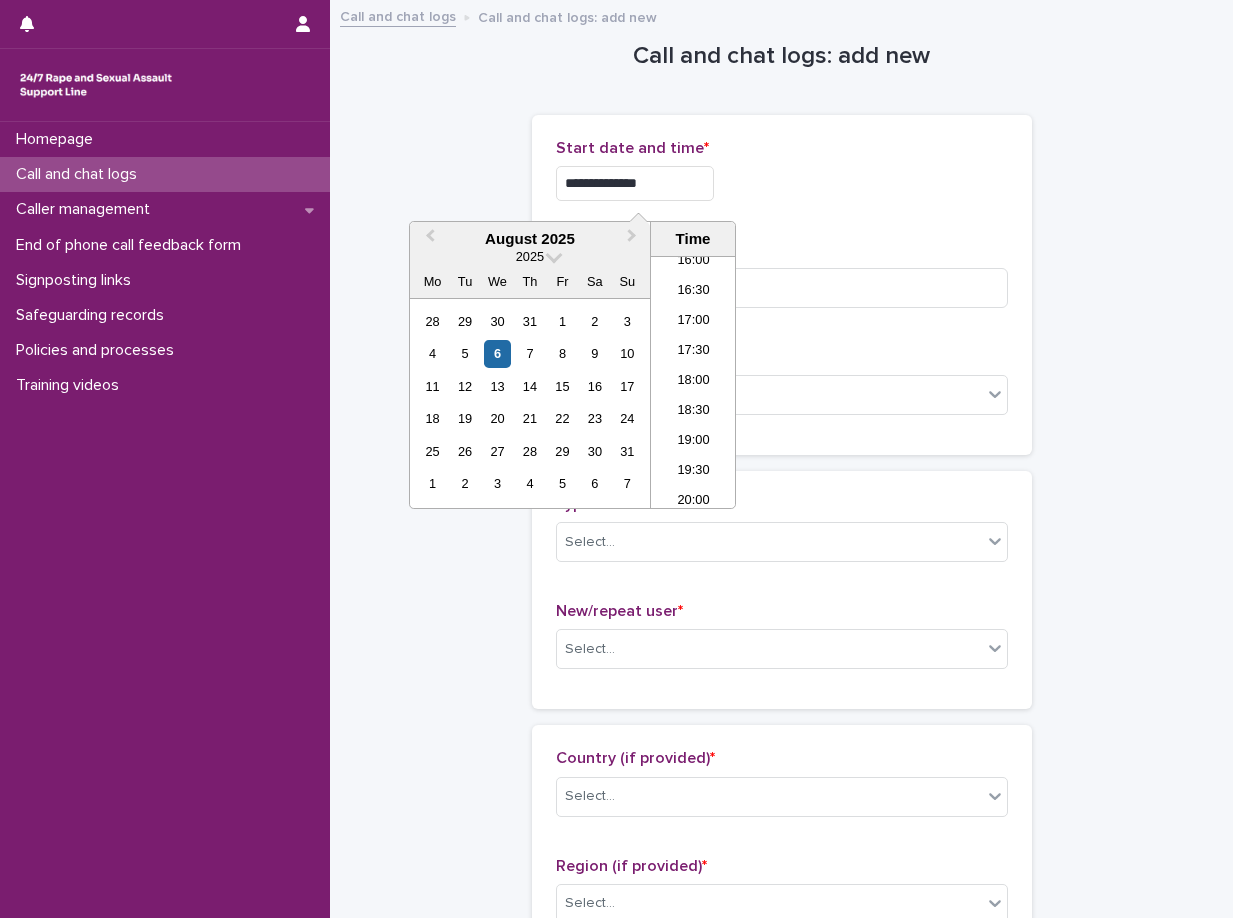 type on "**********" 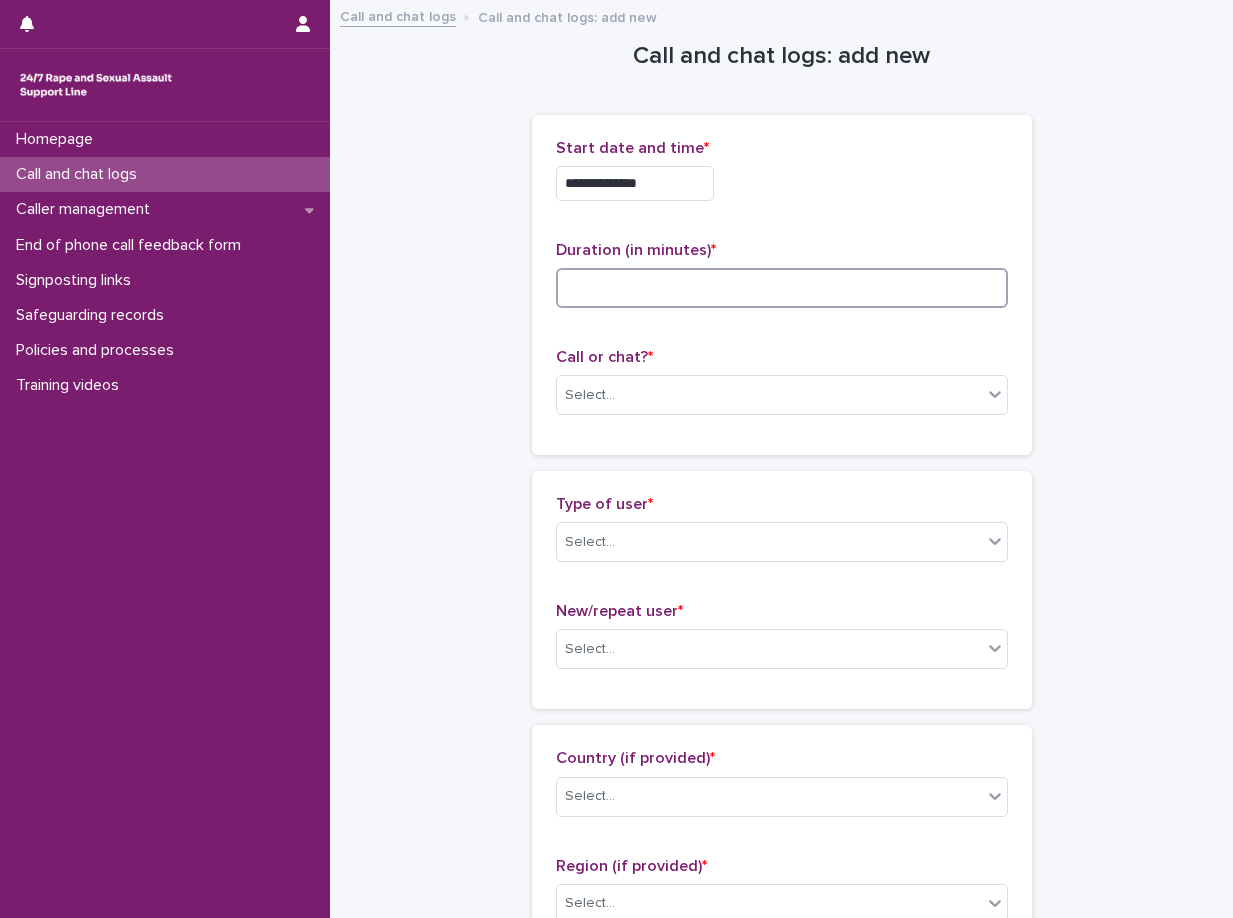 click at bounding box center [782, 288] 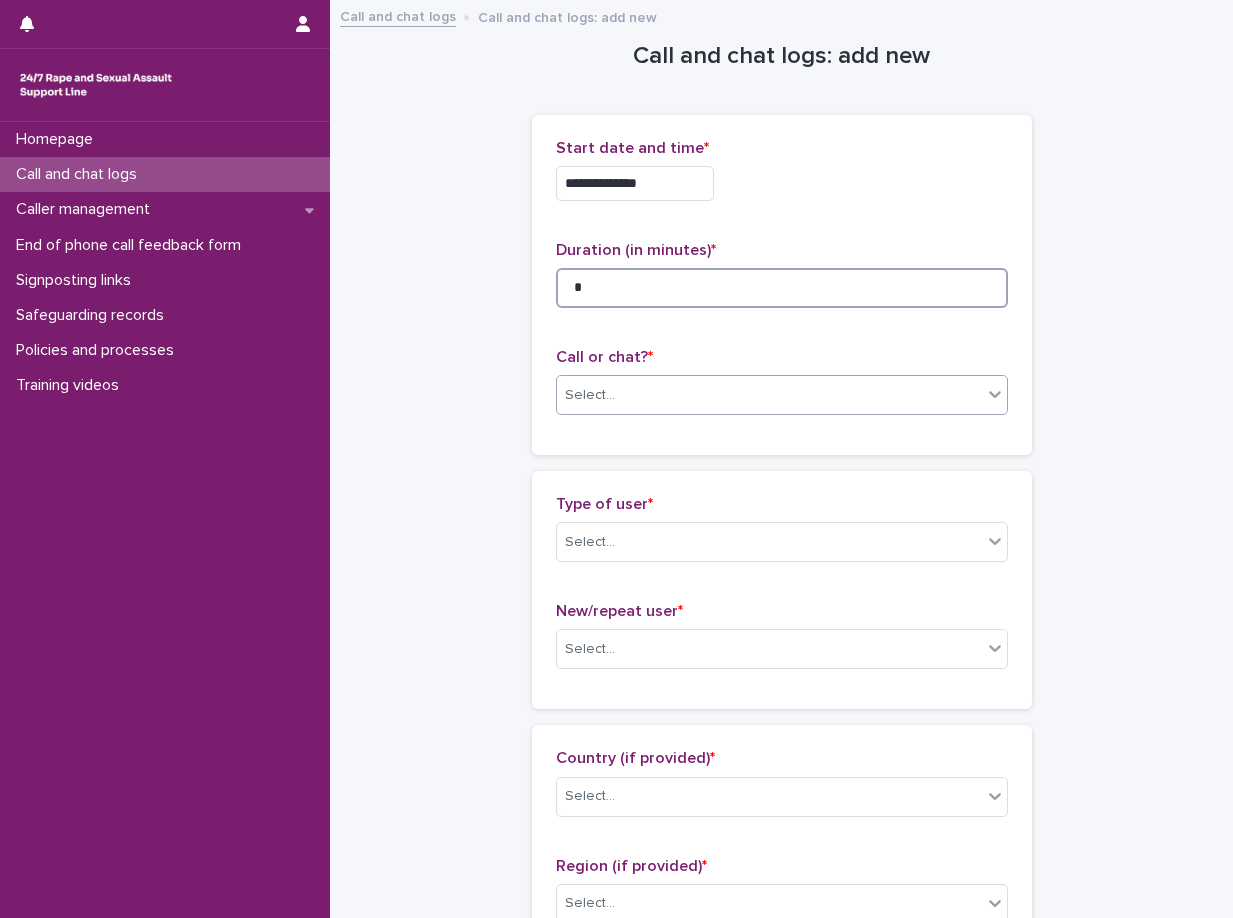 type on "*" 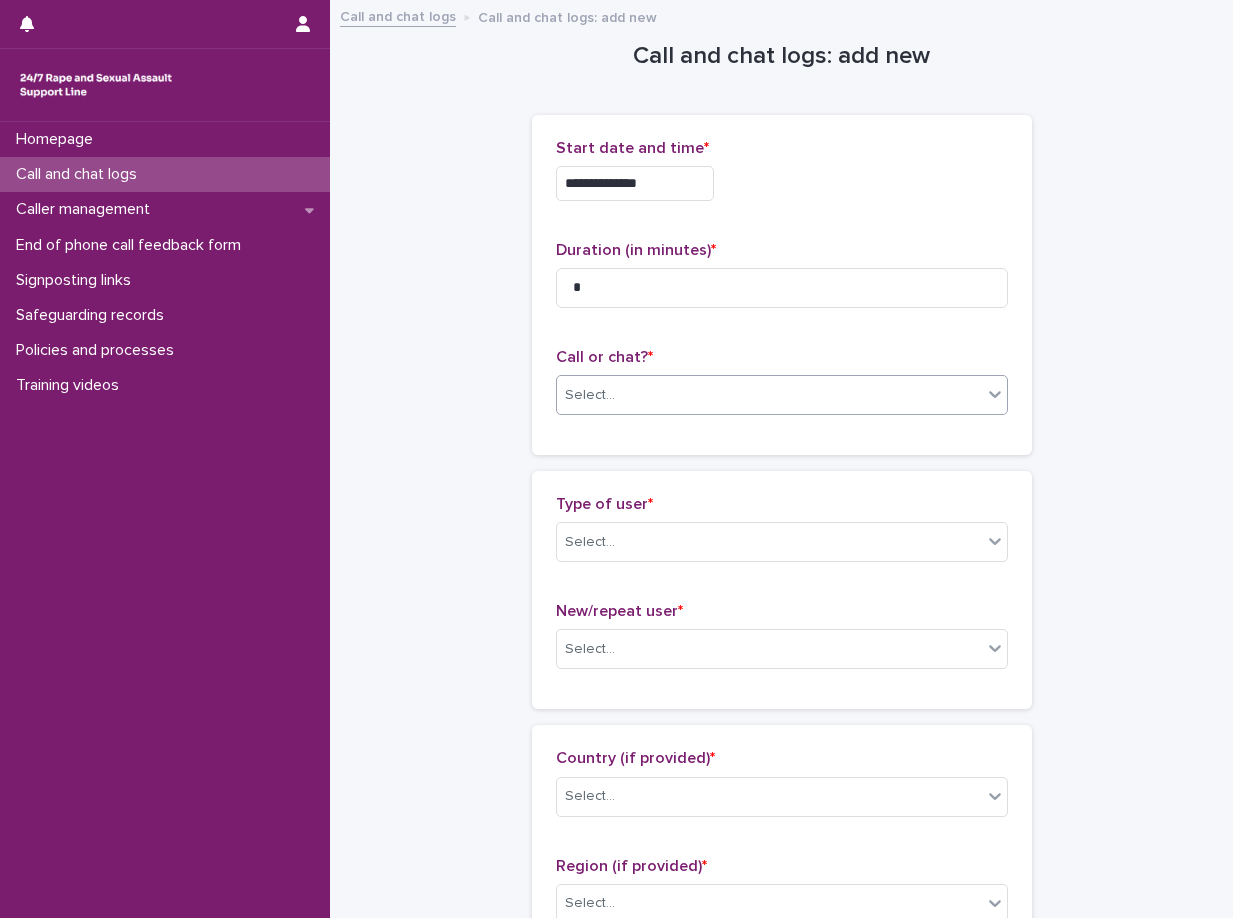click on "Select..." at bounding box center (769, 395) 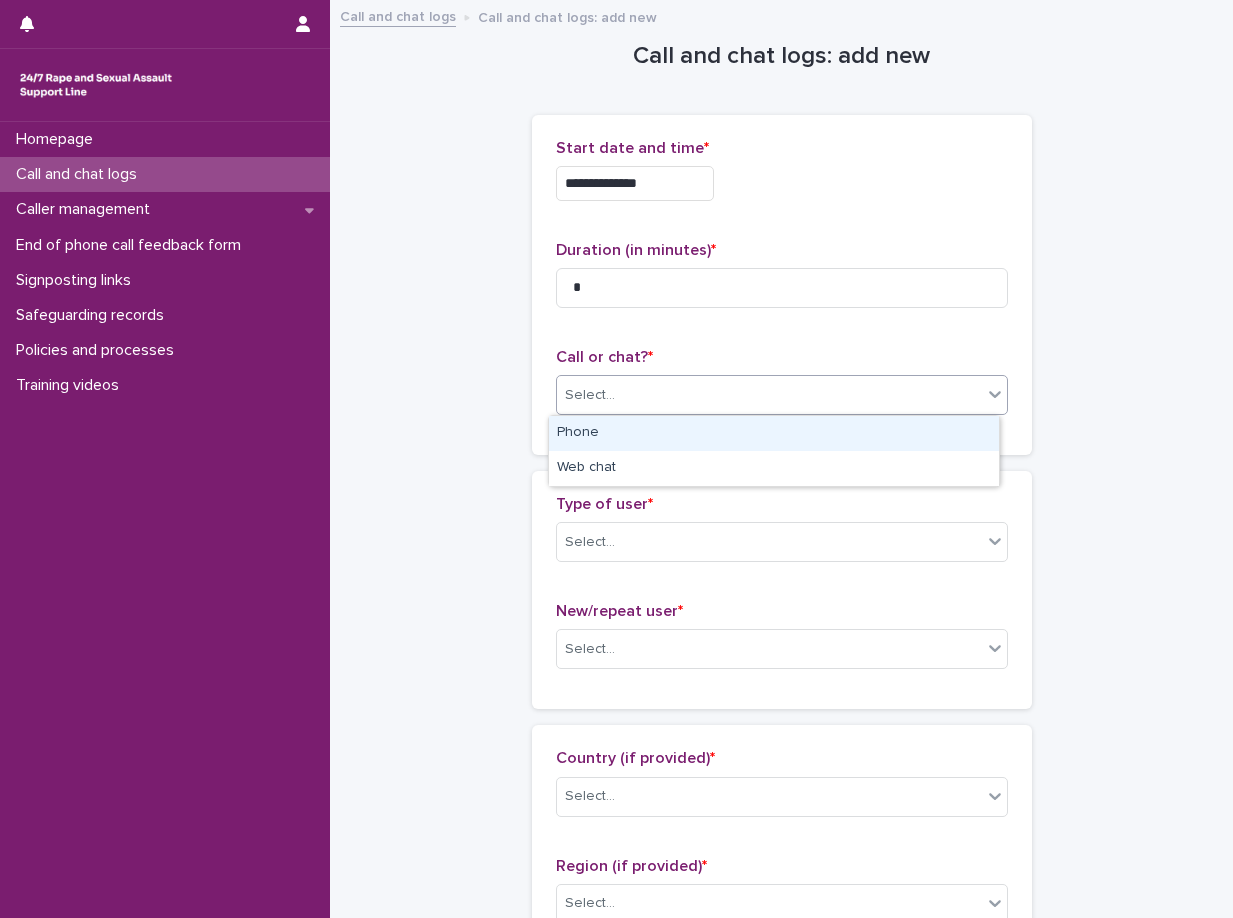 click on "Phone" at bounding box center (774, 433) 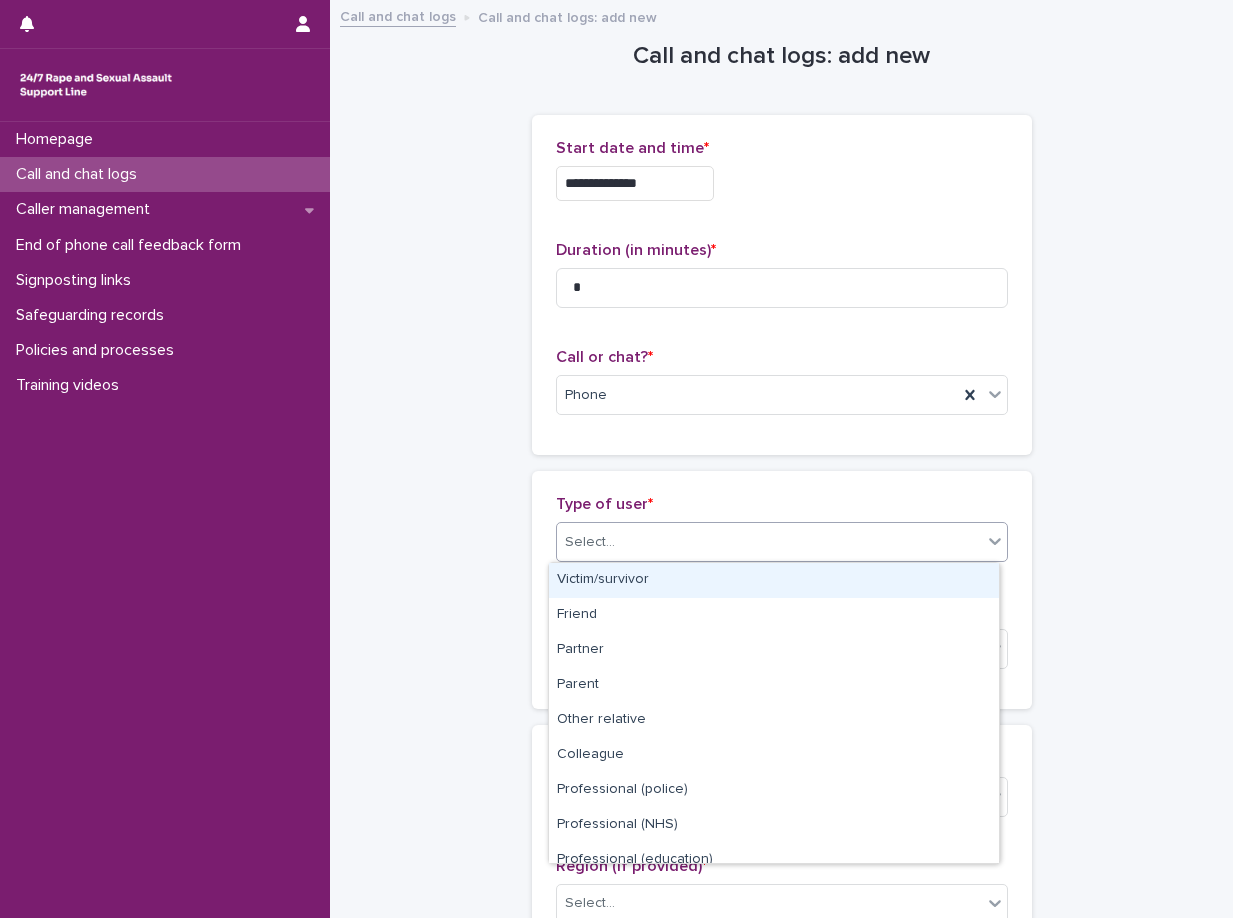 click on "Select..." at bounding box center (769, 542) 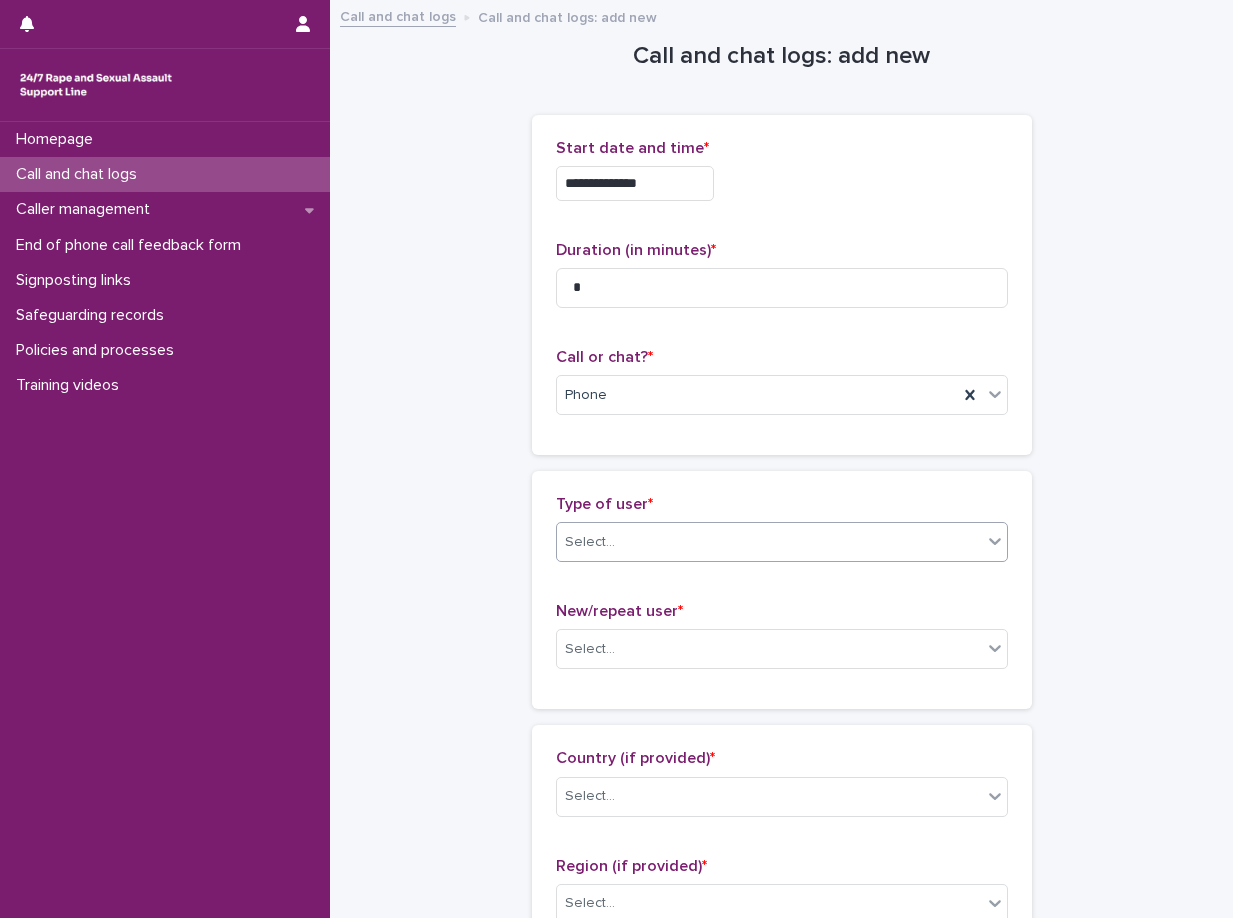 drag, startPoint x: 723, startPoint y: 611, endPoint x: 734, endPoint y: 778, distance: 167.36188 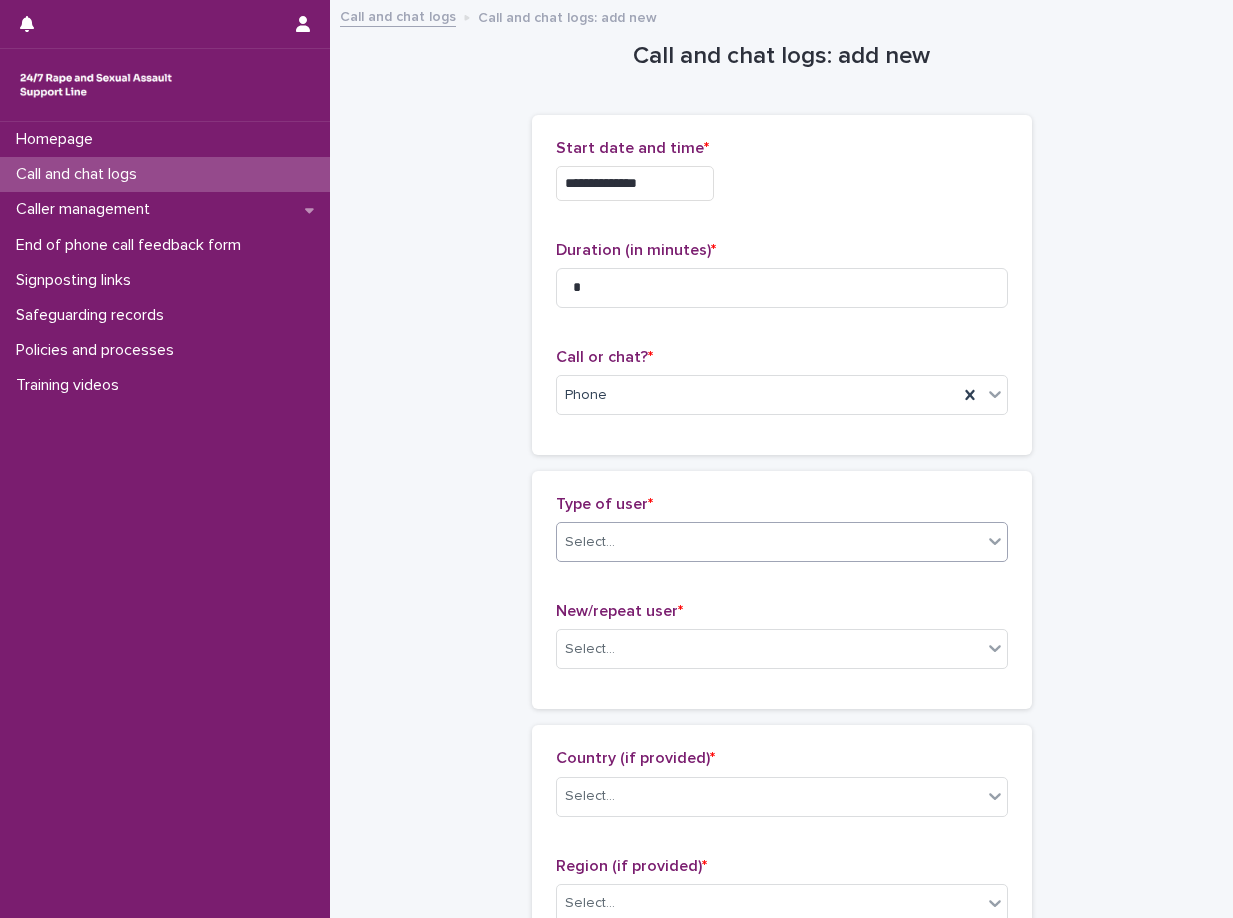 drag, startPoint x: 734, startPoint y: 778, endPoint x: 651, endPoint y: 555, distance: 237.94537 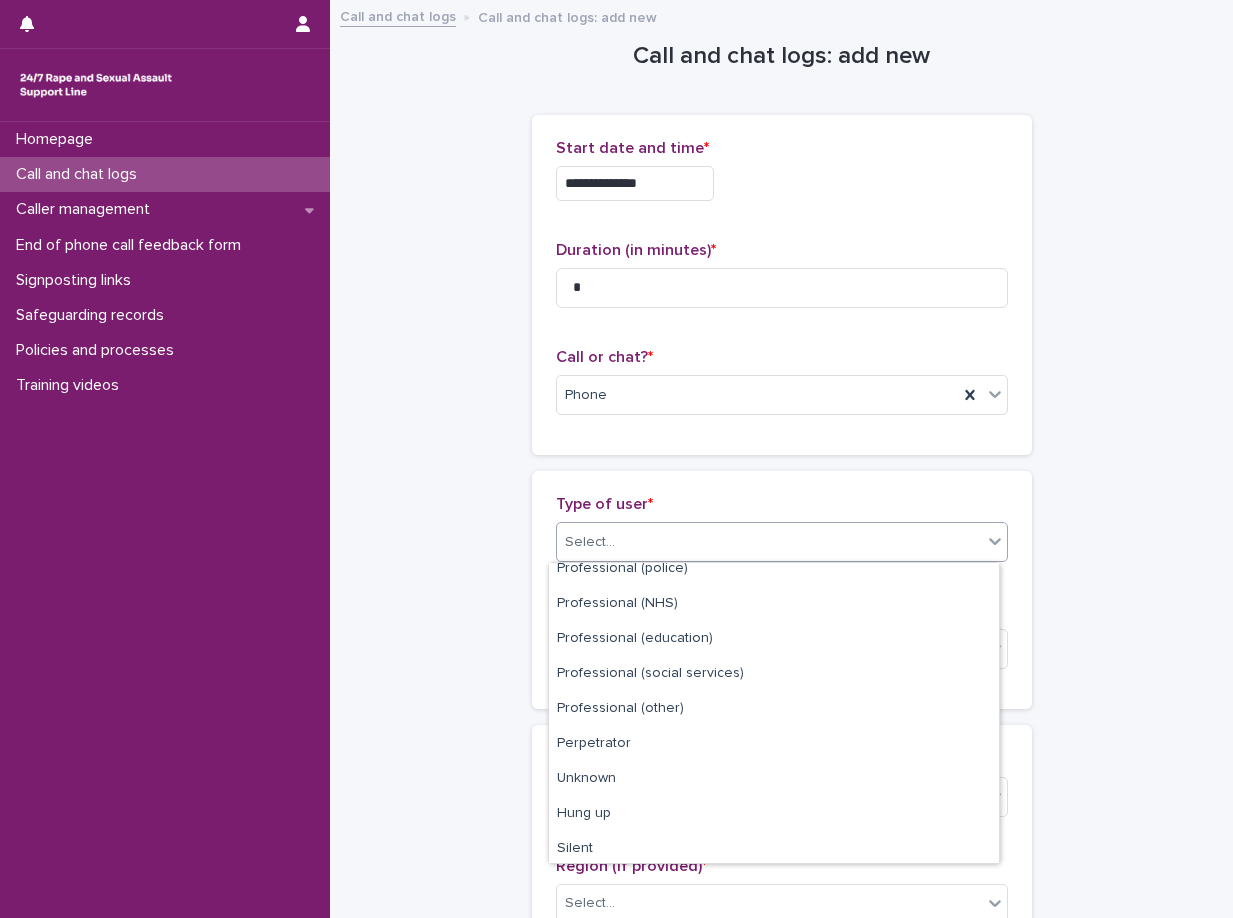 scroll, scrollTop: 225, scrollLeft: 0, axis: vertical 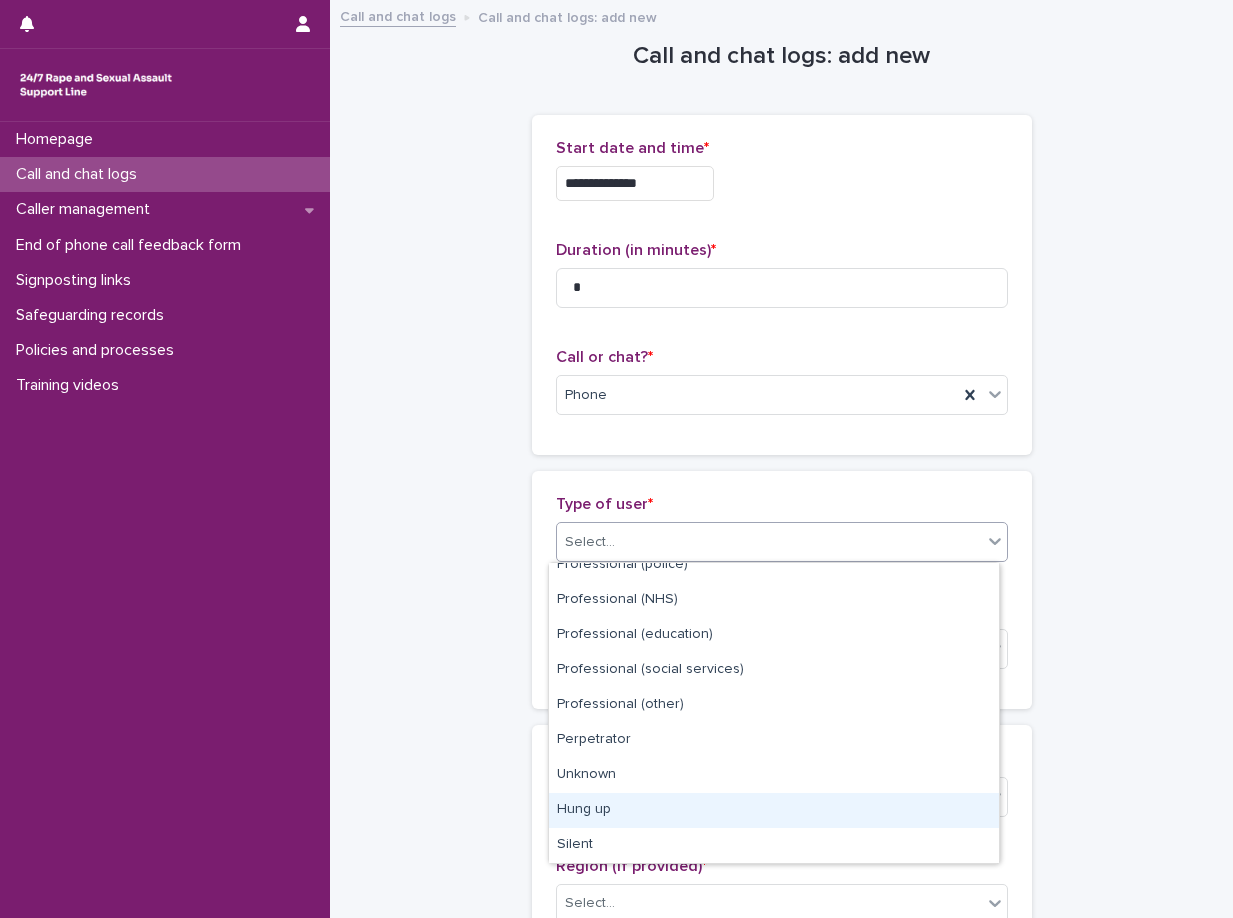 click on "Hung up" at bounding box center (774, 810) 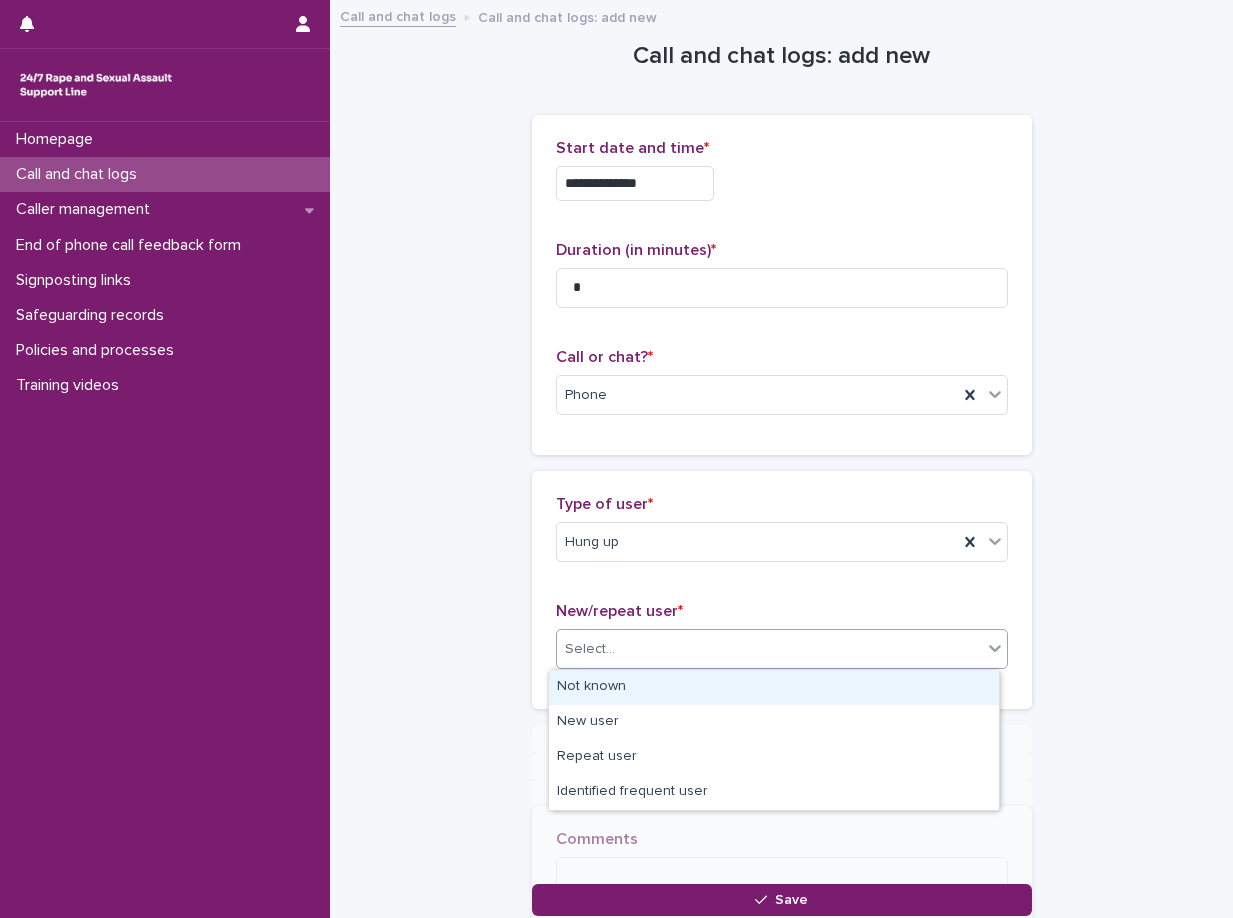 click on "Select..." at bounding box center [769, 649] 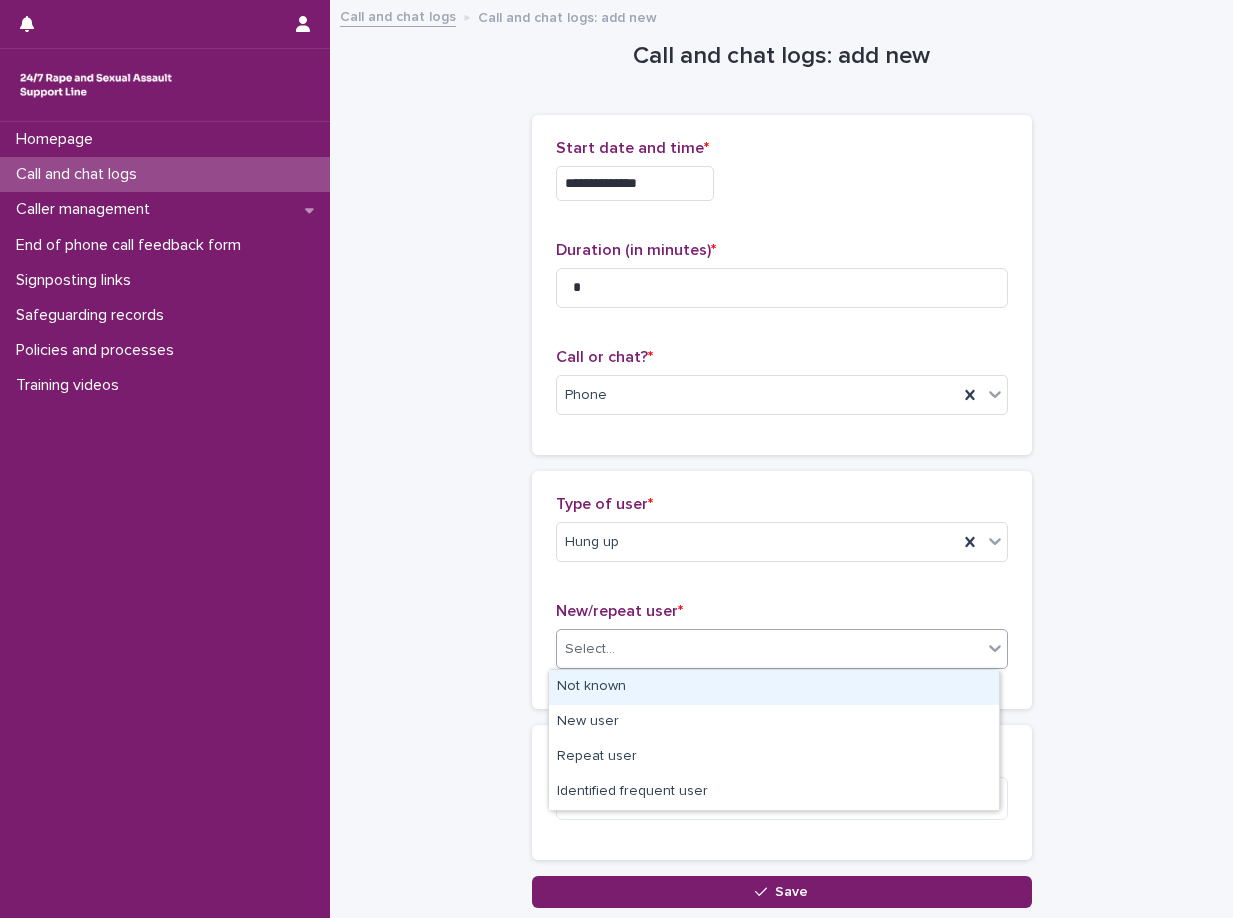 click on "Not known" at bounding box center [774, 687] 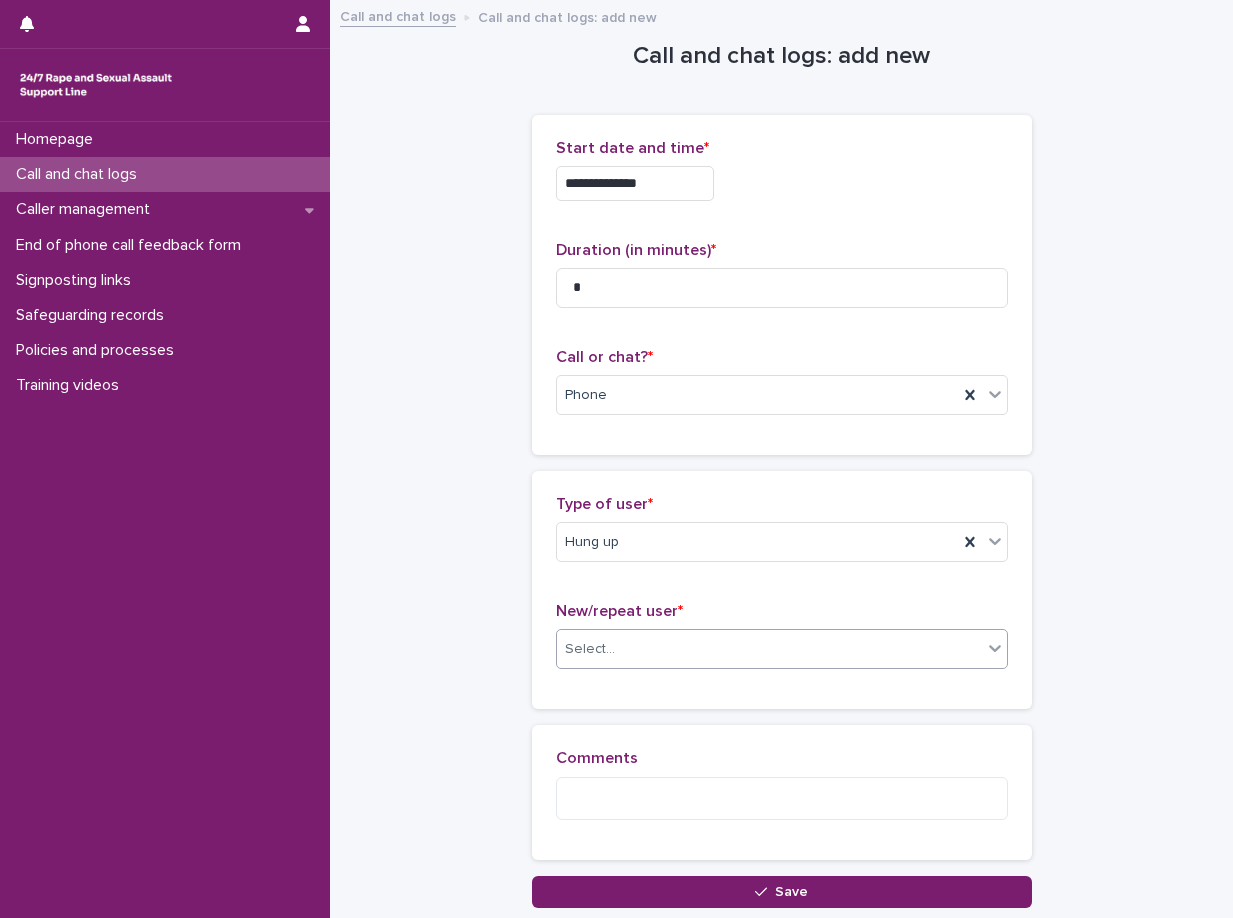 click on "Loading... Saving… Type of user * Hung up New/repeat user *   option Not known, selected.     0 results available. Select is focused ,type to refine list, press Down to open the menu,  Select..." at bounding box center [782, 598] 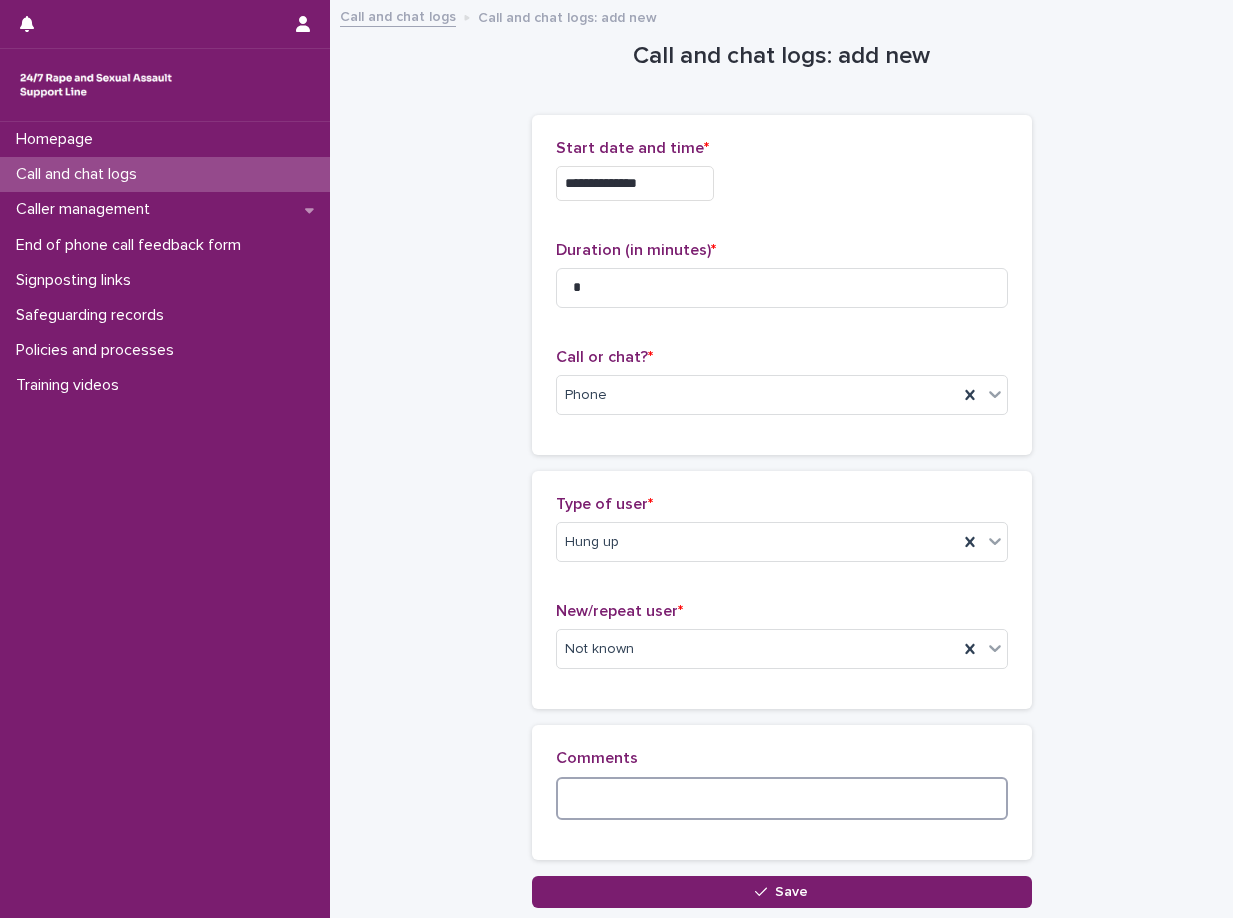 click at bounding box center (782, 798) 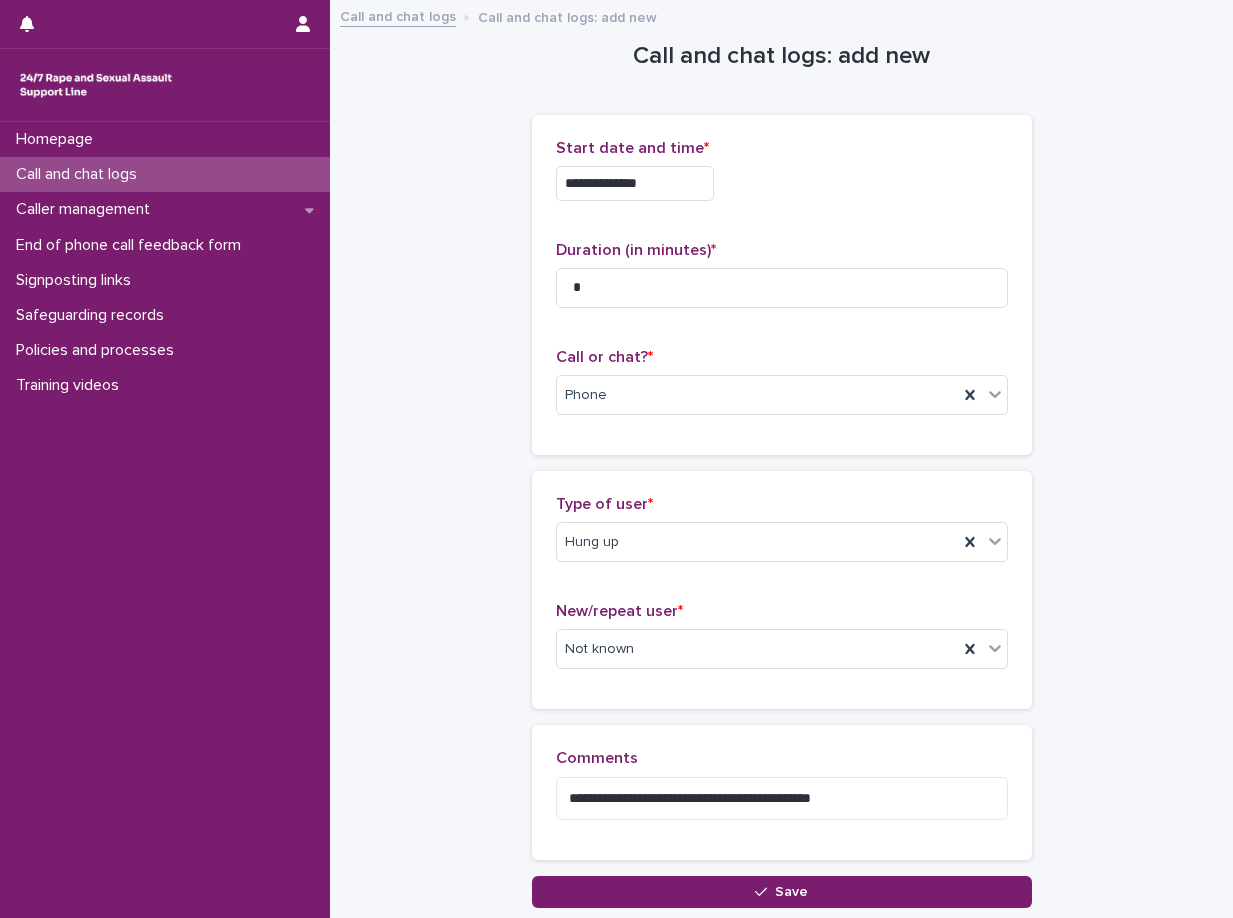 click on "**********" at bounding box center (781, 455) 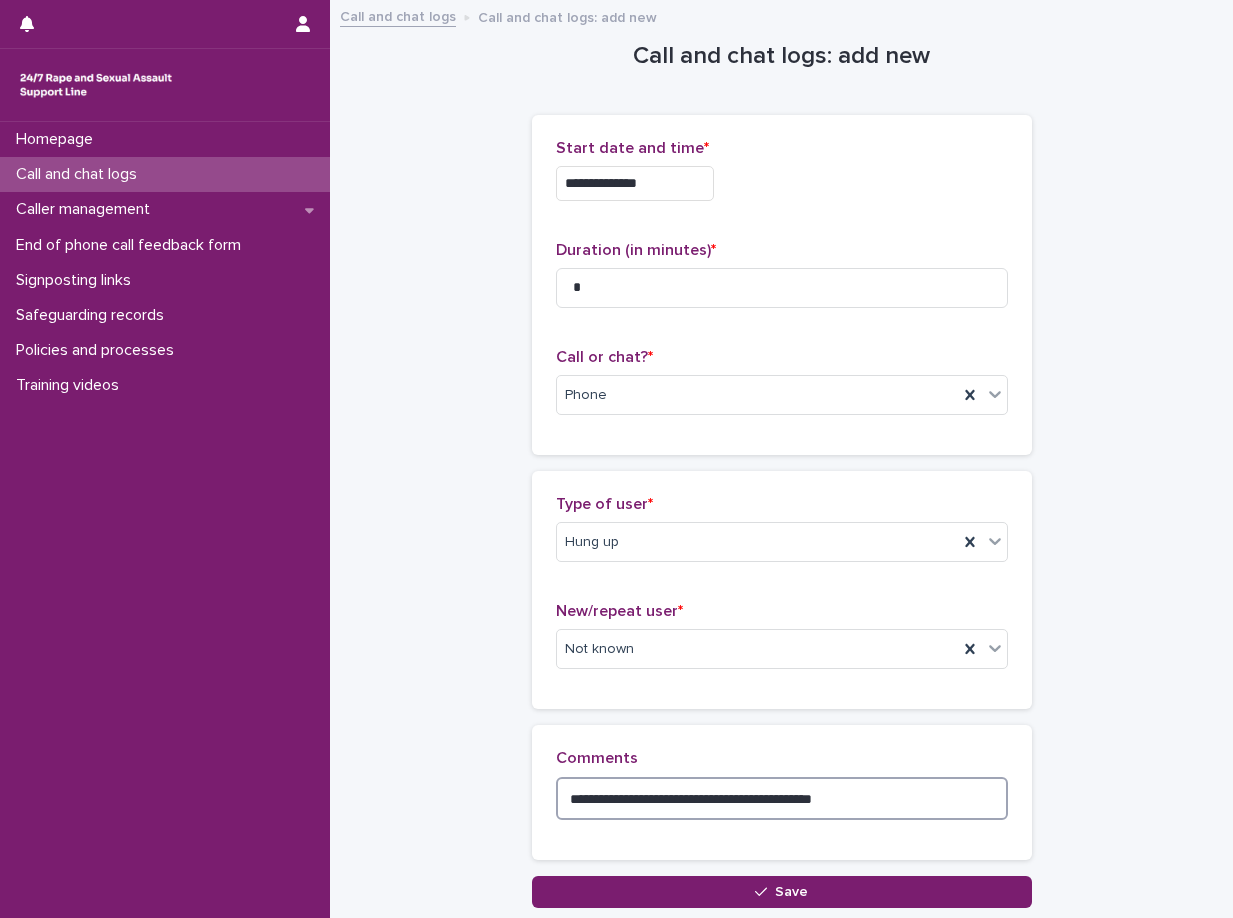 click on "**********" at bounding box center (782, 798) 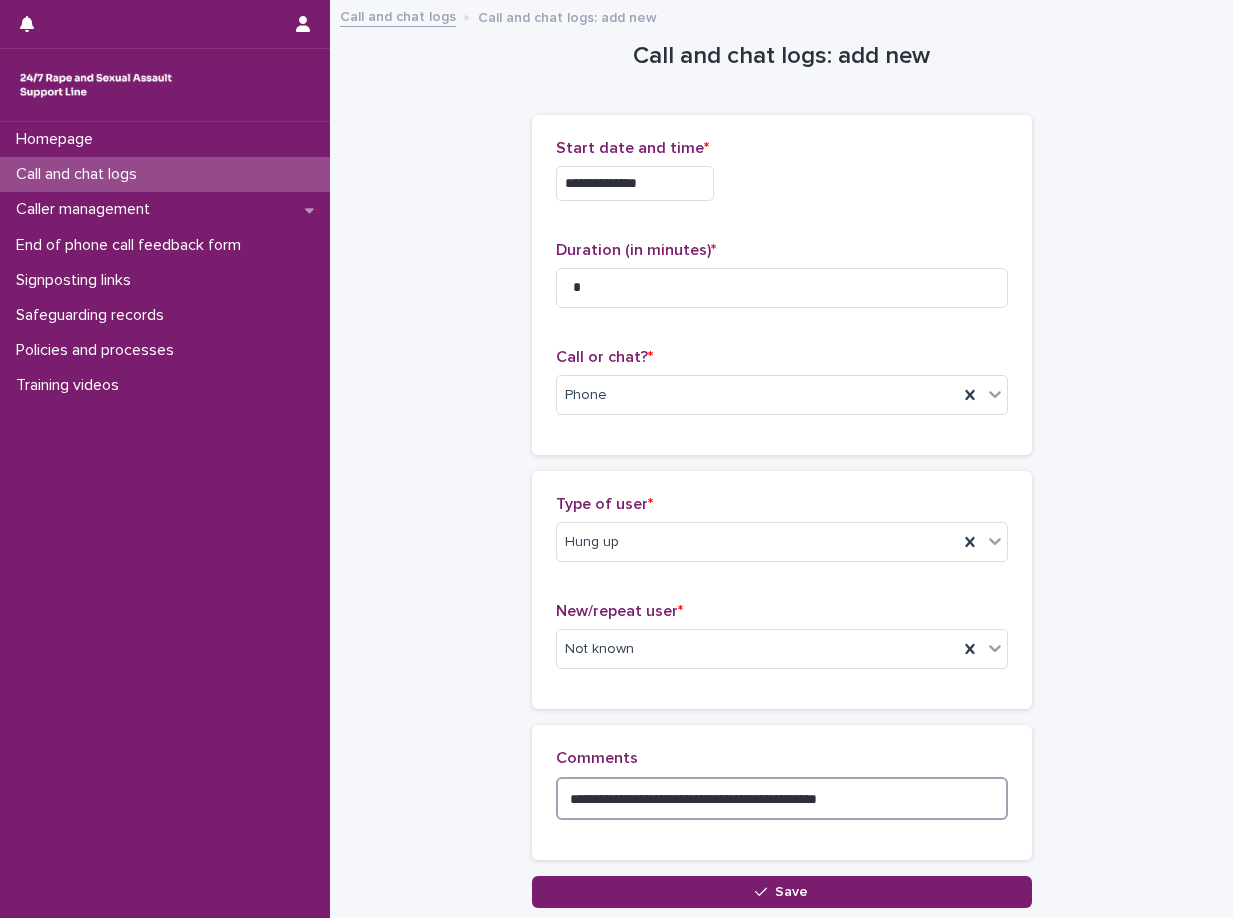 type on "**********" 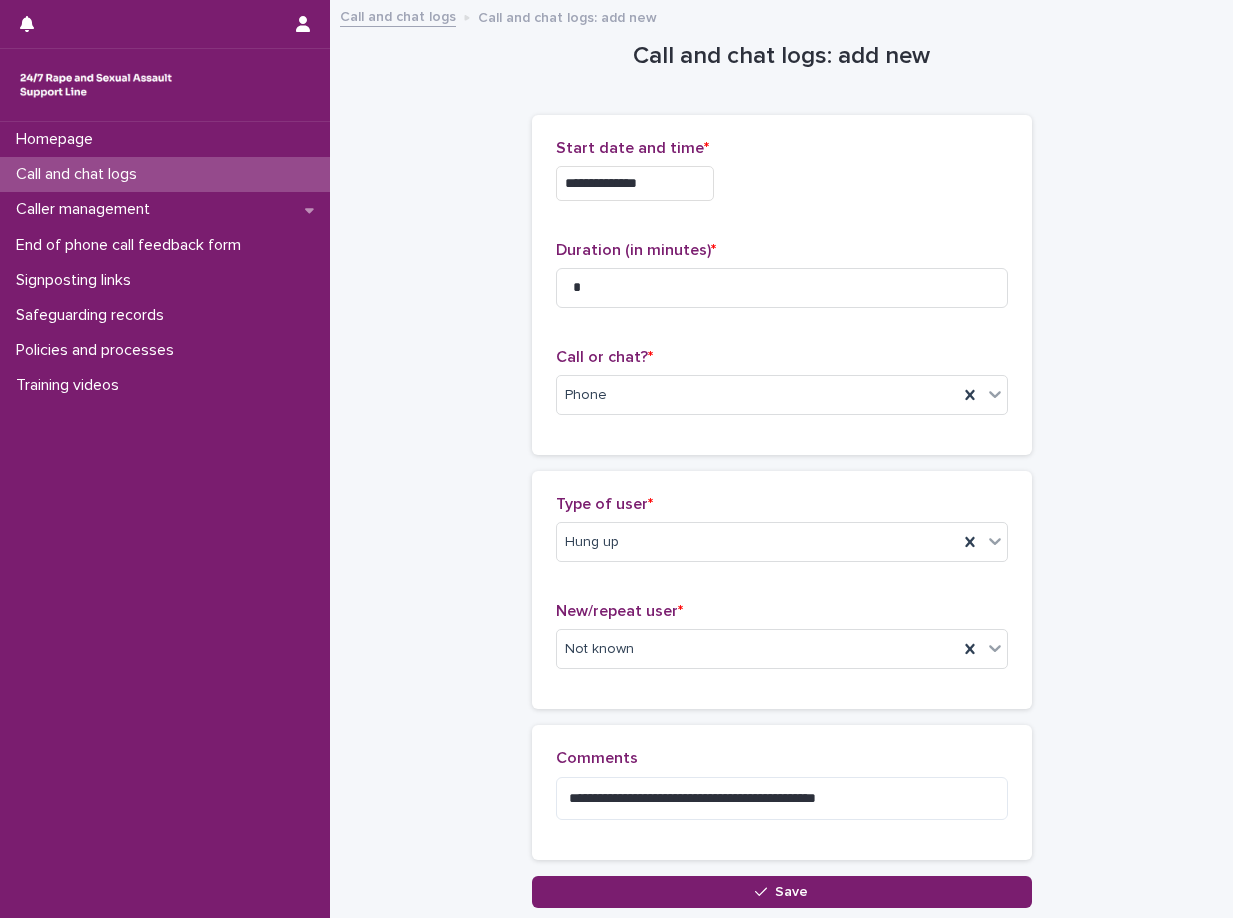 click on "Comments" at bounding box center [782, 758] 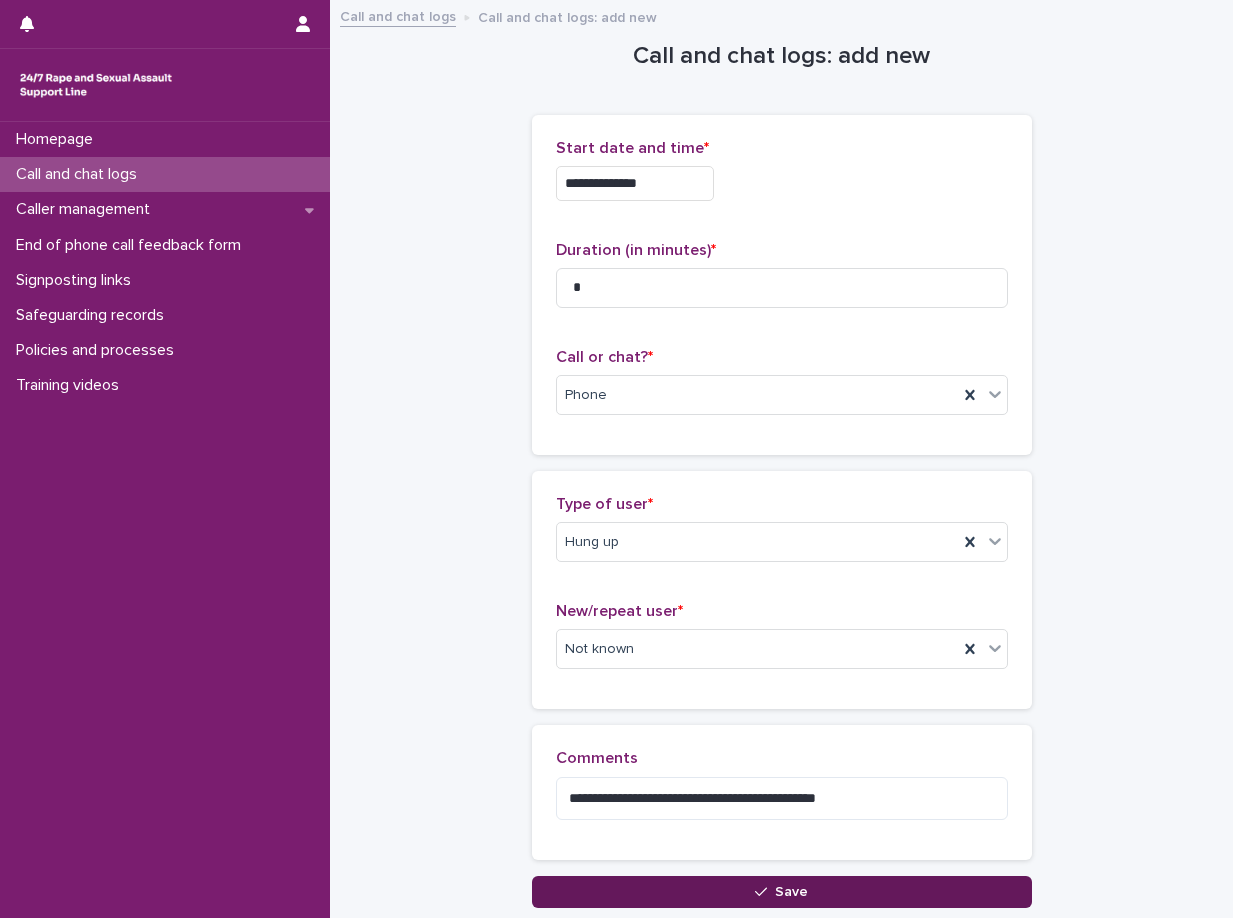 click on "Save" at bounding box center [782, 892] 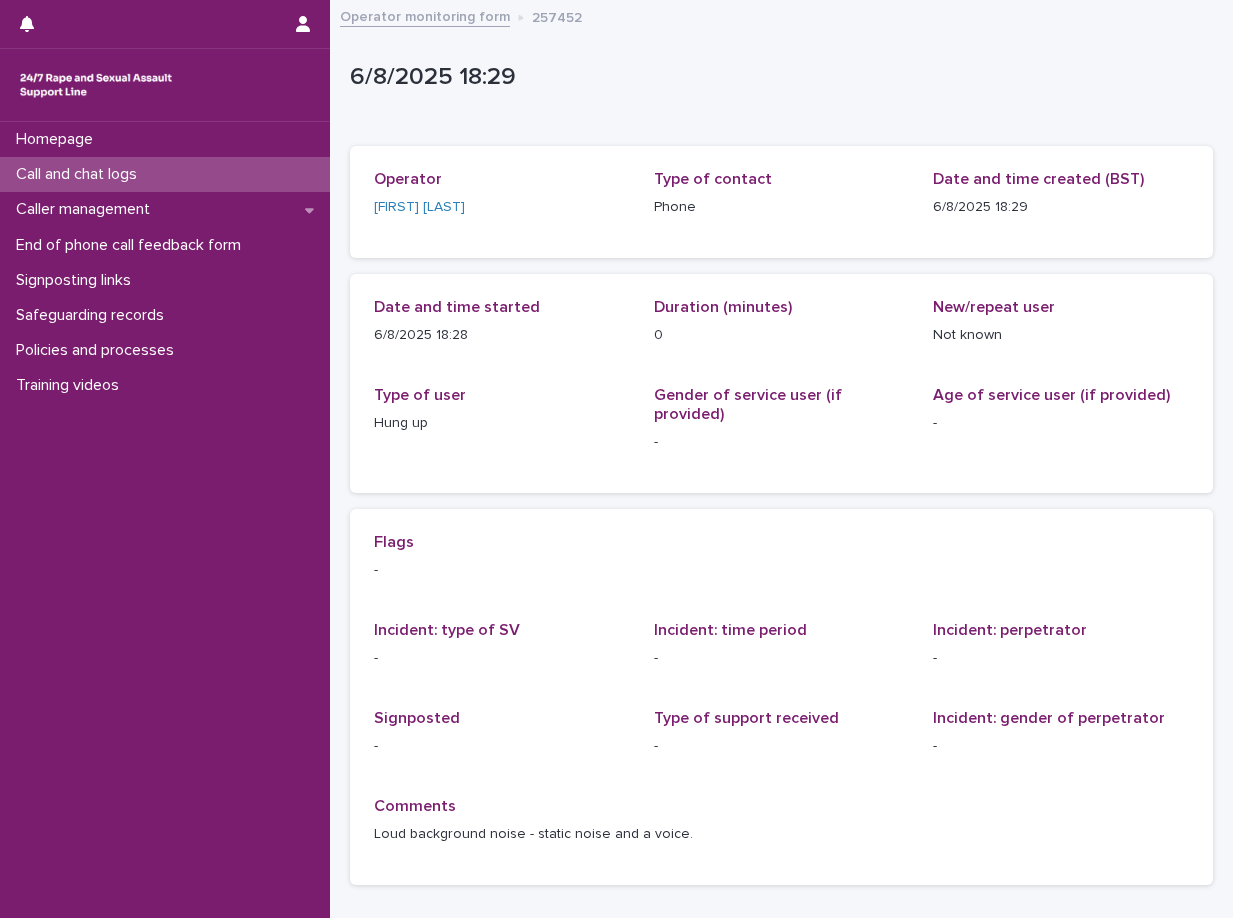 click on "Call and chat logs" at bounding box center [165, 174] 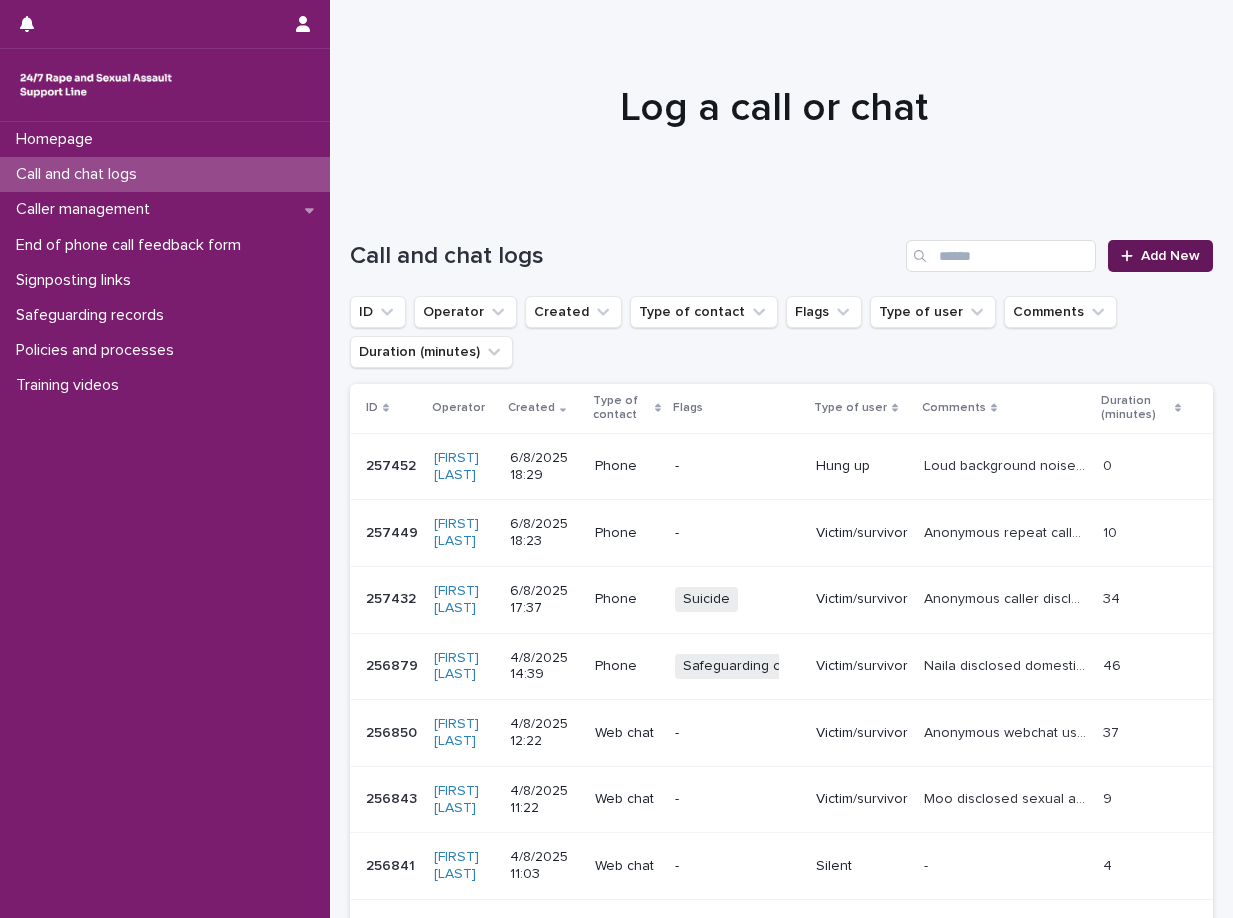 click on "Add New" at bounding box center (1170, 256) 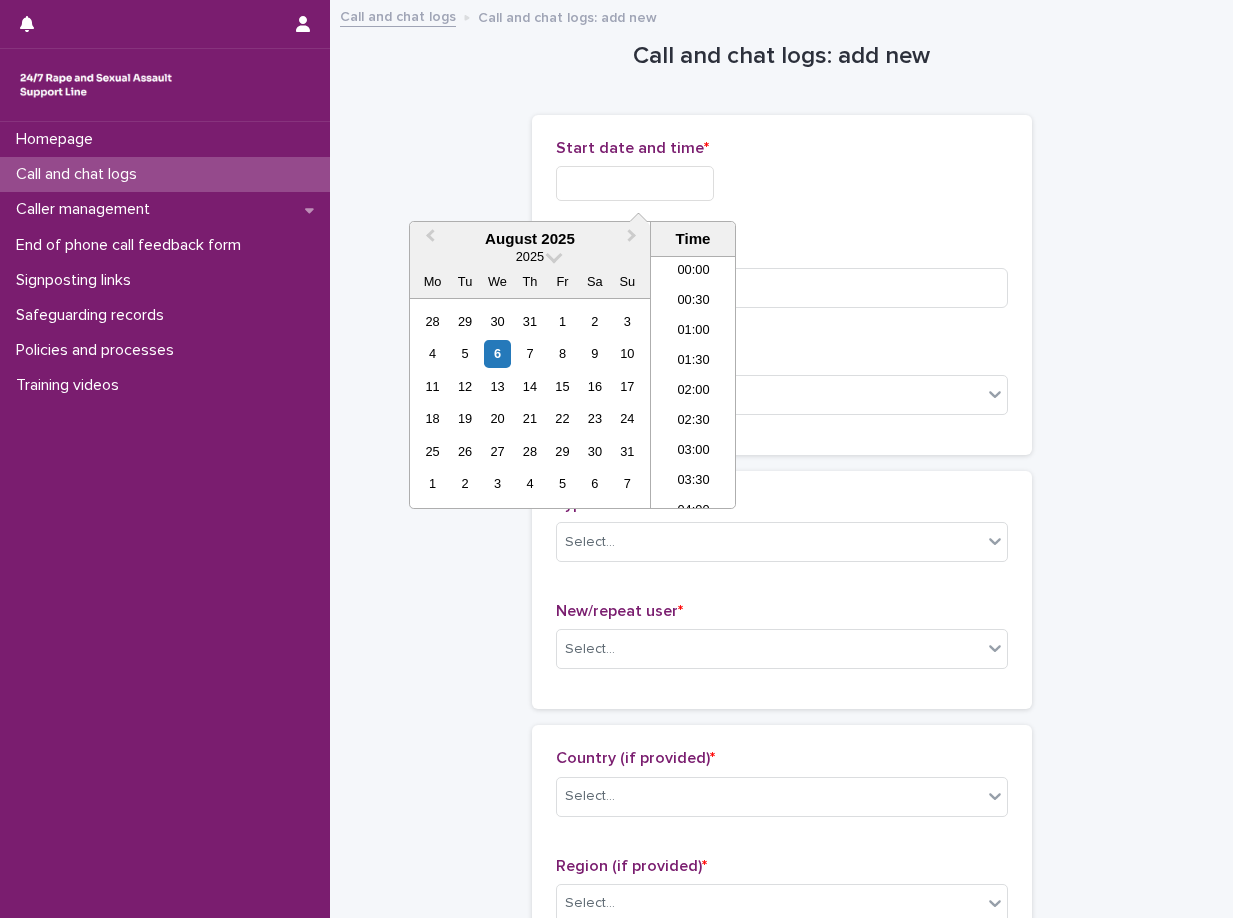 click at bounding box center [635, 183] 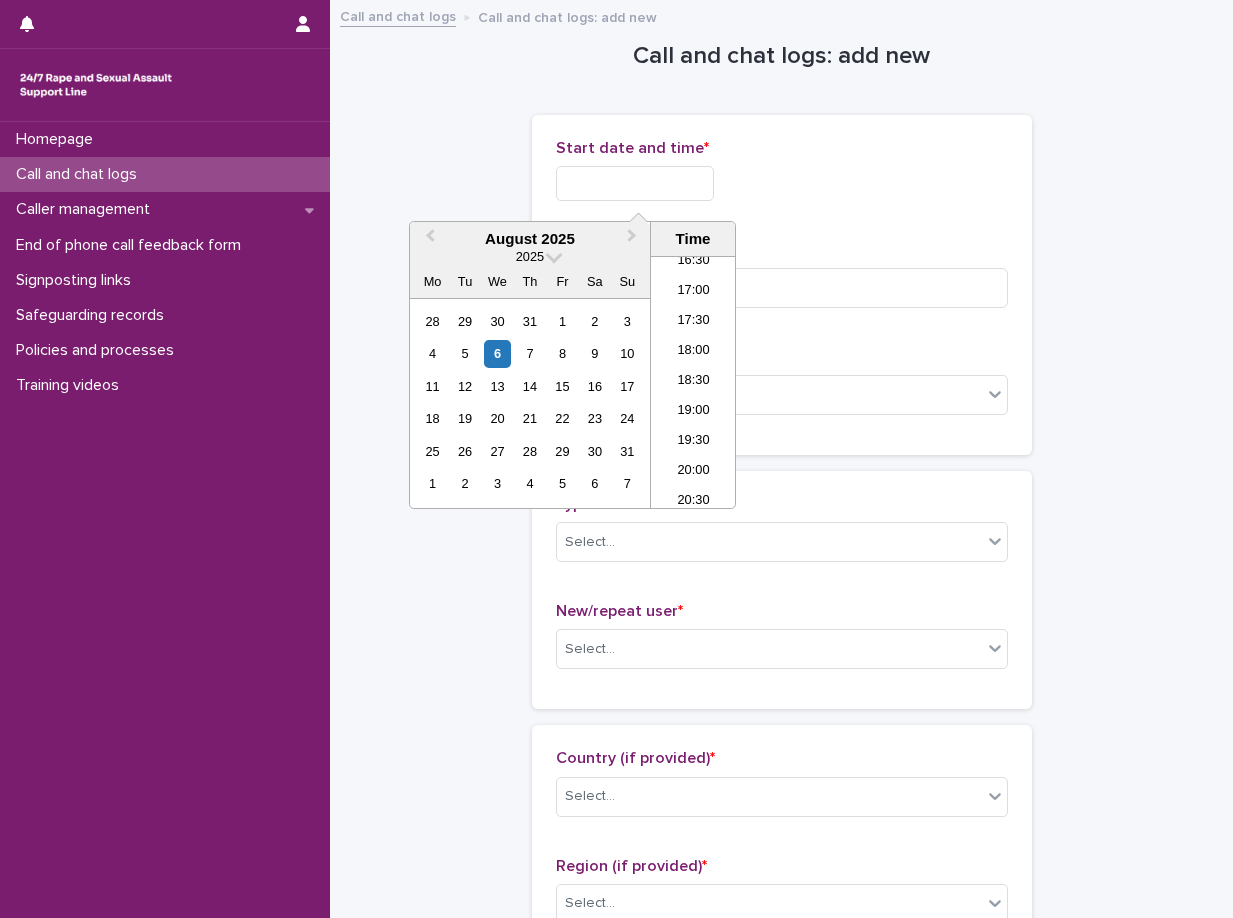 drag, startPoint x: 688, startPoint y: 374, endPoint x: 683, endPoint y: 356, distance: 18.681541 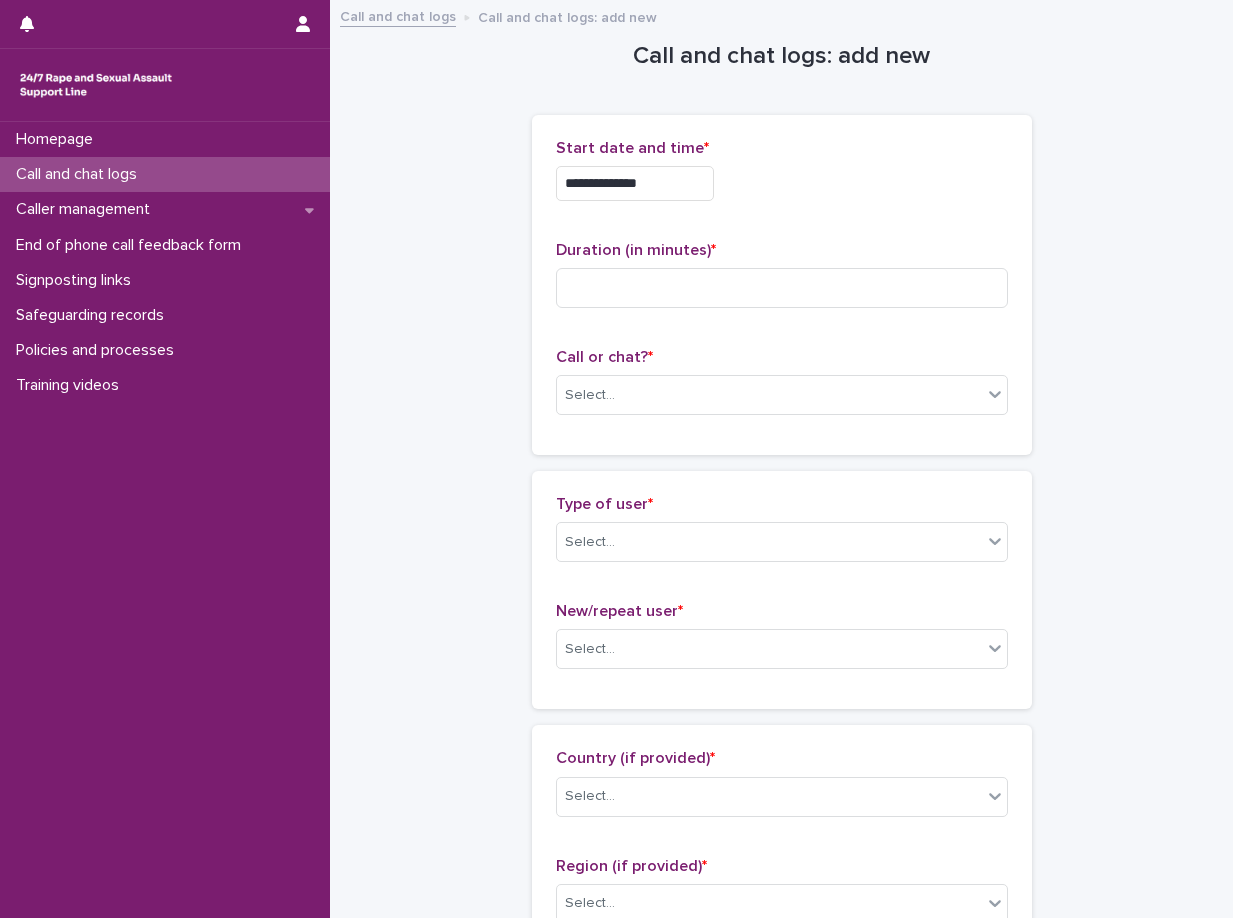 click on "**********" at bounding box center [635, 183] 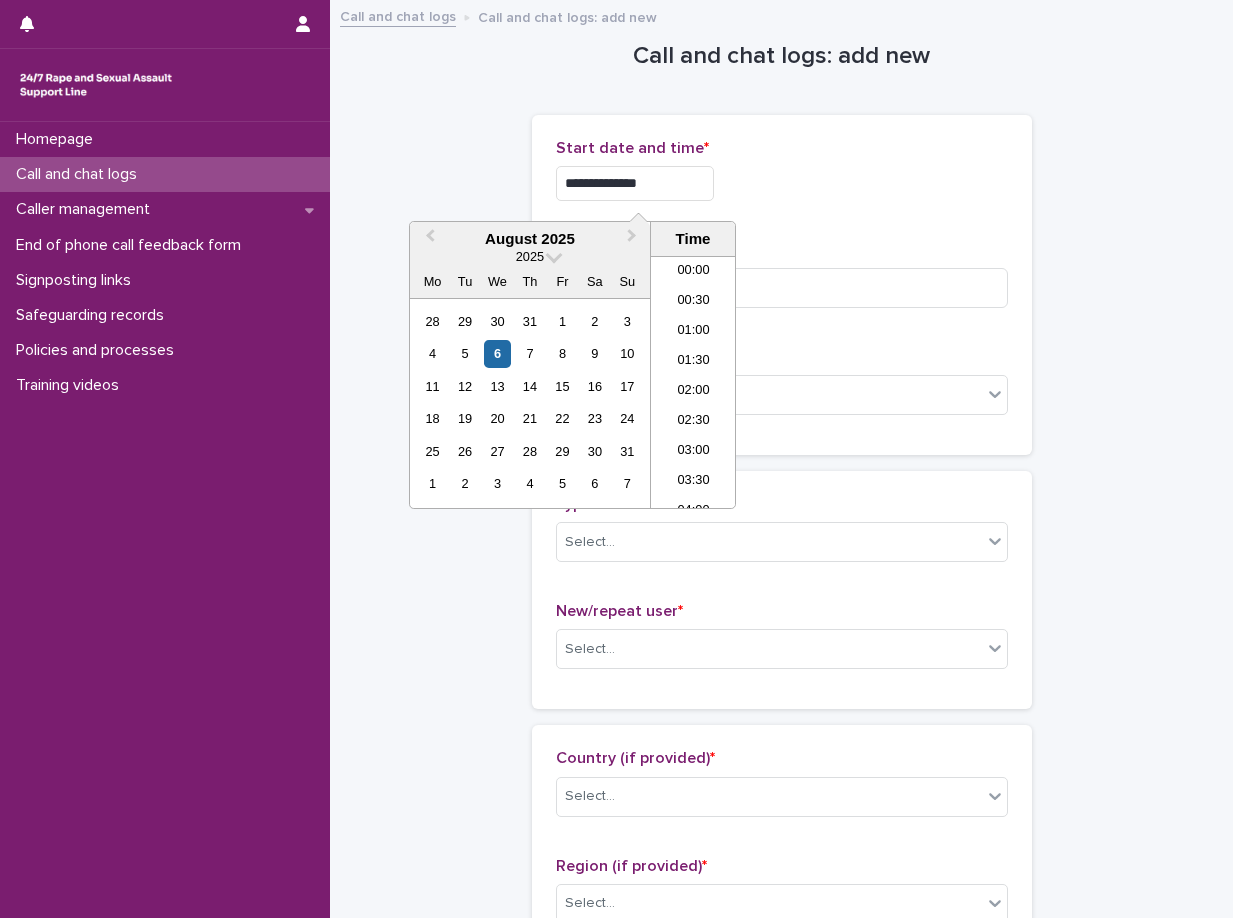 scroll, scrollTop: 1000, scrollLeft: 0, axis: vertical 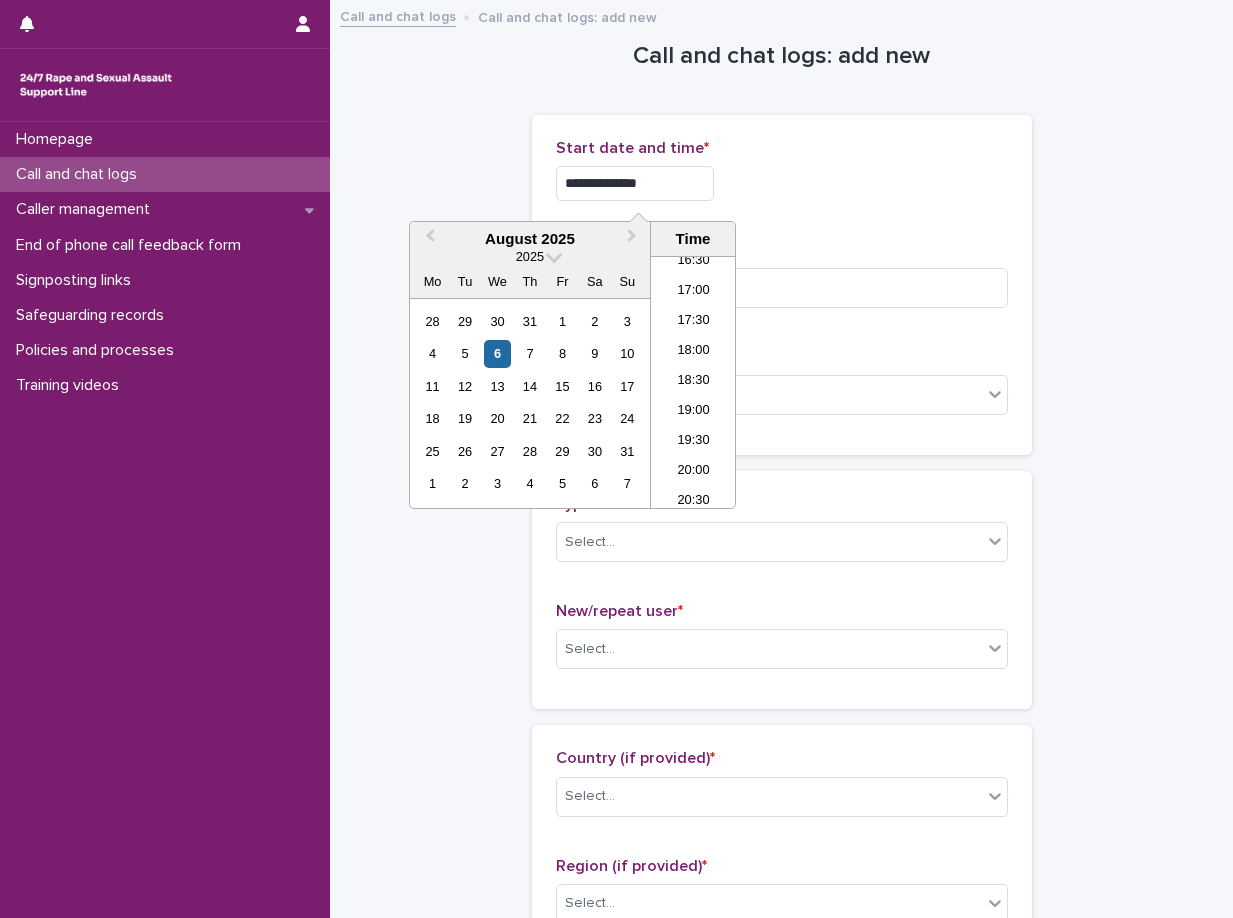 type on "**********" 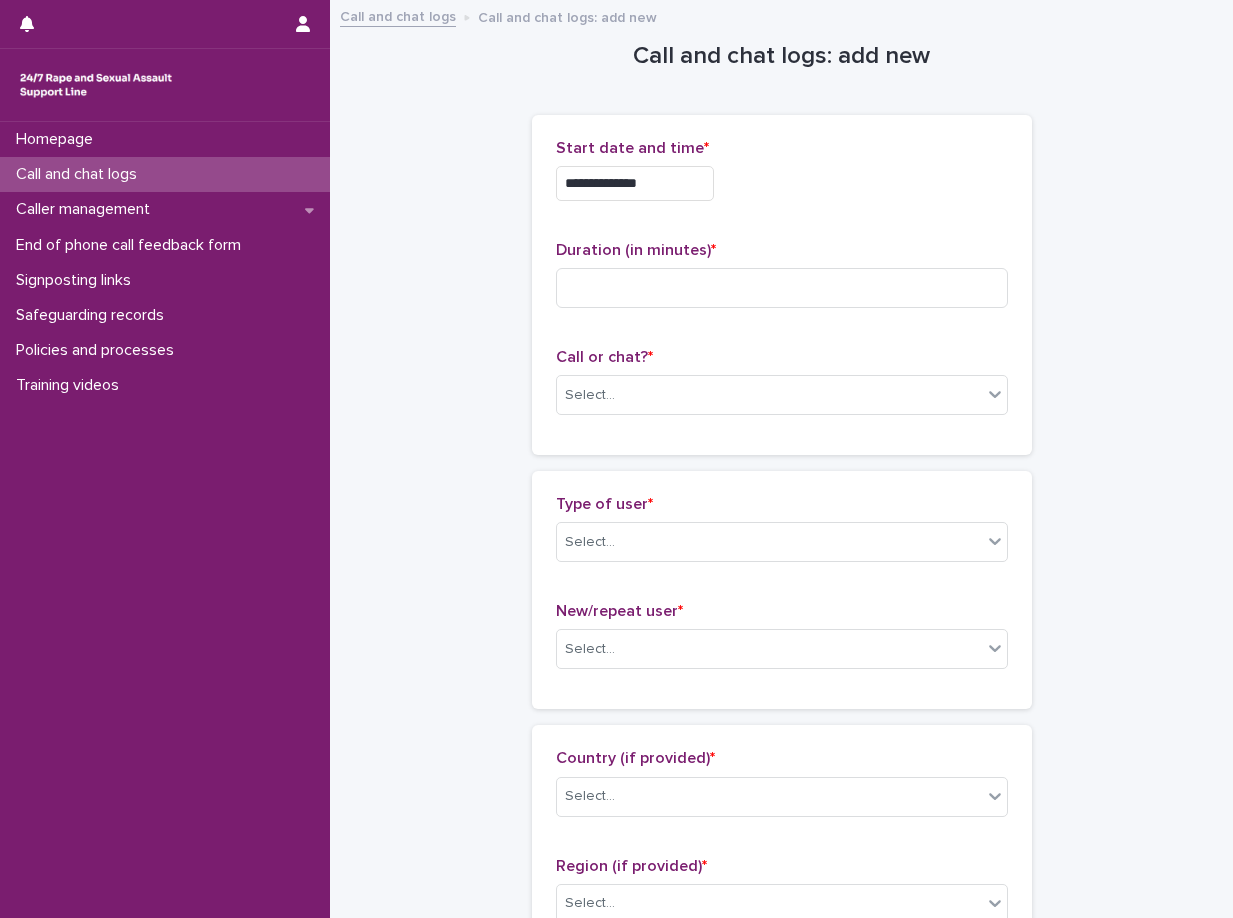 click on "Duration (in minutes) *" at bounding box center (782, 250) 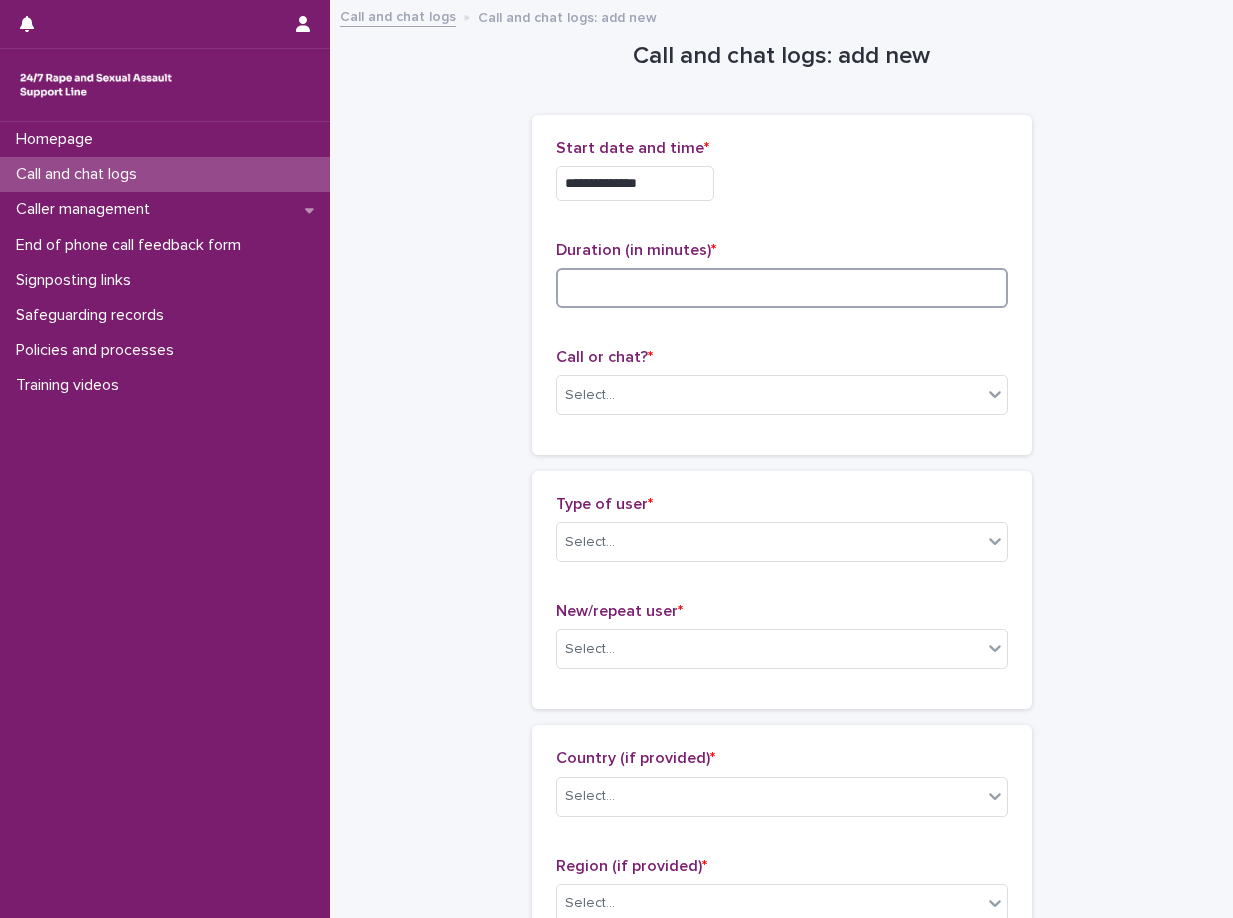 click at bounding box center (782, 288) 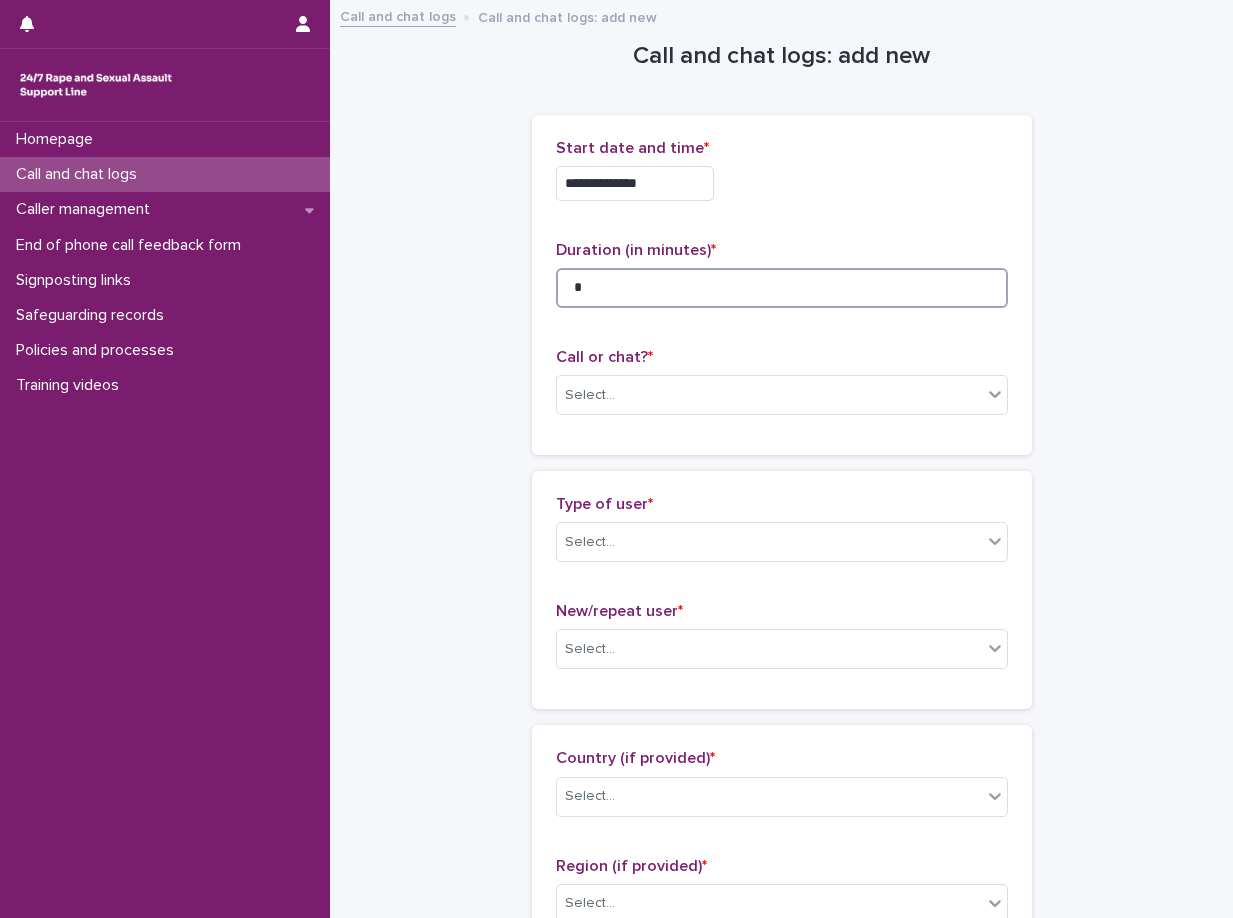 type on "*" 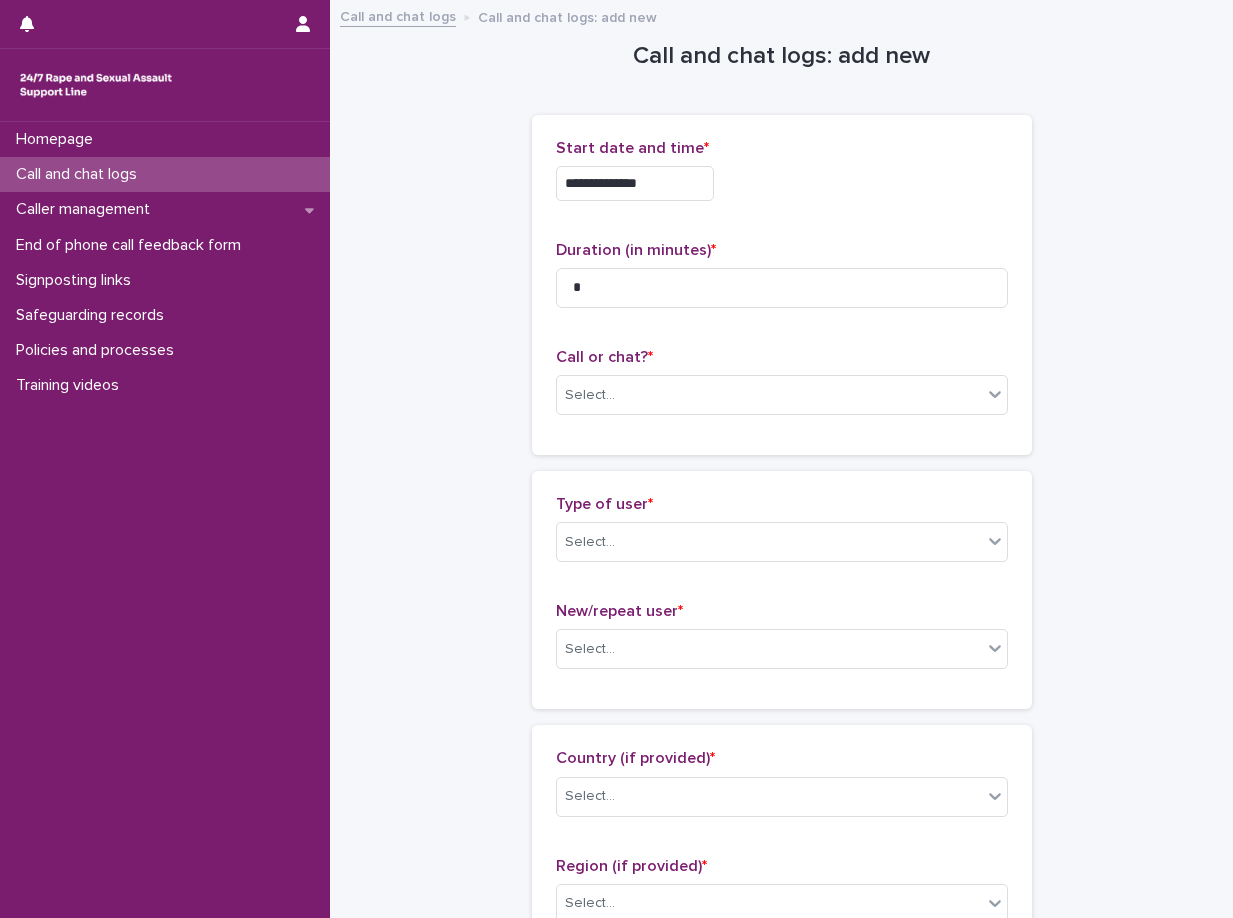 click on "Call or chat? *" at bounding box center [782, 357] 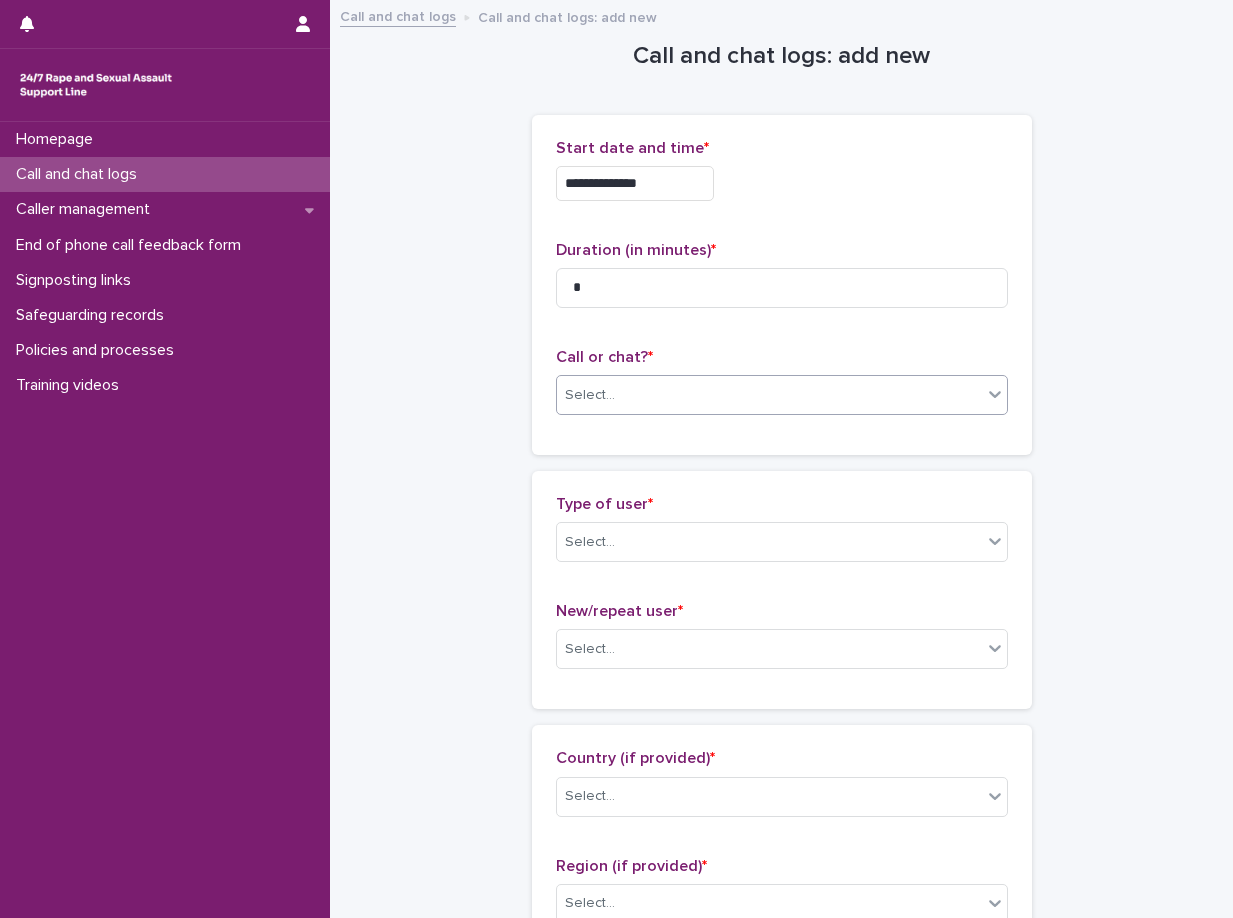 click on "Select..." at bounding box center [769, 395] 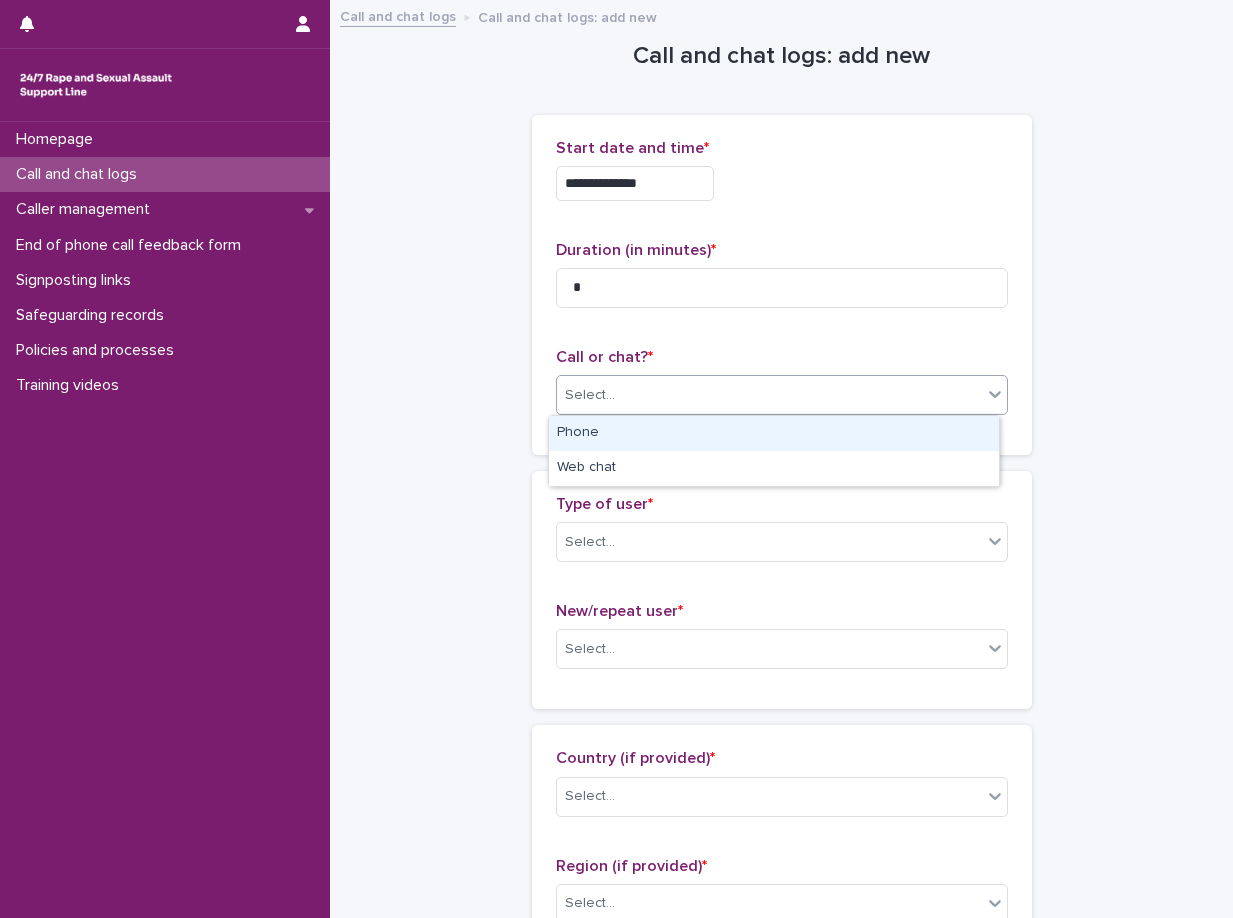 click on "Phone" at bounding box center (774, 433) 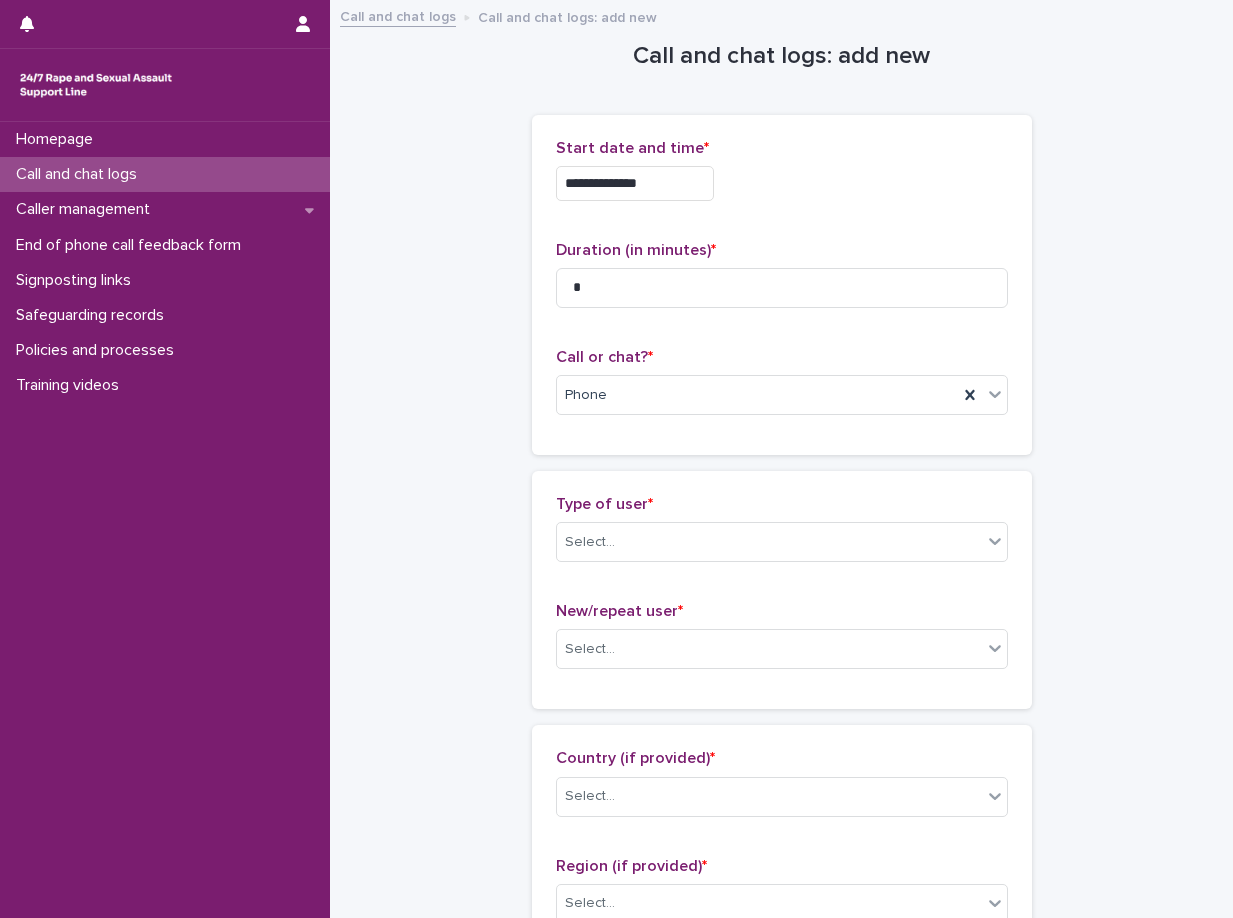 click on "**********" at bounding box center [782, 285] 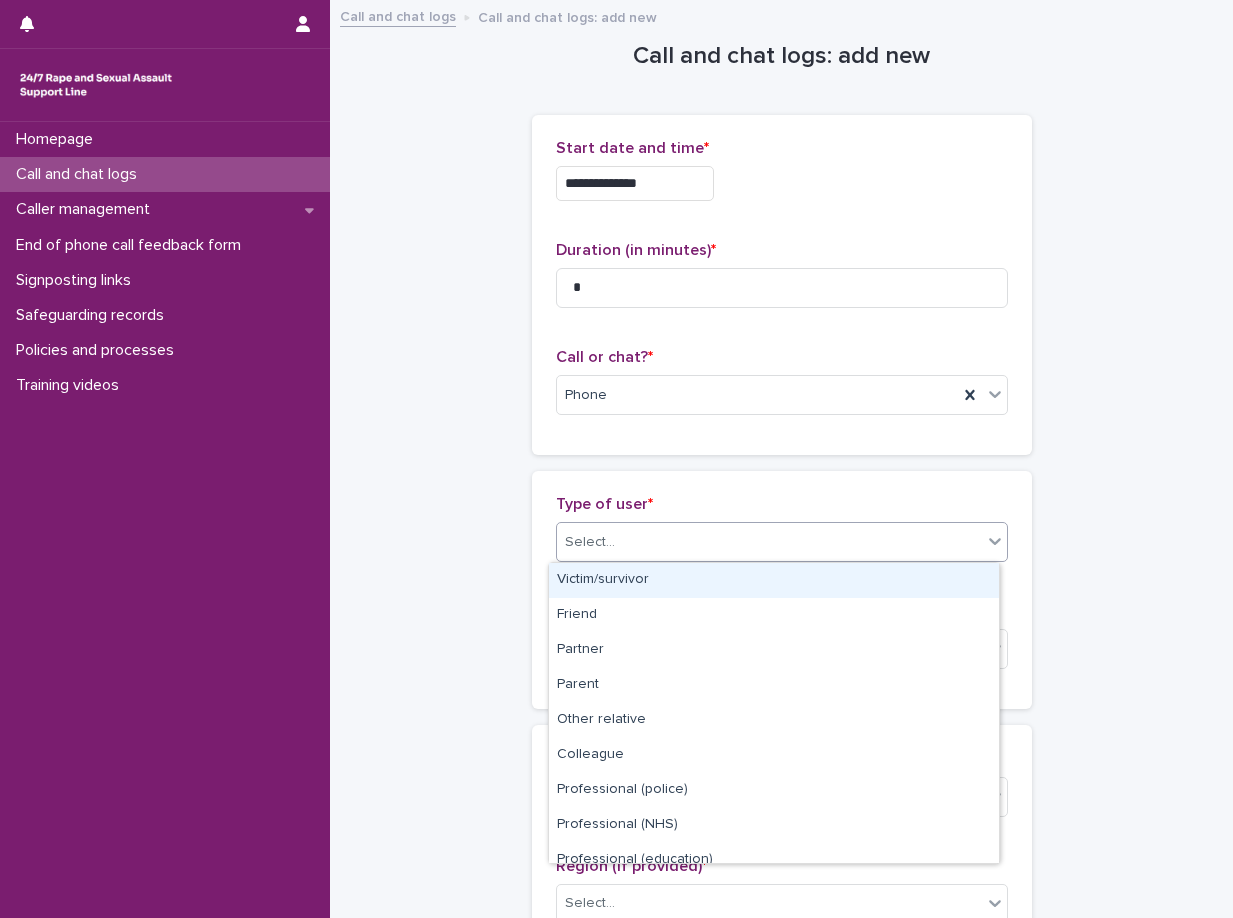 click on "Select..." at bounding box center (769, 542) 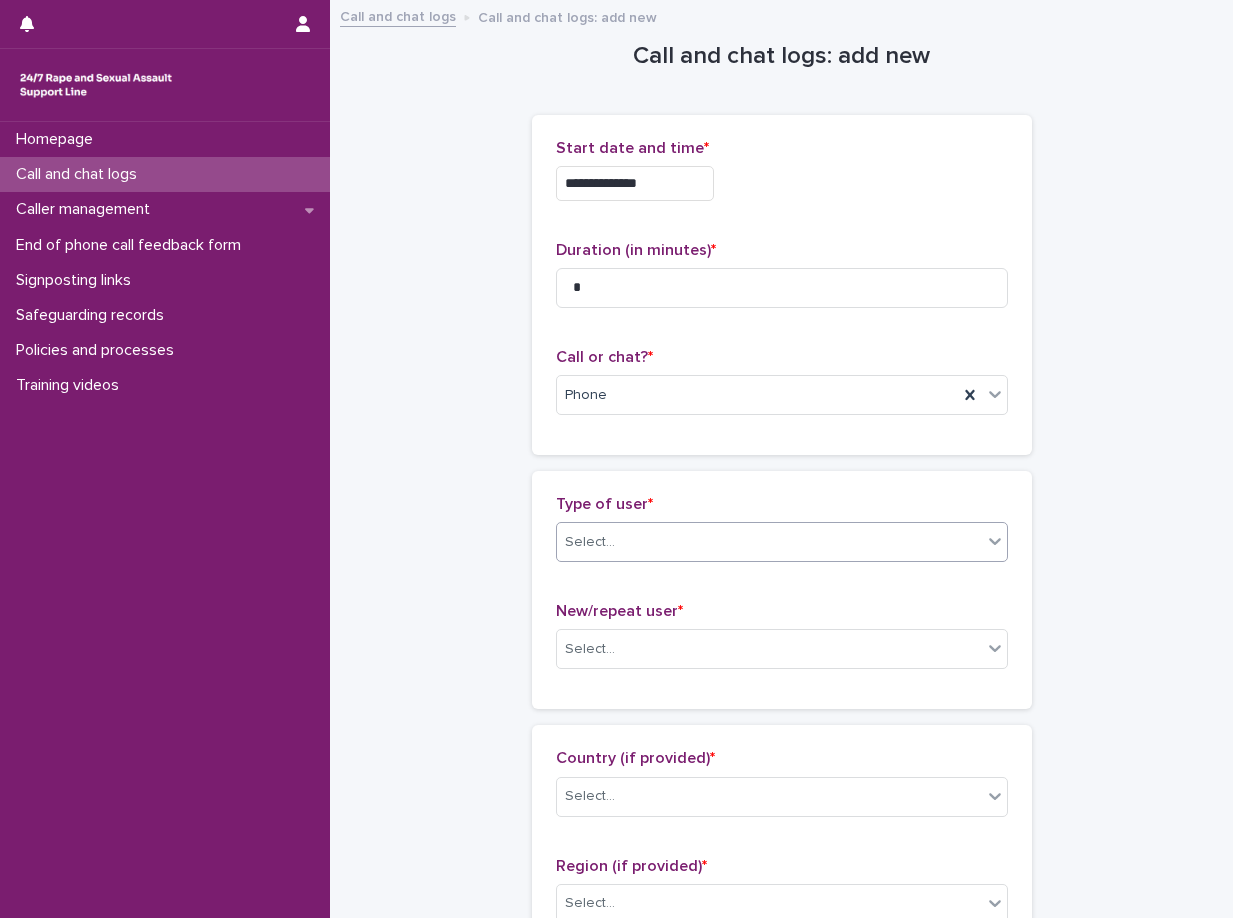 click on "Type of user *   option Victim/survivor, selected.     0 results available. Select is focused ,type to refine list, press Down to open the menu,  Select... New/repeat user * Select..." at bounding box center (782, 590) 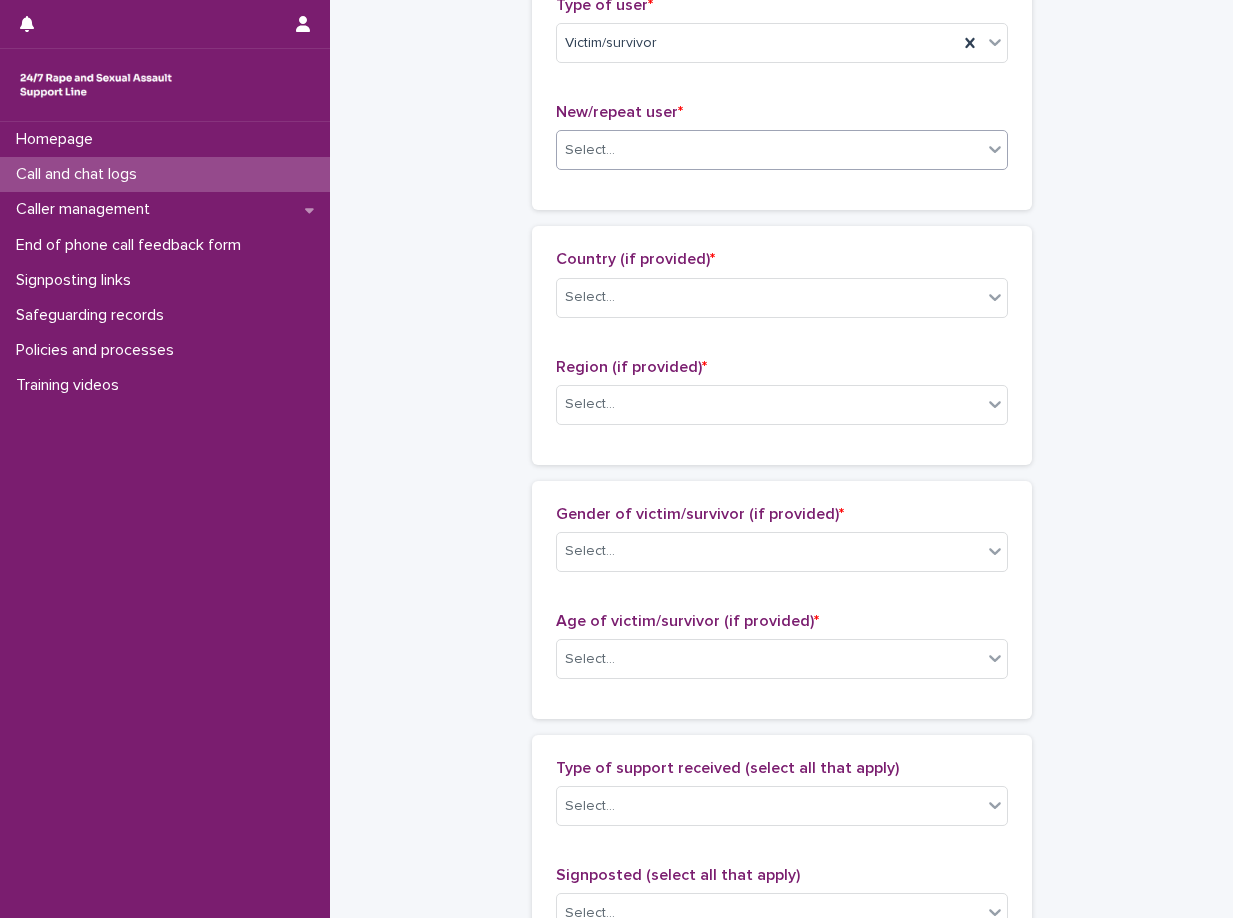 scroll, scrollTop: 500, scrollLeft: 0, axis: vertical 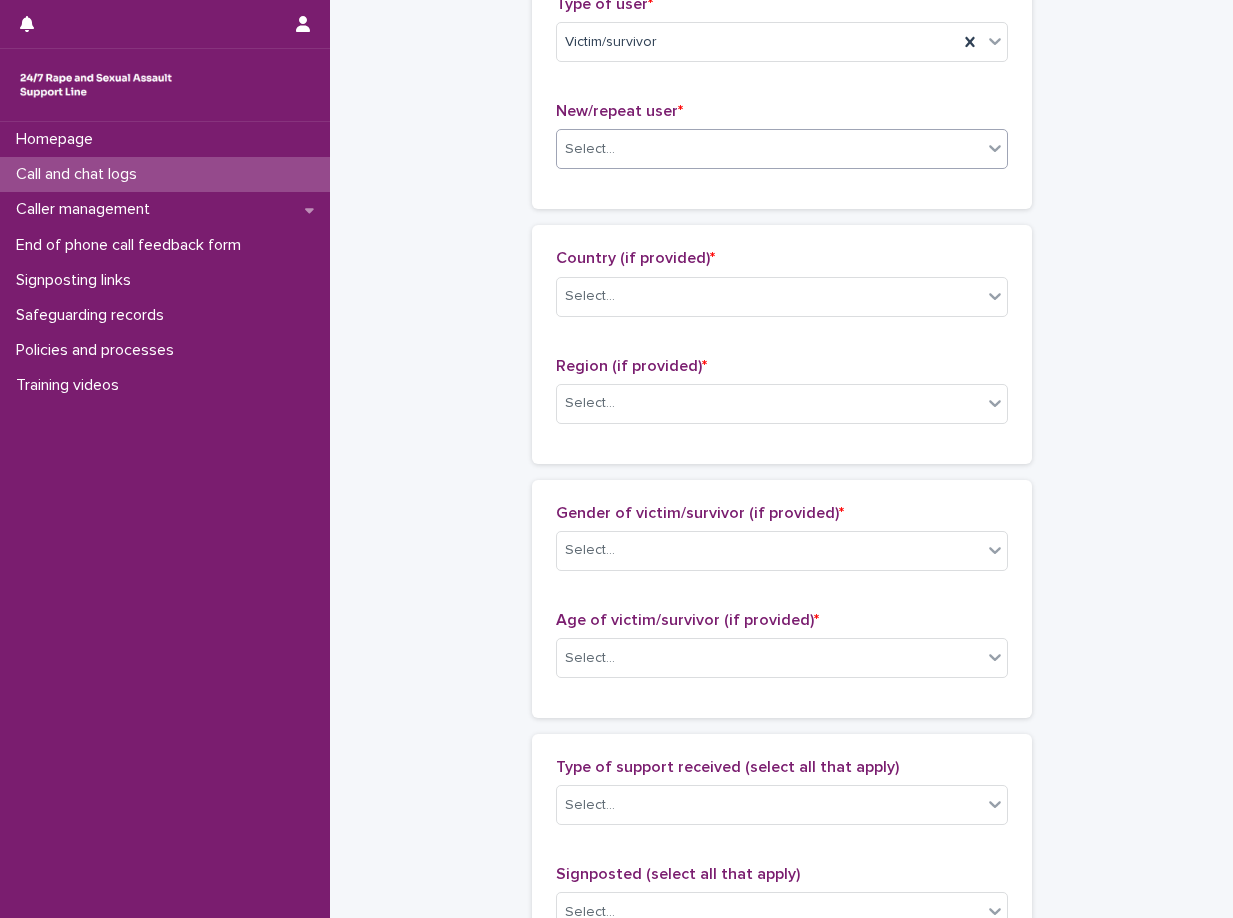 click on "Select..." at bounding box center (769, 149) 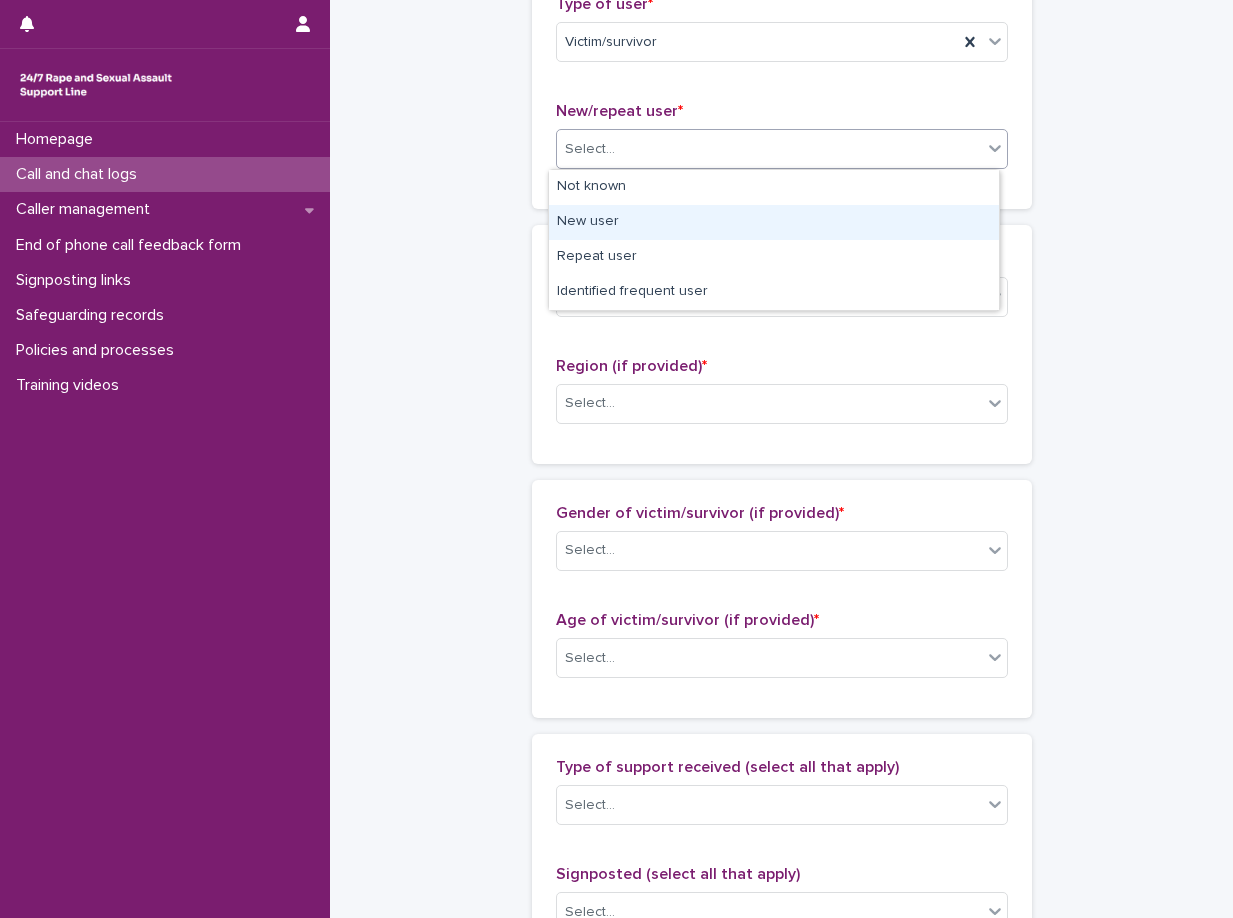 click on "New user" at bounding box center (774, 222) 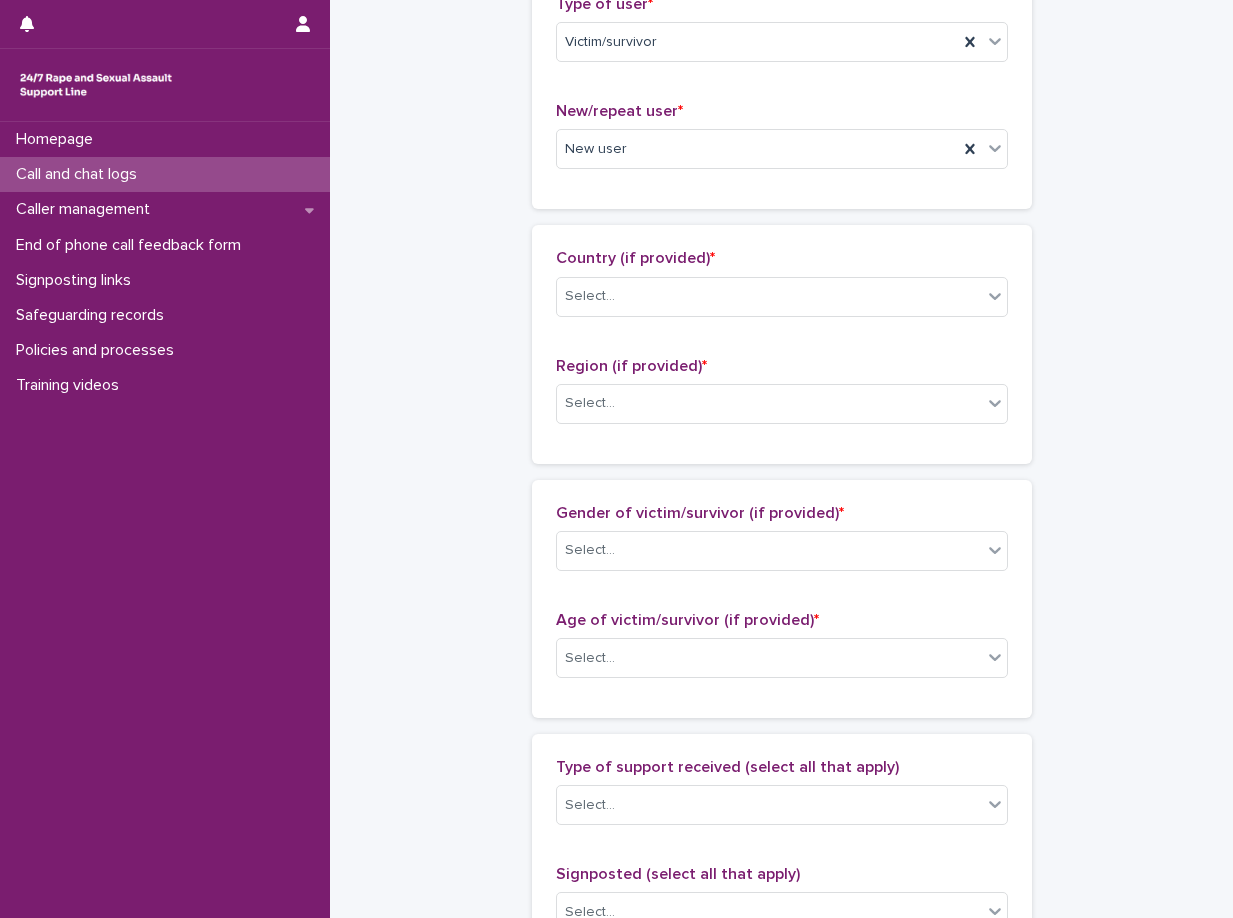 click on "Country (if provided) * Select... Region (if provided) * Select..." at bounding box center [782, 344] 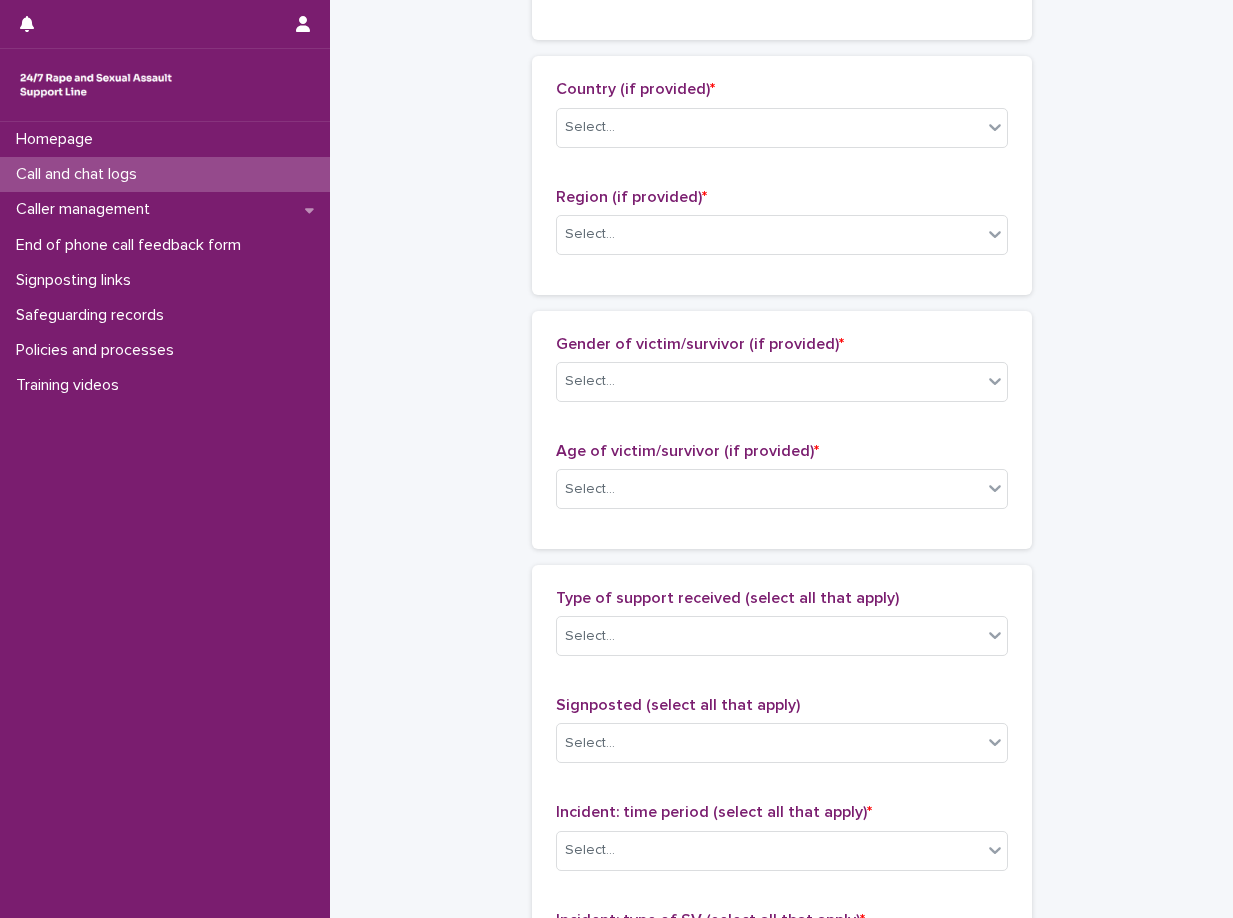 scroll, scrollTop: 700, scrollLeft: 0, axis: vertical 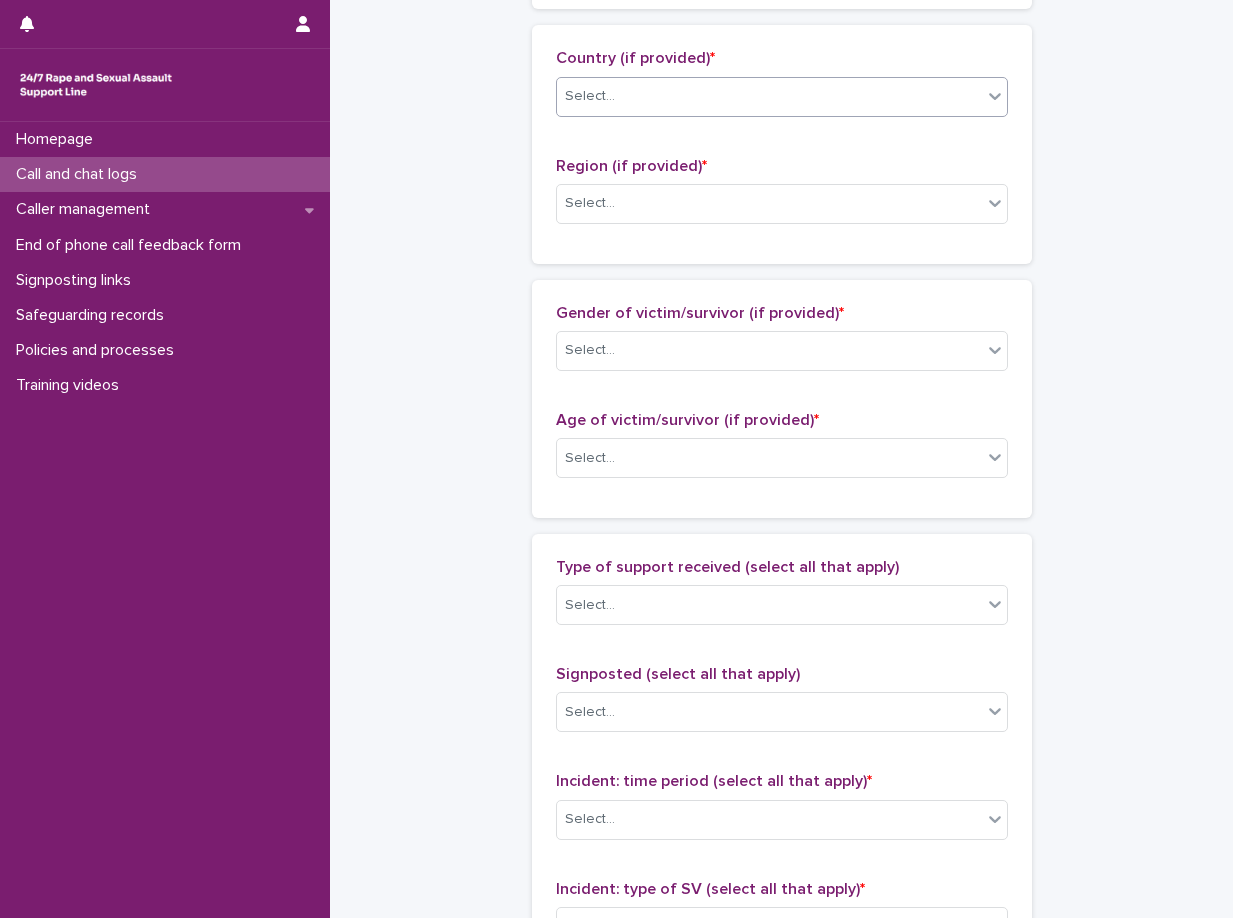 click on "Select..." at bounding box center [769, 96] 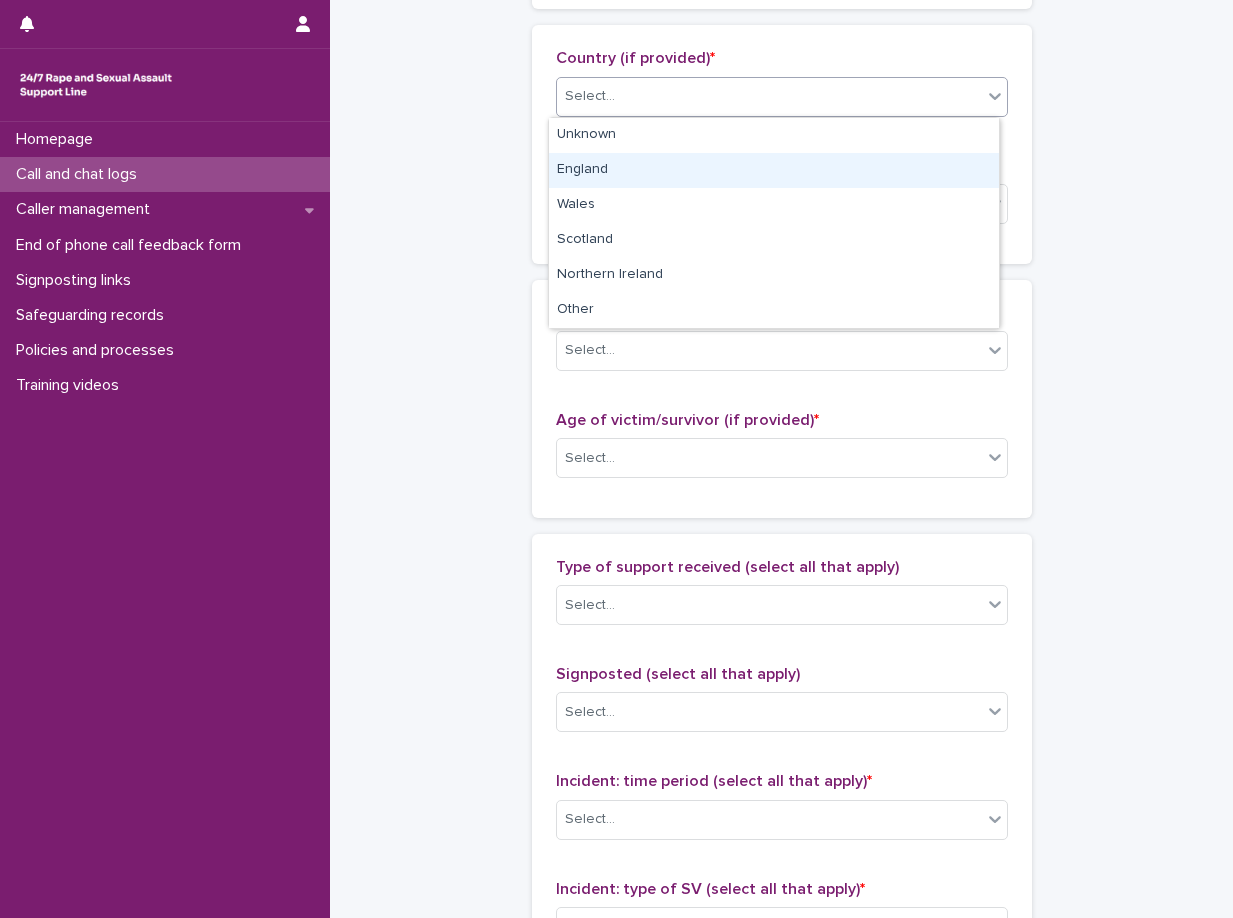 click on "England" at bounding box center (774, 170) 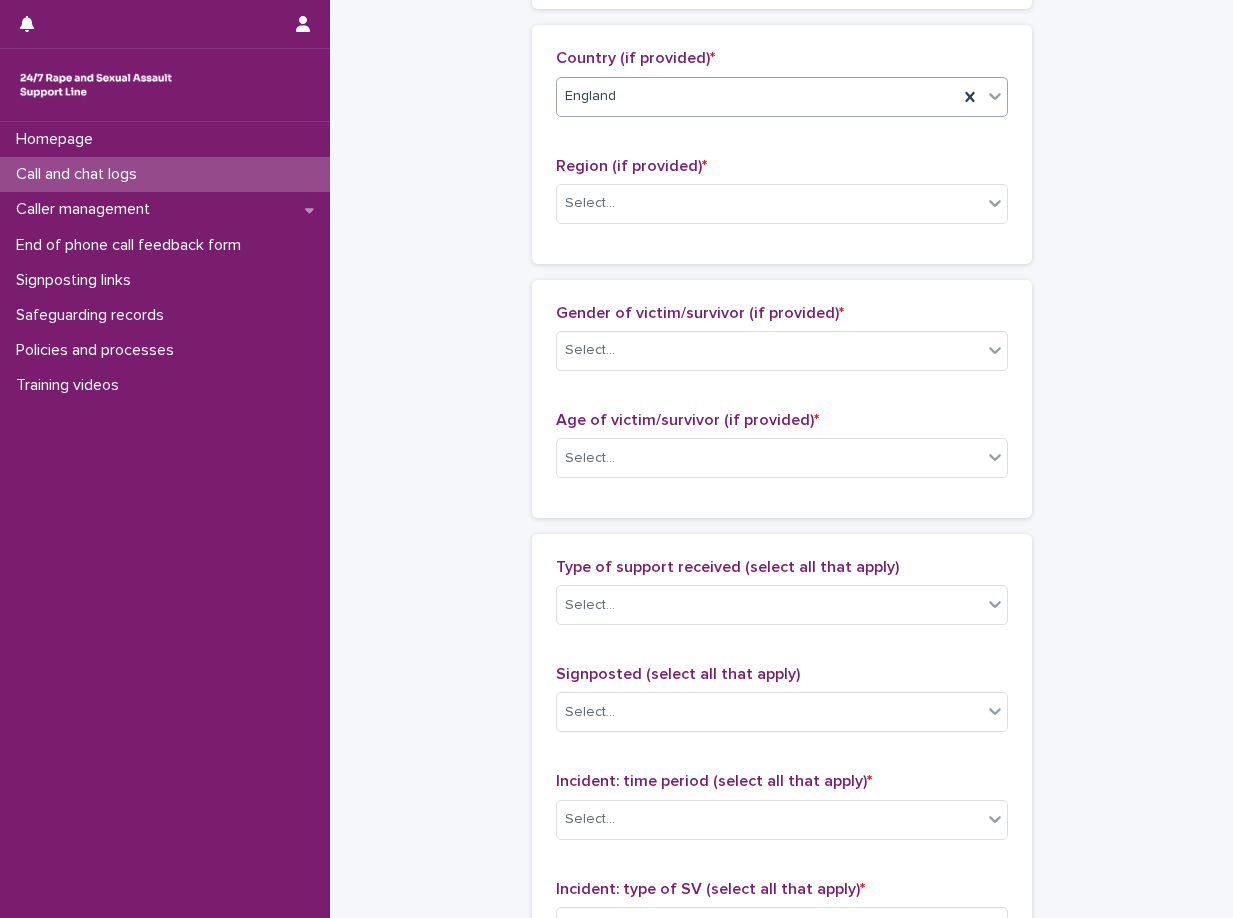 click on "Region (if provided) * Select..." at bounding box center (782, 198) 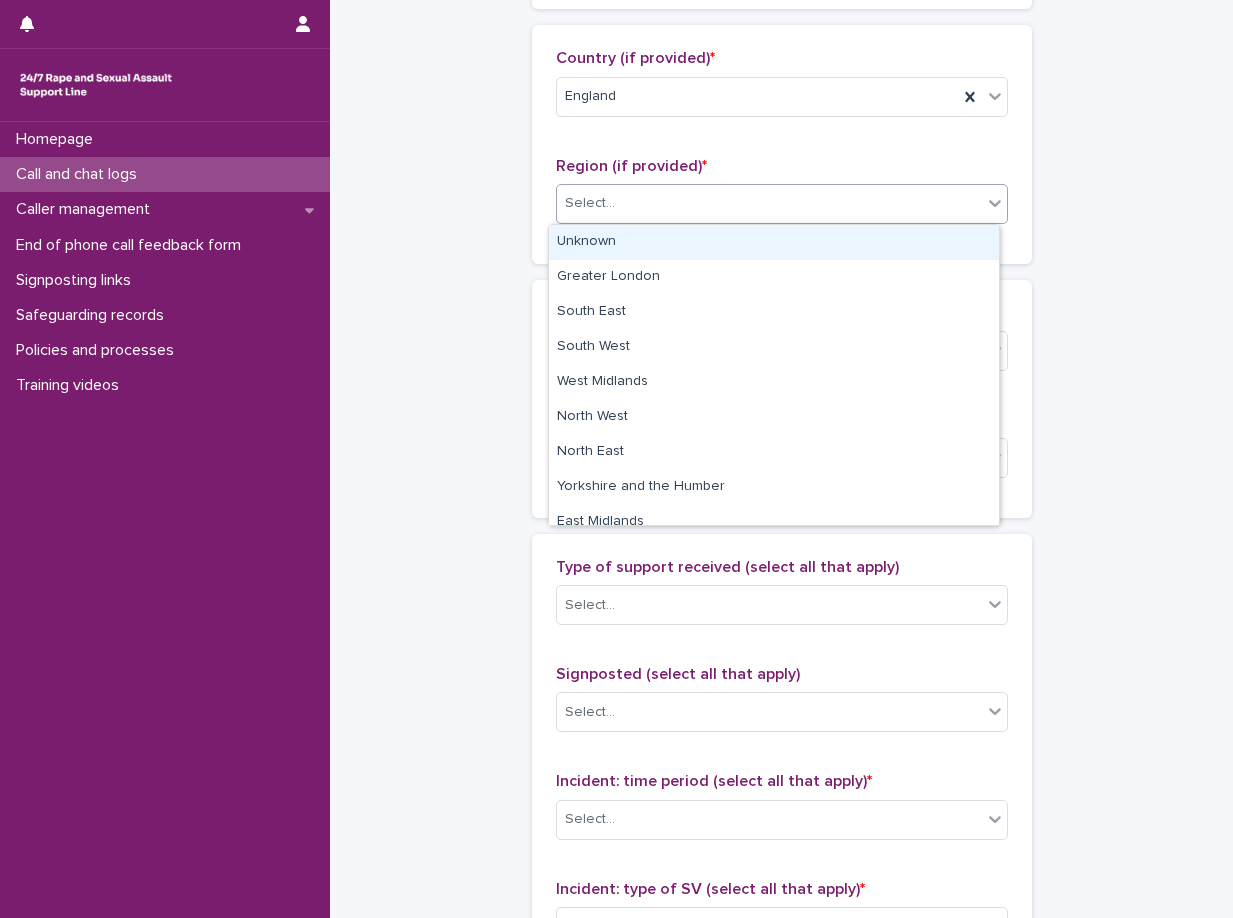 click on "Select..." at bounding box center [769, 203] 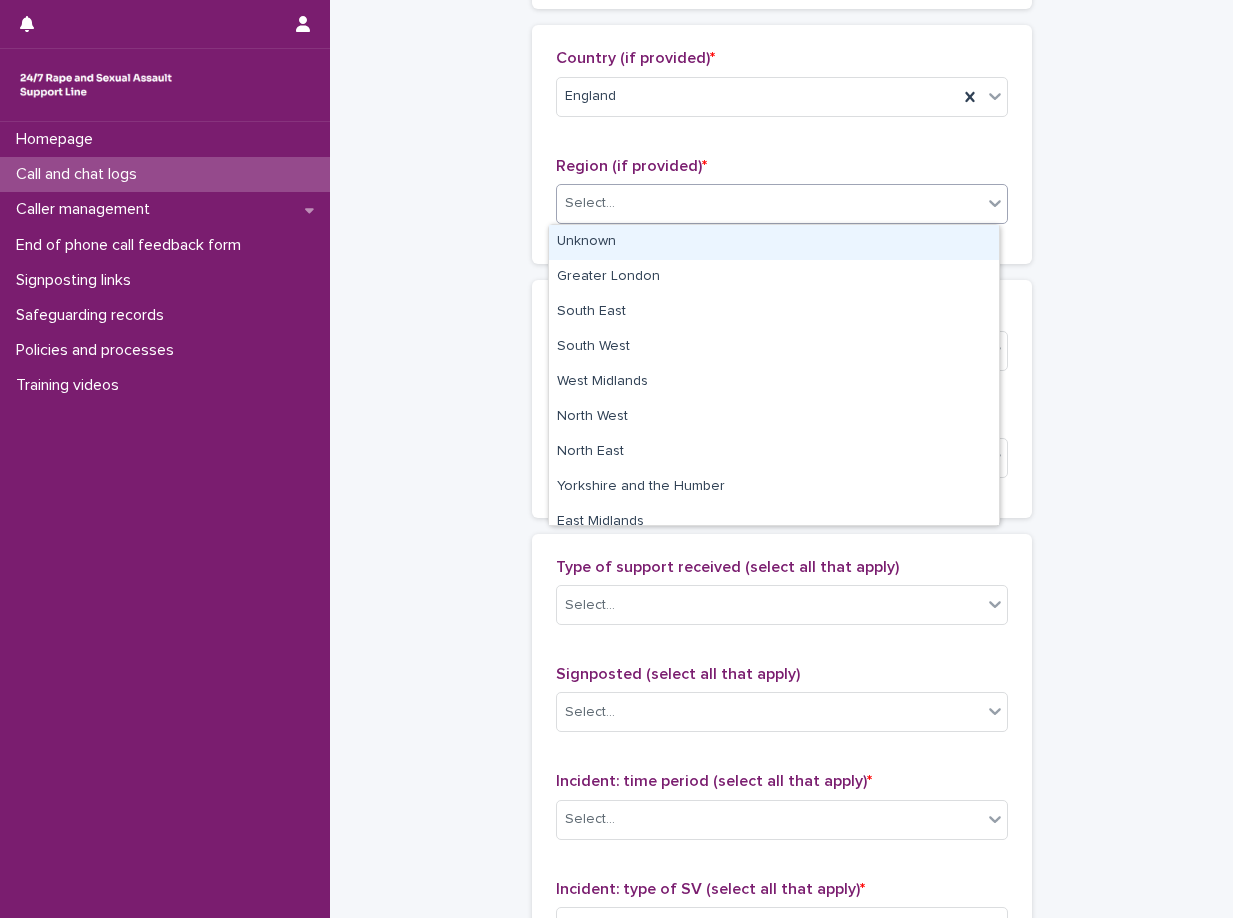 click on "Select..." at bounding box center [769, 203] 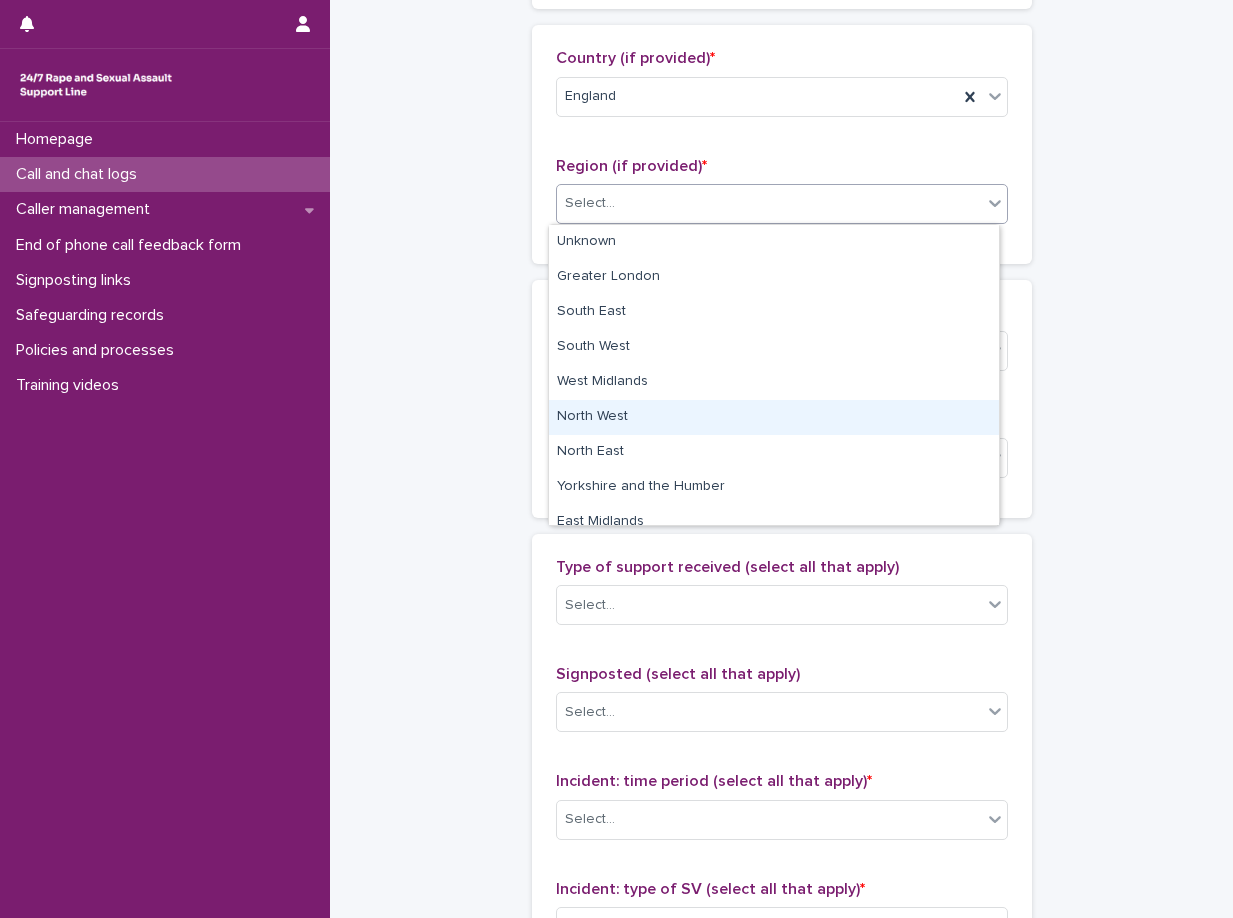 click on "North West" at bounding box center (774, 417) 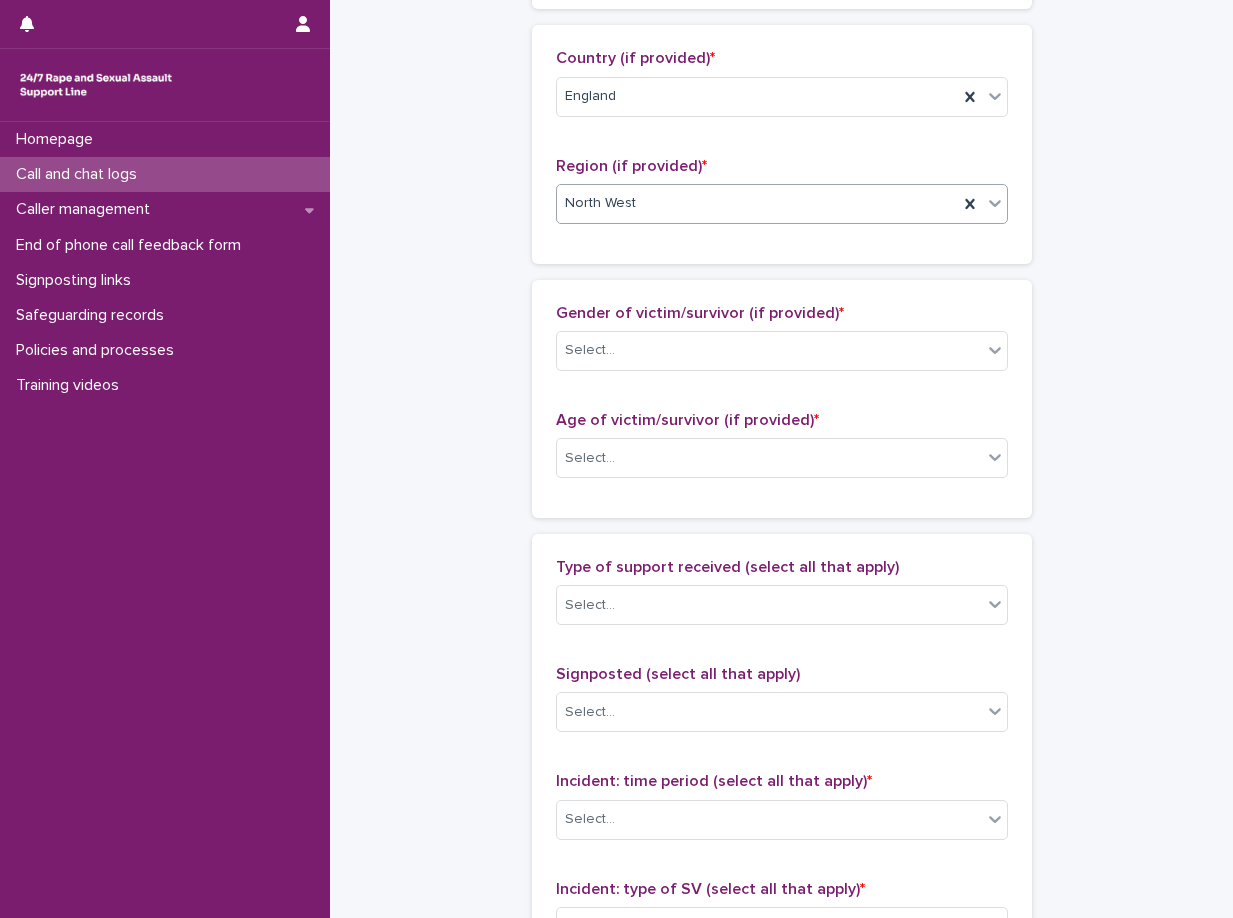 click on "Loading... Saving… Country (if provided) * England Region (if provided) *   option North West, selected.     0 results available. Select is focused ,type to refine list, press Down to open the menu,  North West" at bounding box center [782, 152] 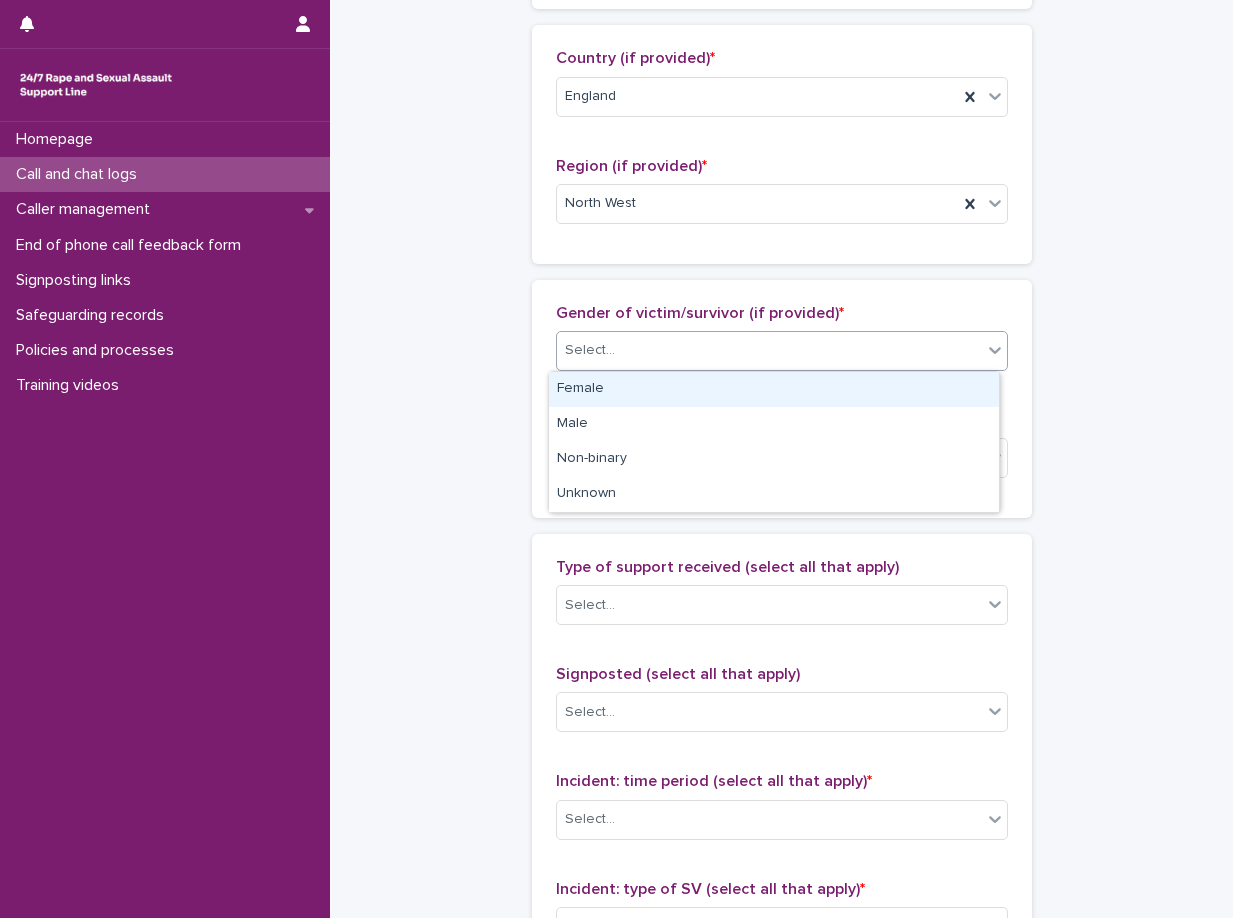 click on "Select..." at bounding box center (769, 350) 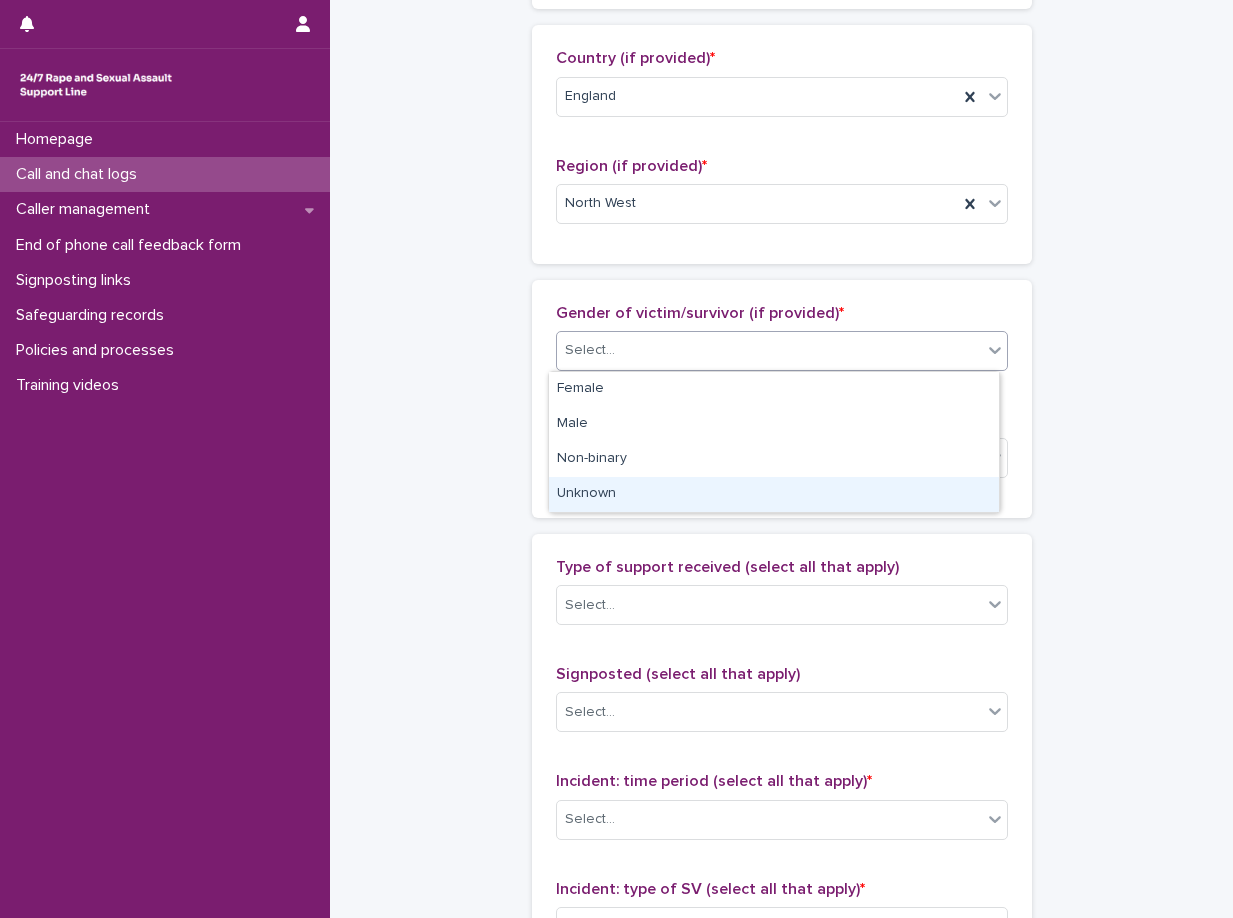 click on "Unknown" at bounding box center (774, 494) 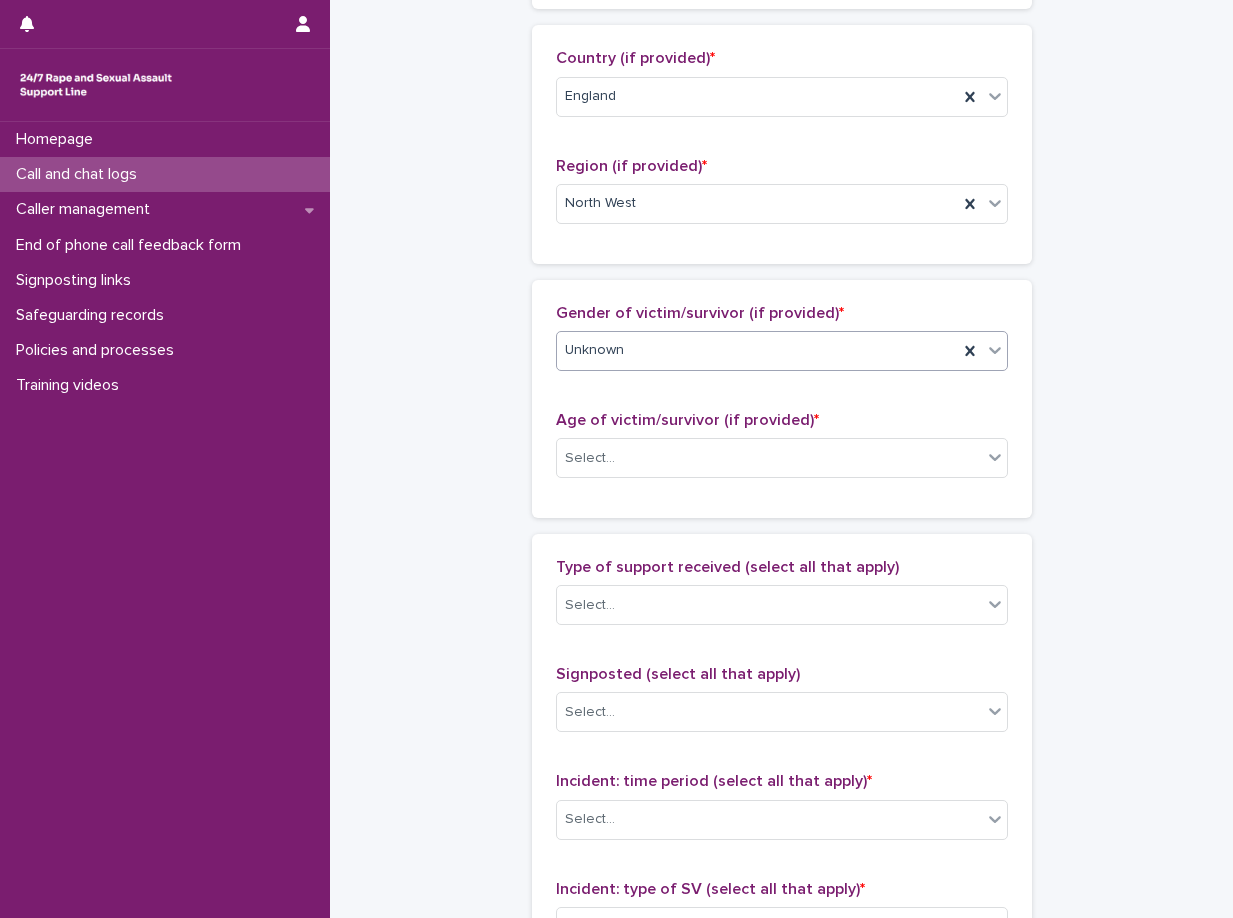 click on "Age of victim/survivor (if provided) *" at bounding box center (687, 420) 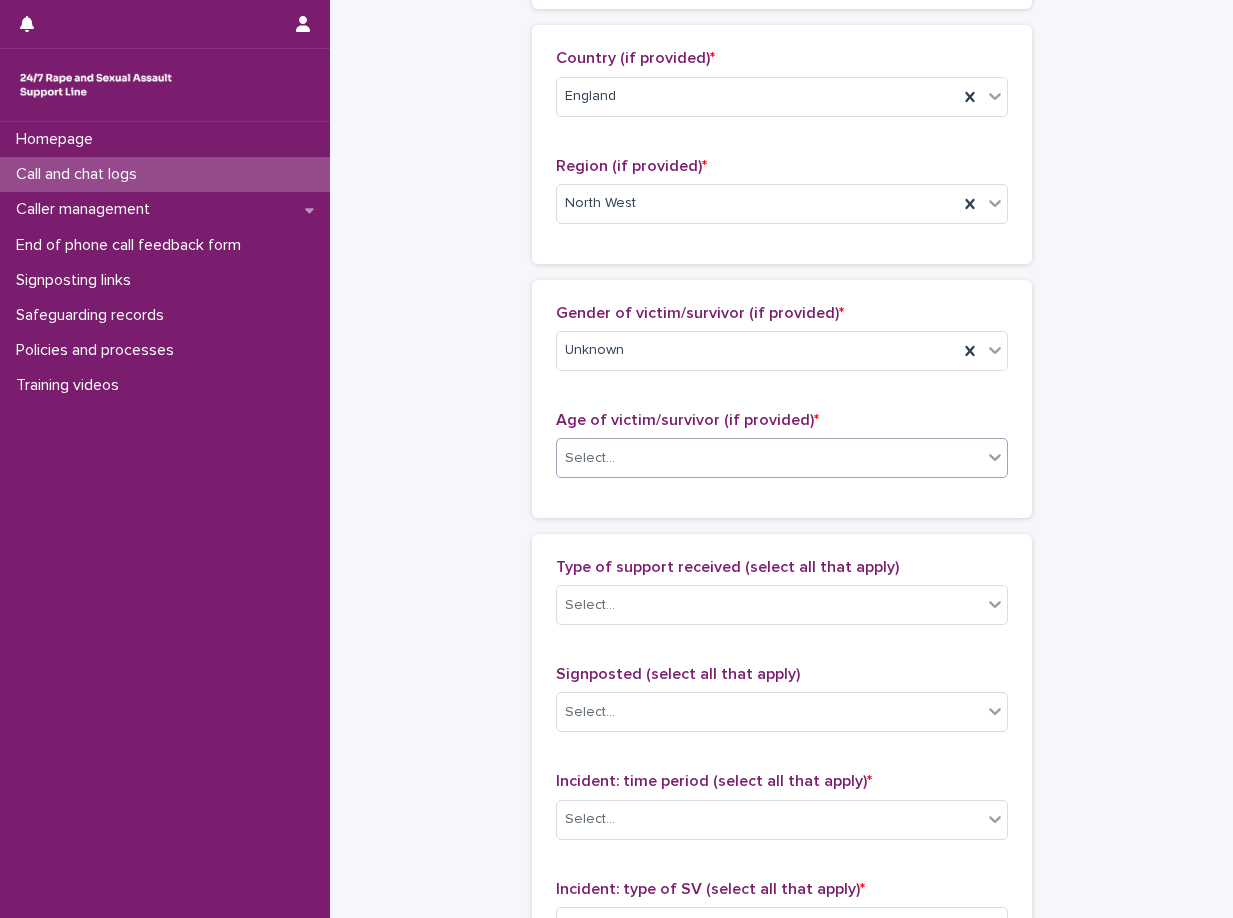 click on "Select..." at bounding box center [769, 458] 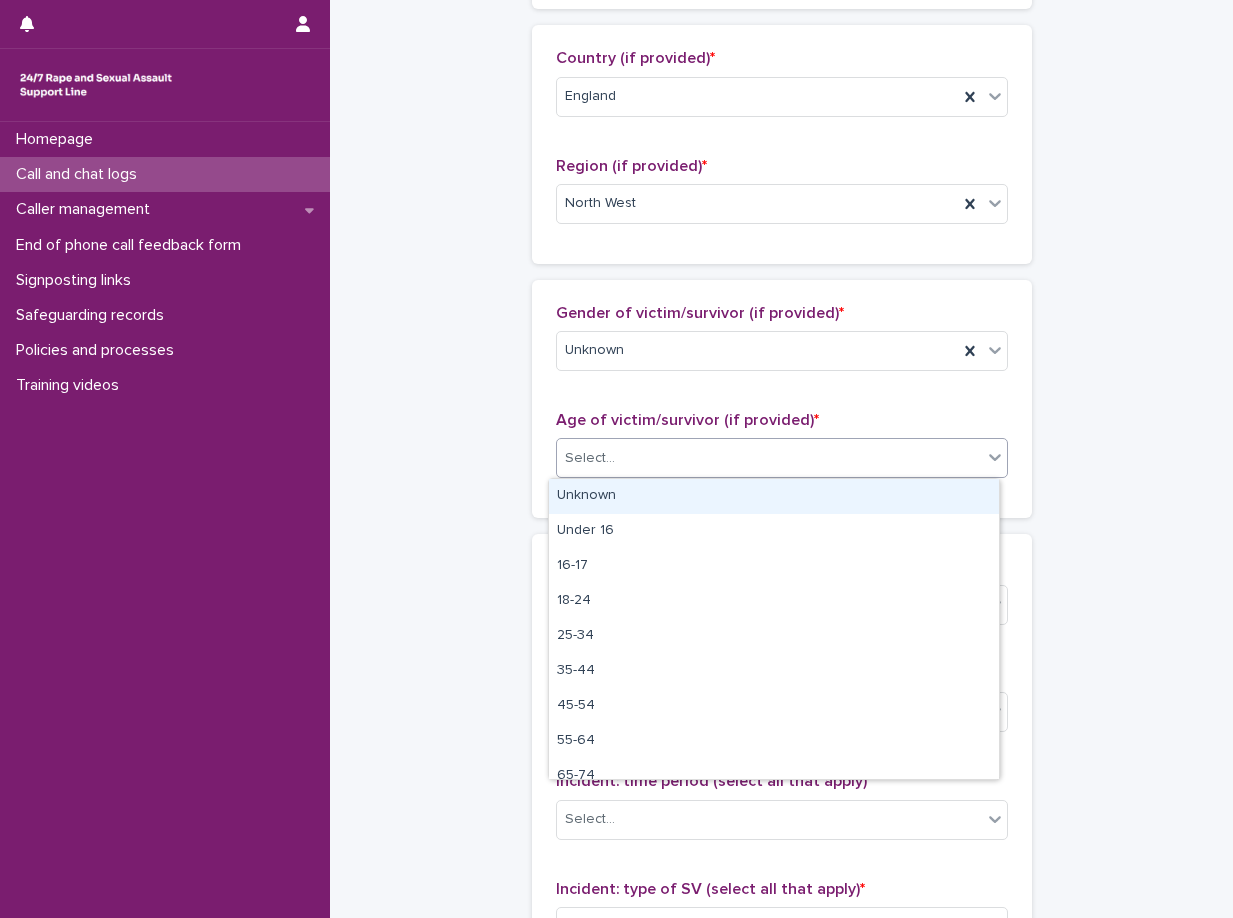 click on "Unknown" at bounding box center [774, 496] 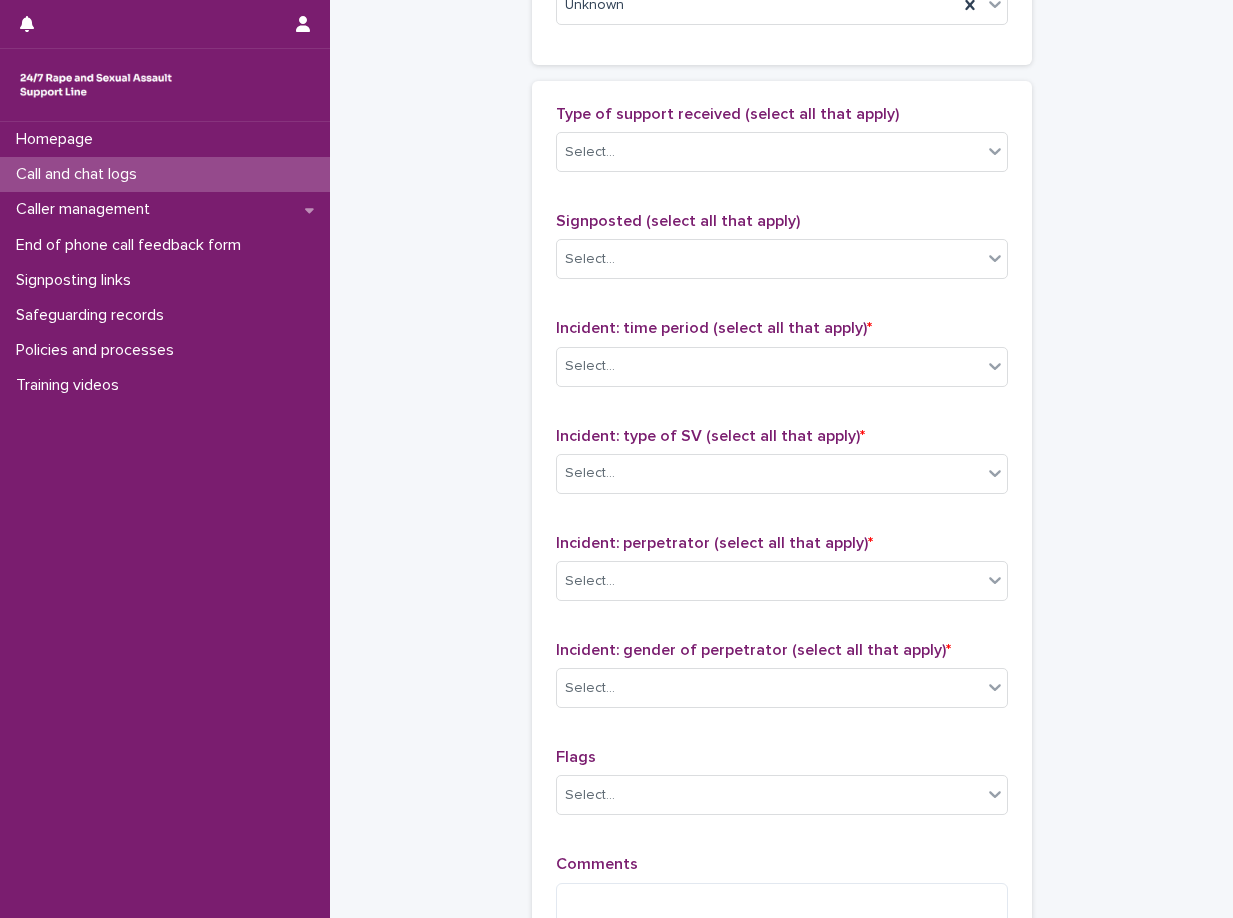 scroll, scrollTop: 1200, scrollLeft: 0, axis: vertical 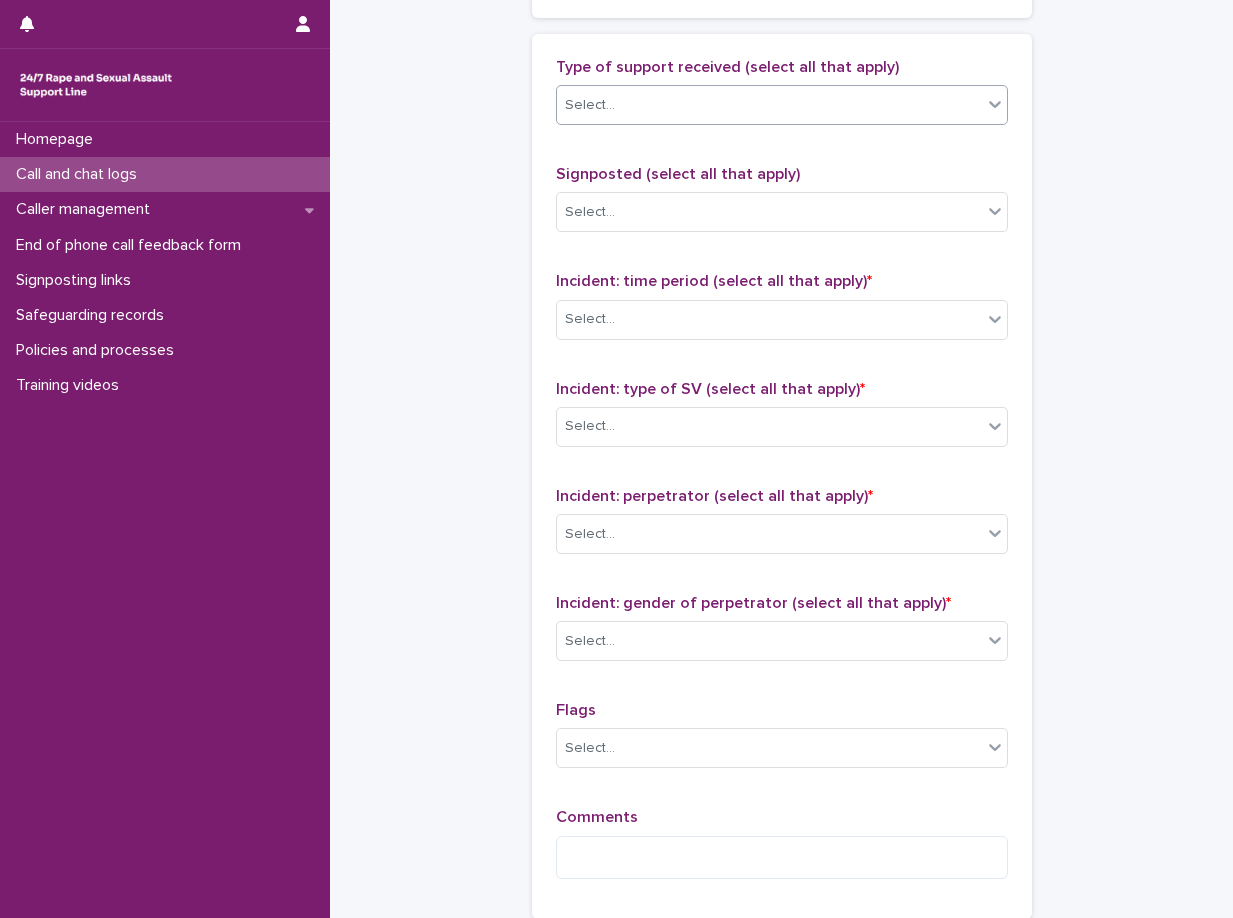 click on "Select..." at bounding box center [769, 105] 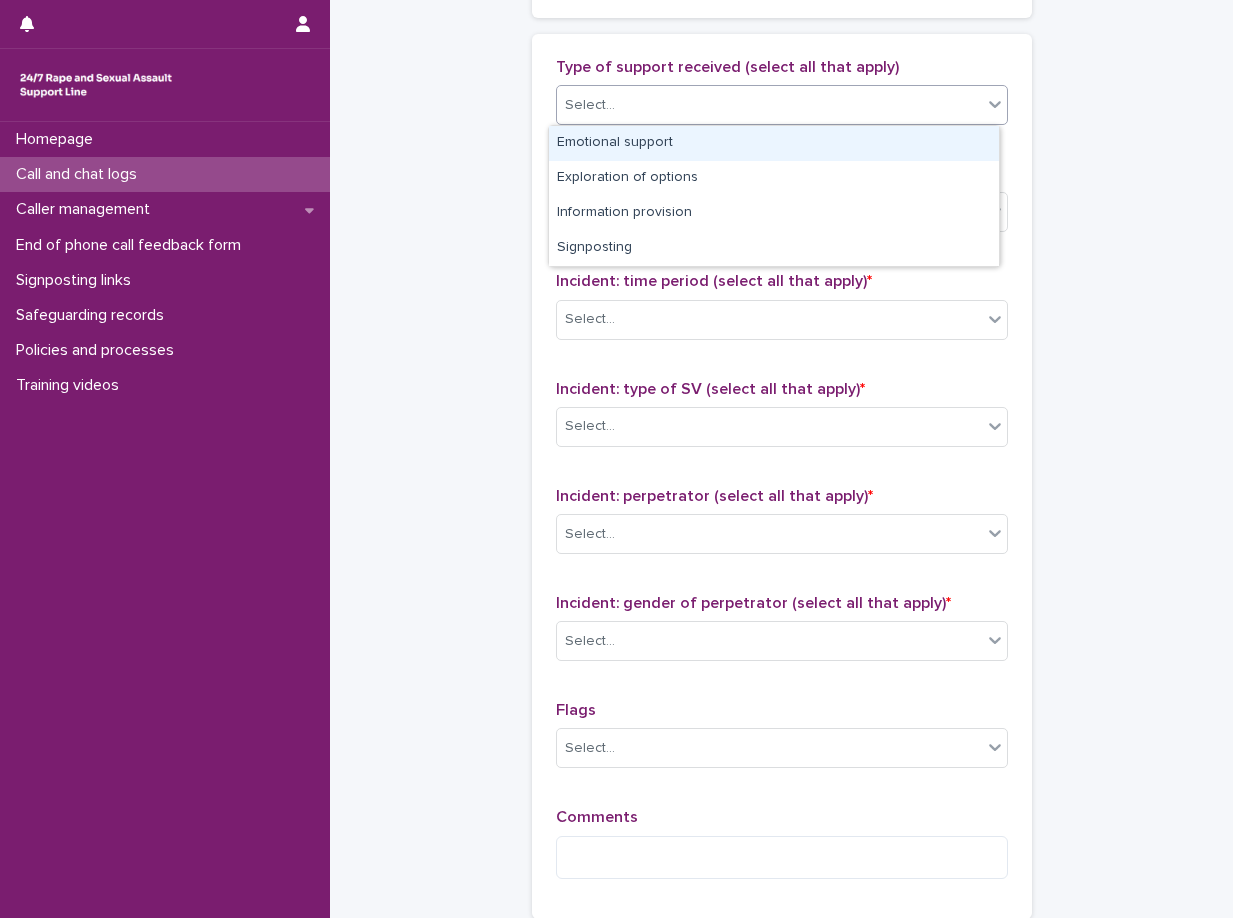 click on "Emotional support" at bounding box center [774, 143] 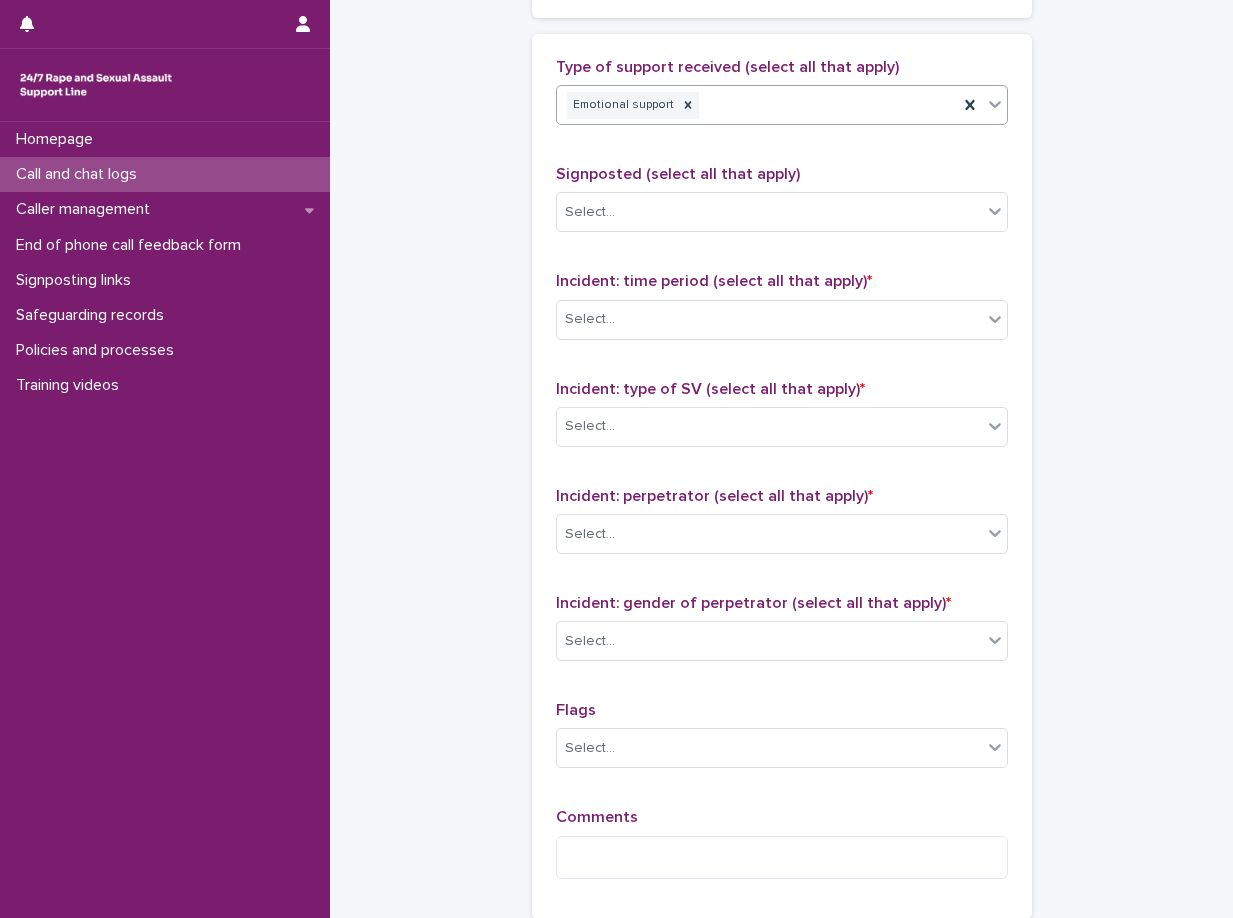 click on "Emotional support" at bounding box center [757, 105] 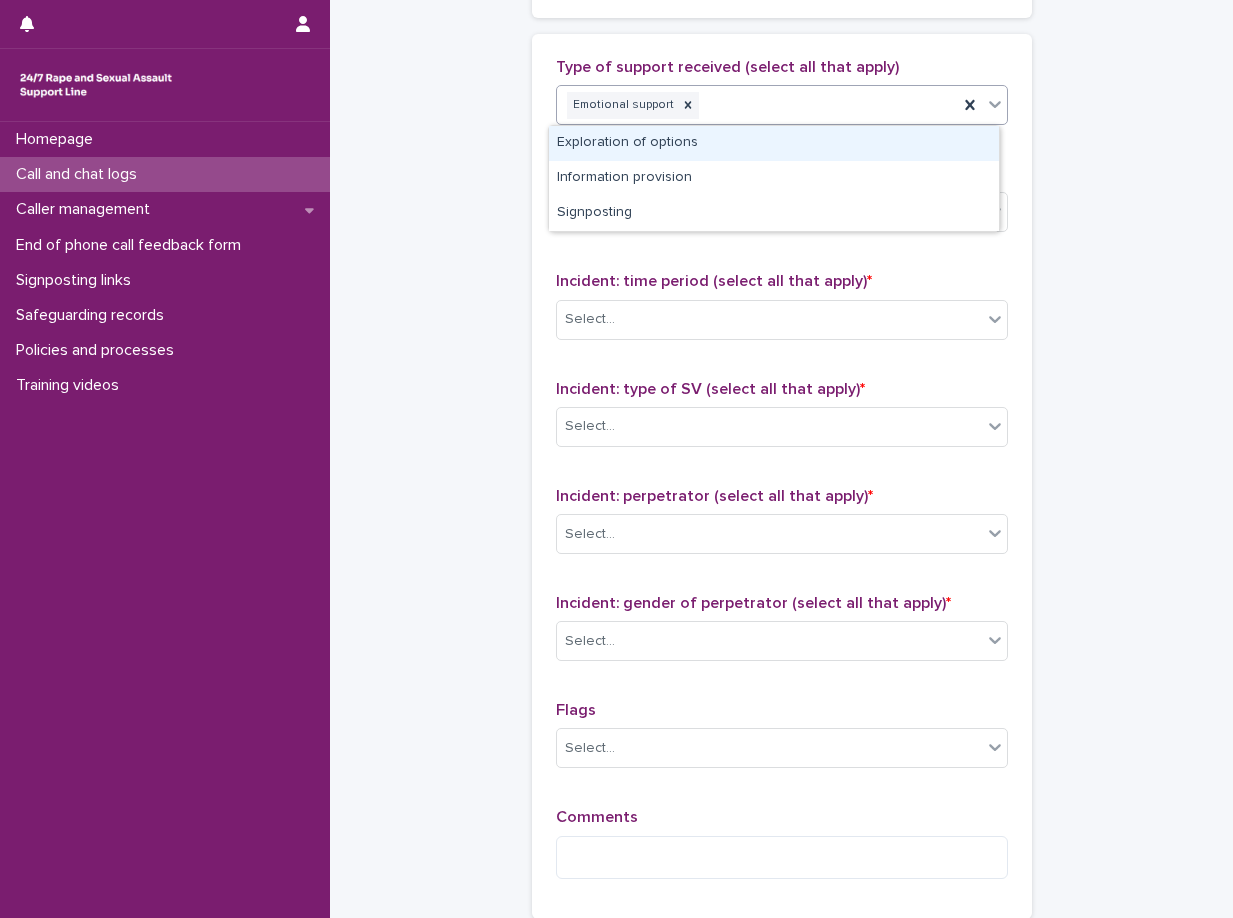 click on "Exploration of options" at bounding box center (774, 143) 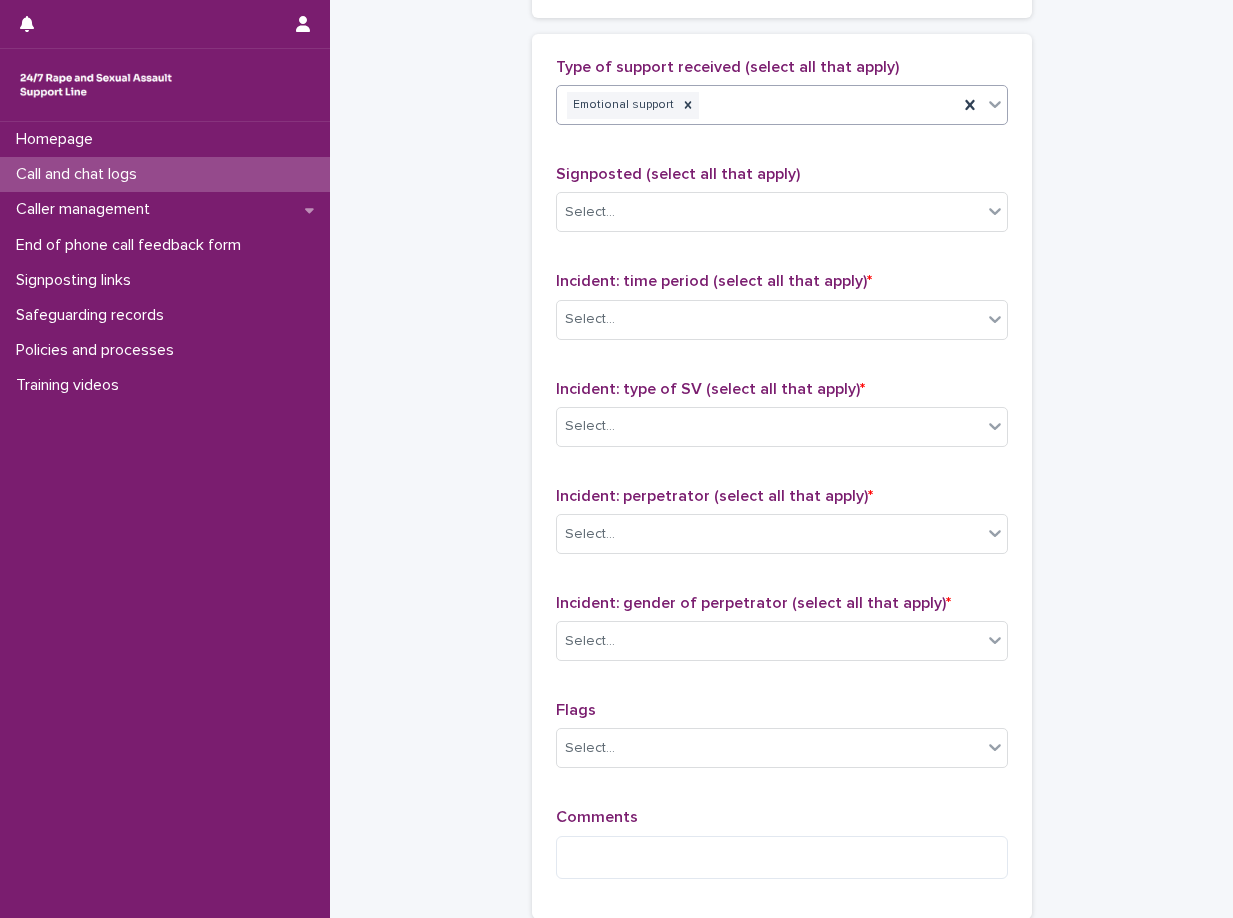 click on "Signposted (select all that apply)" at bounding box center (782, 174) 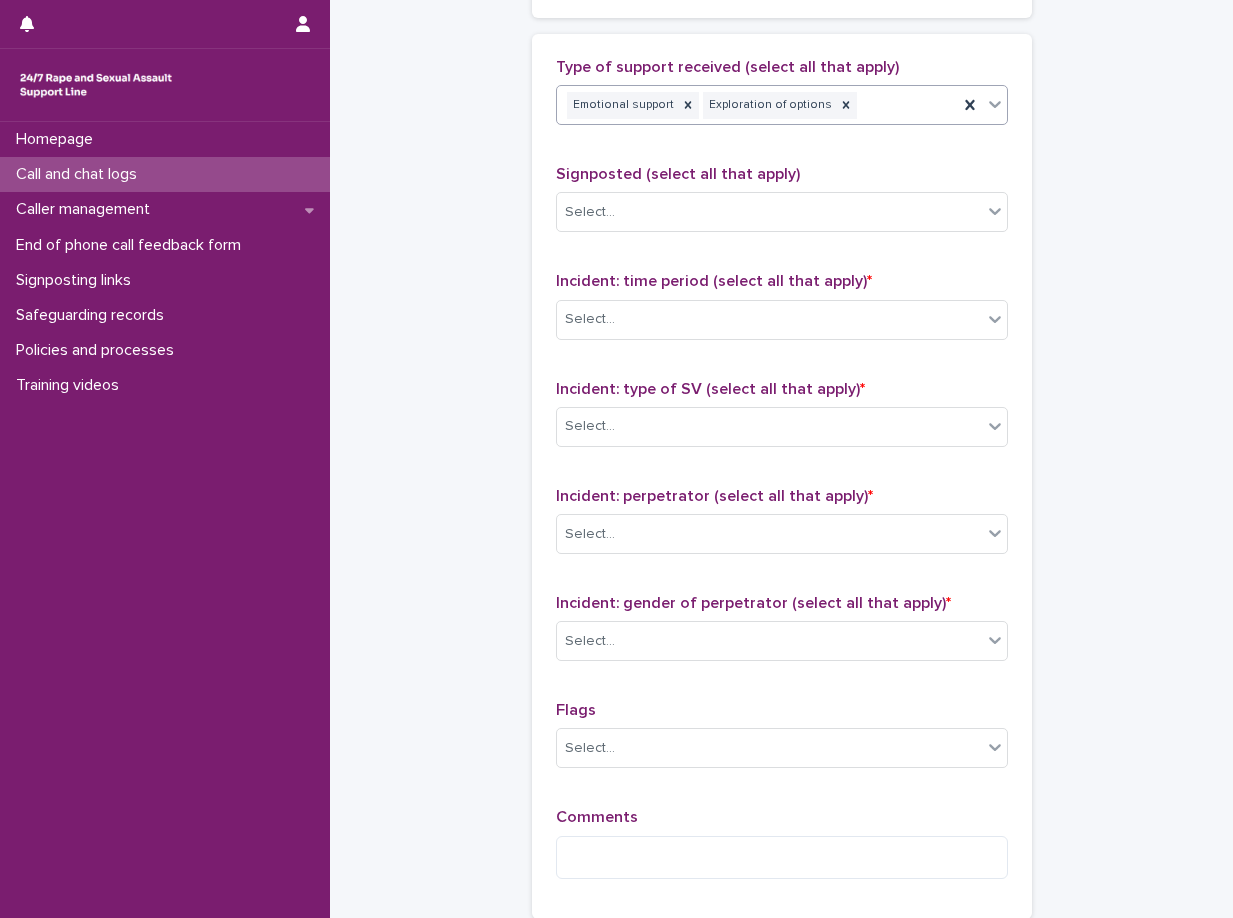 click on "Emotional support Exploration of options" at bounding box center (757, 105) 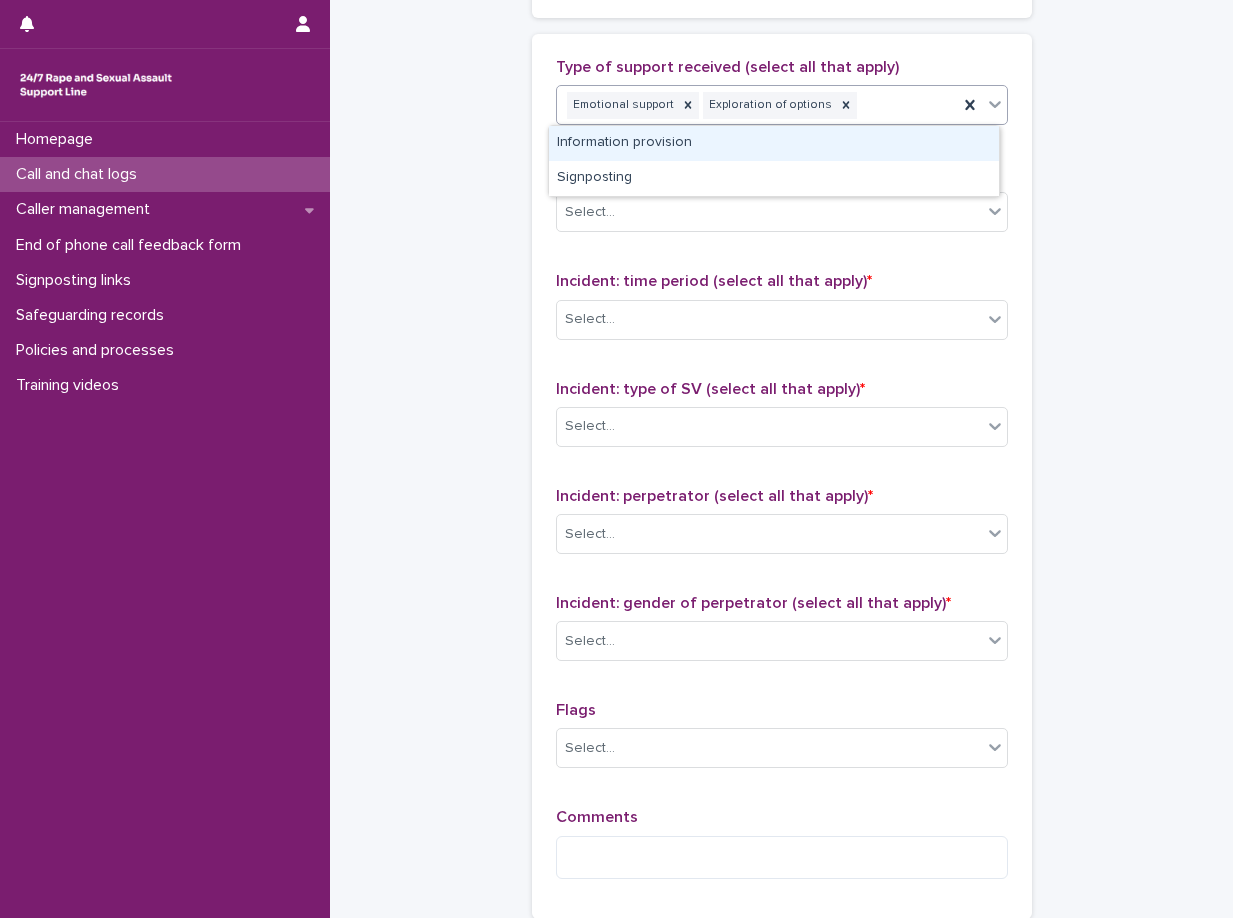 click on "Information provision" at bounding box center [774, 143] 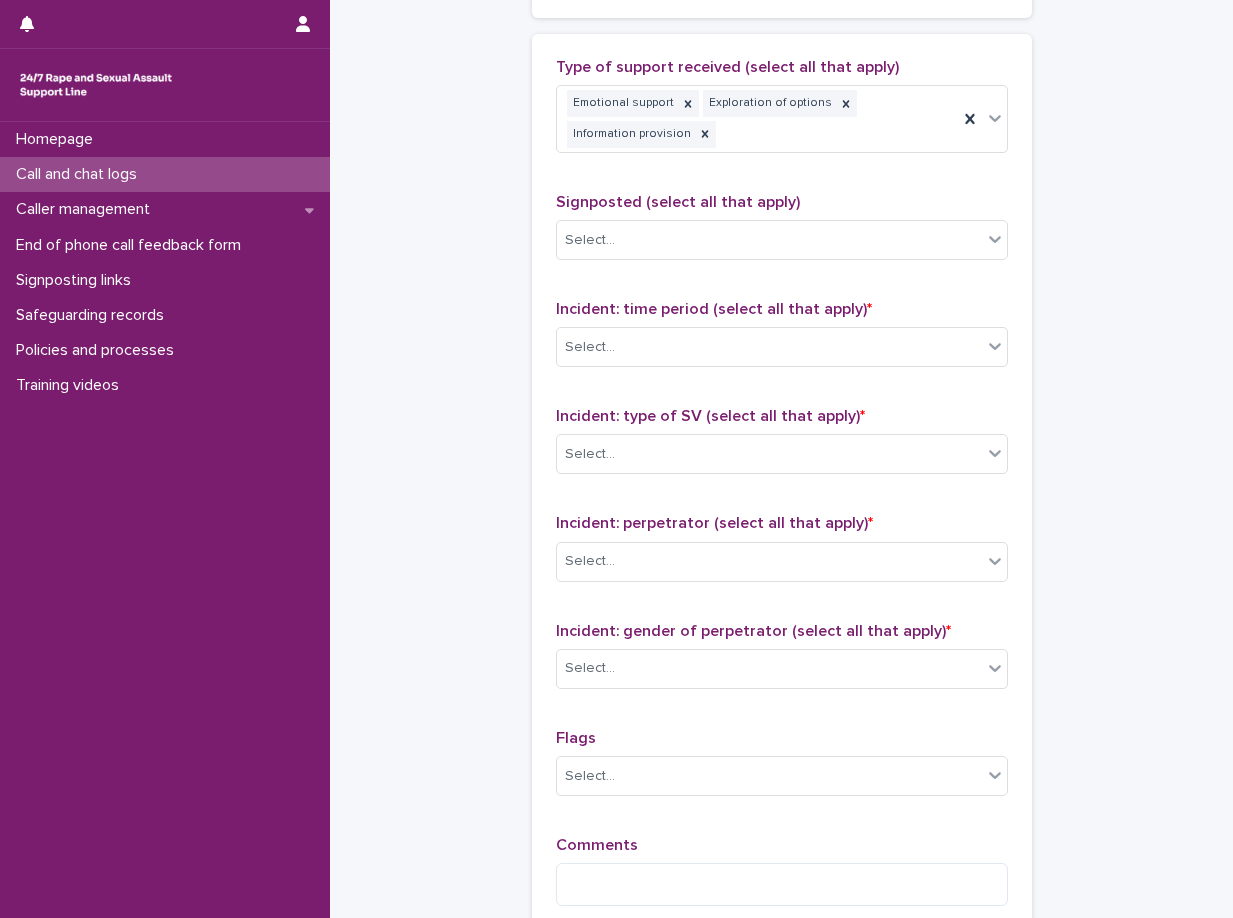 click on "Type of support received (select all that apply) Emotional support Exploration of options Information provision" at bounding box center (782, 113) 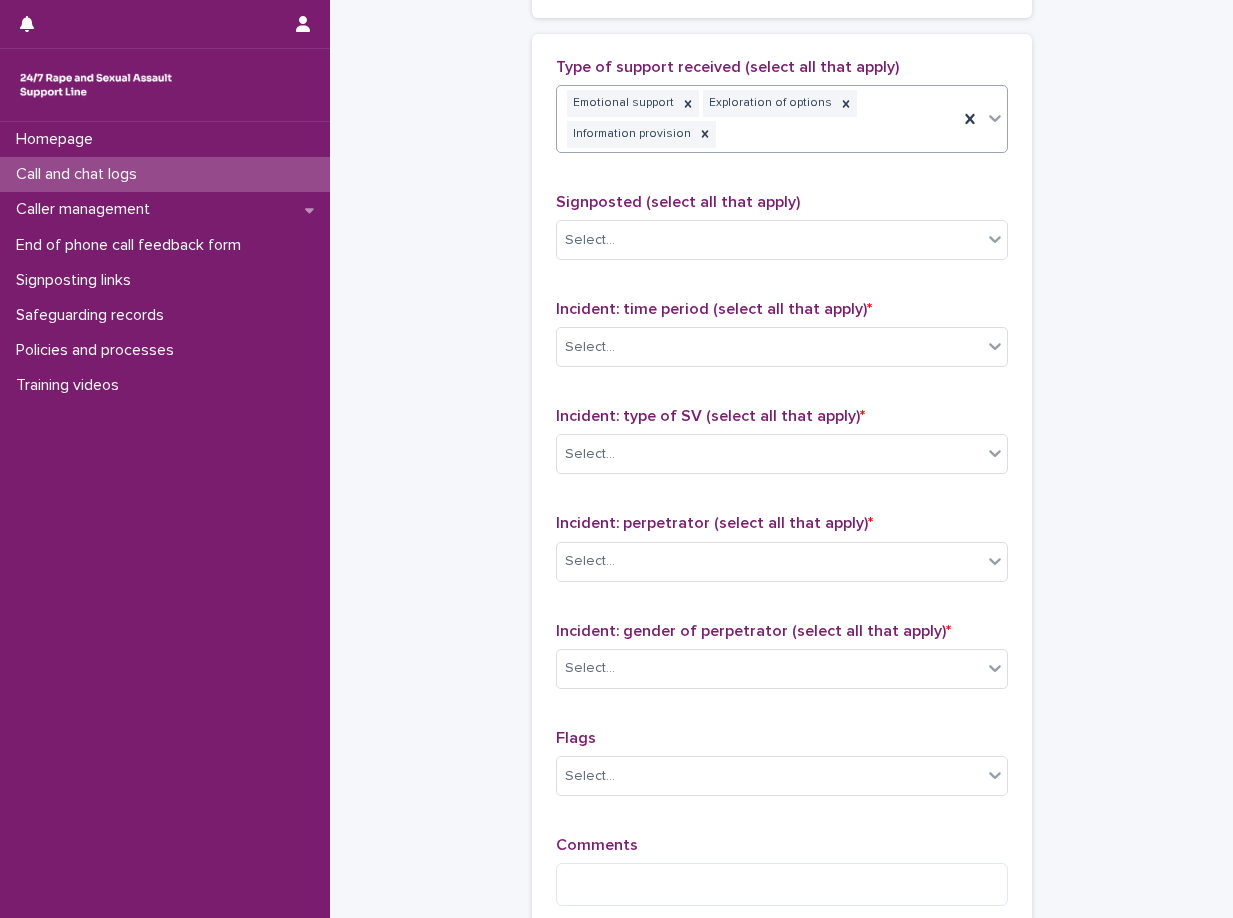 click on "Emotional support Exploration of options Information provision" at bounding box center (757, 119) 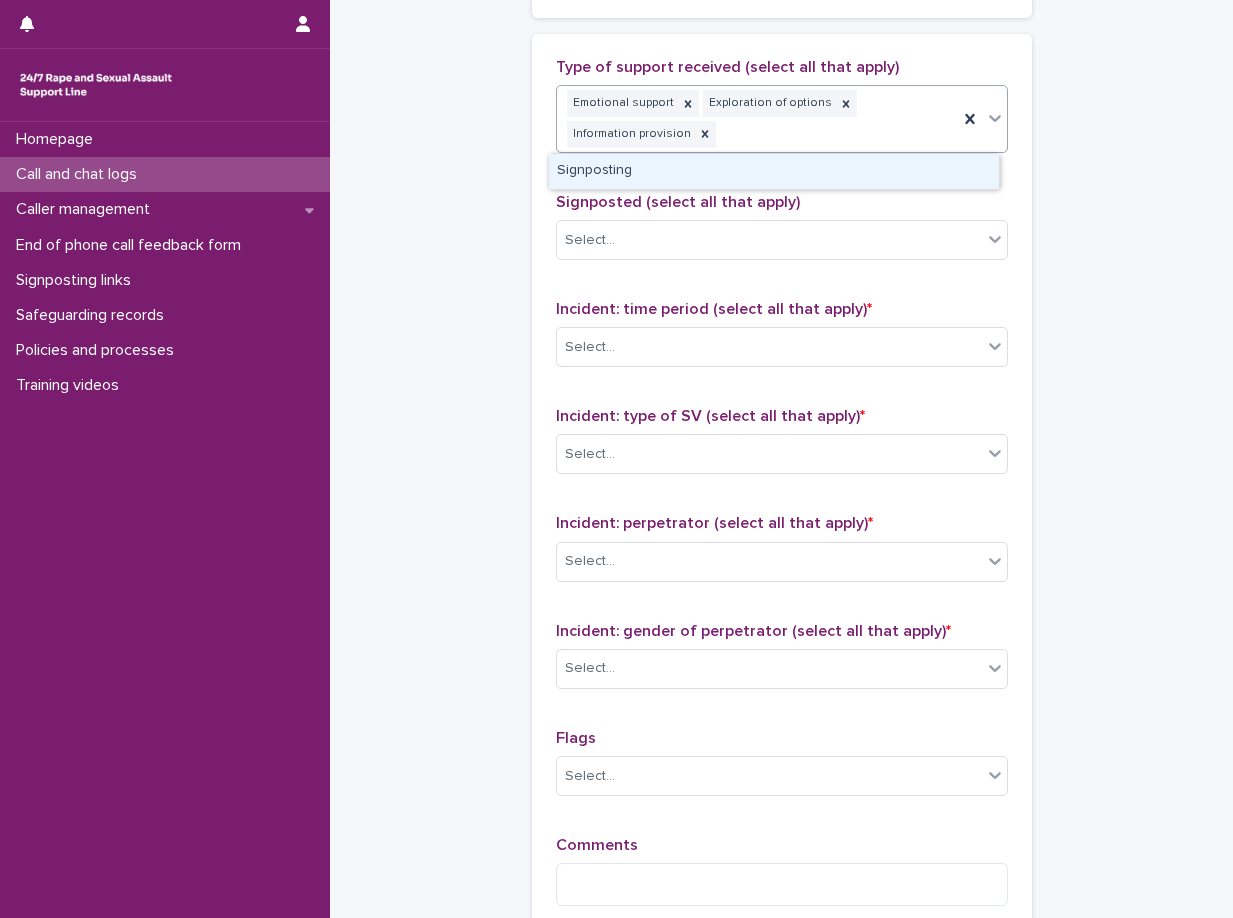 click on "Signposting" at bounding box center [774, 171] 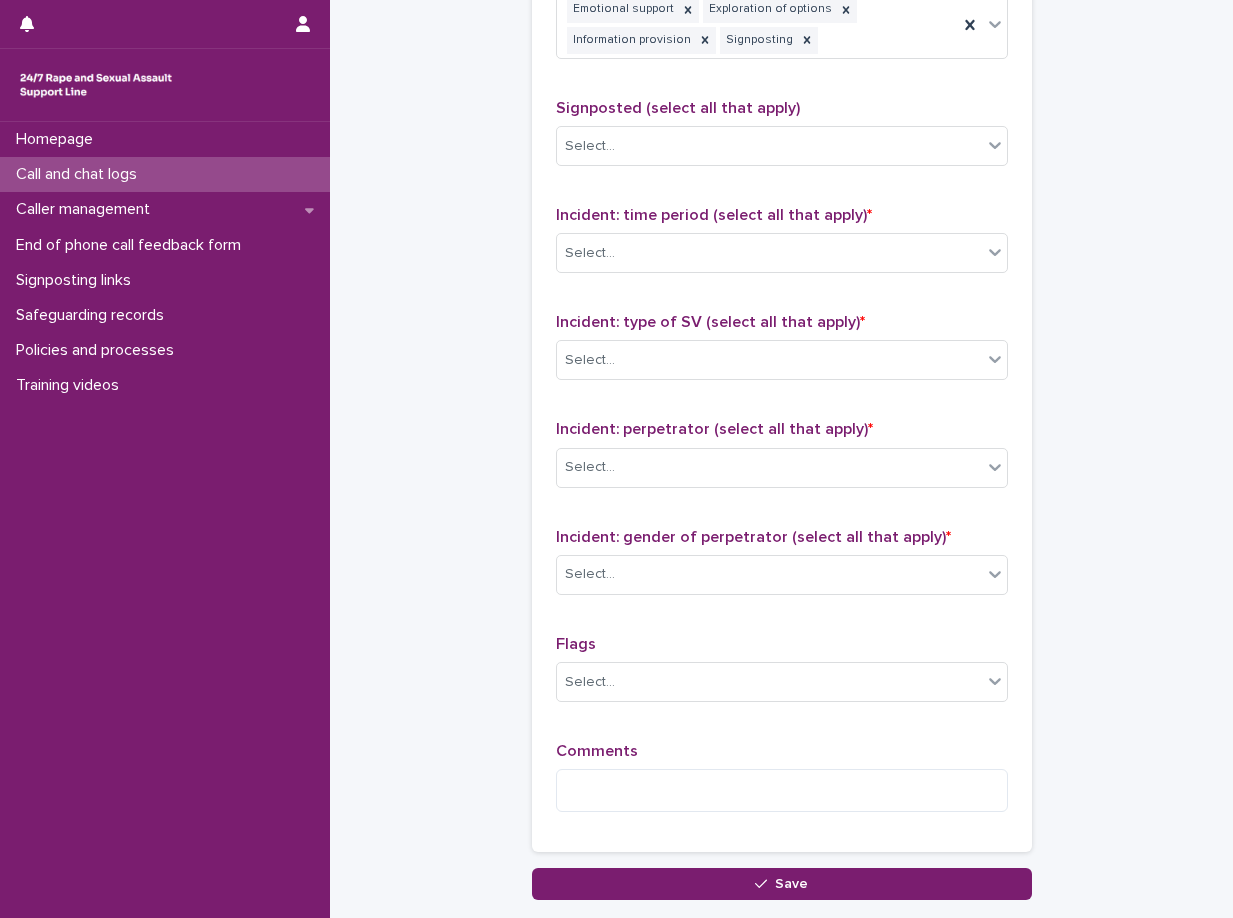 scroll, scrollTop: 1300, scrollLeft: 0, axis: vertical 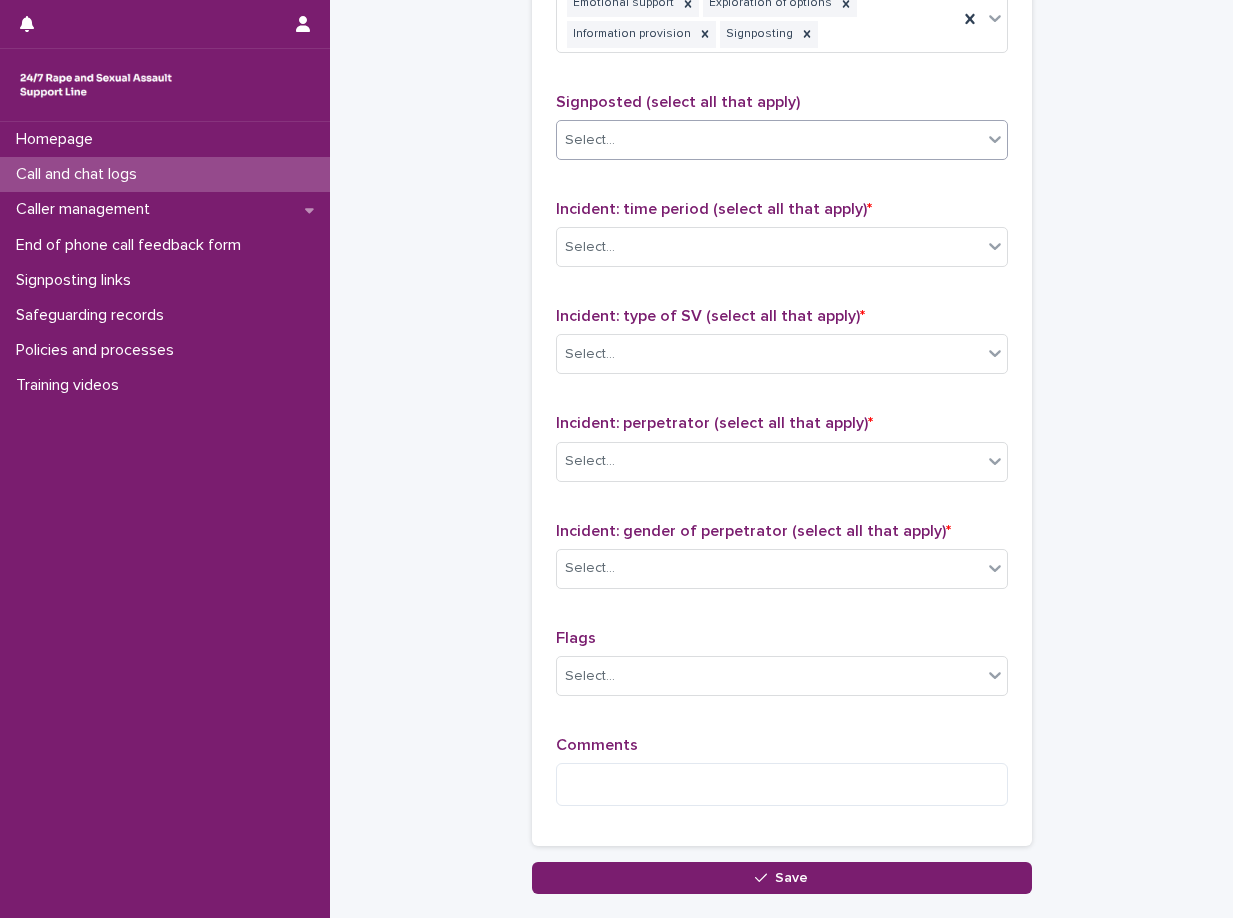 click on "Select..." at bounding box center (769, 140) 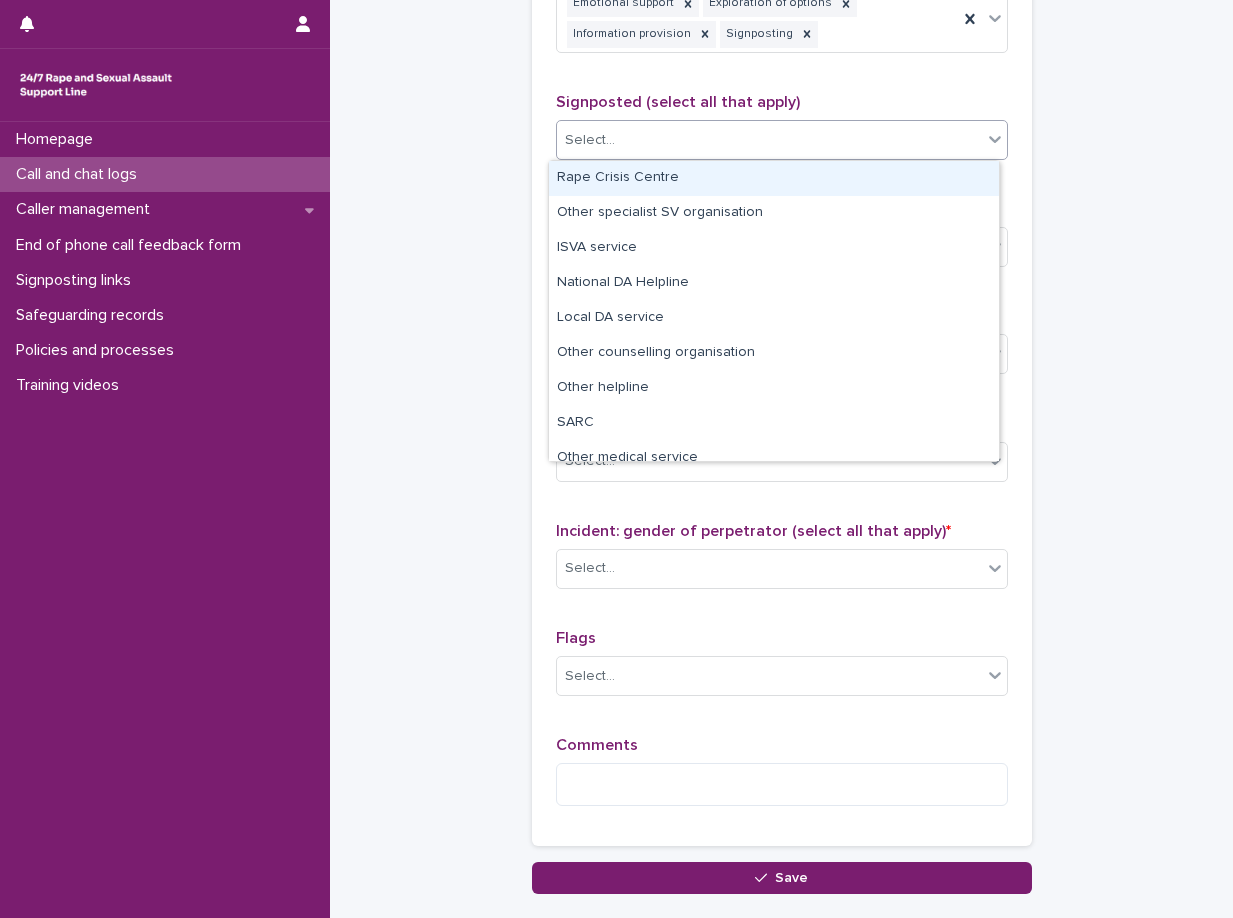 click on "Rape Crisis Centre" at bounding box center (774, 178) 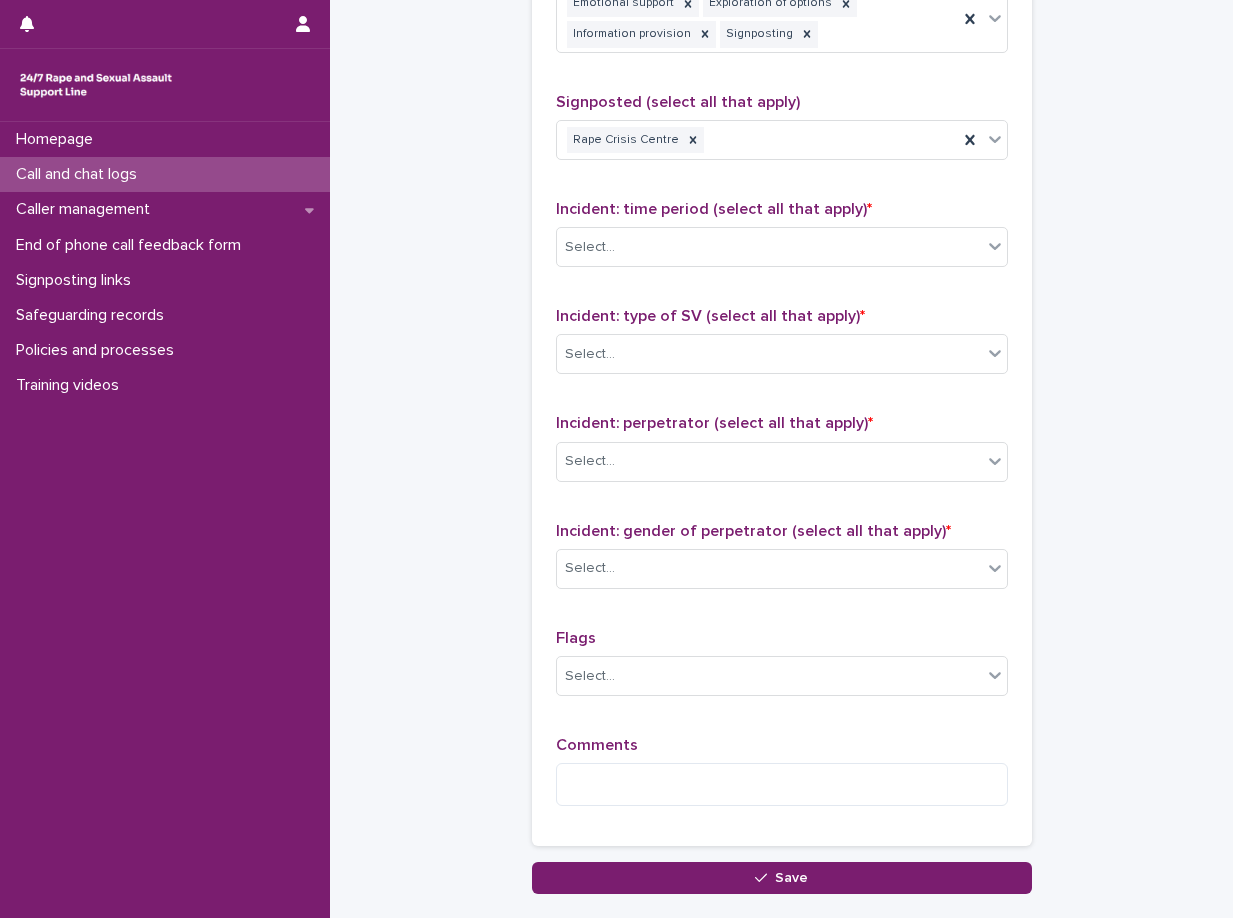 click on "Incident: time period (select all that apply) * Select..." at bounding box center (782, 241) 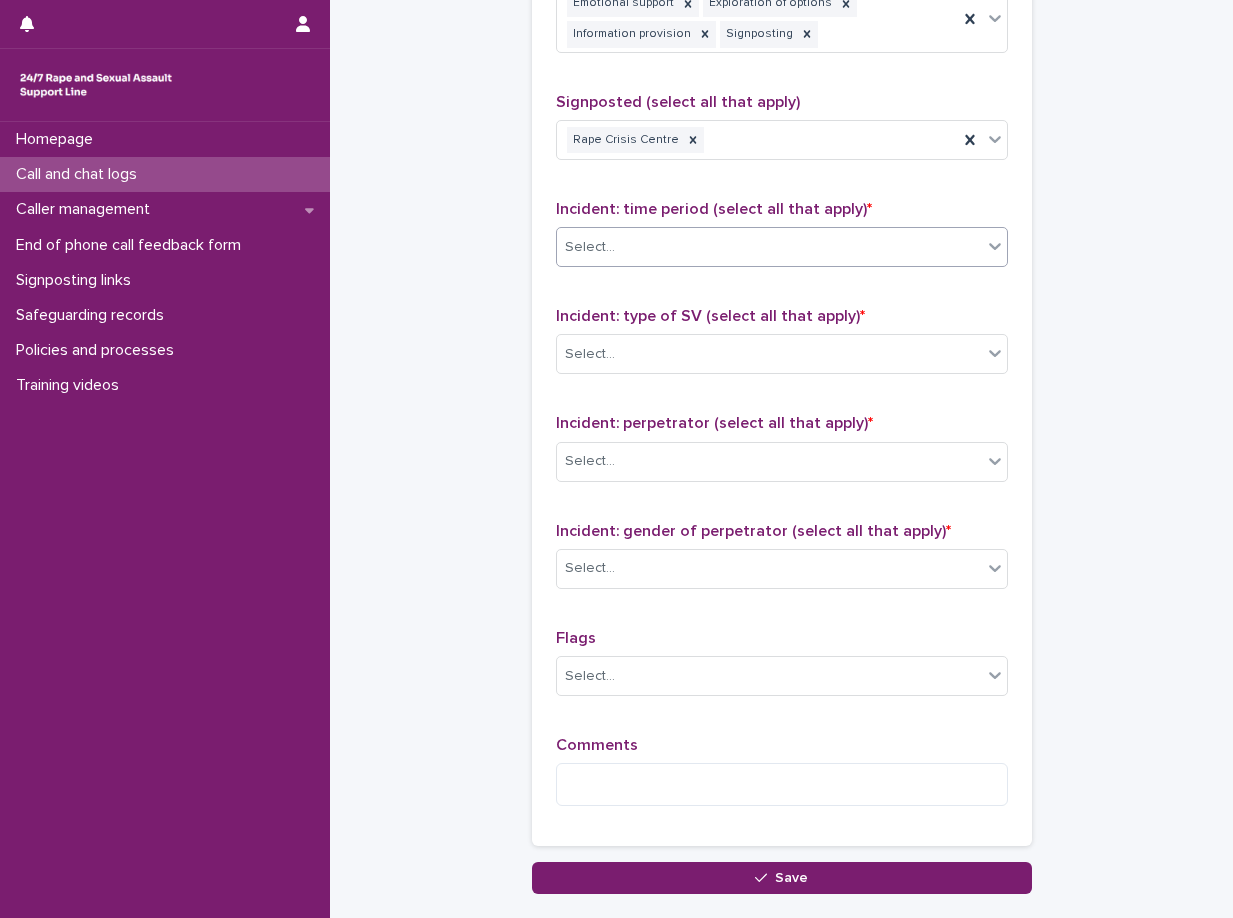 click on "Select..." at bounding box center (769, 247) 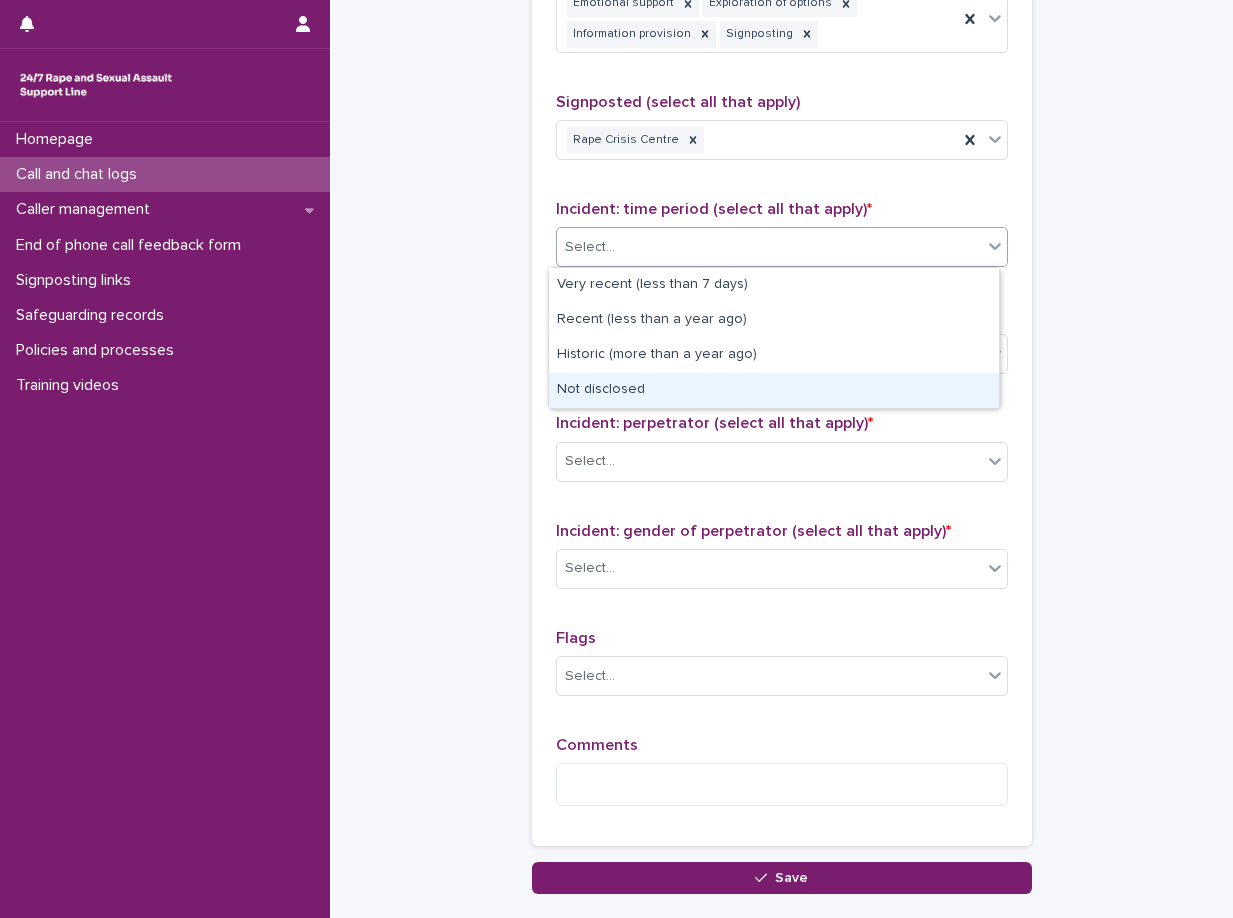 click on "Not disclosed" at bounding box center (774, 390) 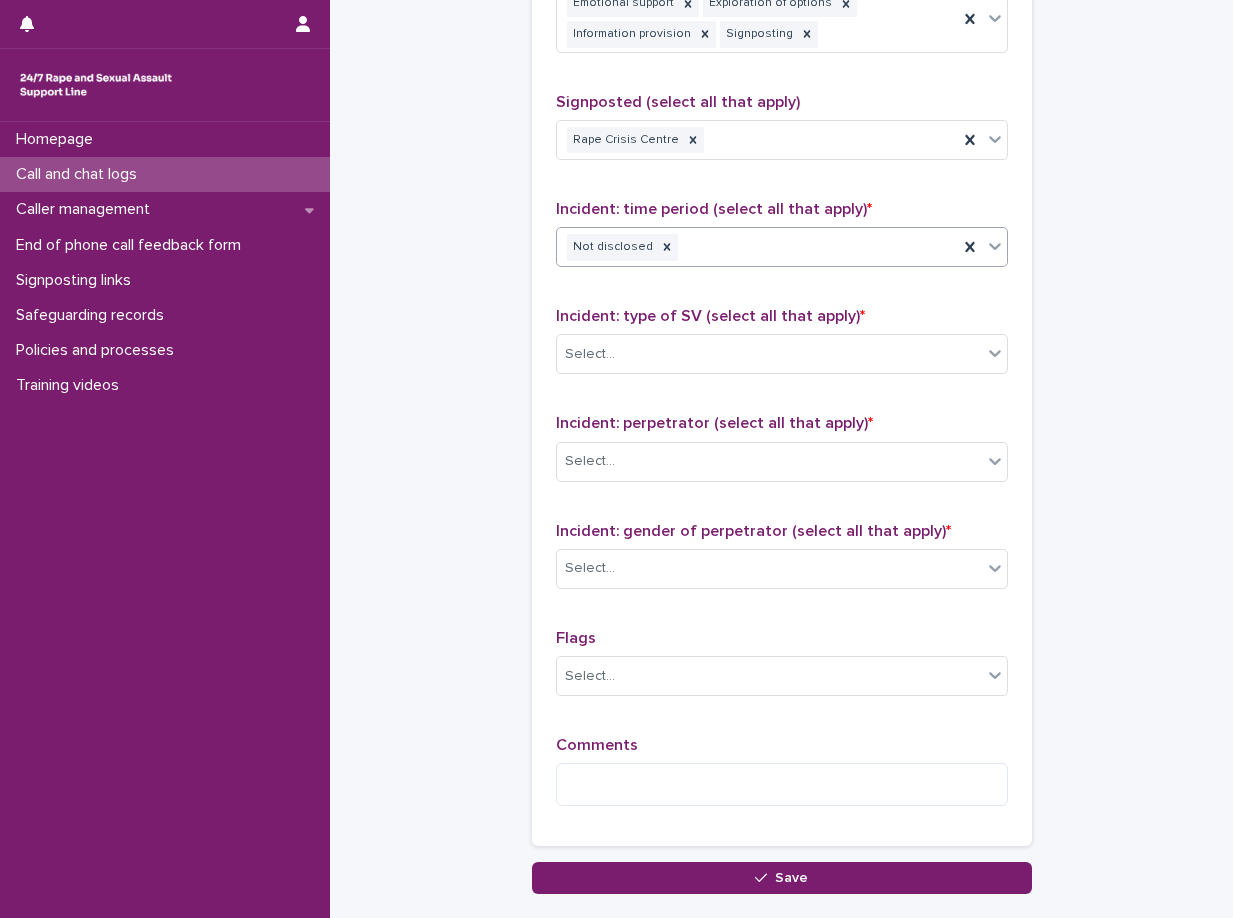 click on "Incident: type of SV (select all that apply) *" at bounding box center [782, 316] 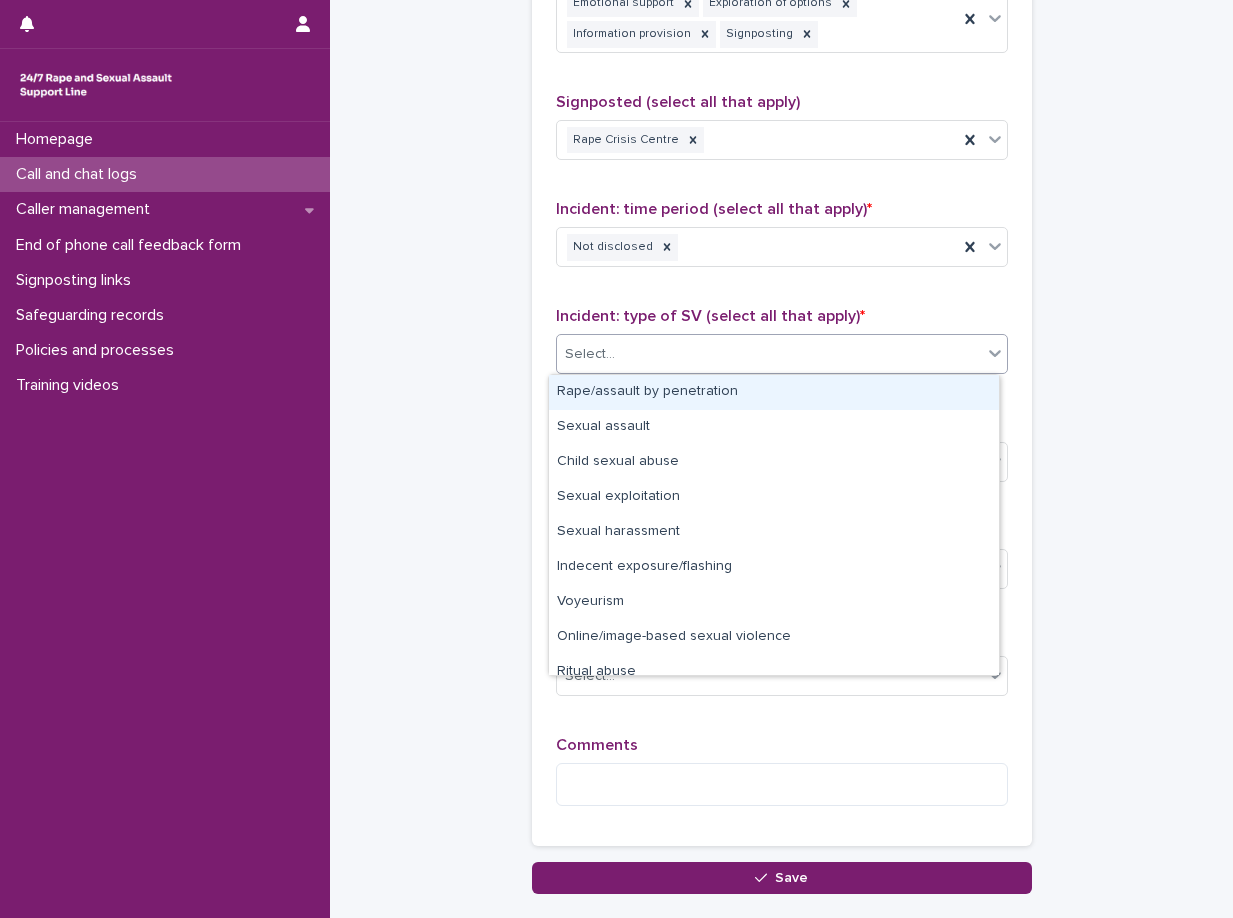 click on "Select..." at bounding box center [782, 354] 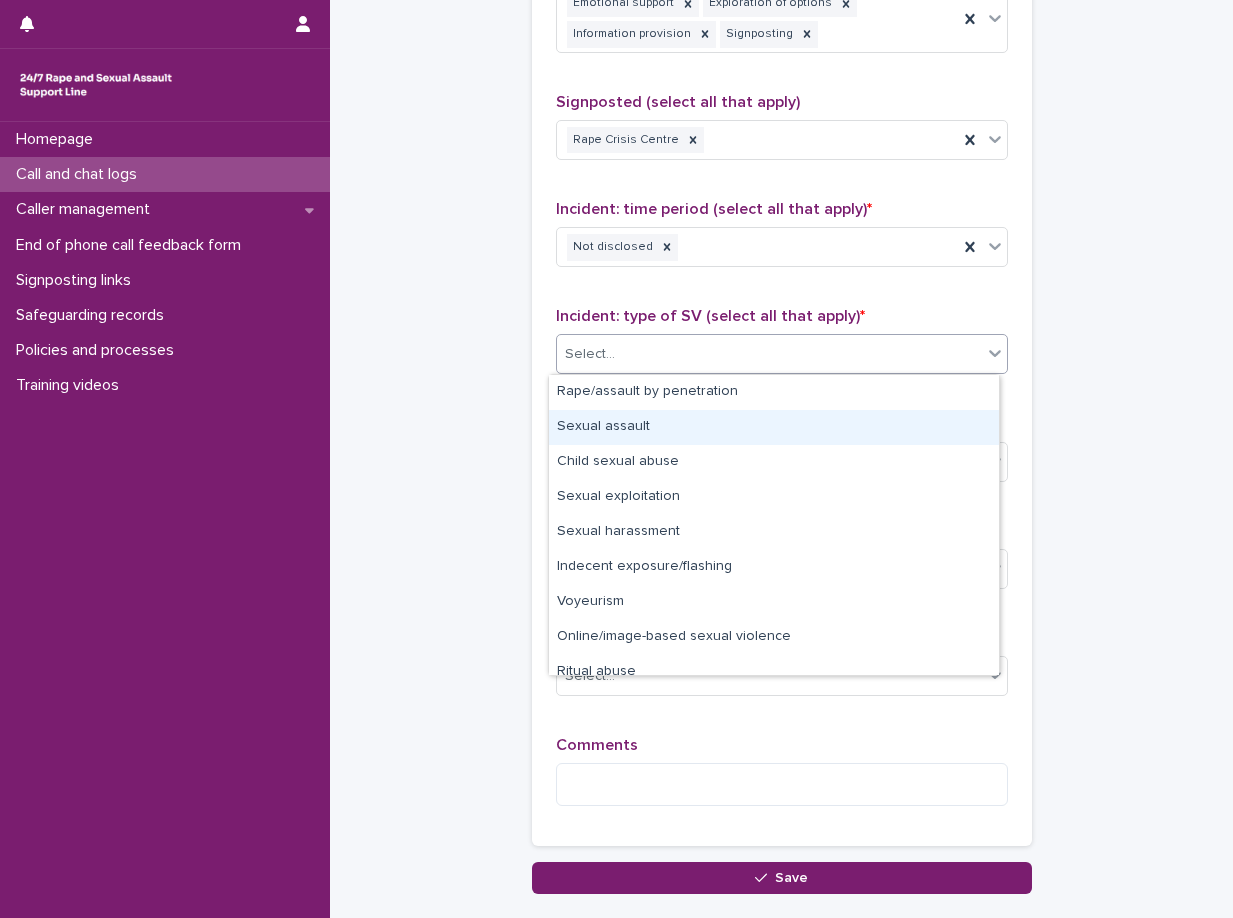 click on "Sexual assault" at bounding box center [774, 427] 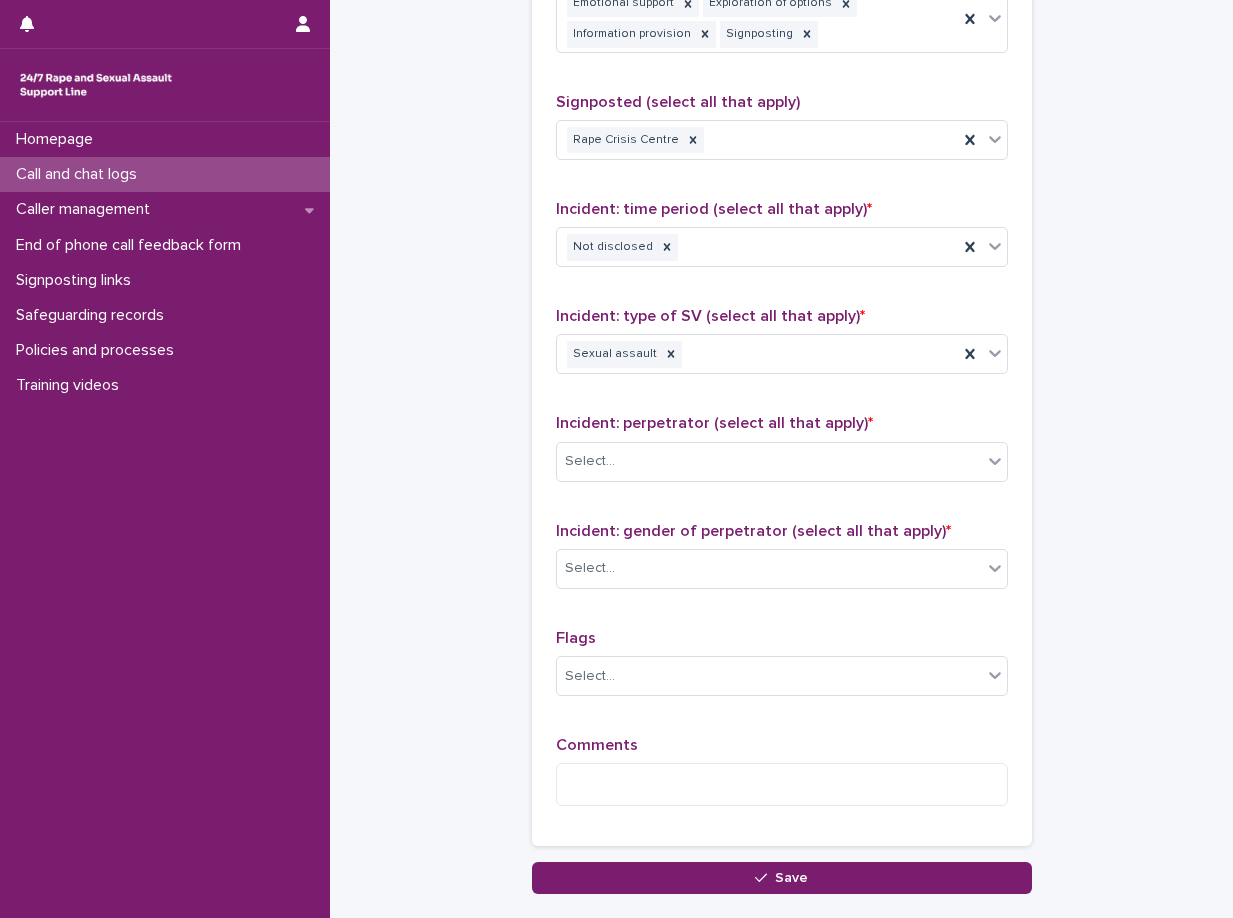 click on "Incident: perpetrator (select all that apply) *" at bounding box center [714, 423] 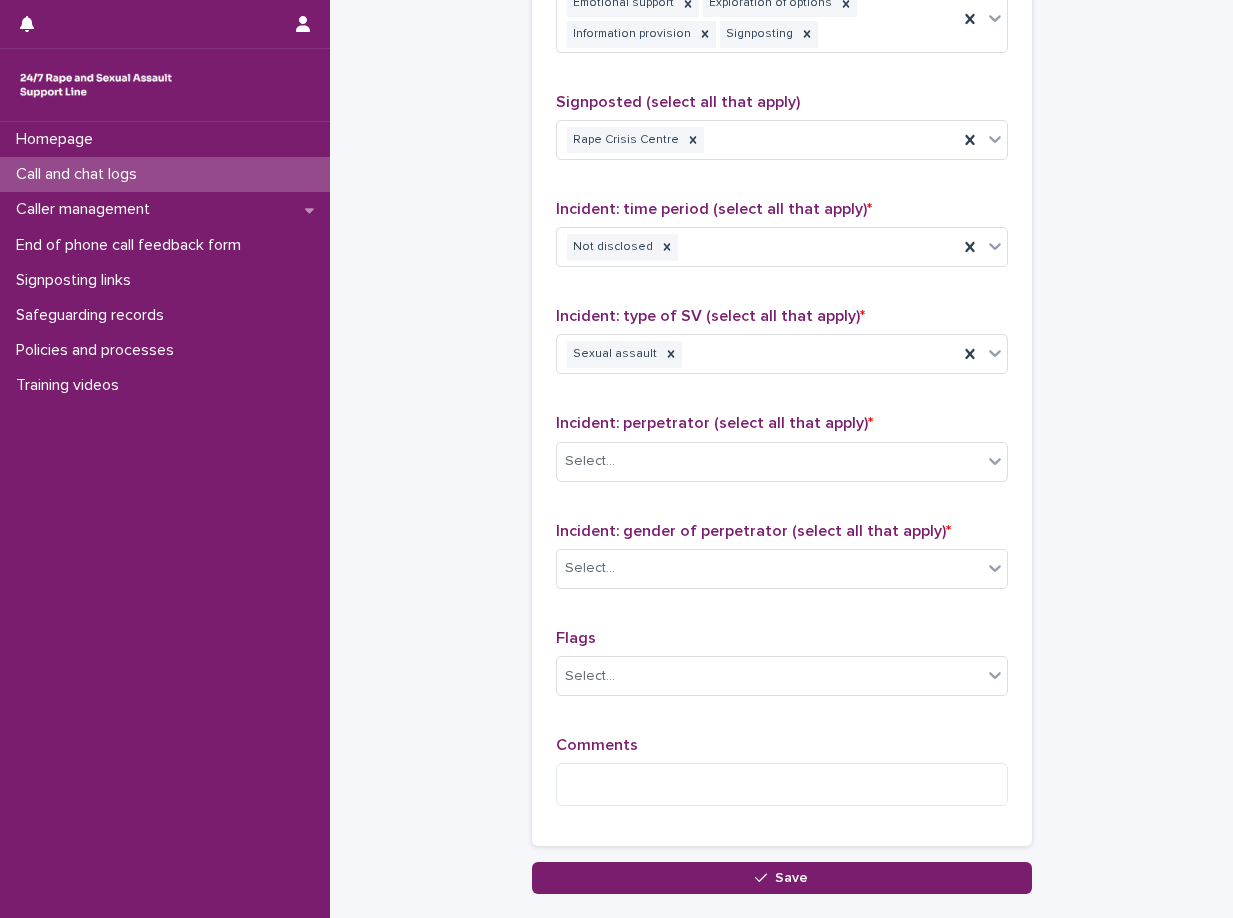 click on "Incident: perpetrator (select all that apply) *" at bounding box center (782, 423) 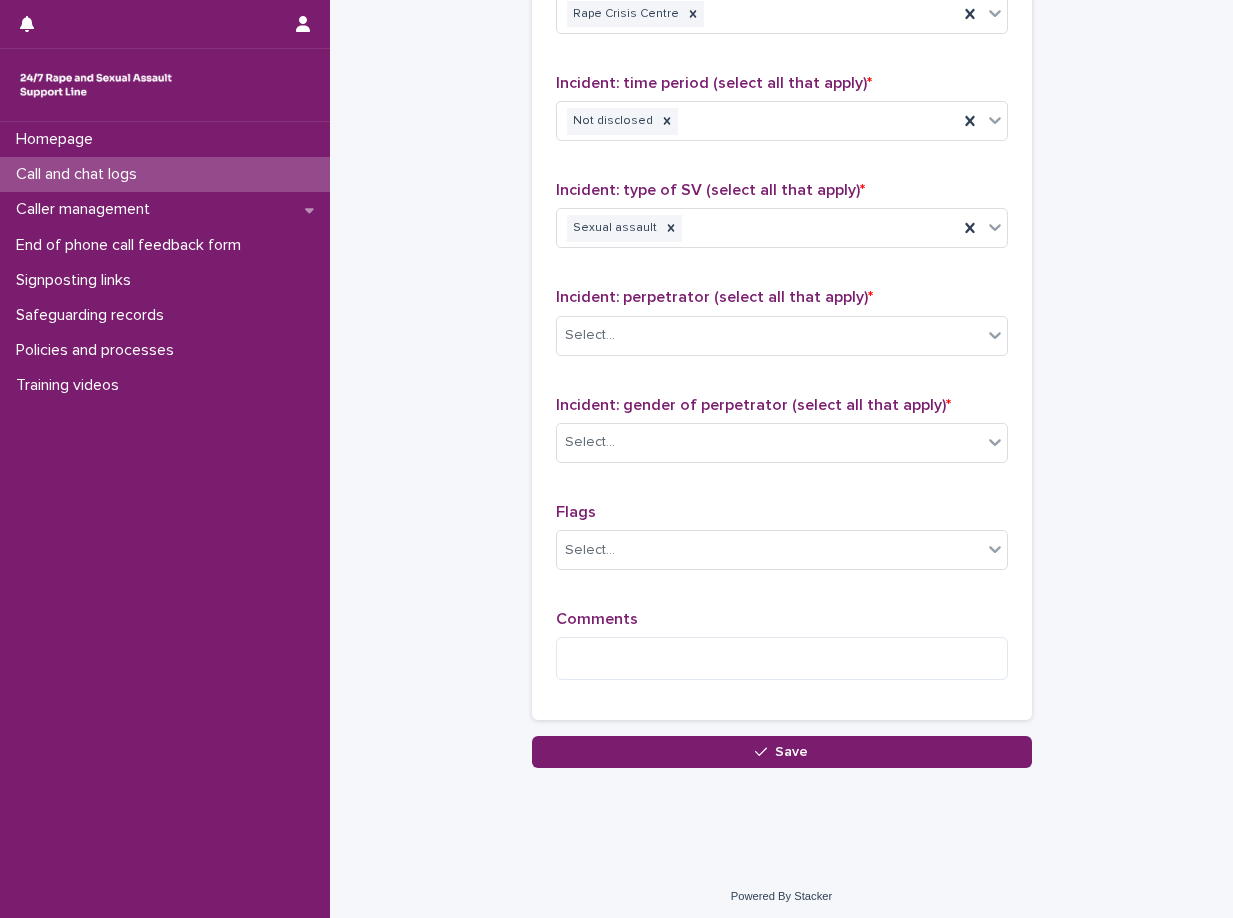 scroll, scrollTop: 1433, scrollLeft: 0, axis: vertical 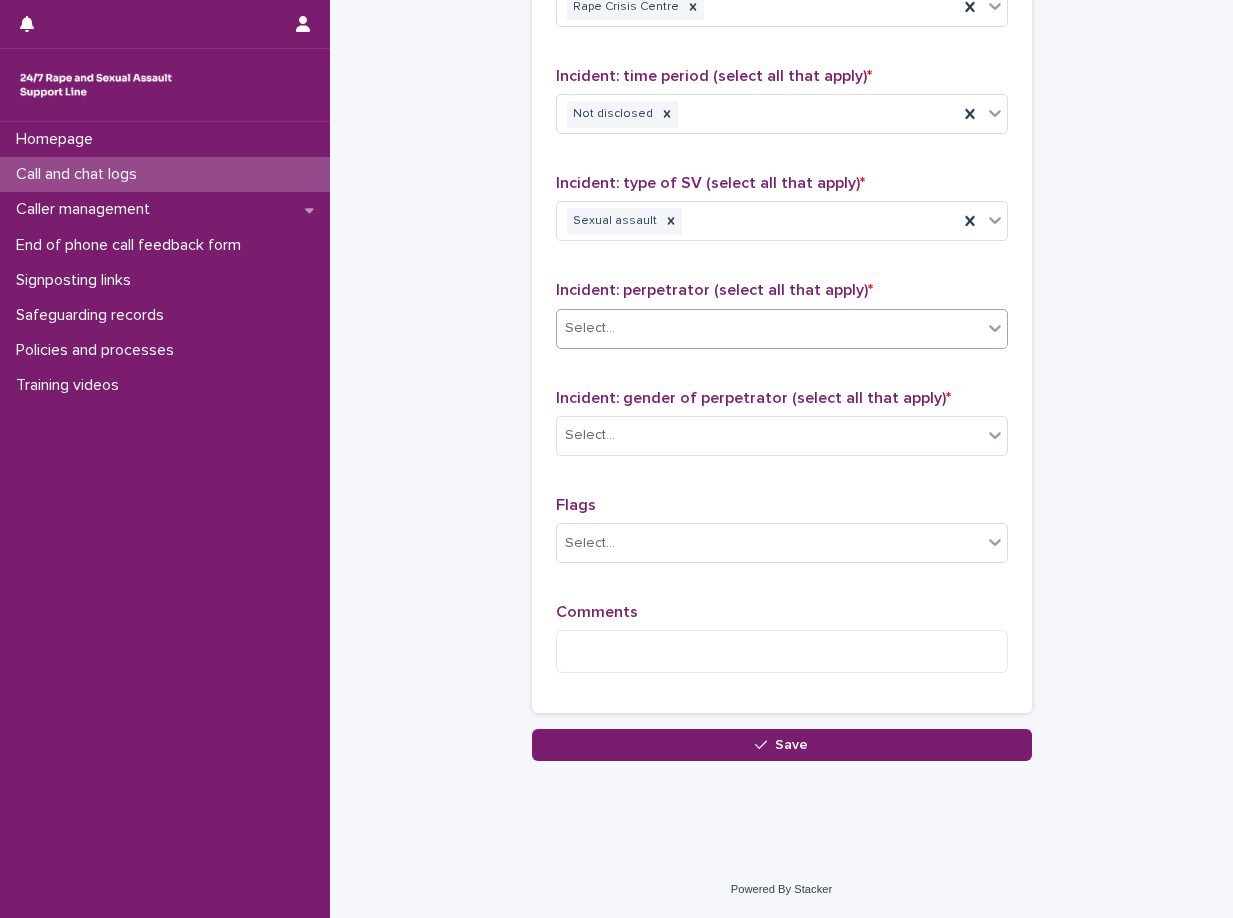 click on "Select..." at bounding box center [769, 328] 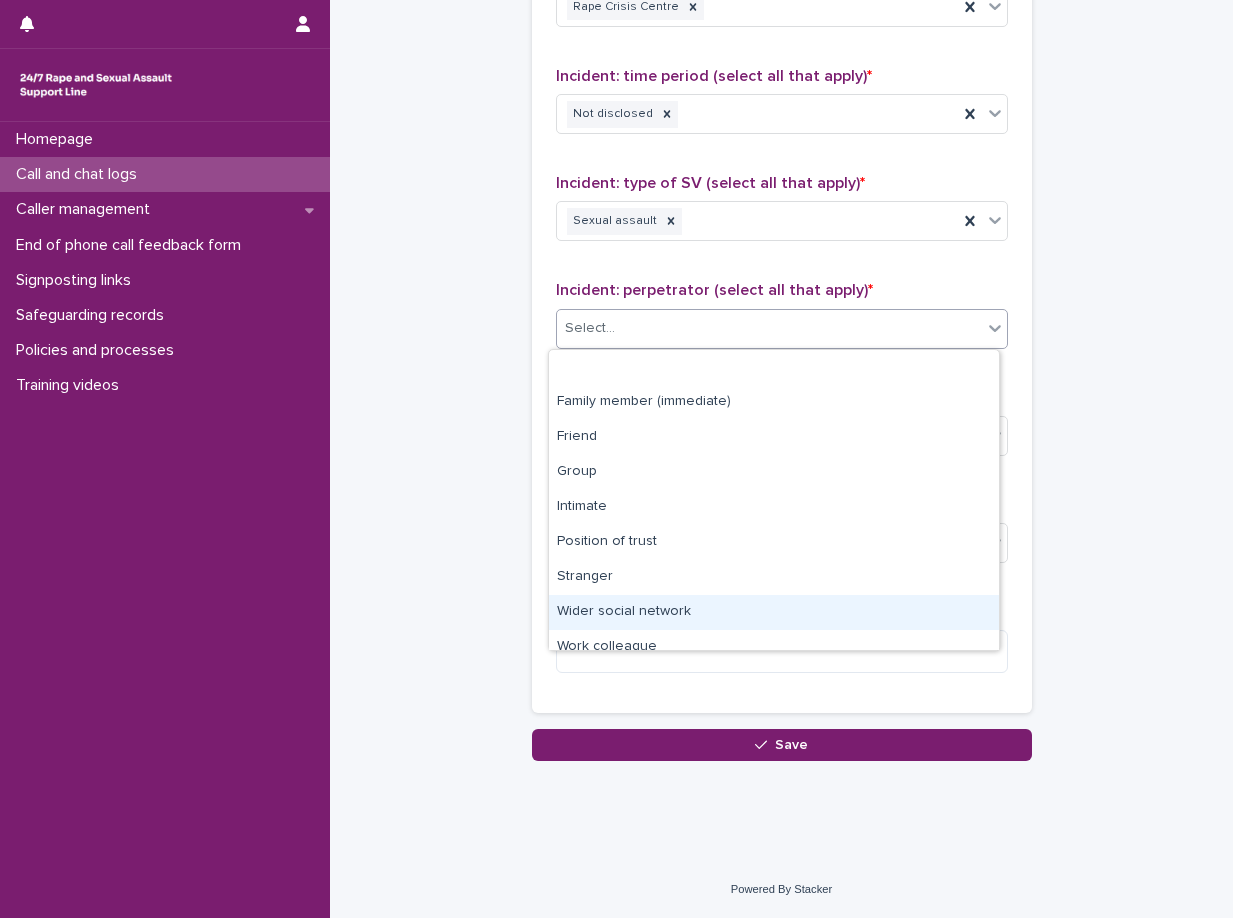 scroll, scrollTop: 85, scrollLeft: 0, axis: vertical 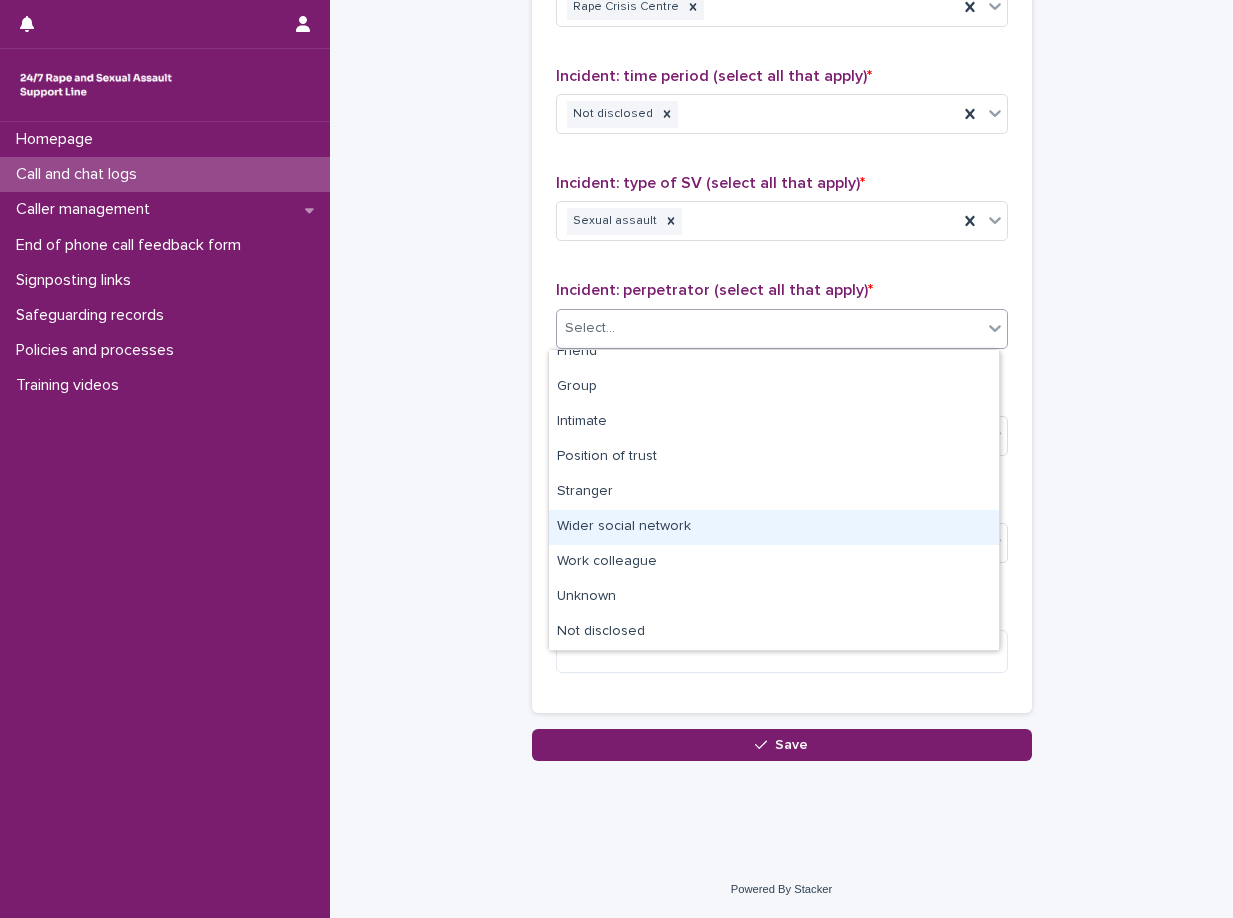 click on "Wider social network" at bounding box center [774, 527] 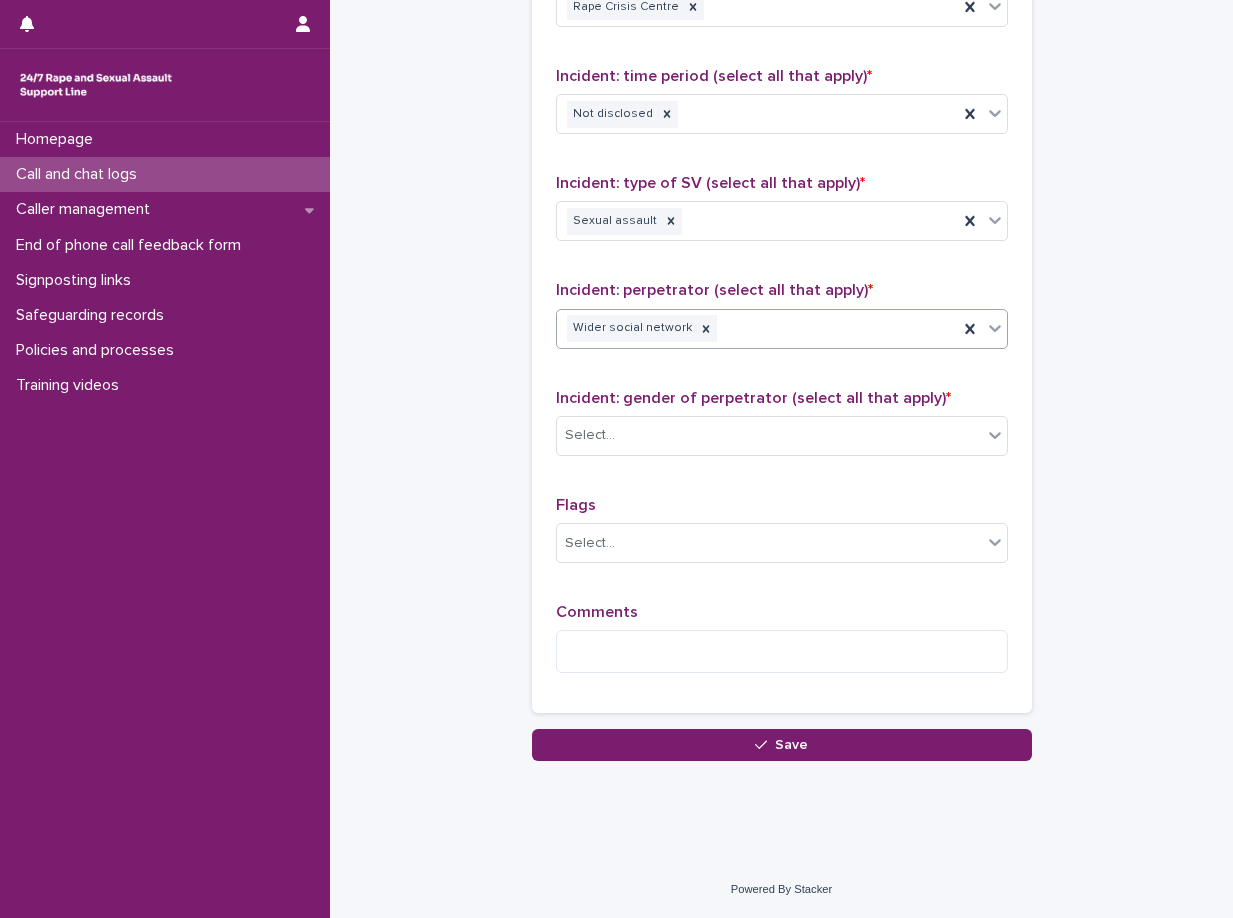 click on "Type of support received (select all that apply) Emotional support Exploration of options Information provision Signposting Signposted (select all that apply) Rape Crisis Centre Incident: time period (select all that apply) * Not disclosed Incident: type of SV (select all that apply) * Sexual assault Incident: perpetrator (select all that apply) *   option Wider social network, selected.     0 results available. Select is focused ,type to refine list, press Down to open the menu,  press left to focus selected values Wider social network Incident: gender of perpetrator (select all that apply) * Select... Flags Select... Comments" at bounding box center [782, 257] 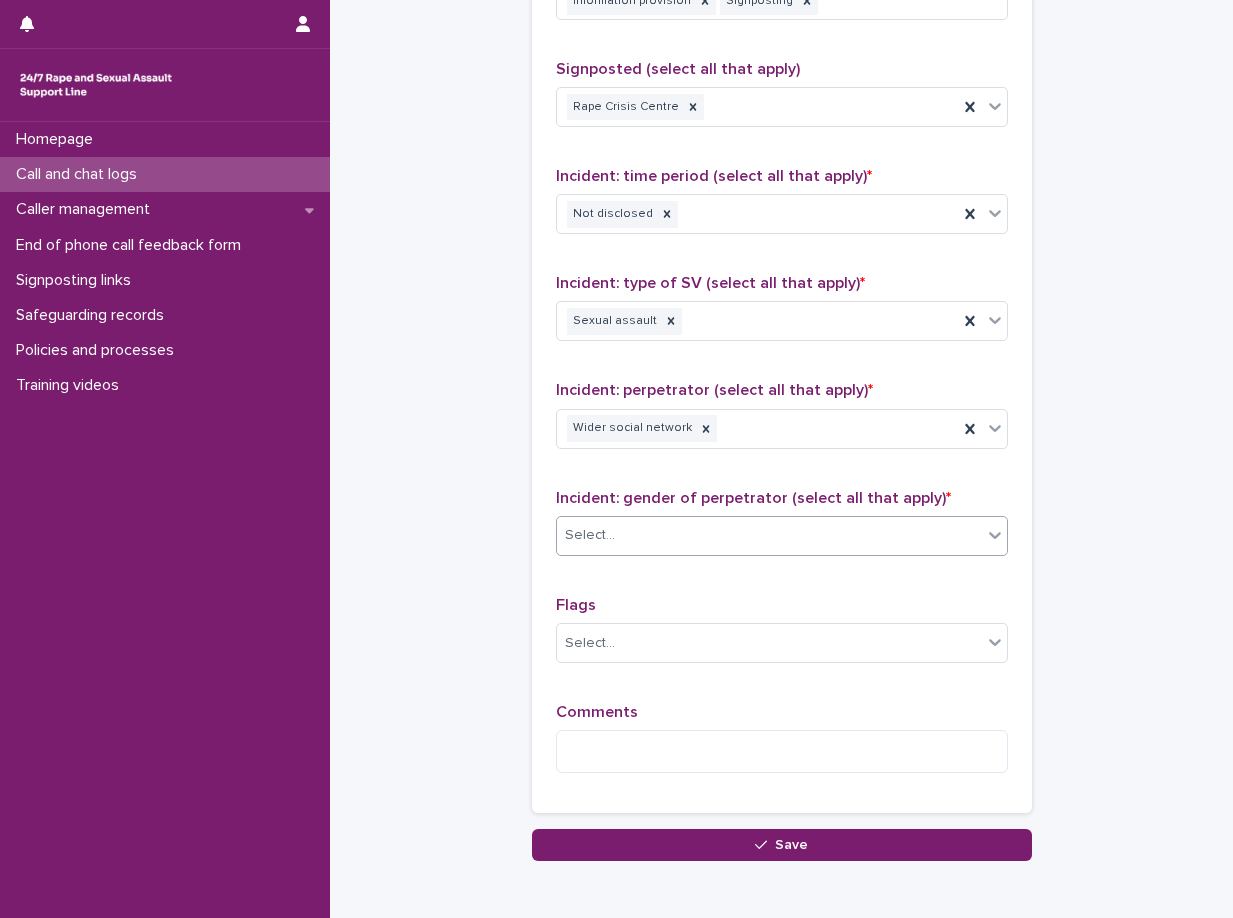 scroll, scrollTop: 1433, scrollLeft: 0, axis: vertical 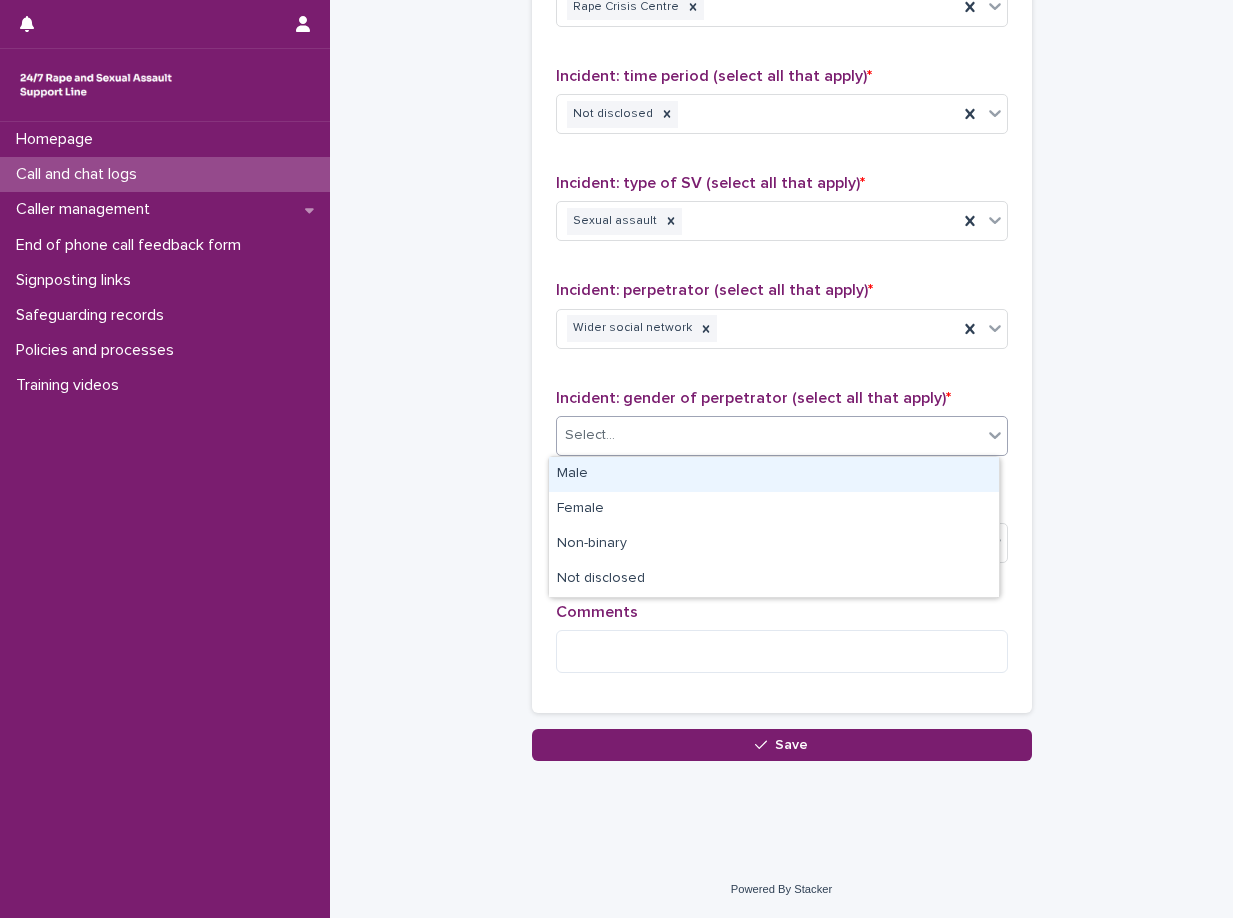 click on "Select..." at bounding box center (769, 435) 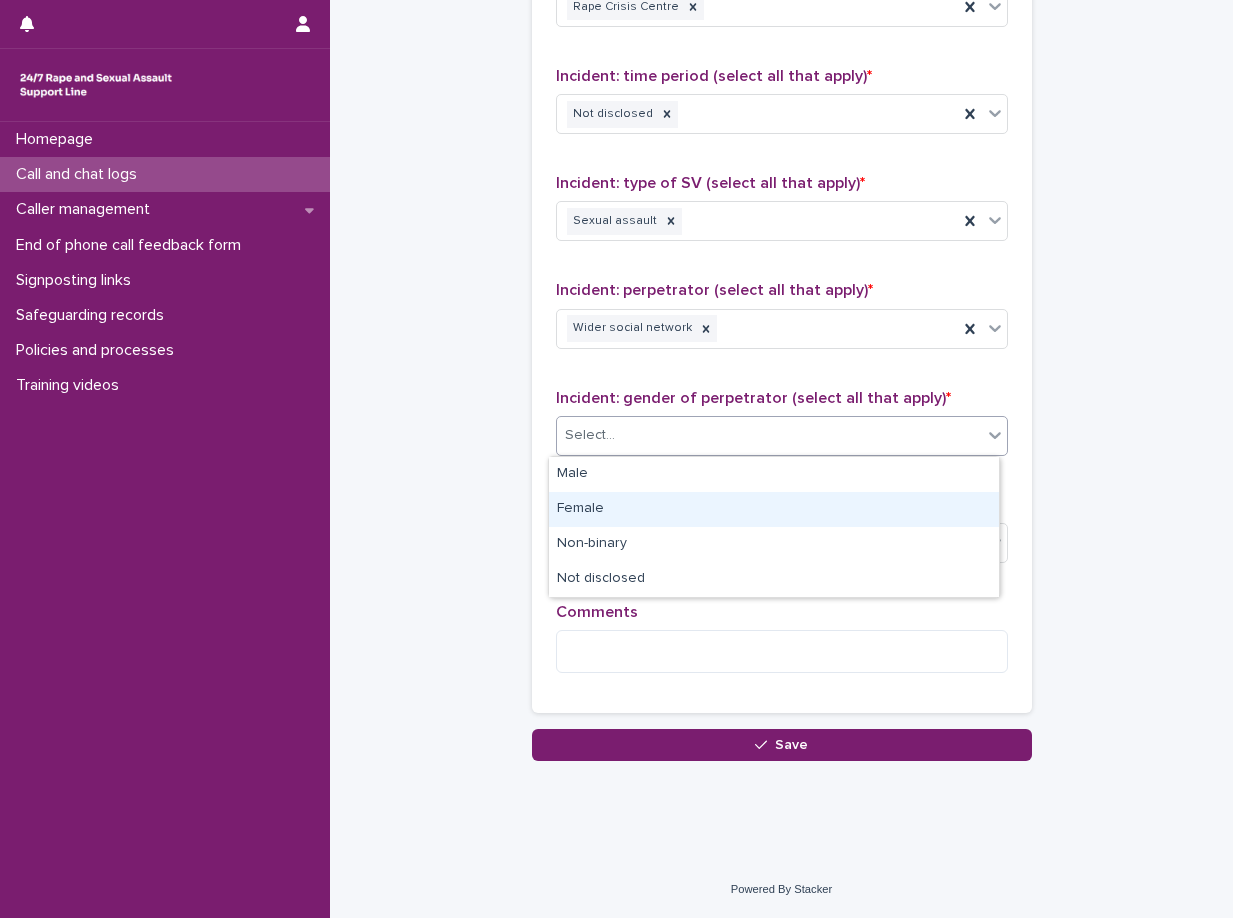 drag, startPoint x: 689, startPoint y: 564, endPoint x: 689, endPoint y: 522, distance: 42 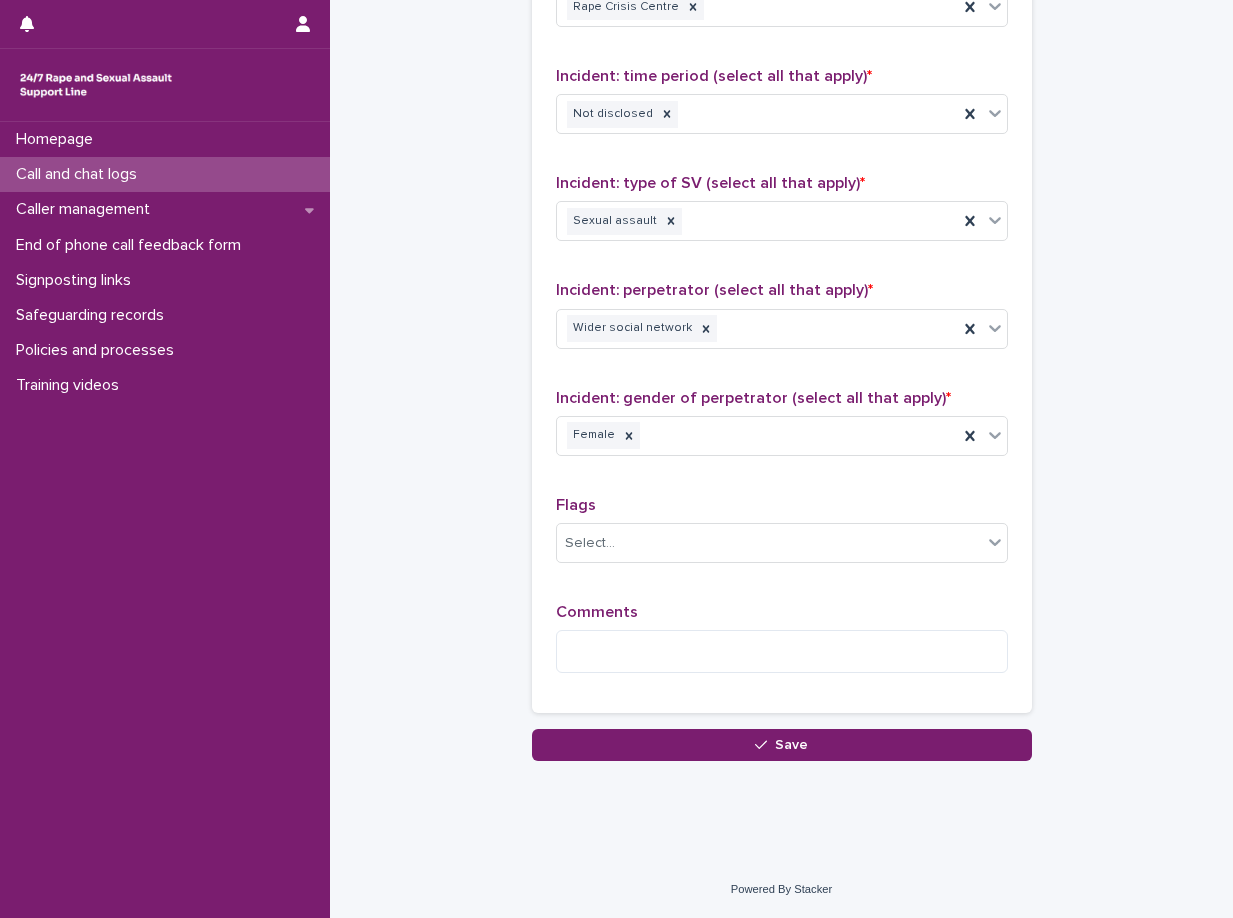 click on "Flags" at bounding box center [782, 505] 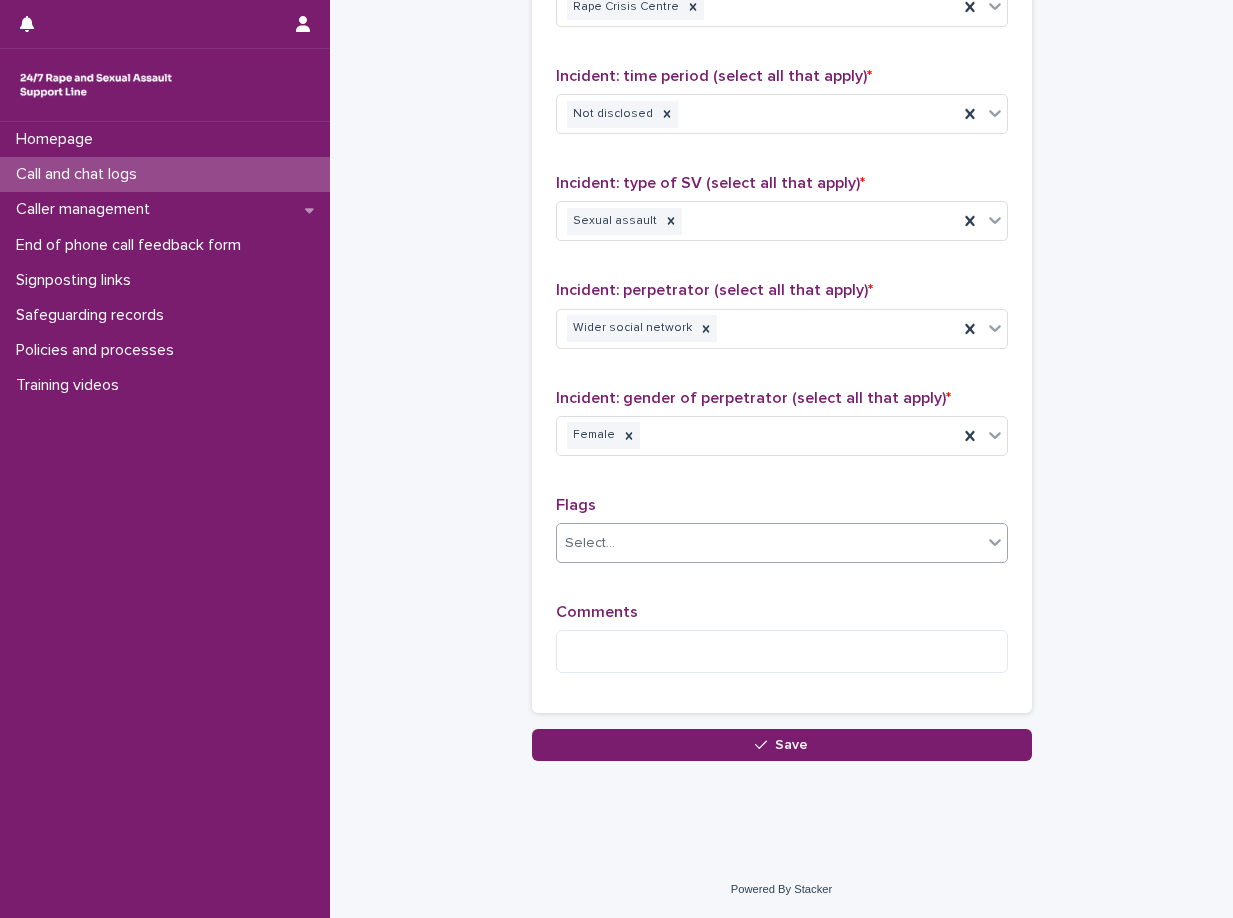 click on "Select..." at bounding box center (769, 543) 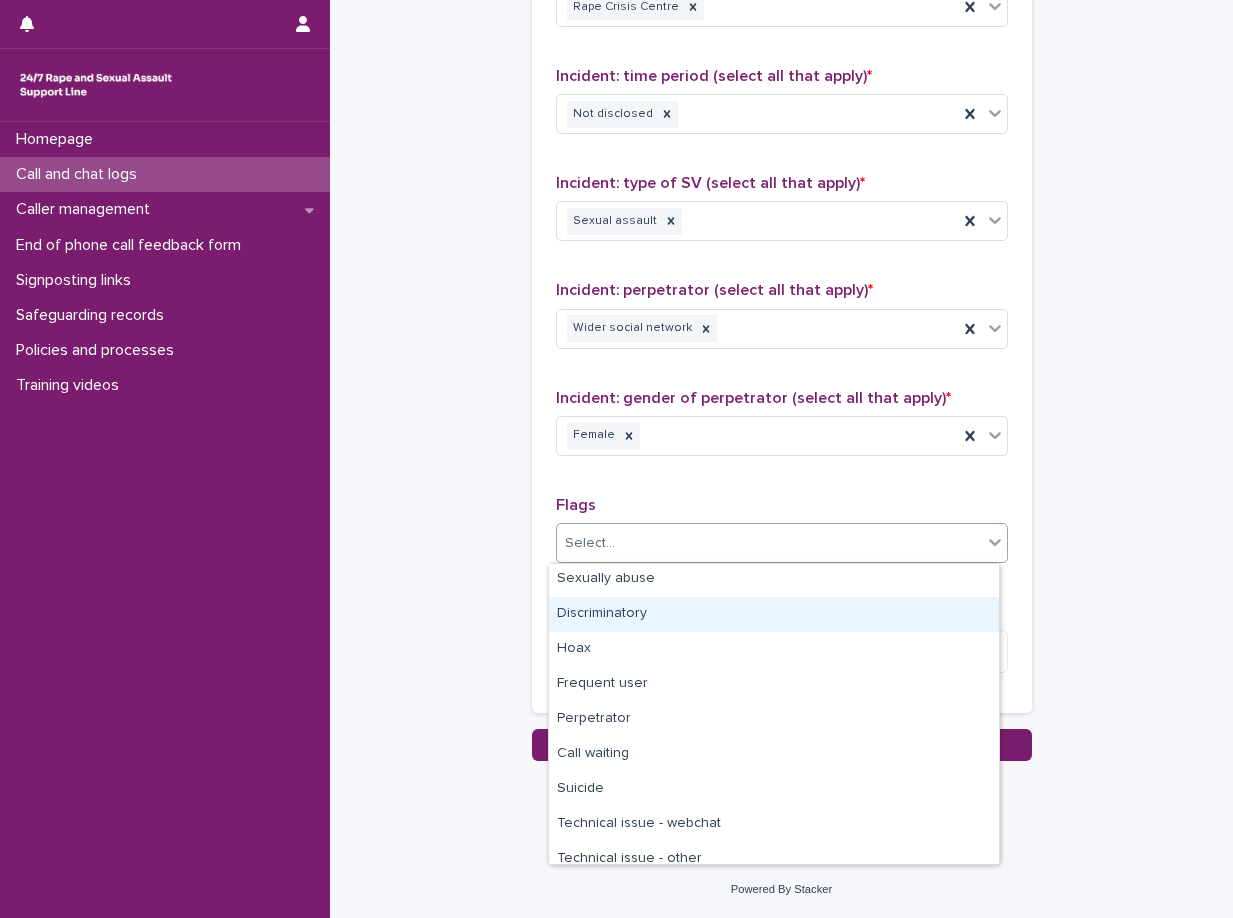 scroll, scrollTop: 100, scrollLeft: 0, axis: vertical 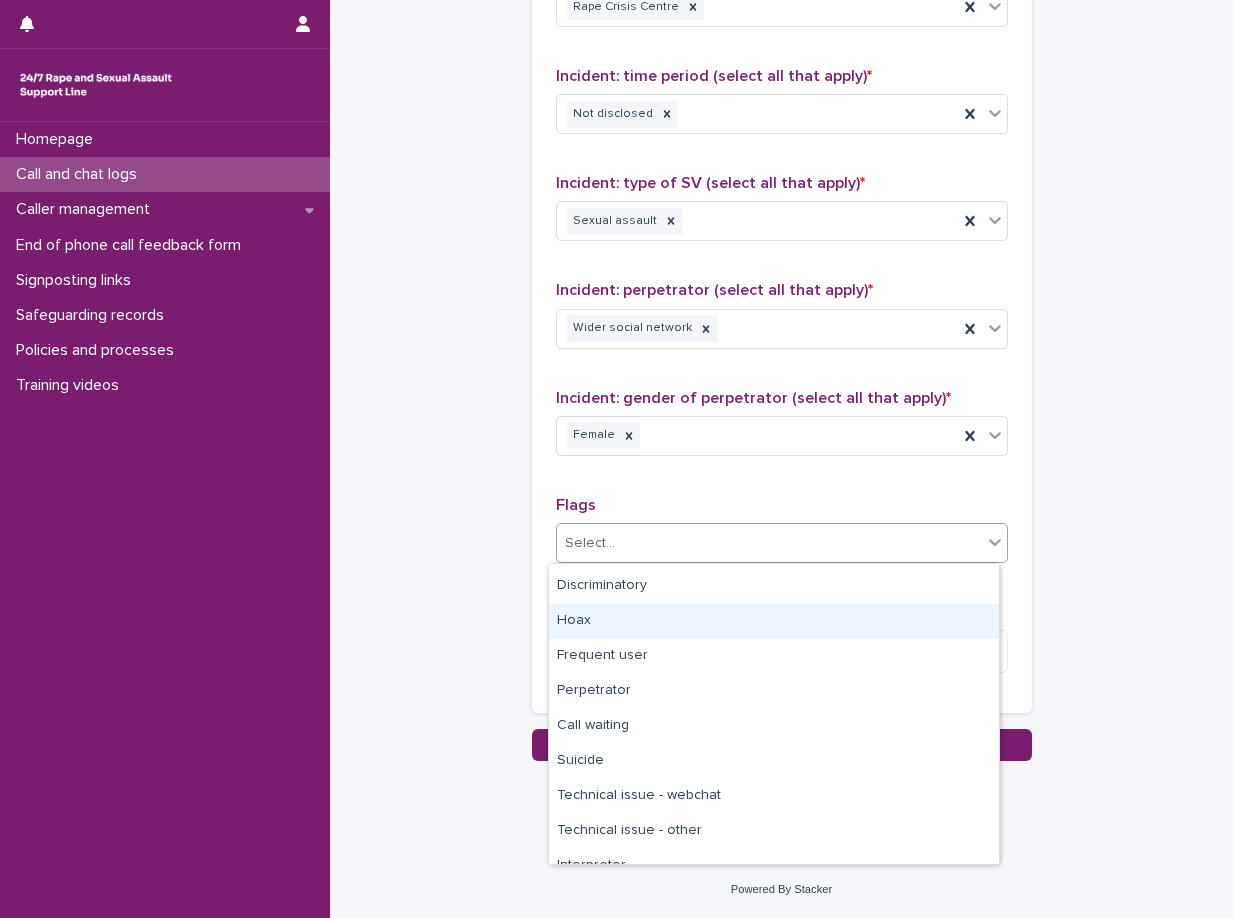click on "**********" at bounding box center [781, -335] 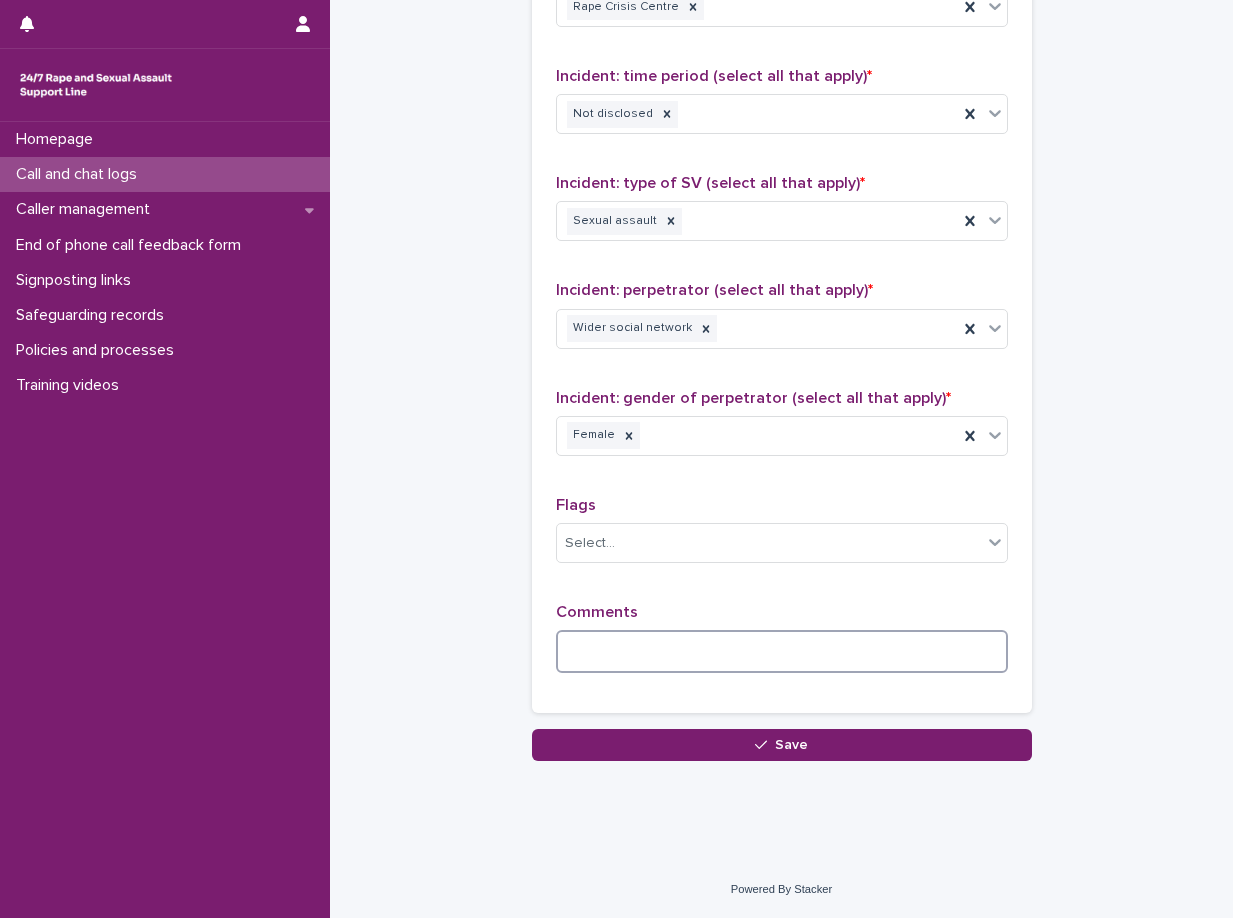 click at bounding box center (782, 651) 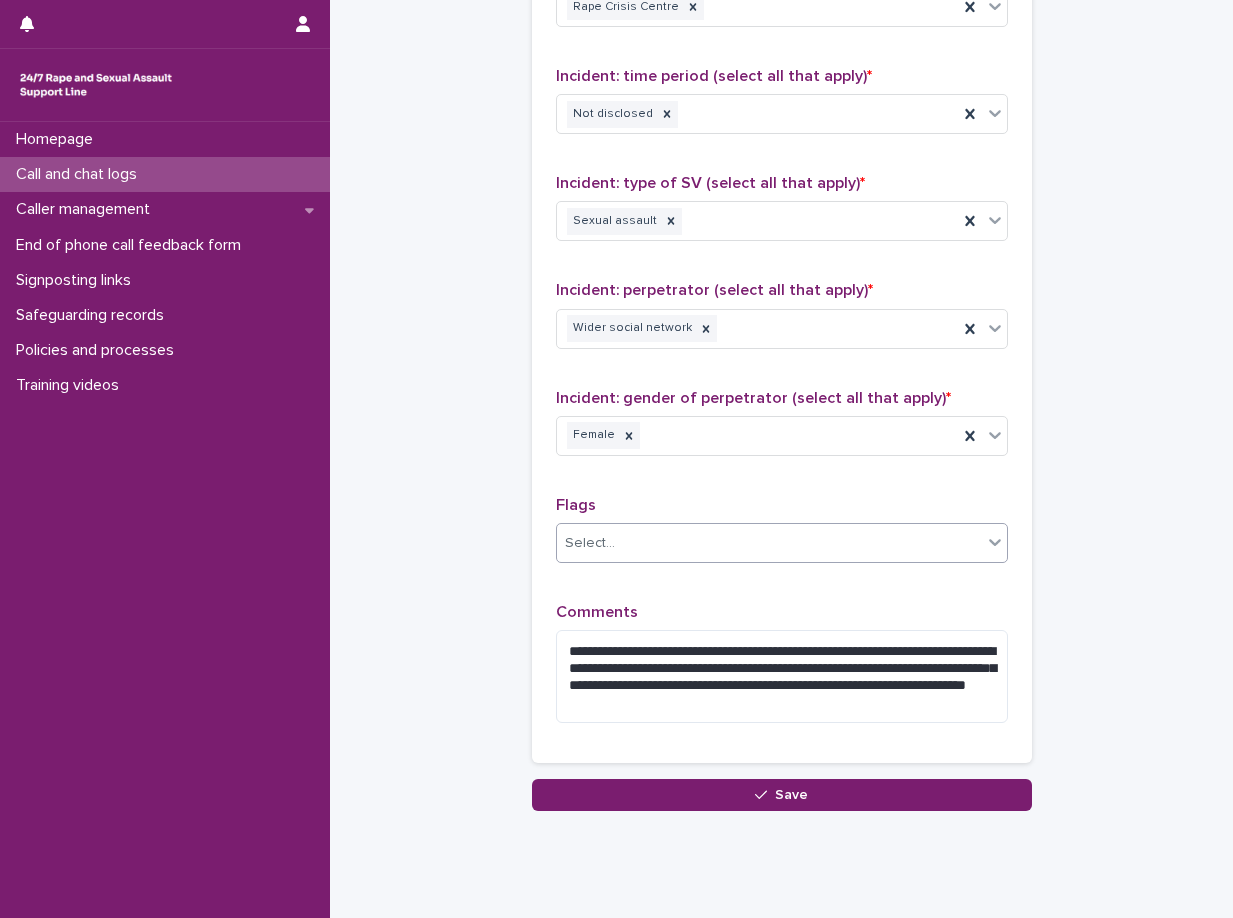 click on "Select..." at bounding box center (769, 543) 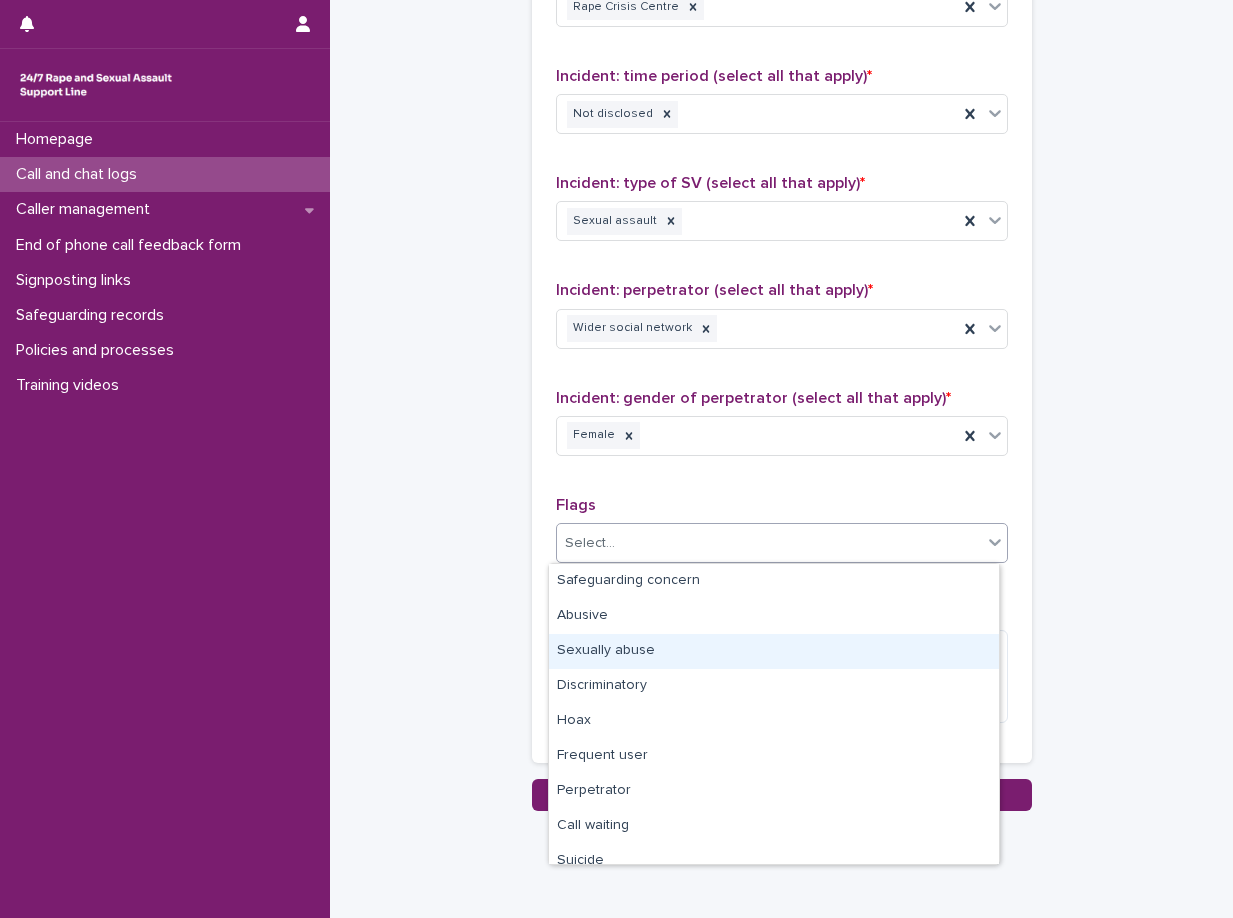 click on "**********" at bounding box center (781, -310) 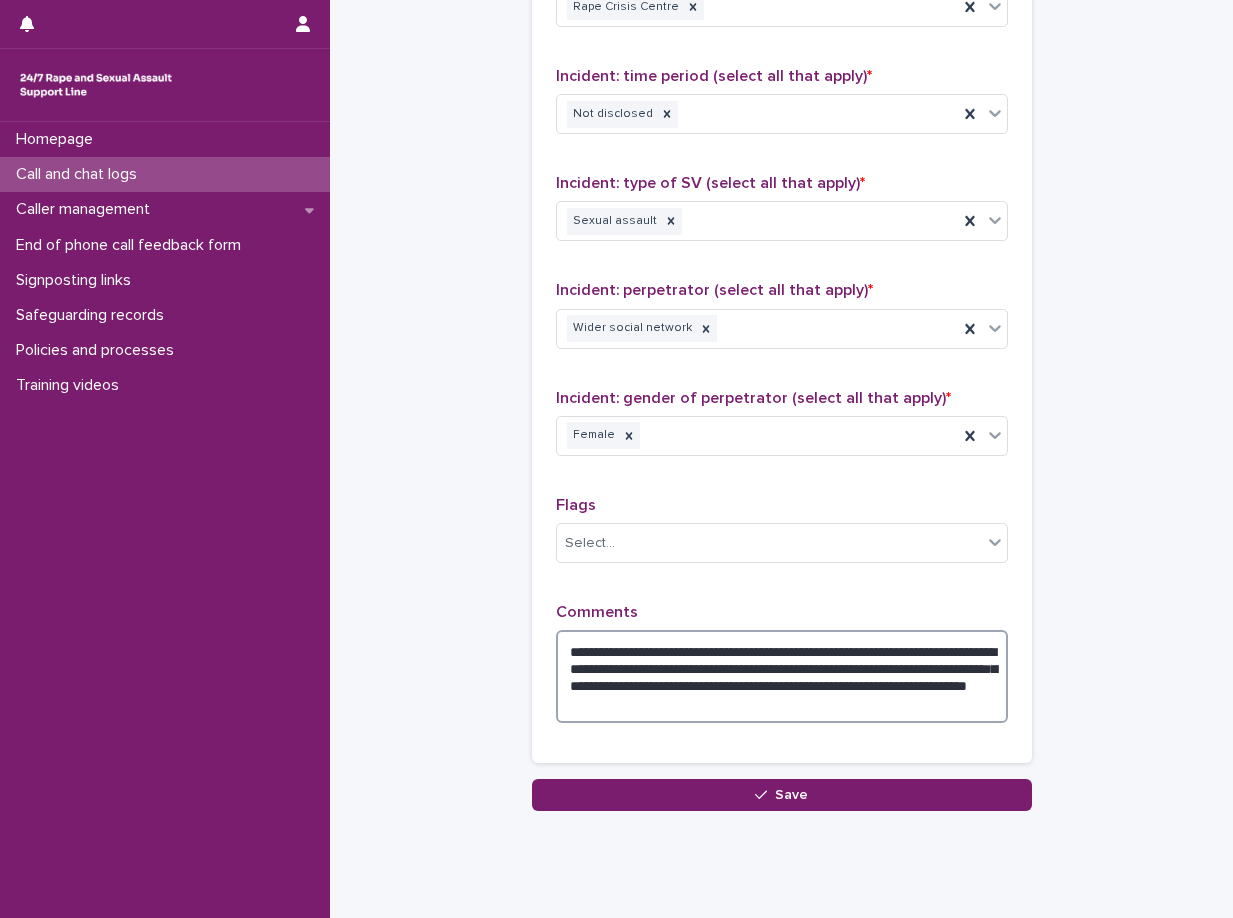 drag, startPoint x: 942, startPoint y: 653, endPoint x: 926, endPoint y: 651, distance: 16.124516 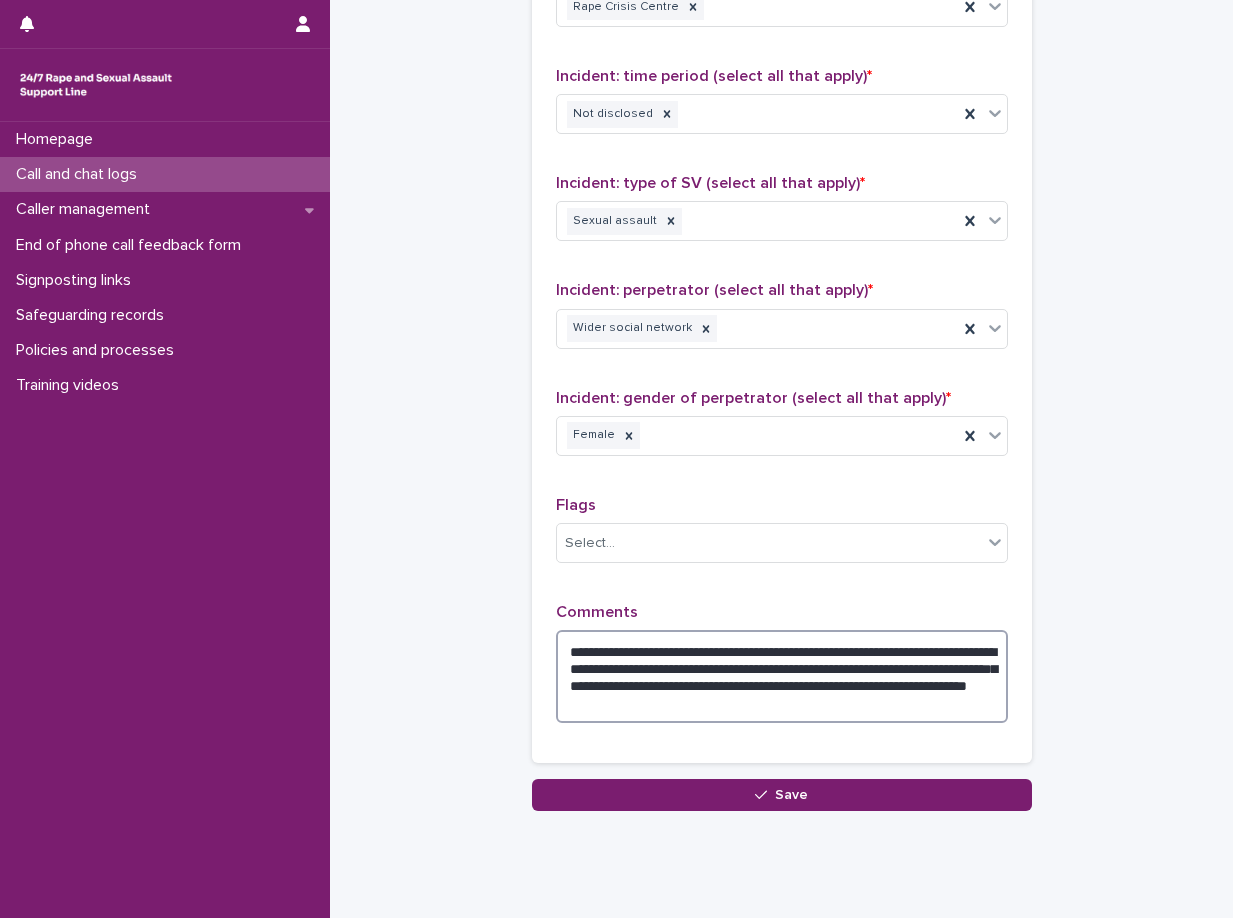 drag, startPoint x: 969, startPoint y: 643, endPoint x: 918, endPoint y: 649, distance: 51.351727 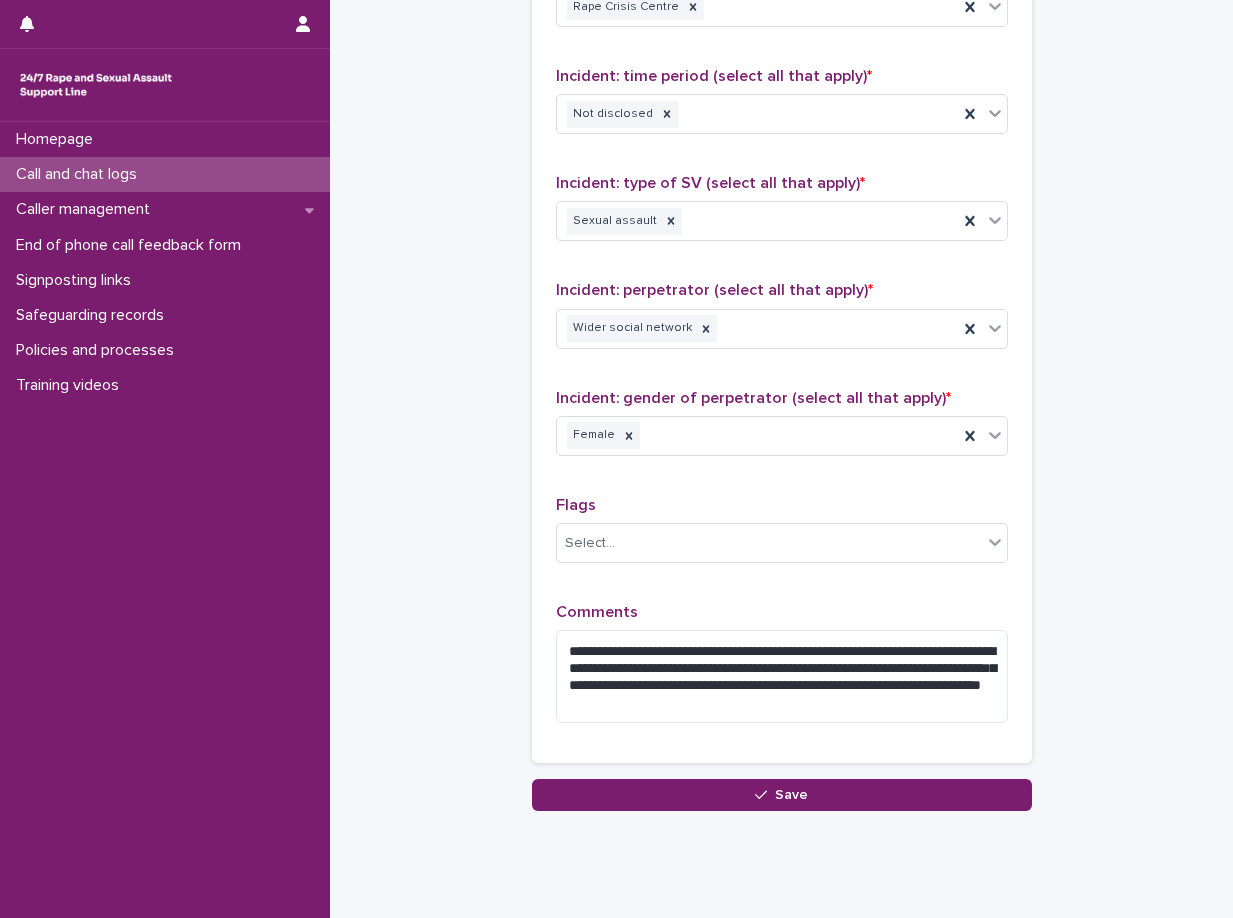 click on "**********" at bounding box center (781, -310) 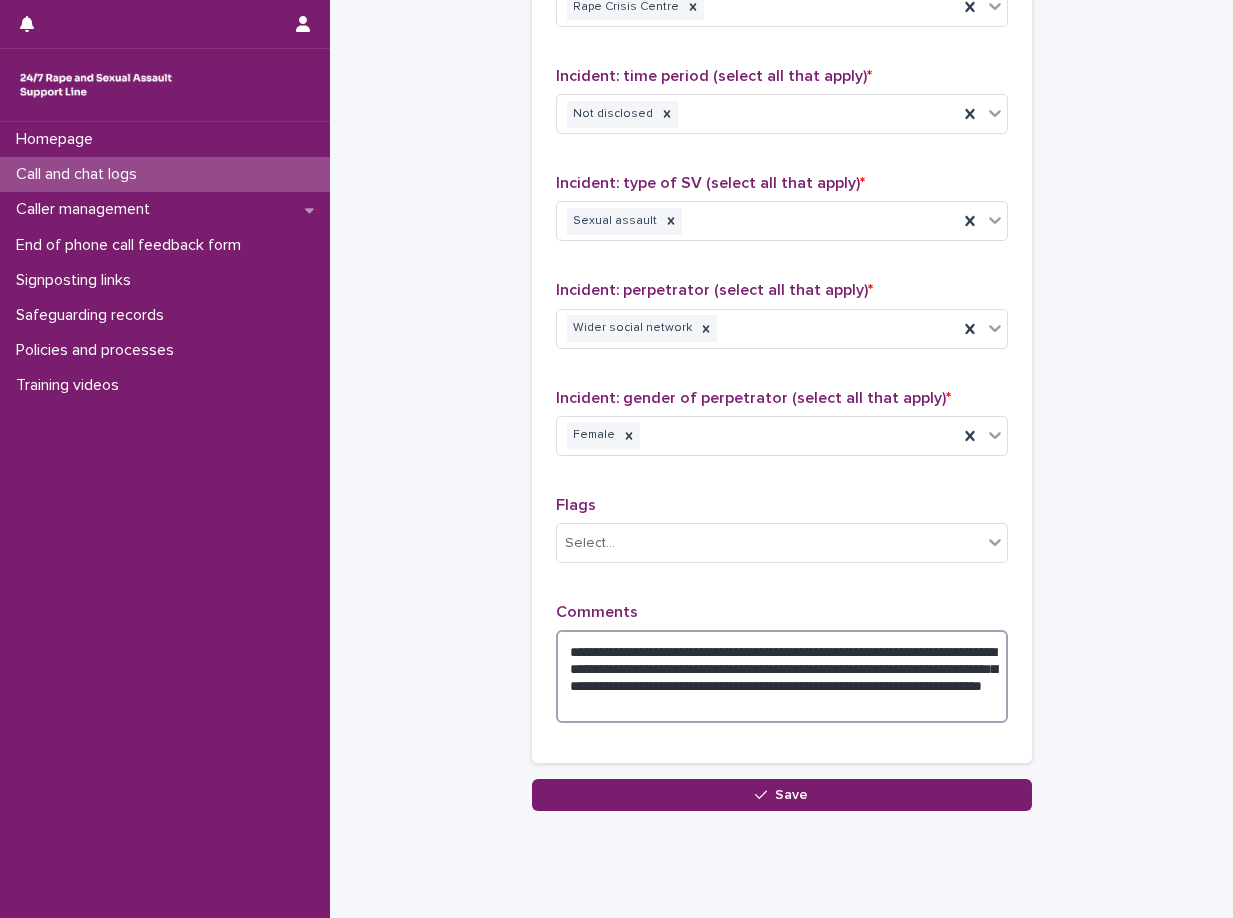 drag, startPoint x: 750, startPoint y: 668, endPoint x: 675, endPoint y: 667, distance: 75.00667 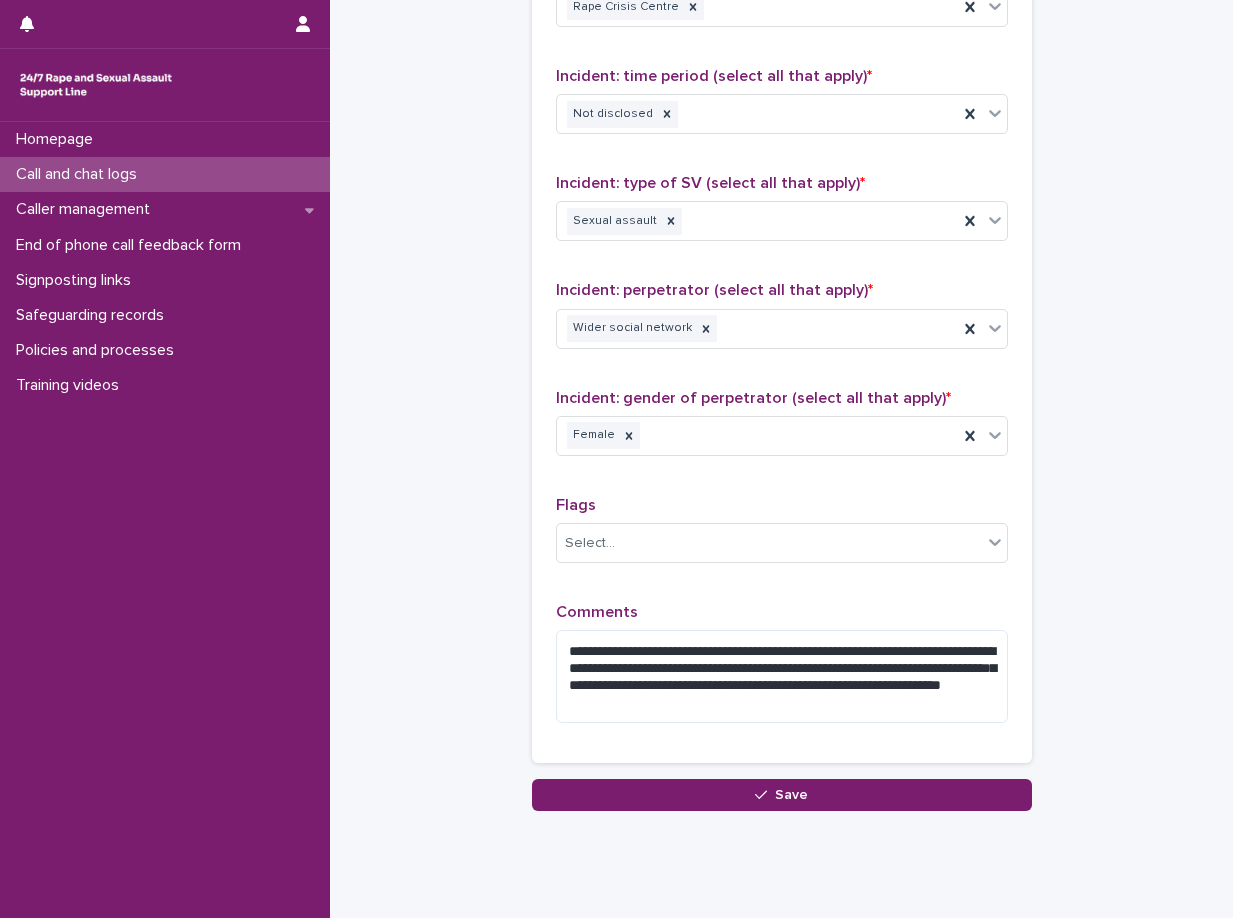 click on "**********" at bounding box center [781, -310] 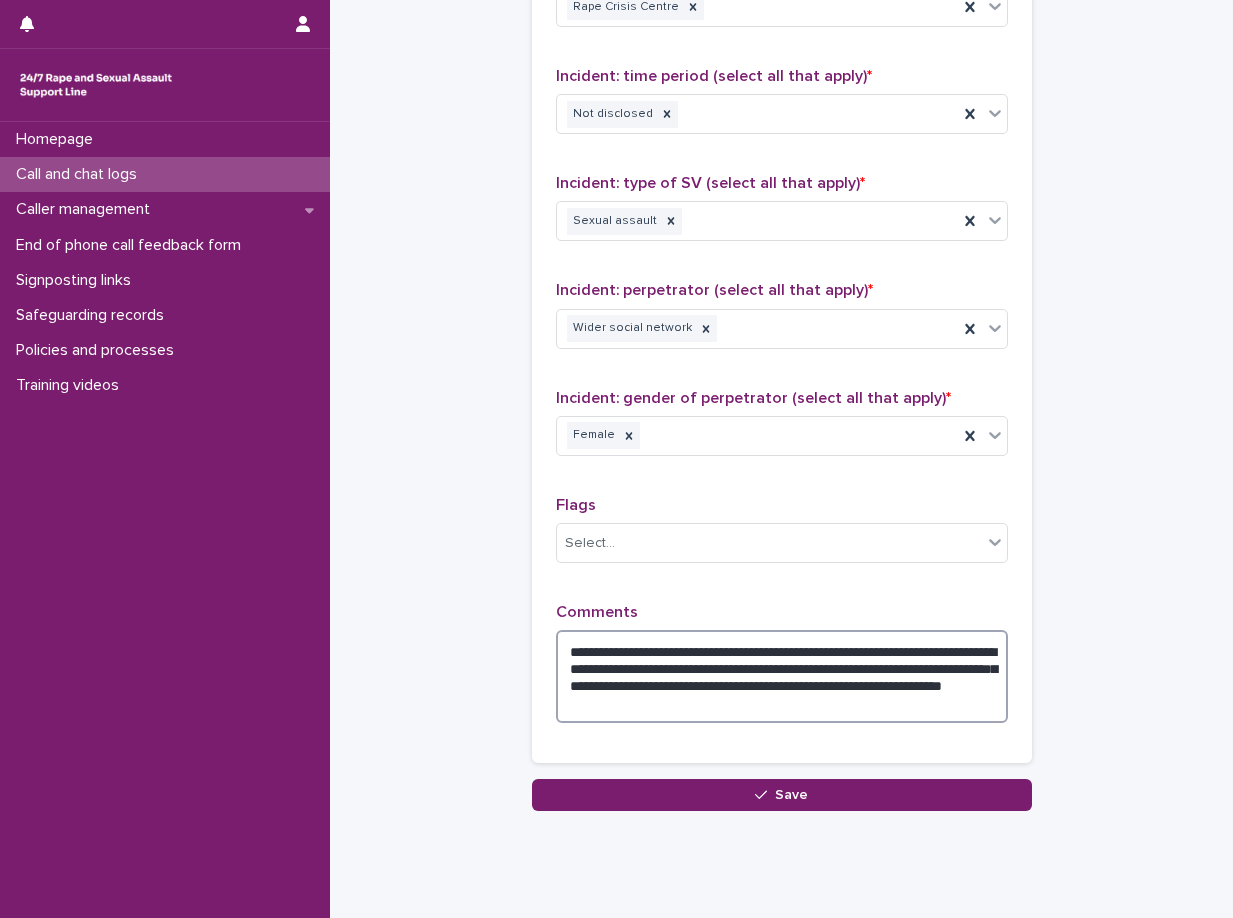 click on "**********" at bounding box center (782, 676) 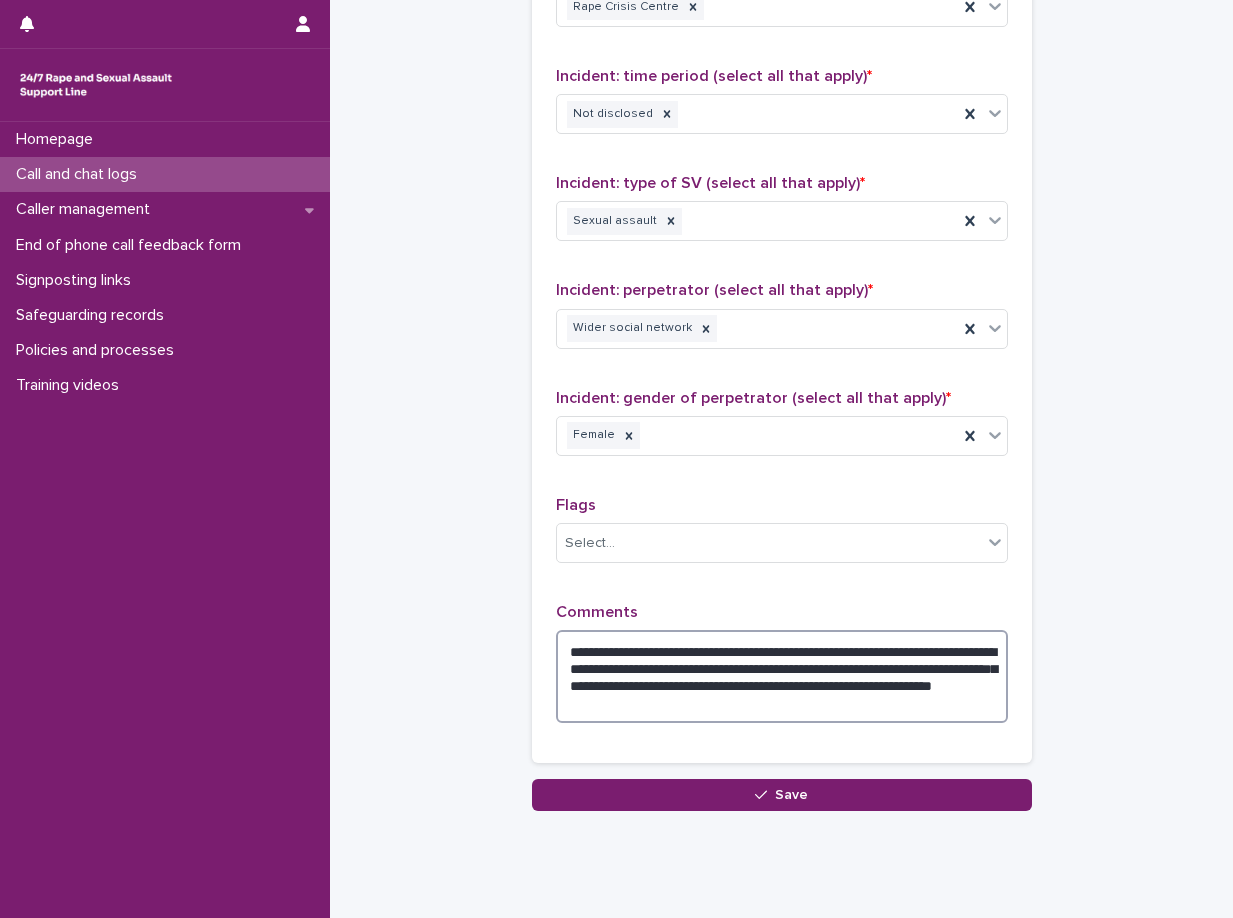 type on "**********" 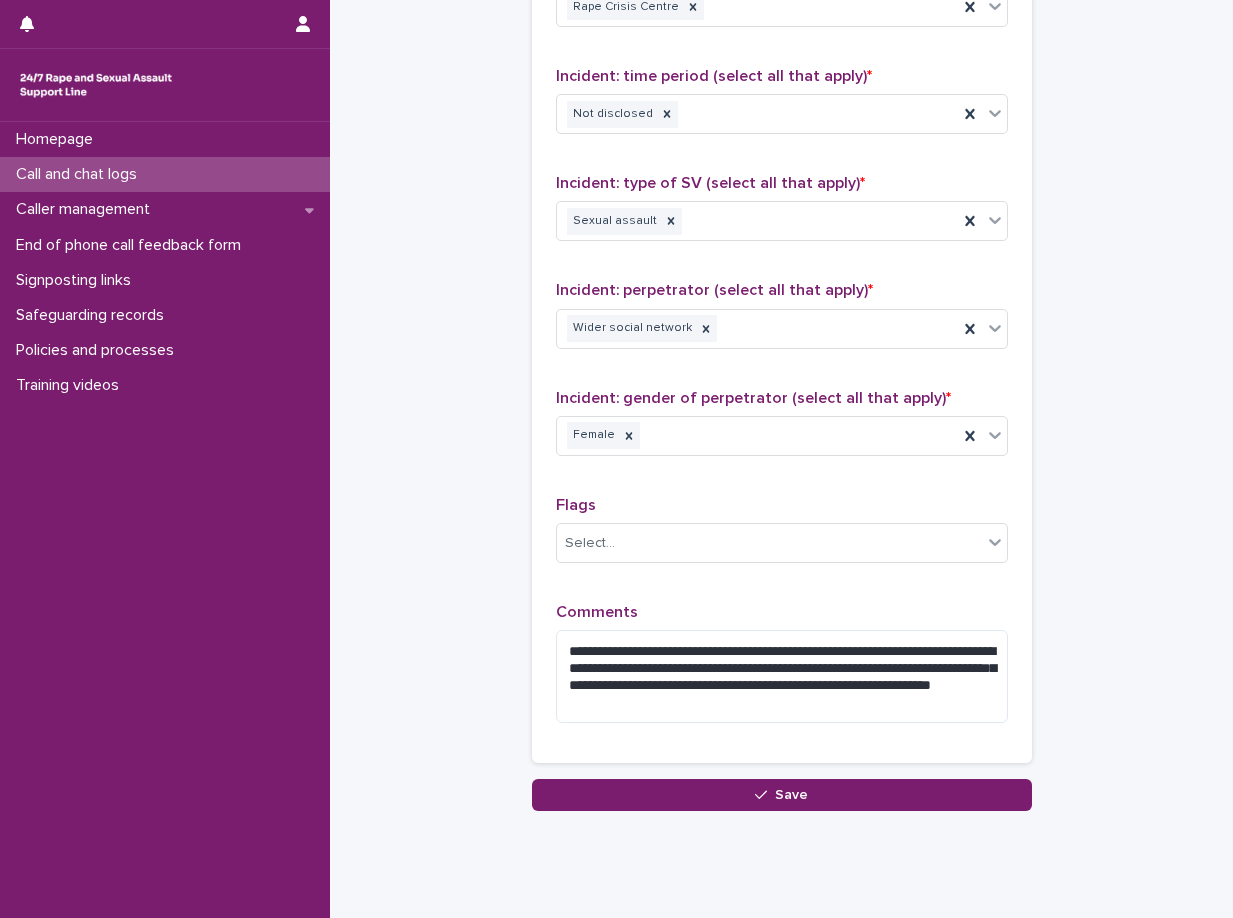 click on "**********" at bounding box center (781, -310) 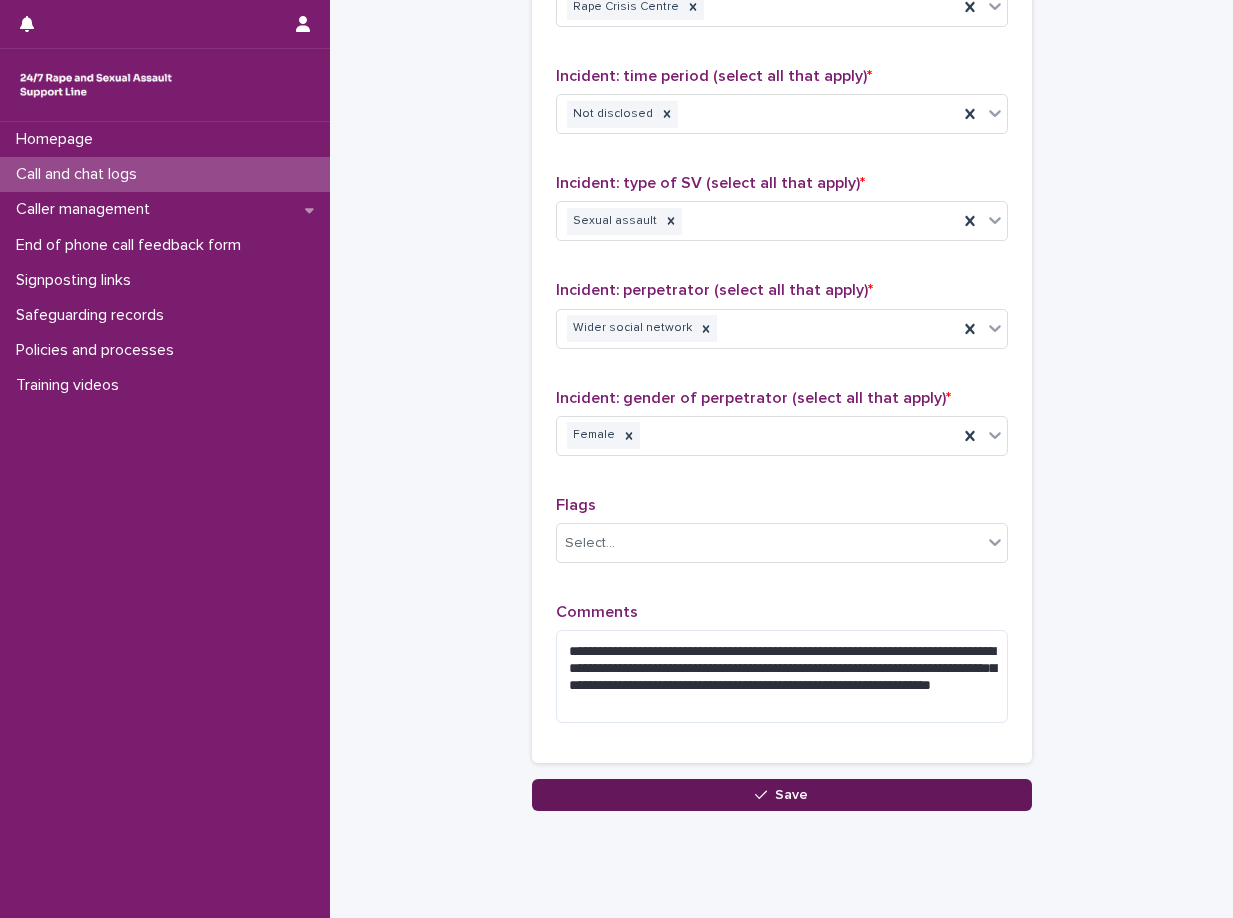 click on "Save" at bounding box center [782, 795] 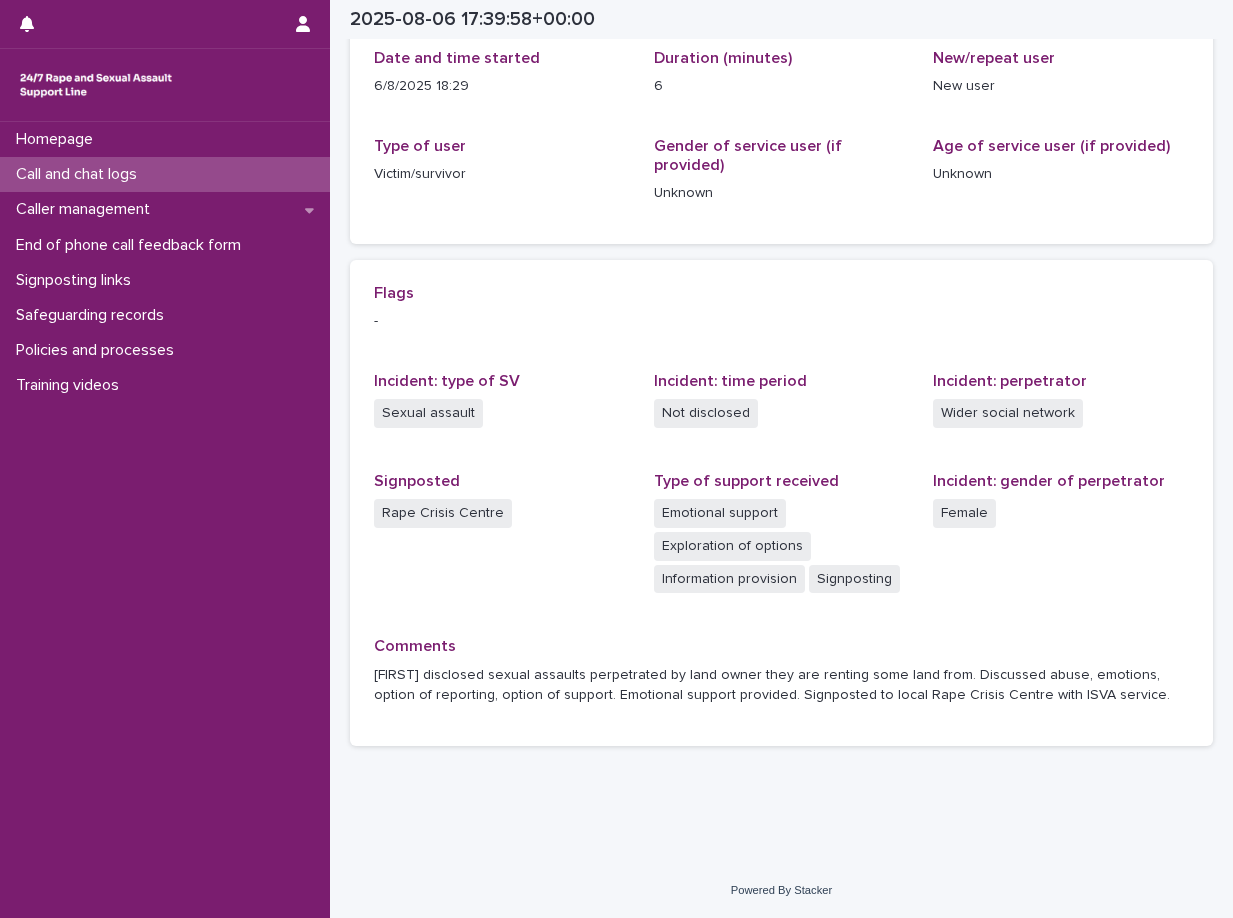 scroll, scrollTop: 250, scrollLeft: 0, axis: vertical 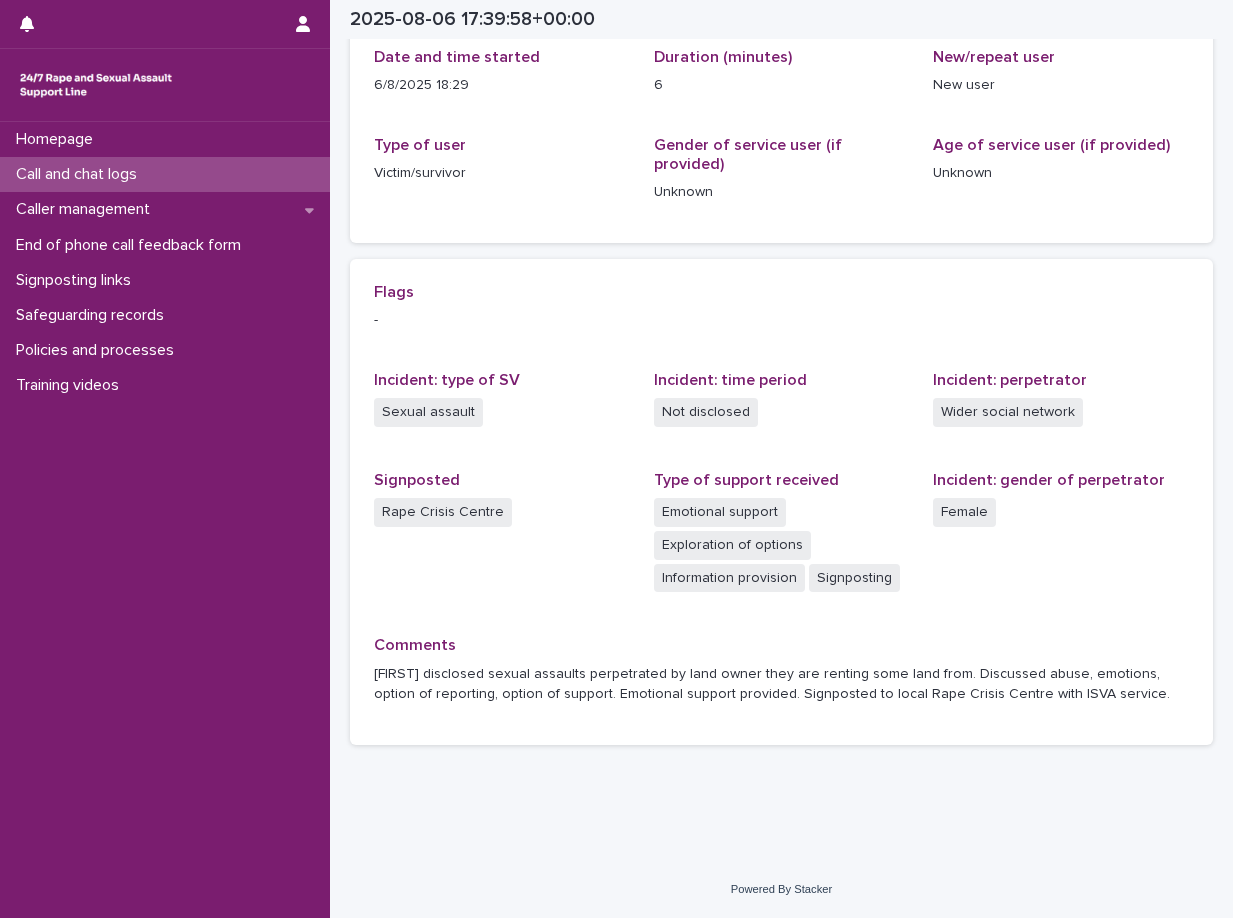 click on "Call and chat logs" at bounding box center (165, 174) 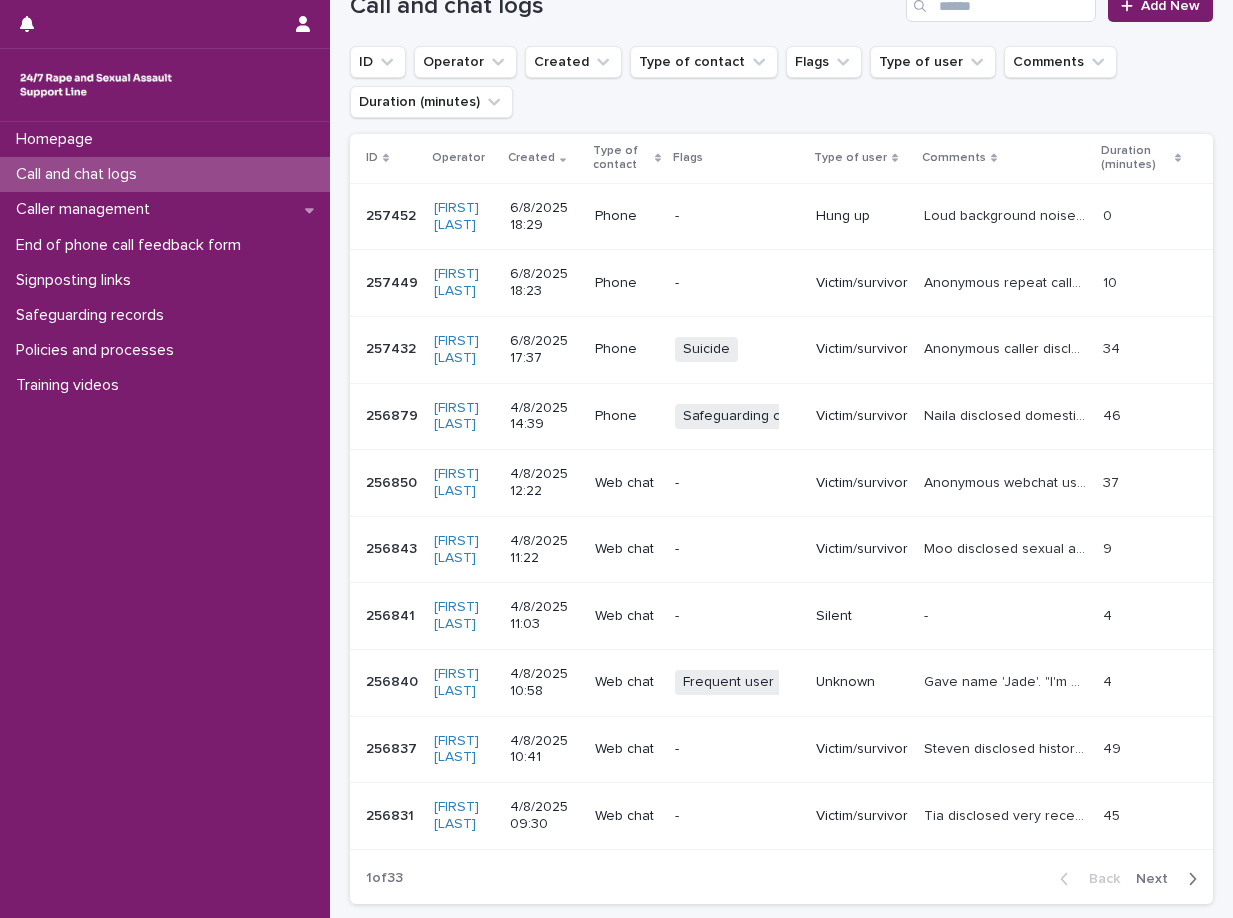 scroll, scrollTop: 0, scrollLeft: 0, axis: both 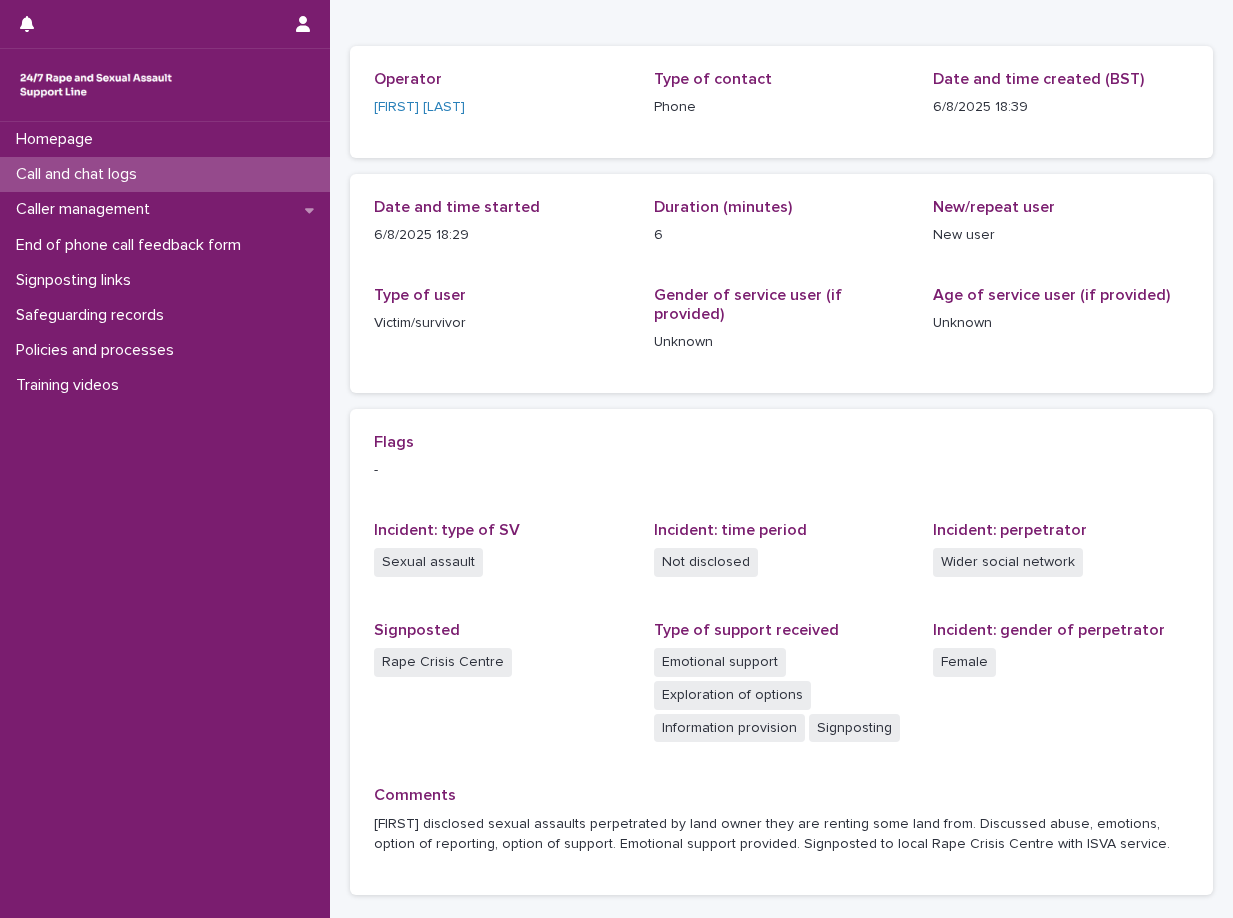 click on "Call and chat logs" at bounding box center (80, 174) 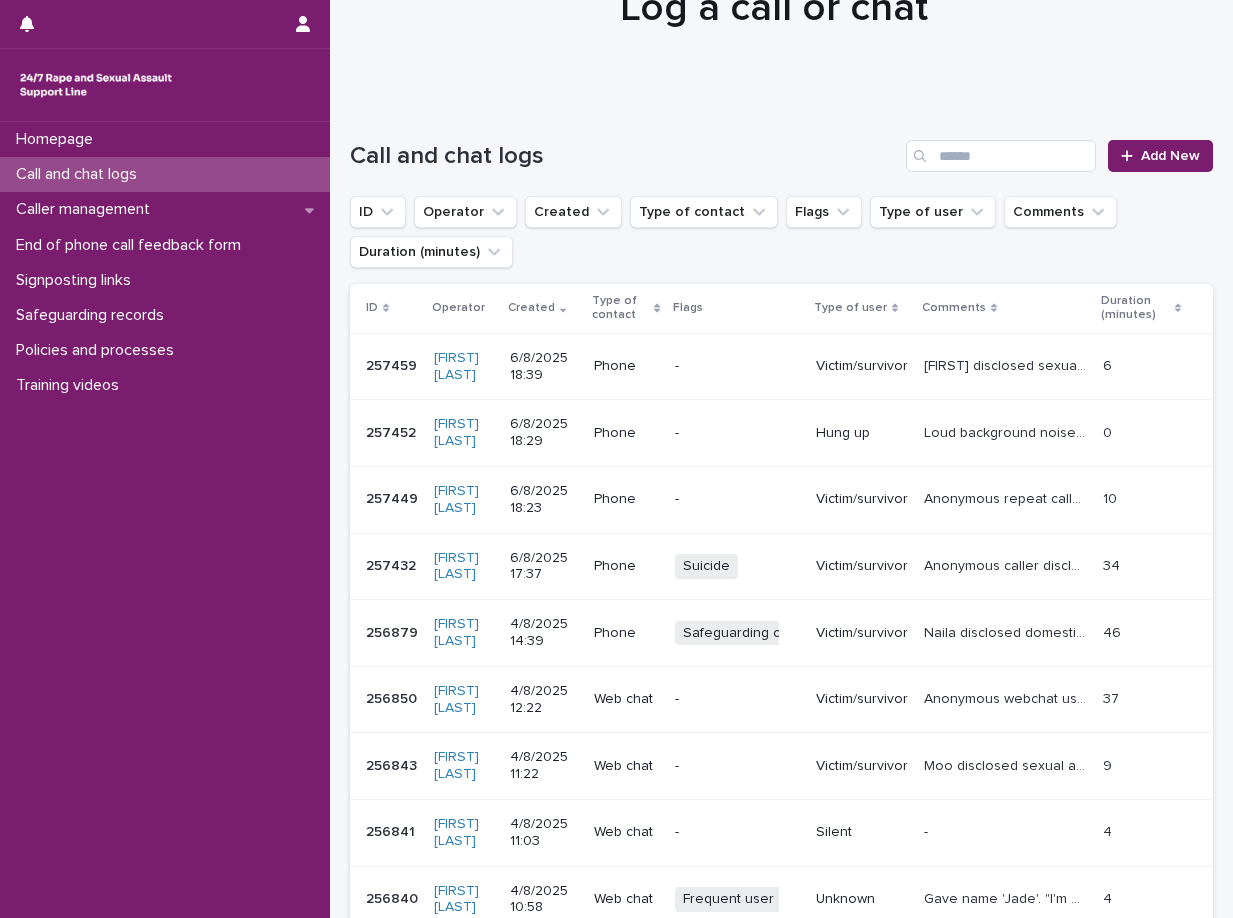 scroll, scrollTop: 0, scrollLeft: 0, axis: both 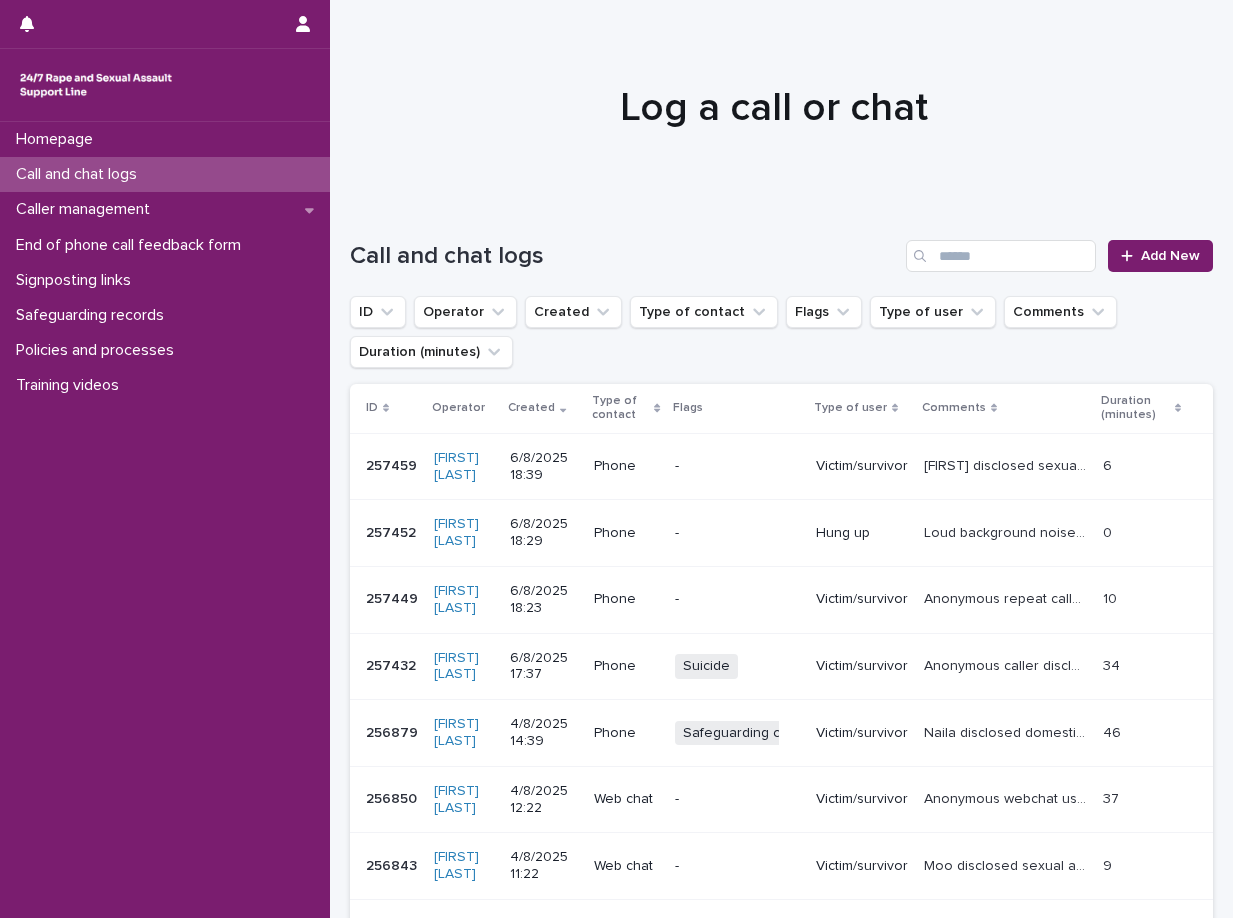 click on "Victim/survivor" at bounding box center (862, 466) 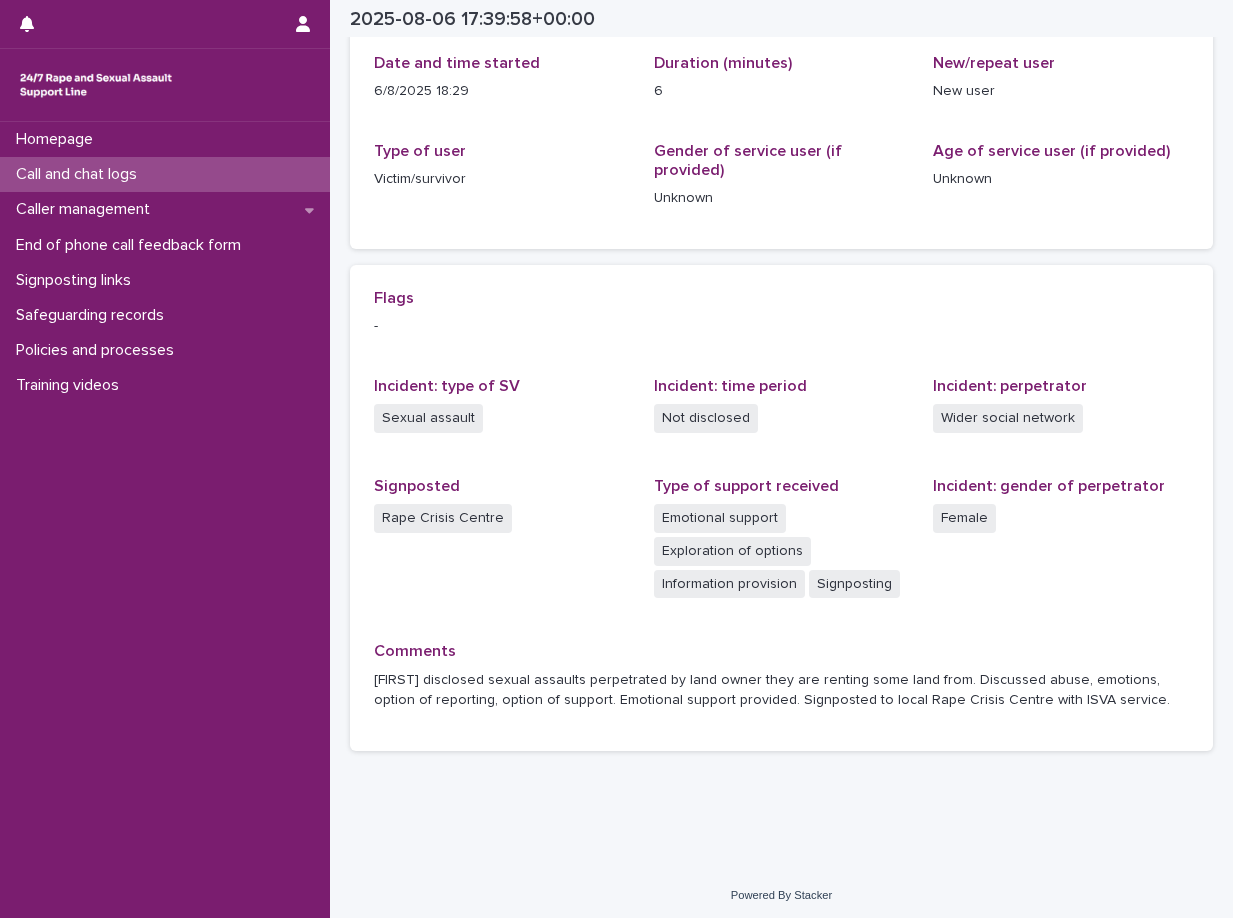 scroll, scrollTop: 250, scrollLeft: 0, axis: vertical 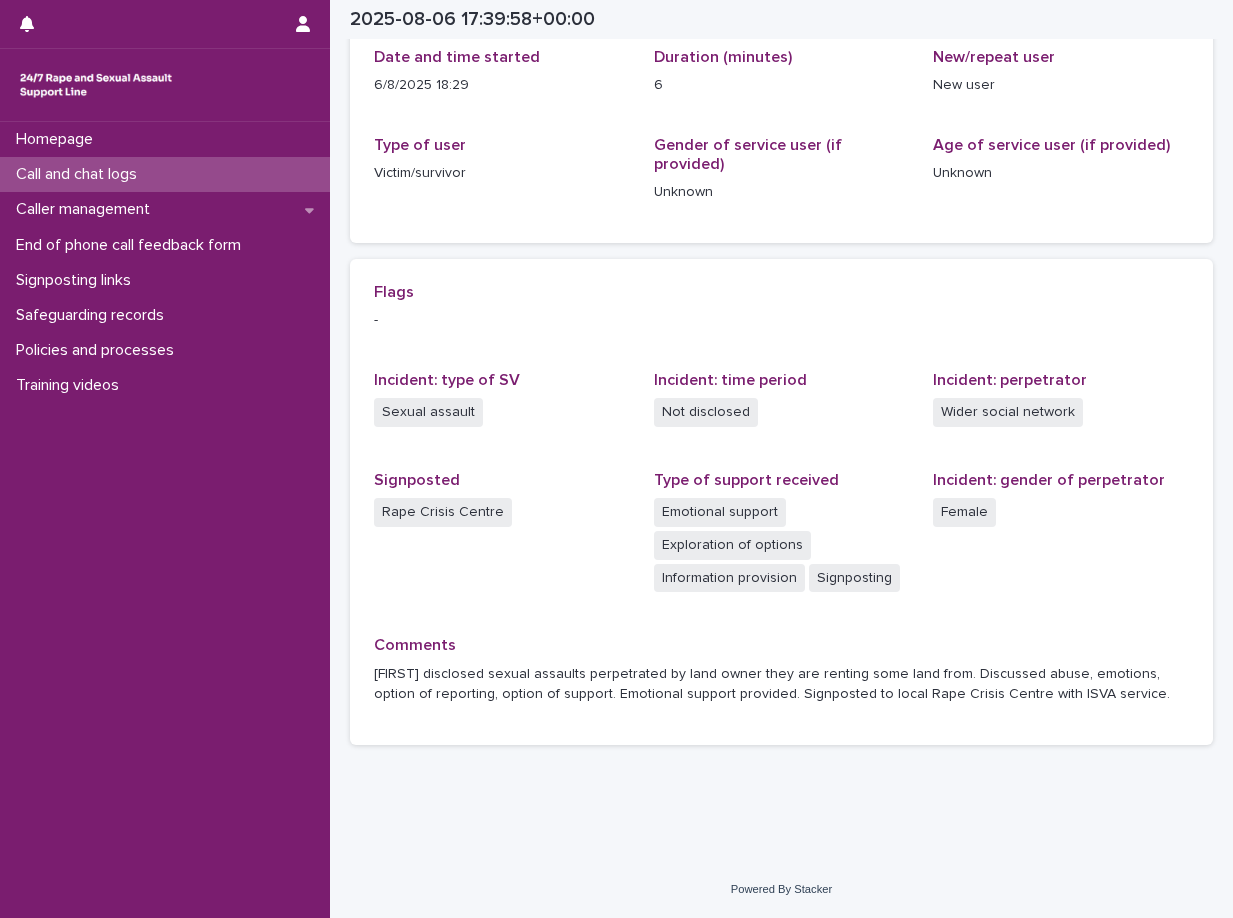 click on "Call and chat logs" at bounding box center (165, 174) 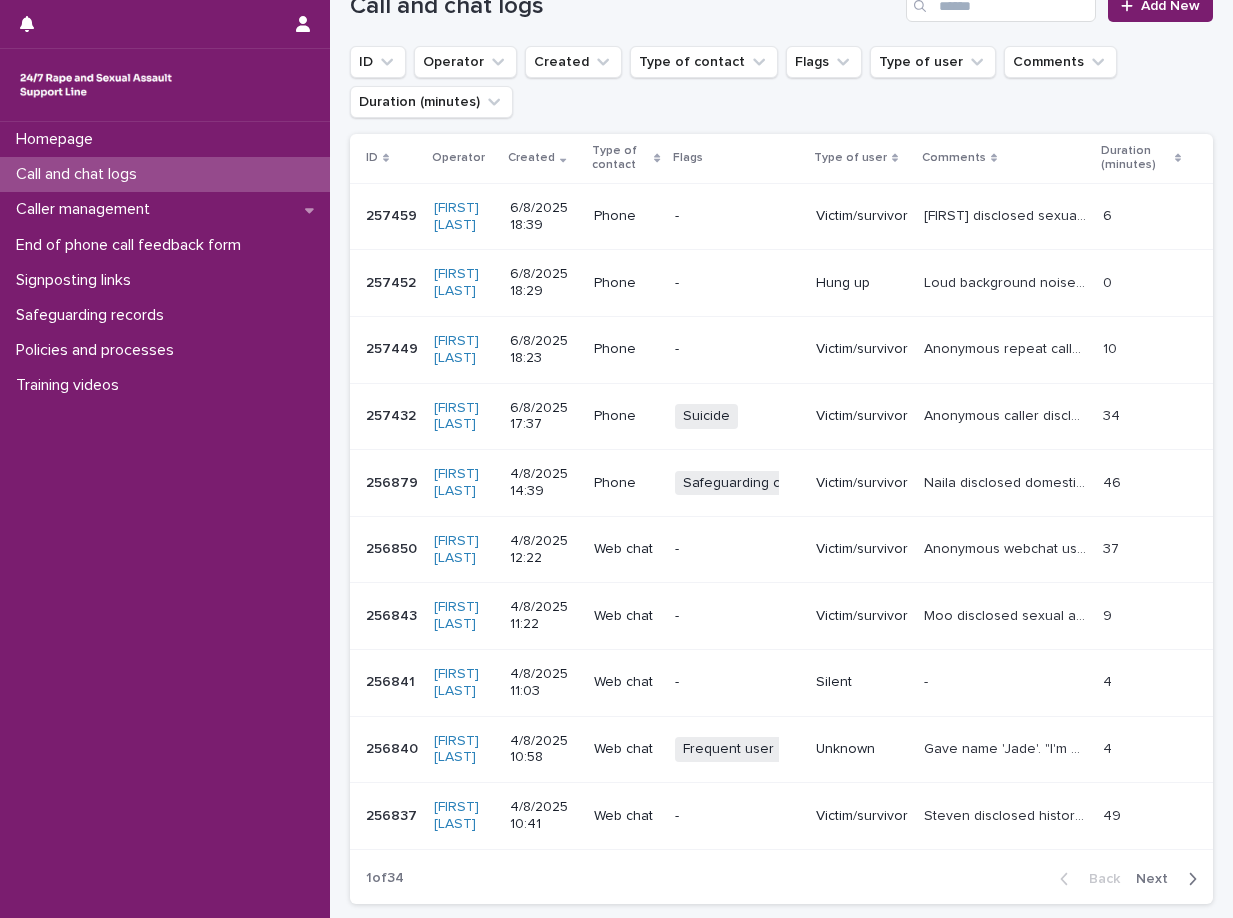 scroll, scrollTop: 0, scrollLeft: 0, axis: both 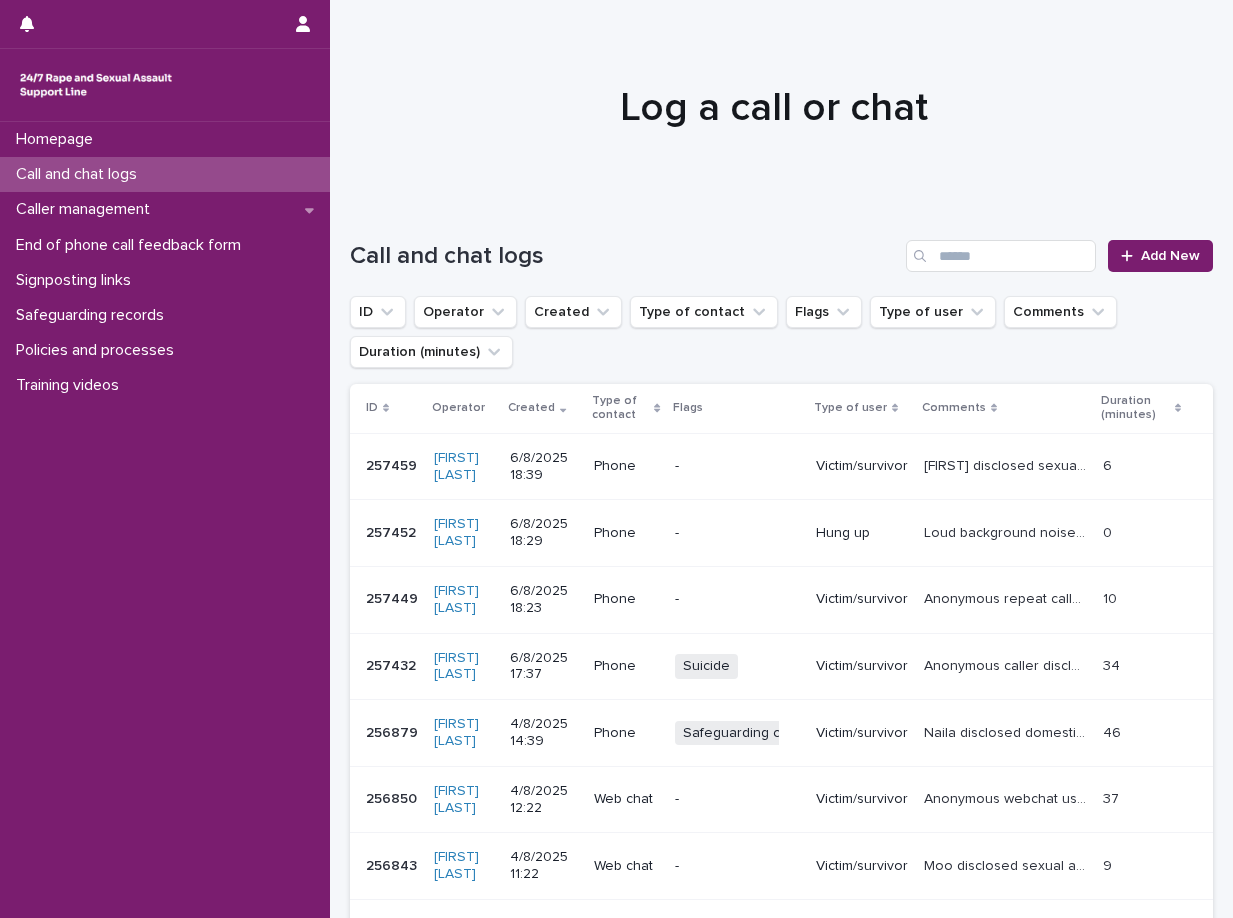 click on "Victim/survivor" at bounding box center [862, 466] 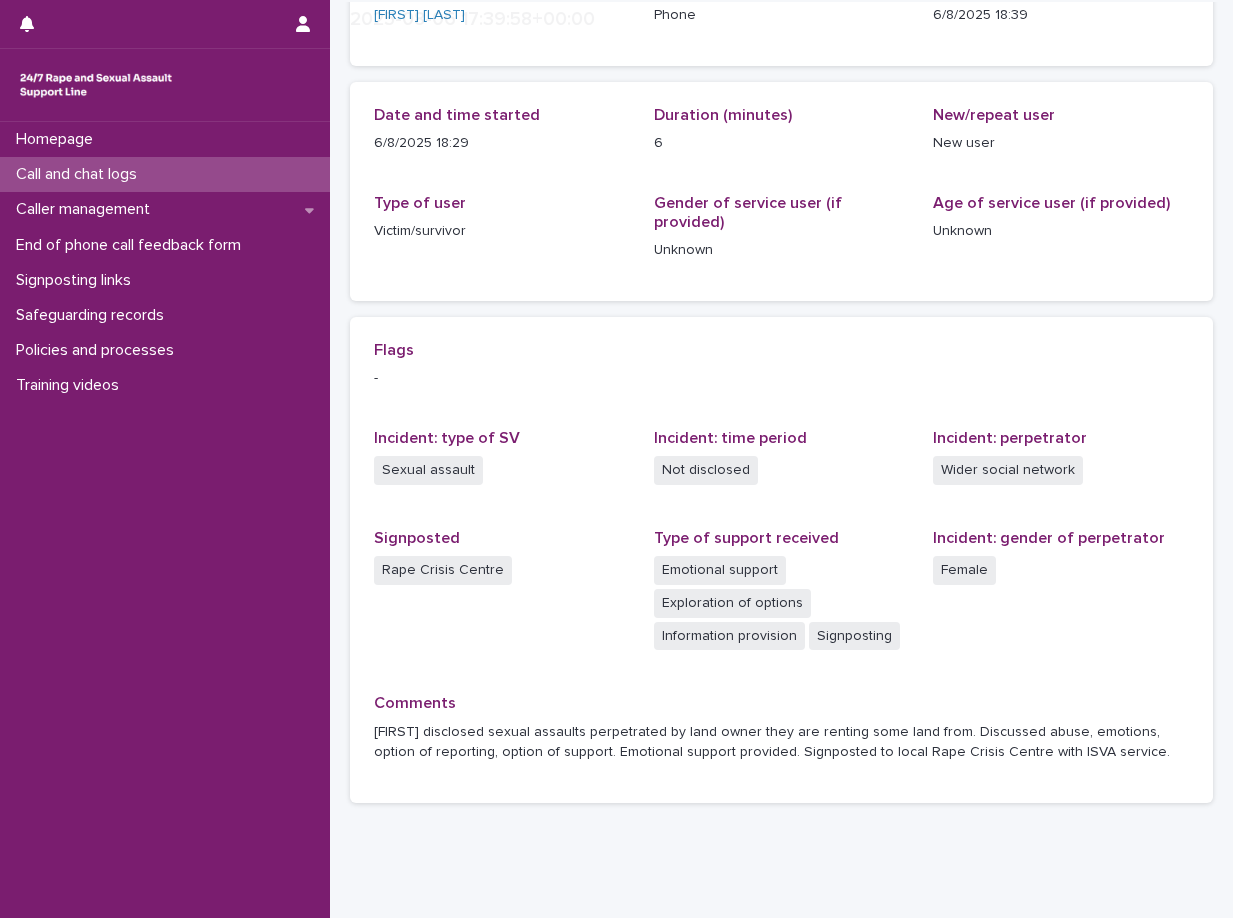 scroll, scrollTop: 250, scrollLeft: 0, axis: vertical 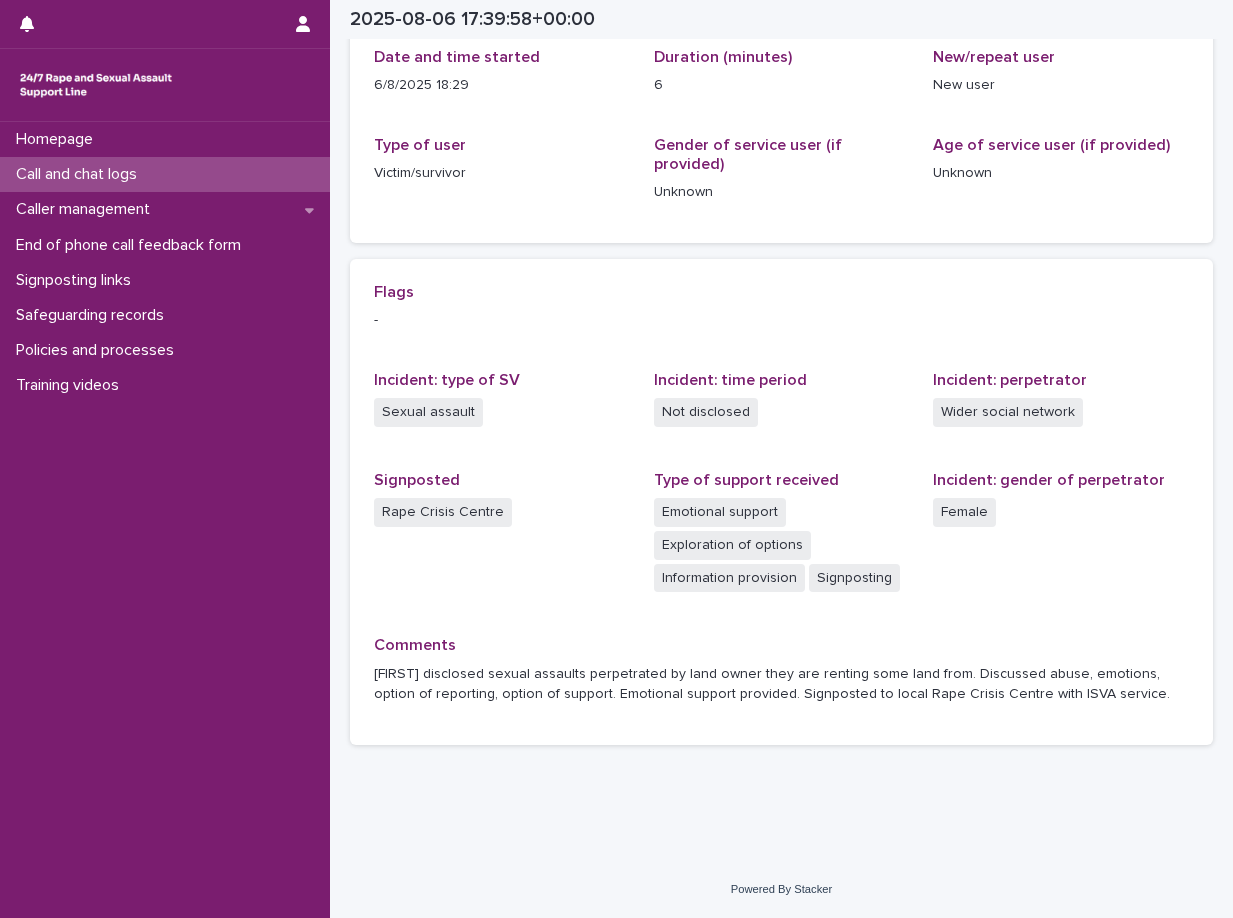 click on "Call and chat logs" at bounding box center (165, 174) 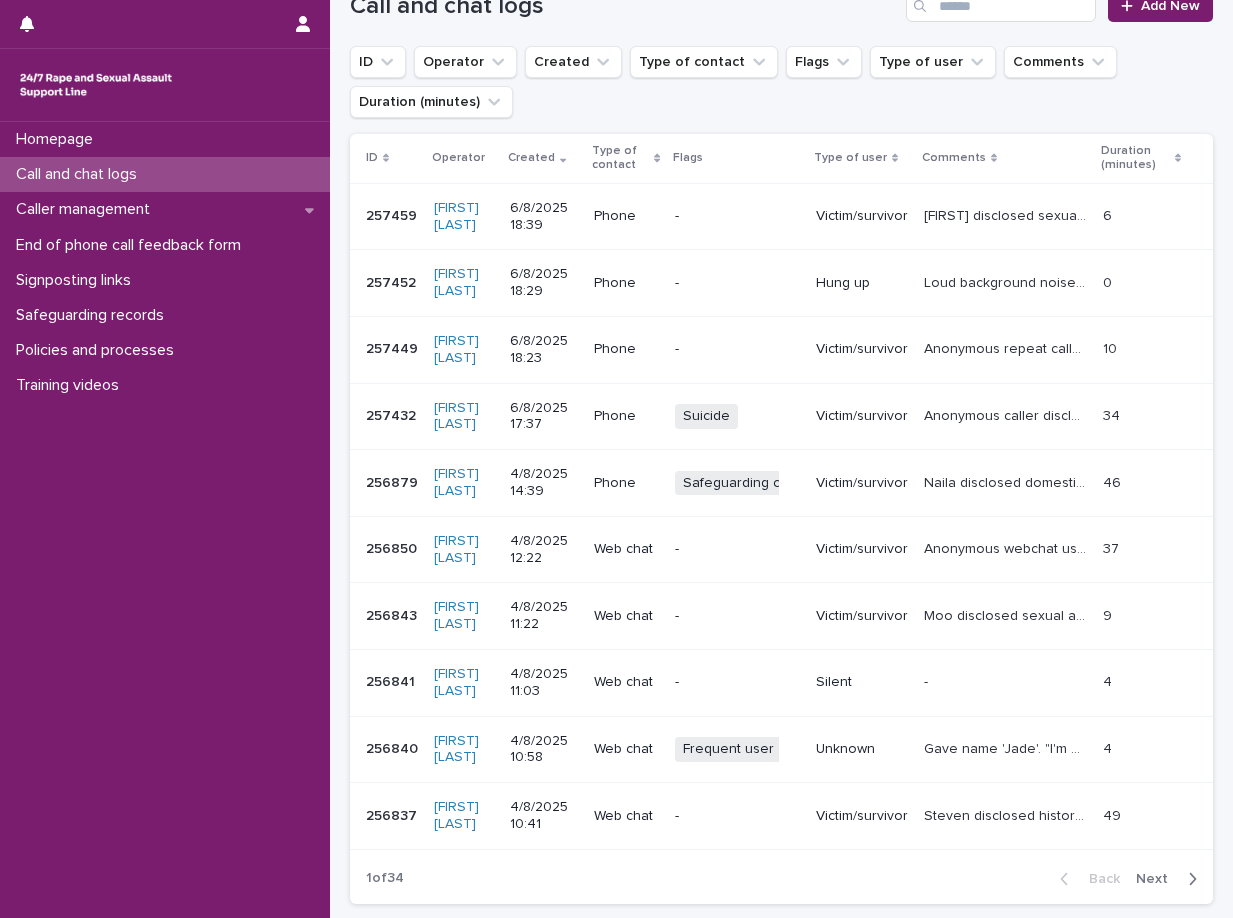 scroll, scrollTop: 0, scrollLeft: 0, axis: both 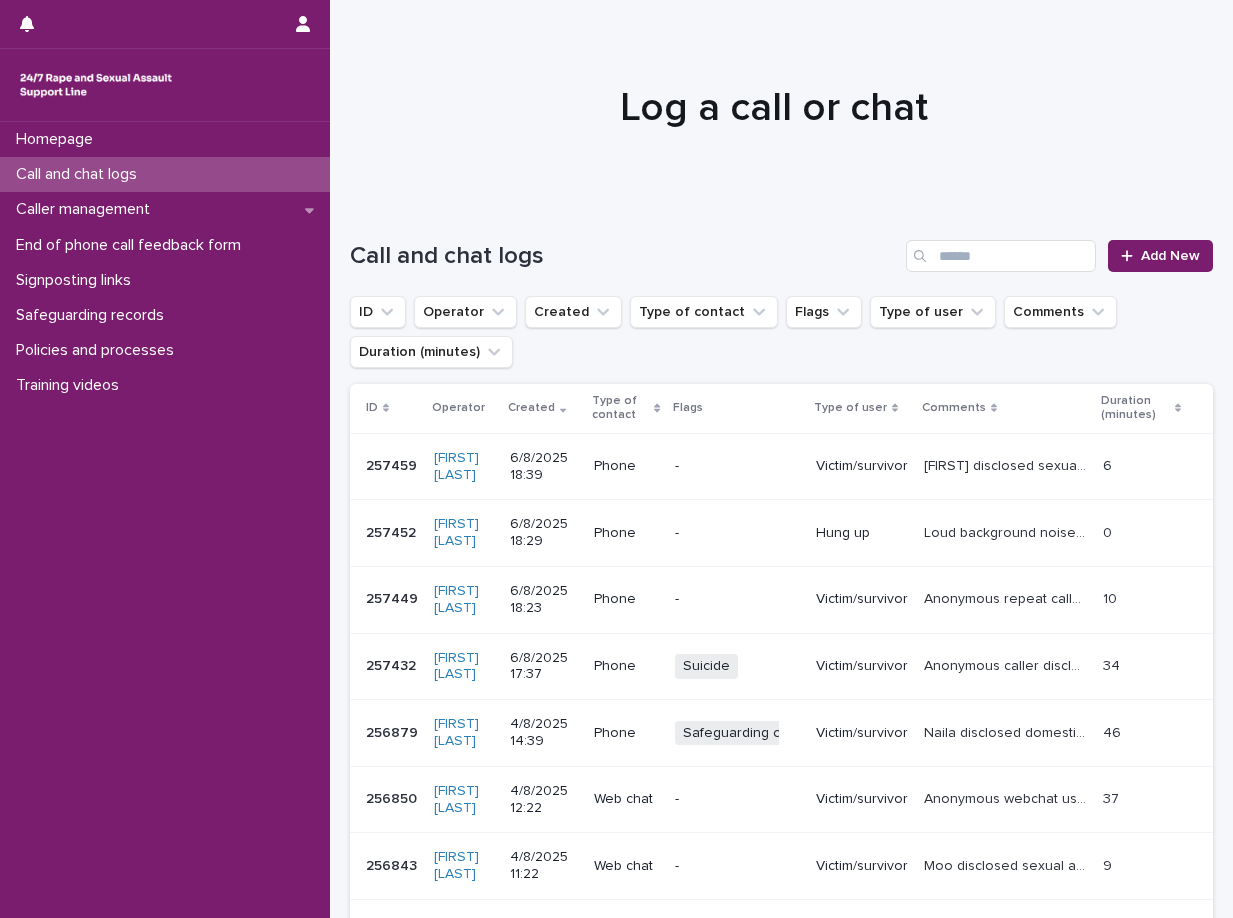 click on "Homepage Call and chat logs Caller management End of phone call feedback form Signposting links Safeguarding records Policies and processes Training videos" at bounding box center [165, 520] 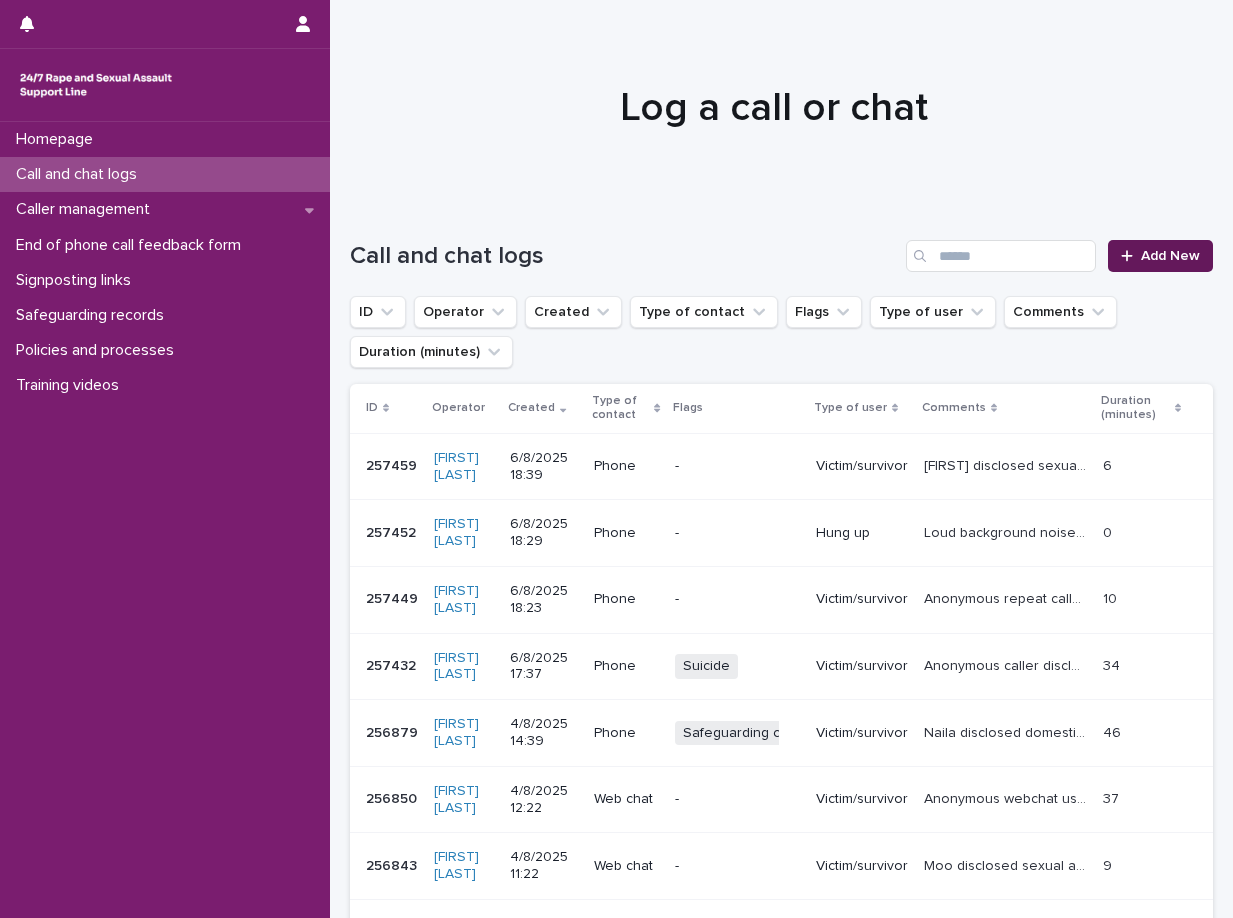 click on "Add New" at bounding box center [1160, 256] 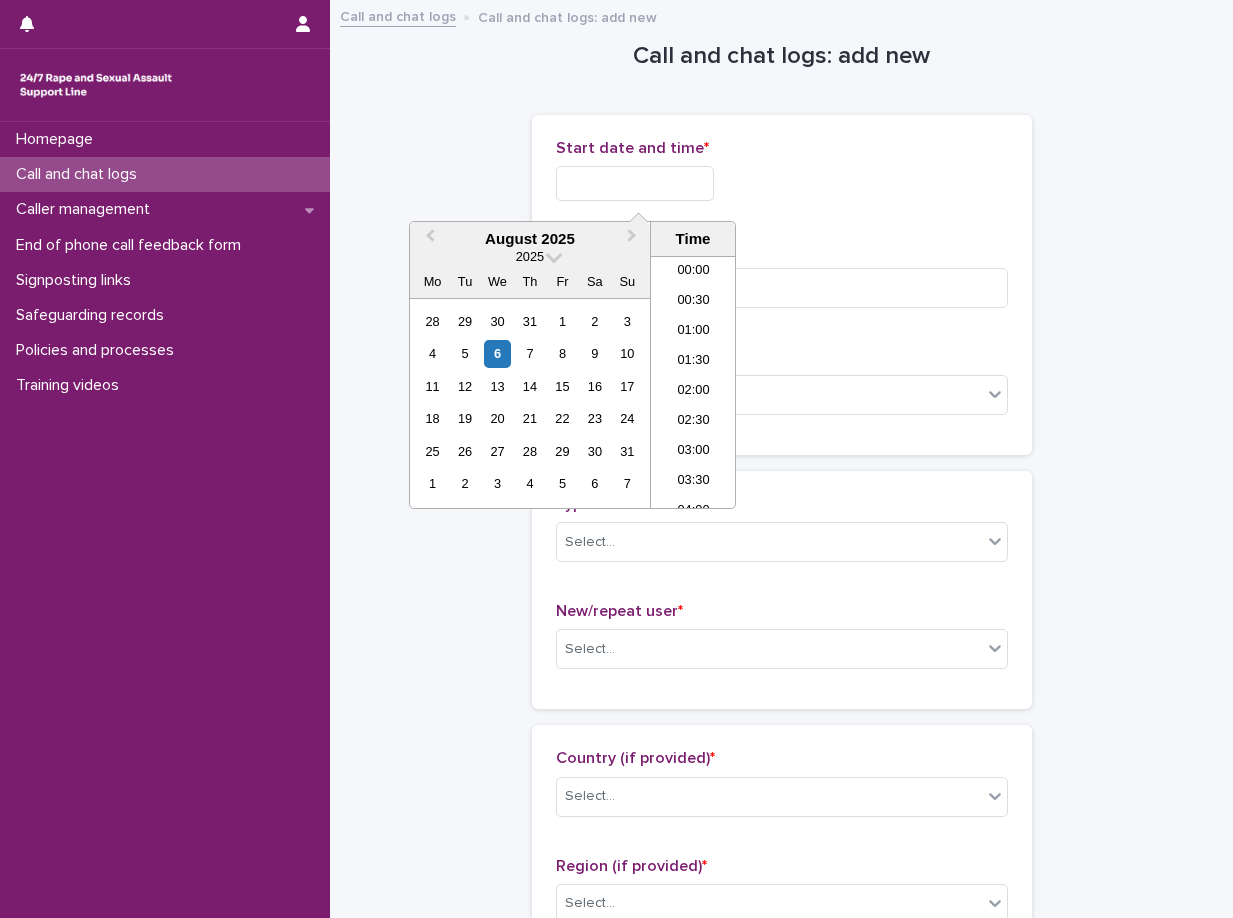 click at bounding box center (635, 183) 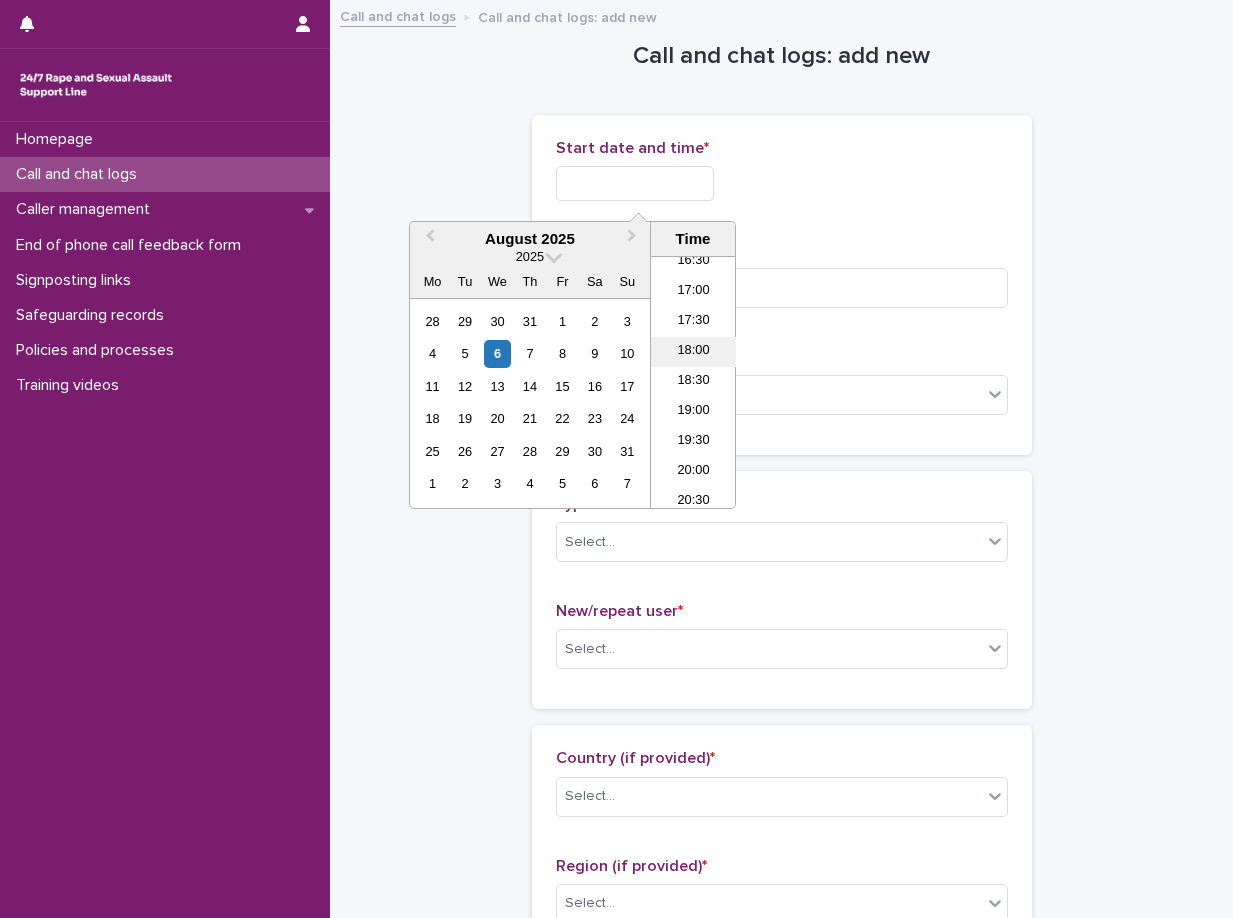 click on "18:00" at bounding box center (693, 352) 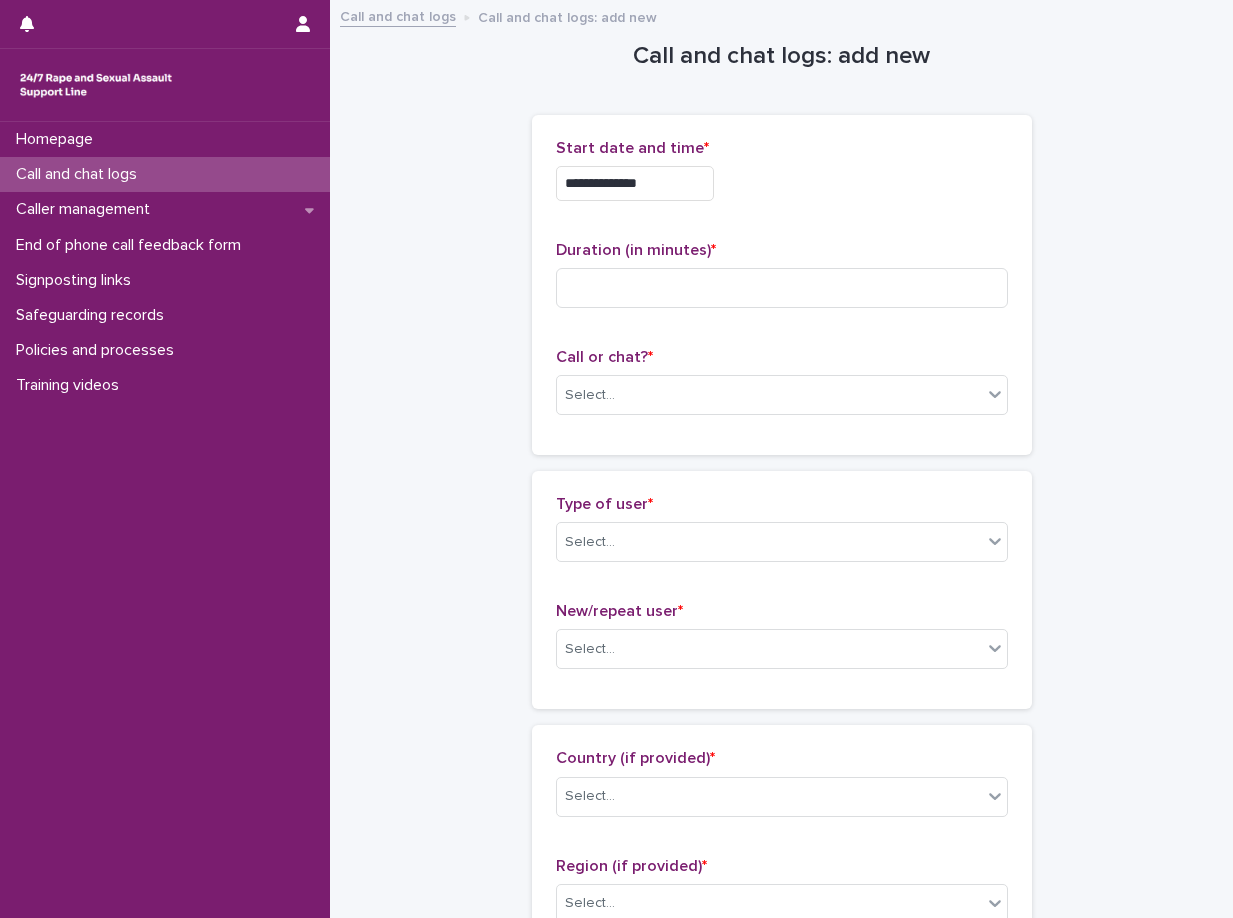 click on "**********" at bounding box center (635, 183) 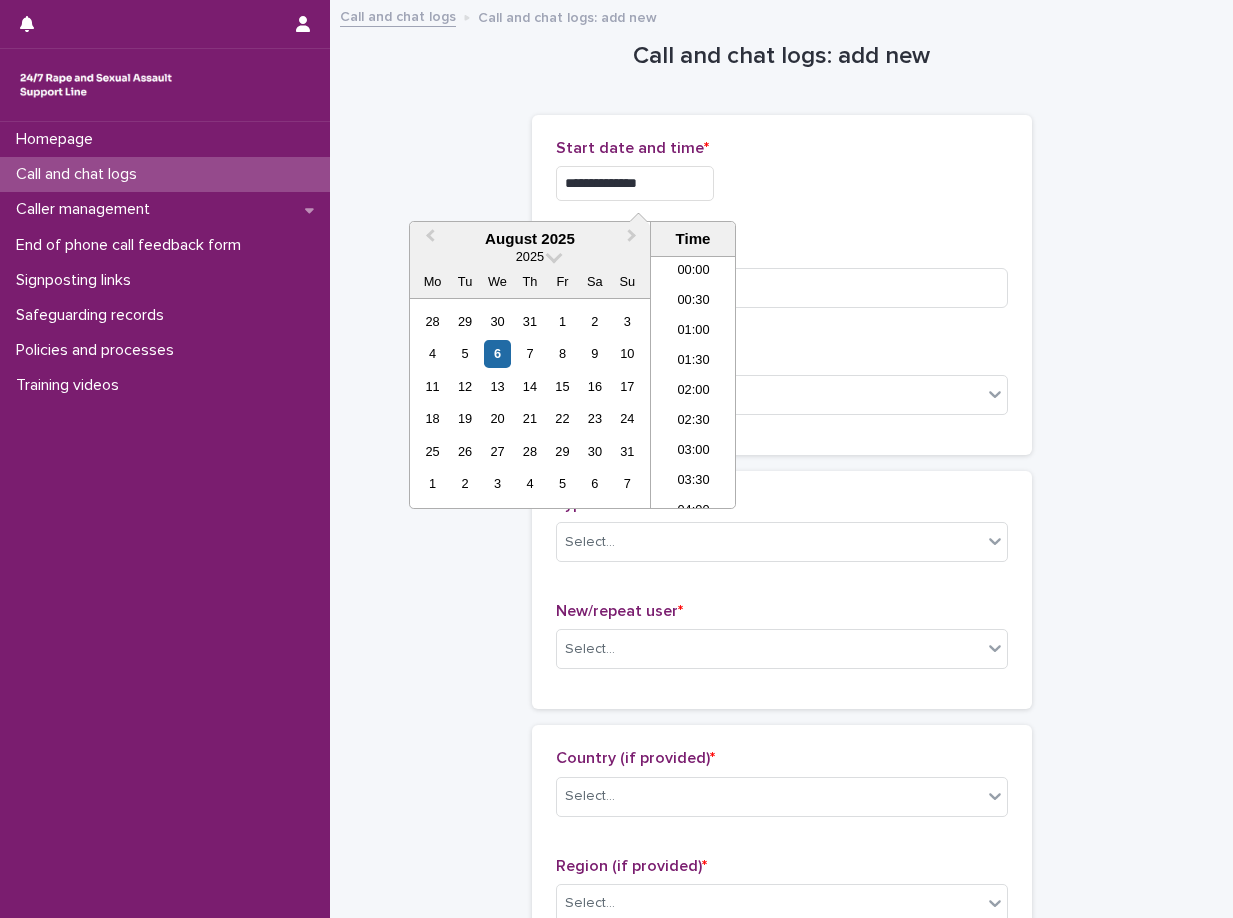 scroll, scrollTop: 970, scrollLeft: 0, axis: vertical 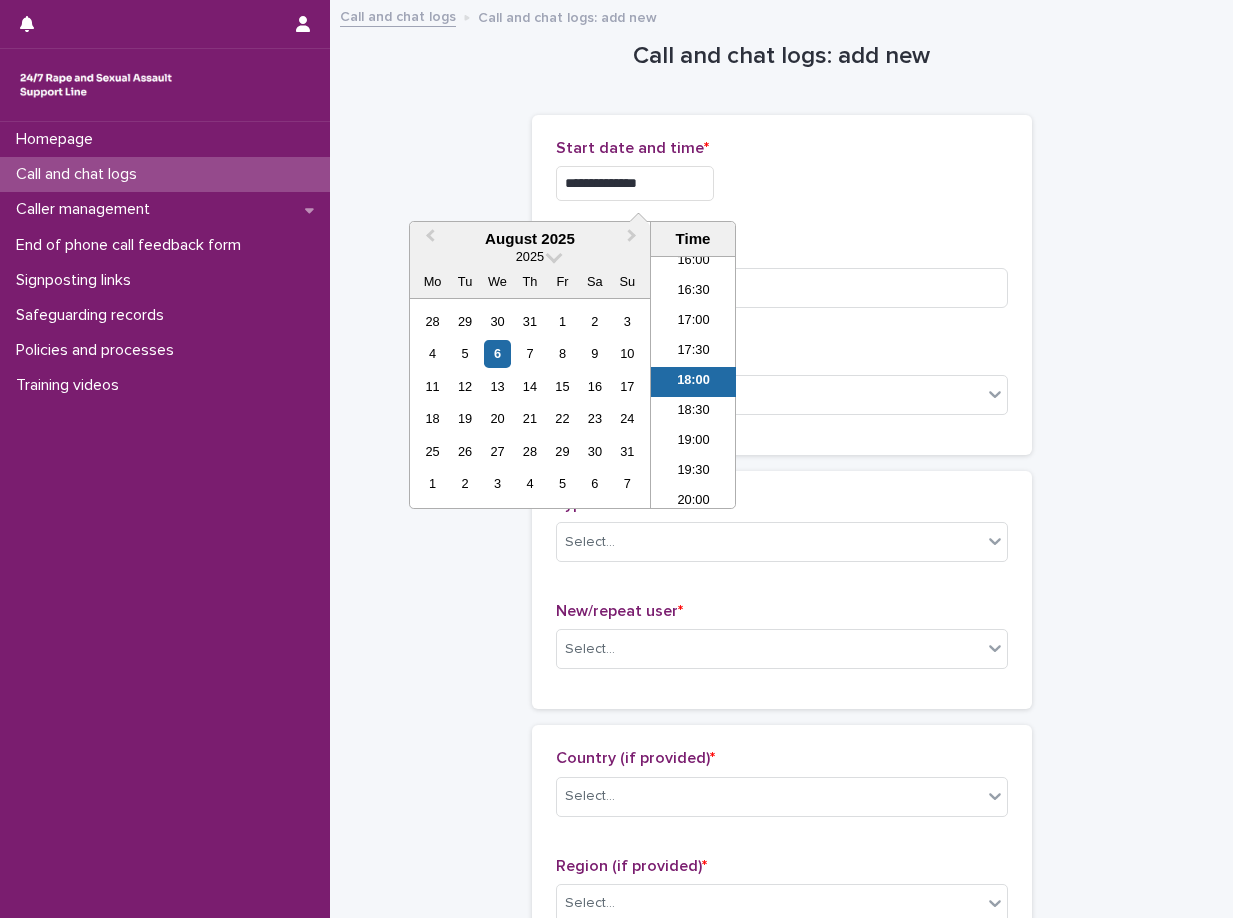 type on "**********" 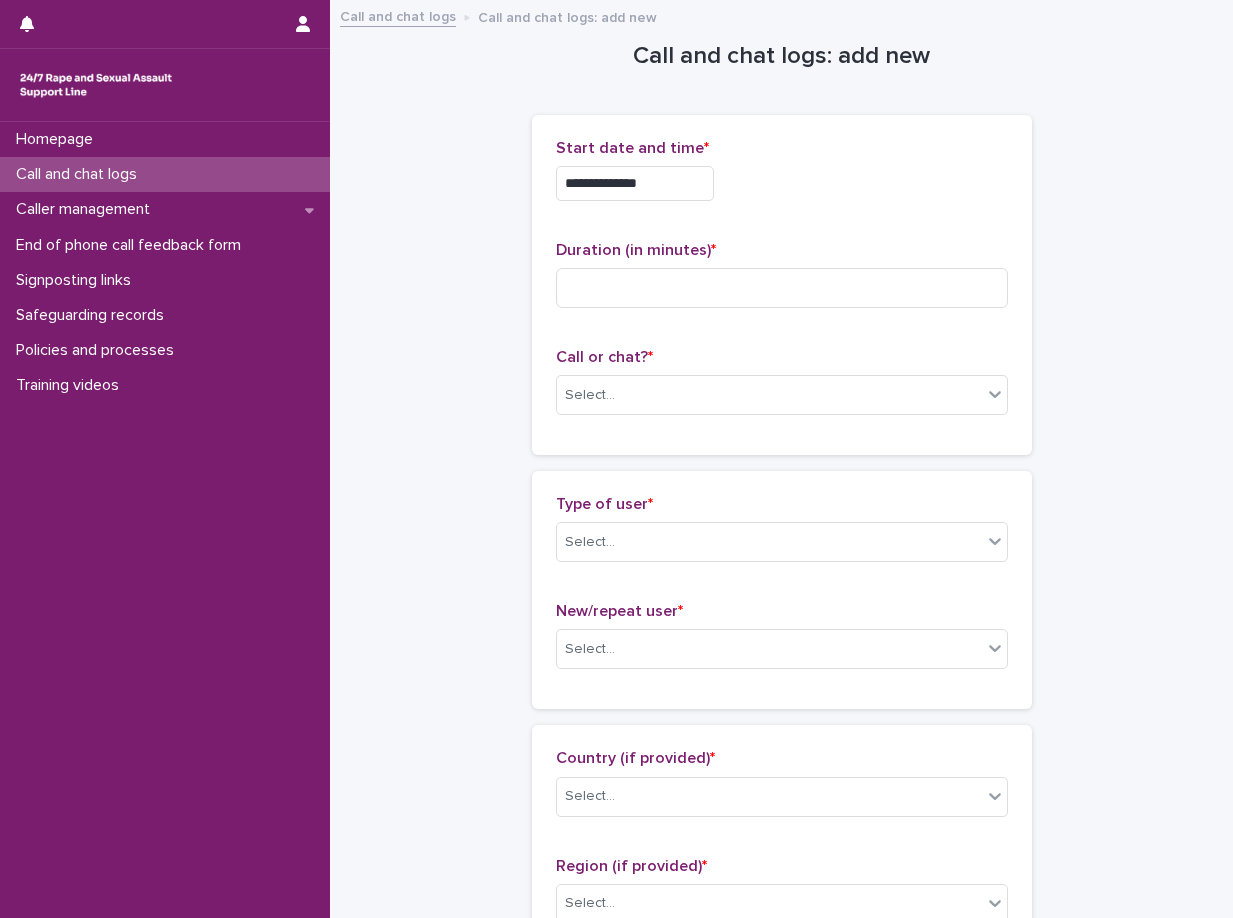 click on "Duration (in minutes) *" at bounding box center (782, 250) 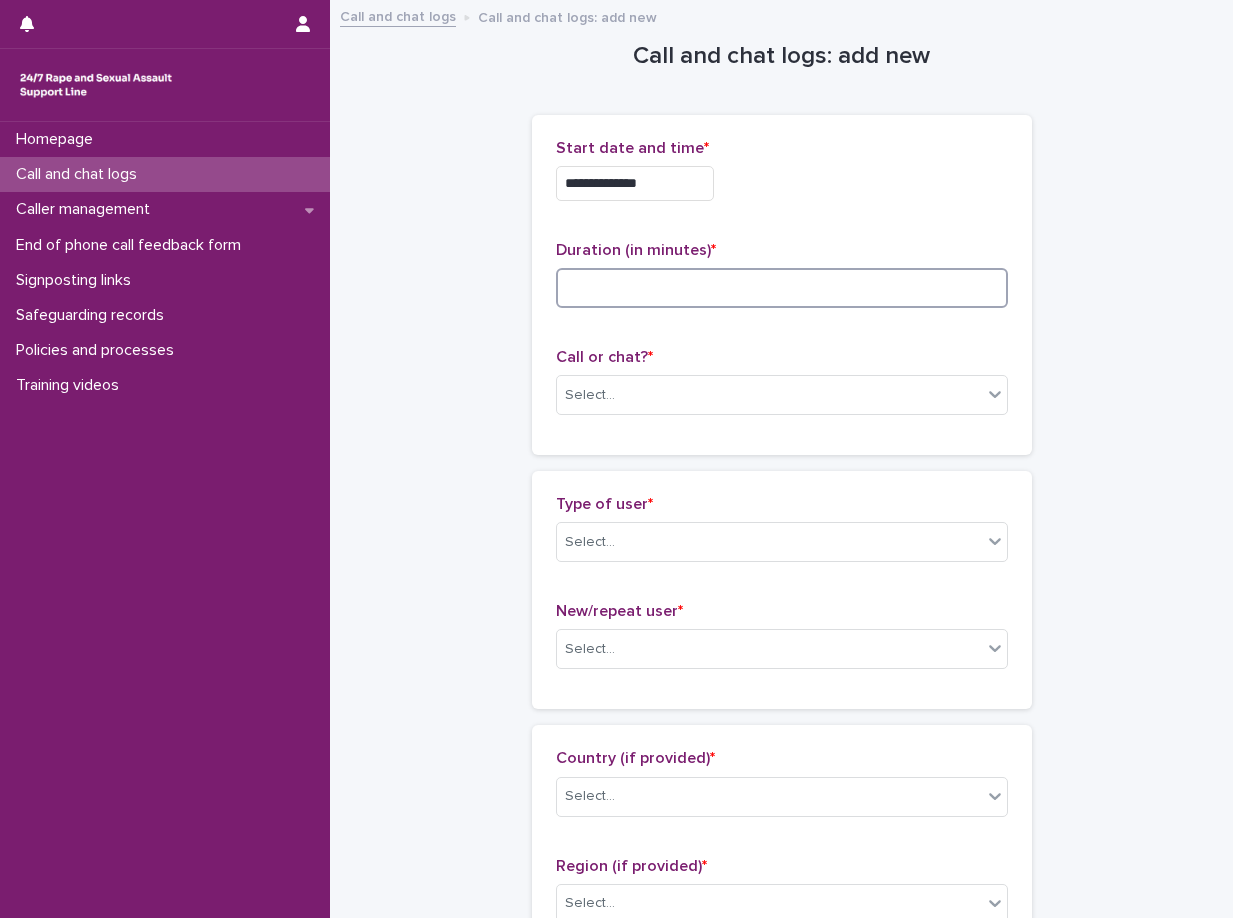 click at bounding box center (782, 288) 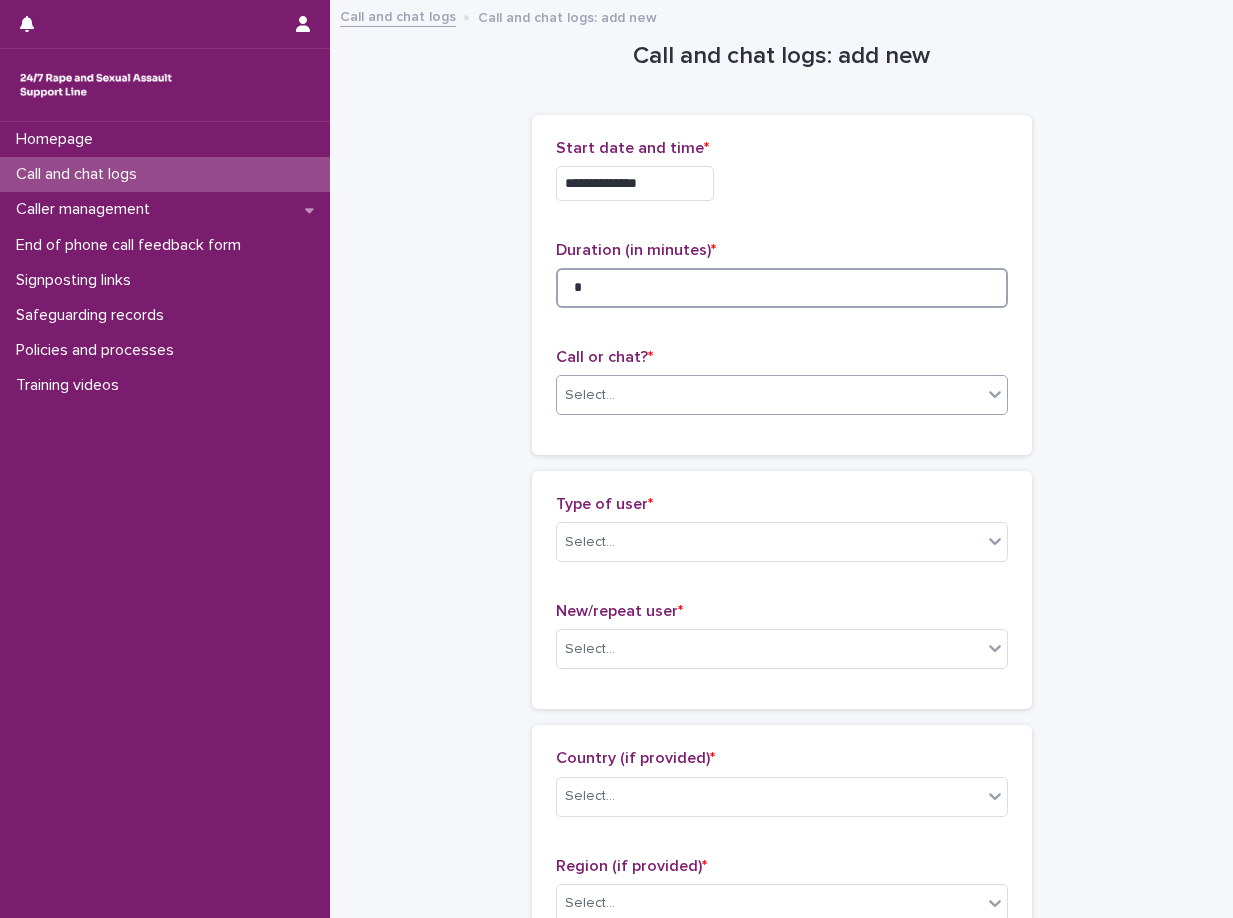 type on "*" 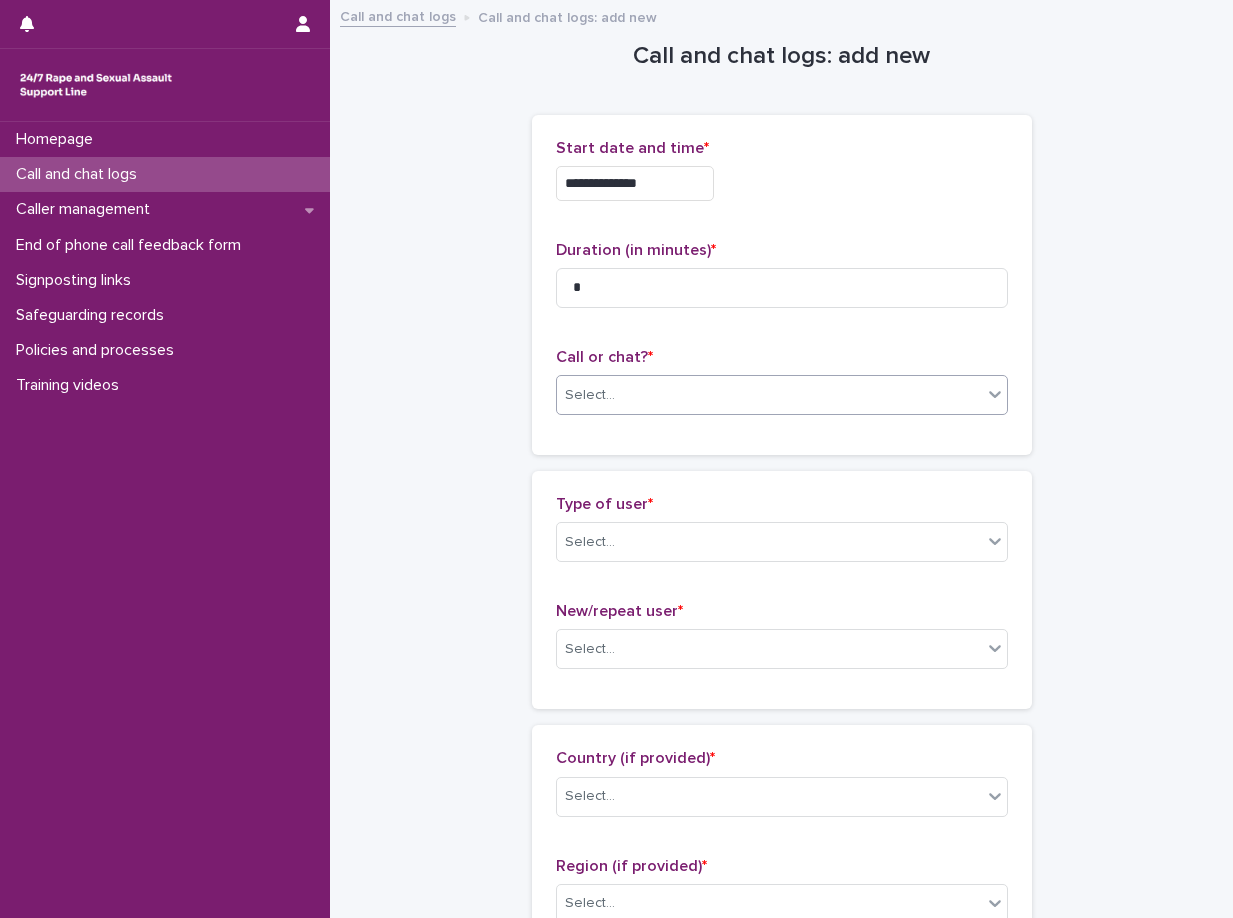 drag, startPoint x: 717, startPoint y: 387, endPoint x: 714, endPoint y: 407, distance: 20.22375 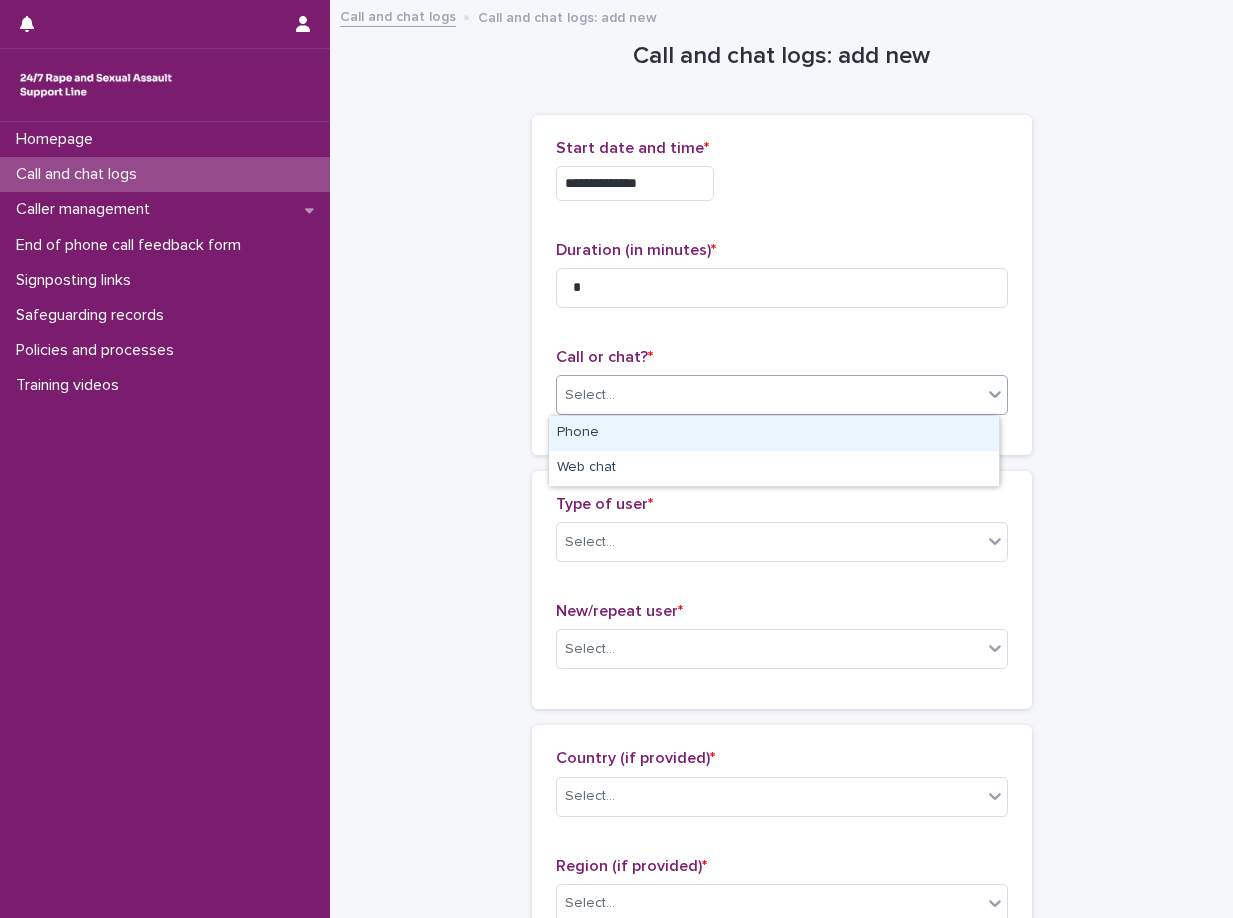 click on "Phone" at bounding box center [774, 433] 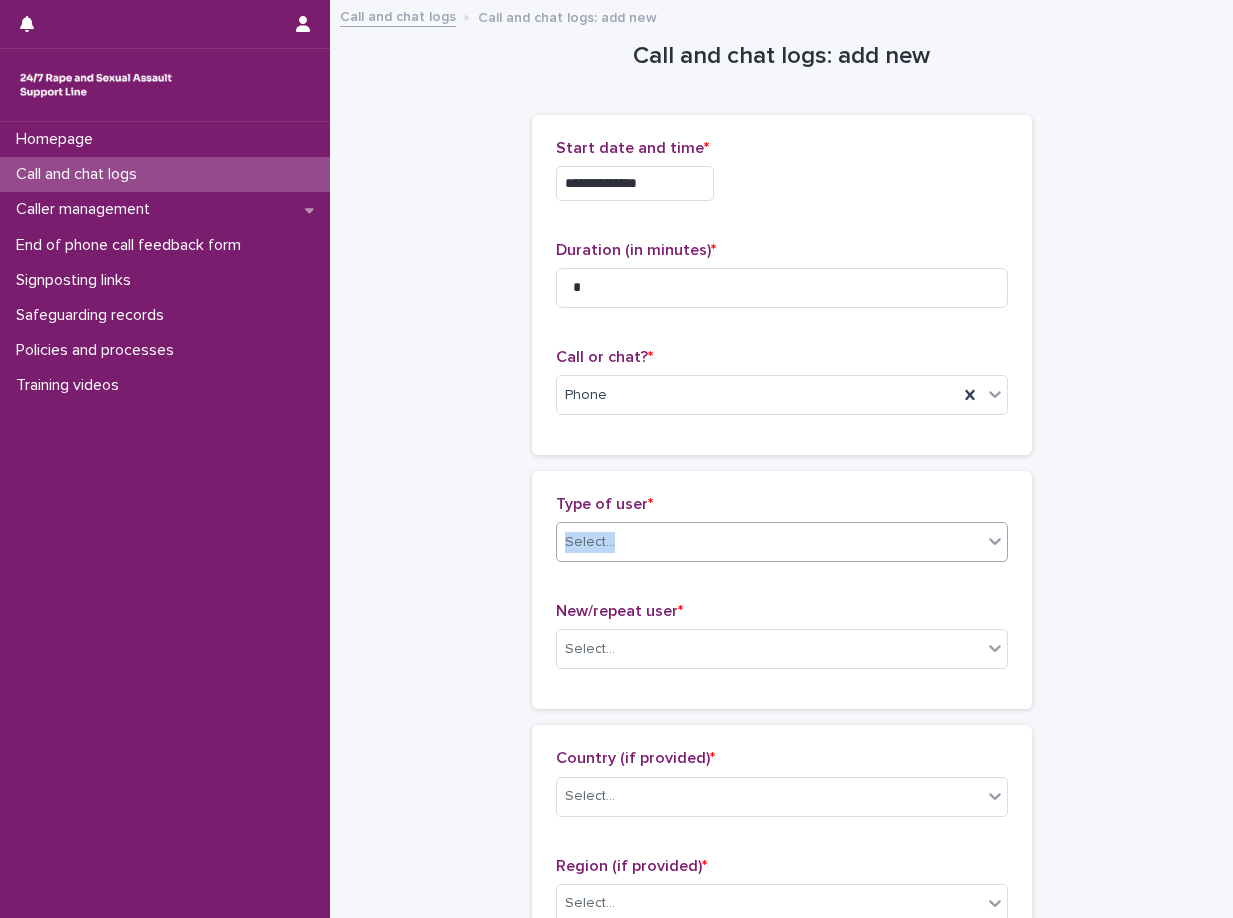 drag, startPoint x: 669, startPoint y: 517, endPoint x: 663, endPoint y: 556, distance: 39.45884 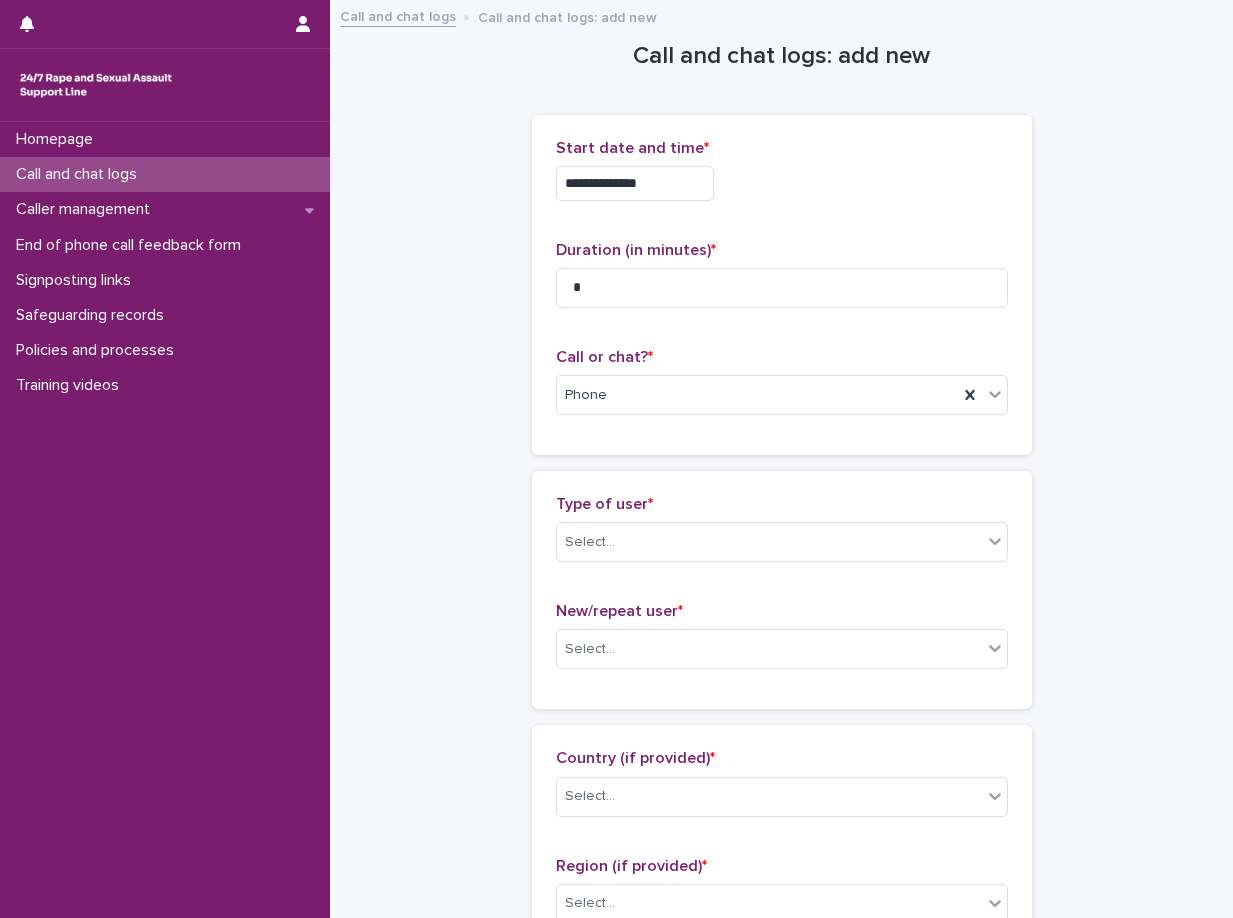 click on "Type of user * Select..." at bounding box center [782, 536] 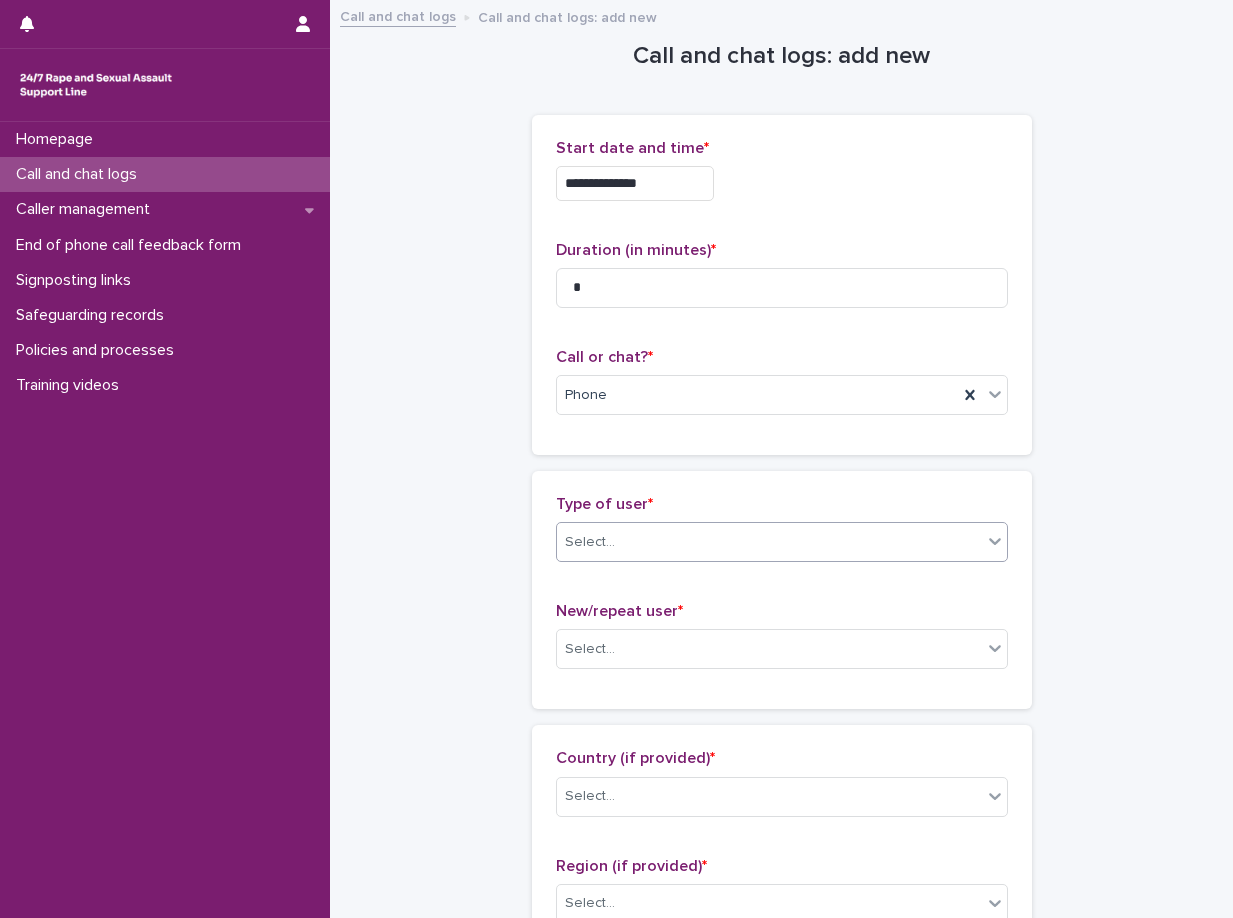 click on "Select..." at bounding box center [769, 542] 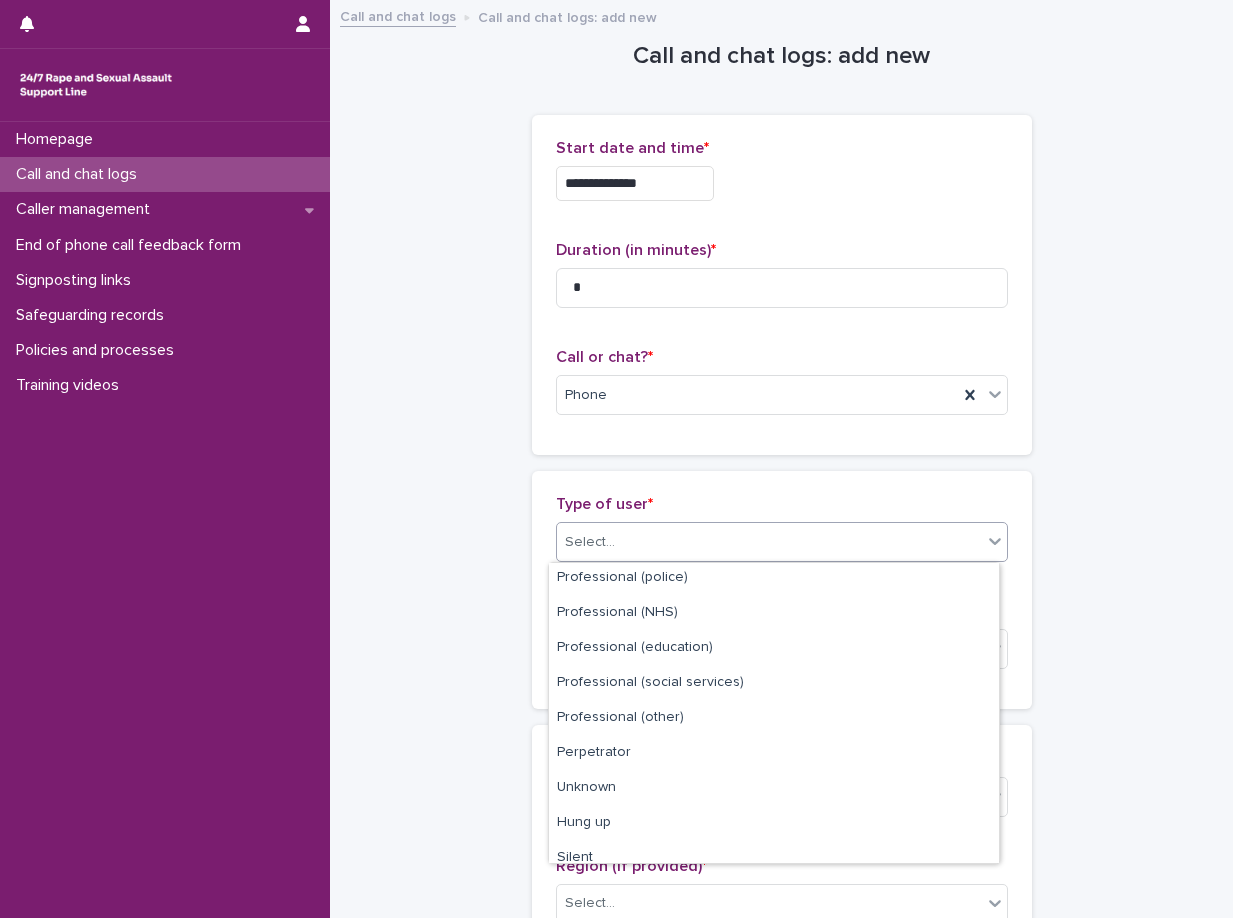 scroll, scrollTop: 225, scrollLeft: 0, axis: vertical 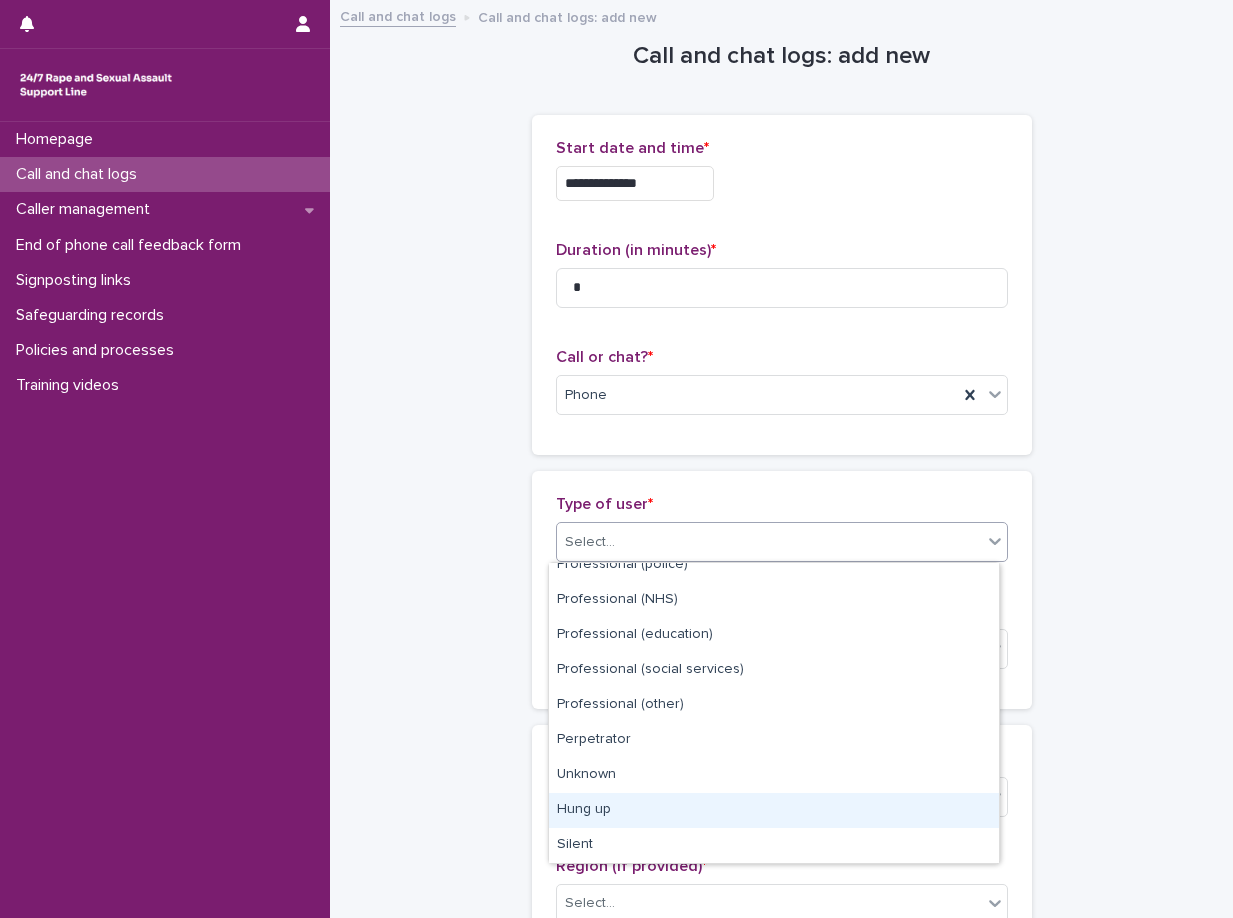 click on "Hung up" at bounding box center [774, 810] 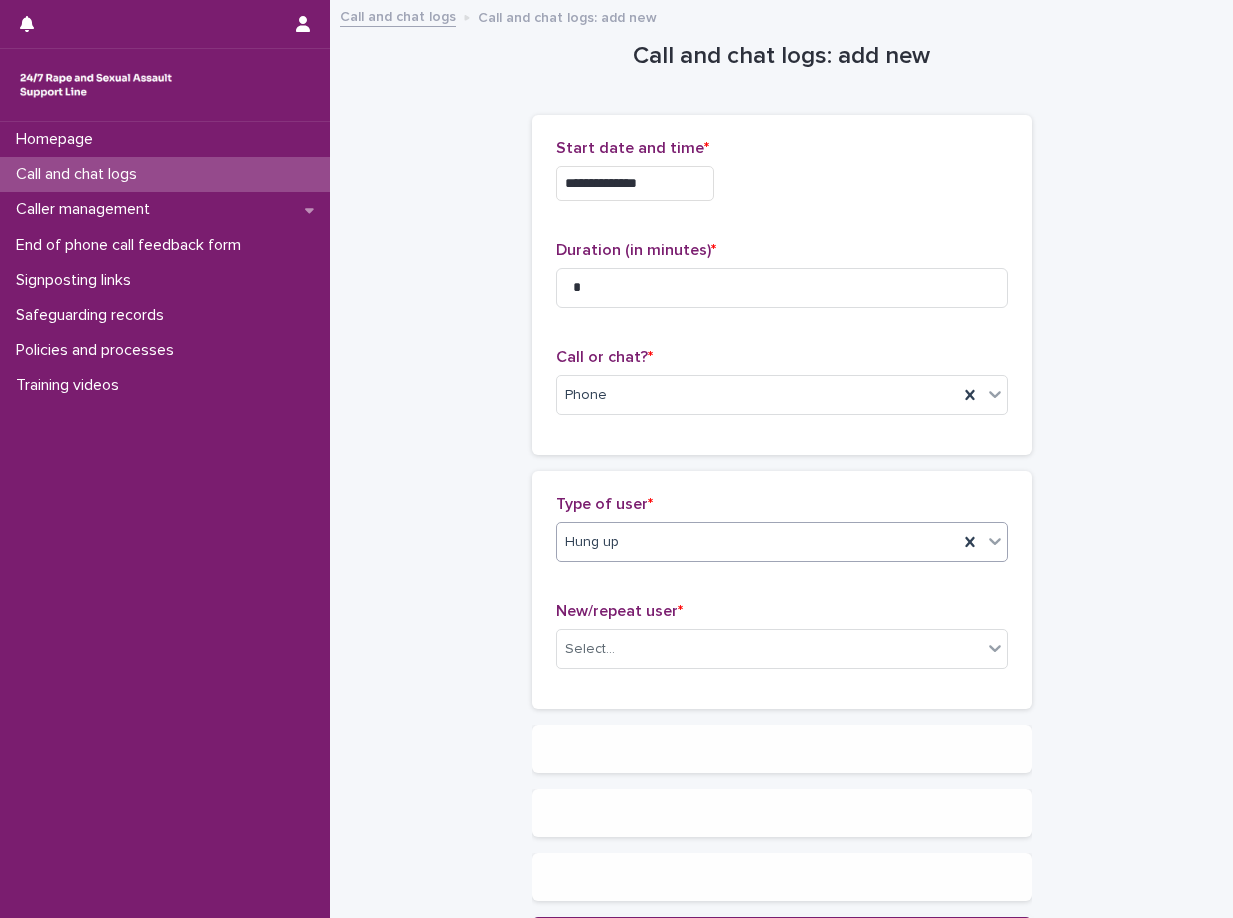 click on "**********" at bounding box center (781, 475) 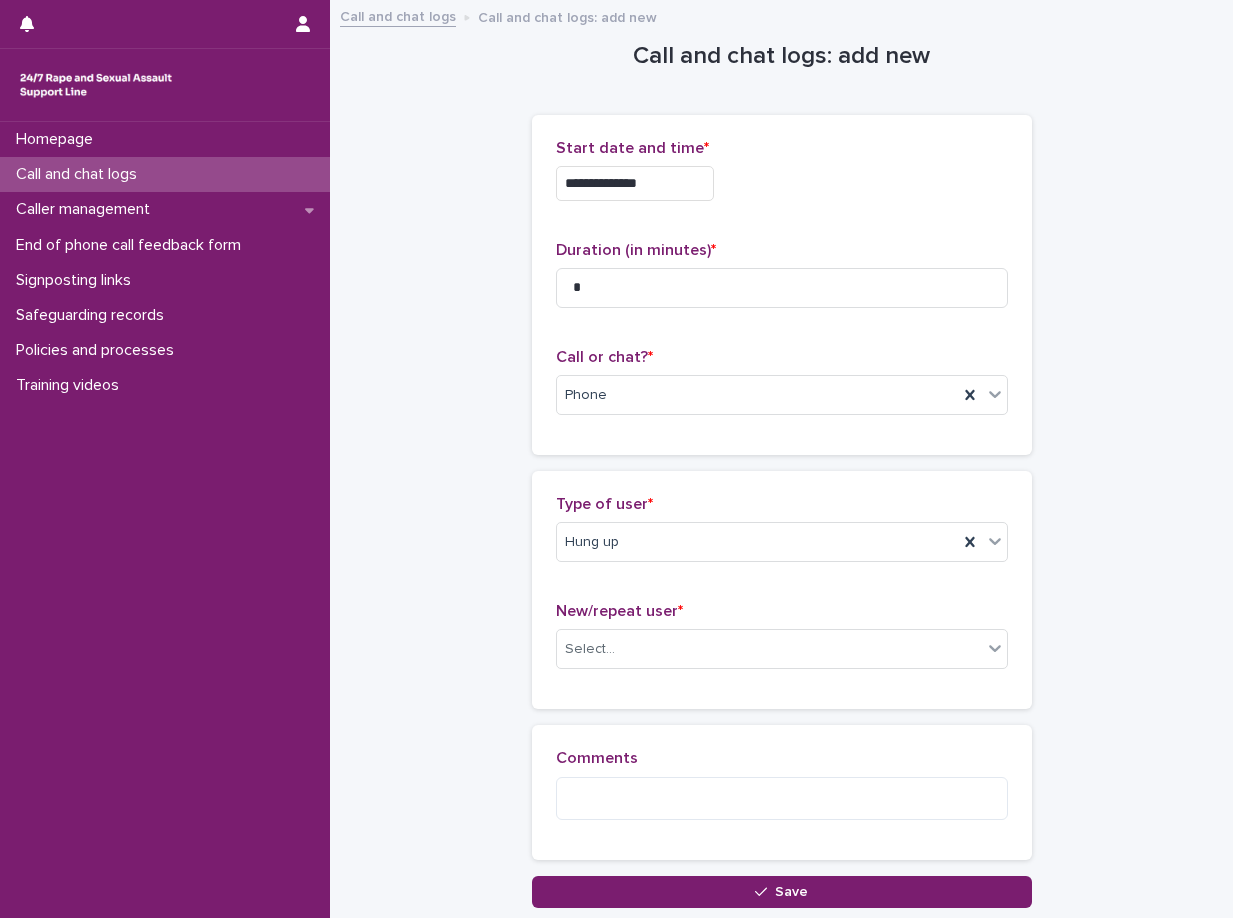 drag, startPoint x: 532, startPoint y: 645, endPoint x: 542, endPoint y: 650, distance: 11.18034 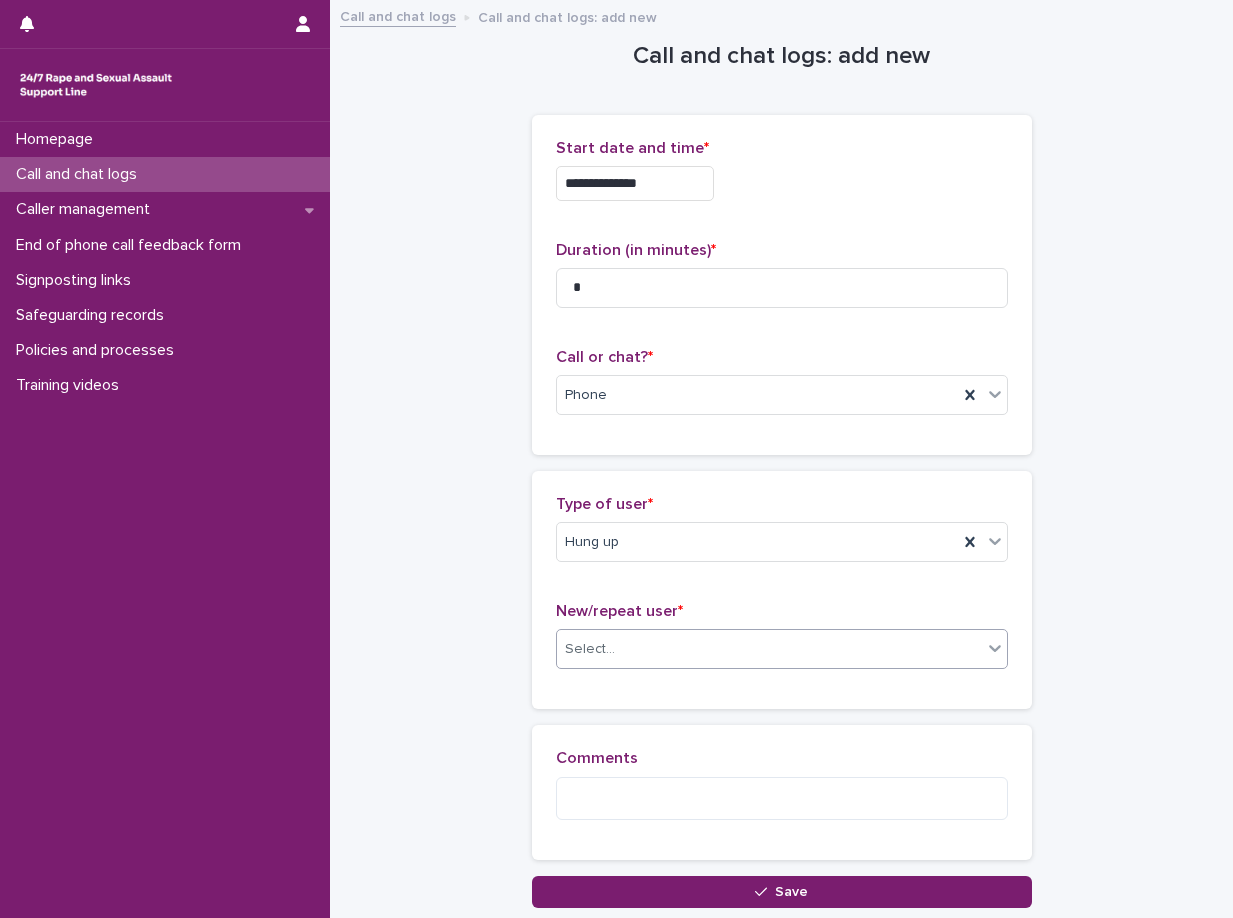click on "Select..." at bounding box center [769, 649] 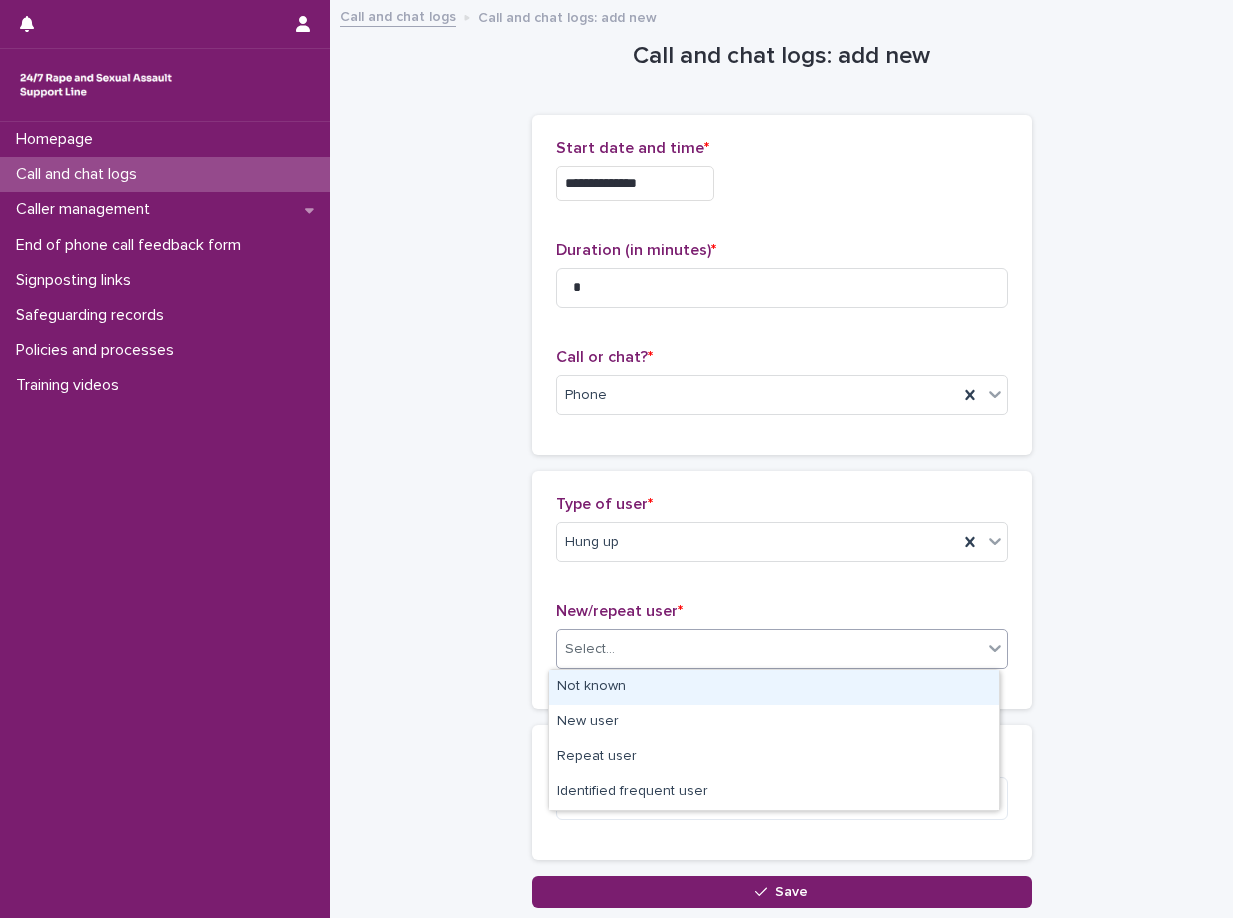 click on "Not known" at bounding box center [774, 687] 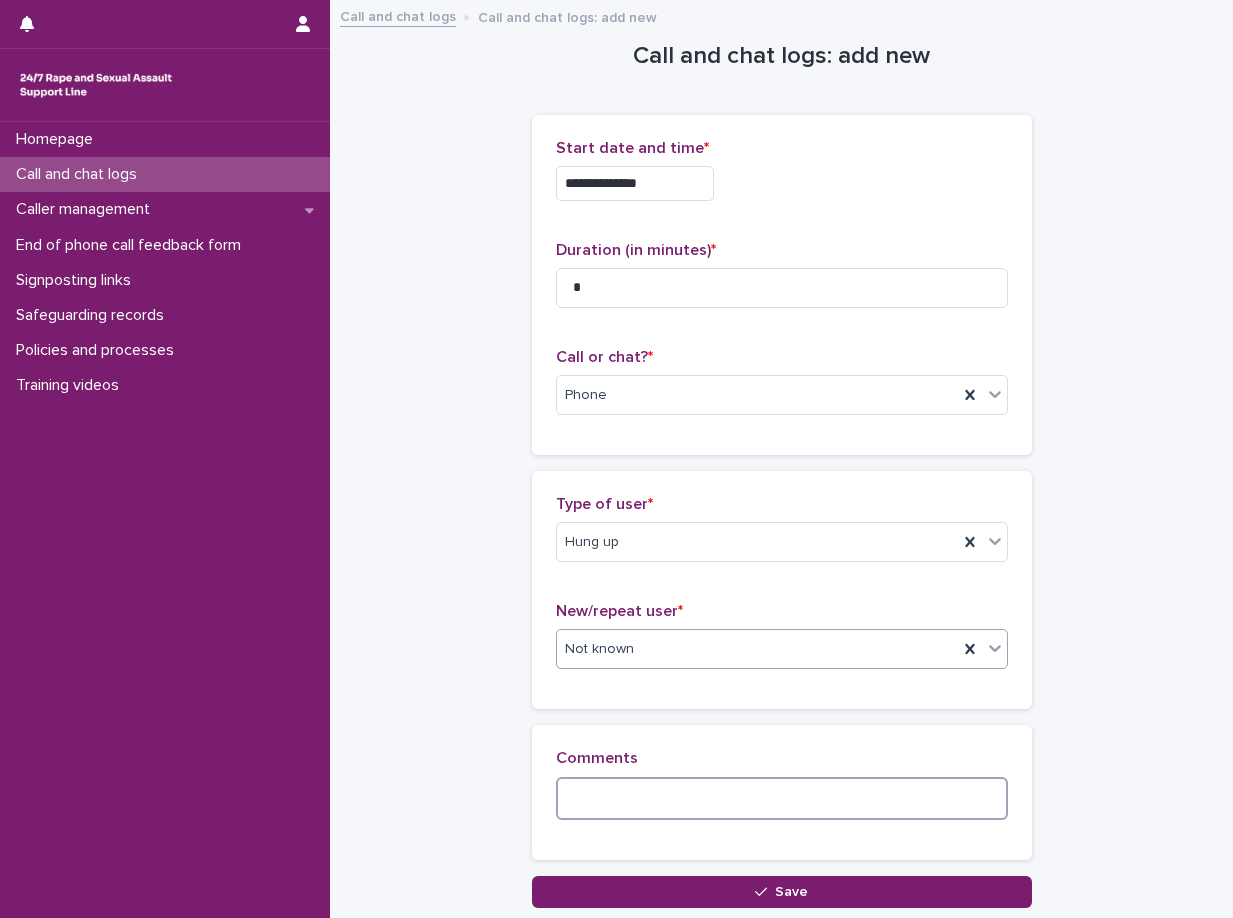 click at bounding box center [782, 798] 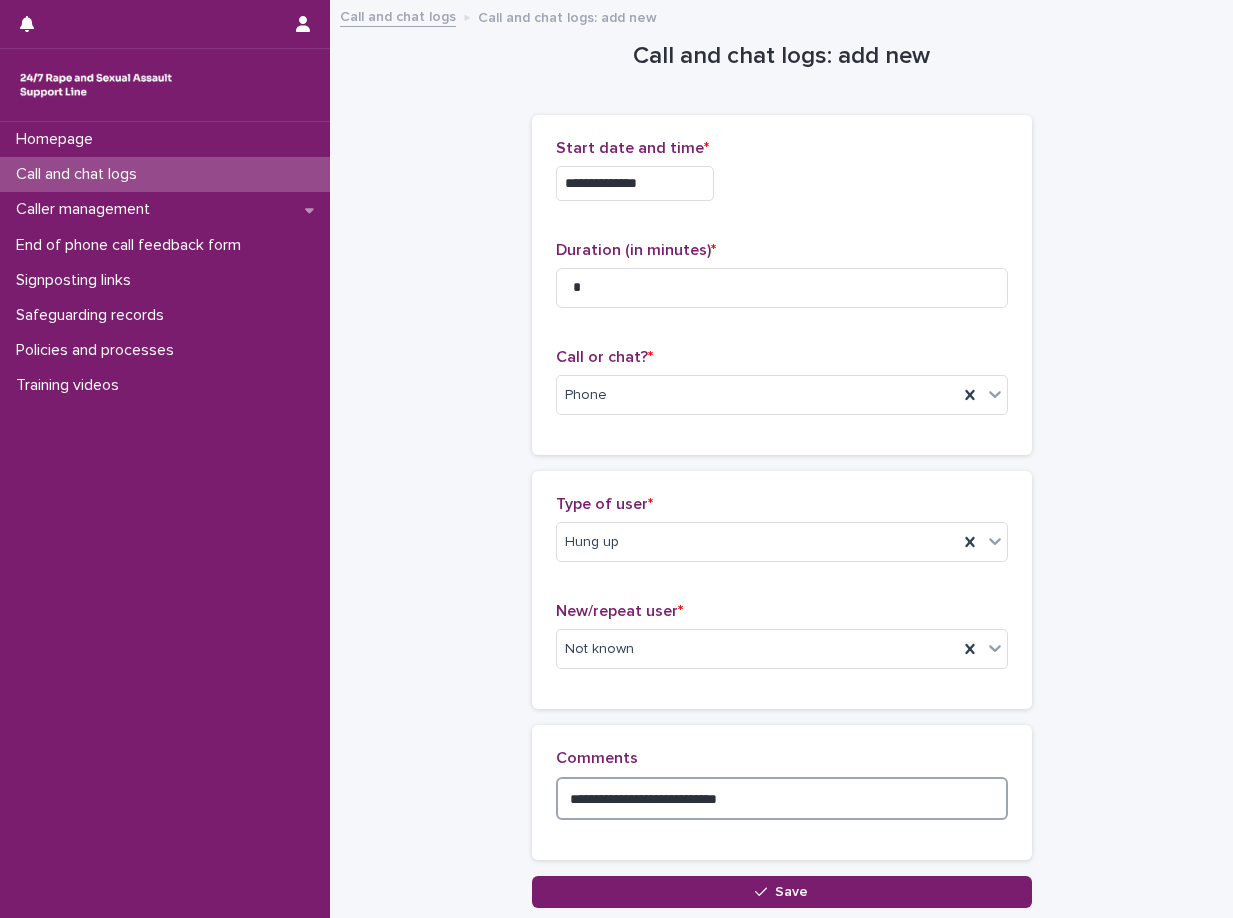 type on "**********" 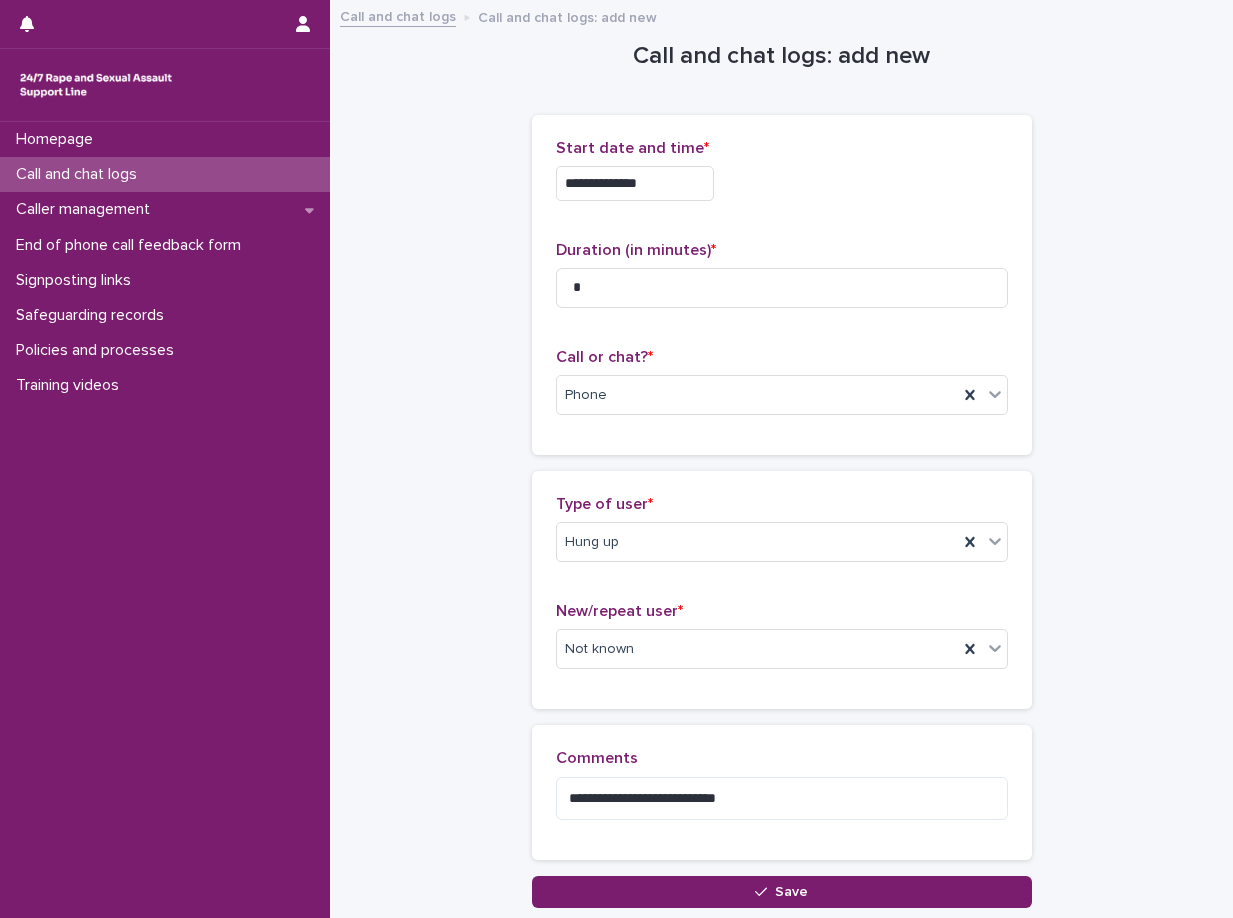 click on "Comments" at bounding box center [782, 758] 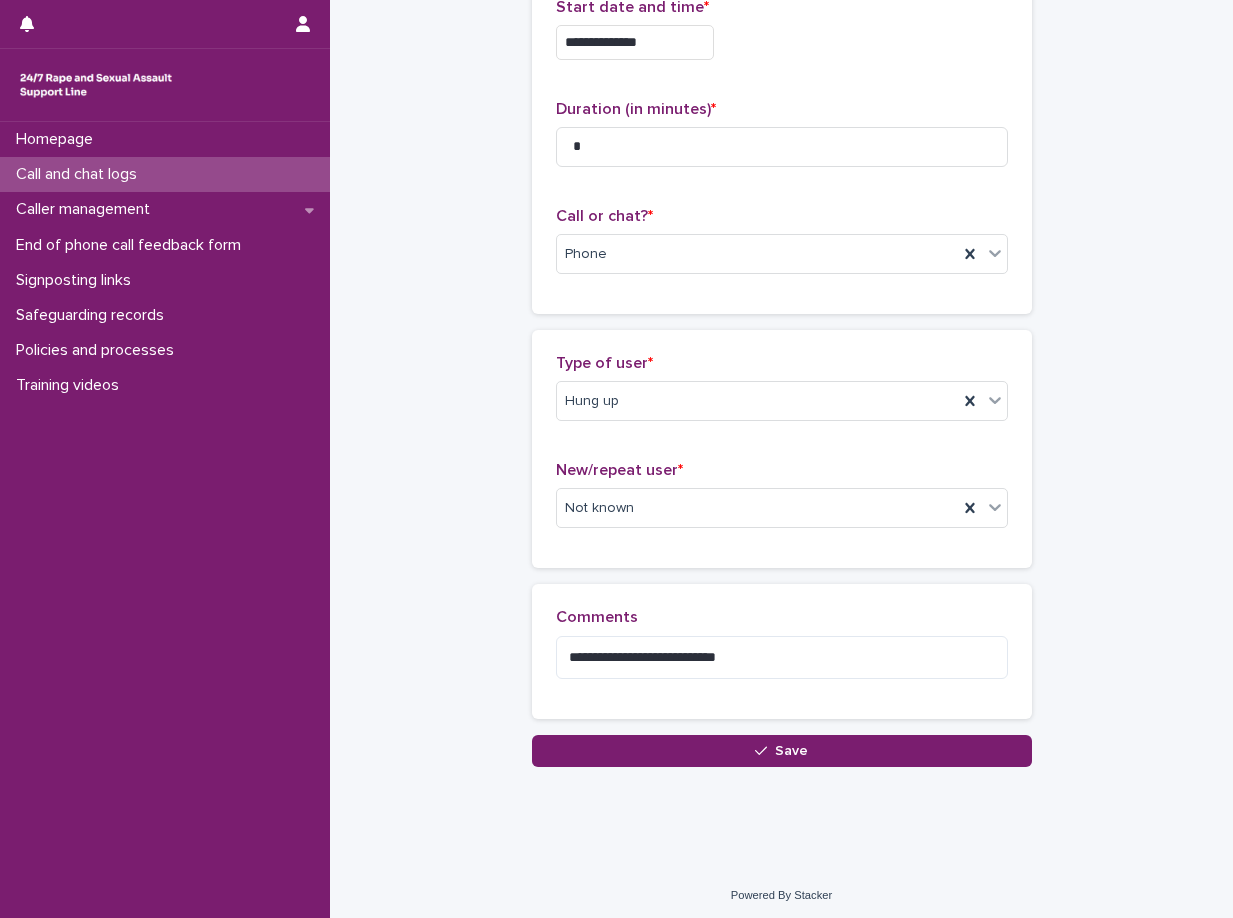 scroll, scrollTop: 146, scrollLeft: 0, axis: vertical 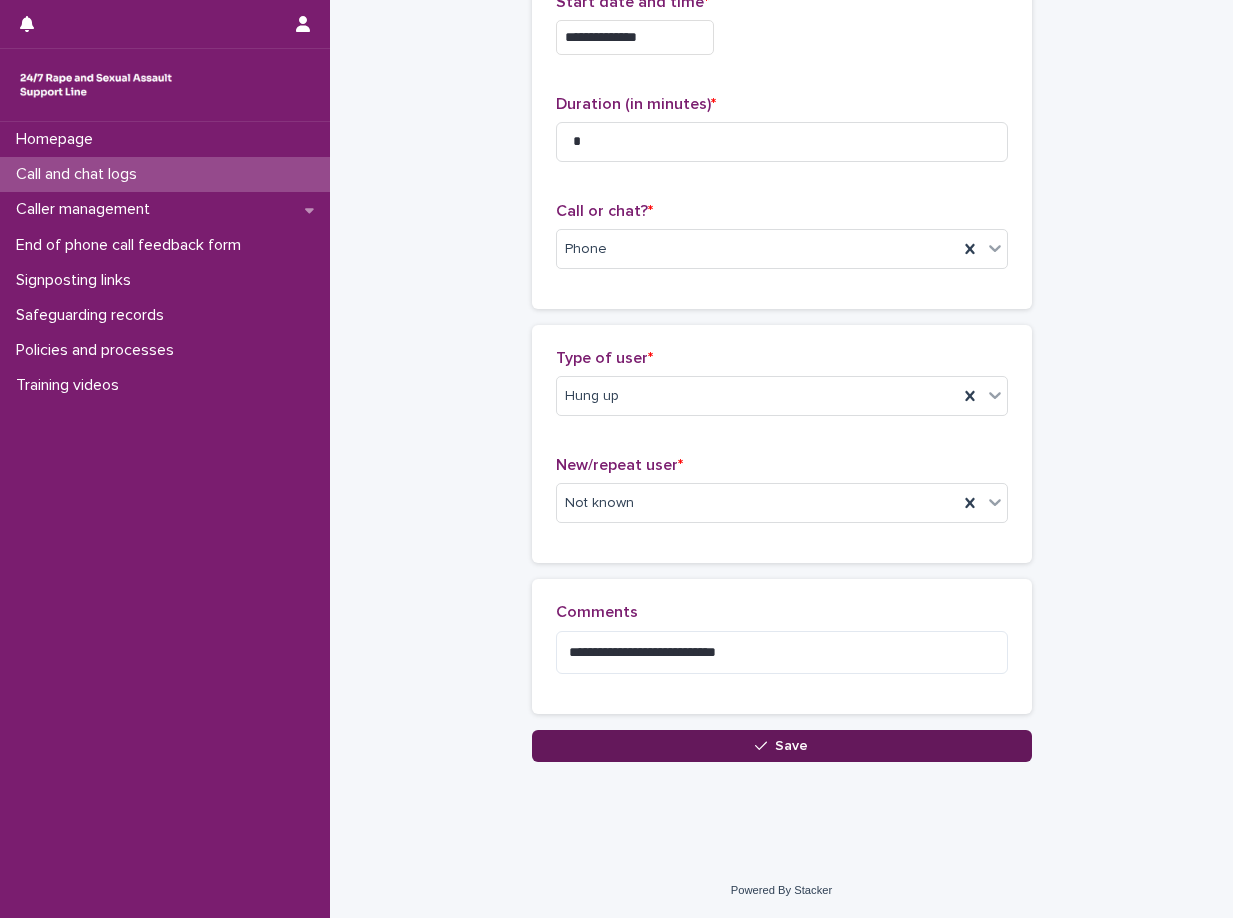 click on "Save" at bounding box center [782, 746] 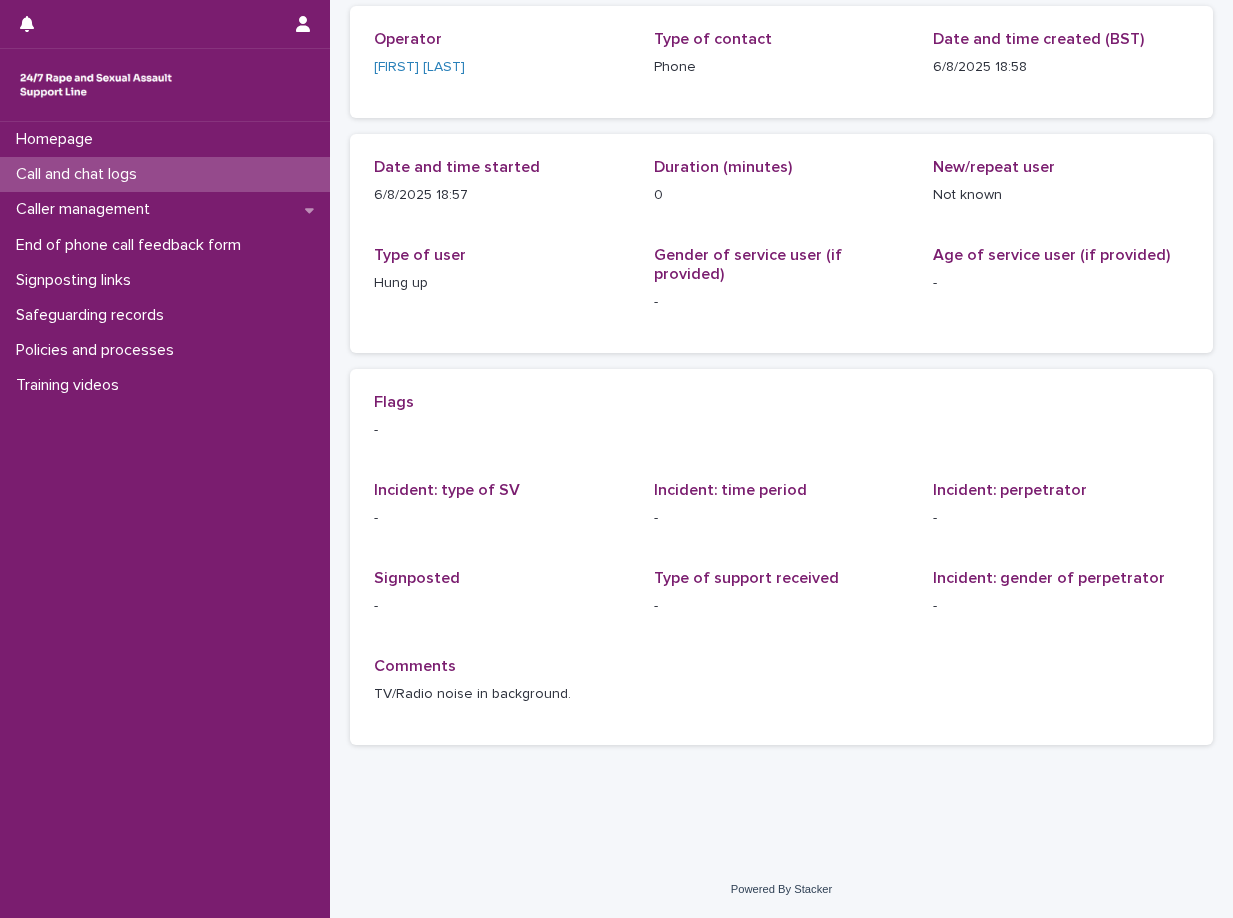 scroll, scrollTop: 0, scrollLeft: 0, axis: both 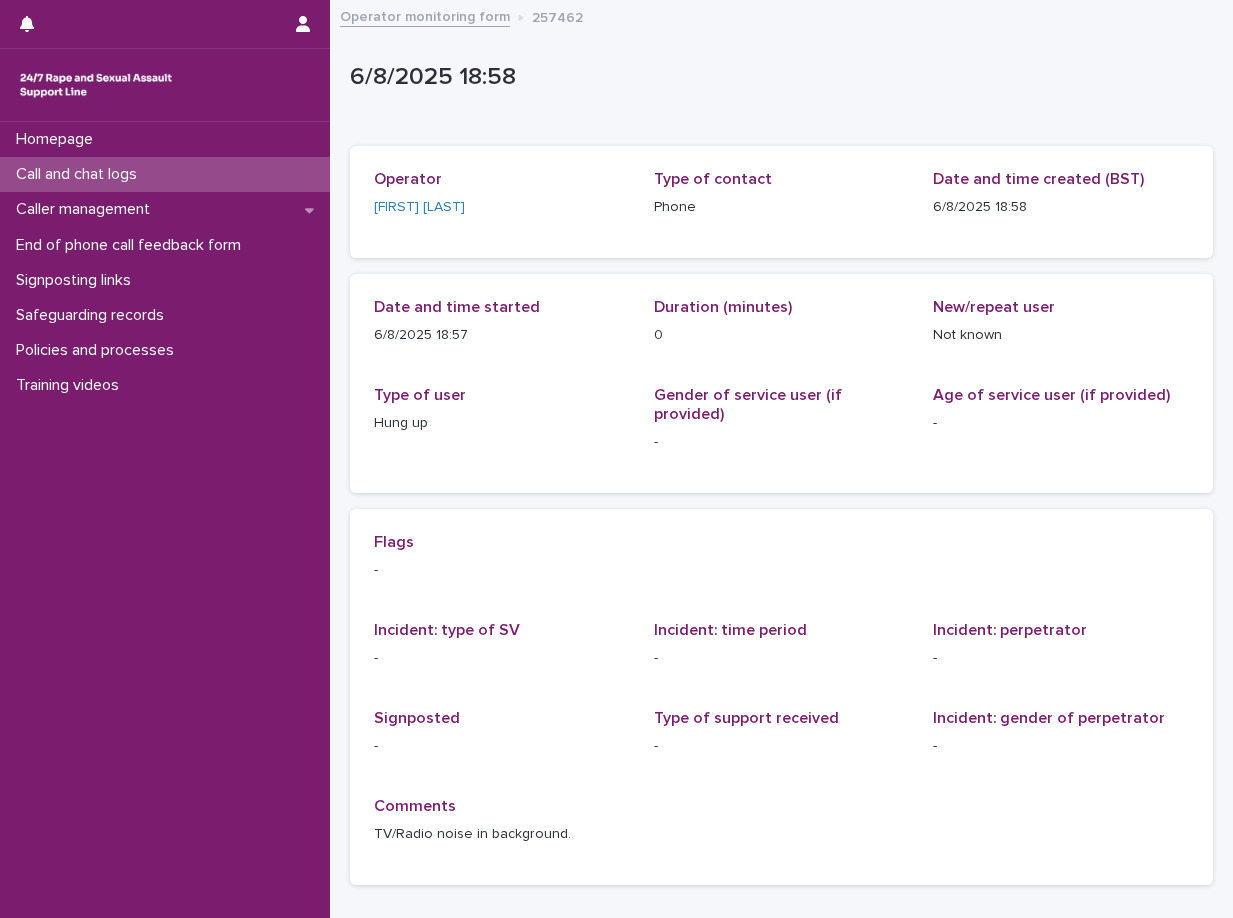 click on "Call and chat logs" at bounding box center (80, 174) 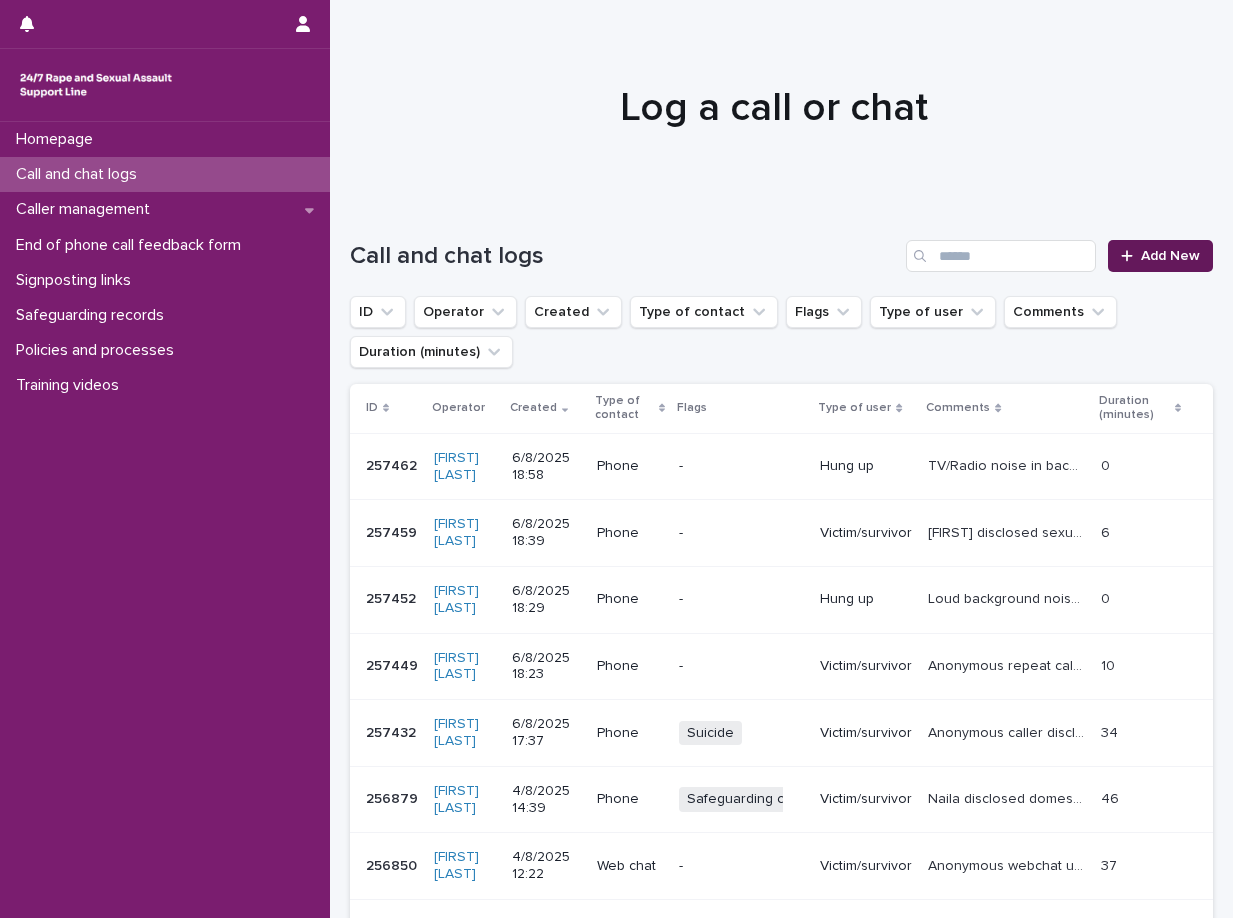 click on "Add New" at bounding box center [1160, 256] 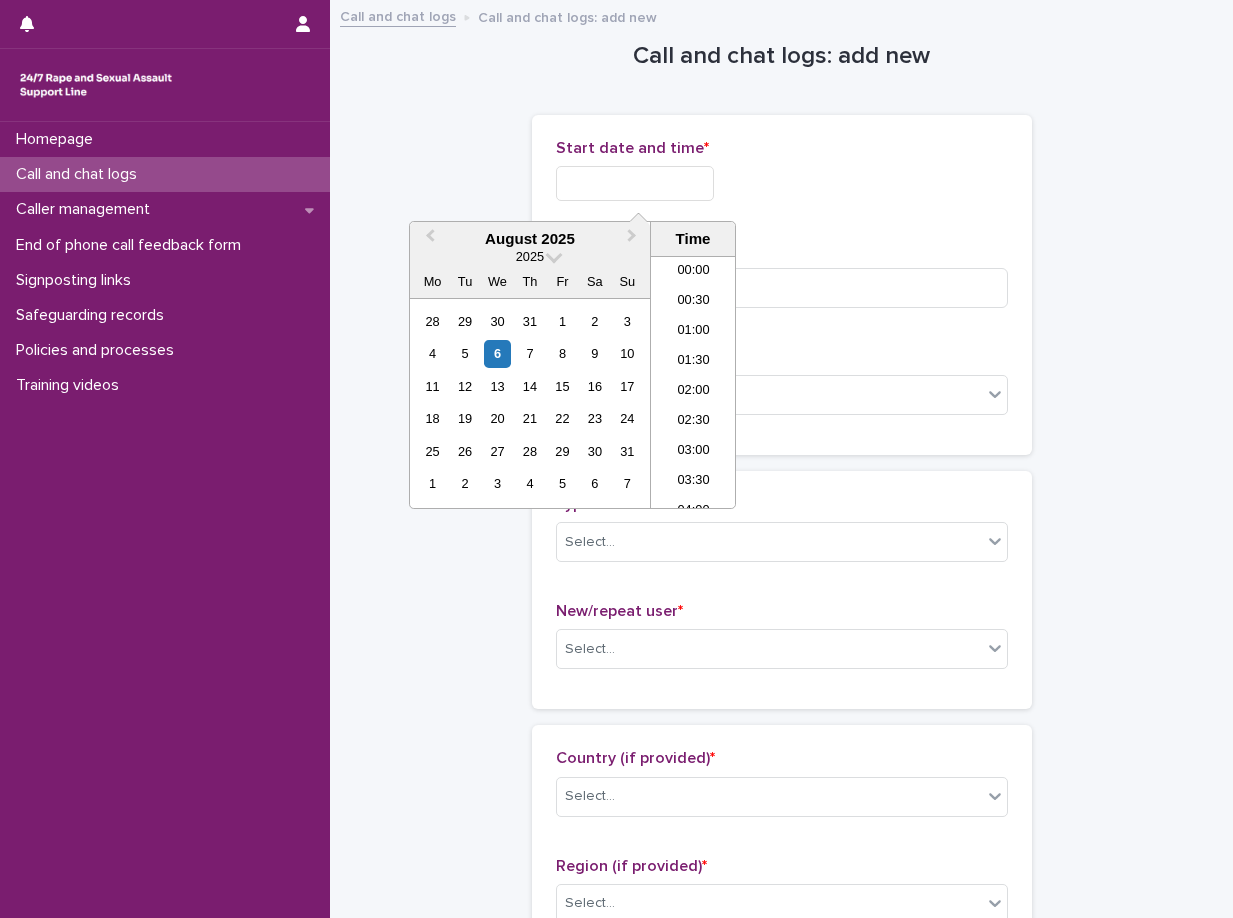 click at bounding box center [635, 183] 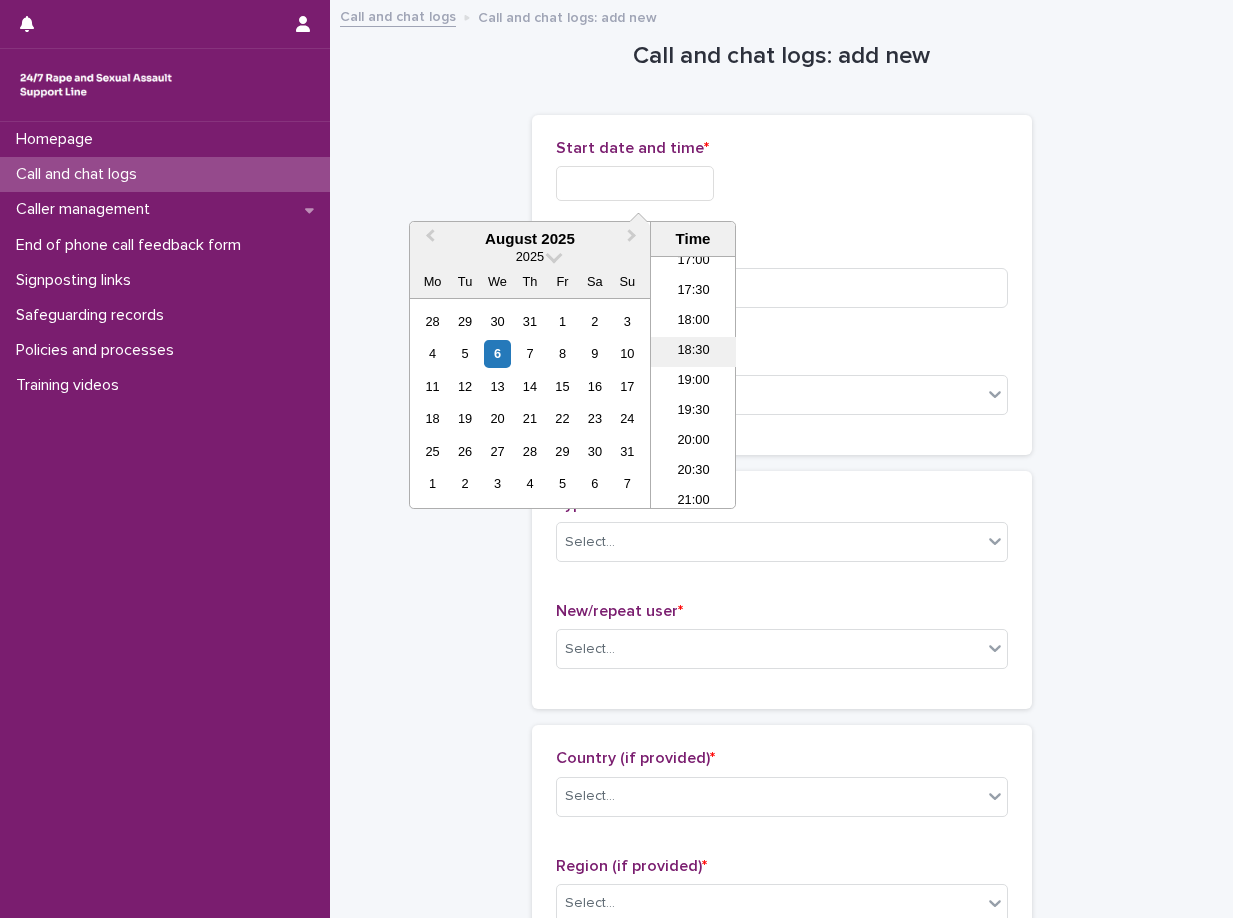 click on "18:30" at bounding box center [693, 352] 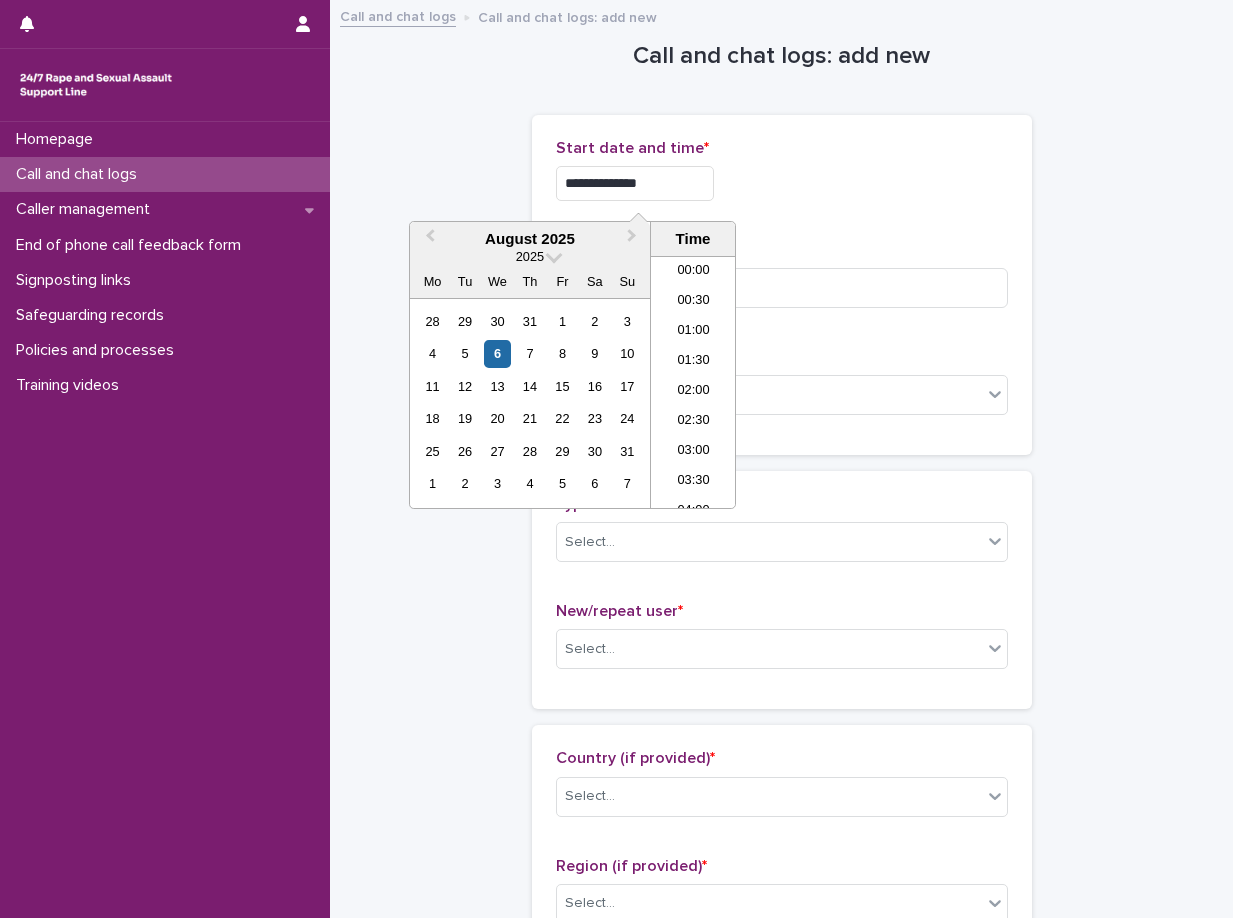 click on "**********" at bounding box center [635, 183] 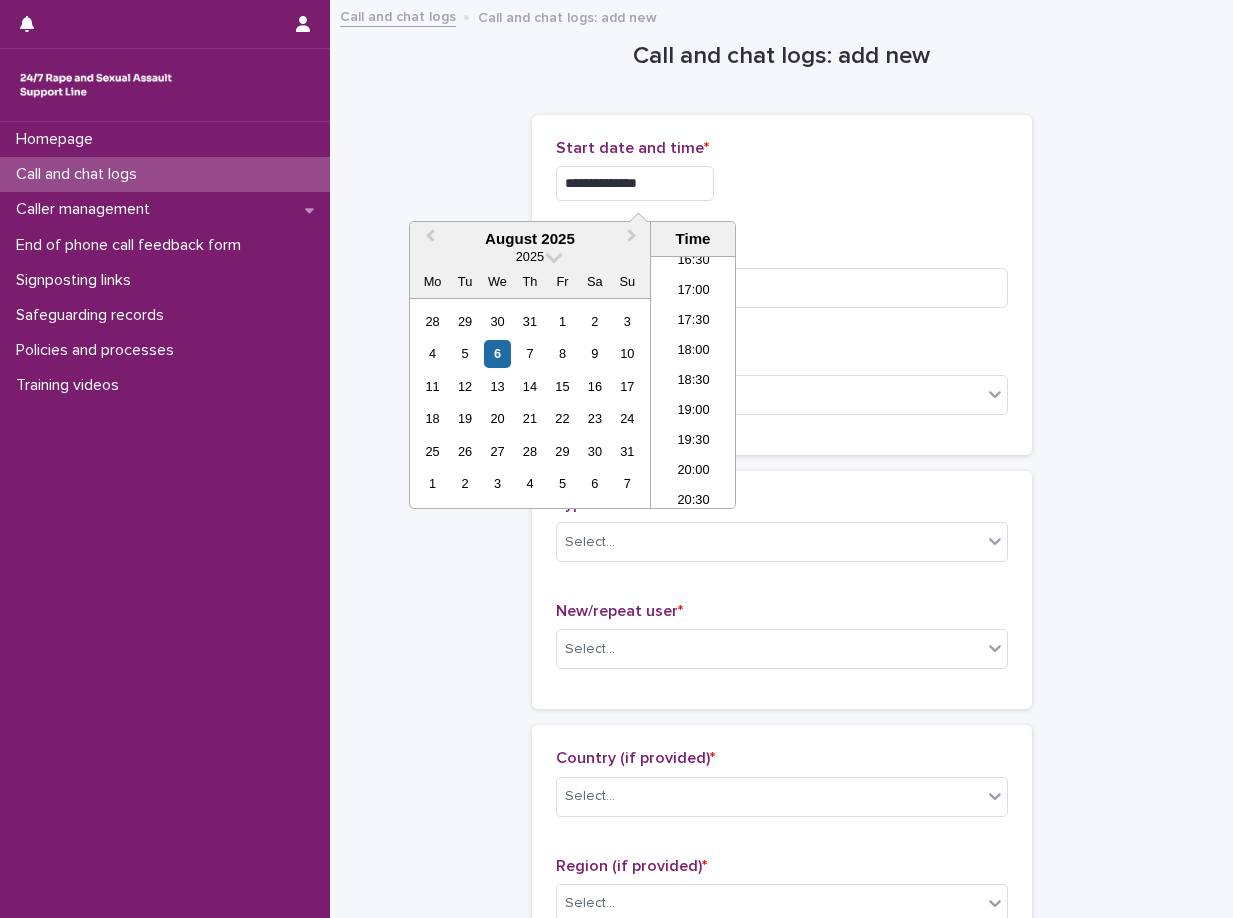 type on "**********" 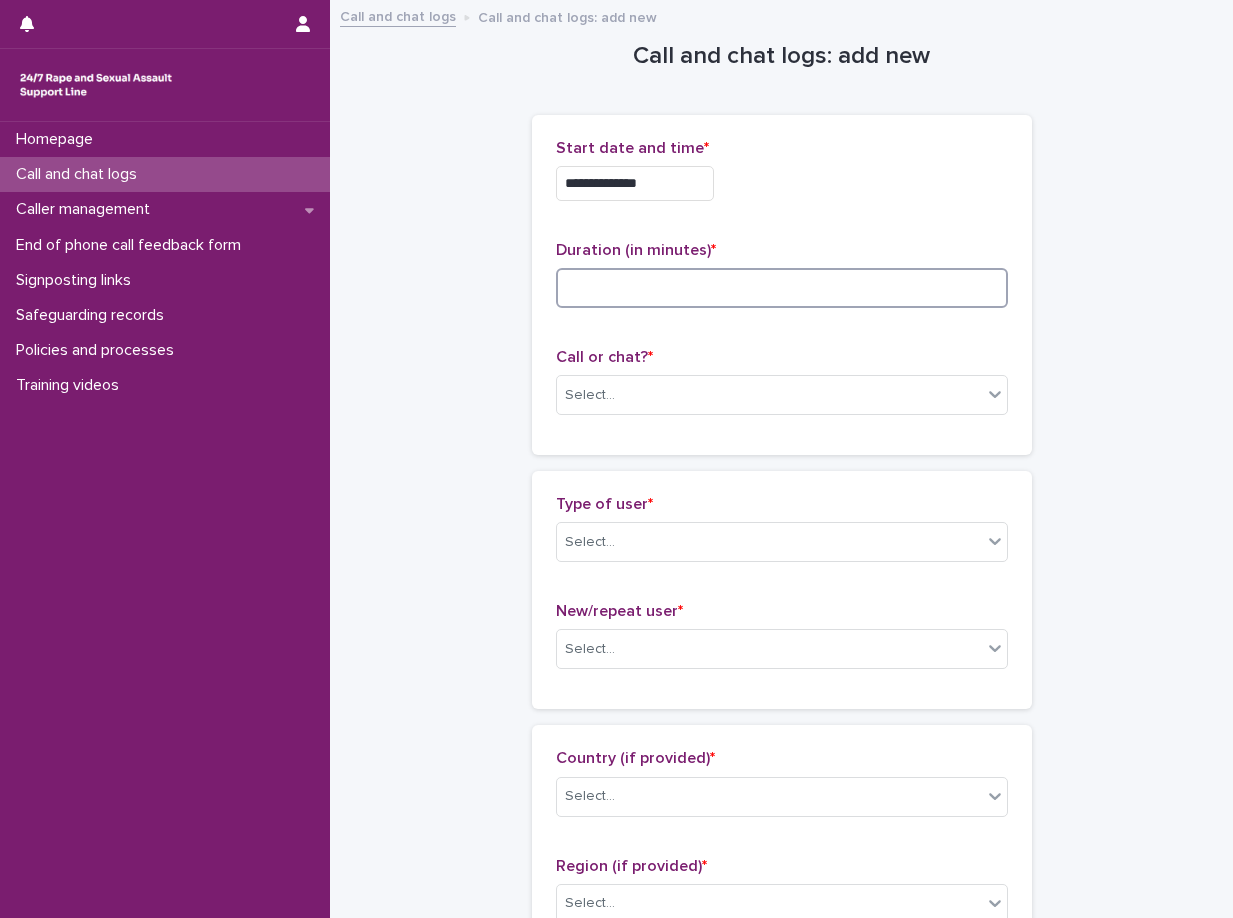 click at bounding box center (782, 288) 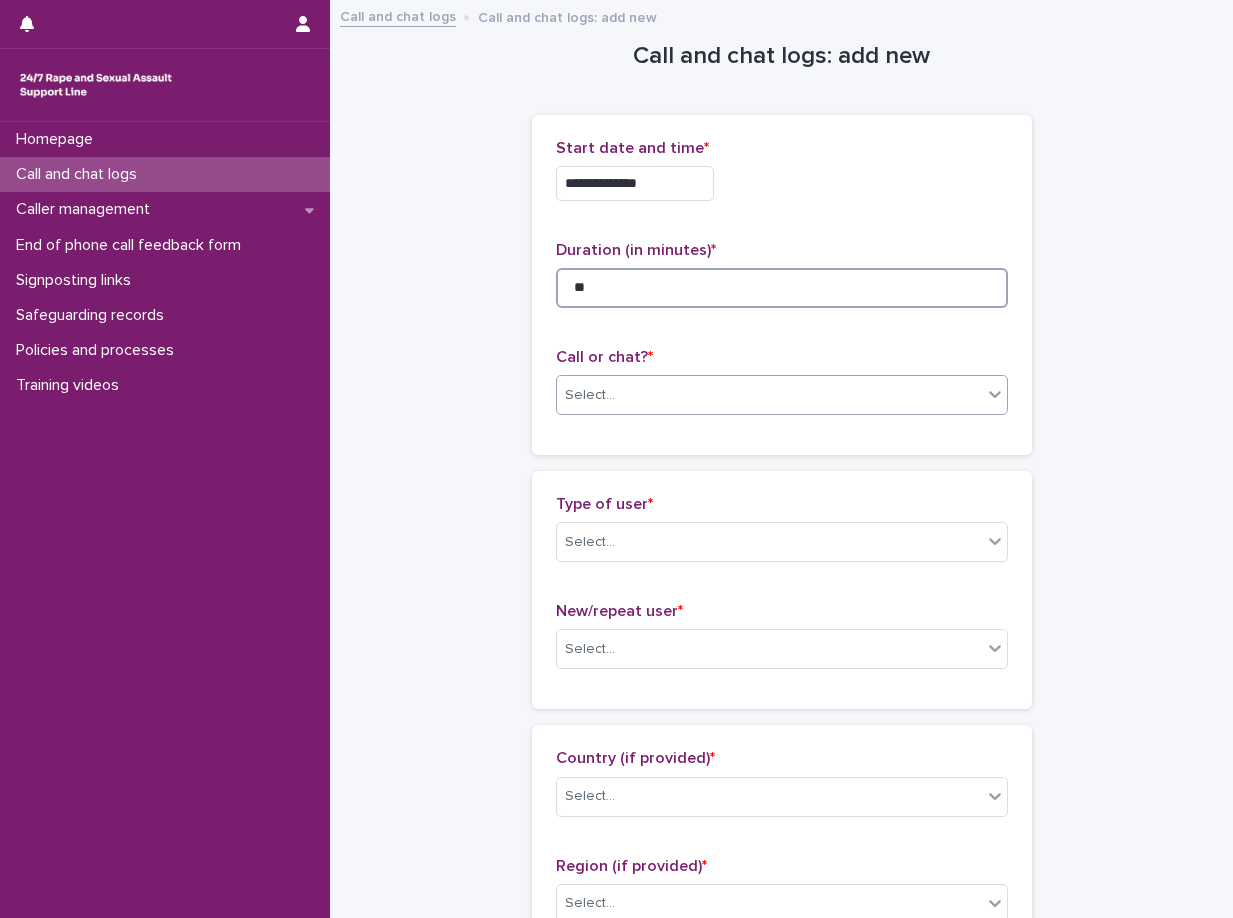 type on "**" 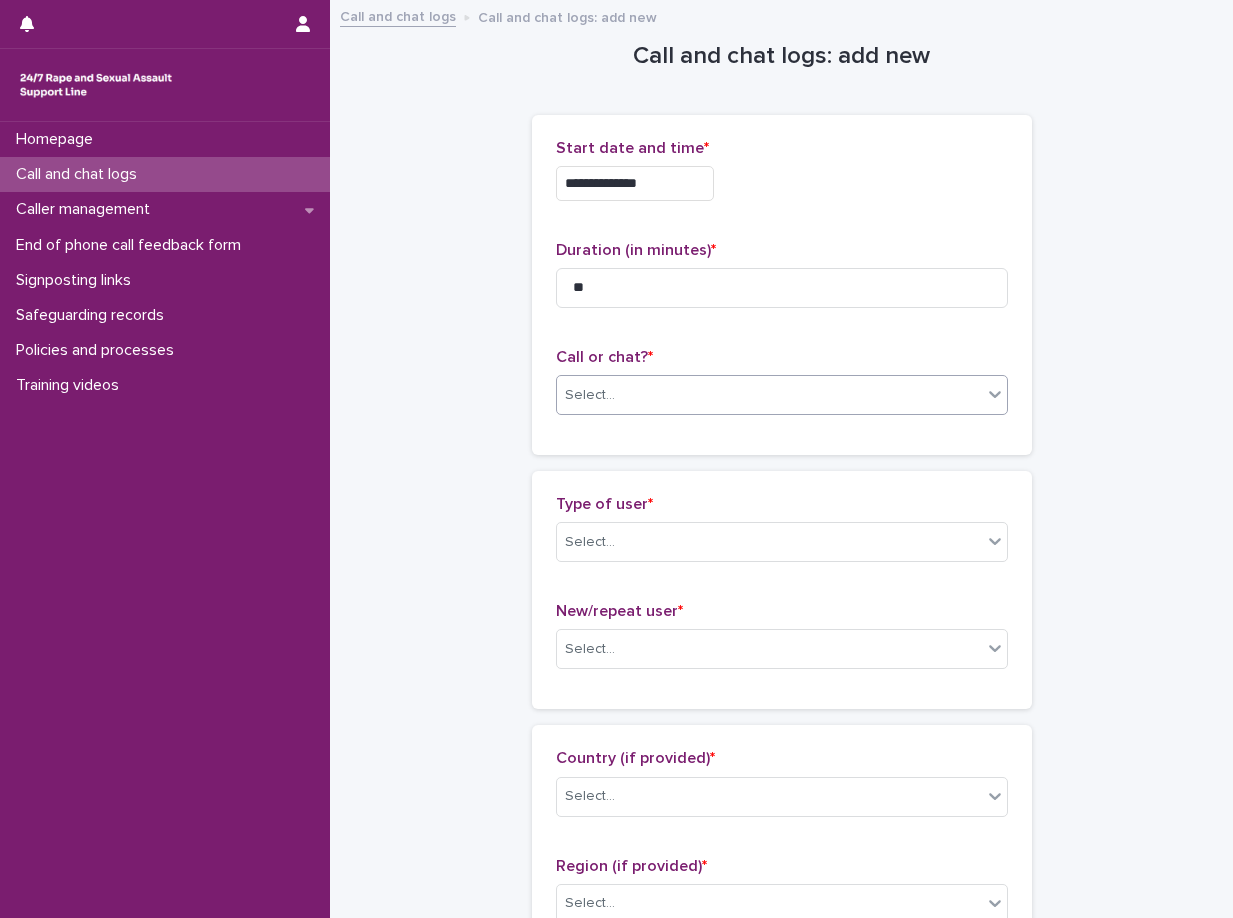 drag, startPoint x: 632, startPoint y: 385, endPoint x: 626, endPoint y: 400, distance: 16.155495 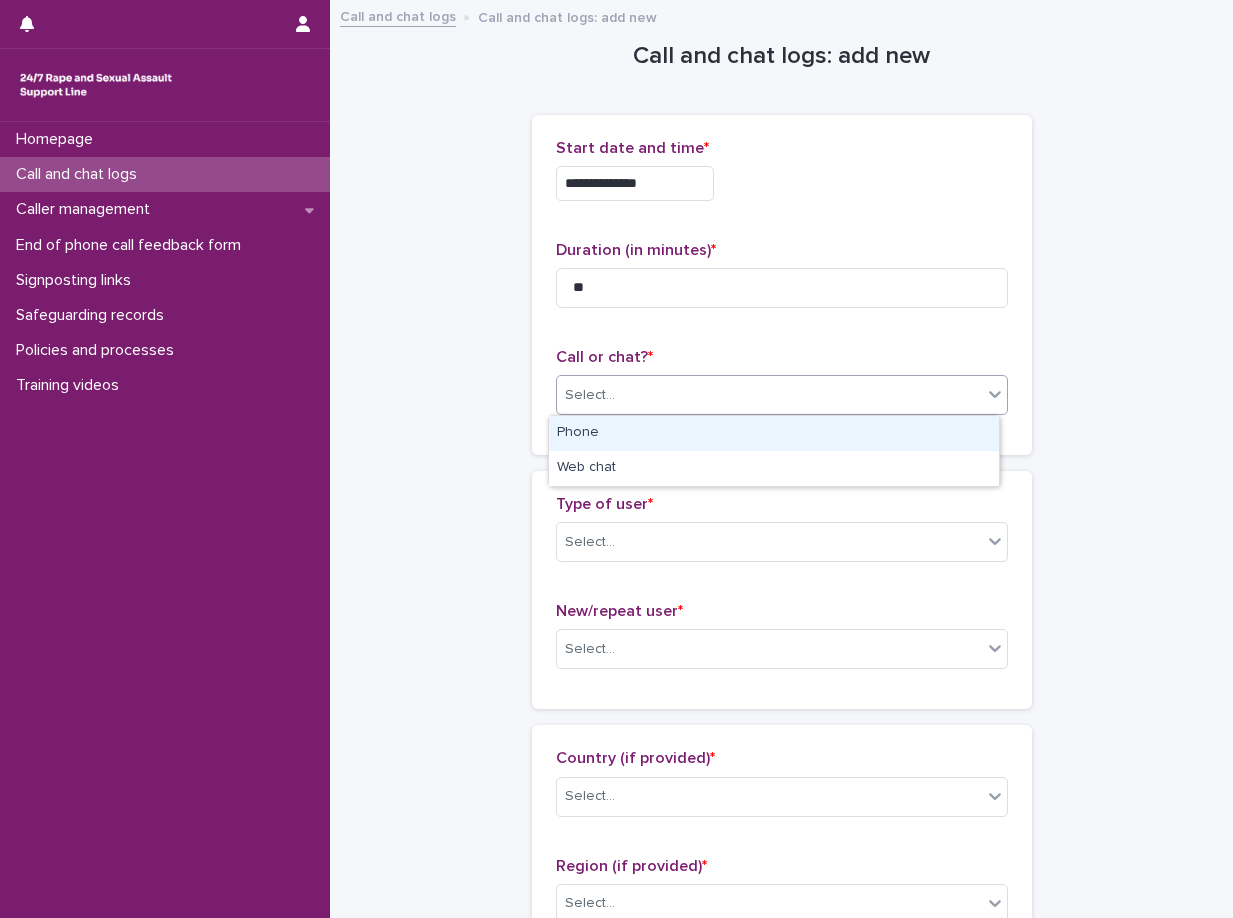 click on "Phone" at bounding box center [774, 433] 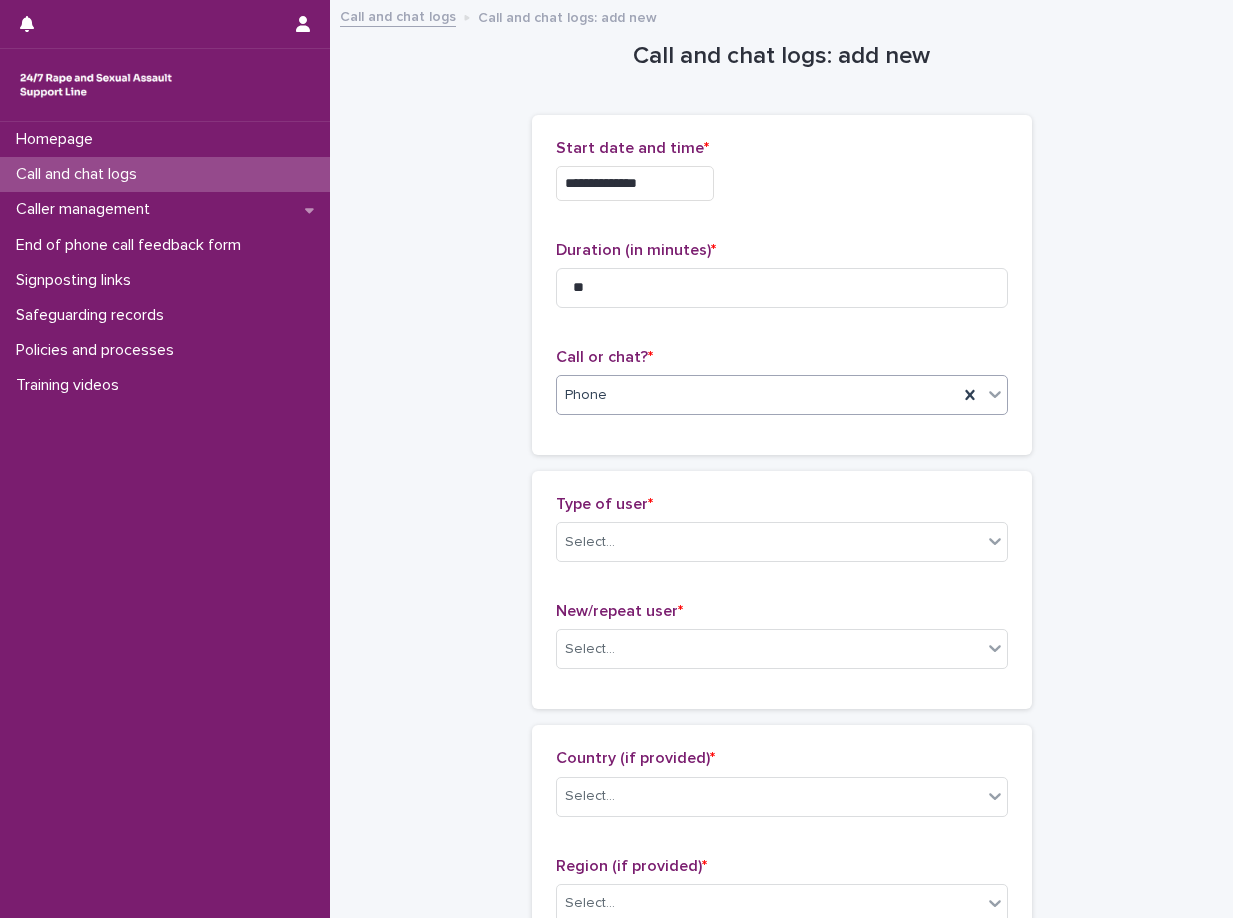 click on "Type of user * Select... New/repeat user * Select..." at bounding box center (782, 590) 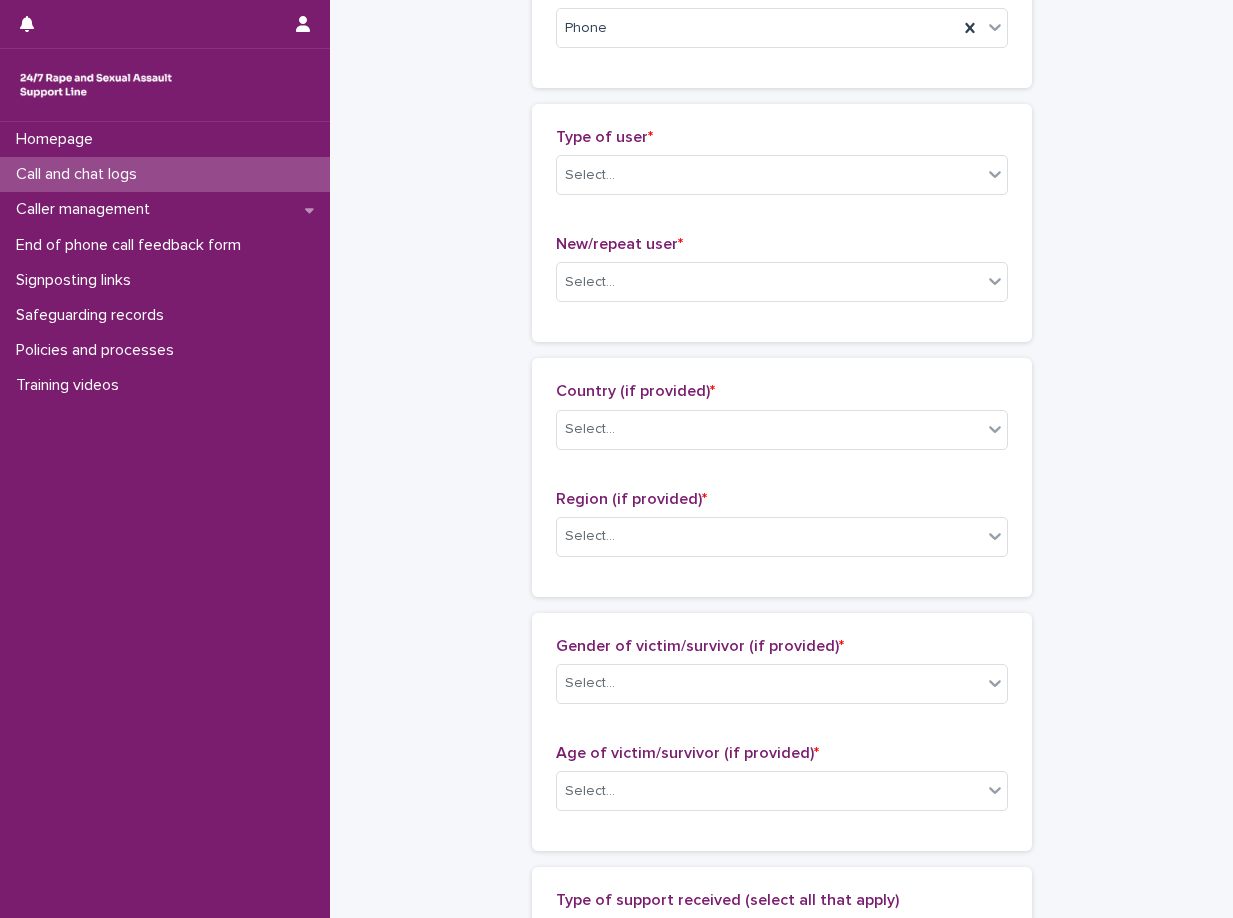 scroll, scrollTop: 400, scrollLeft: 0, axis: vertical 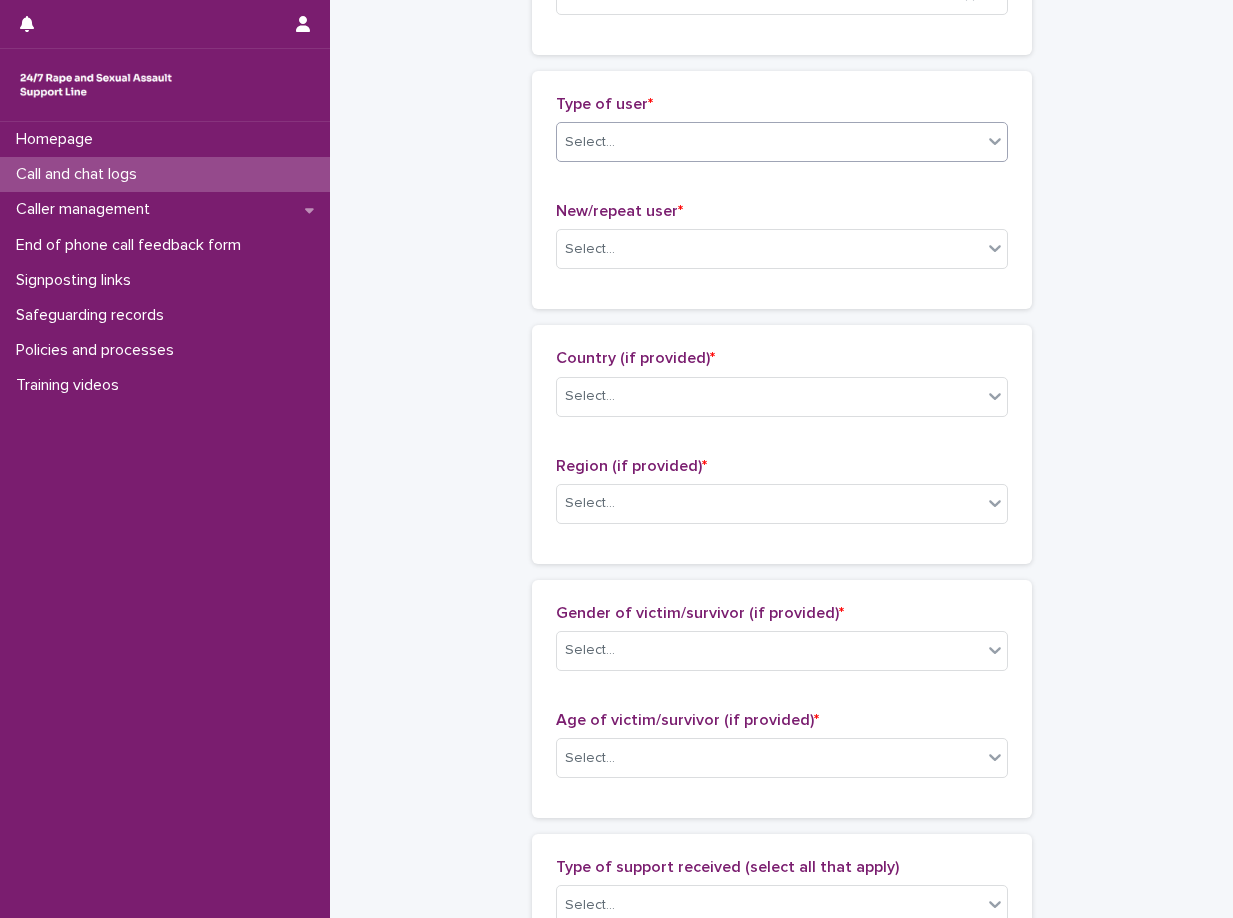 click on "Select..." at bounding box center (769, 142) 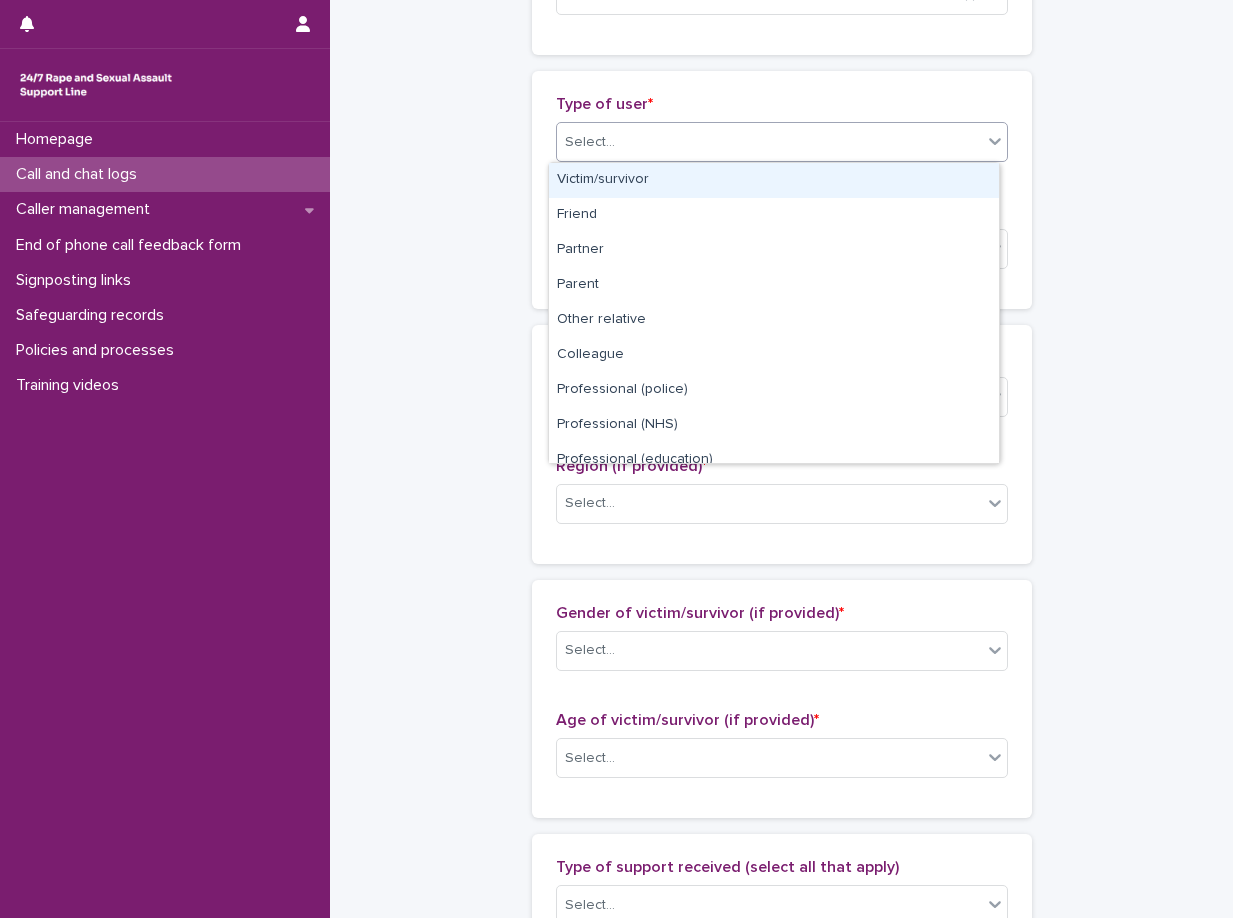click on "Victim/survivor" at bounding box center (774, 180) 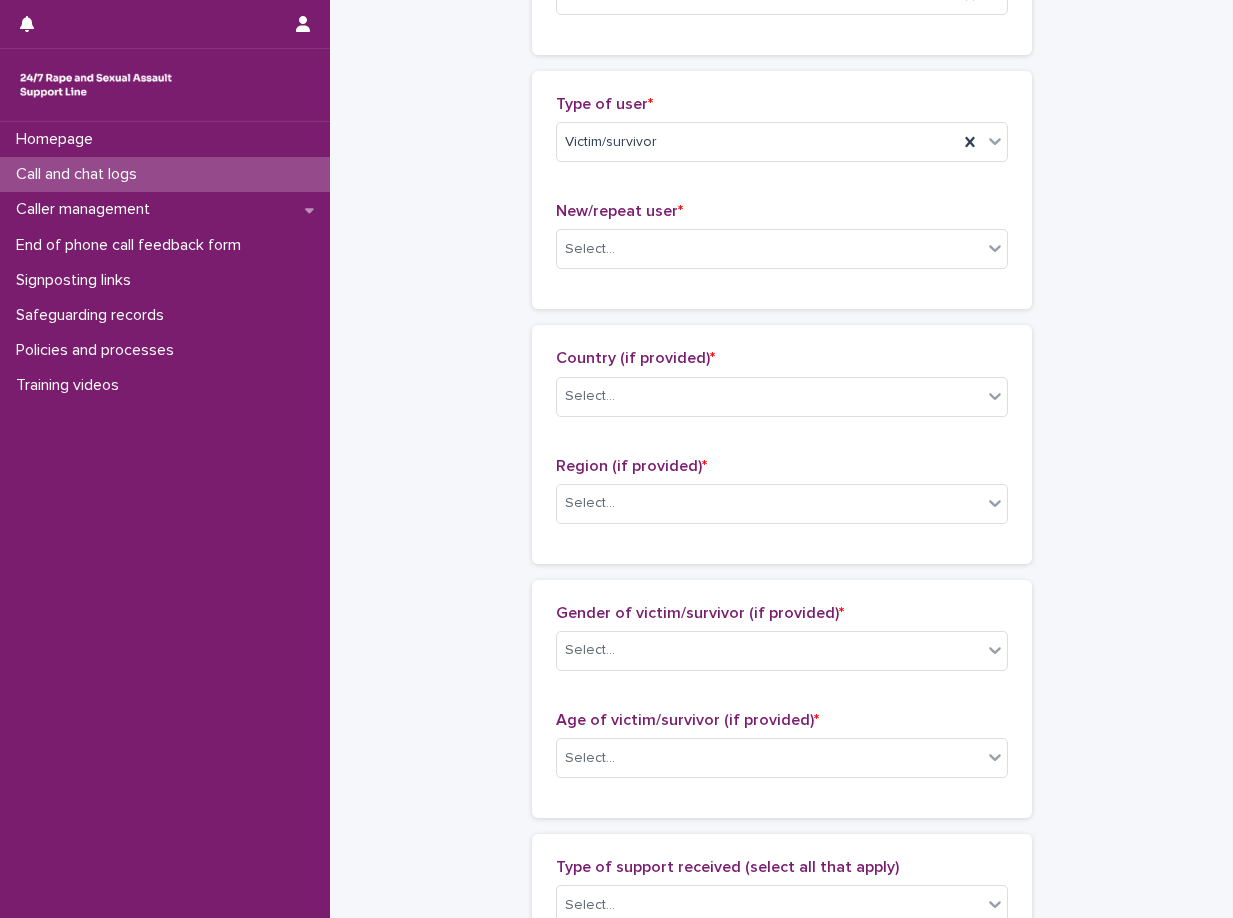 click on "New/repeat user * Select..." at bounding box center (782, 243) 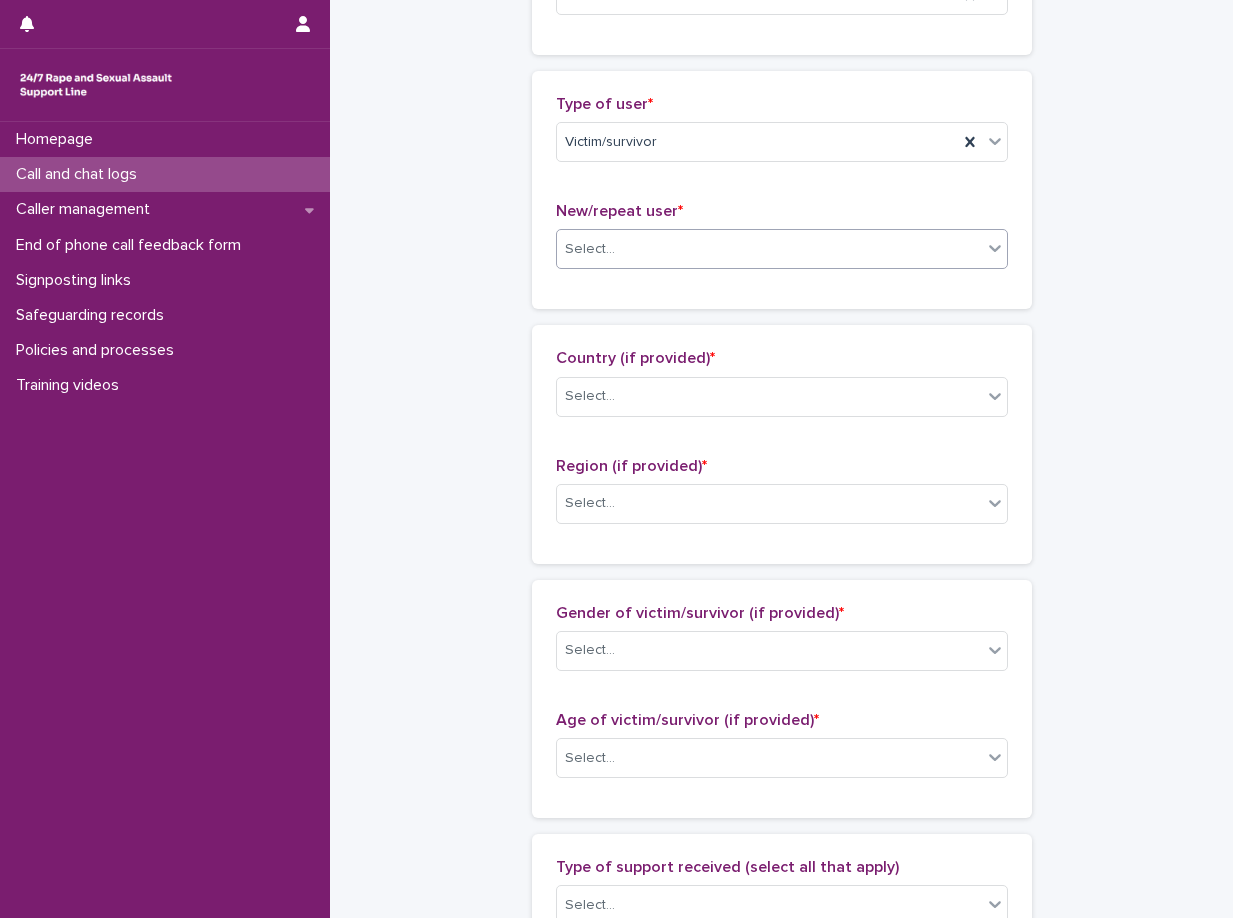 click on "Select..." at bounding box center [769, 249] 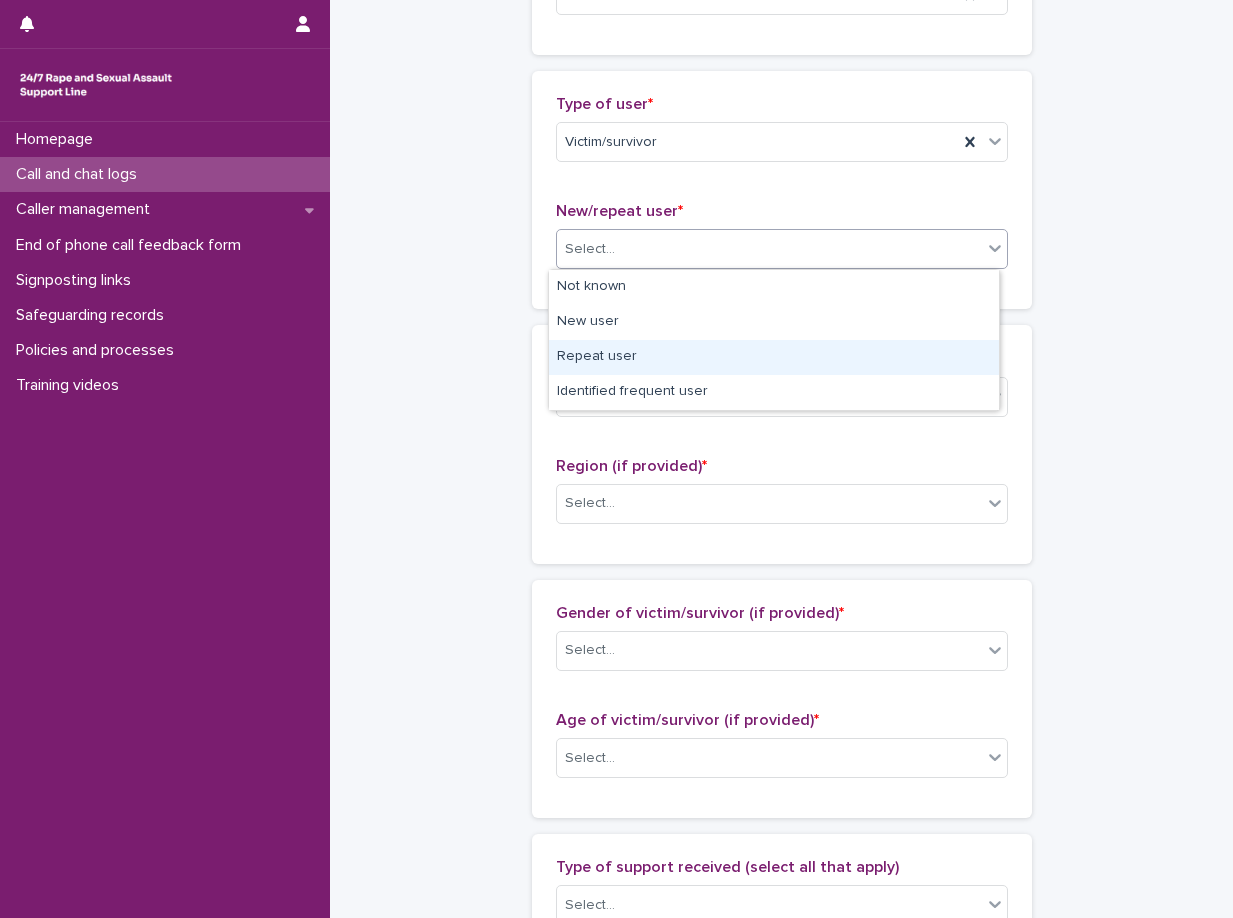 click on "Repeat user" at bounding box center [774, 357] 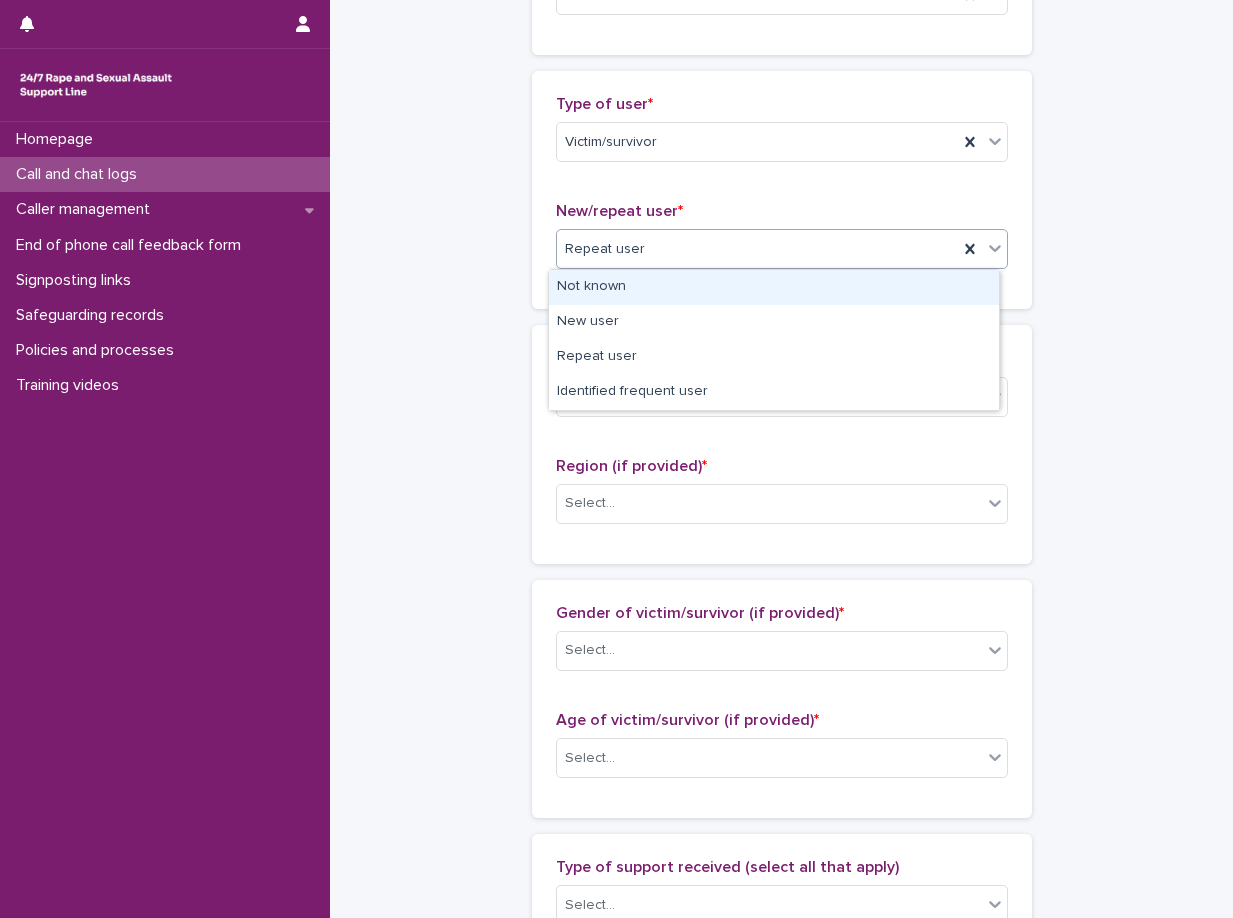 drag, startPoint x: 636, startPoint y: 260, endPoint x: 641, endPoint y: 294, distance: 34.36568 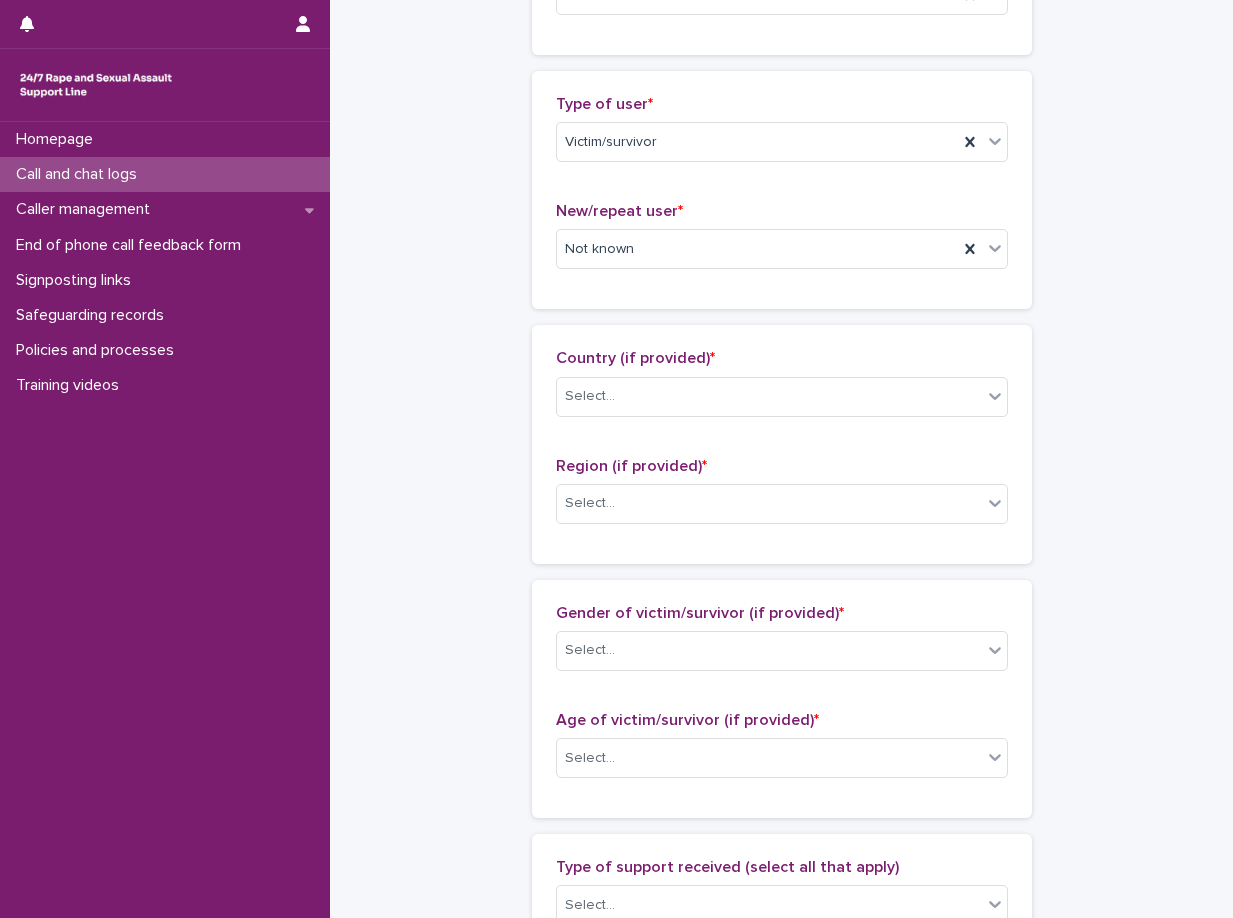 click on "Loading... Saving… Type of user * Victim/survivor New/repeat user * Not known" at bounding box center (782, 198) 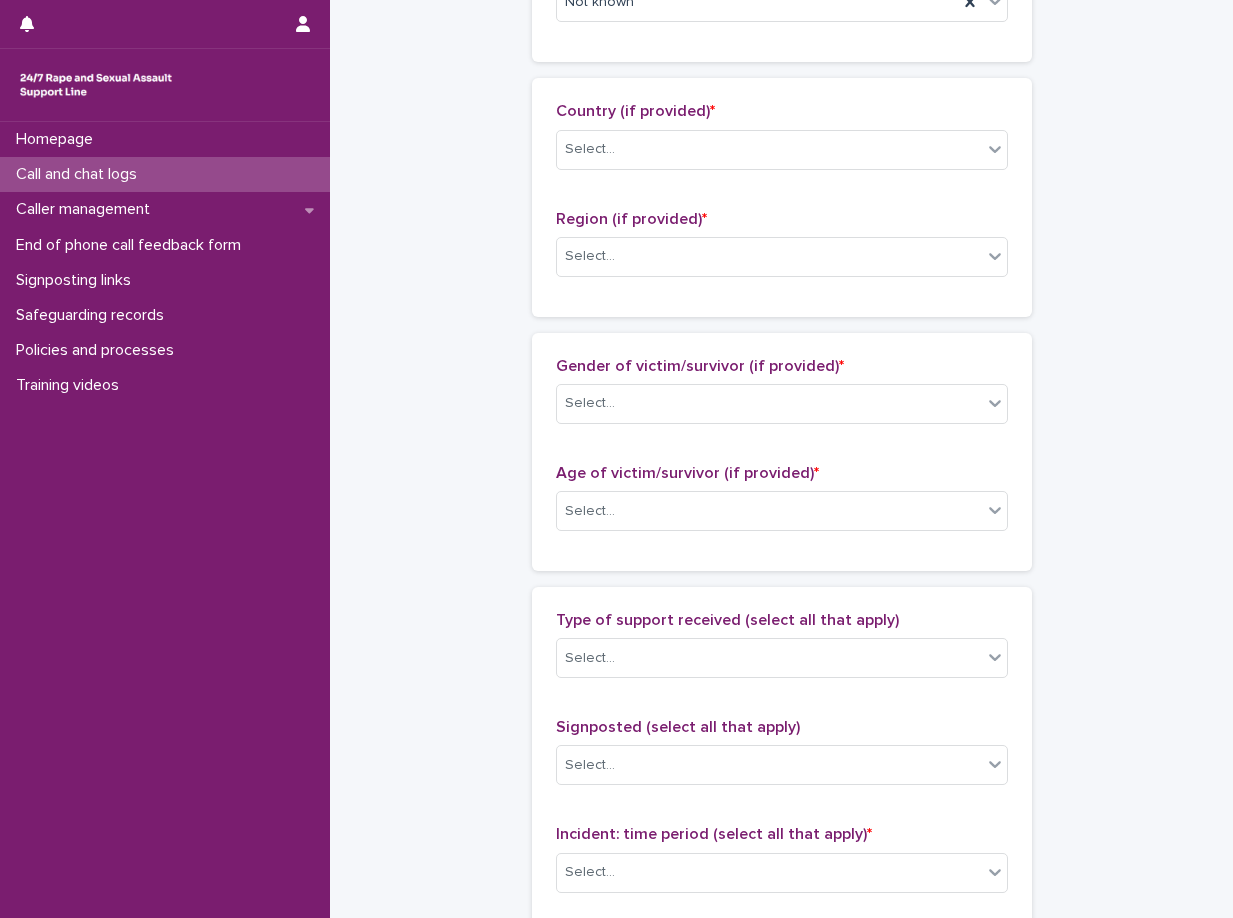 scroll, scrollTop: 700, scrollLeft: 0, axis: vertical 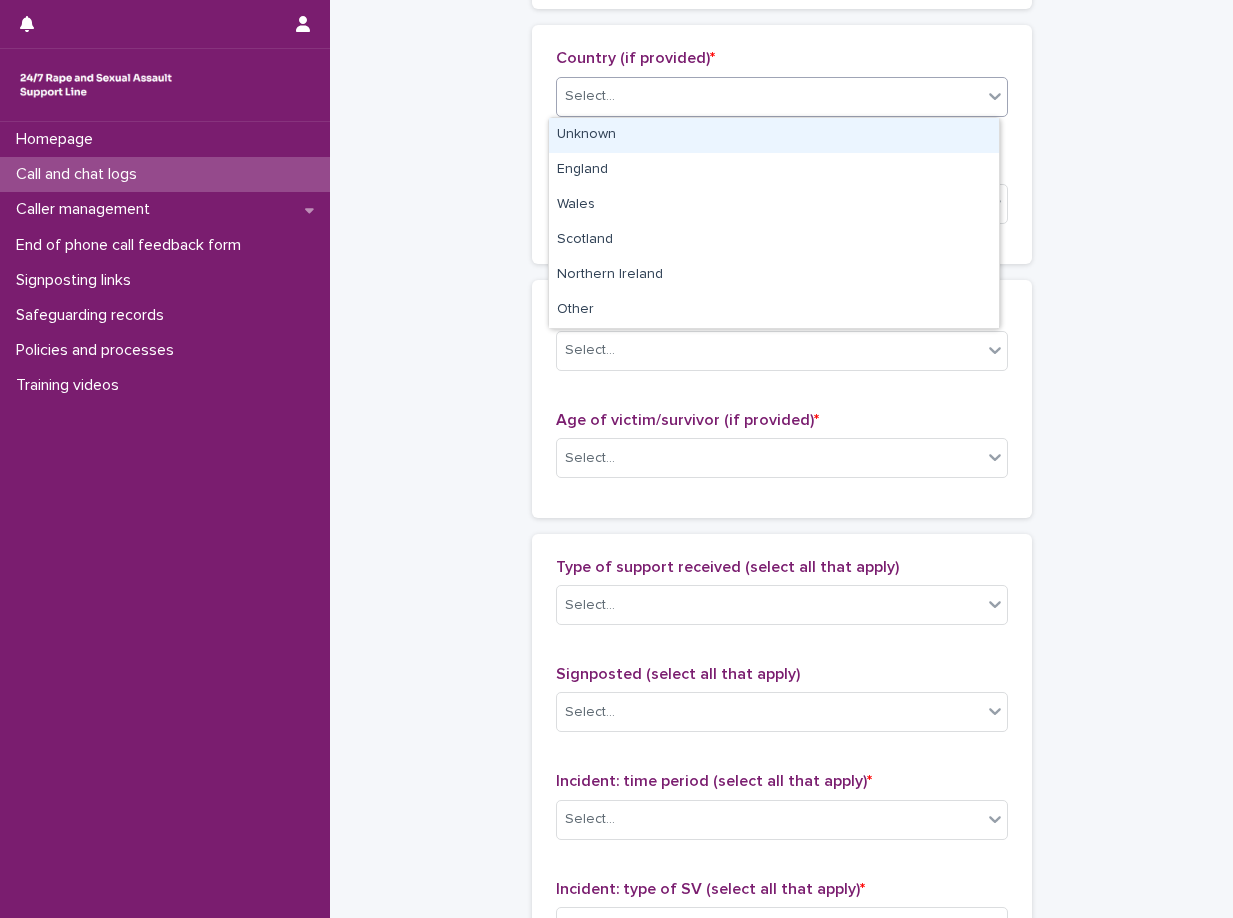click on "Select..." at bounding box center (769, 96) 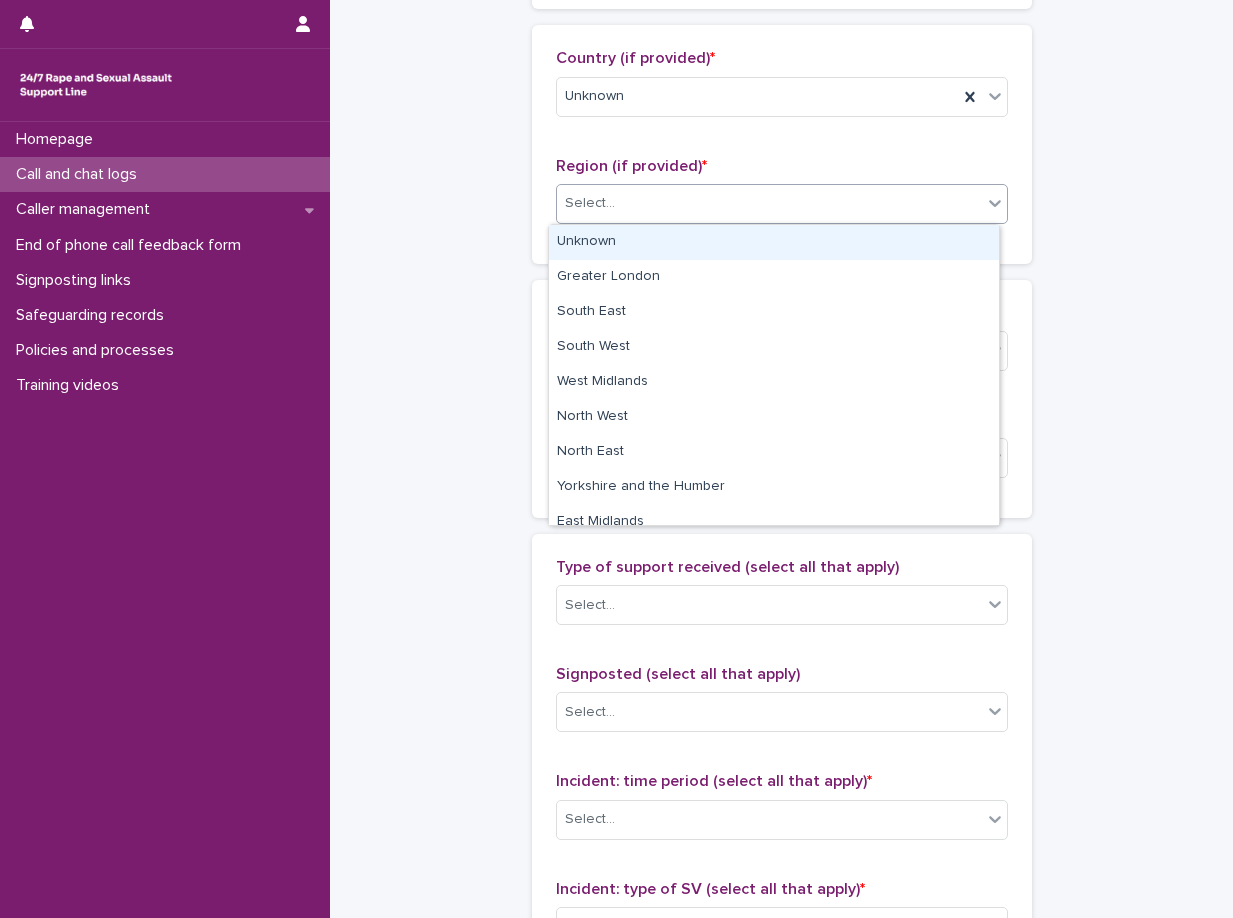 click on "Select..." at bounding box center (769, 203) 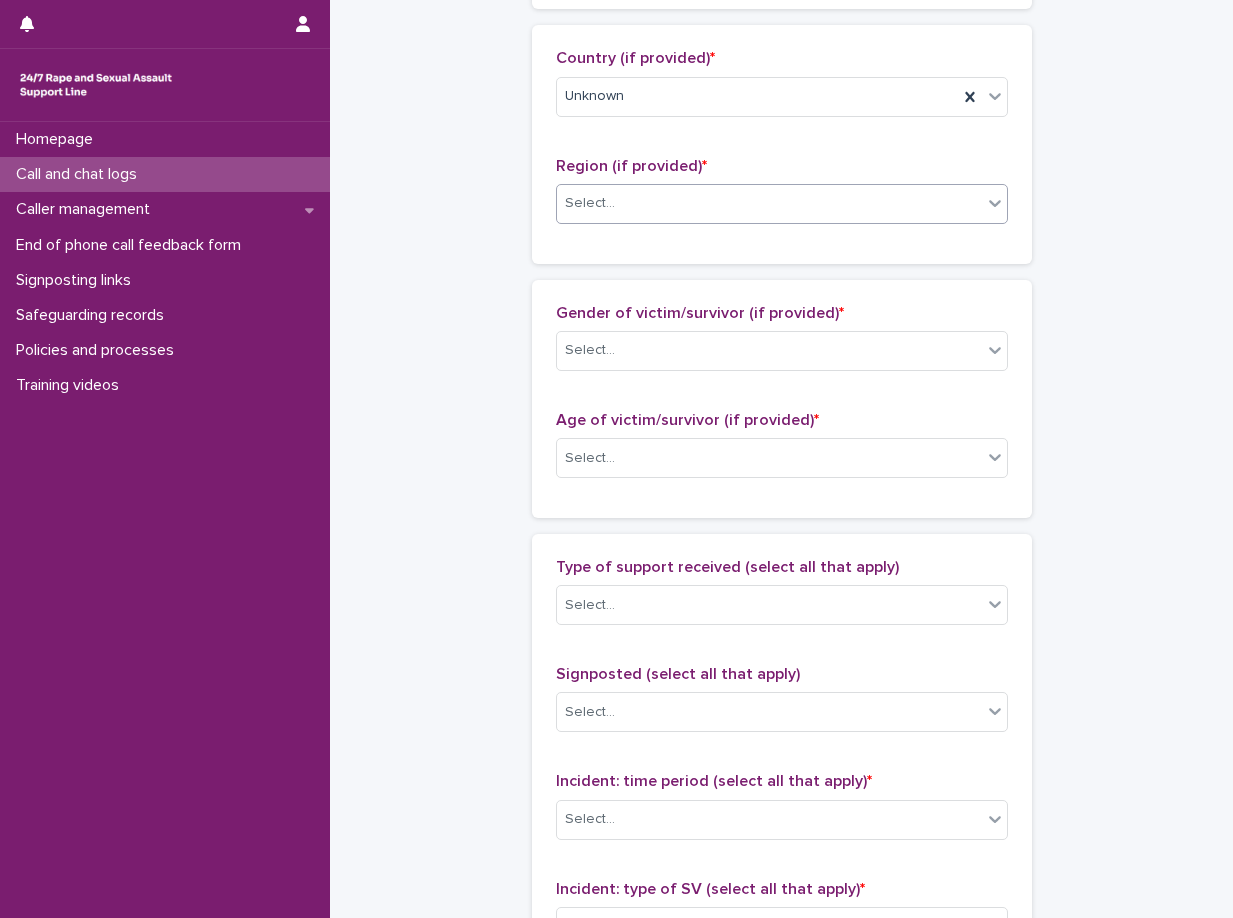 drag, startPoint x: 566, startPoint y: 269, endPoint x: 574, endPoint y: 315, distance: 46.69047 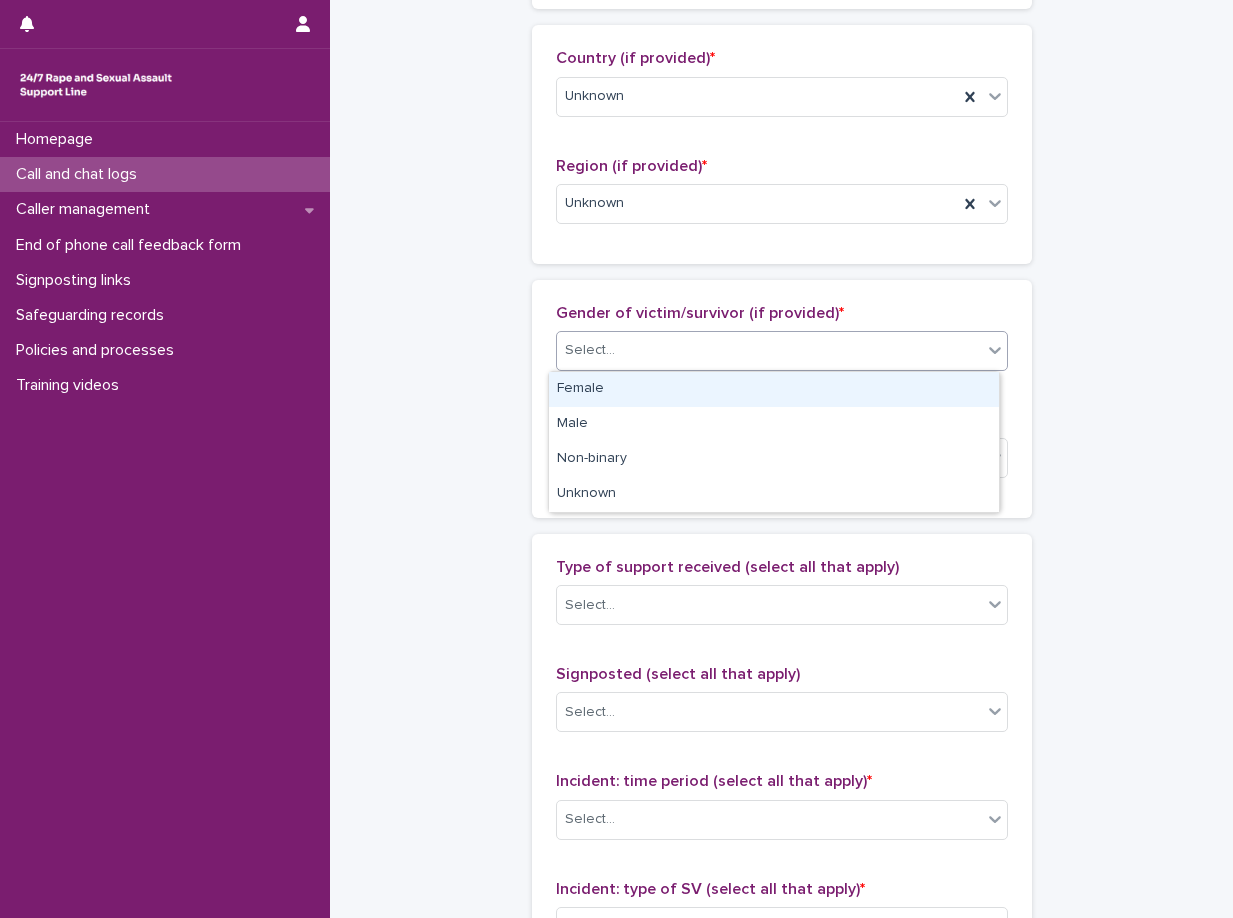 drag, startPoint x: 570, startPoint y: 352, endPoint x: 570, endPoint y: 381, distance: 29 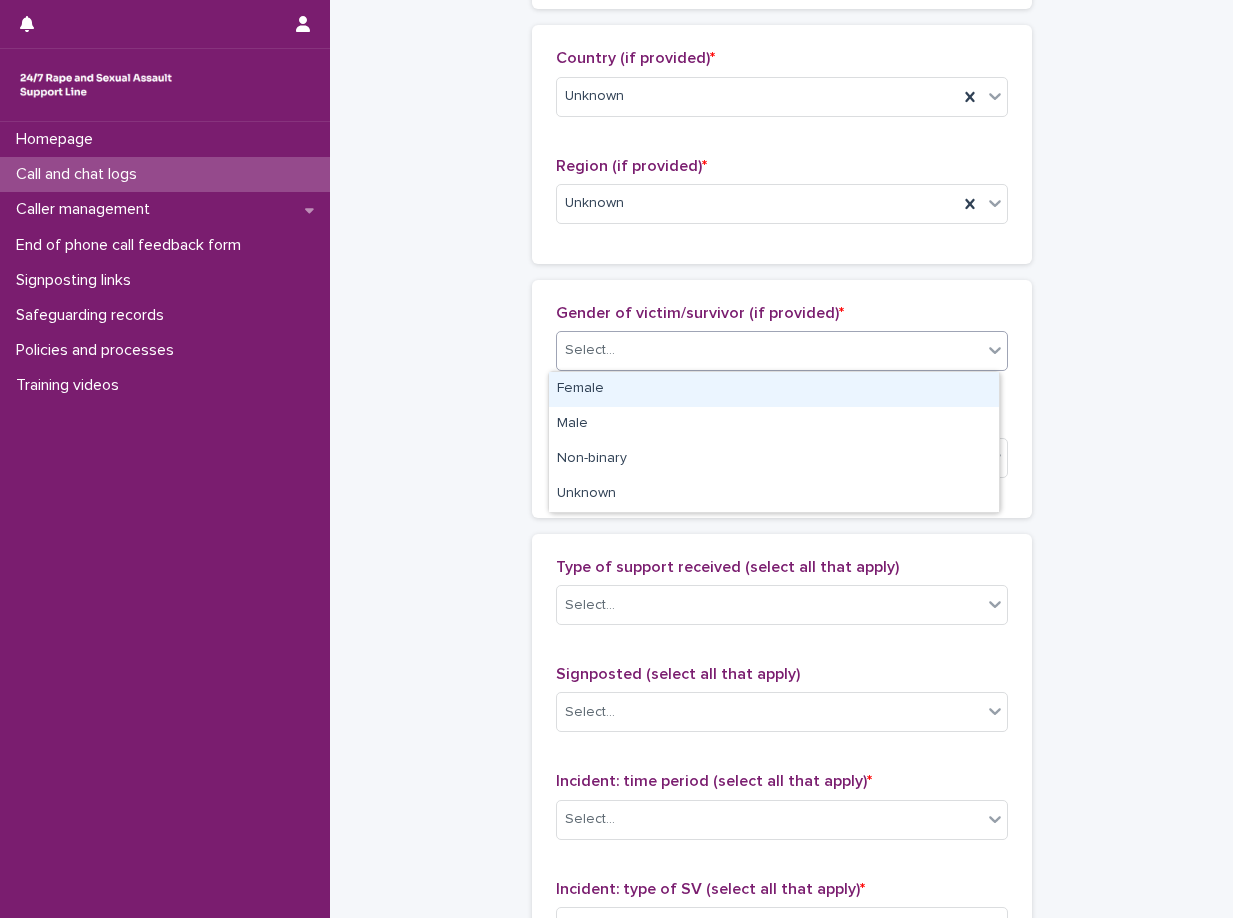 click on "Female" at bounding box center [774, 389] 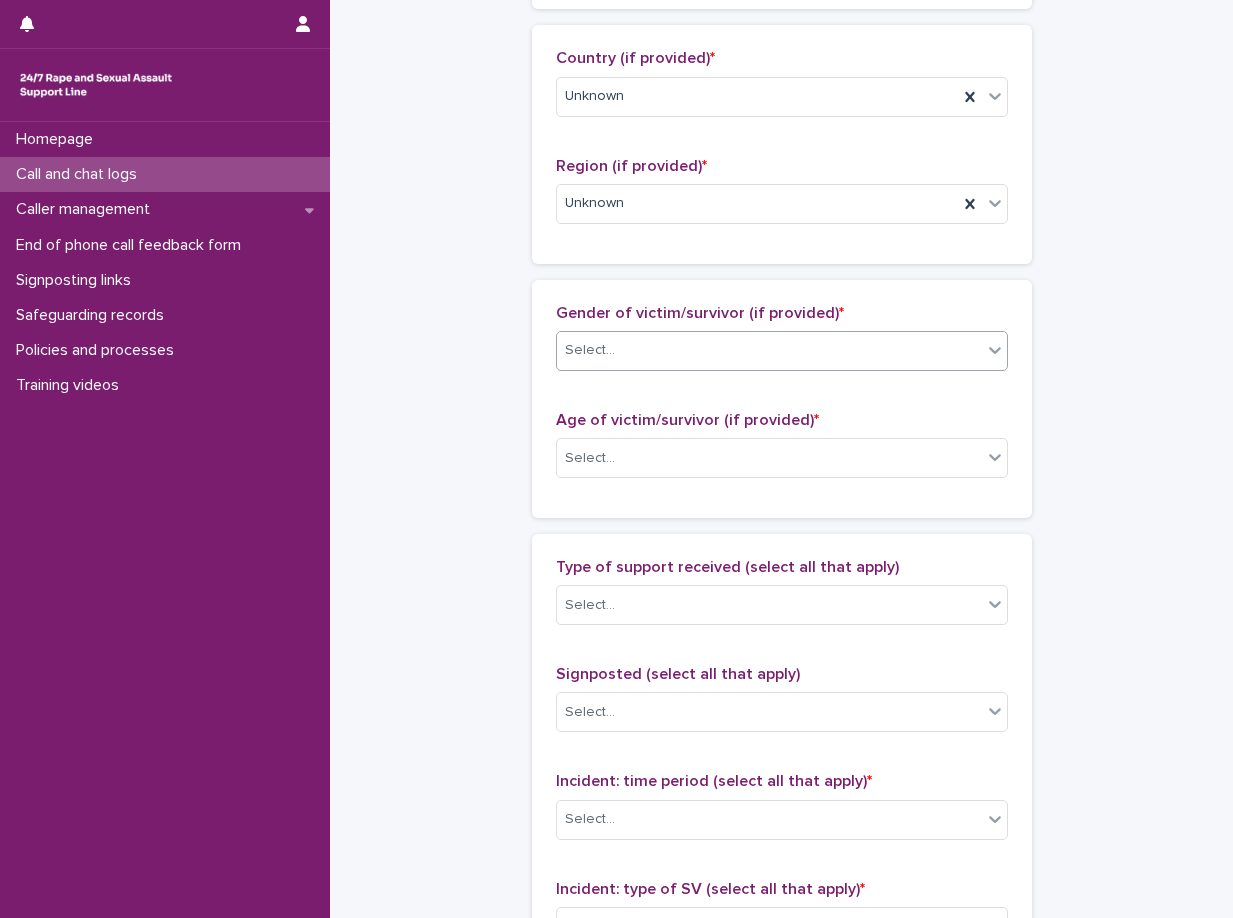 click on "Gender of victim/survivor (if provided) *   option Female, selected.     0 results available. Select is focused ,type to refine list, press Down to open the menu,  Select... Age of victim/survivor (if provided) * Select..." at bounding box center [782, 399] 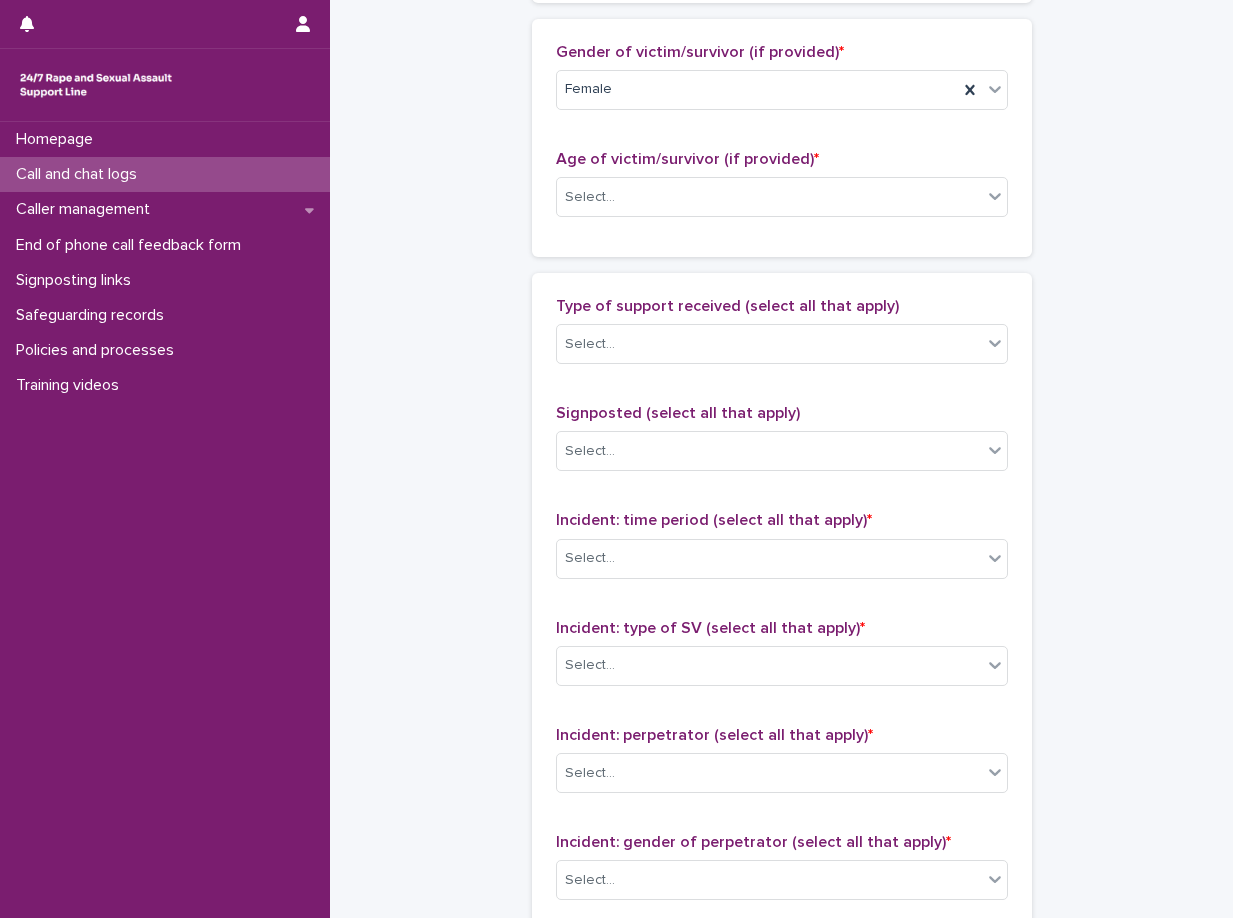 scroll, scrollTop: 1000, scrollLeft: 0, axis: vertical 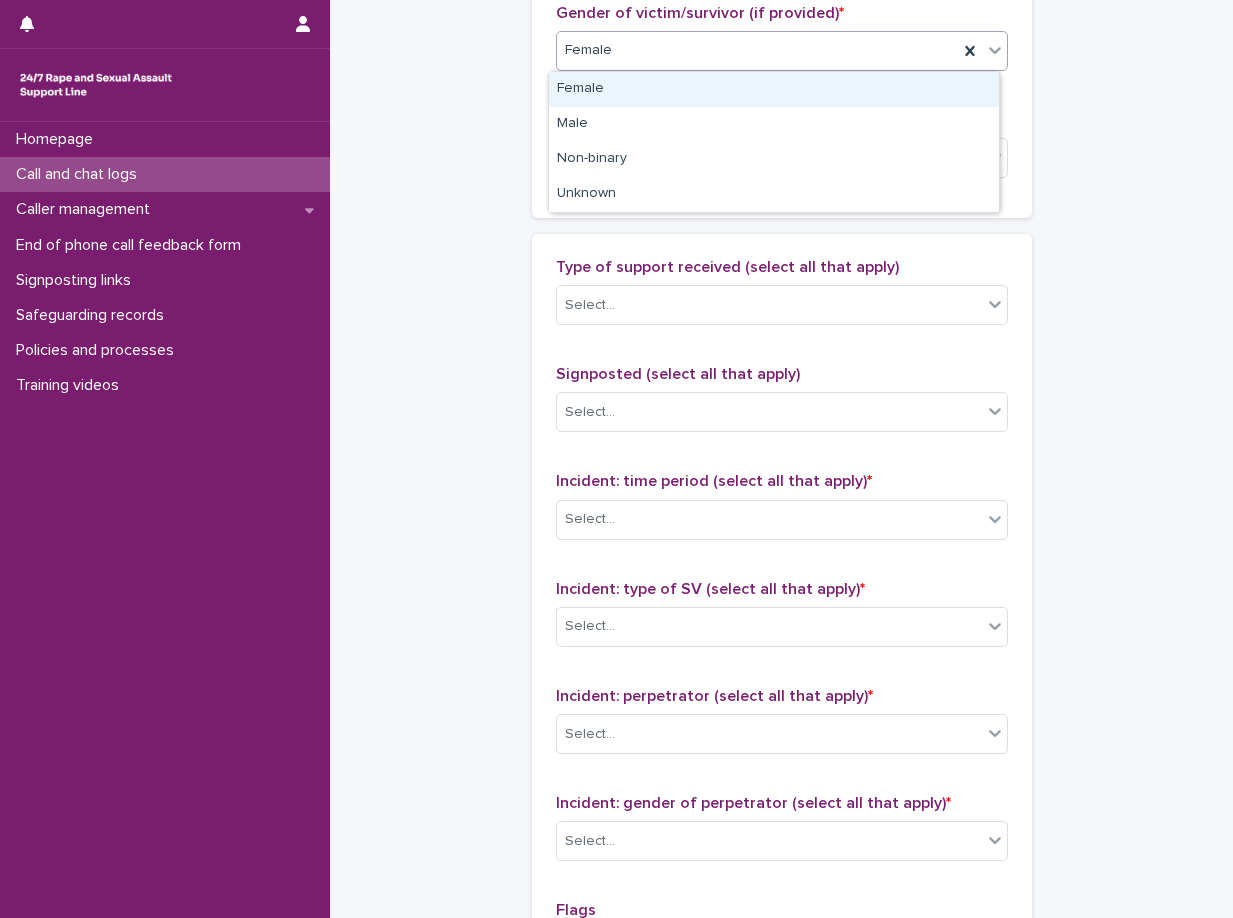 click on "Female" at bounding box center (757, 50) 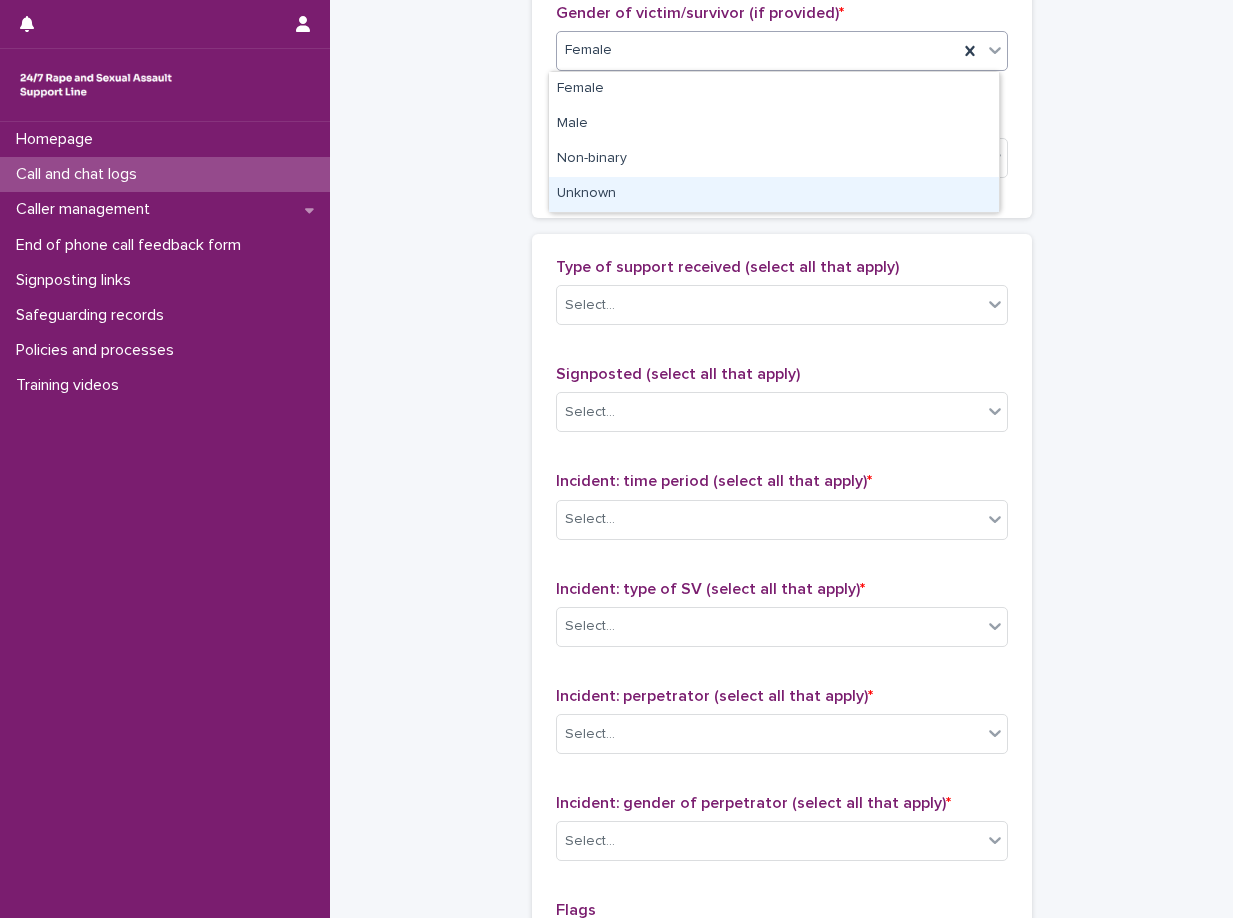 click on "Unknown" at bounding box center (774, 194) 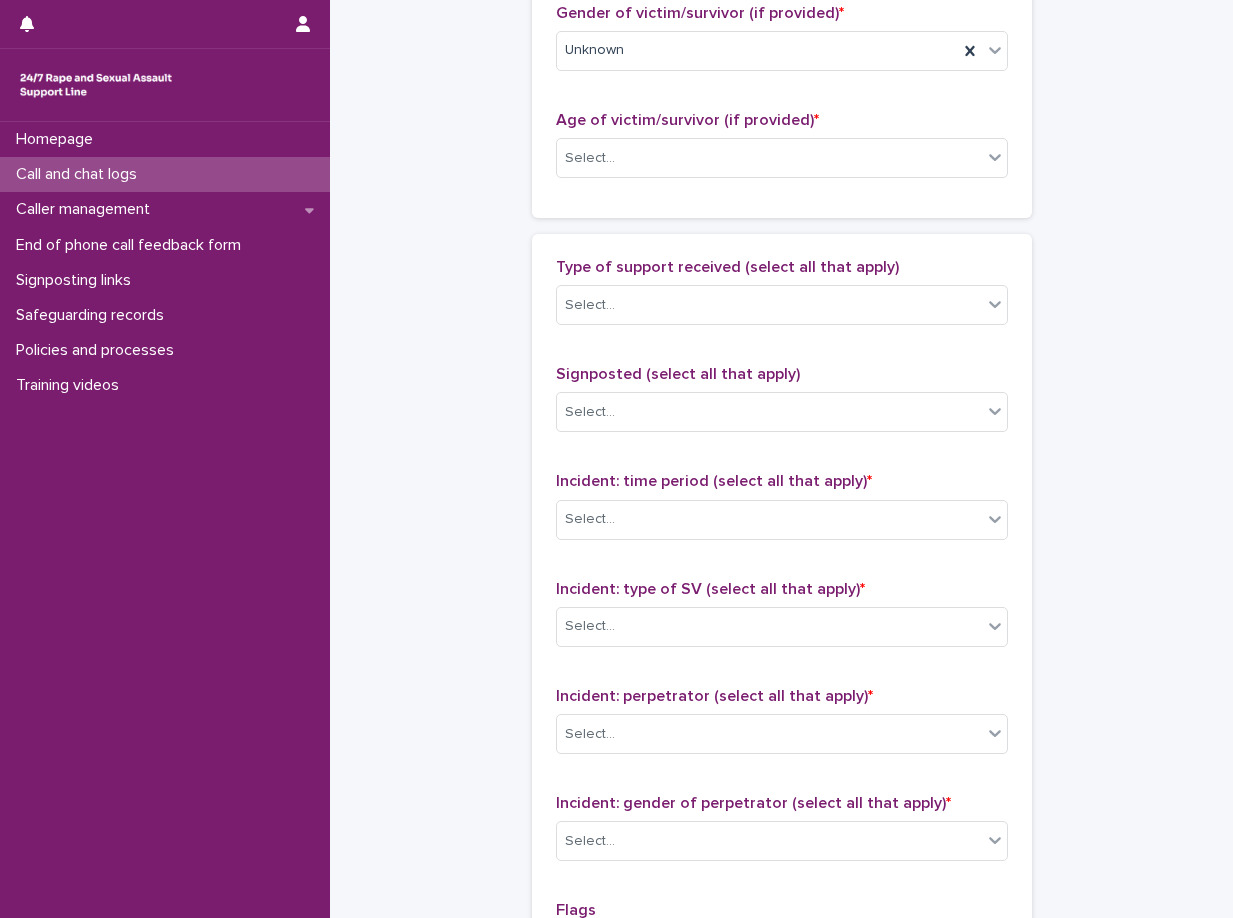 click on "**********" at bounding box center (781, 84) 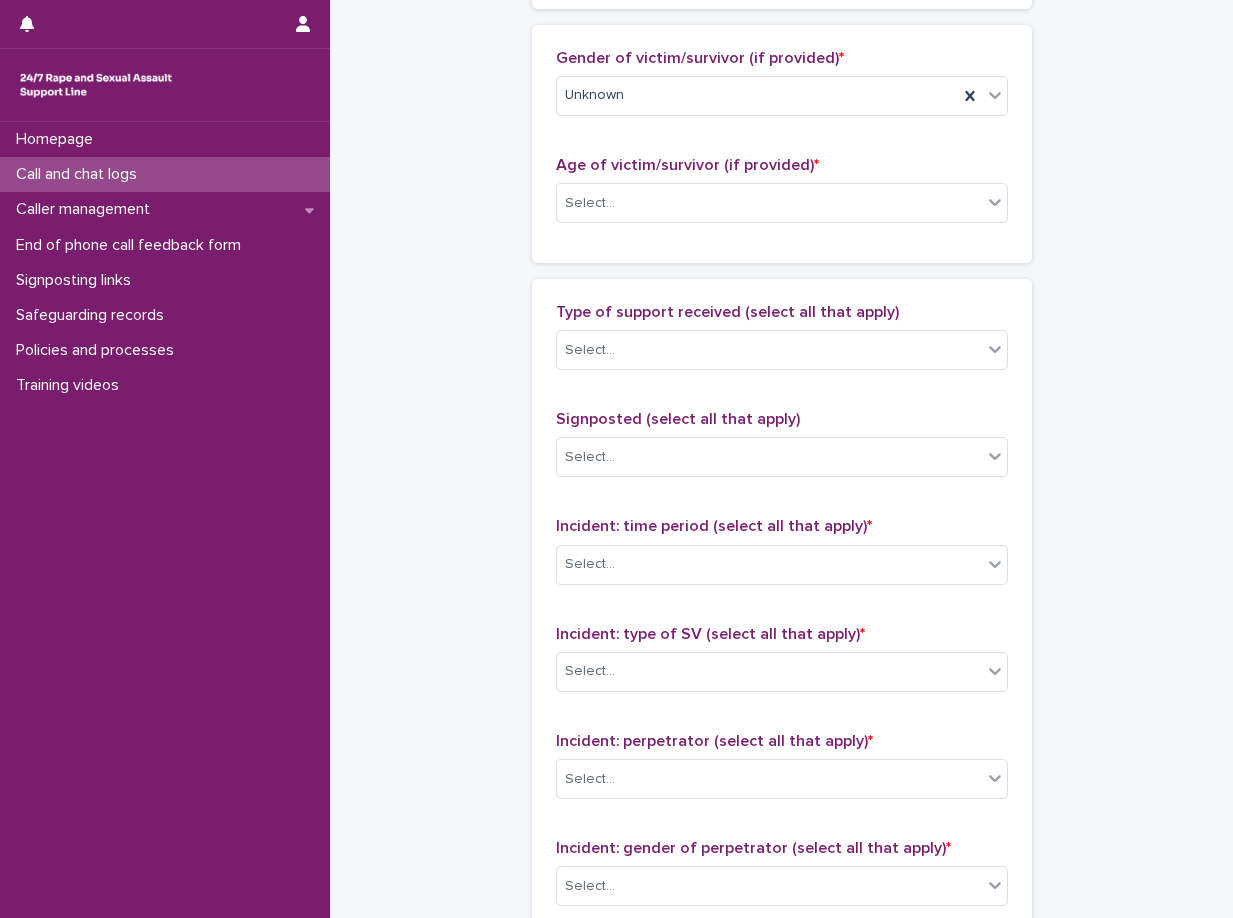 scroll, scrollTop: 1000, scrollLeft: 0, axis: vertical 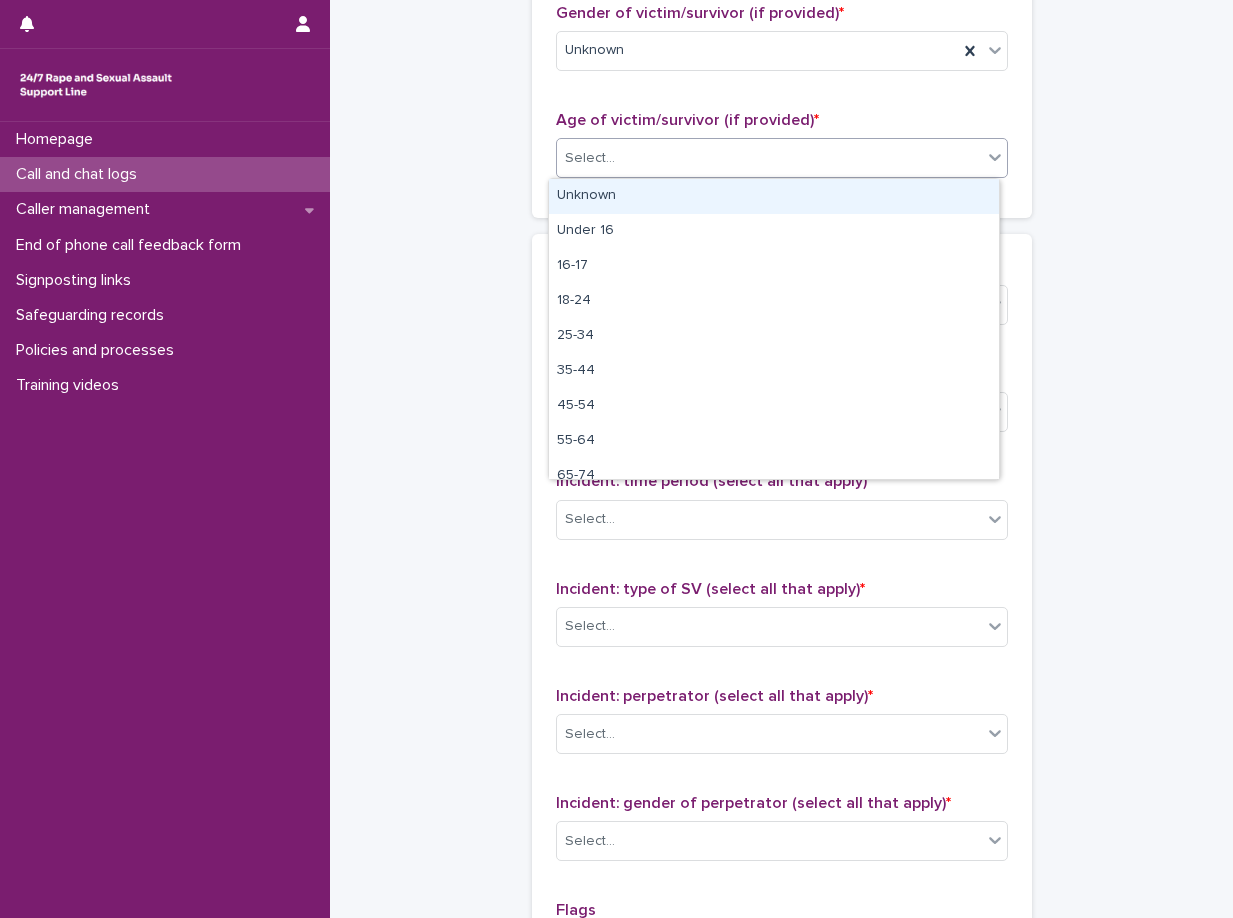 click on "Select..." at bounding box center [590, 158] 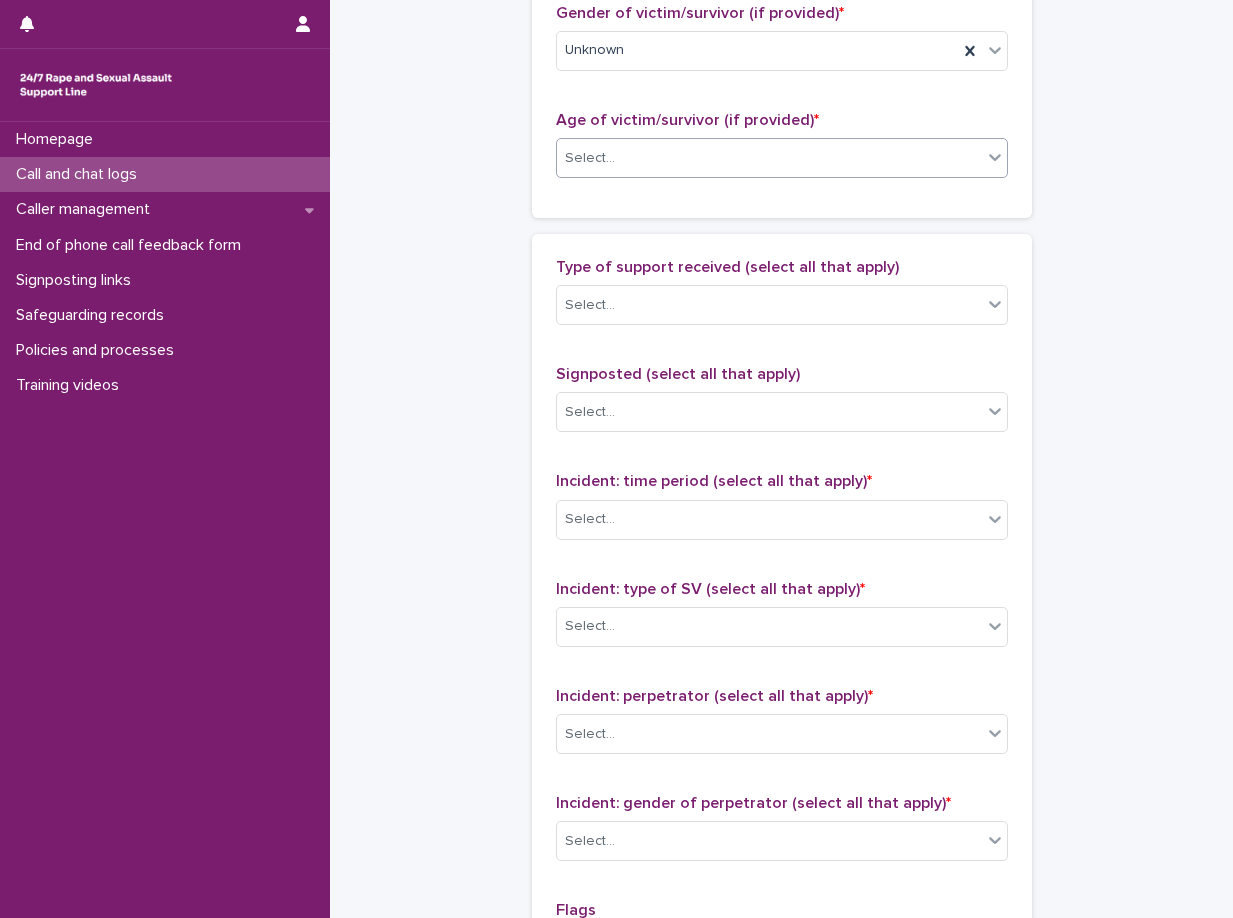 click on "Loading... Saving… Gender of victim/survivor (if provided) * Unknown Age of victim/survivor (if provided) *   option Unknown, selected.     0 results available. Select is focused ,type to refine list, press Down to open the menu,  Select..." at bounding box center [782, 107] 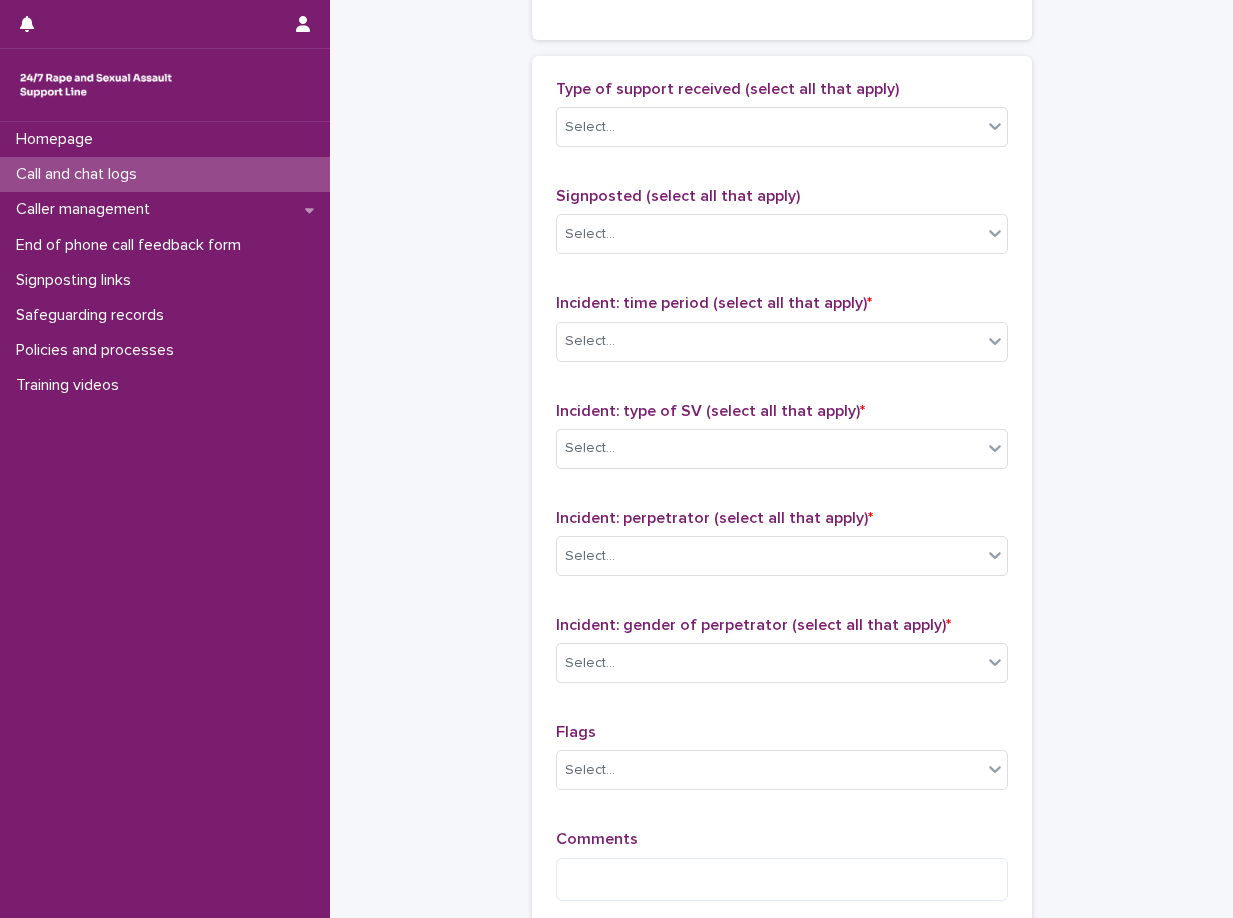 scroll, scrollTop: 1200, scrollLeft: 0, axis: vertical 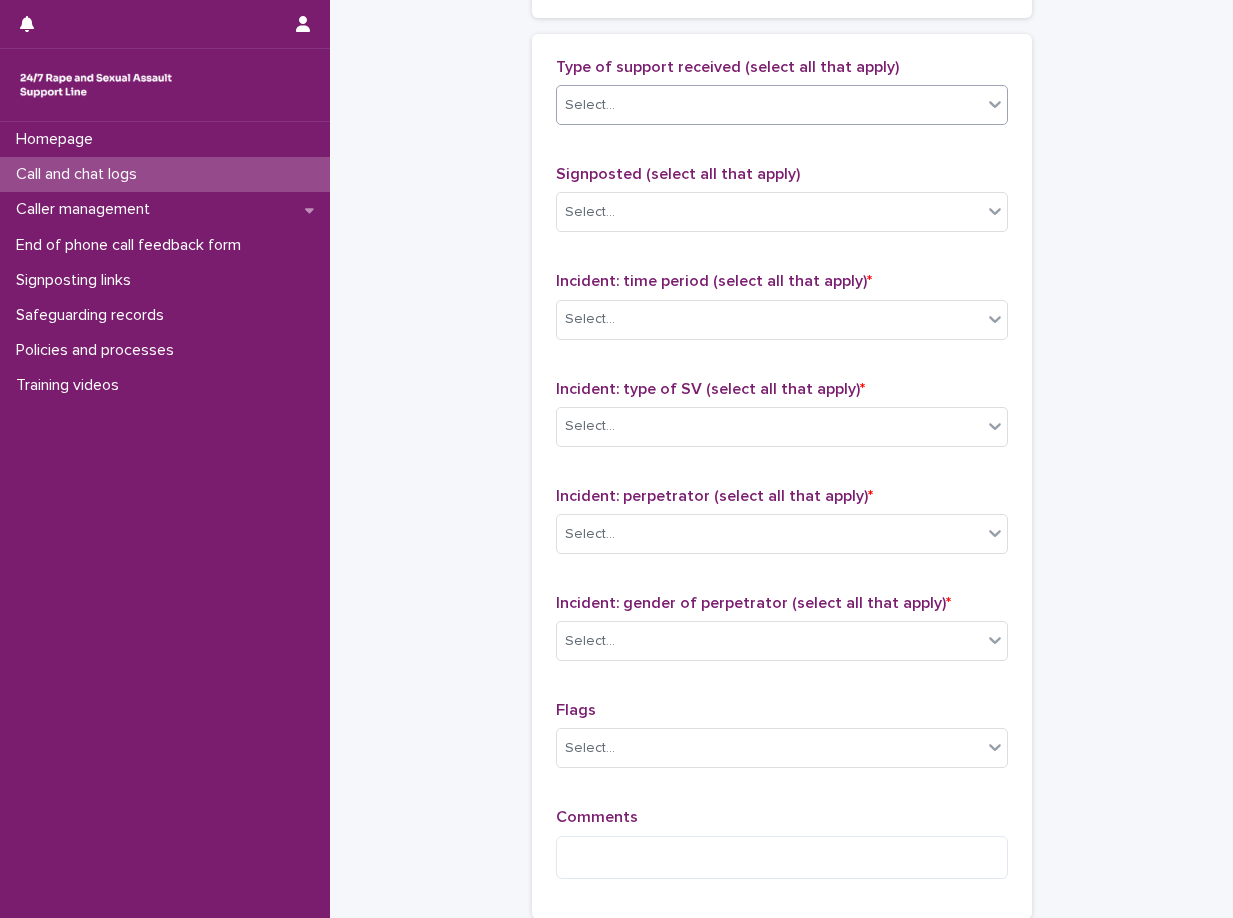 click on "Select..." at bounding box center [769, 105] 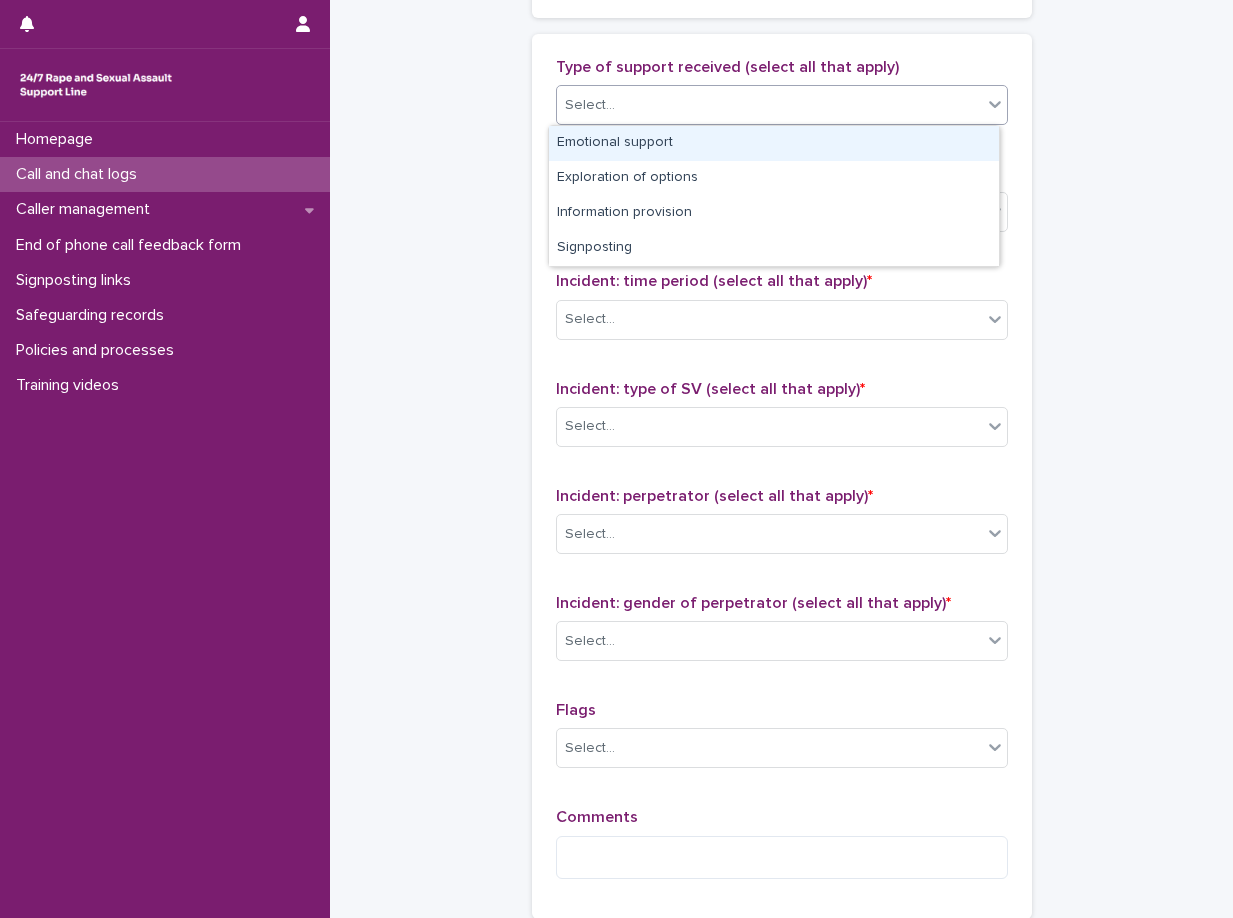 click on "Emotional support" at bounding box center [774, 143] 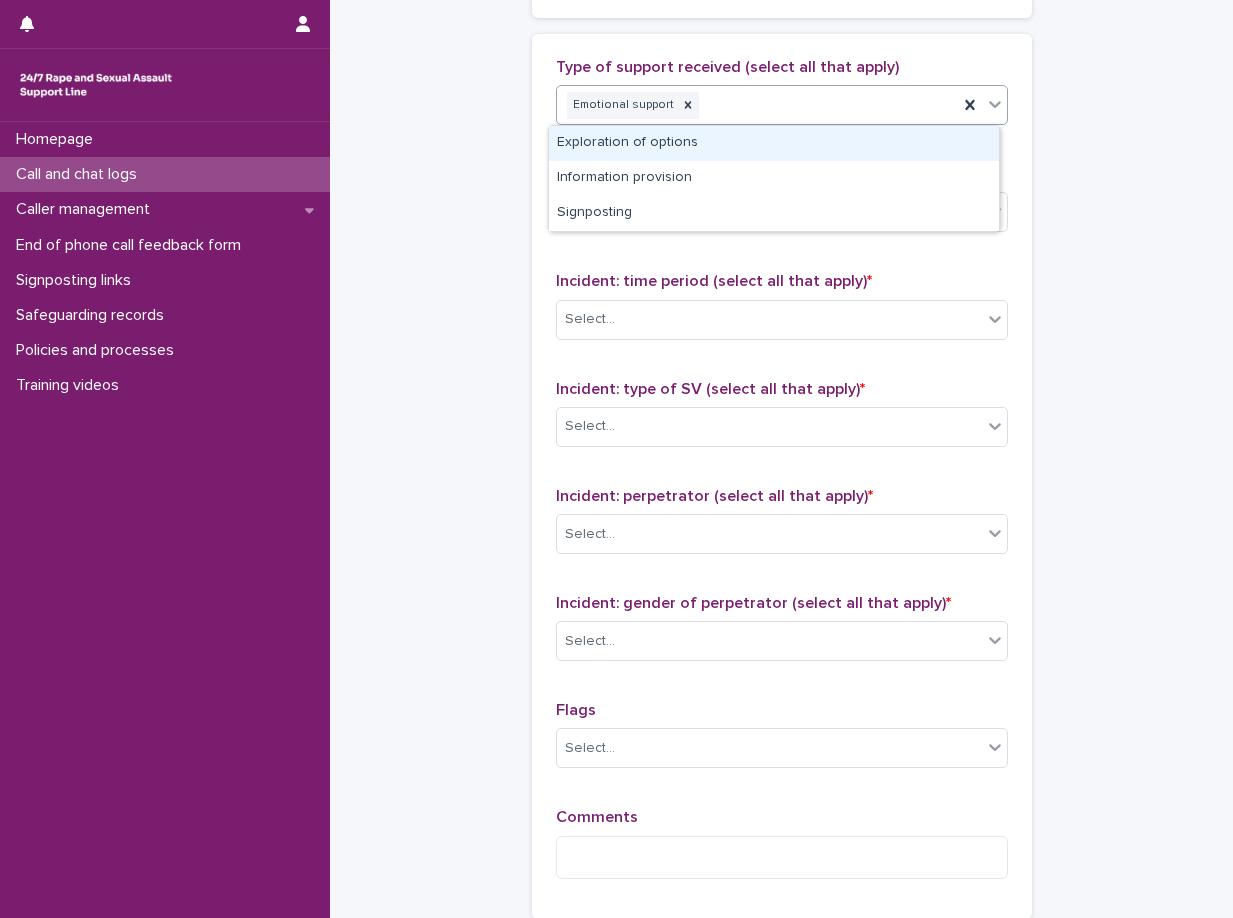 click on "Emotional support" at bounding box center (757, 105) 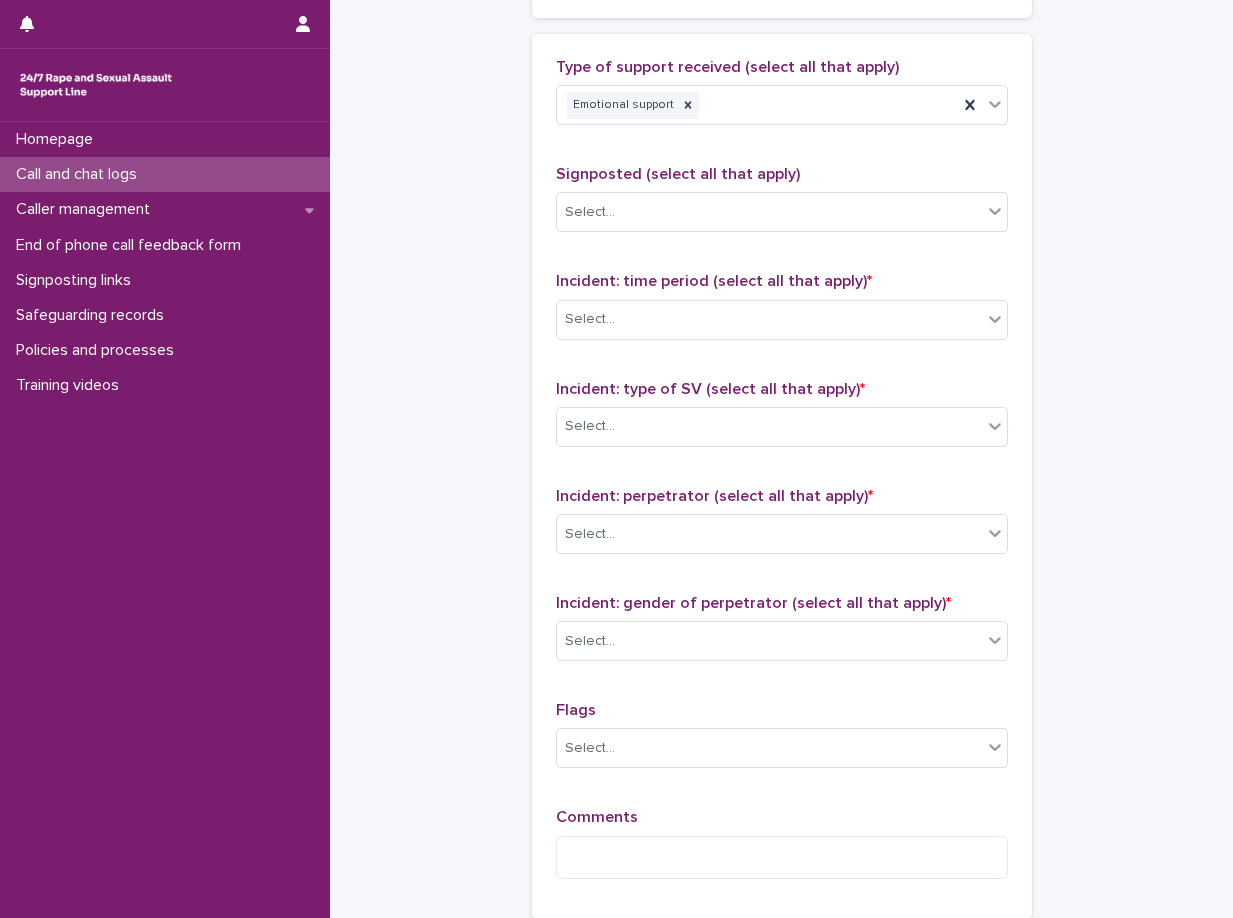 click on "**********" at bounding box center (781, -116) 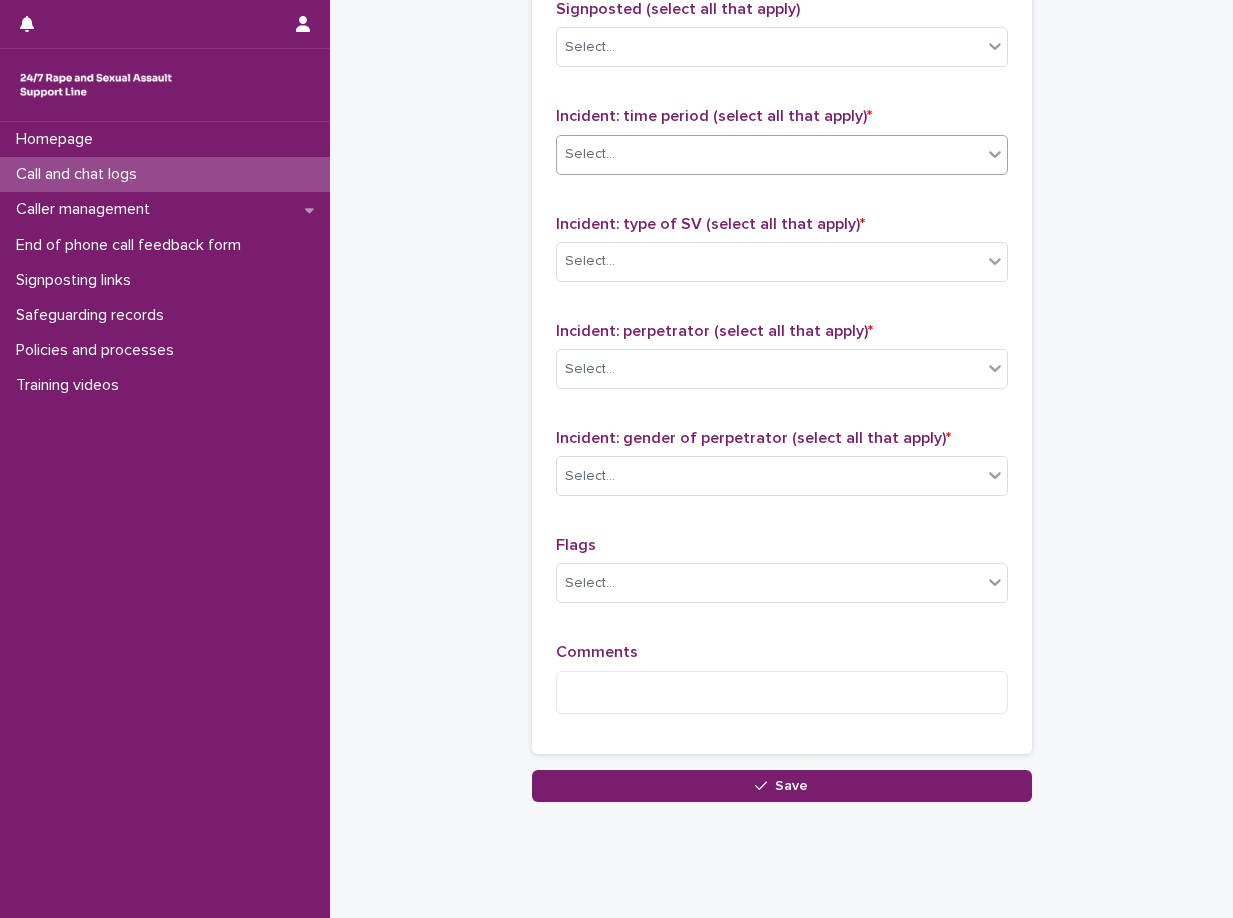 scroll, scrollTop: 1400, scrollLeft: 0, axis: vertical 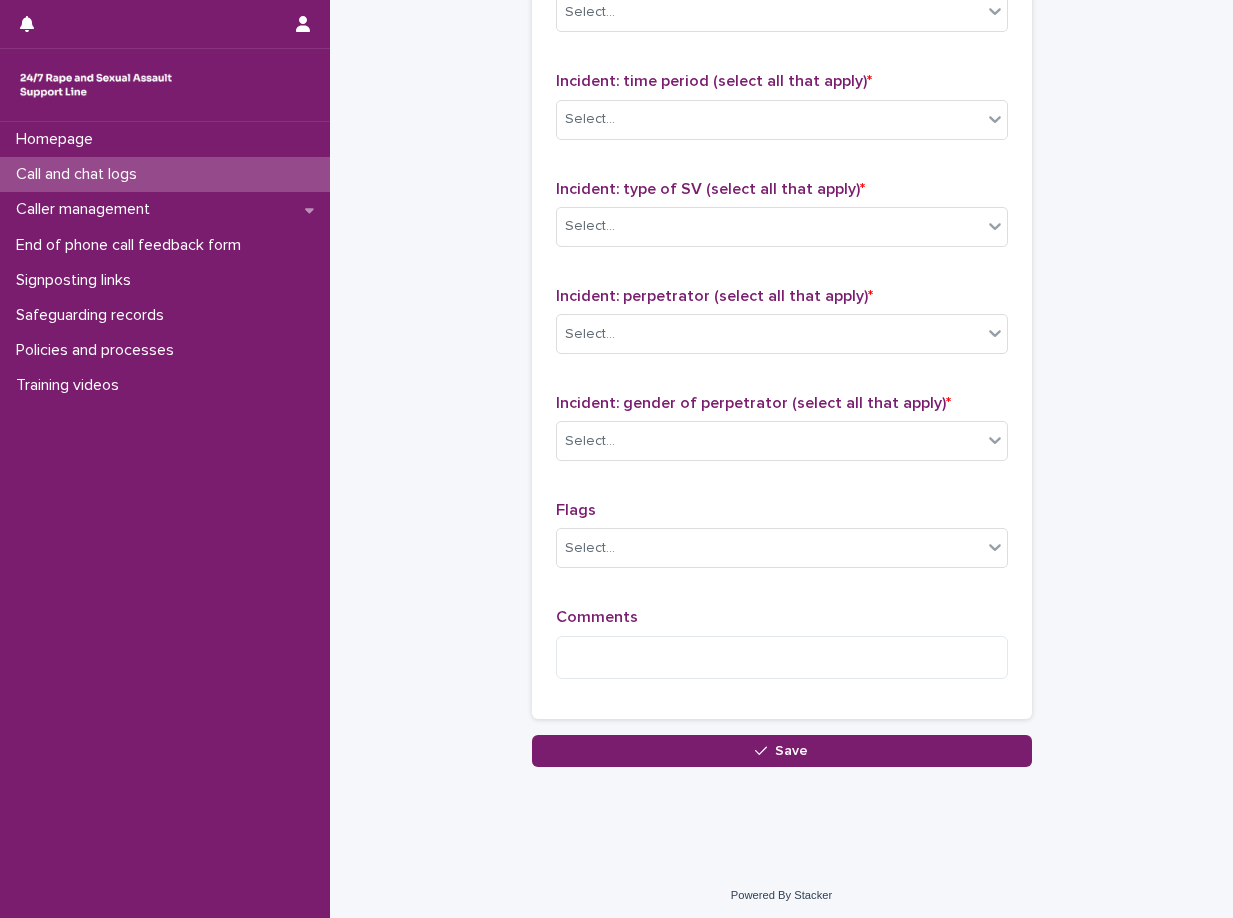 click on "Signposted (select all that apply) Select..." at bounding box center [782, 6] 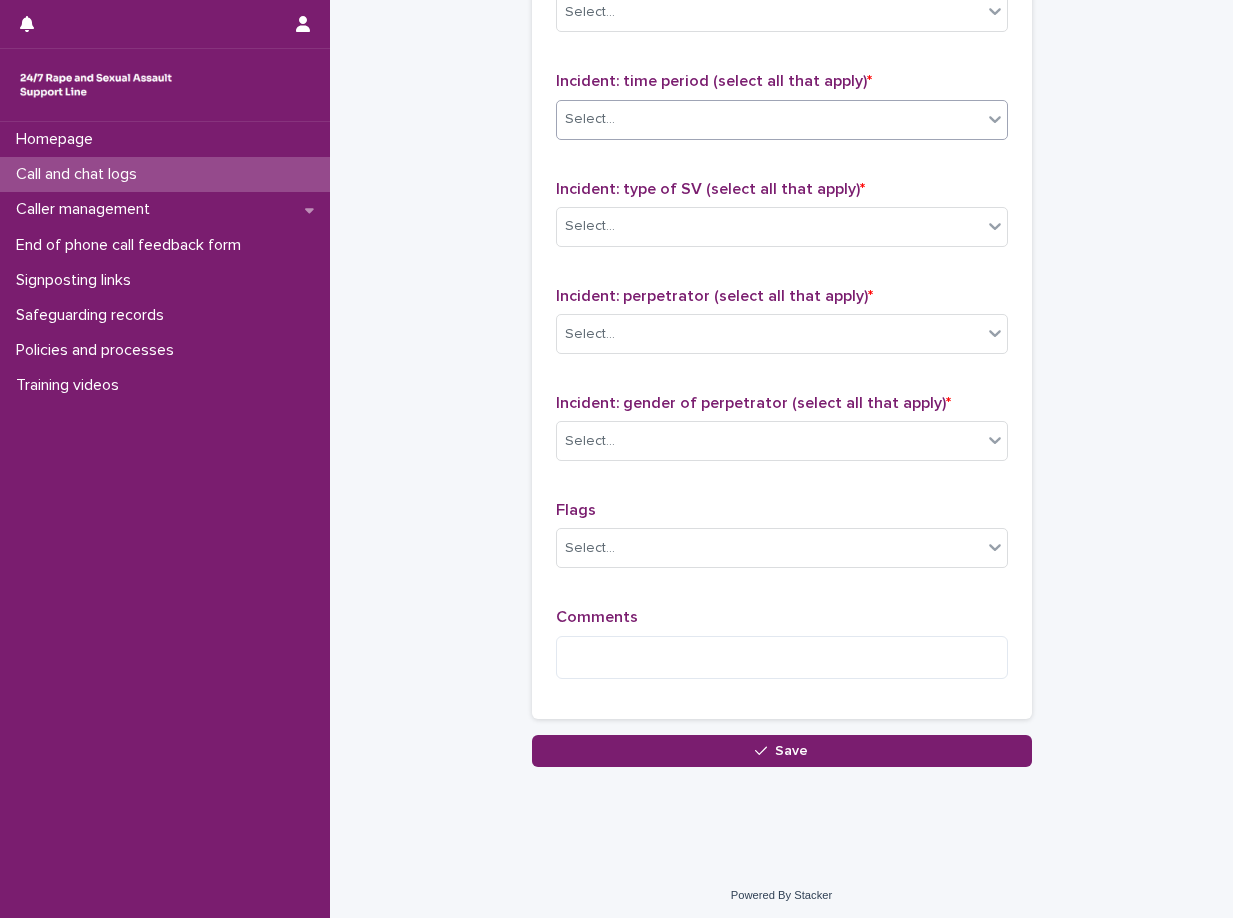 click on "Select..." at bounding box center (769, 119) 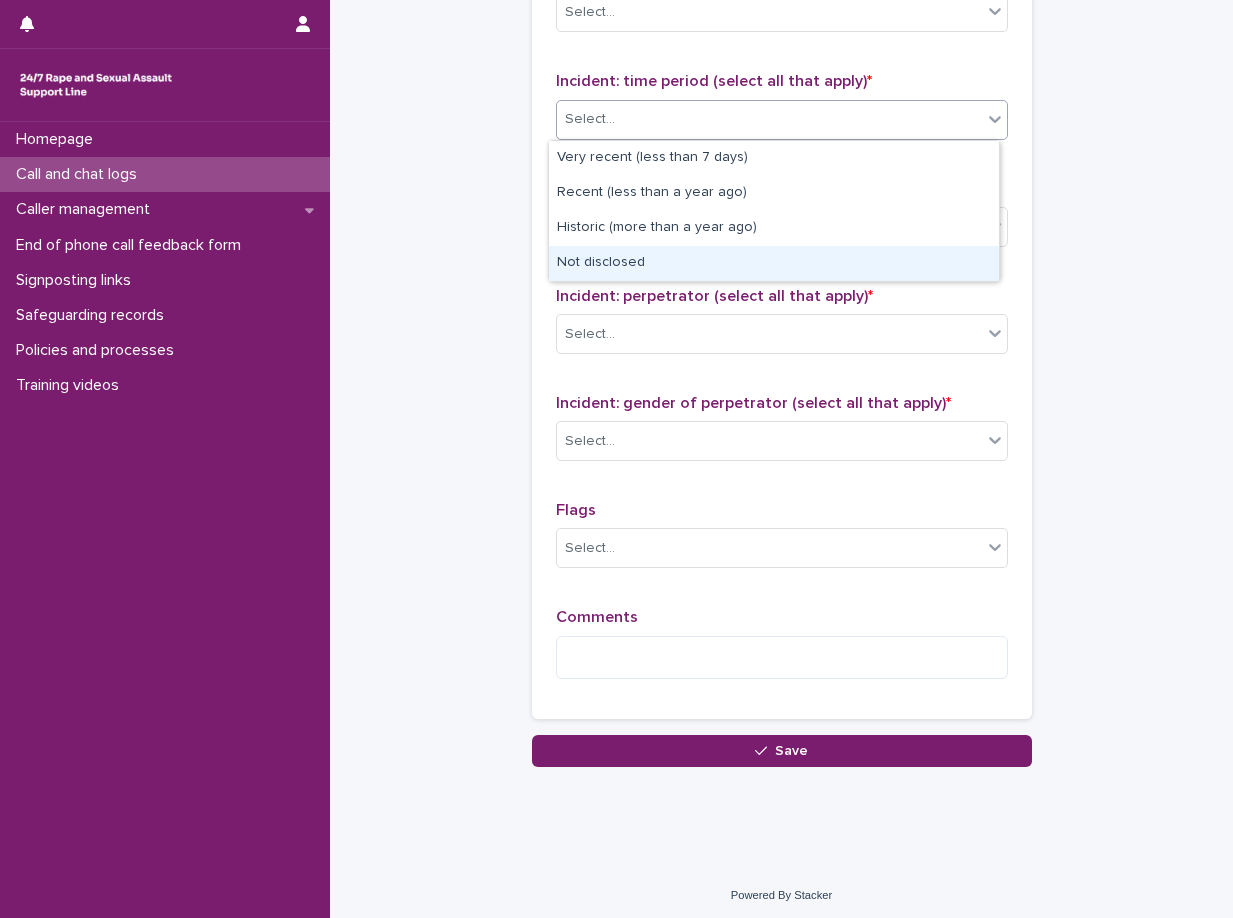 click on "Not disclosed" at bounding box center [774, 263] 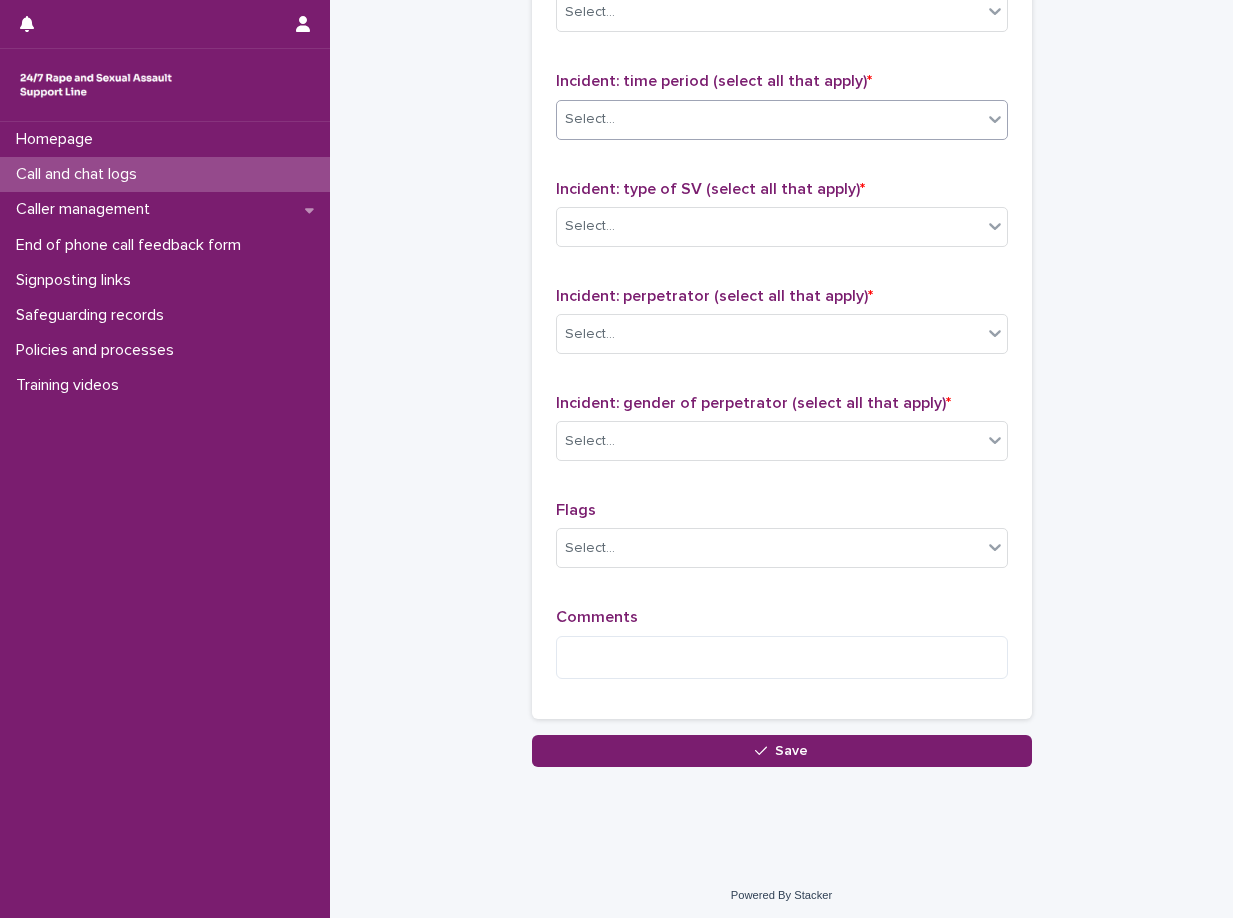 click on "**********" at bounding box center (781, -316) 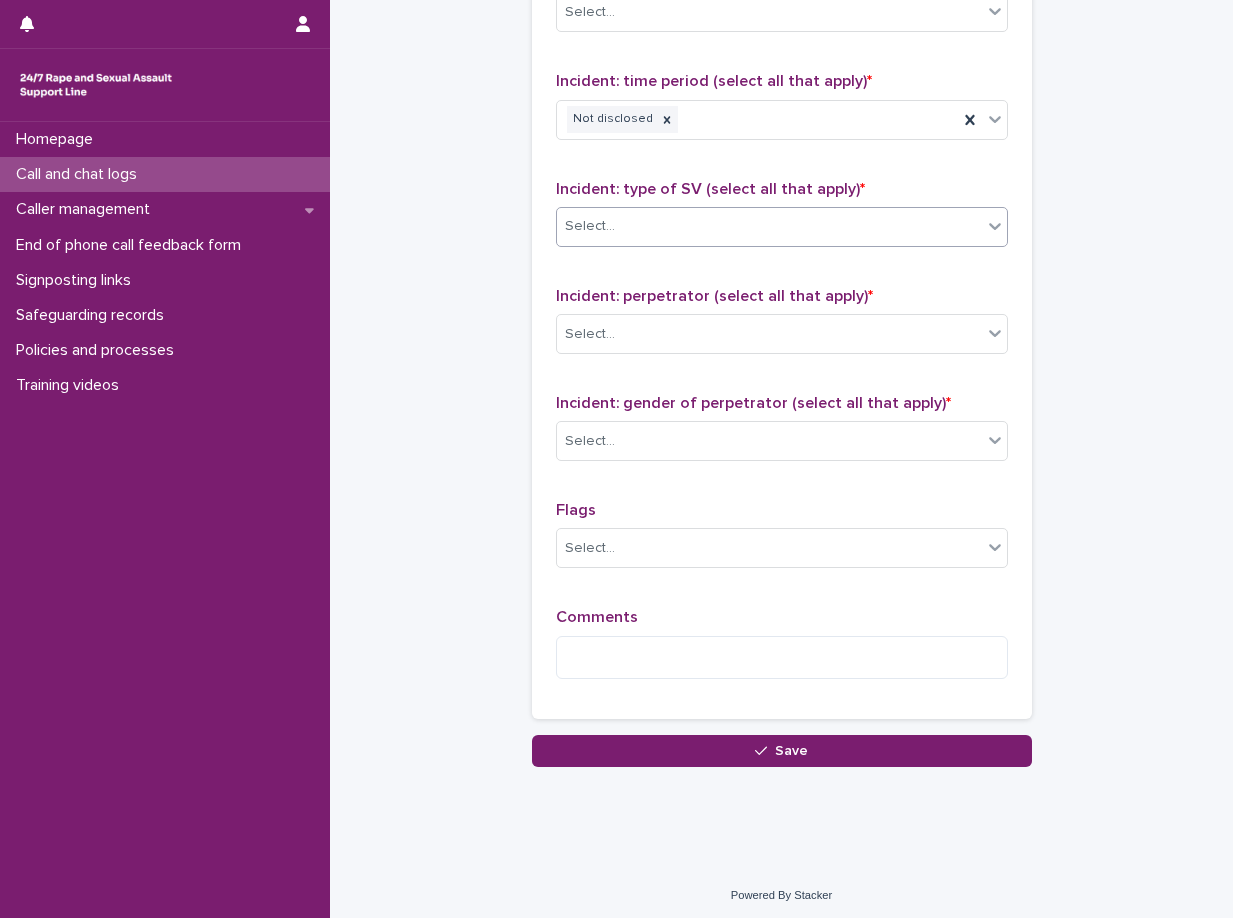 click on "Select..." at bounding box center (590, 226) 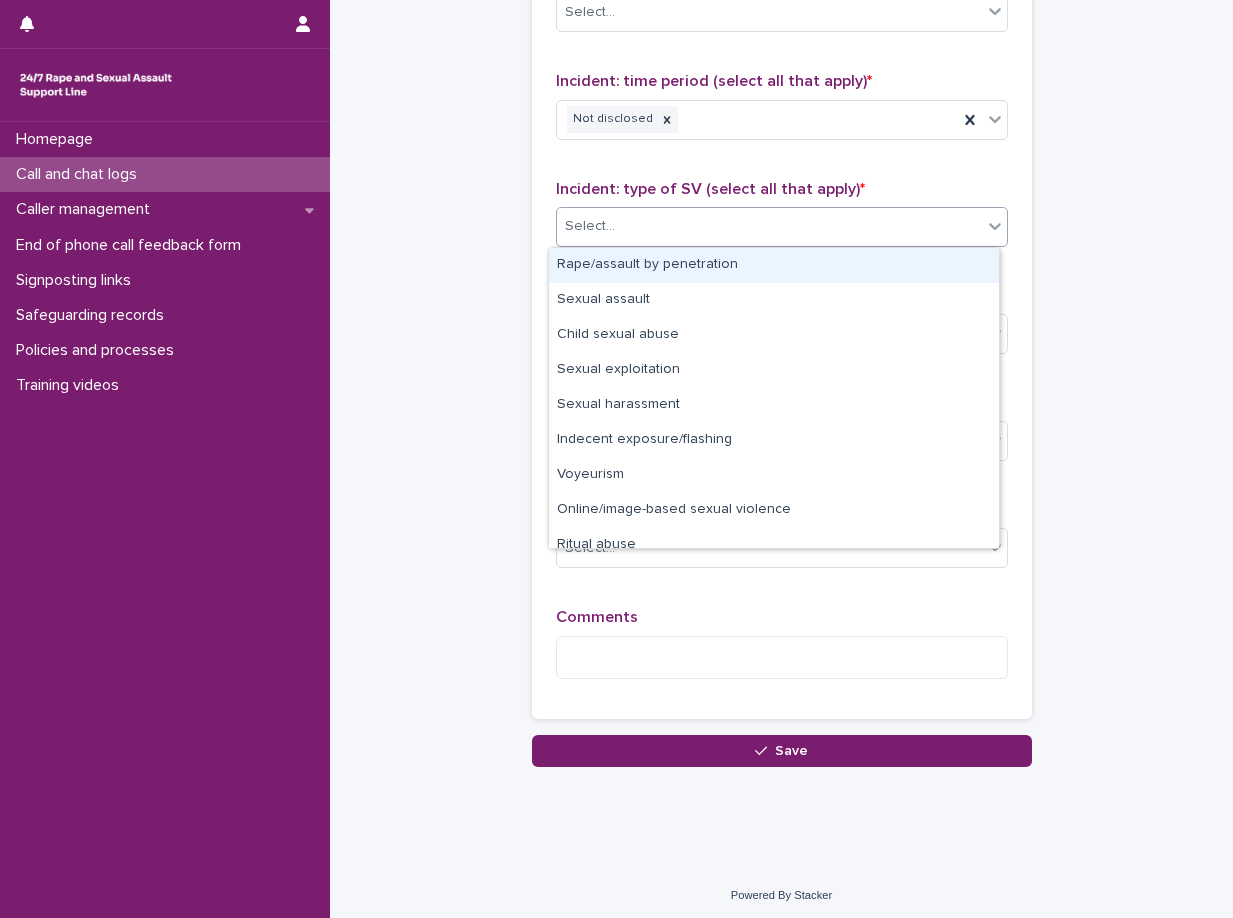 click on "Rape/assault by penetration" at bounding box center [774, 265] 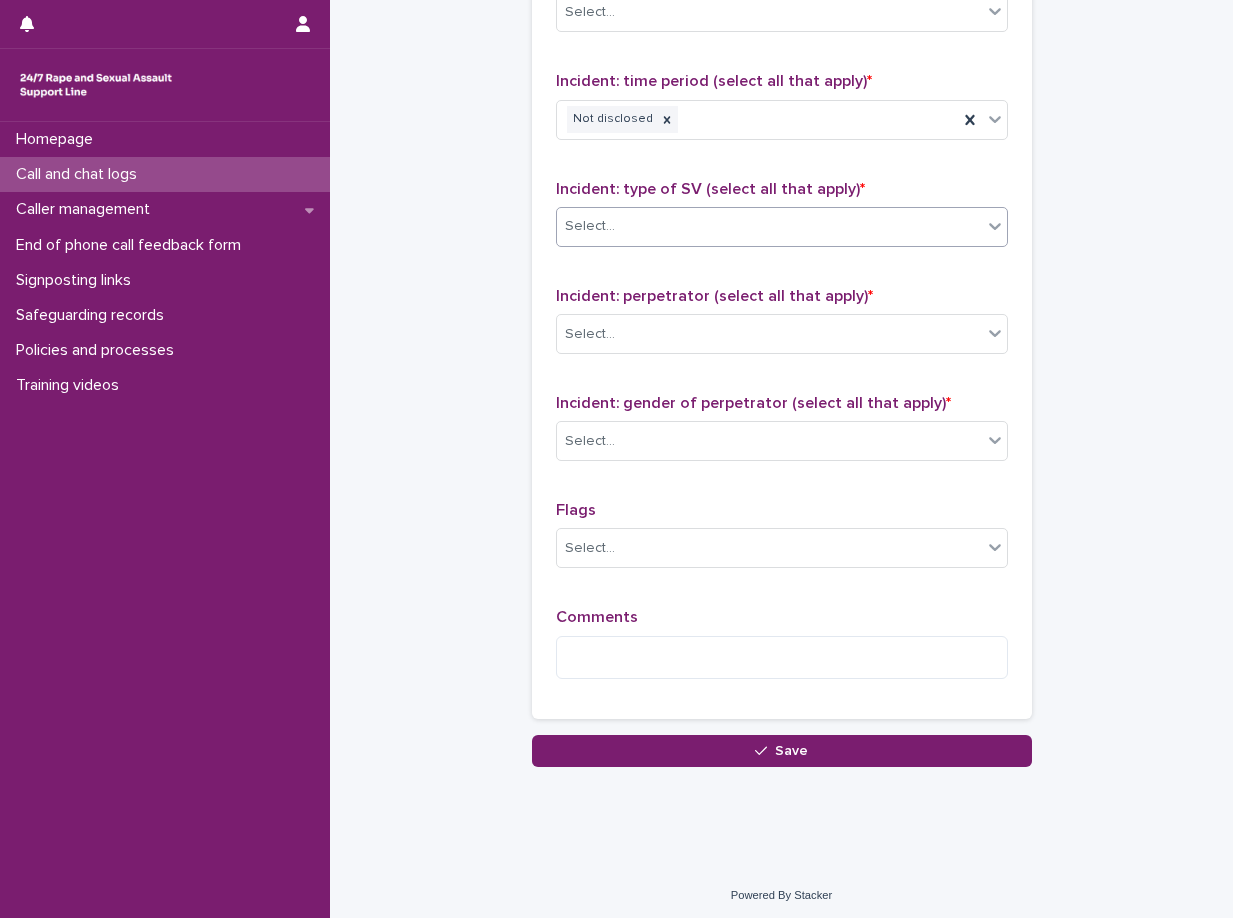 click on "Type of support received (select all that apply) Emotional support Signposted (select all that apply) Select... Incident: time period (select all that apply) * Not disclosed Incident: type of SV (select all that apply) *   option Rape/assault by penetration, selected.     0 results available. Select is focused ,type to refine list, press Down to open the menu,  press left to focus selected values Select... Incident: perpetrator (select all that apply) * Select... Incident: gender of perpetrator (select all that apply) * Select... Flags Select... Comments" at bounding box center [782, 276] 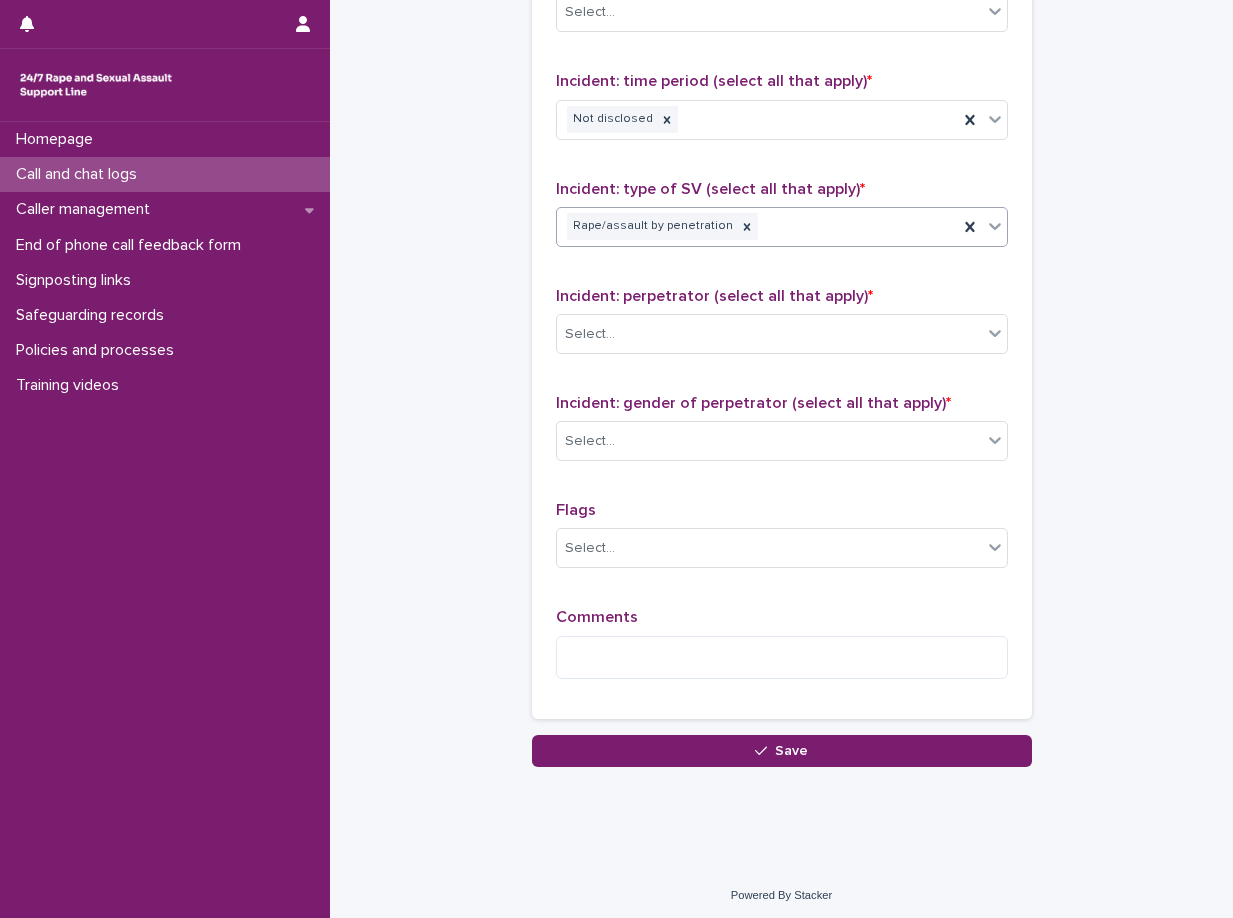 click on "Rape/assault by penetration" at bounding box center (757, 226) 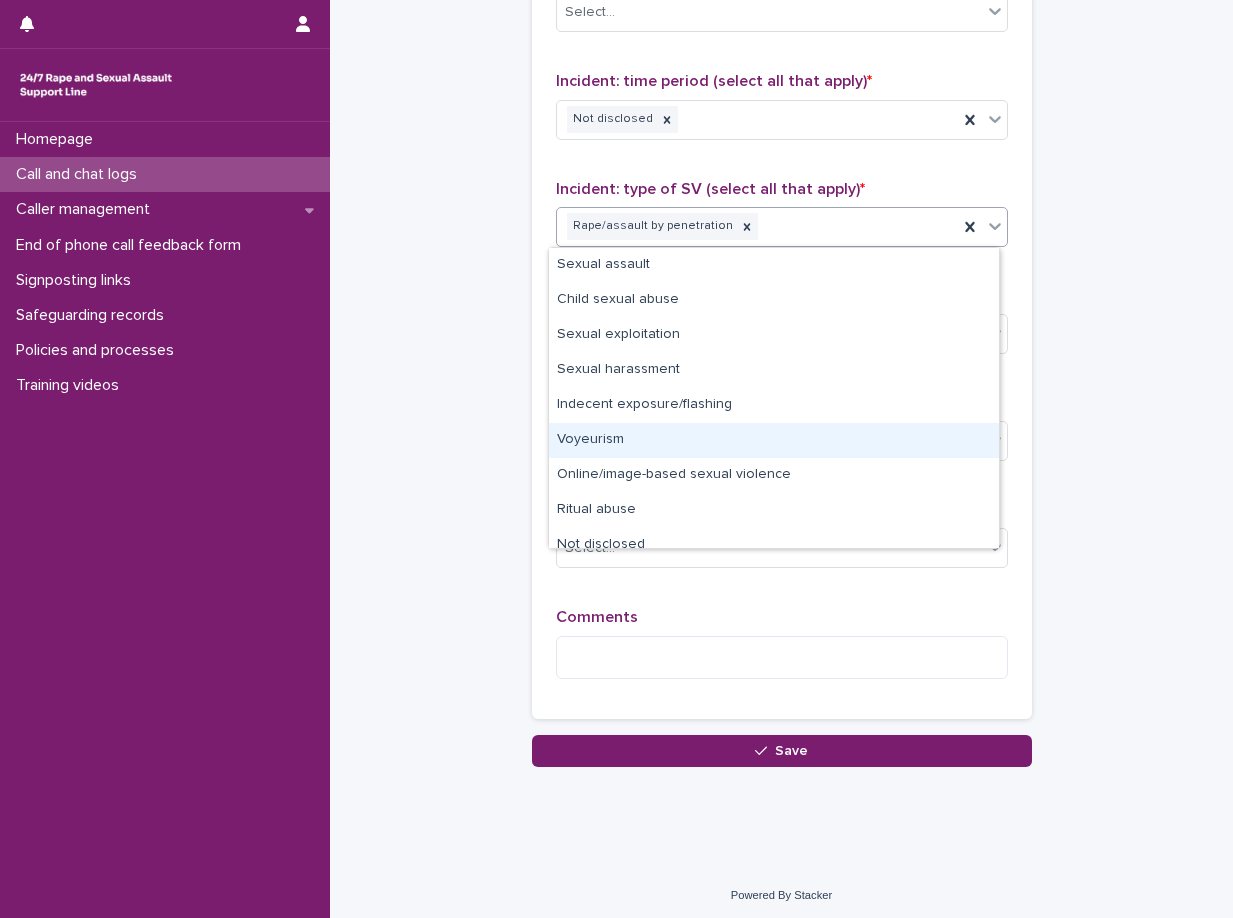 scroll, scrollTop: 15, scrollLeft: 0, axis: vertical 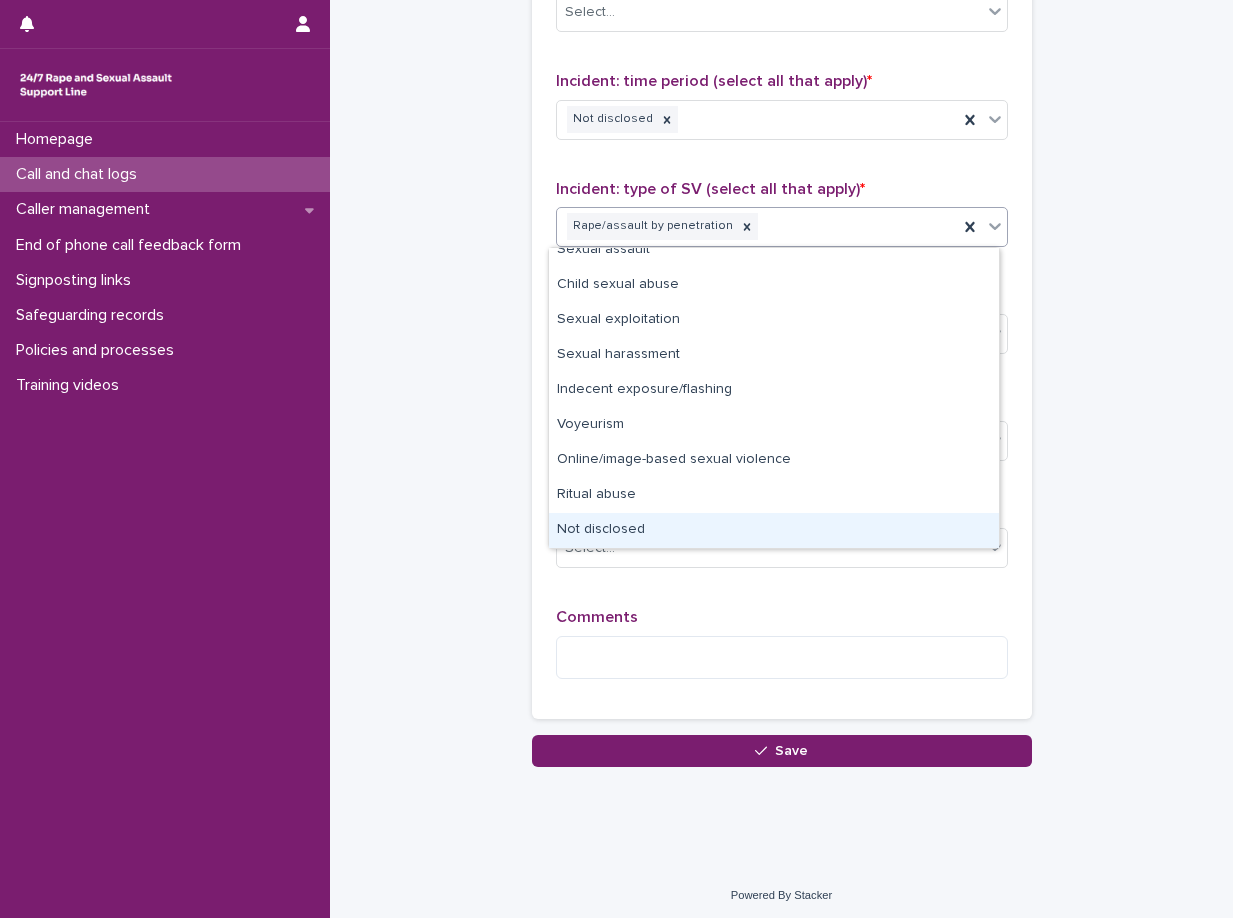 click on "Not disclosed" at bounding box center [774, 530] 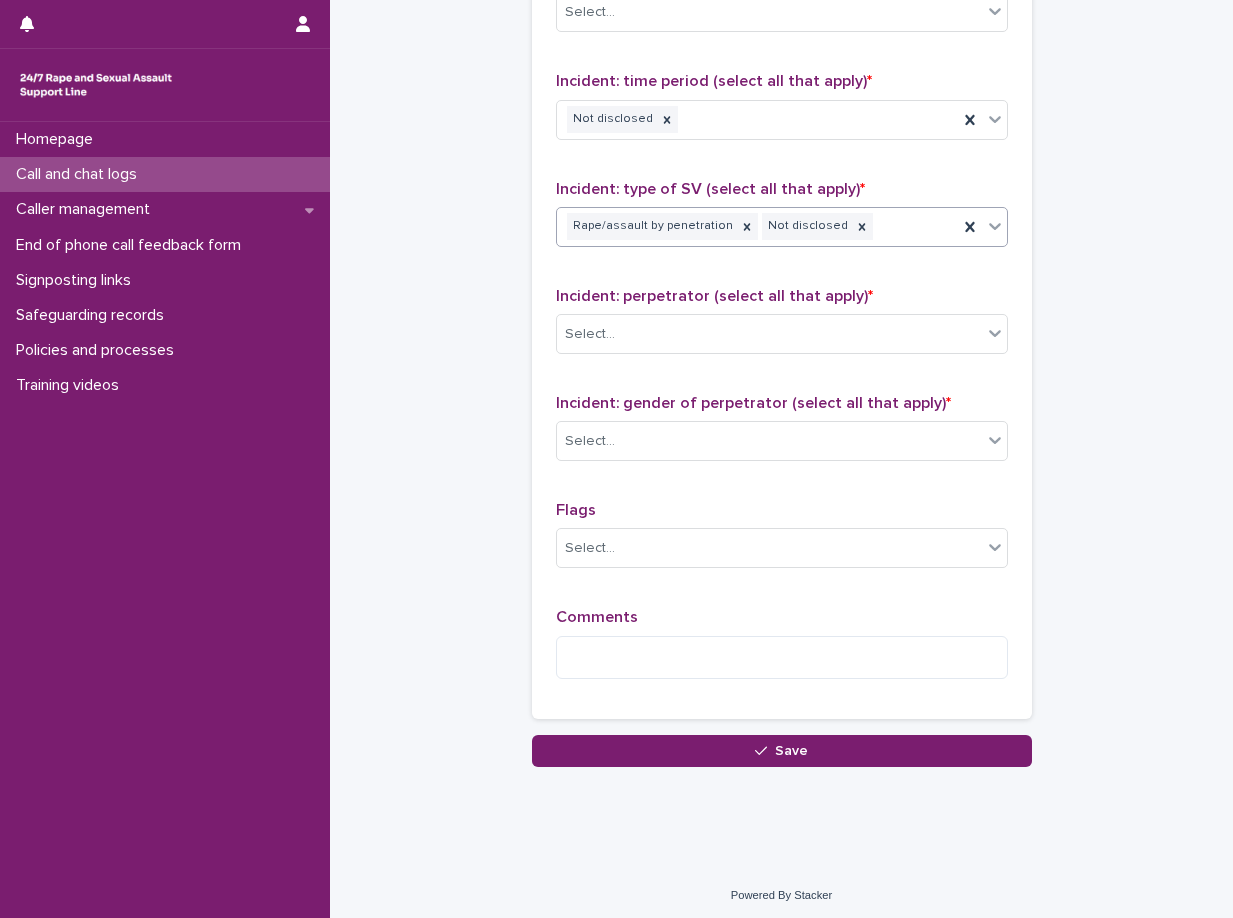 click on "**********" at bounding box center (781, -316) 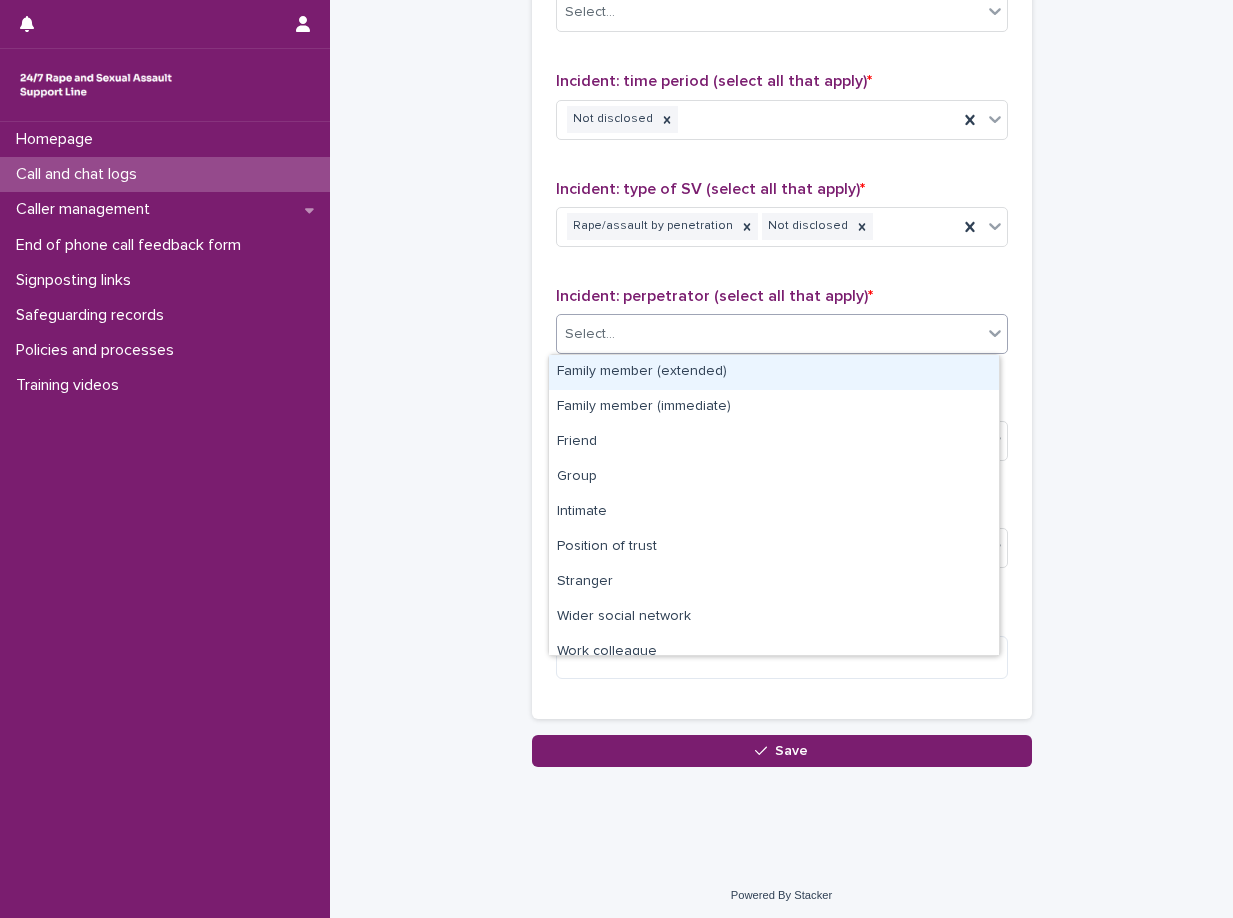 drag, startPoint x: 595, startPoint y: 329, endPoint x: 610, endPoint y: 344, distance: 21.213203 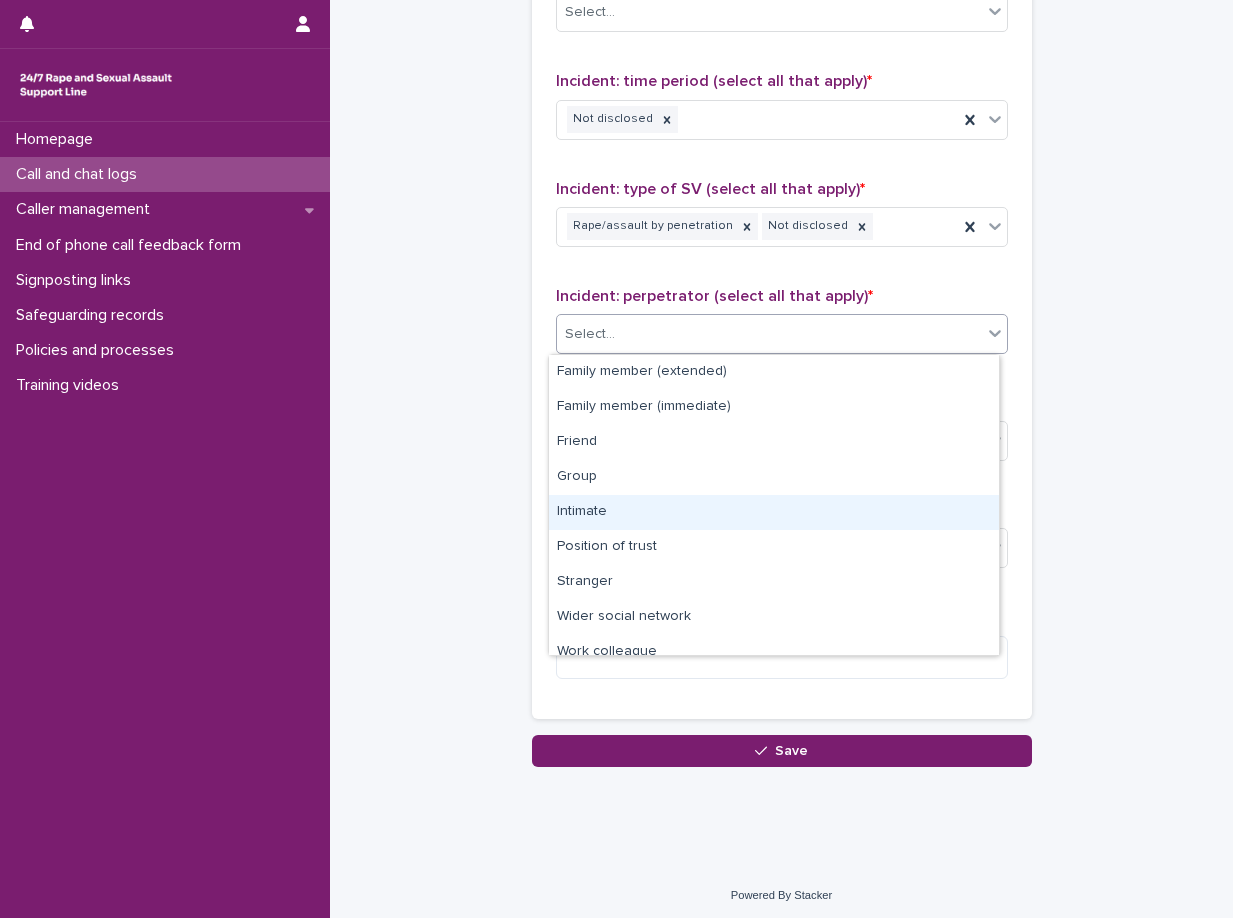 click on "Intimate" at bounding box center [774, 512] 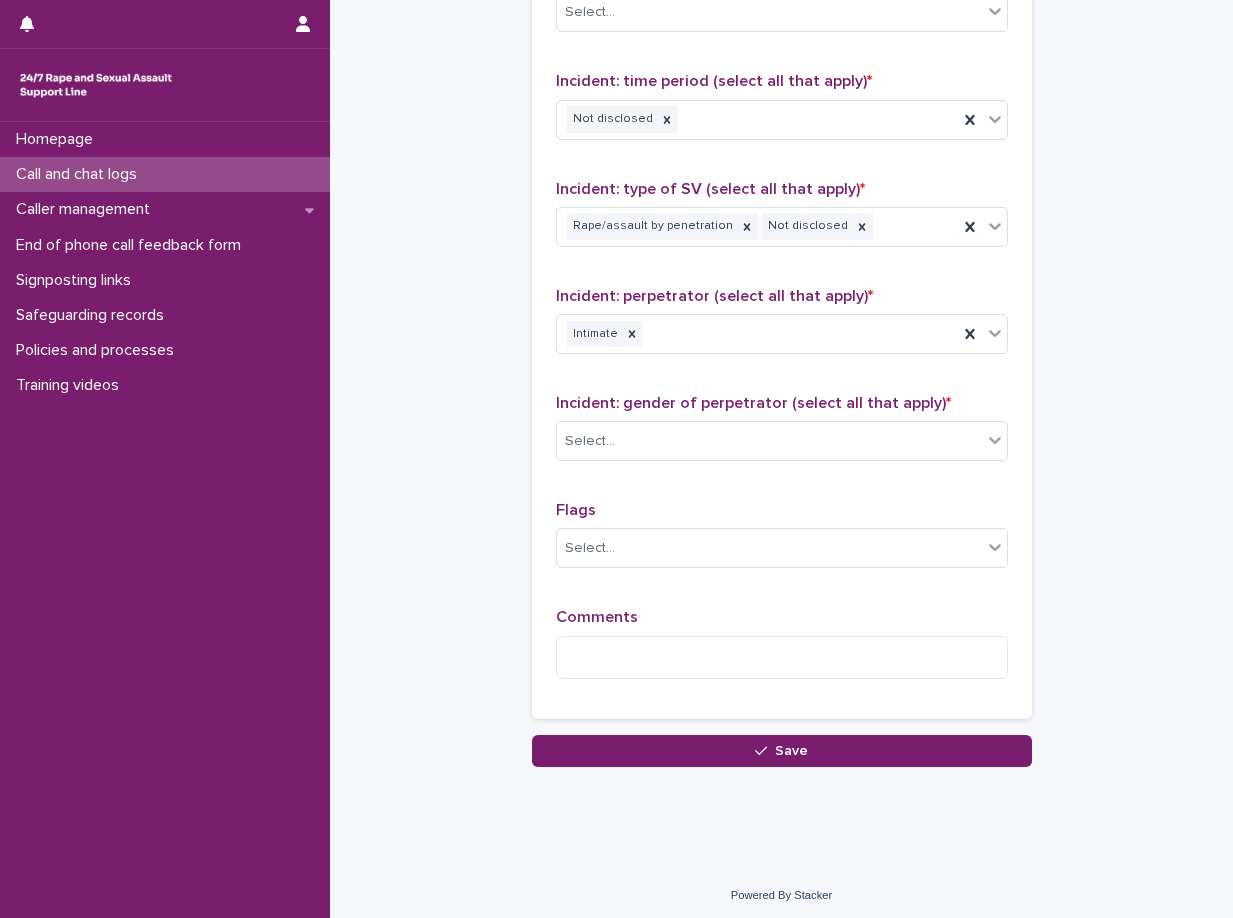 click on "Type of support received (select all that apply) Emotional support Signposted (select all that apply) Select... Incident: time period (select all that apply) * Not disclosed Incident: type of SV (select all that apply) * Rape/assault by penetration Not disclosed Incident: perpetrator (select all that apply) * Intimate Incident: gender of perpetrator (select all that apply) * Select... Flags Select... Comments" at bounding box center [782, 276] 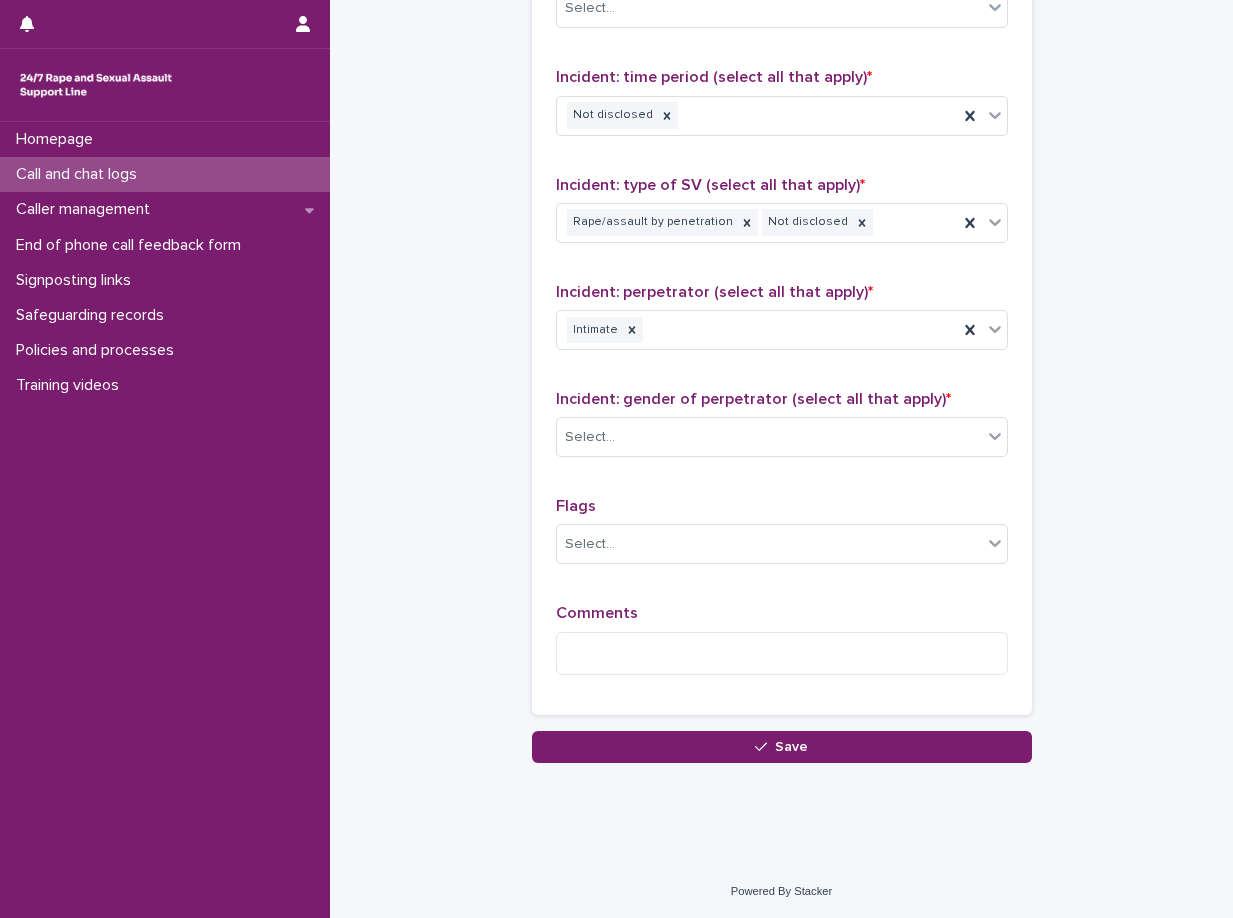 scroll, scrollTop: 1405, scrollLeft: 0, axis: vertical 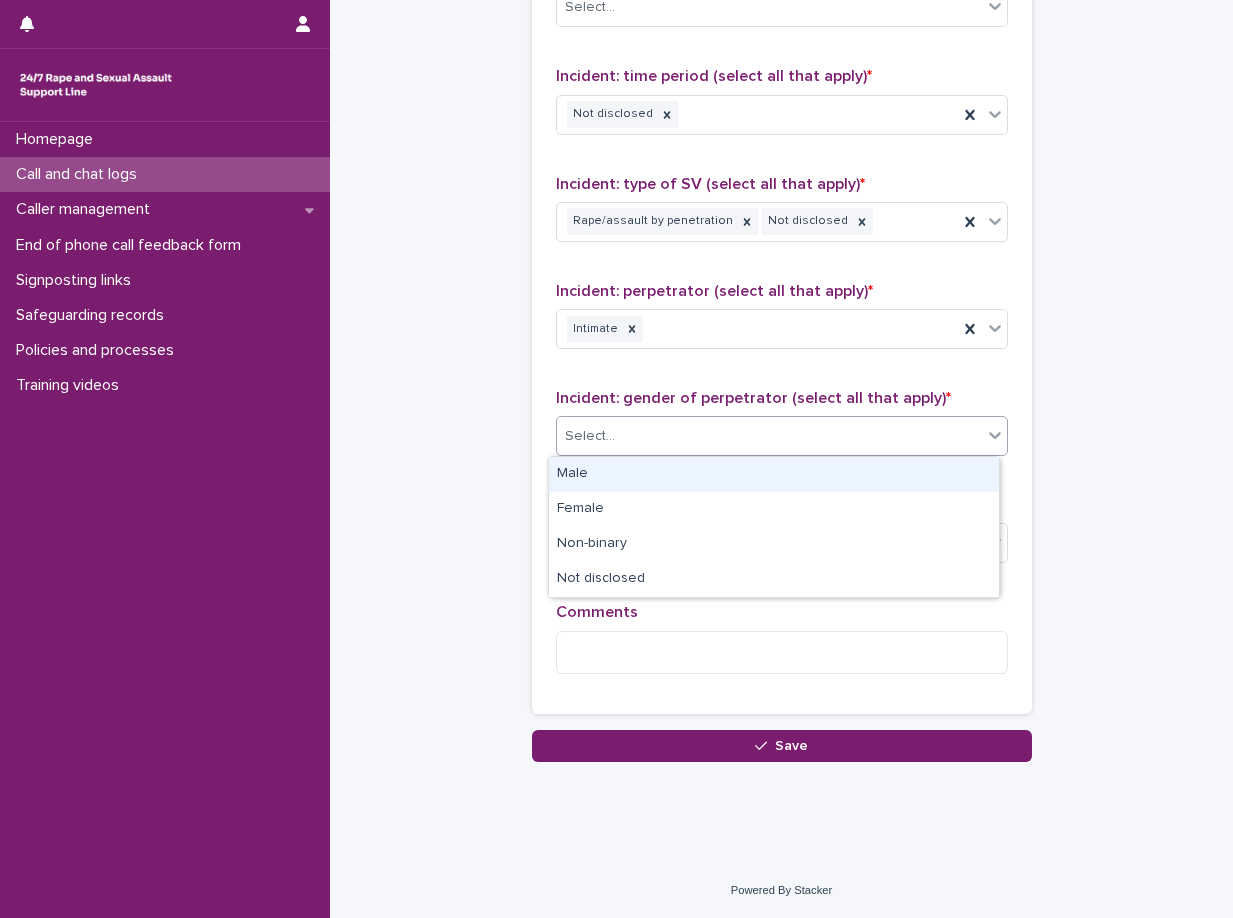 click on "Select..." at bounding box center [769, 436] 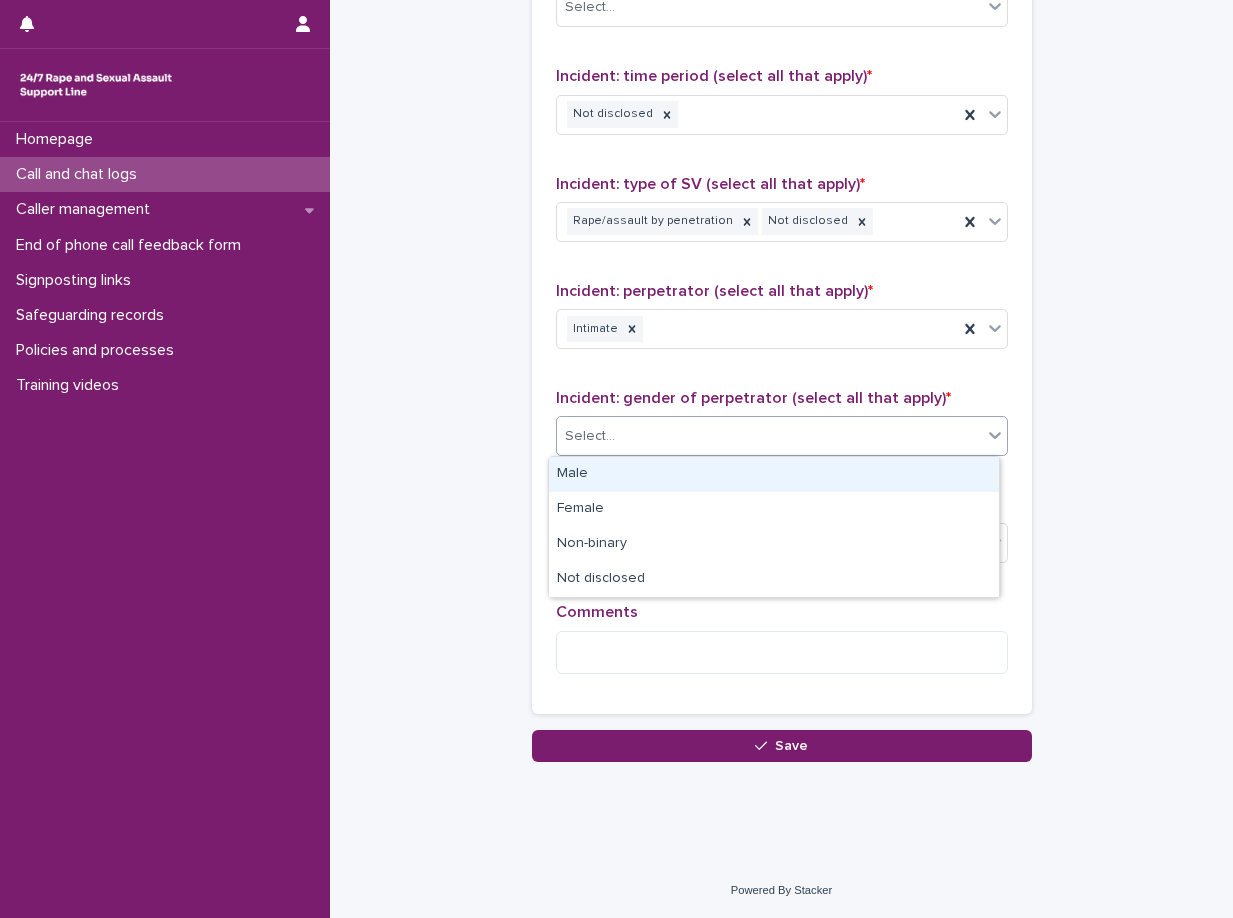 click on "Male" at bounding box center (774, 474) 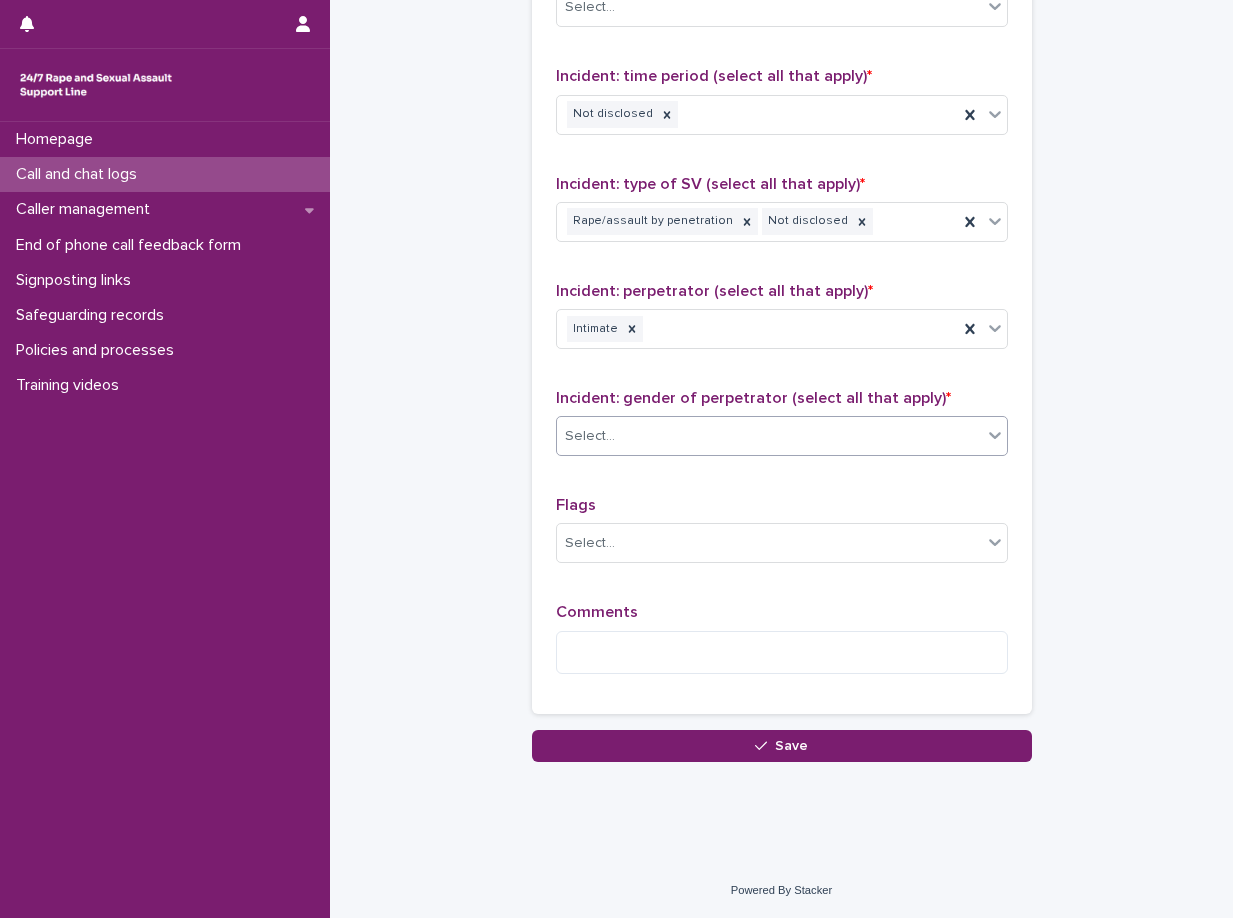 click on "Flags" at bounding box center [782, 505] 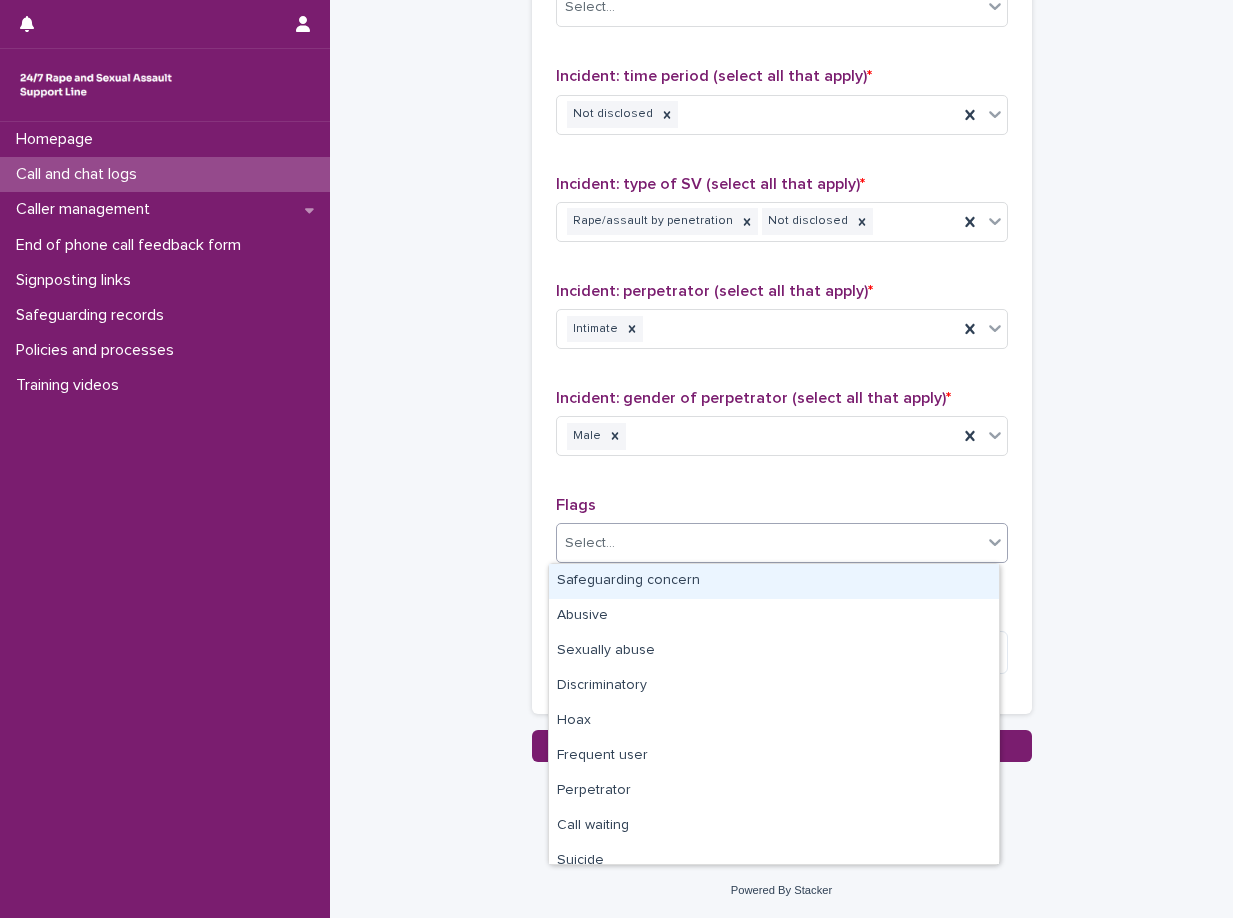 click on "Select..." at bounding box center (769, 543) 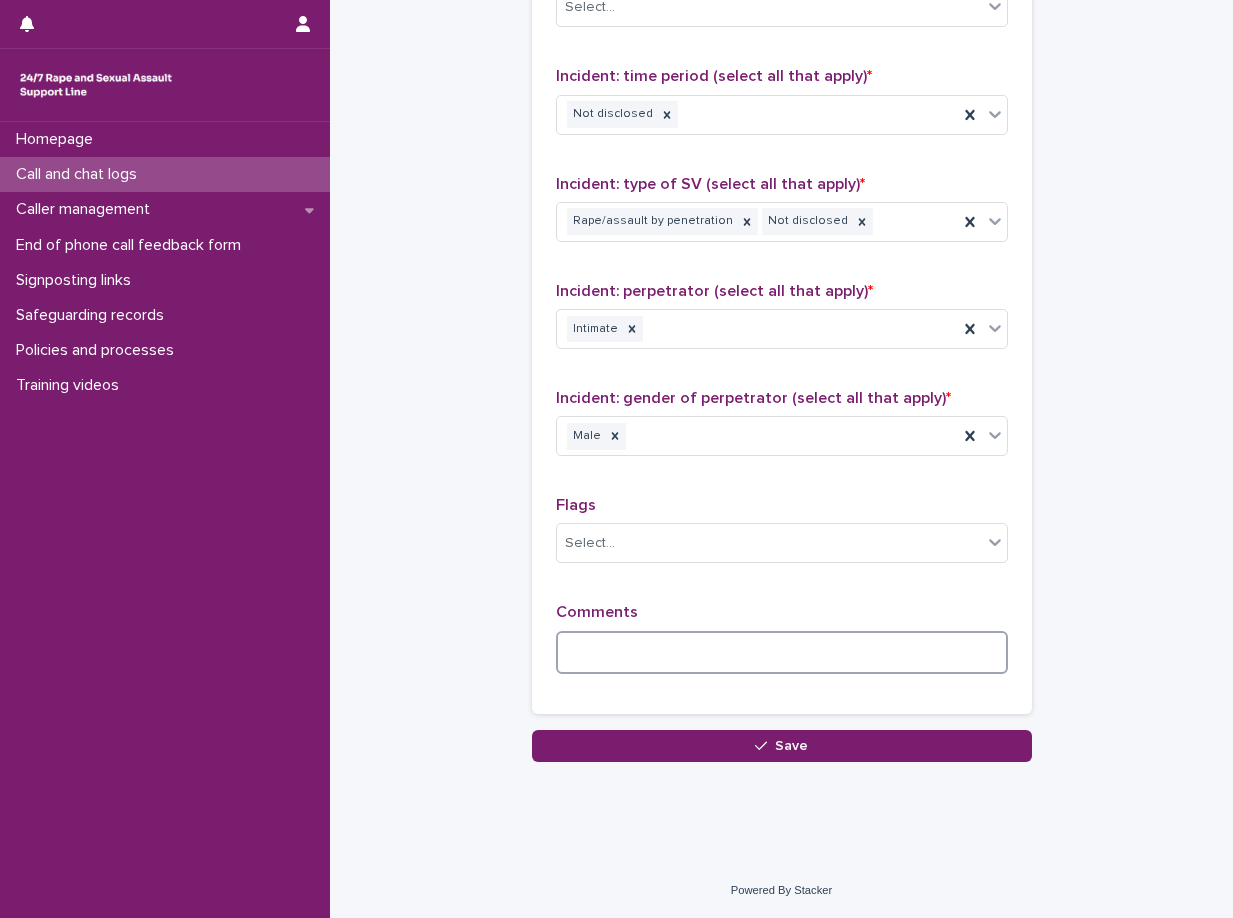 click at bounding box center (782, 652) 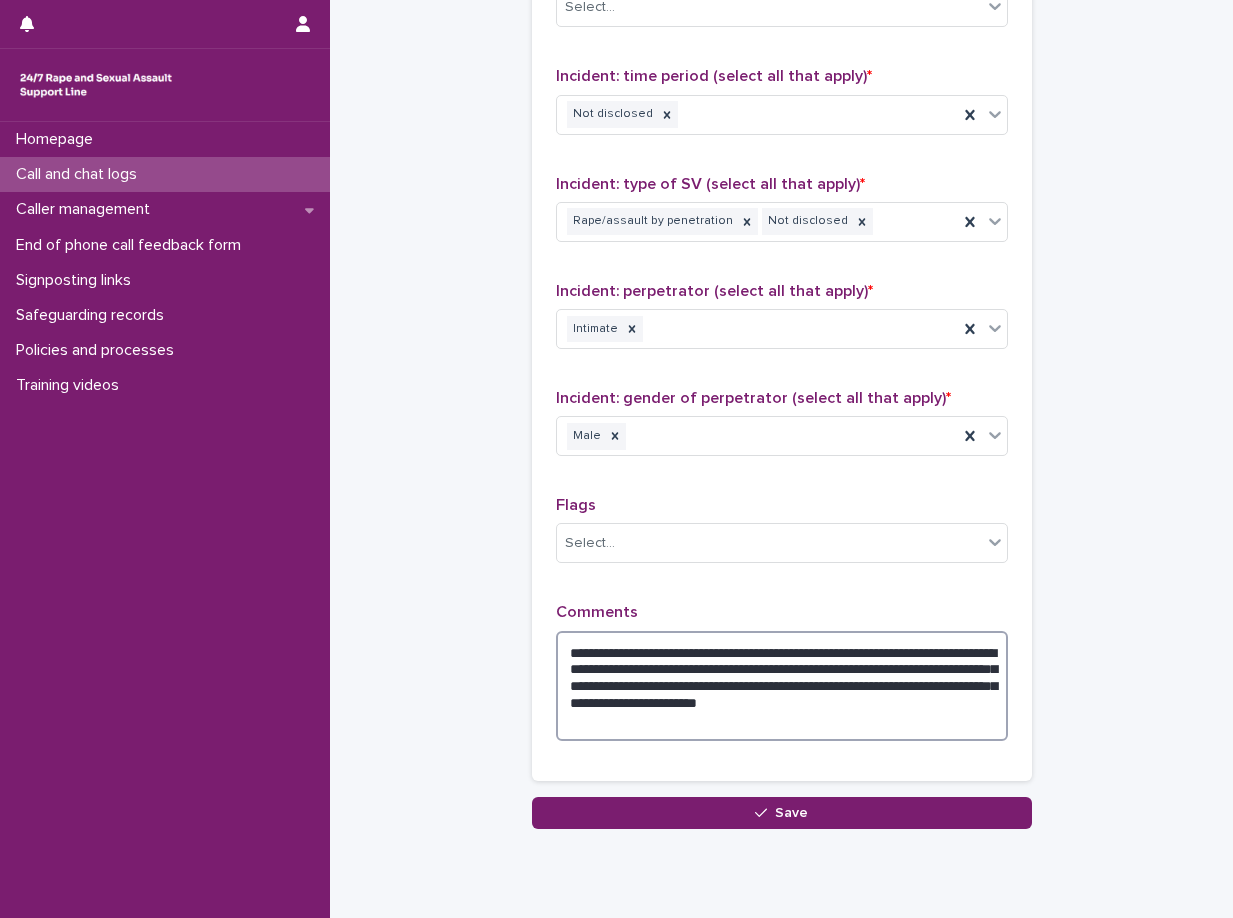 type on "**********" 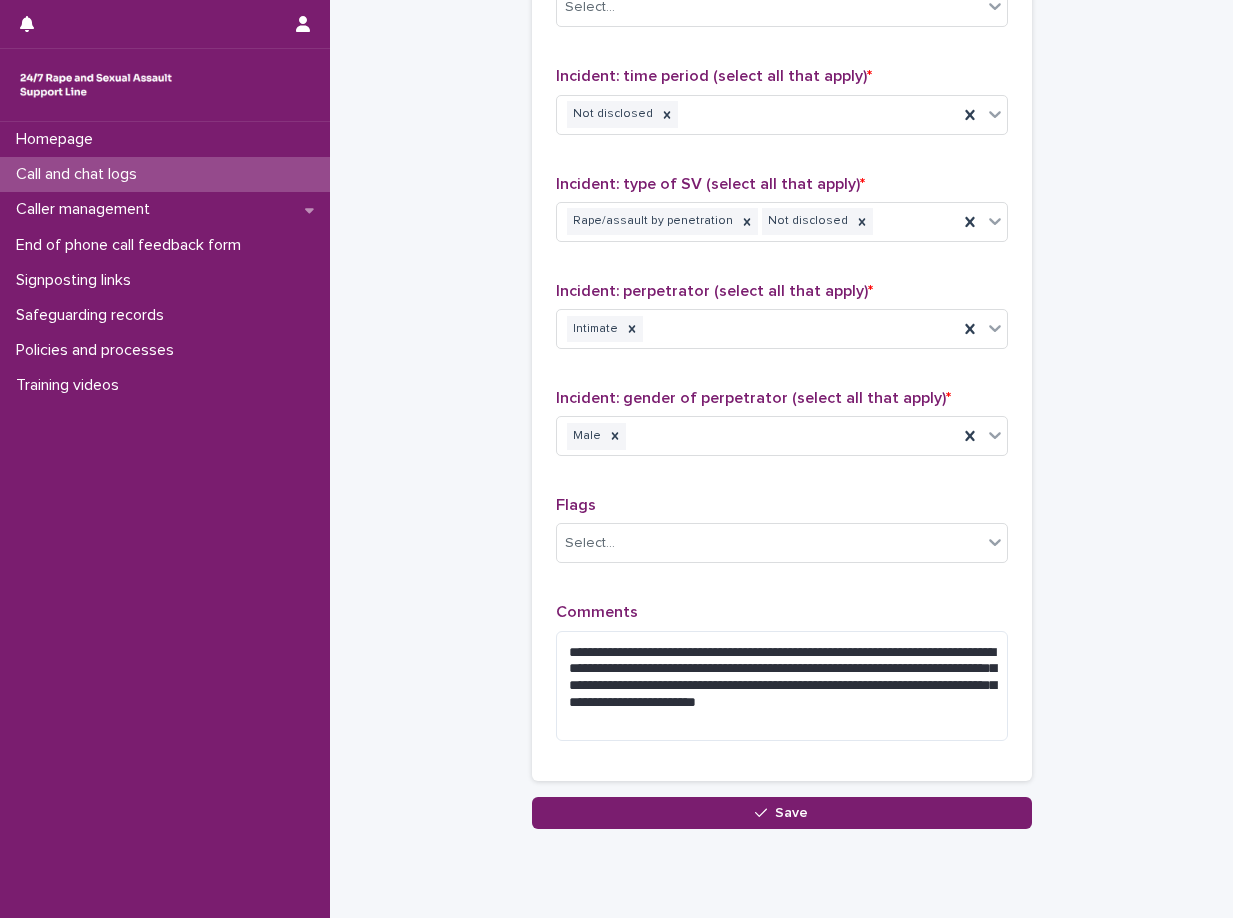 click on "**********" at bounding box center [781, -287] 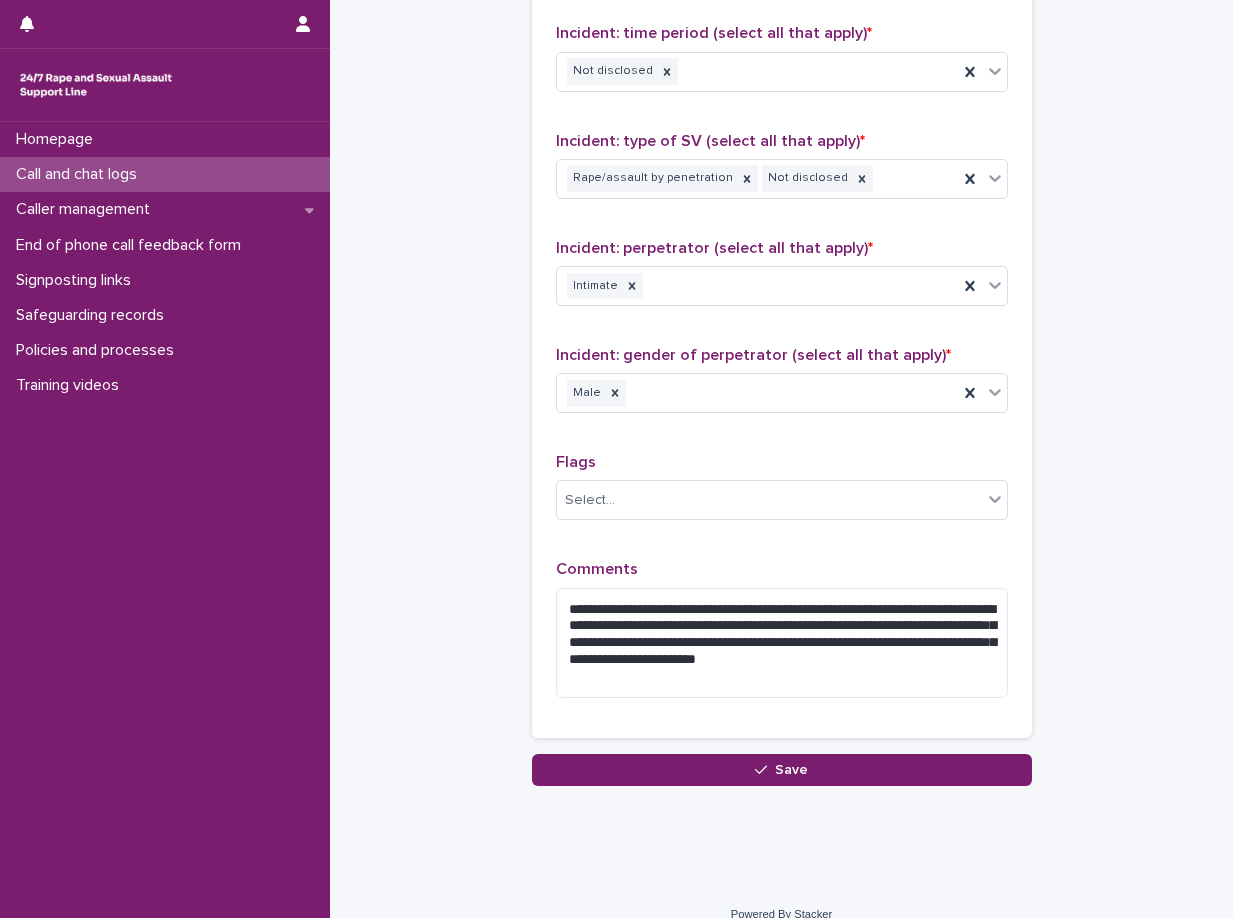 scroll, scrollTop: 1472, scrollLeft: 0, axis: vertical 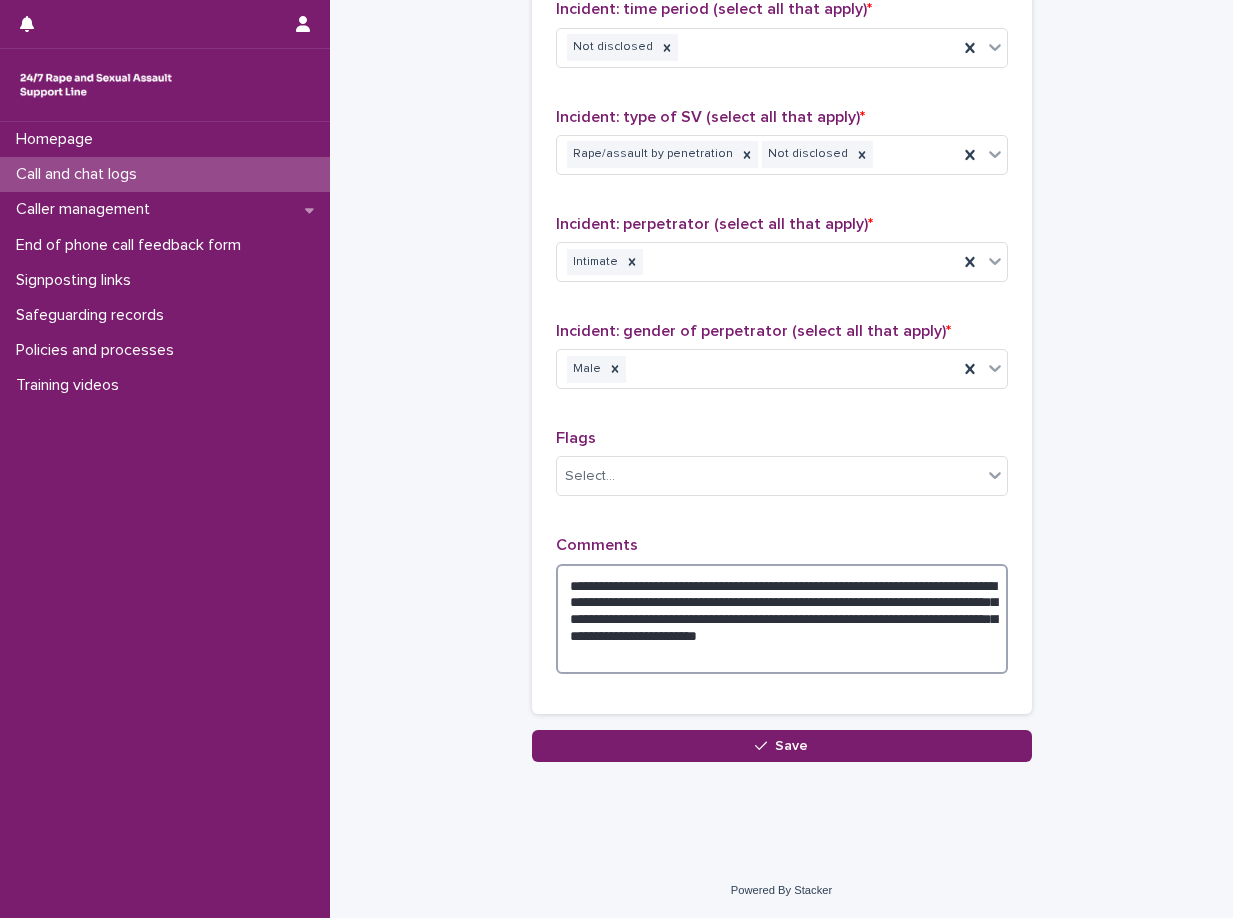 click on "**********" at bounding box center [782, 619] 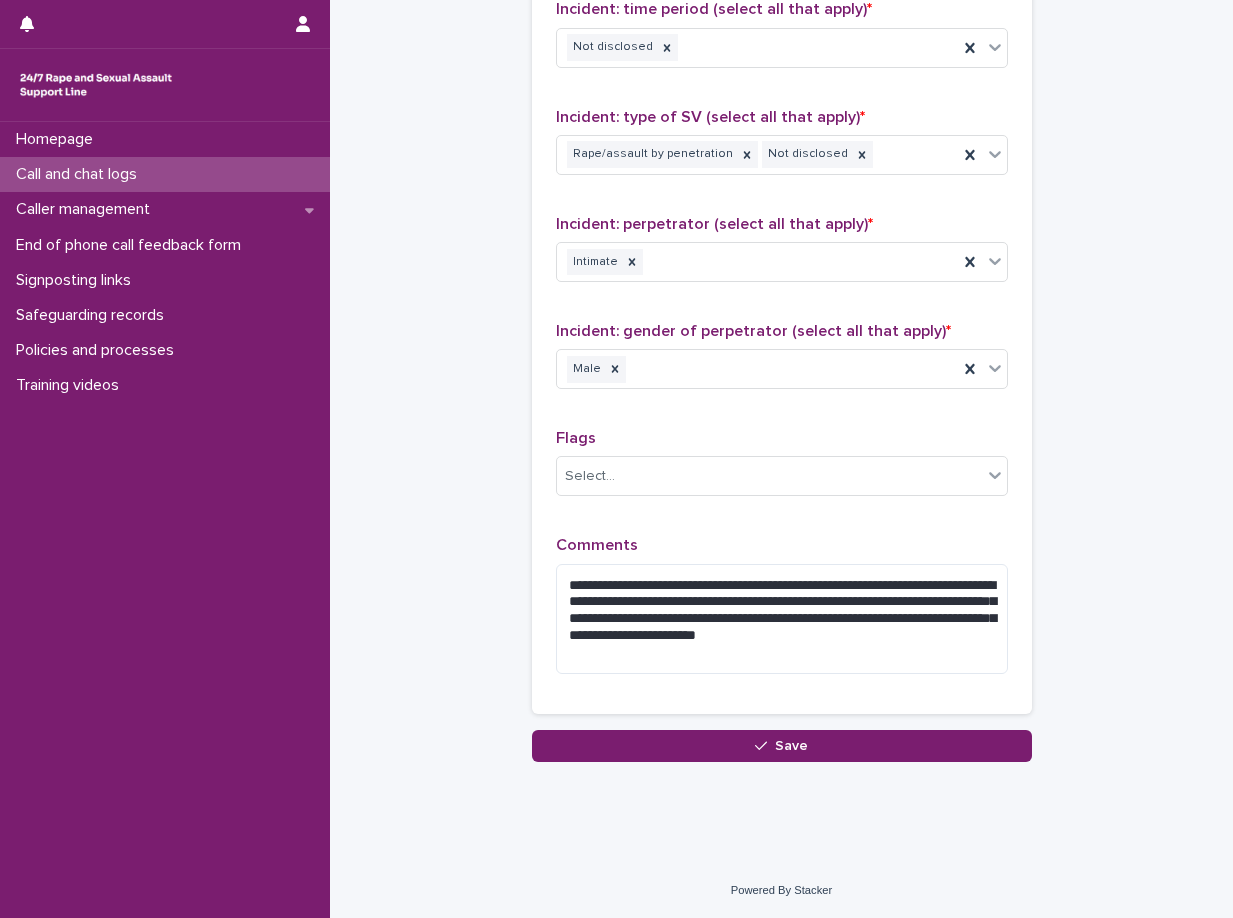 click on "**********" at bounding box center [781, -354] 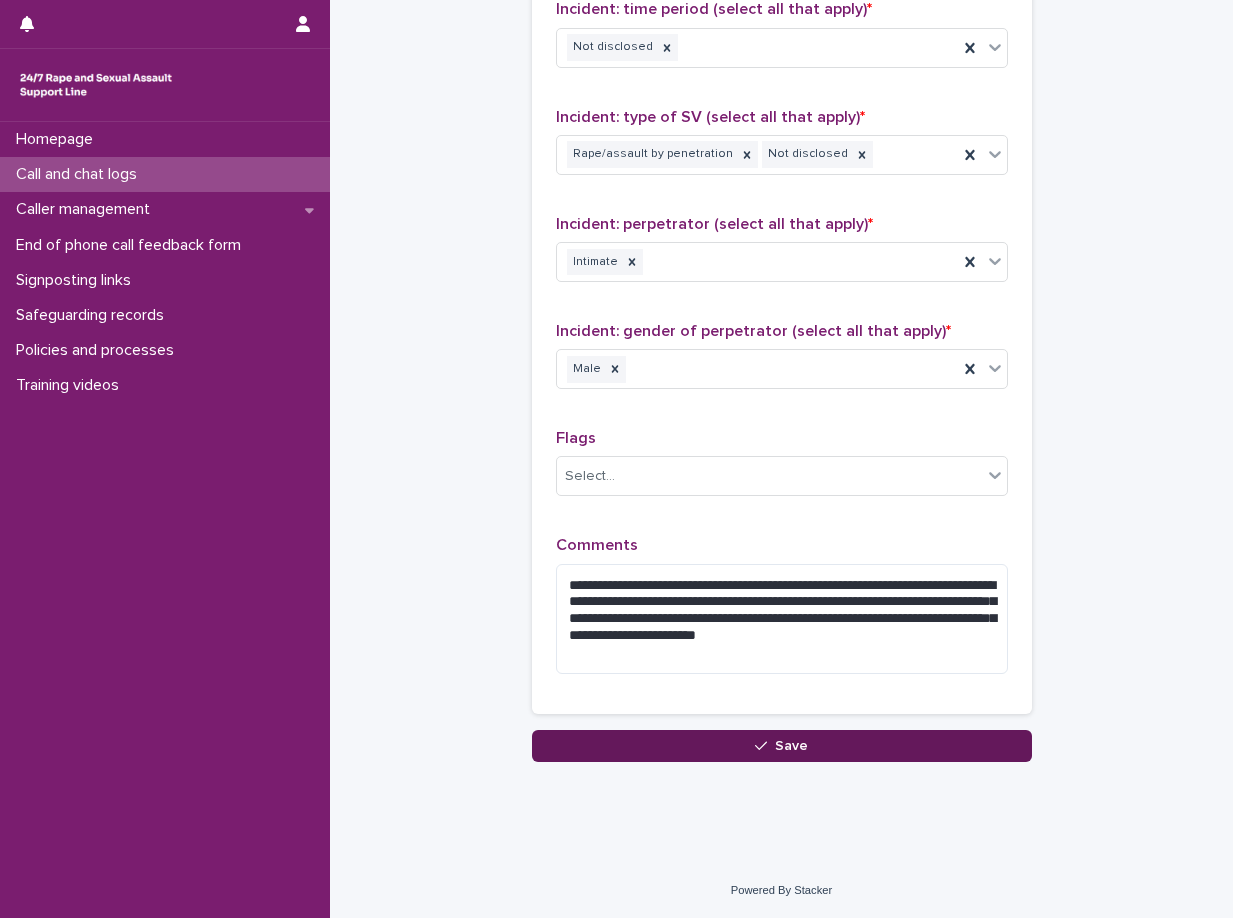 click on "Save" at bounding box center [782, 746] 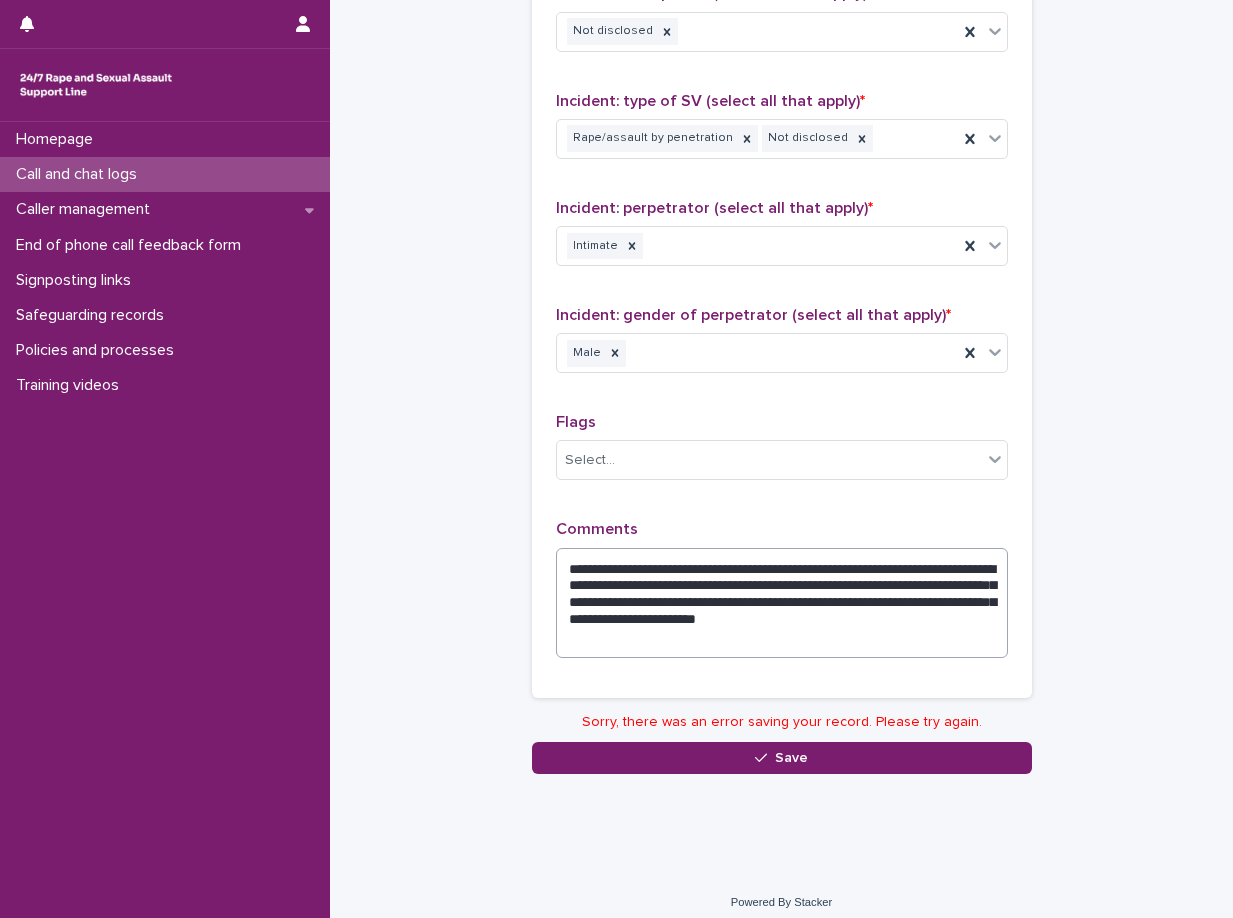 scroll, scrollTop: 1500, scrollLeft: 0, axis: vertical 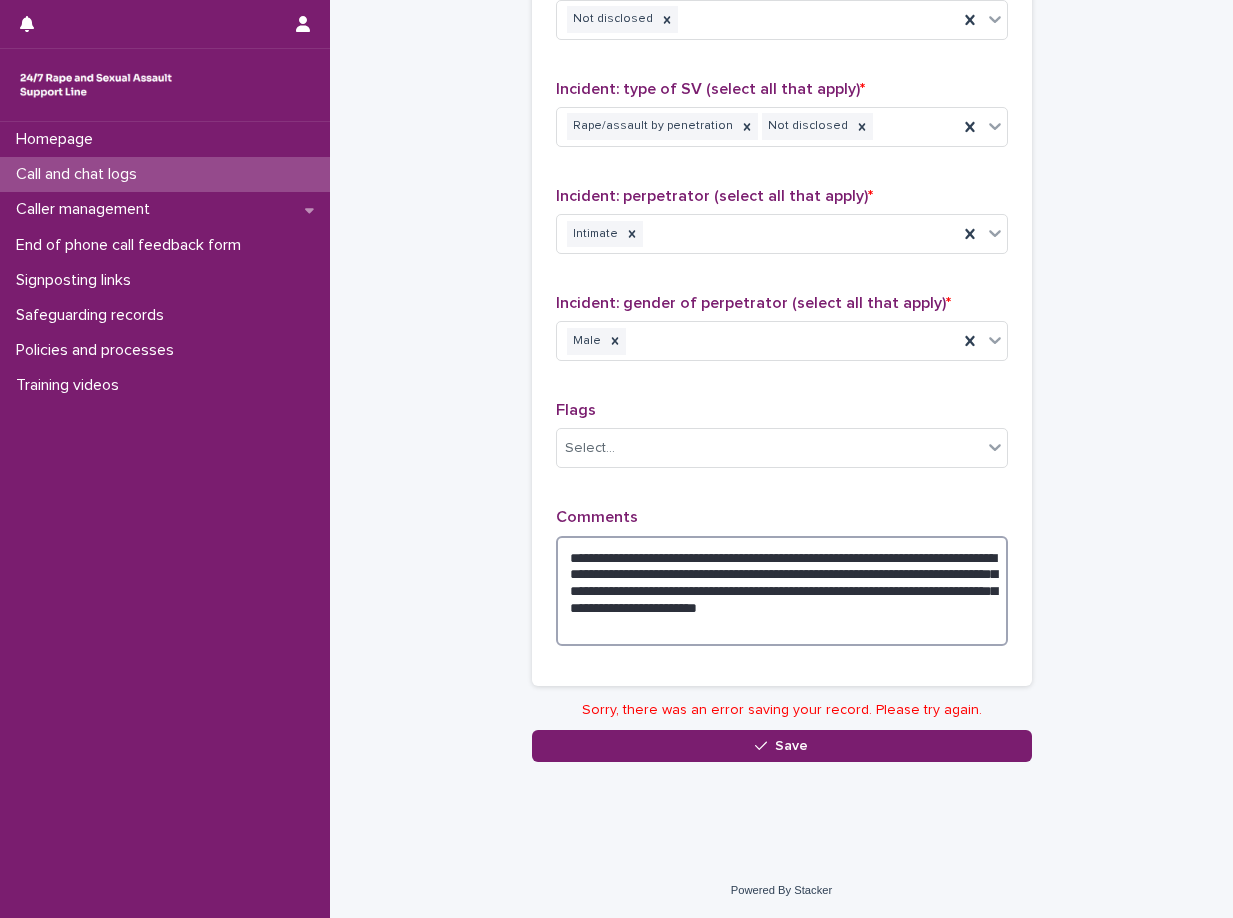 drag, startPoint x: 725, startPoint y: 628, endPoint x: 553, endPoint y: 553, distance: 187.64061 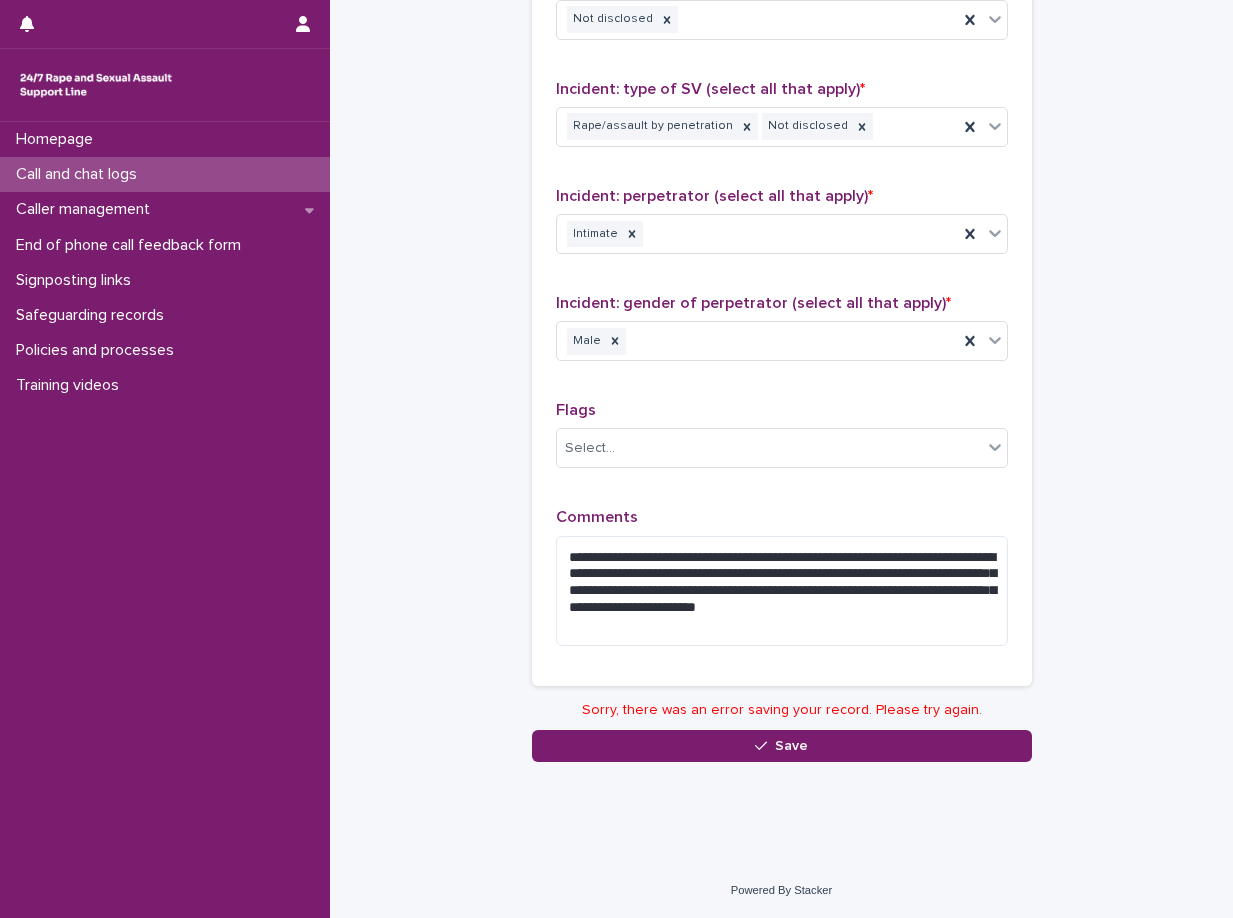 click on "**********" at bounding box center [781, -368] 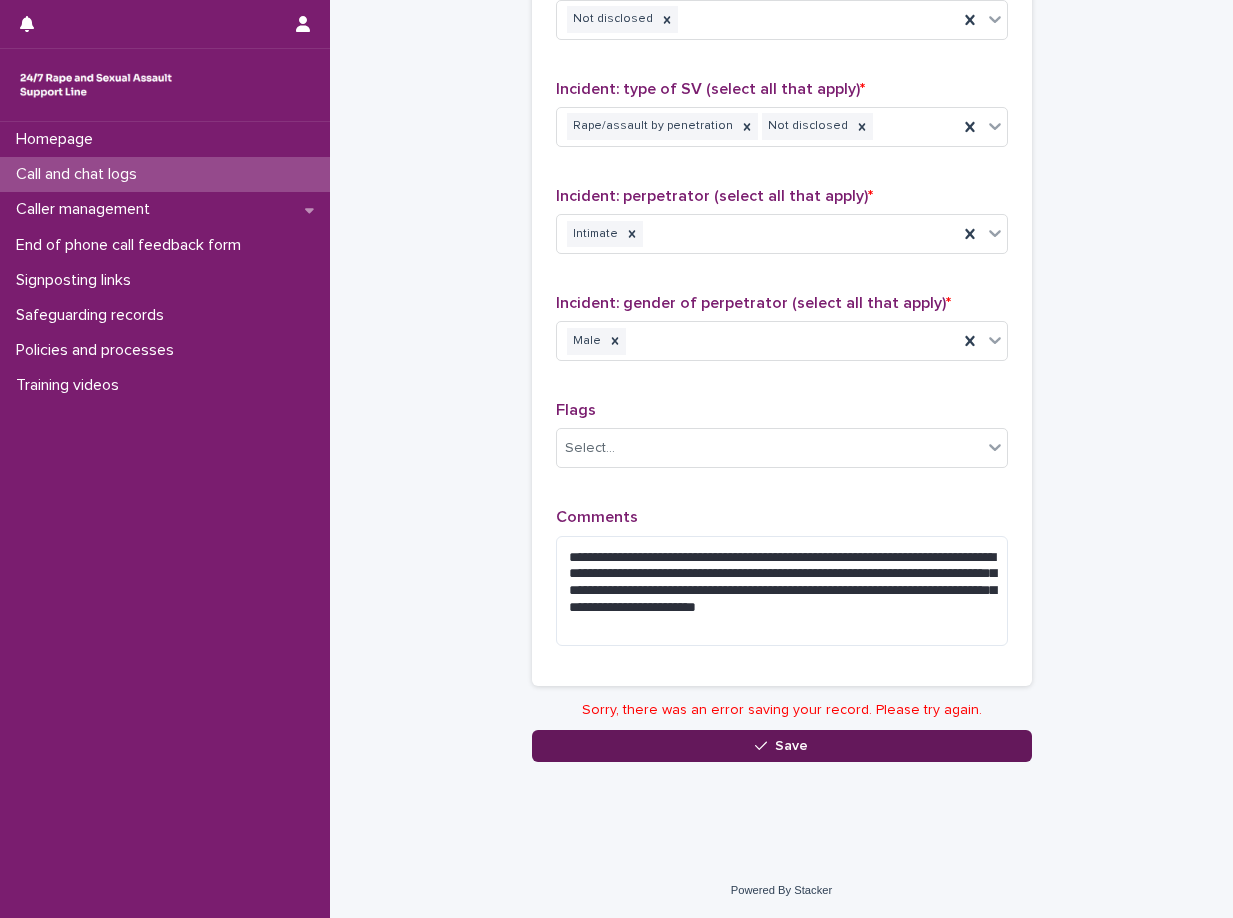 click on "Save" at bounding box center [782, 746] 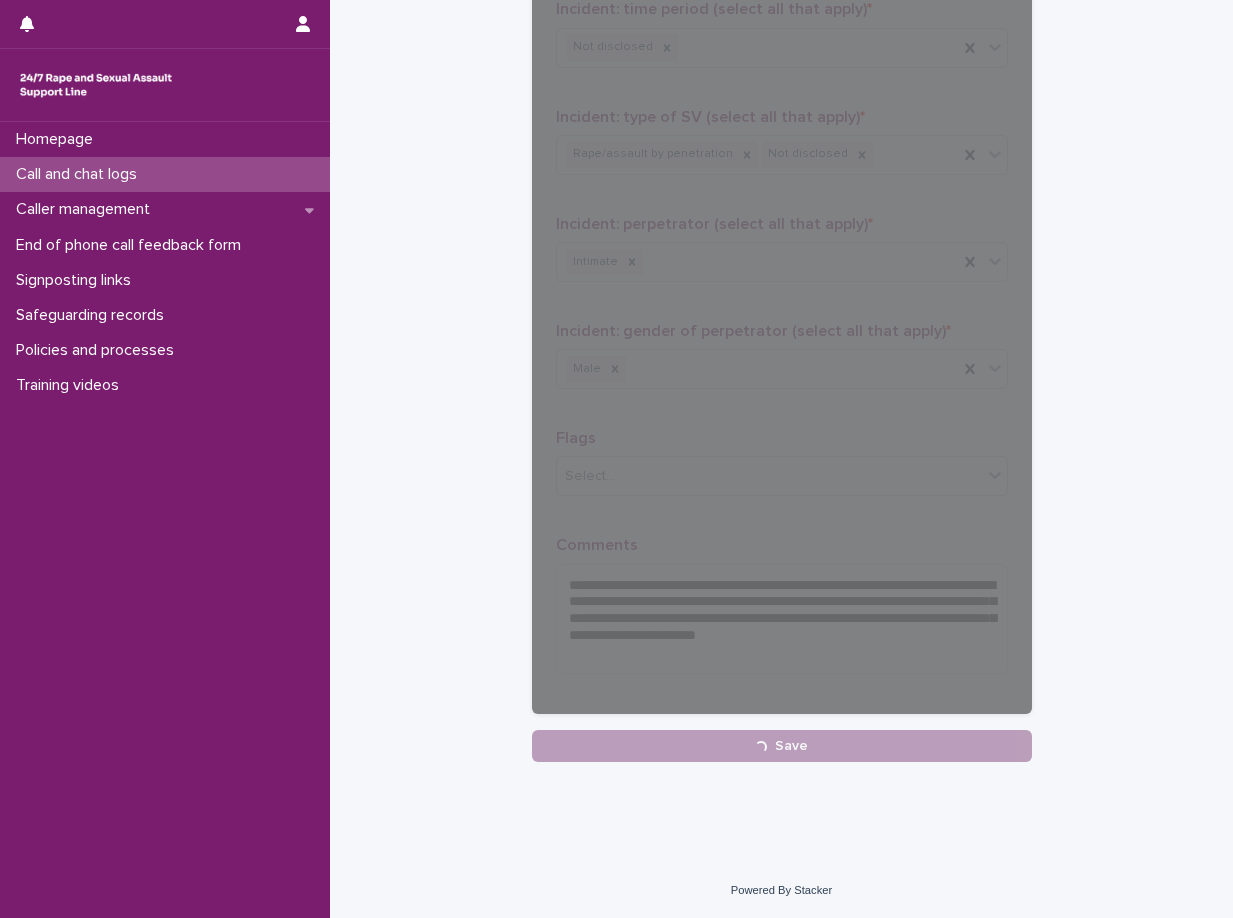 scroll, scrollTop: 1472, scrollLeft: 0, axis: vertical 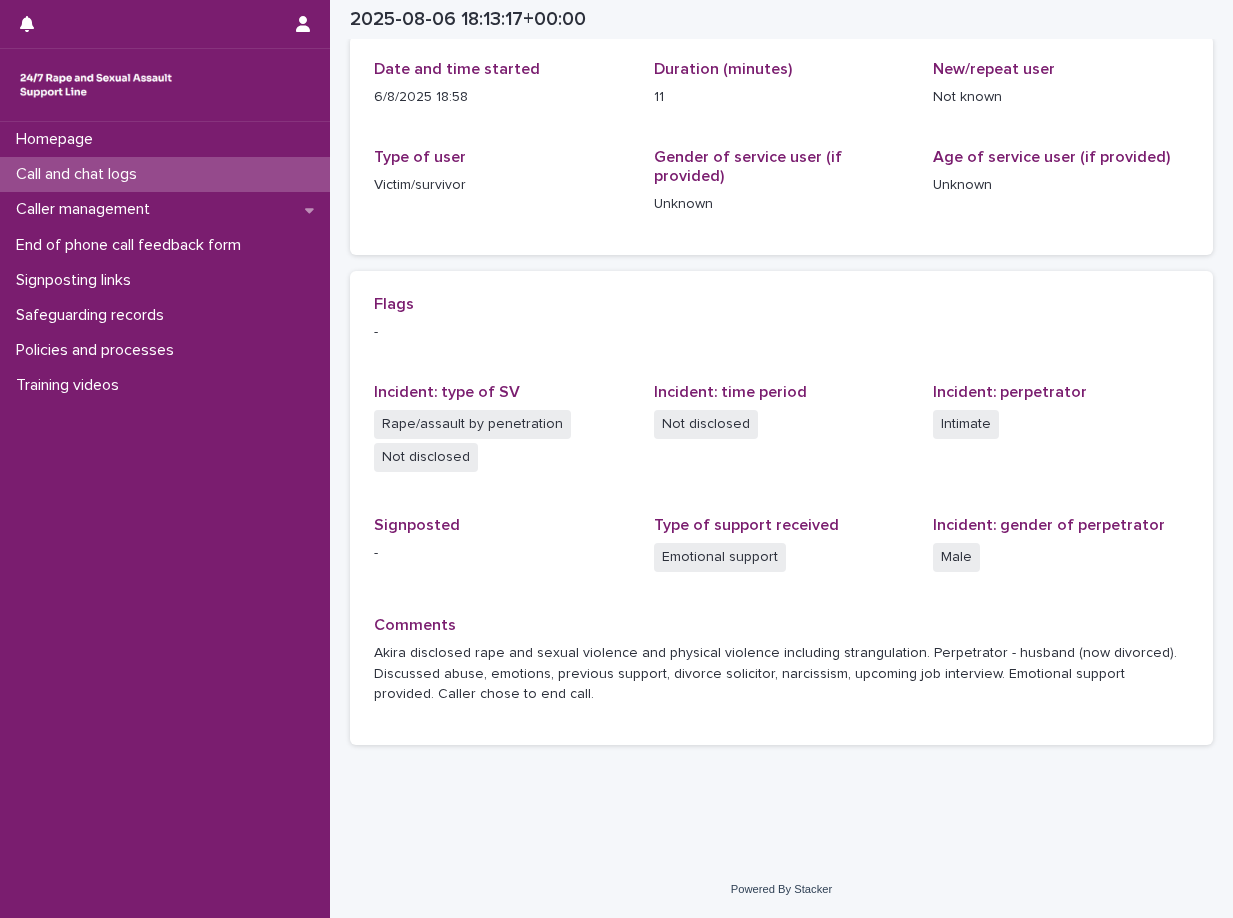 click on "Akira disclosed rape and sexual violence and physical violence including strangulation. Perpetrator - husband (now divorced). Discussed abuse, emotions, previous support, divorce solicitor, narcissism, upcoming job interview. Emotional support provided. Caller chose to end call." at bounding box center (781, 674) 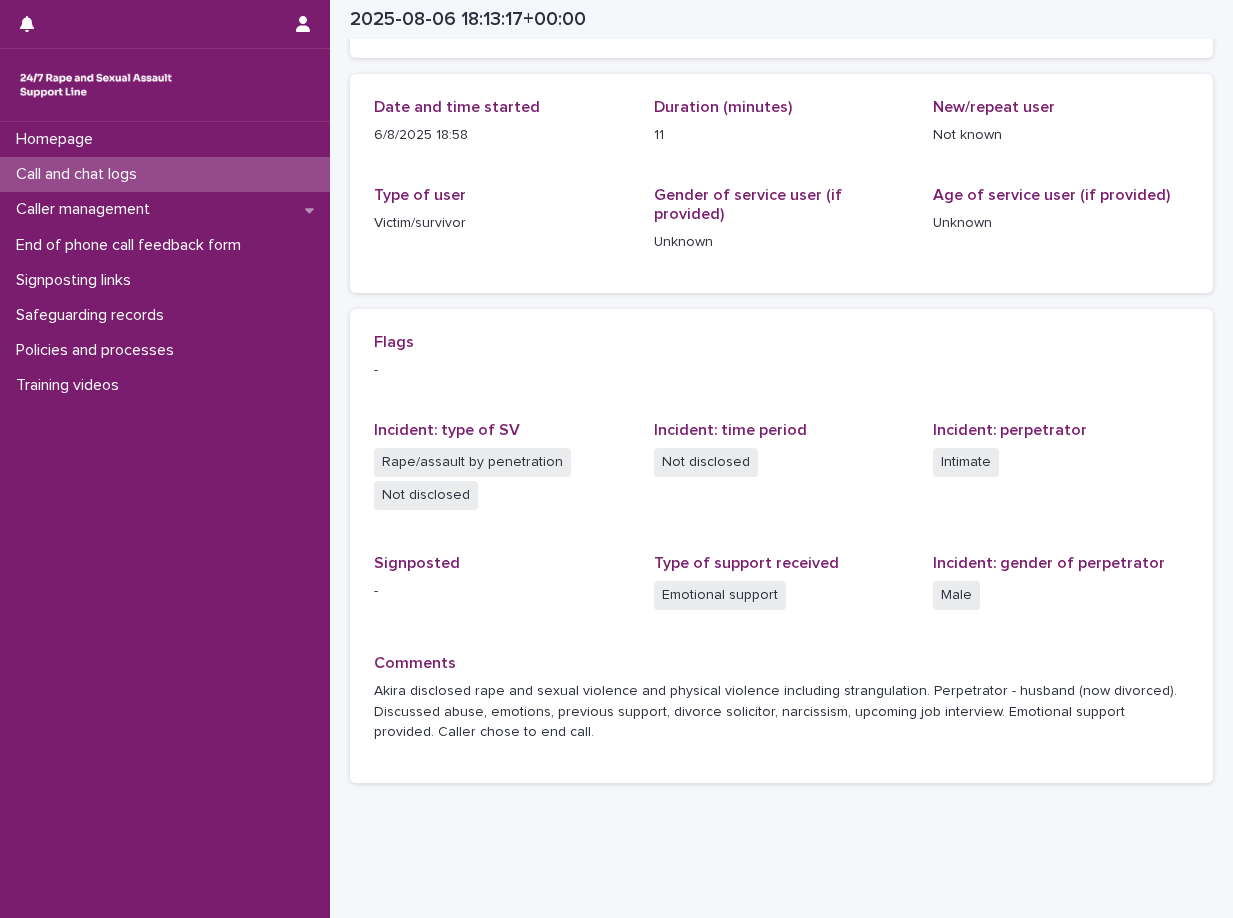 scroll, scrollTop: 238, scrollLeft: 0, axis: vertical 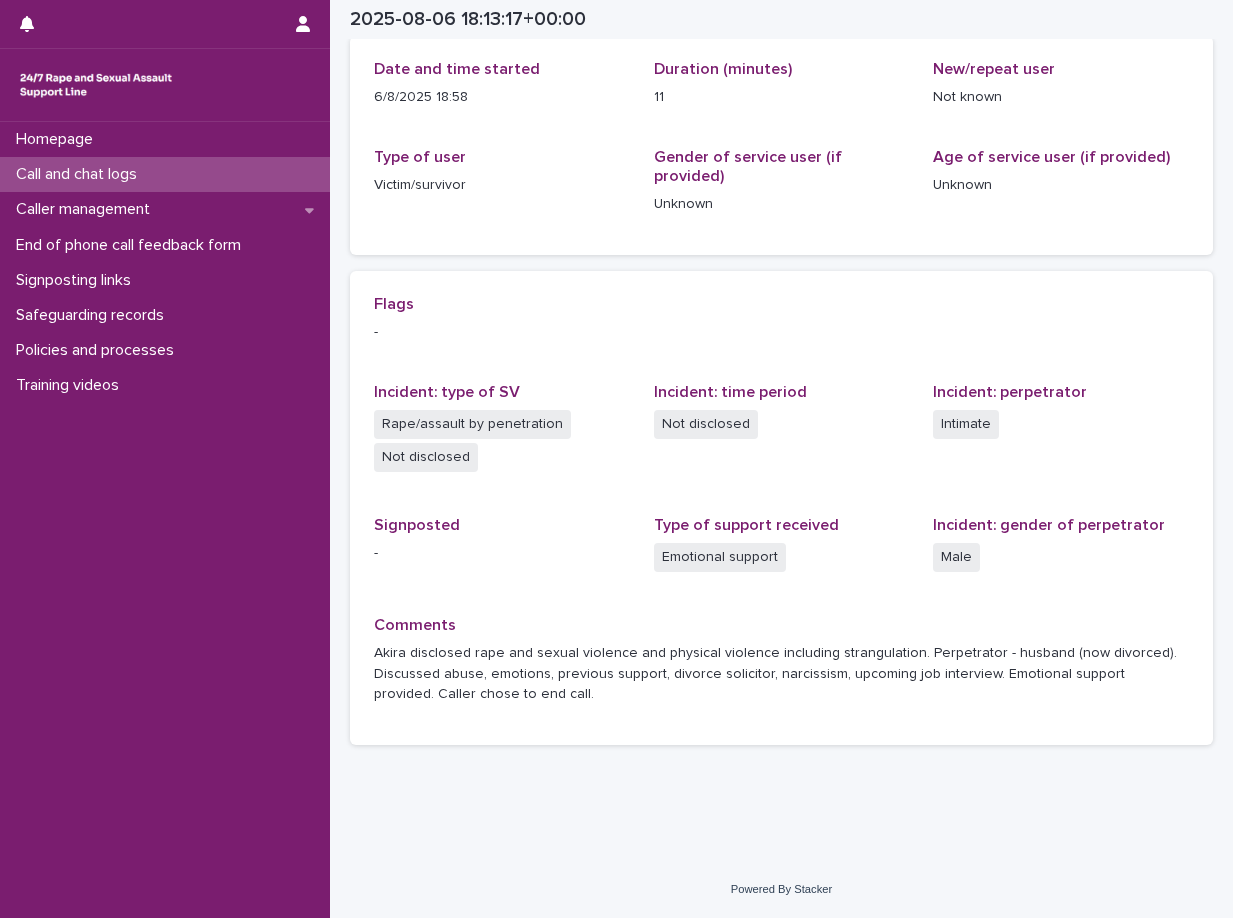 drag, startPoint x: 506, startPoint y: 659, endPoint x: 525, endPoint y: 691, distance: 37.215588 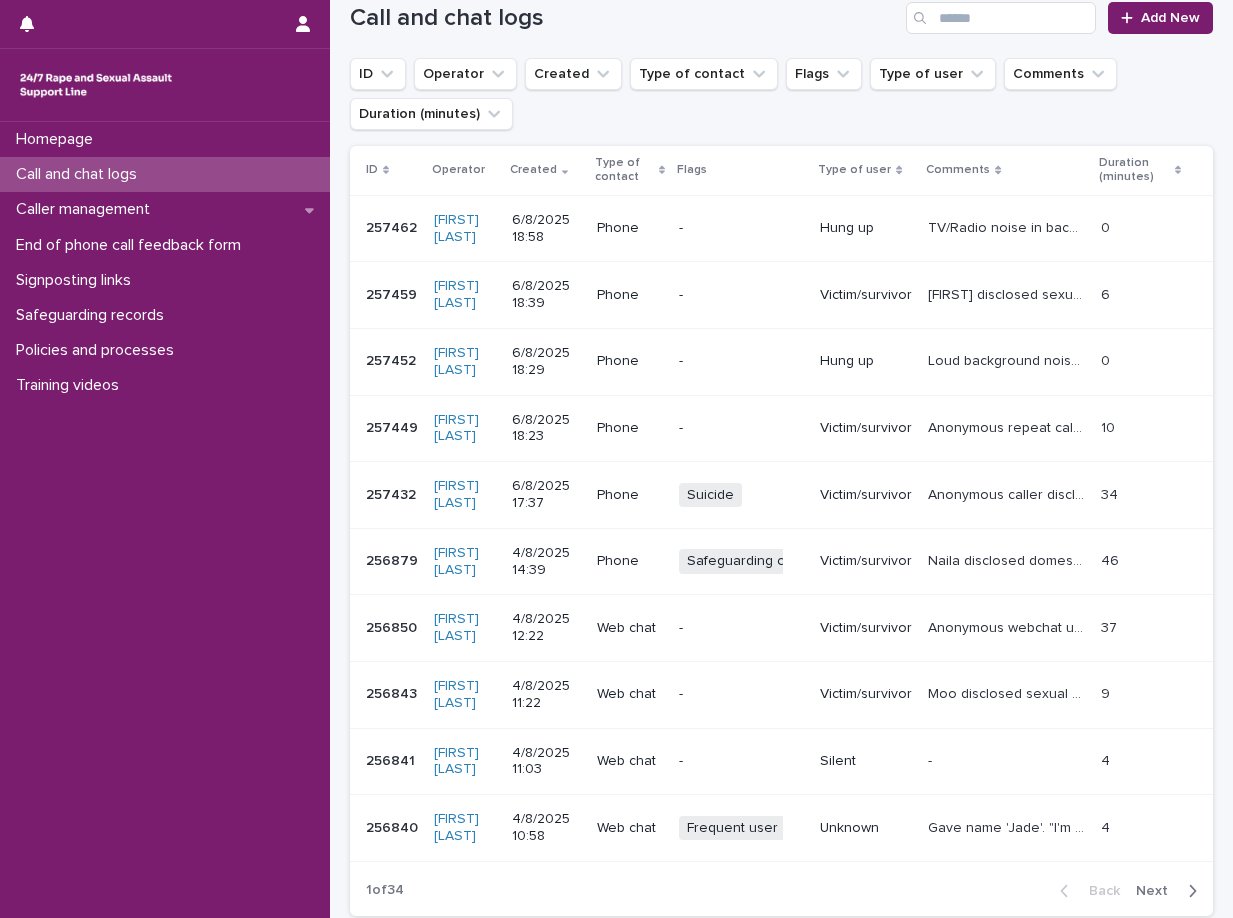 scroll, scrollTop: 0, scrollLeft: 0, axis: both 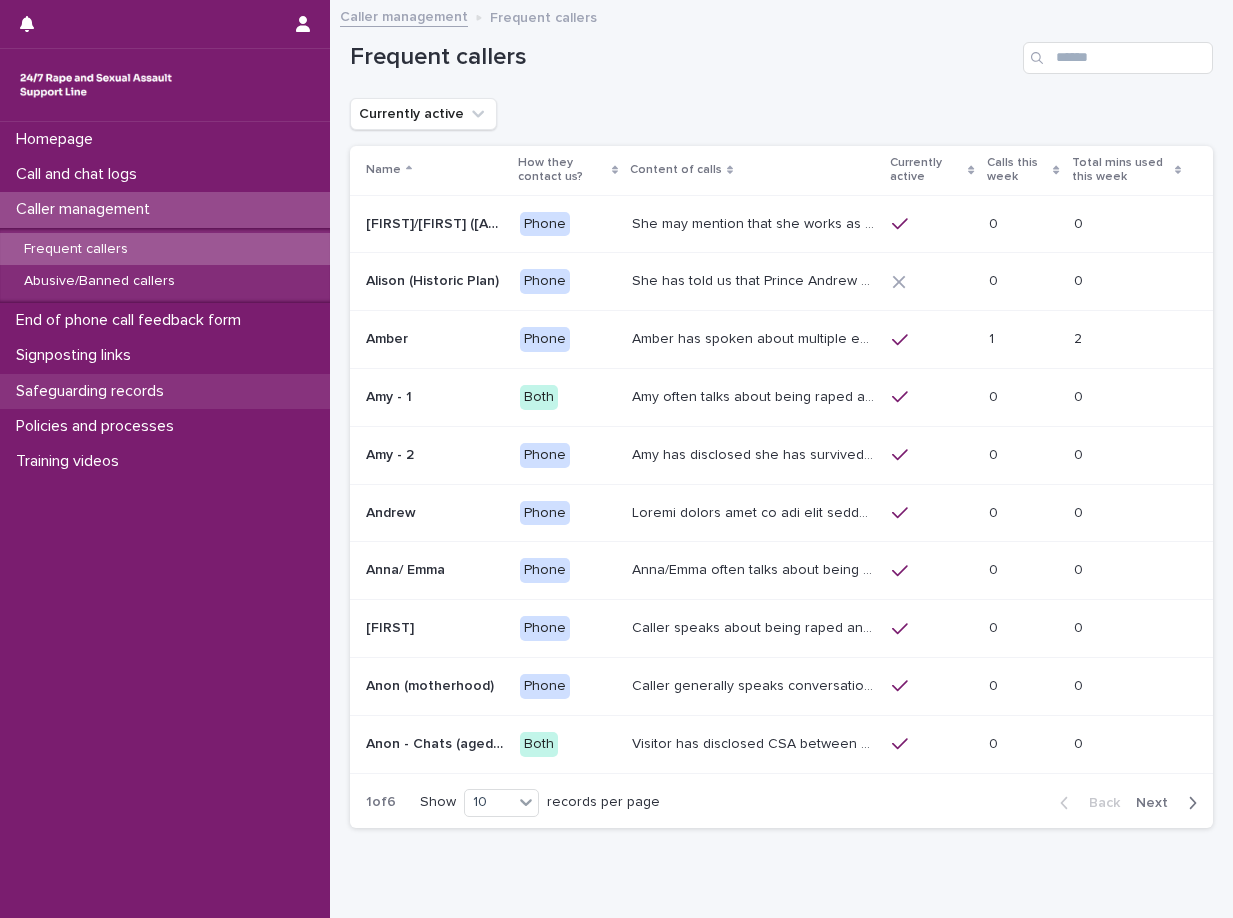 click on "Safeguarding records" at bounding box center (165, 391) 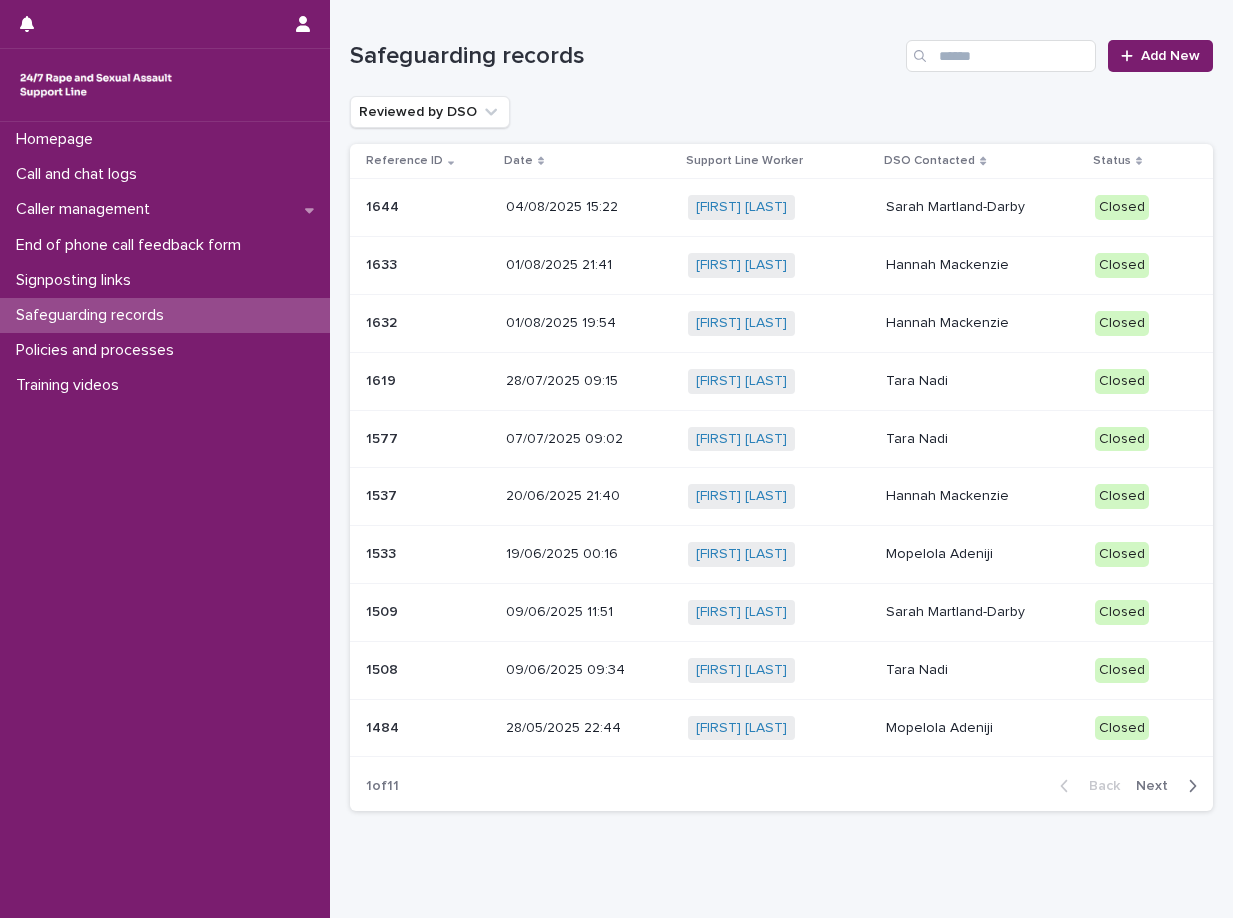 click on "Jessica Bunn   + 0" at bounding box center [779, 207] 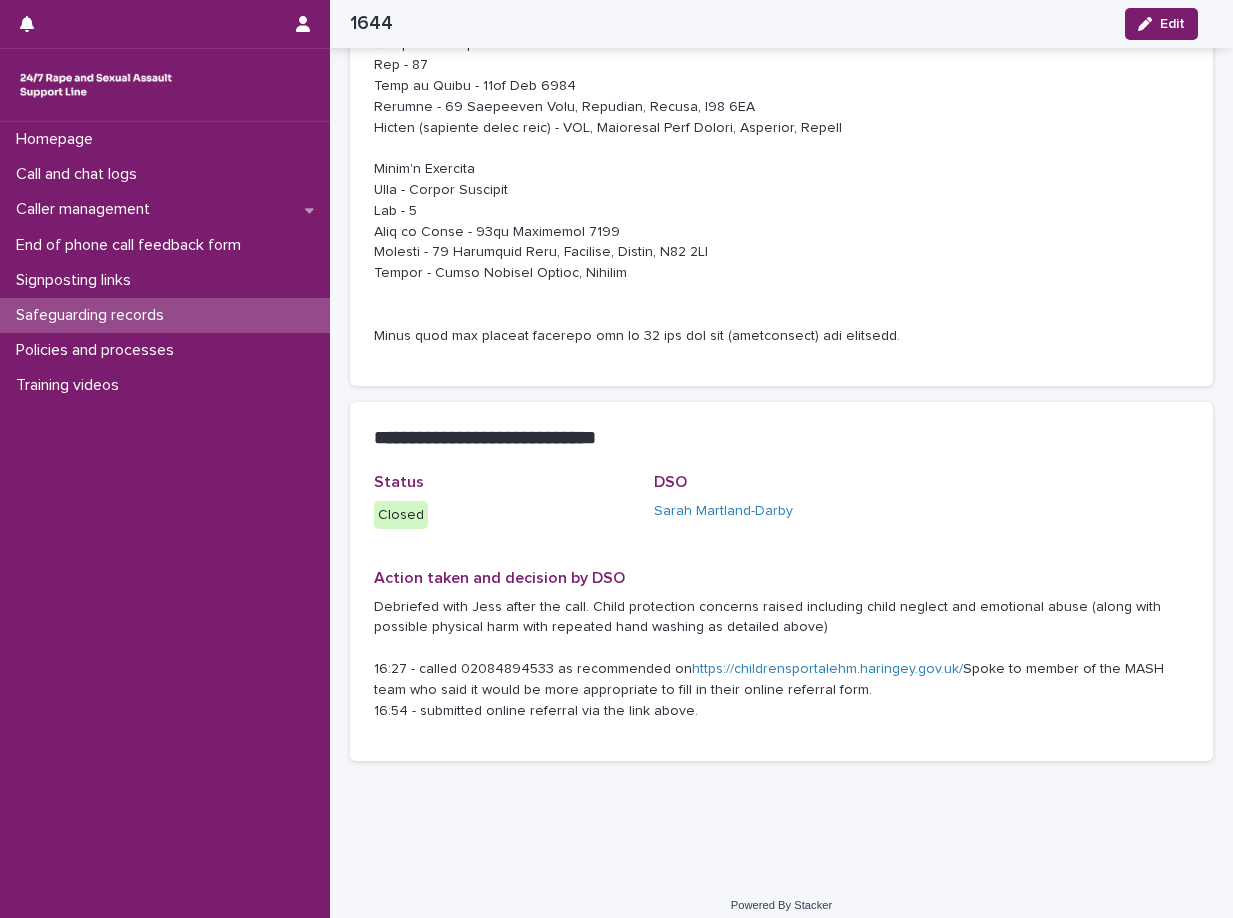 scroll, scrollTop: 1179, scrollLeft: 0, axis: vertical 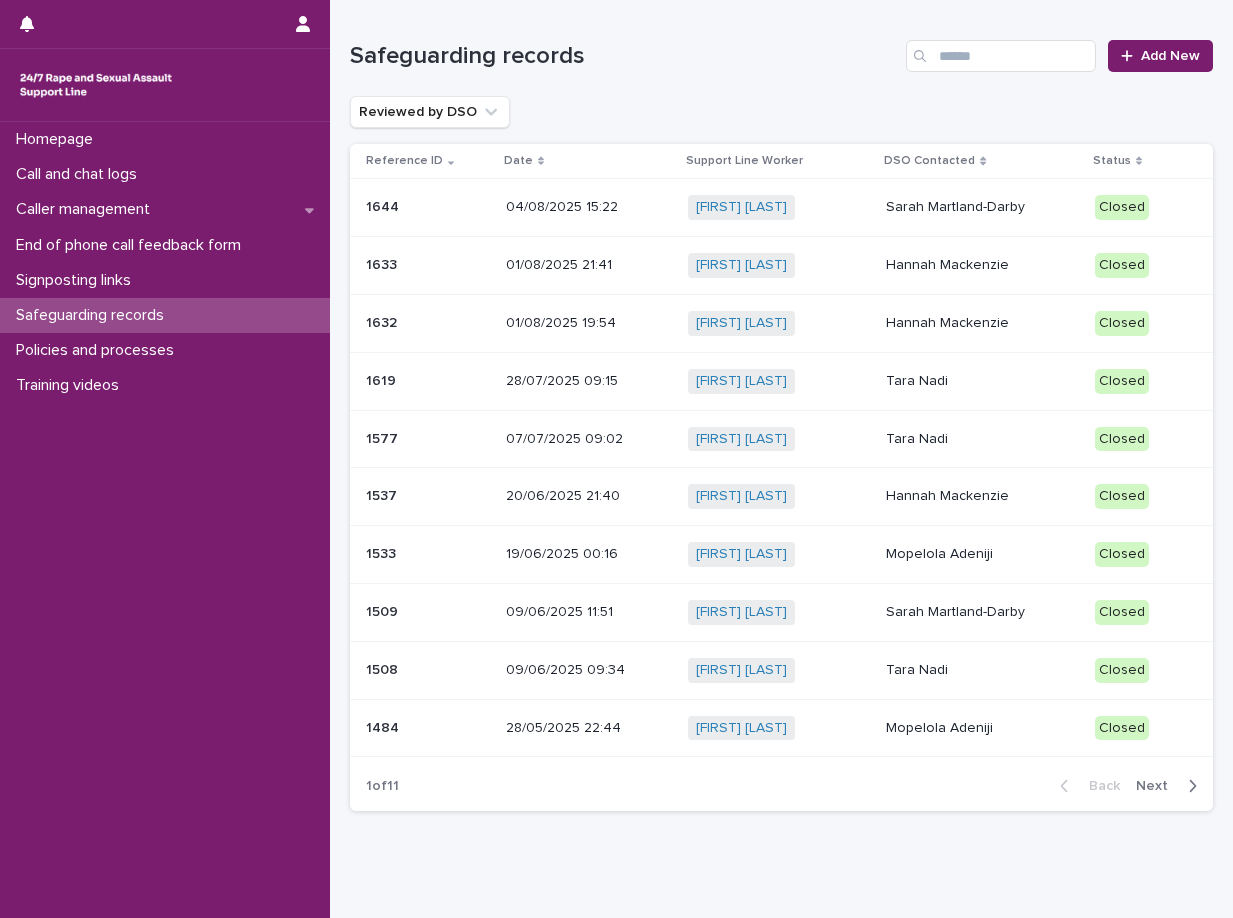 click on "Hannah Mackenzie" at bounding box center (982, 265) 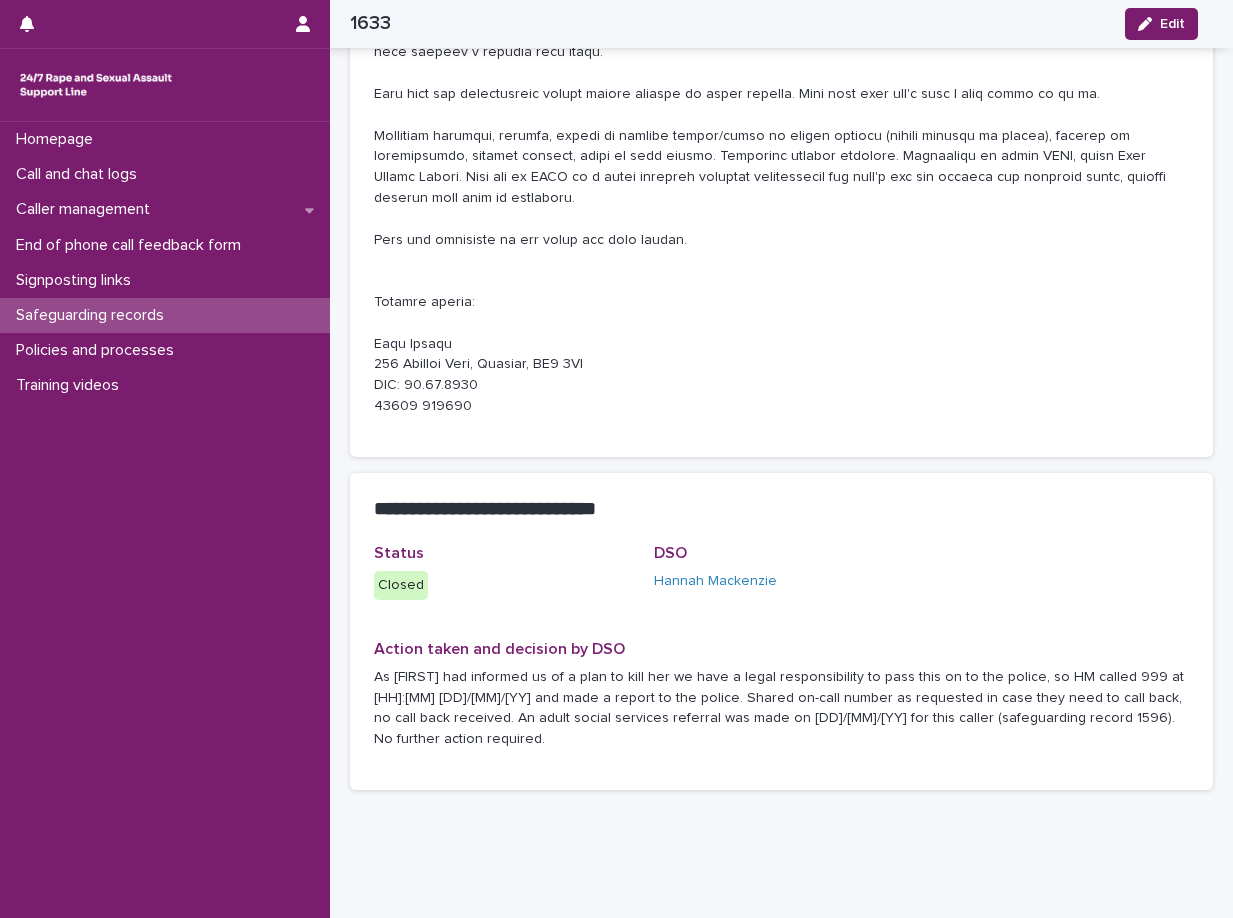 scroll, scrollTop: 701, scrollLeft: 0, axis: vertical 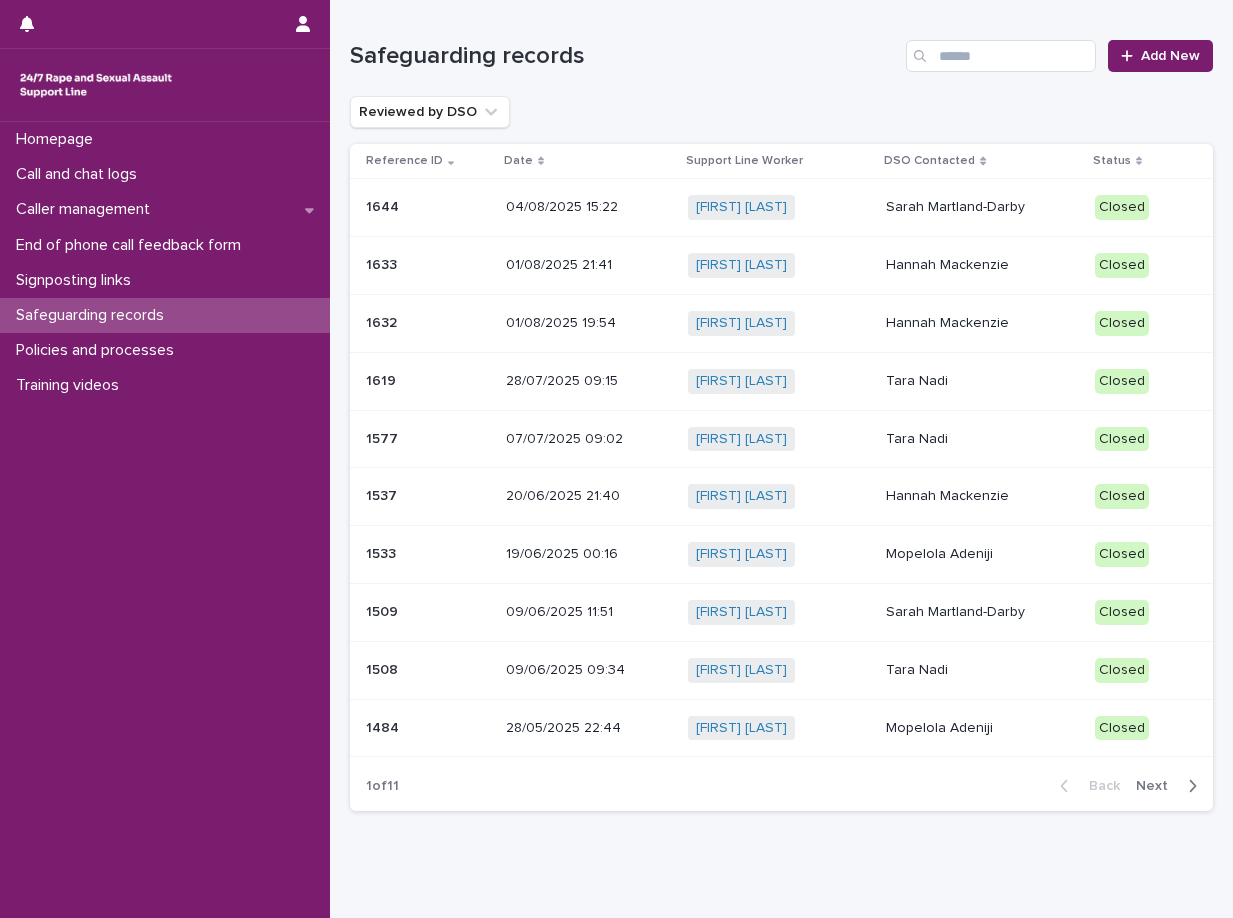 click on "Hannah Mackenzie" at bounding box center (982, 323) 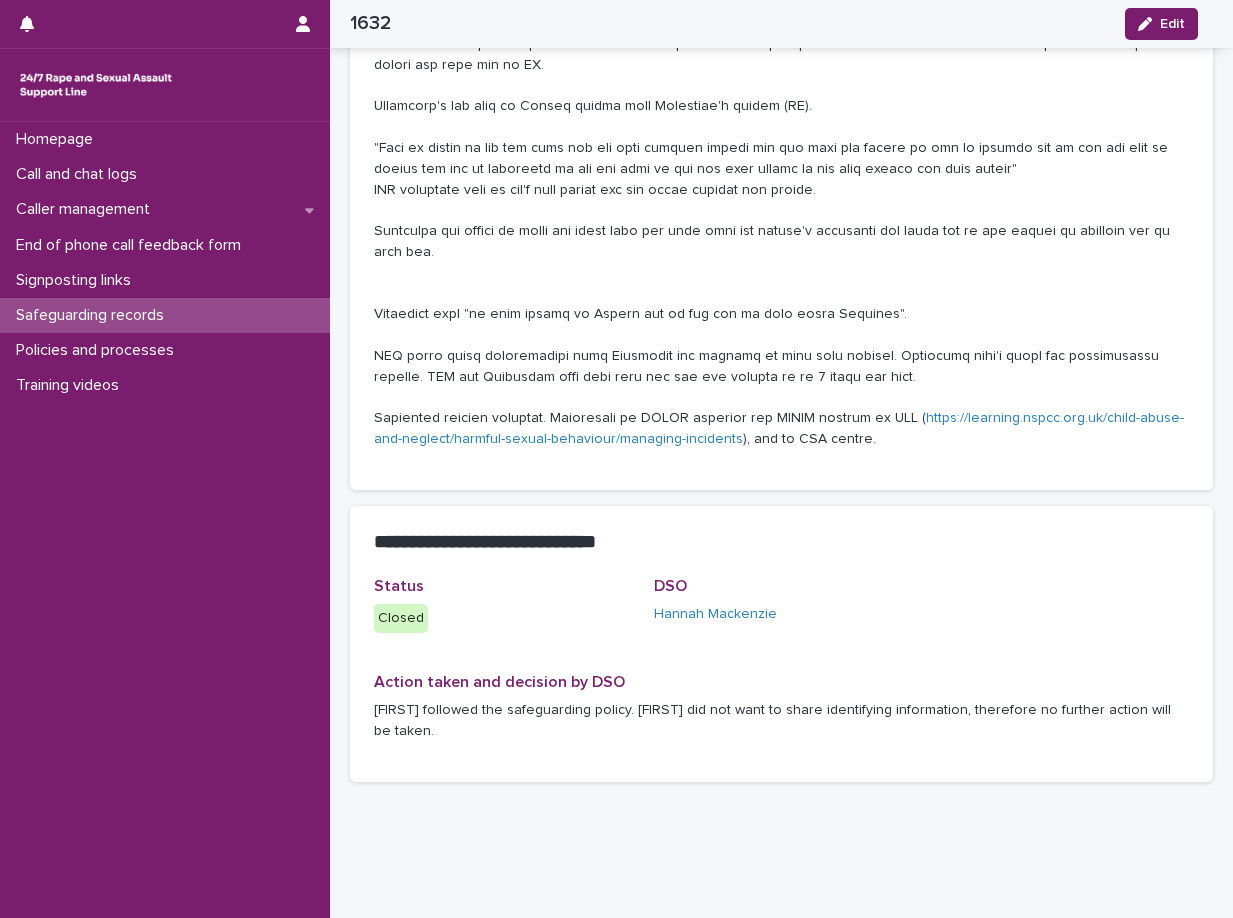 scroll, scrollTop: 742, scrollLeft: 0, axis: vertical 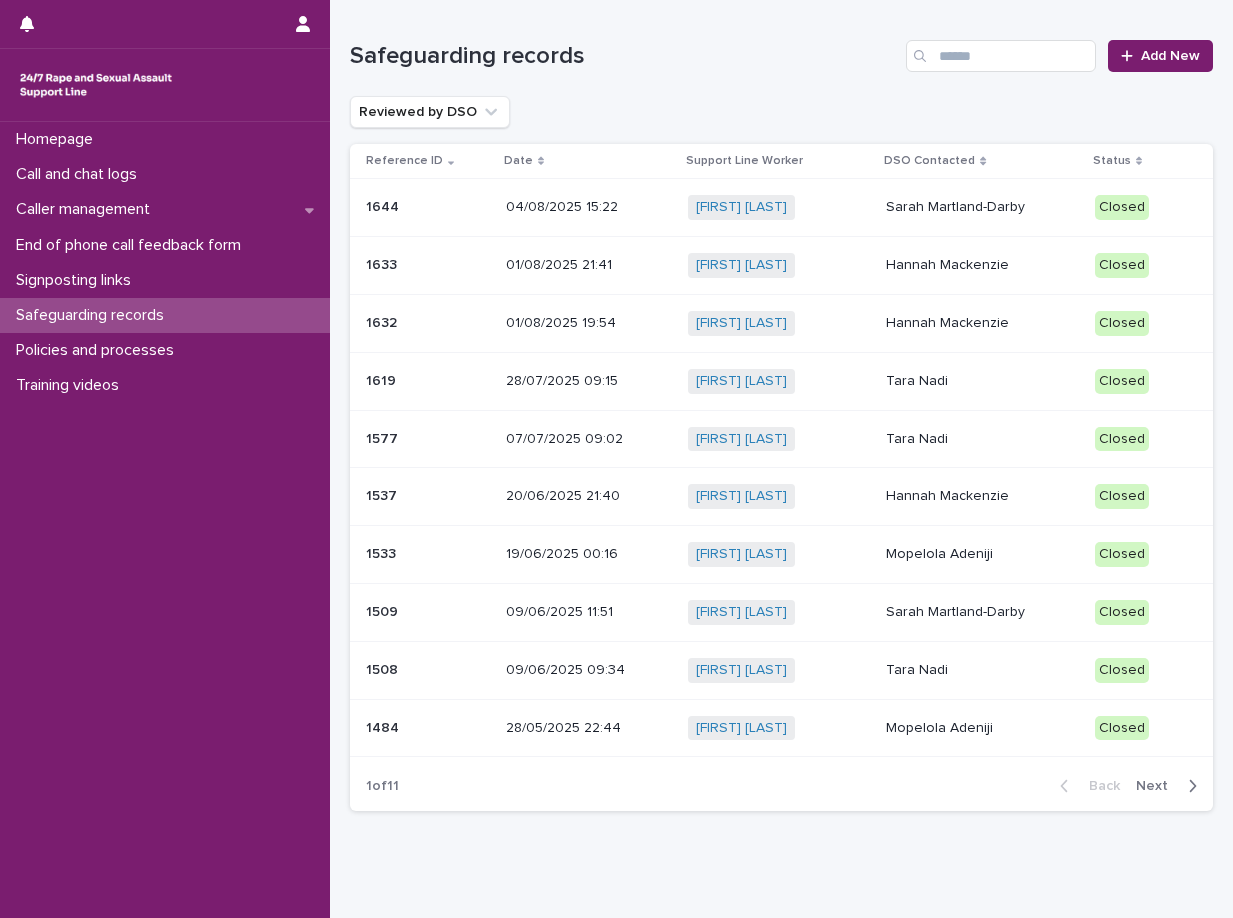 click on "28/07/2025 09:15" at bounding box center [588, 381] 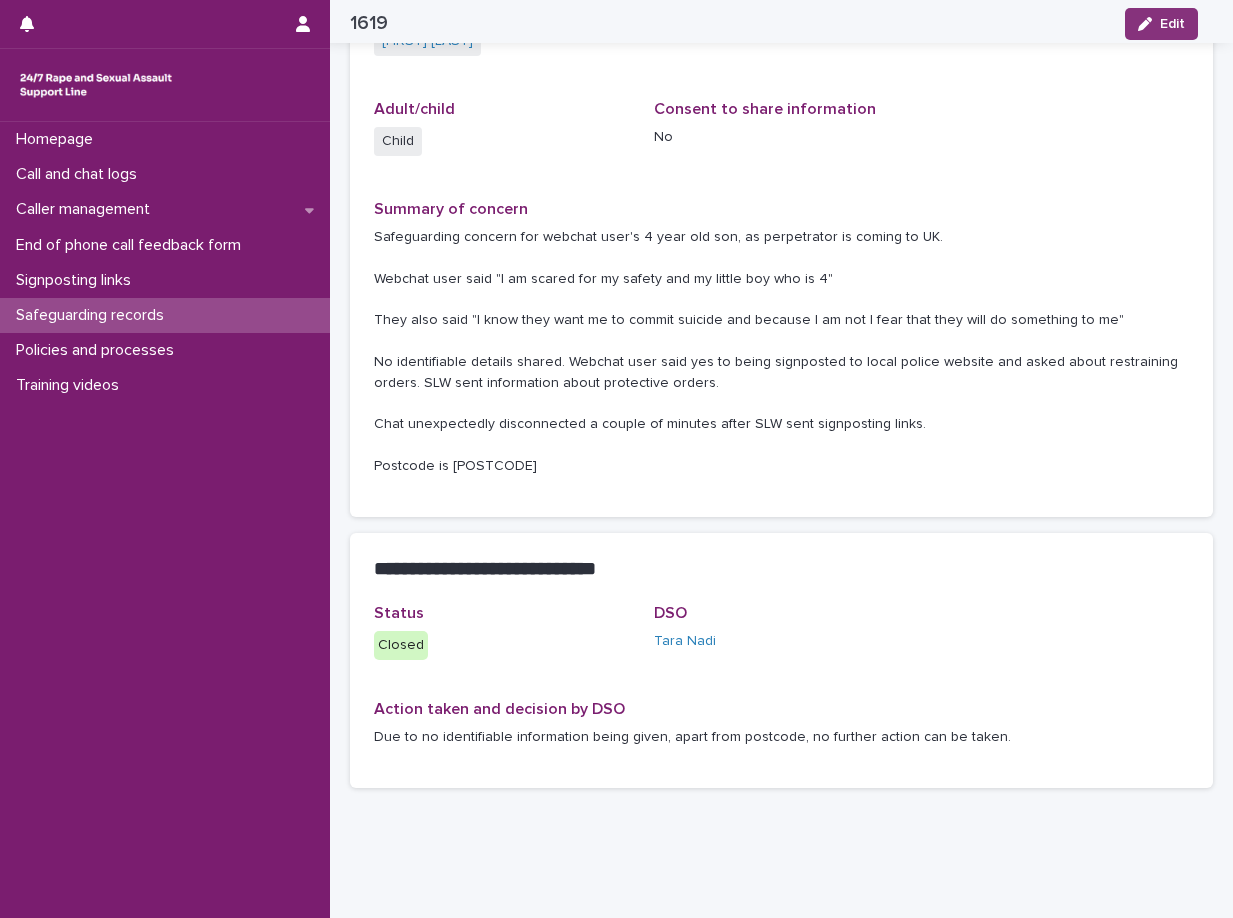 scroll, scrollTop: 306, scrollLeft: 0, axis: vertical 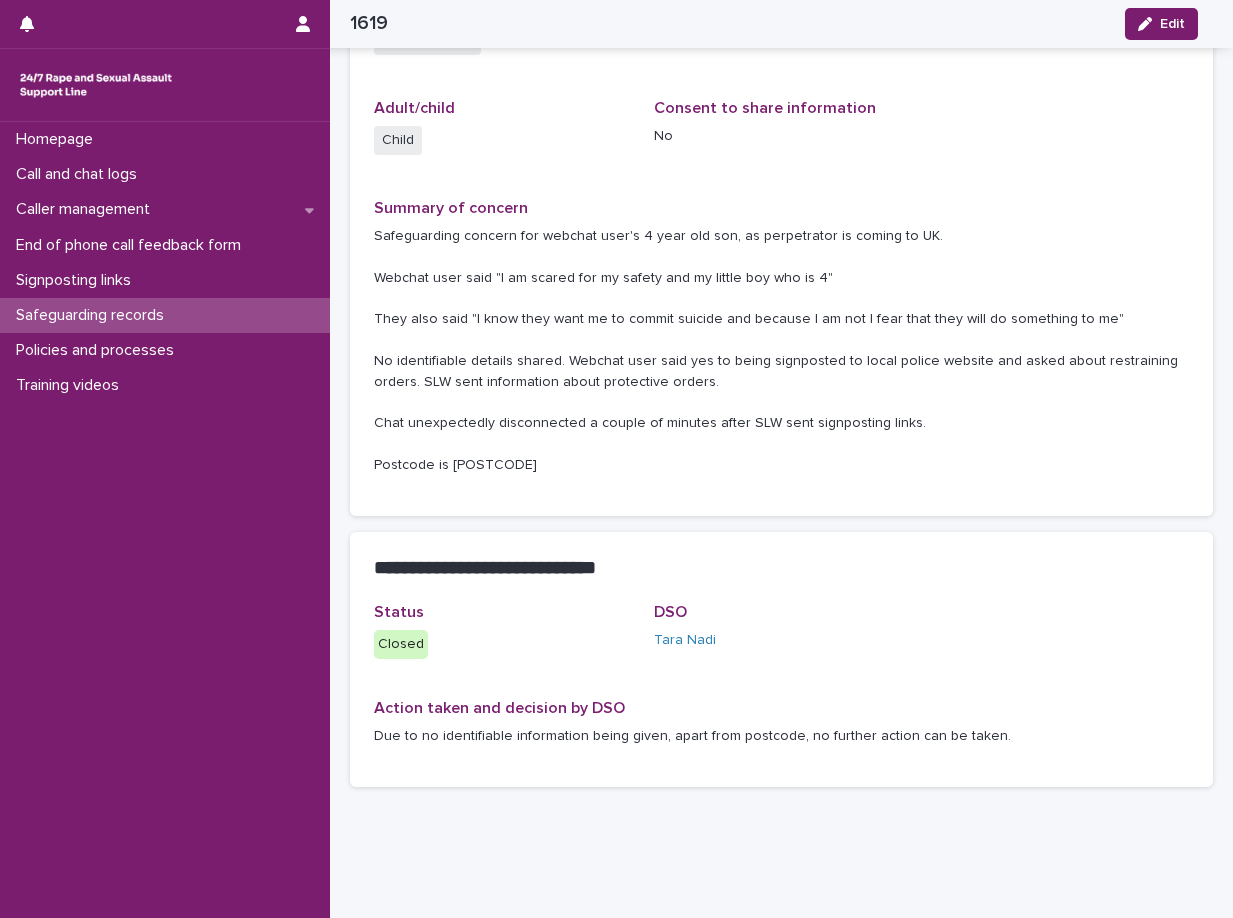 click on "Safeguarding records" at bounding box center [94, 315] 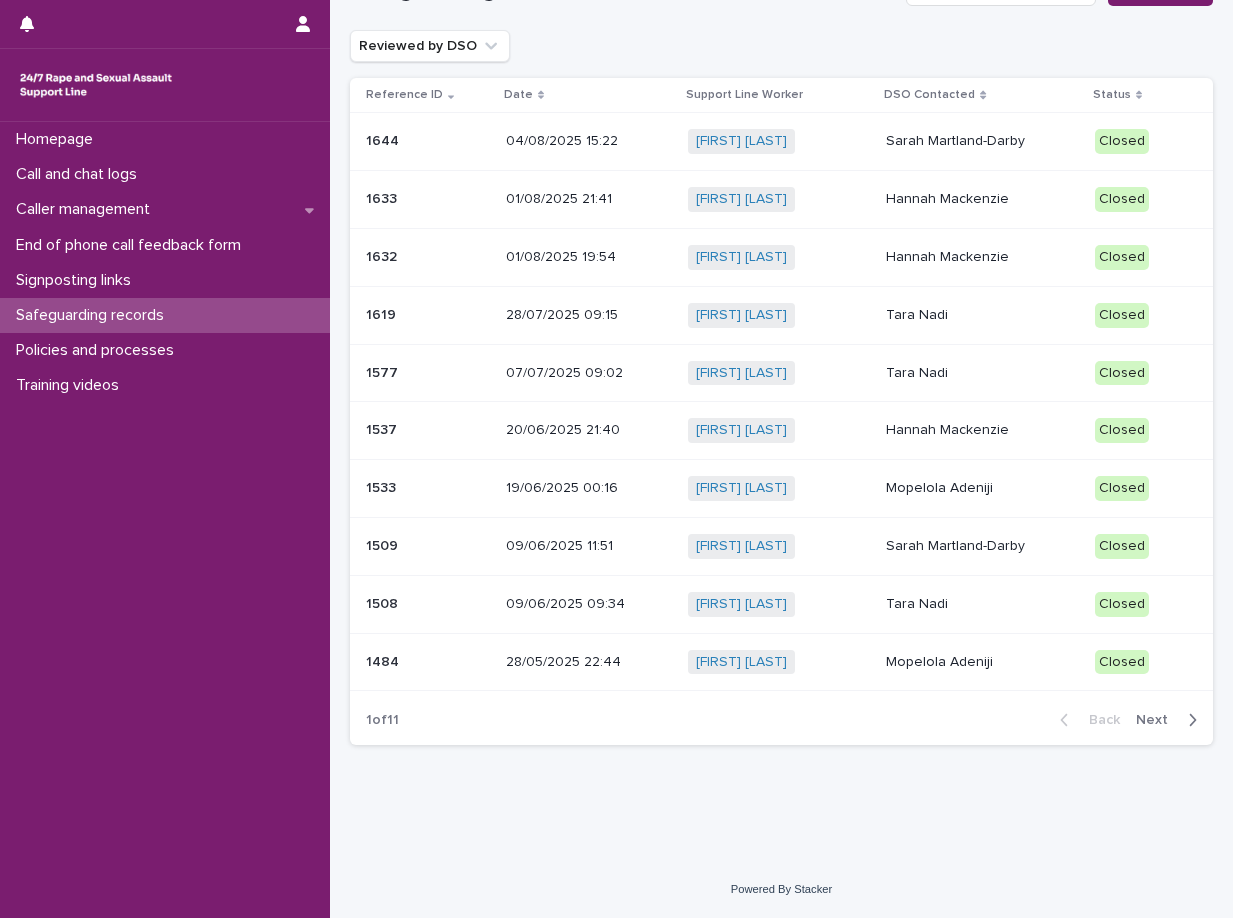 scroll, scrollTop: 0, scrollLeft: 0, axis: both 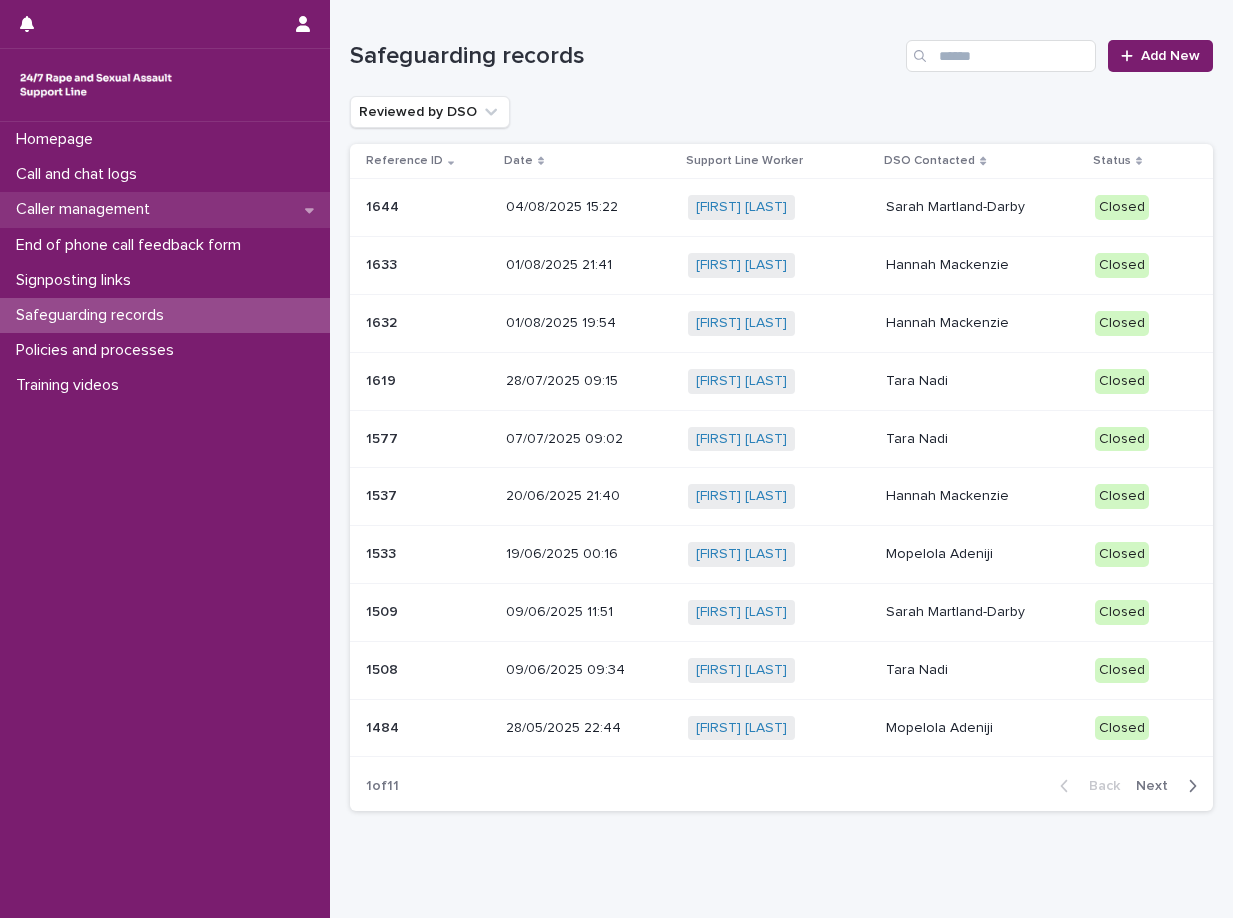 click on "Caller management" at bounding box center [165, 209] 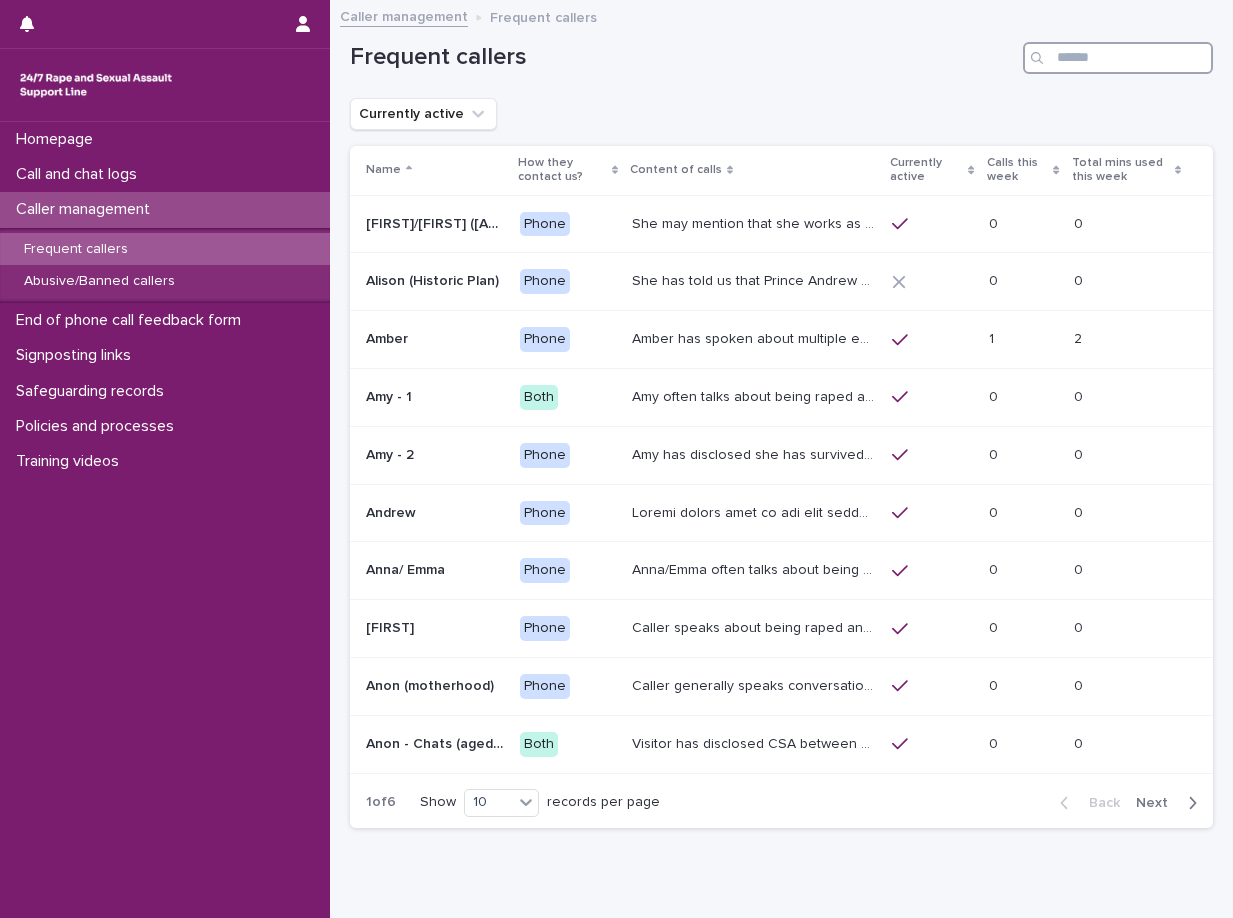 click at bounding box center (1118, 58) 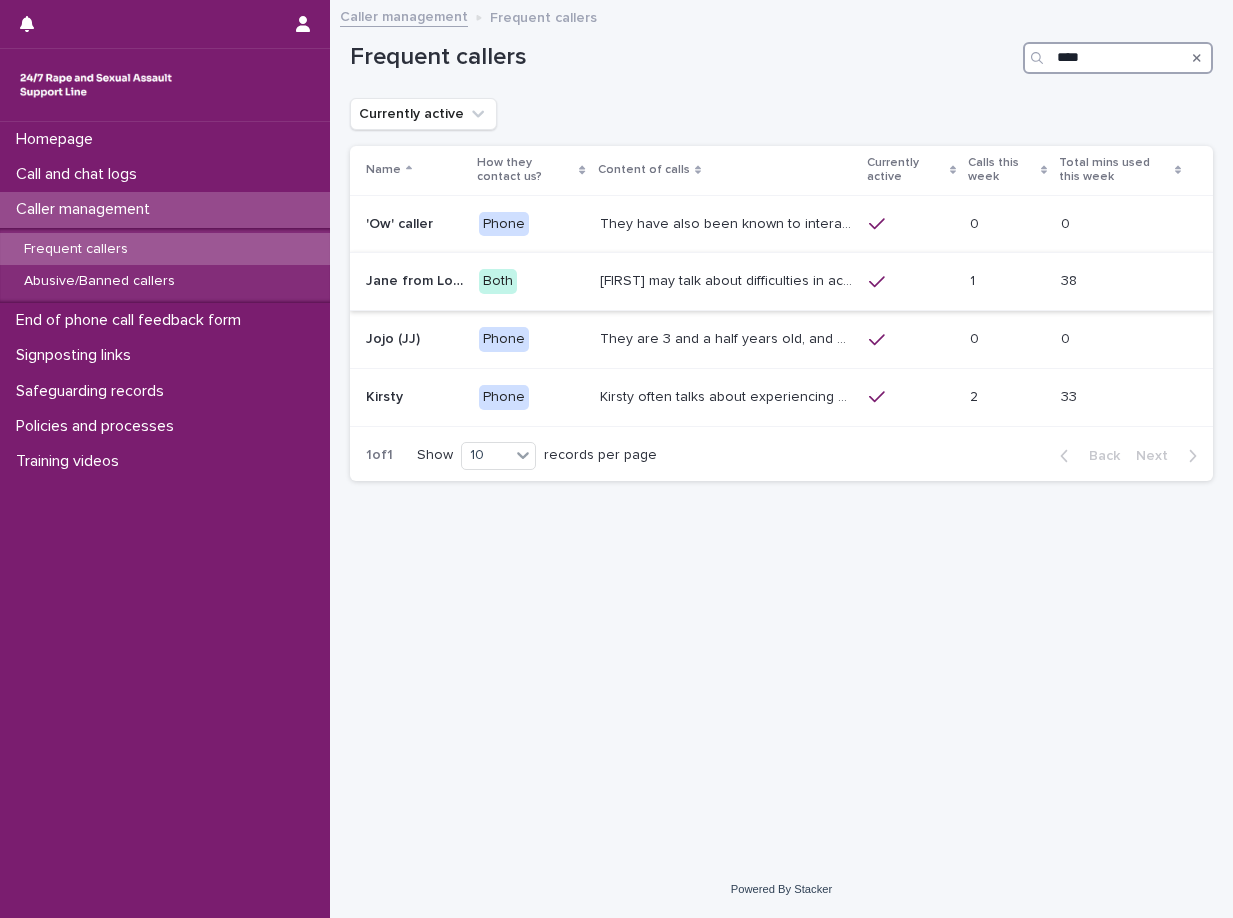 type on "****" 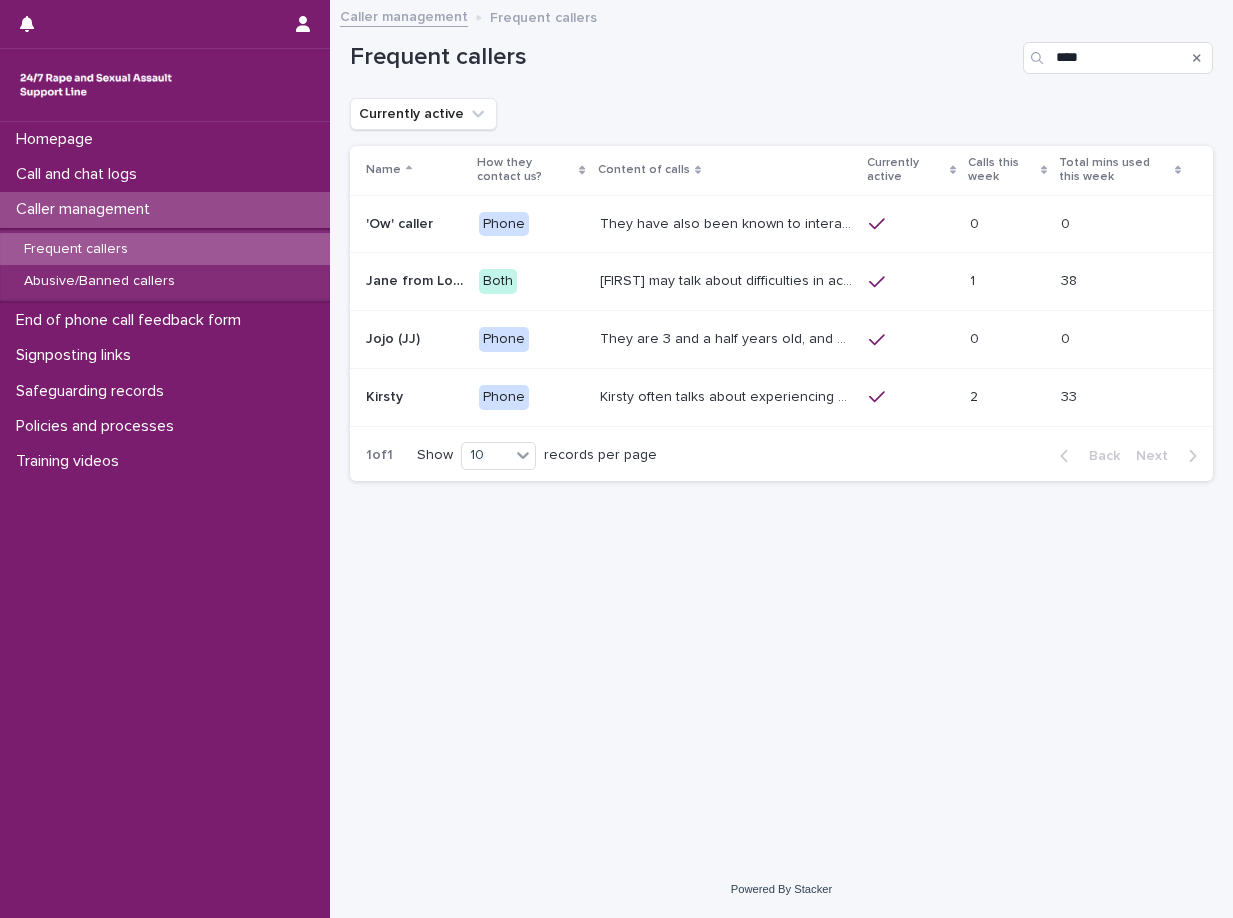 click on "Jane may talk about difficulties in accessing the right support service, and has also expressed being angry. She often uses the space to express her anger.
Jane also may discuss how our helpline or other helplines do not provide support to her the way she wants to be supported.
Jane may discuss her preferred model of support (which is non-verbal, e.g. bodywork and telling stories to express her emotions)
On one chat, she referred to the services as 'we' (rather than 'they', e.g. 'we should have responded sooner')
She has (in October 2024) mentioned Boris Johnson being involved in a recent situation of abuse." at bounding box center [729, 279] 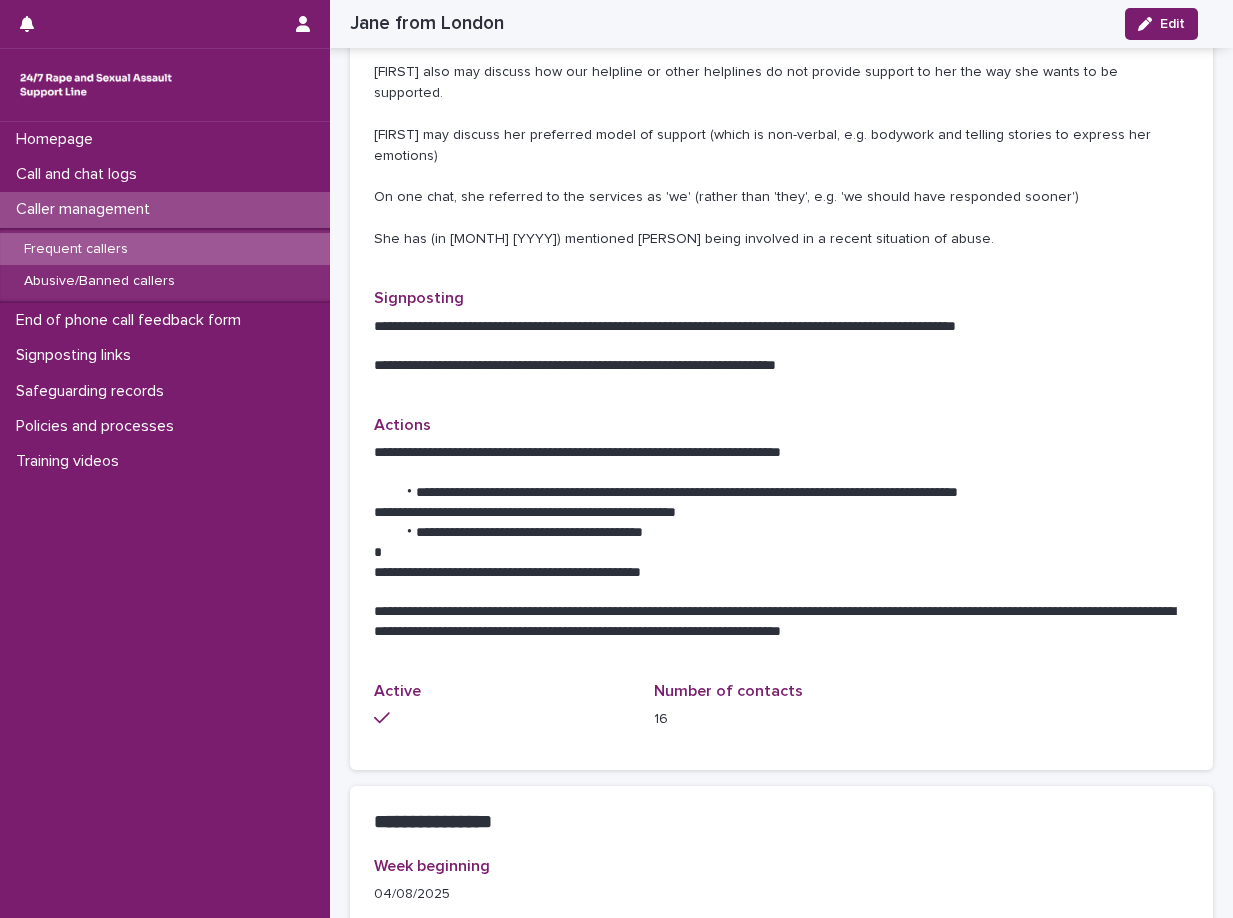 scroll, scrollTop: 600, scrollLeft: 0, axis: vertical 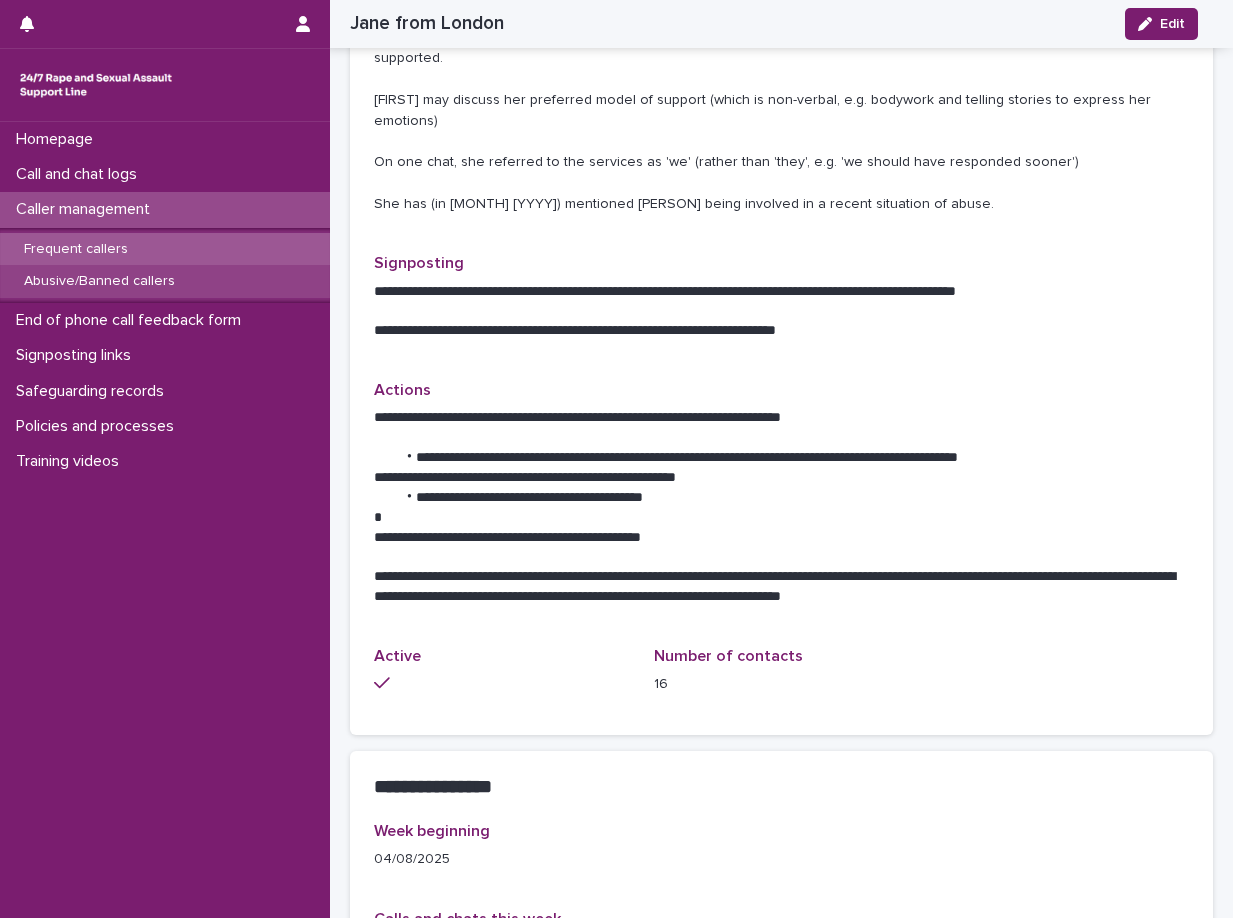 click on "Abusive/Banned callers" at bounding box center (165, 281) 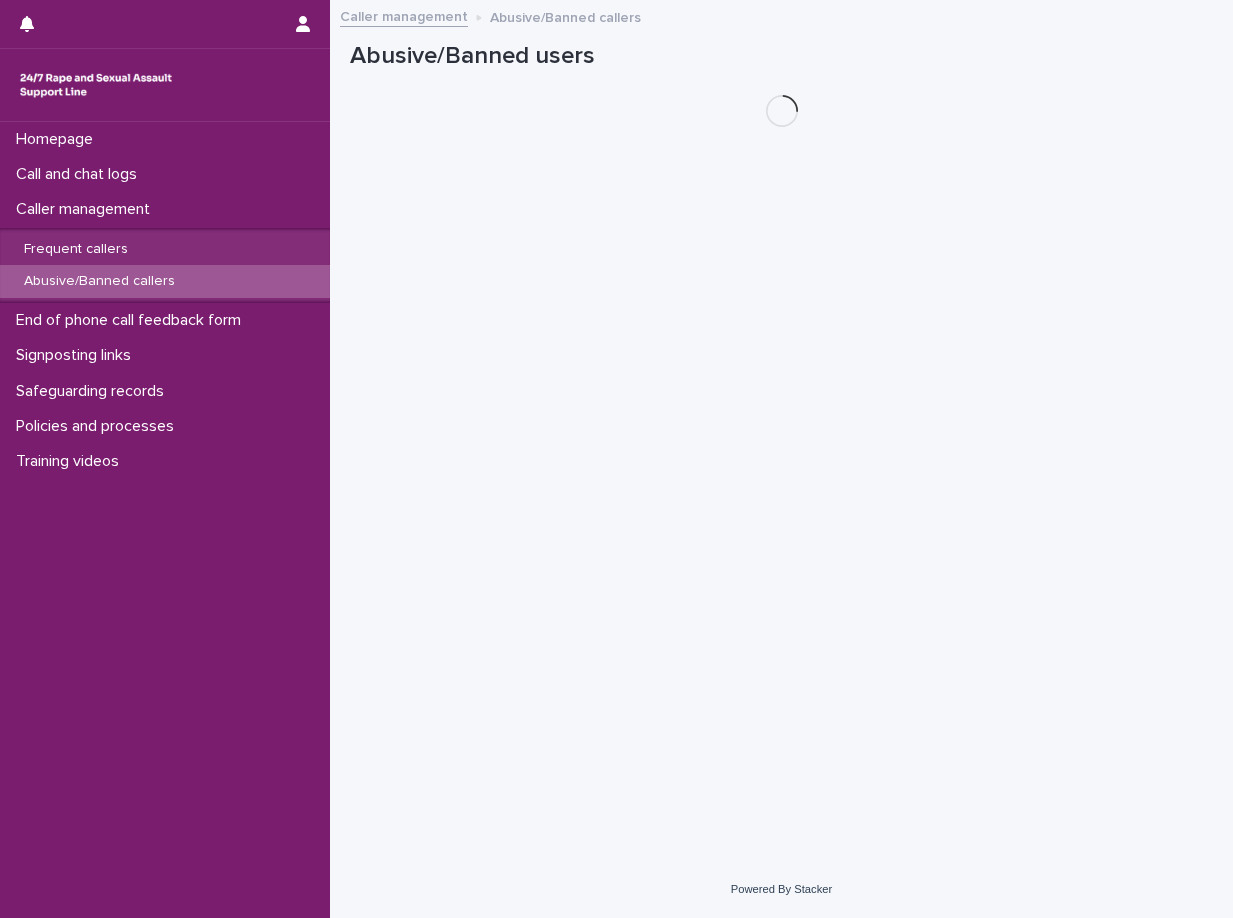 scroll, scrollTop: 0, scrollLeft: 0, axis: both 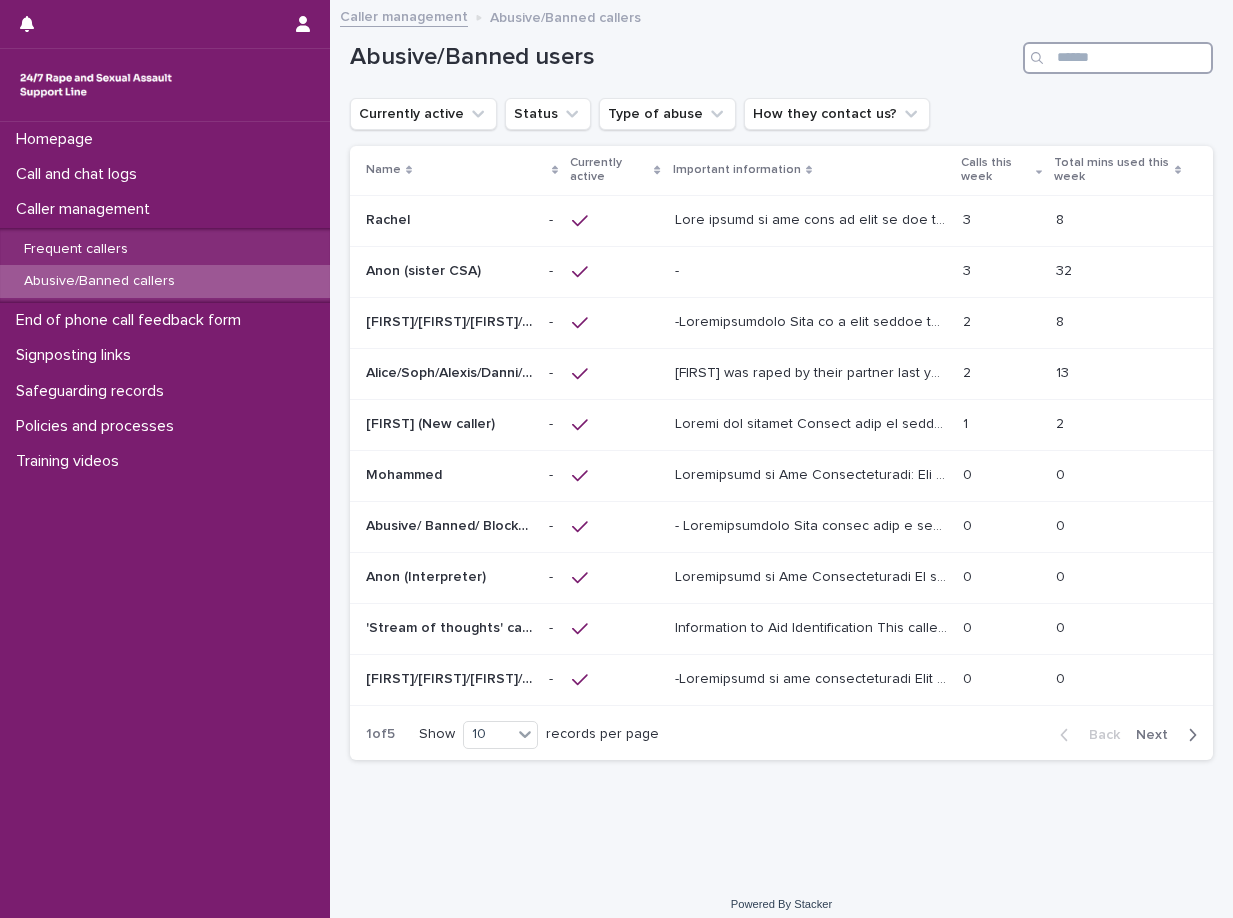 click at bounding box center (1118, 58) 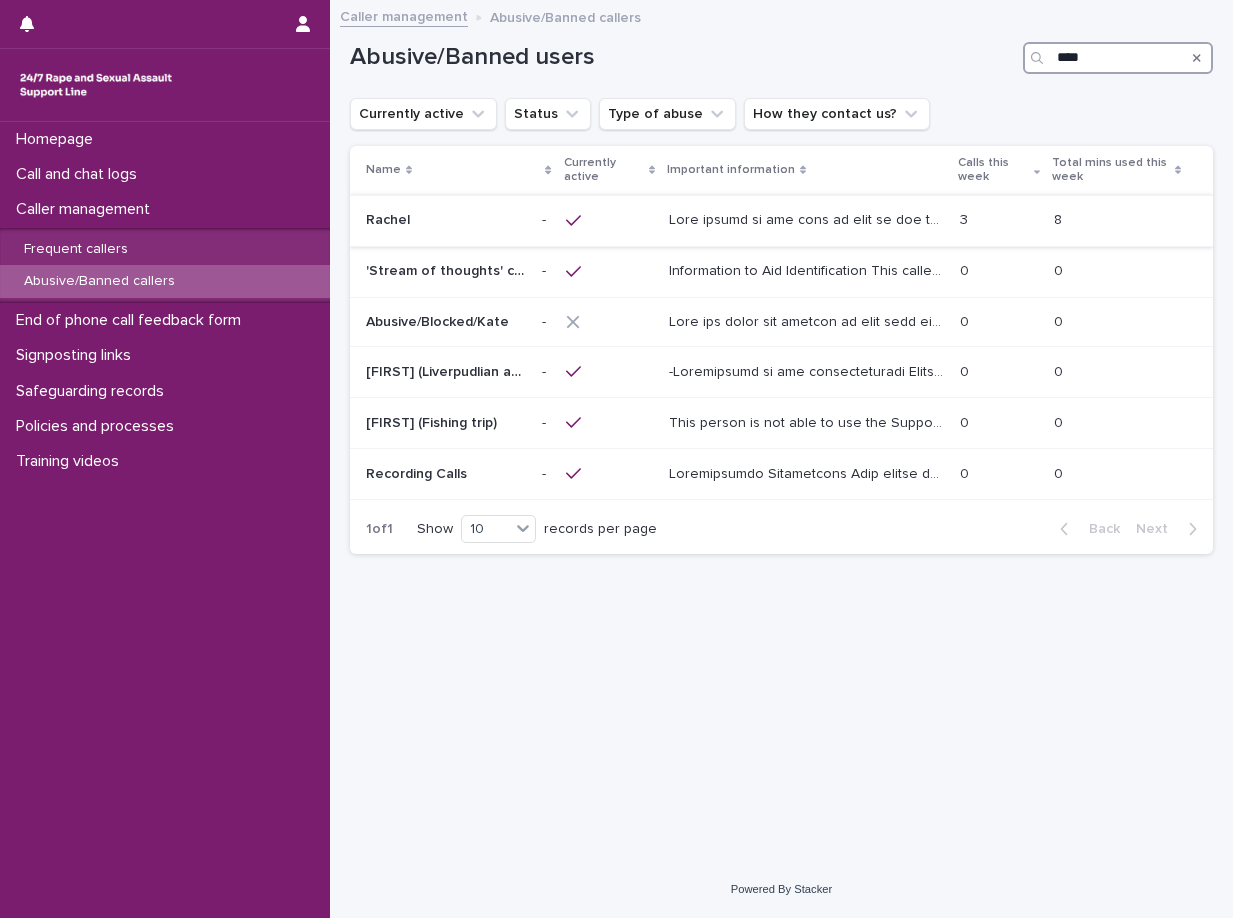 type on "****" 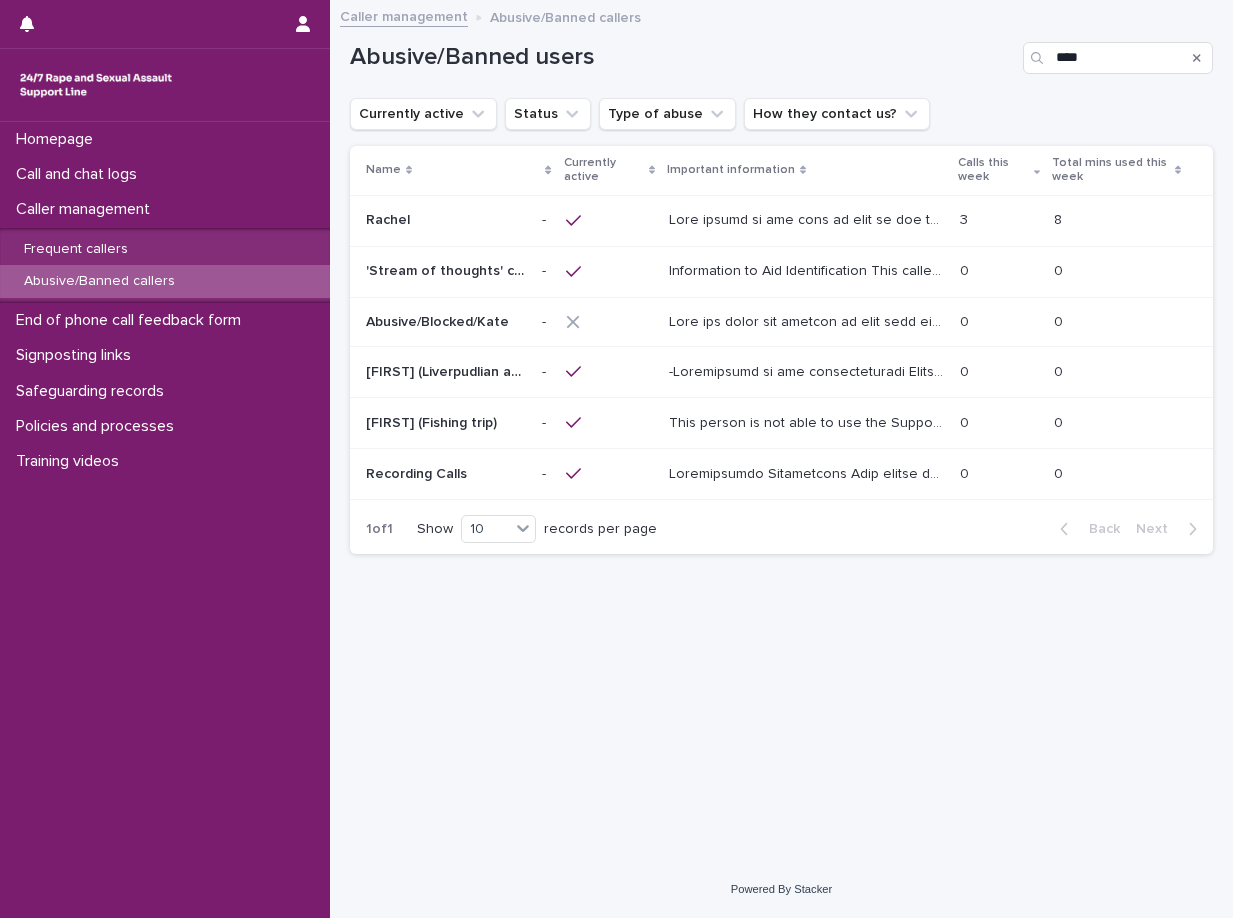 click at bounding box center [808, 218] 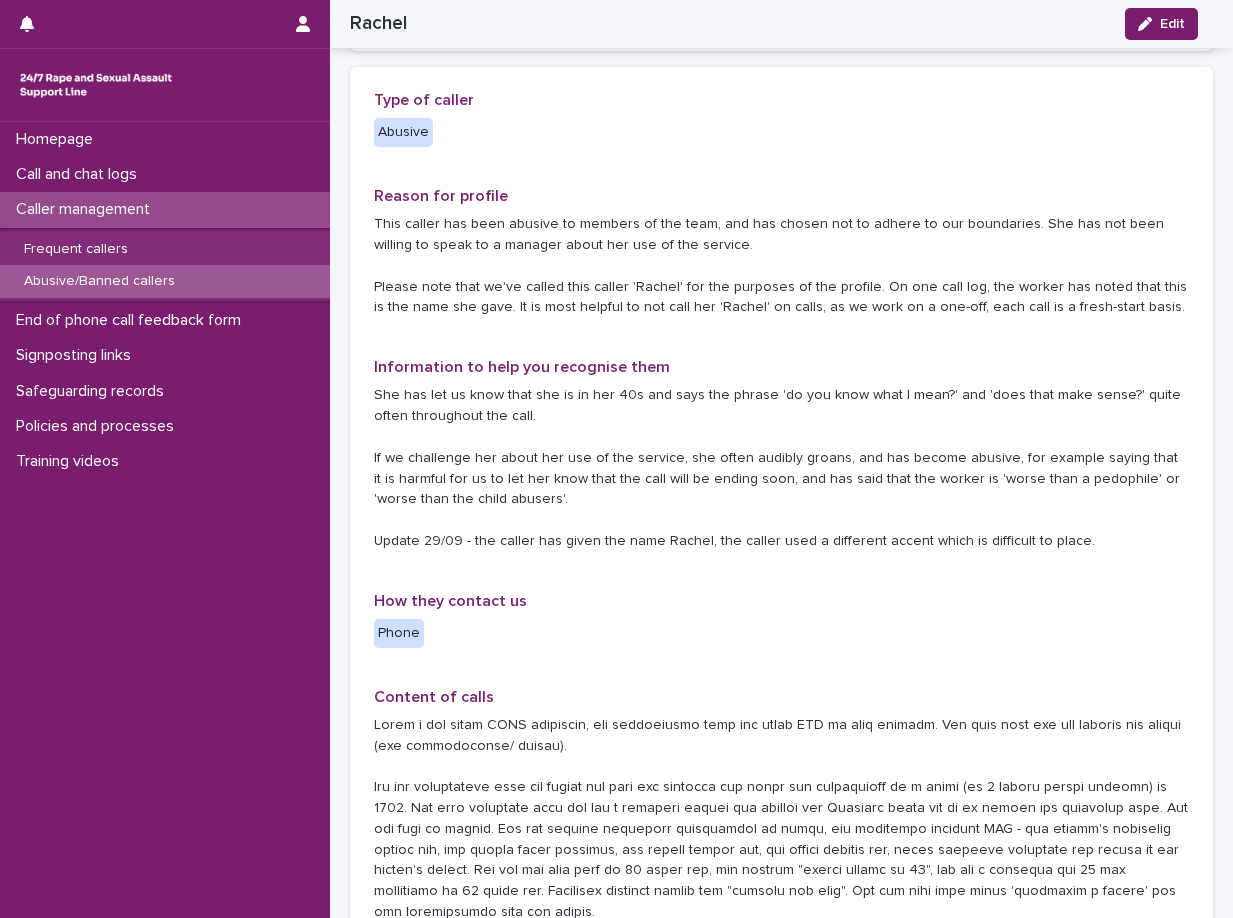 scroll, scrollTop: 400, scrollLeft: 0, axis: vertical 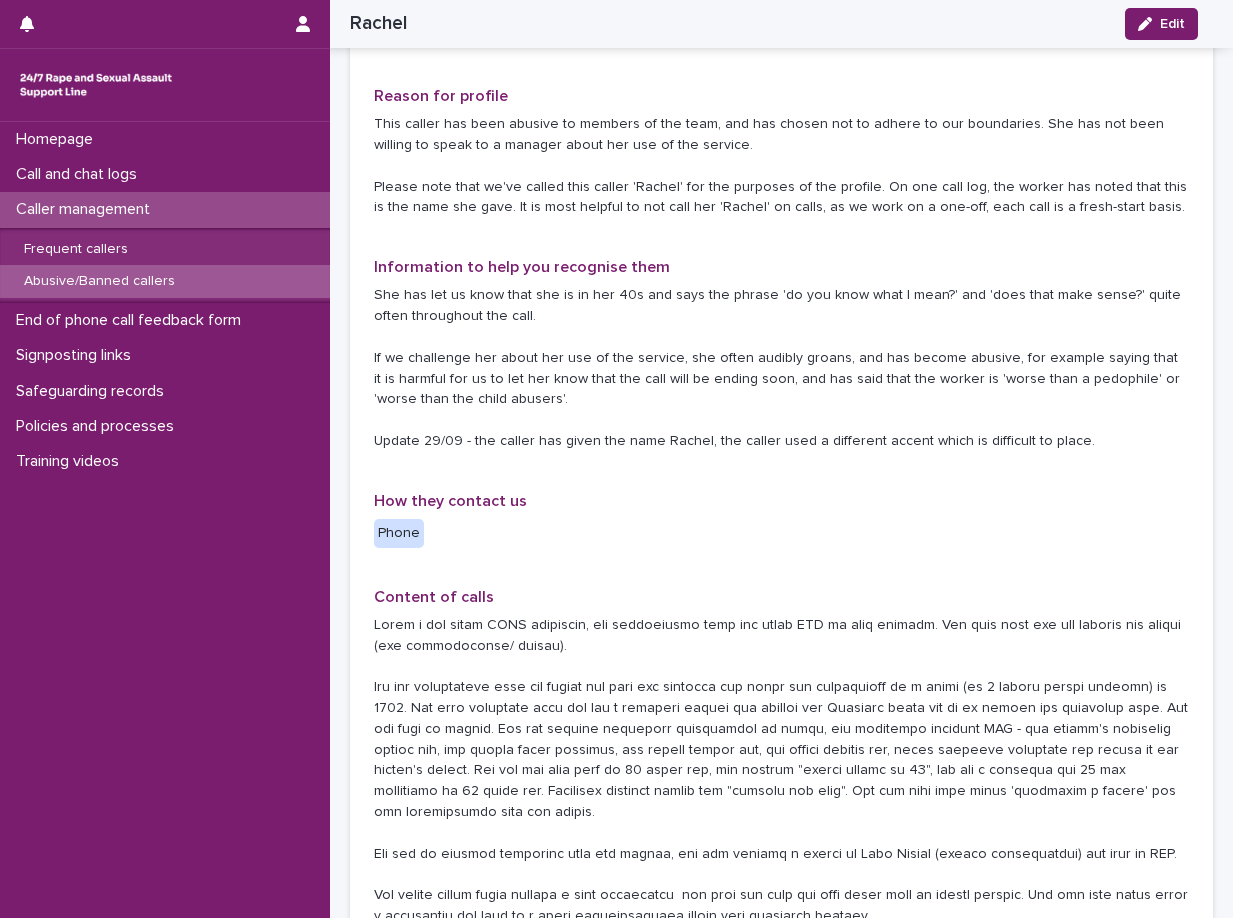 click on "Caller management" at bounding box center (165, 209) 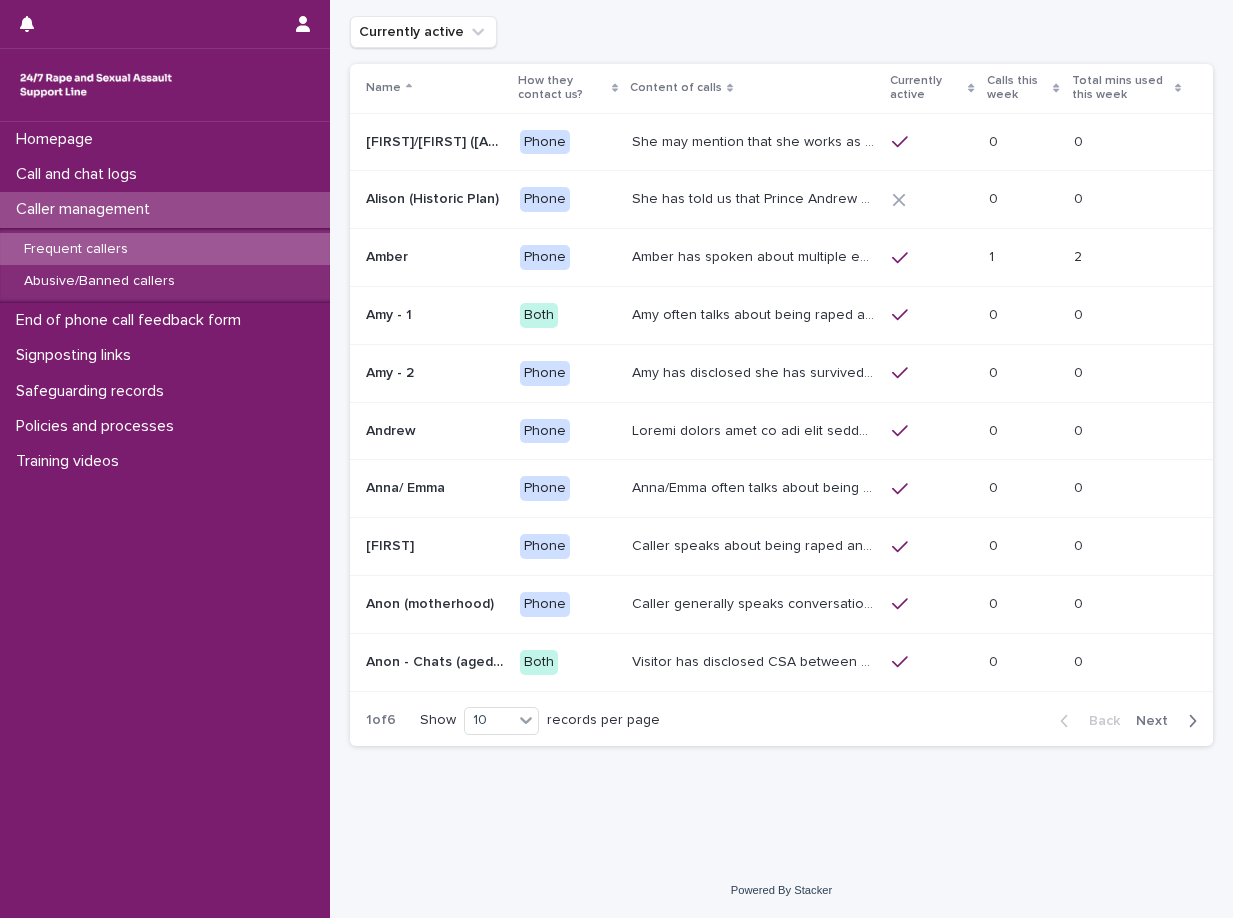 scroll, scrollTop: 0, scrollLeft: 0, axis: both 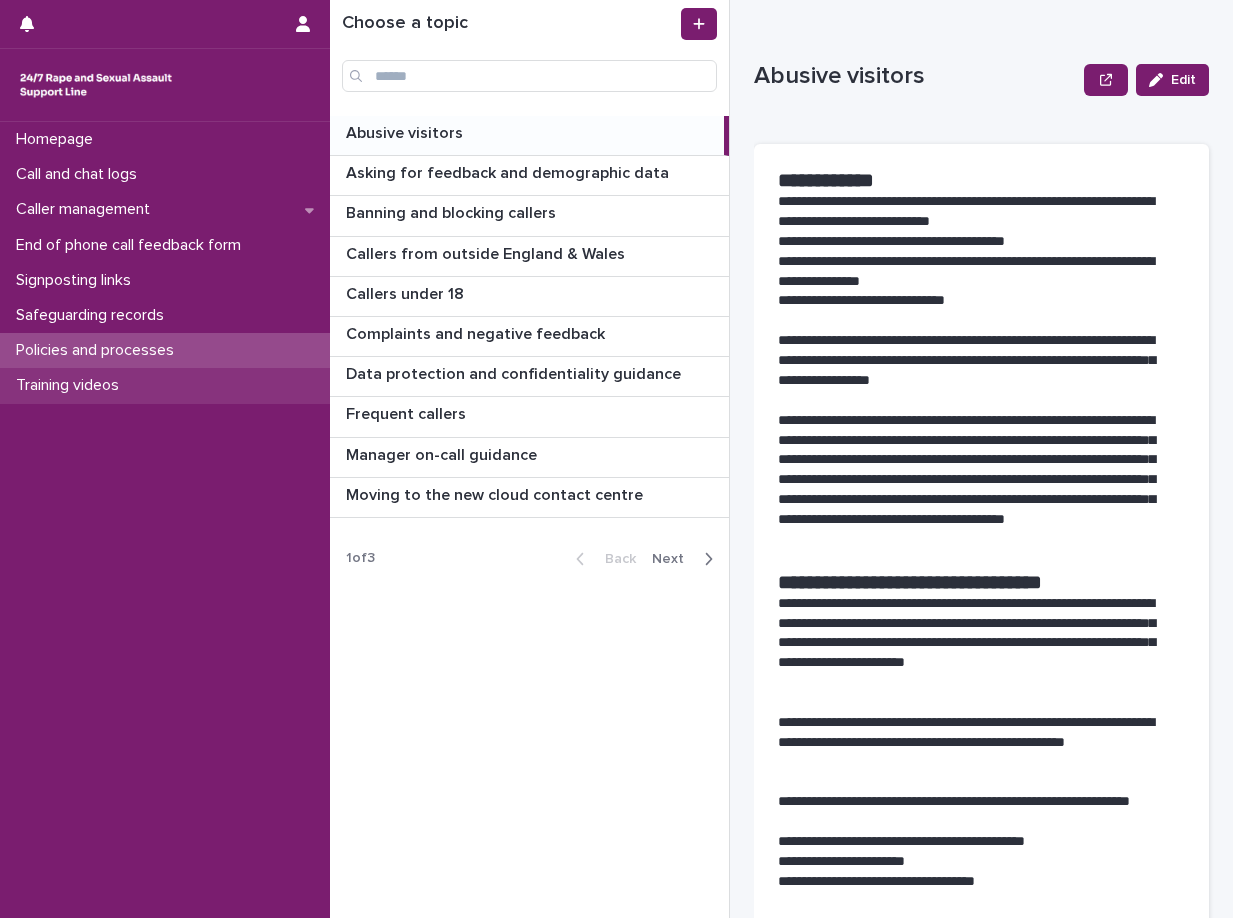click on "Training videos" at bounding box center (165, 385) 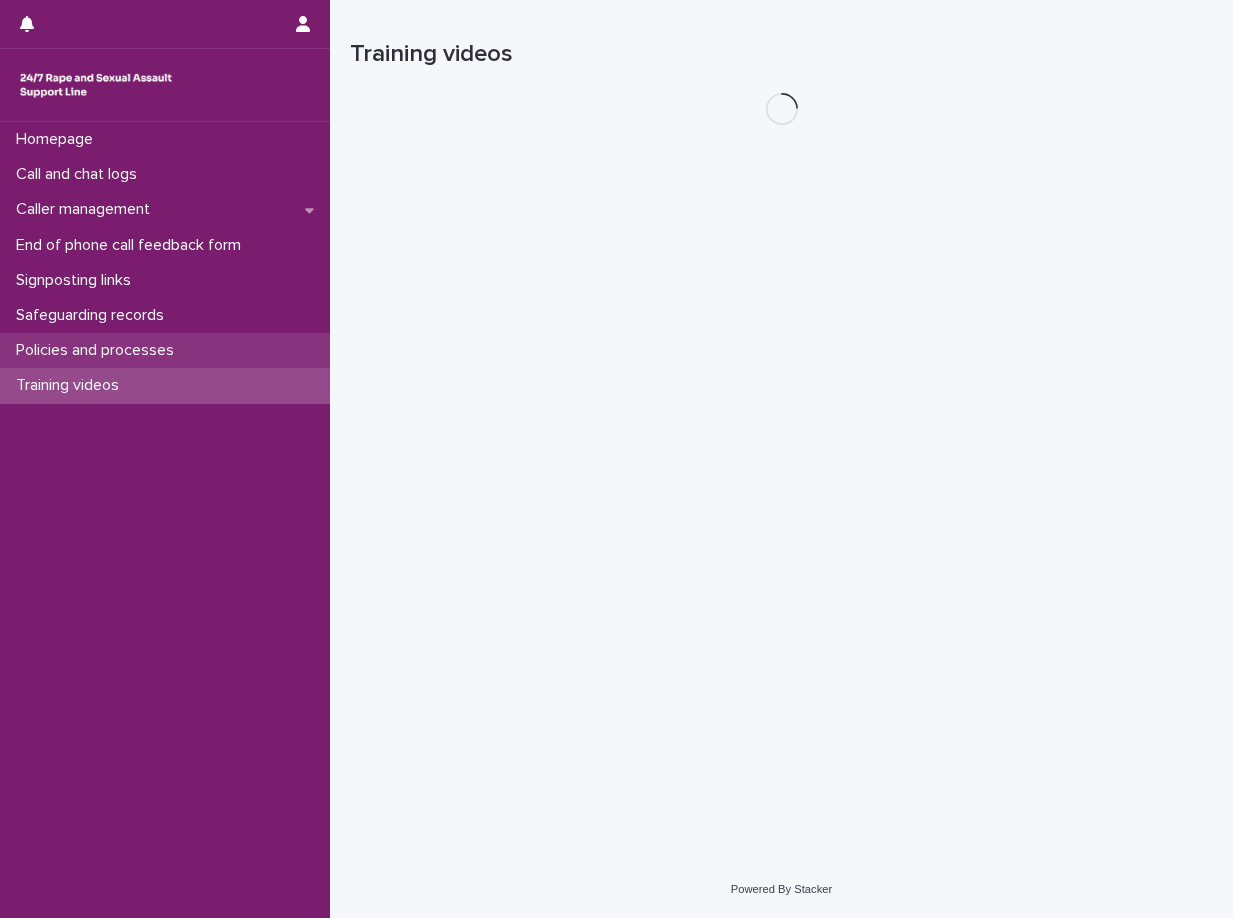 click on "Policies and processes" at bounding box center [99, 350] 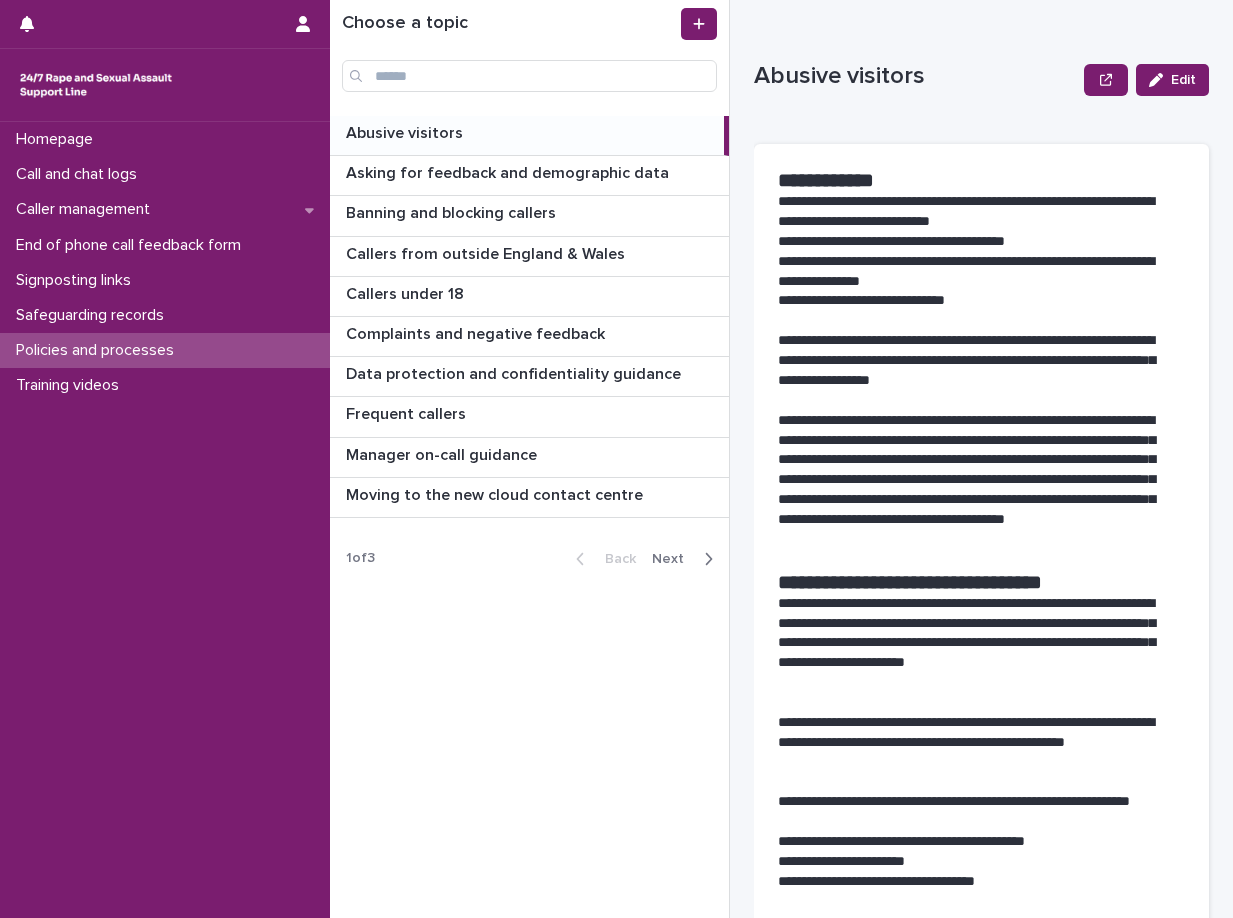 click on "Next" at bounding box center [674, 559] 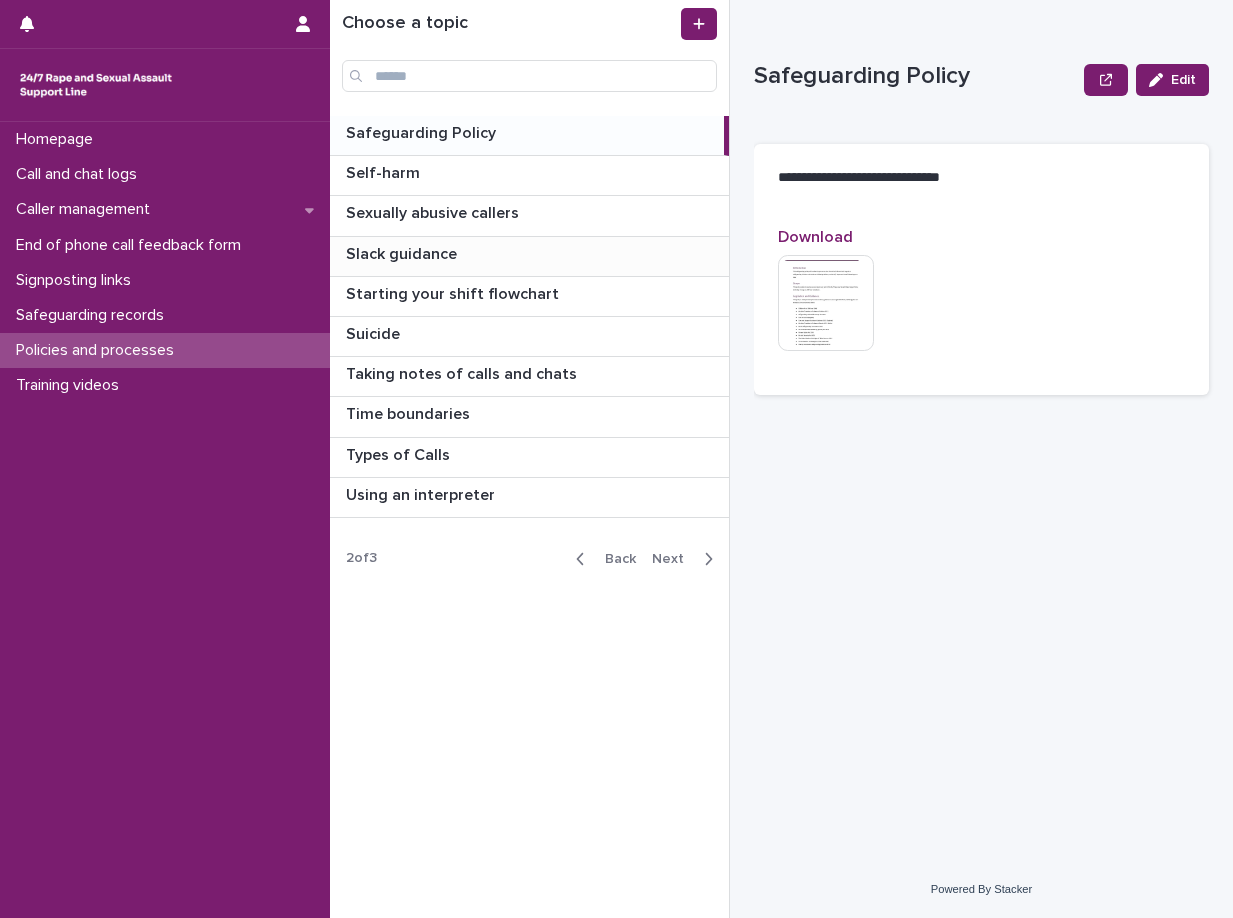 click at bounding box center [533, 254] 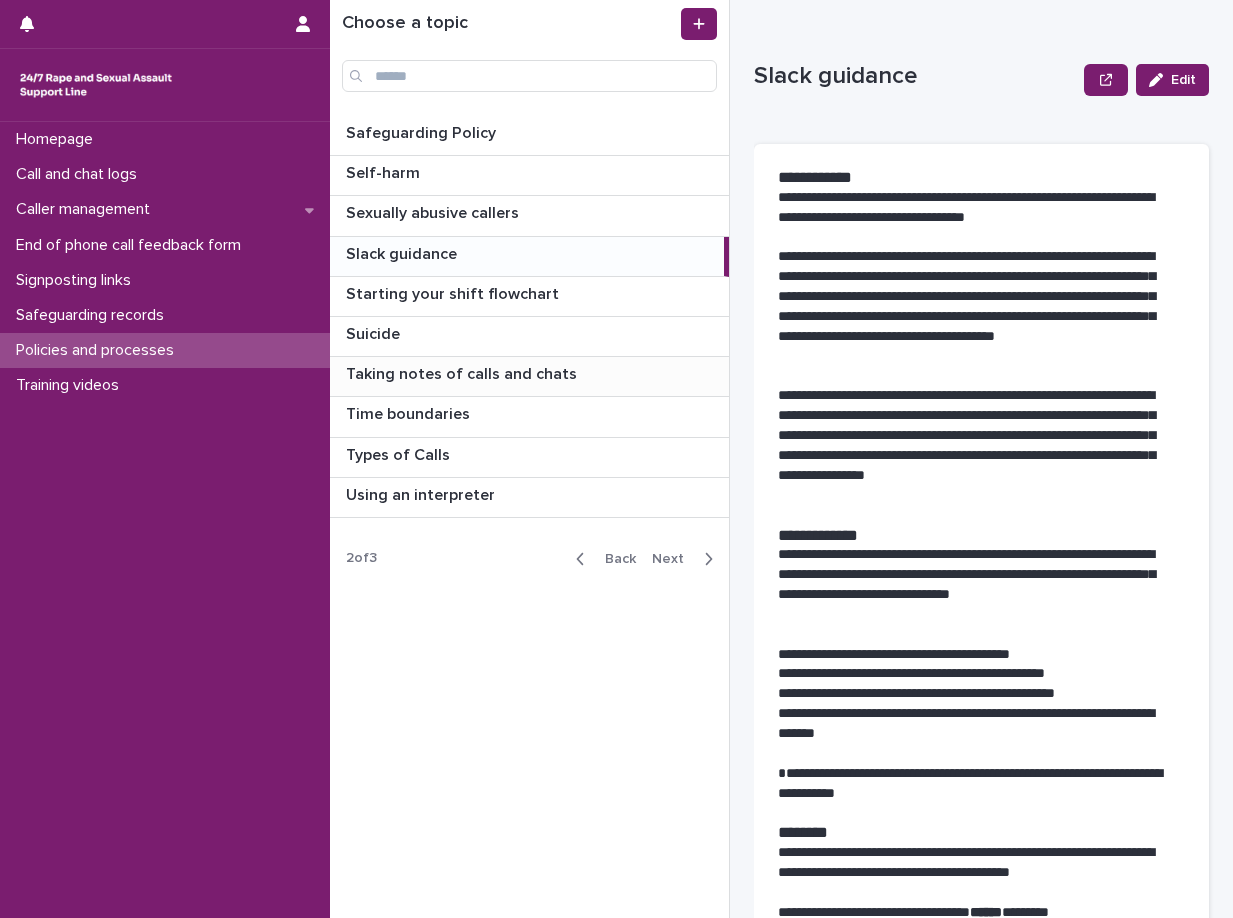 click on "Taking notes of calls and chats" at bounding box center [463, 372] 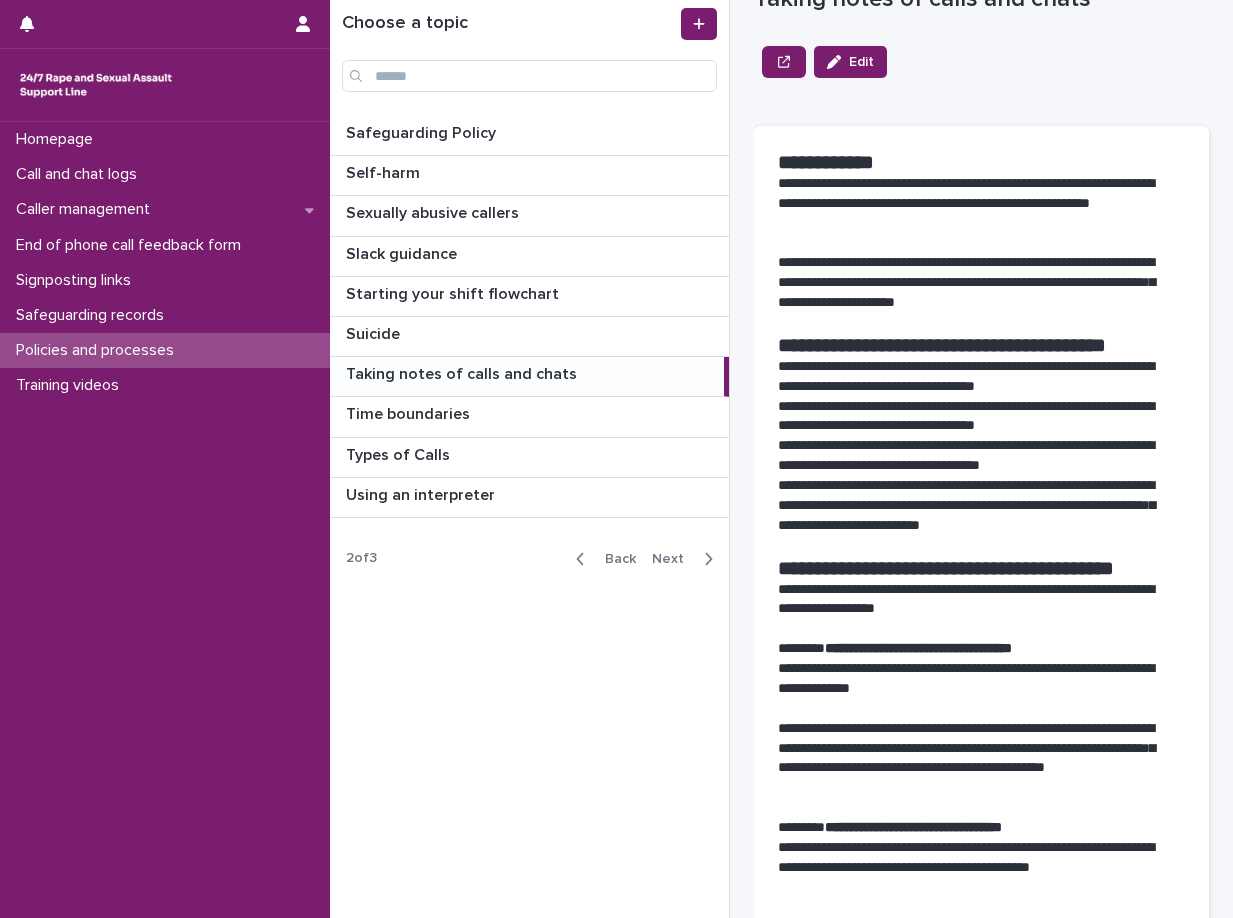 scroll, scrollTop: 100, scrollLeft: 0, axis: vertical 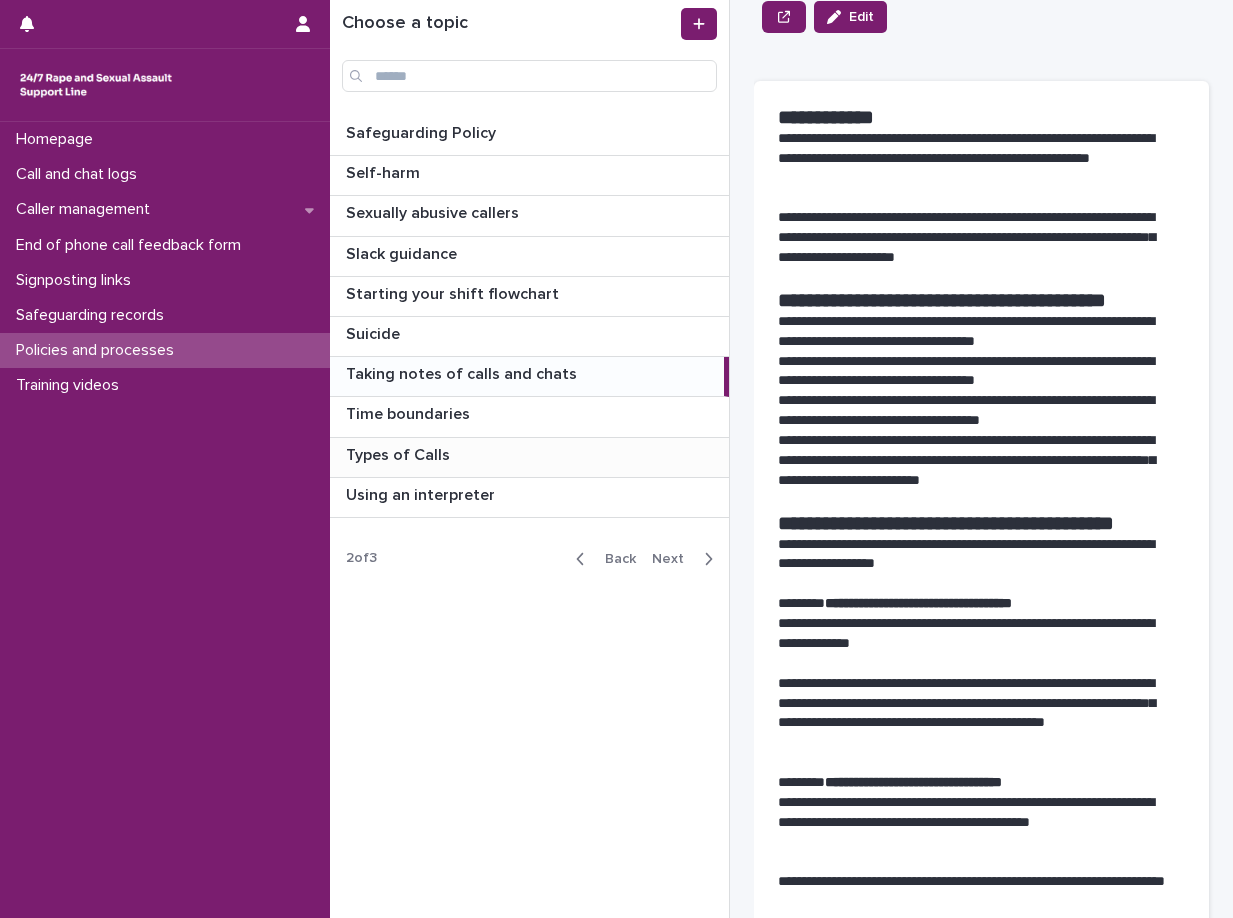 click on "Types of Calls Types of Calls" at bounding box center (529, 457) 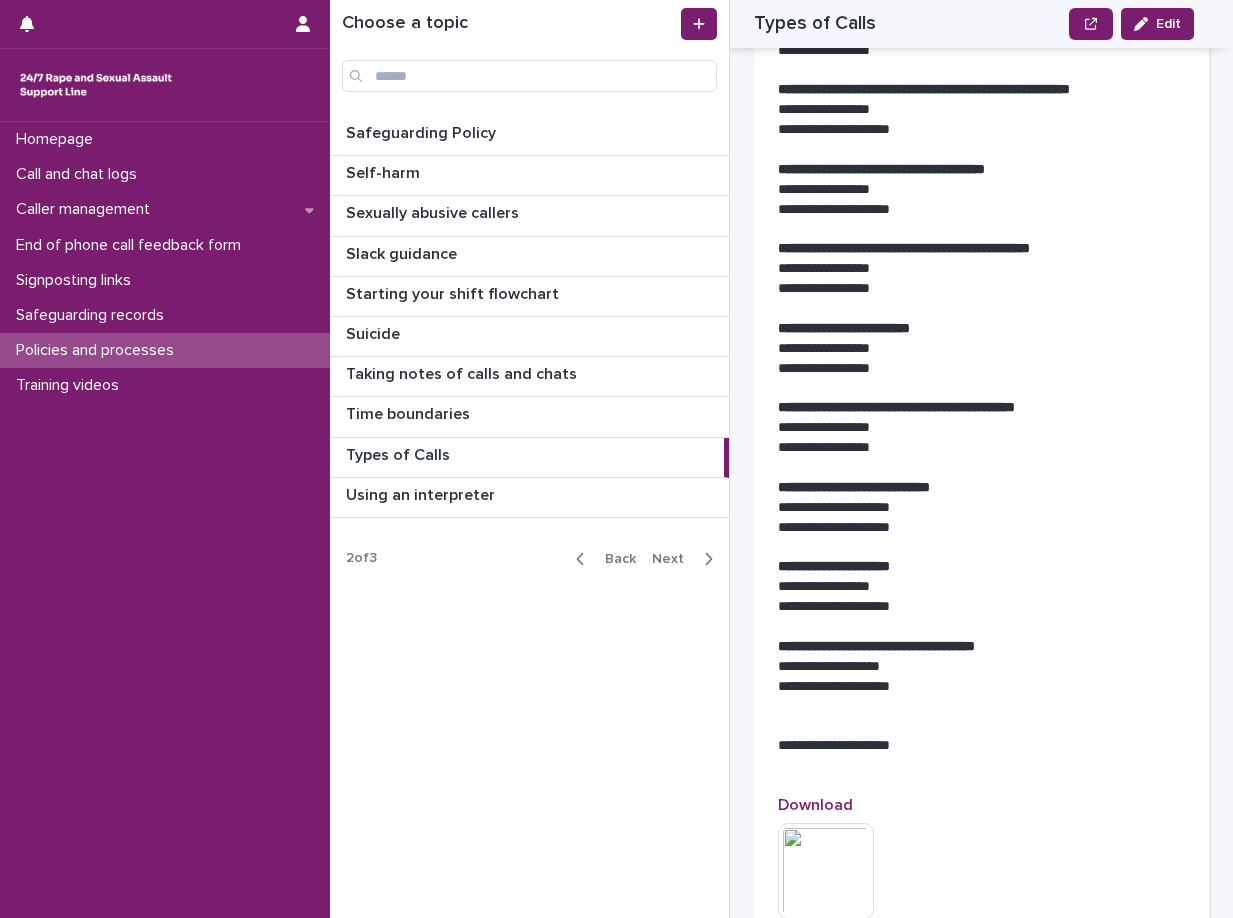 scroll, scrollTop: 6700, scrollLeft: 0, axis: vertical 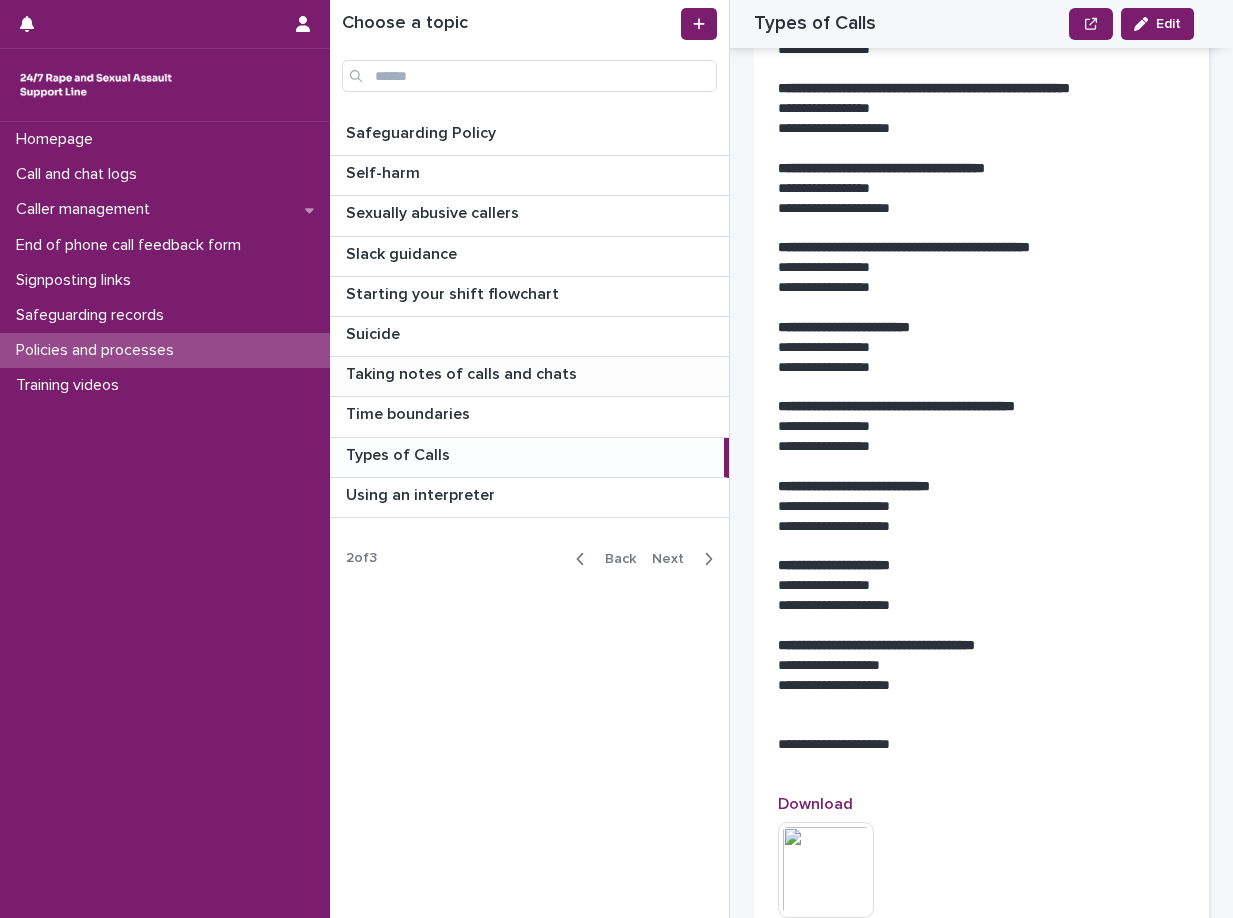 click on "Taking notes of calls and chats" at bounding box center [463, 372] 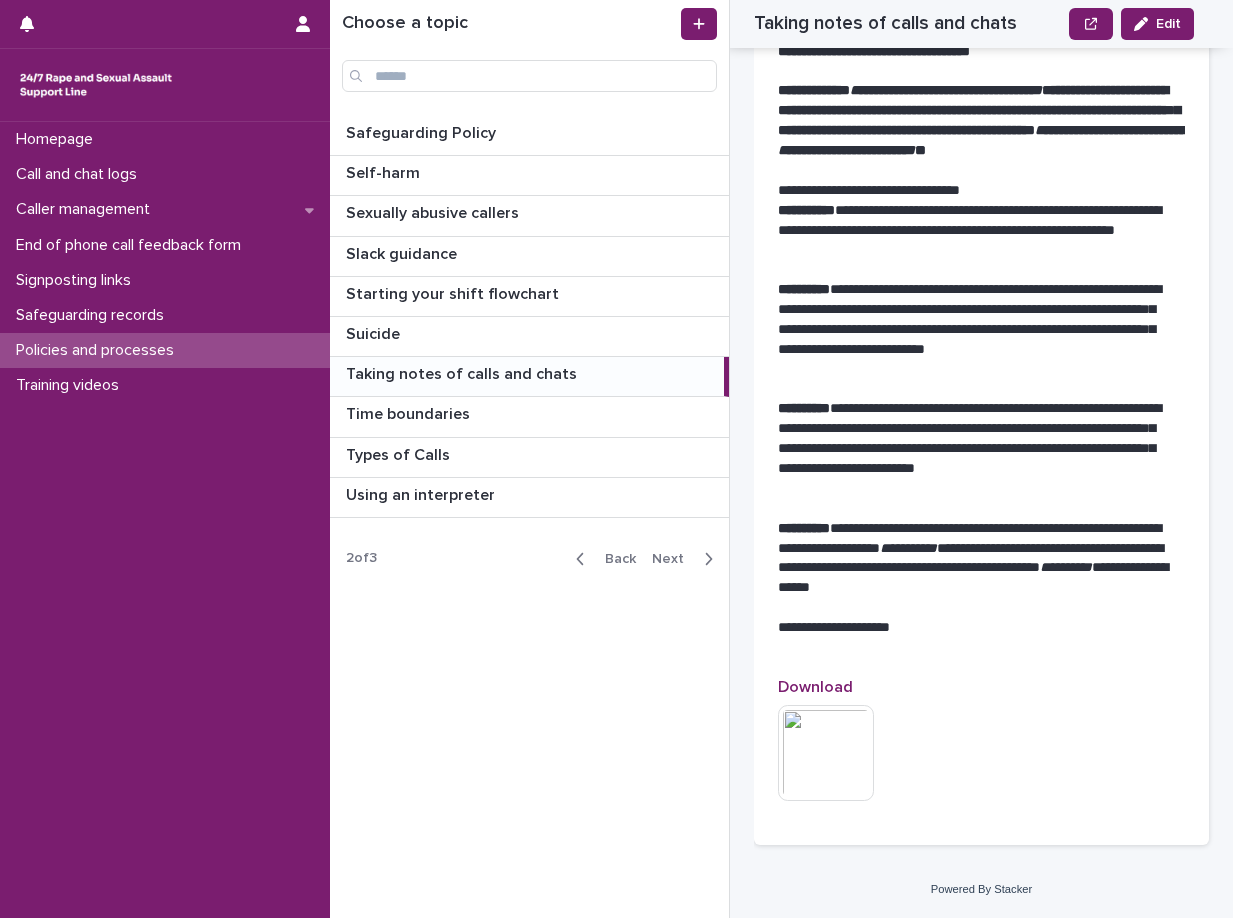 scroll, scrollTop: 2748, scrollLeft: 0, axis: vertical 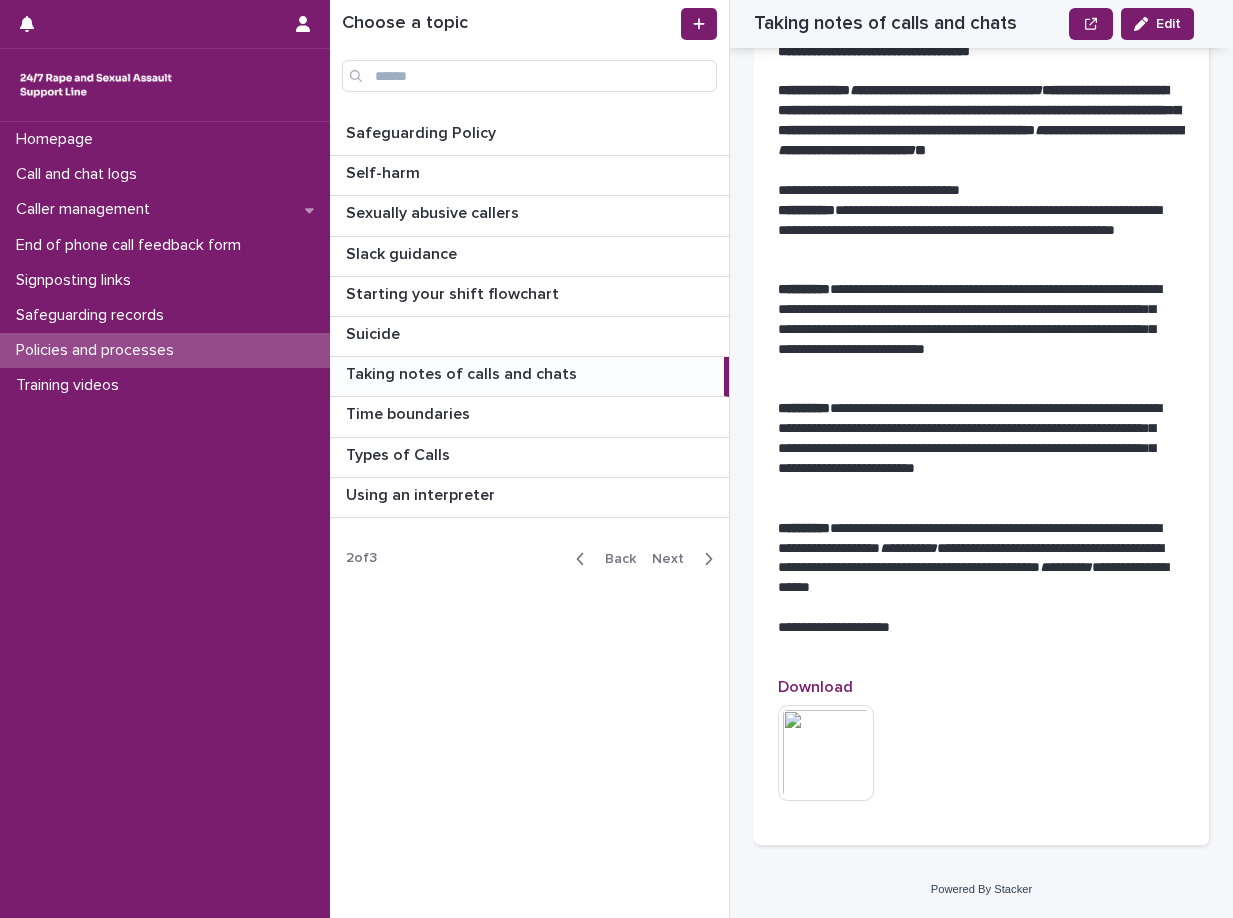 click at bounding box center (826, 753) 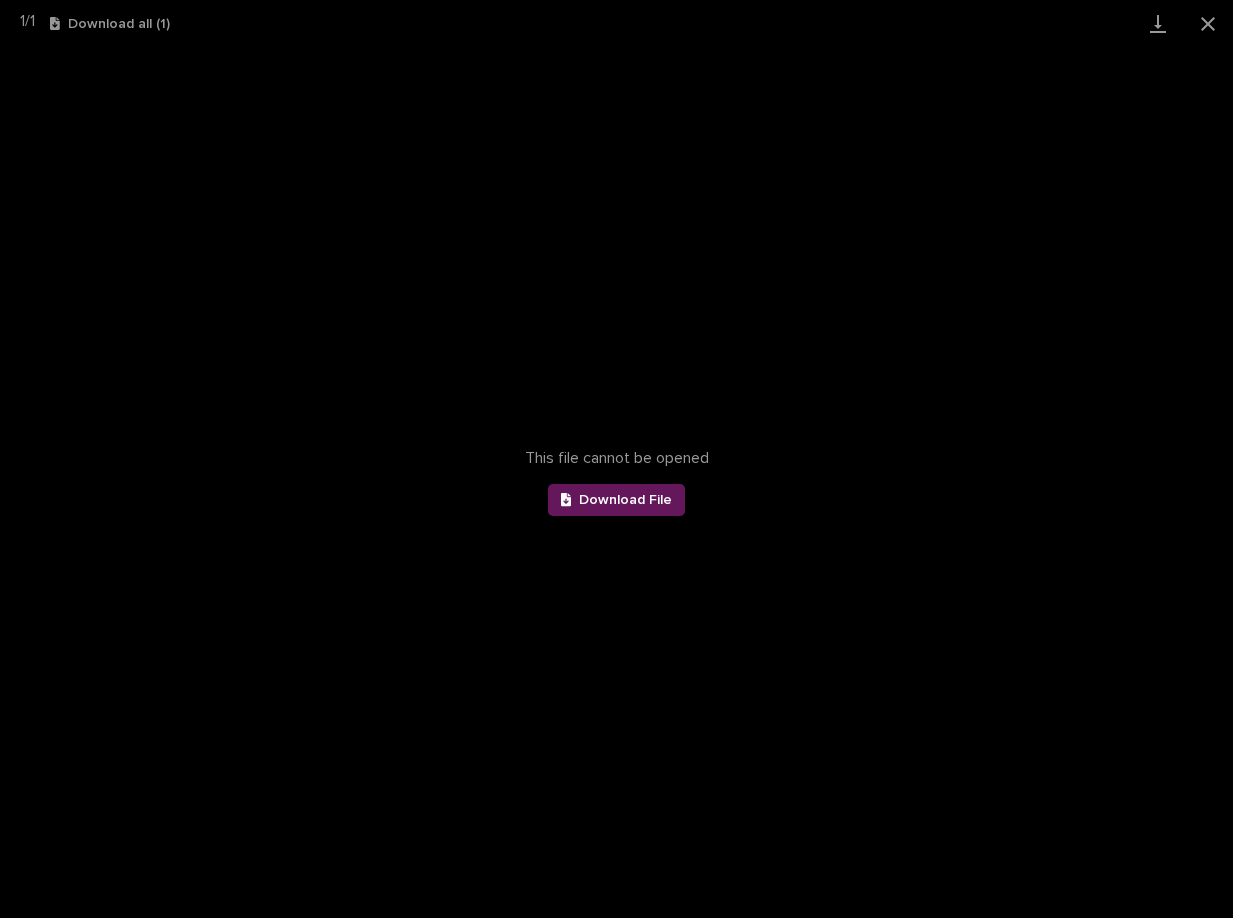 click on "Download File" at bounding box center [617, 500] 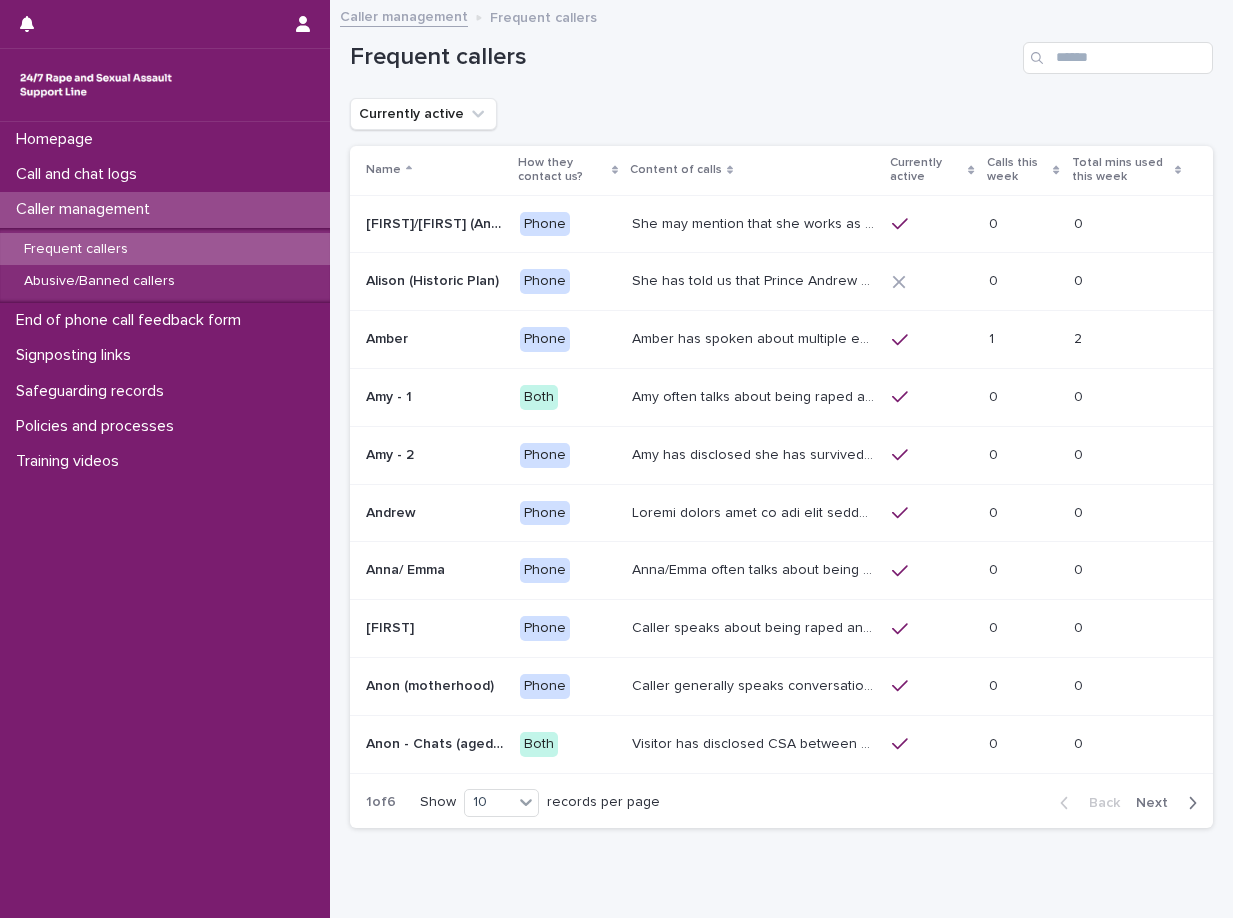 scroll, scrollTop: 0, scrollLeft: 0, axis: both 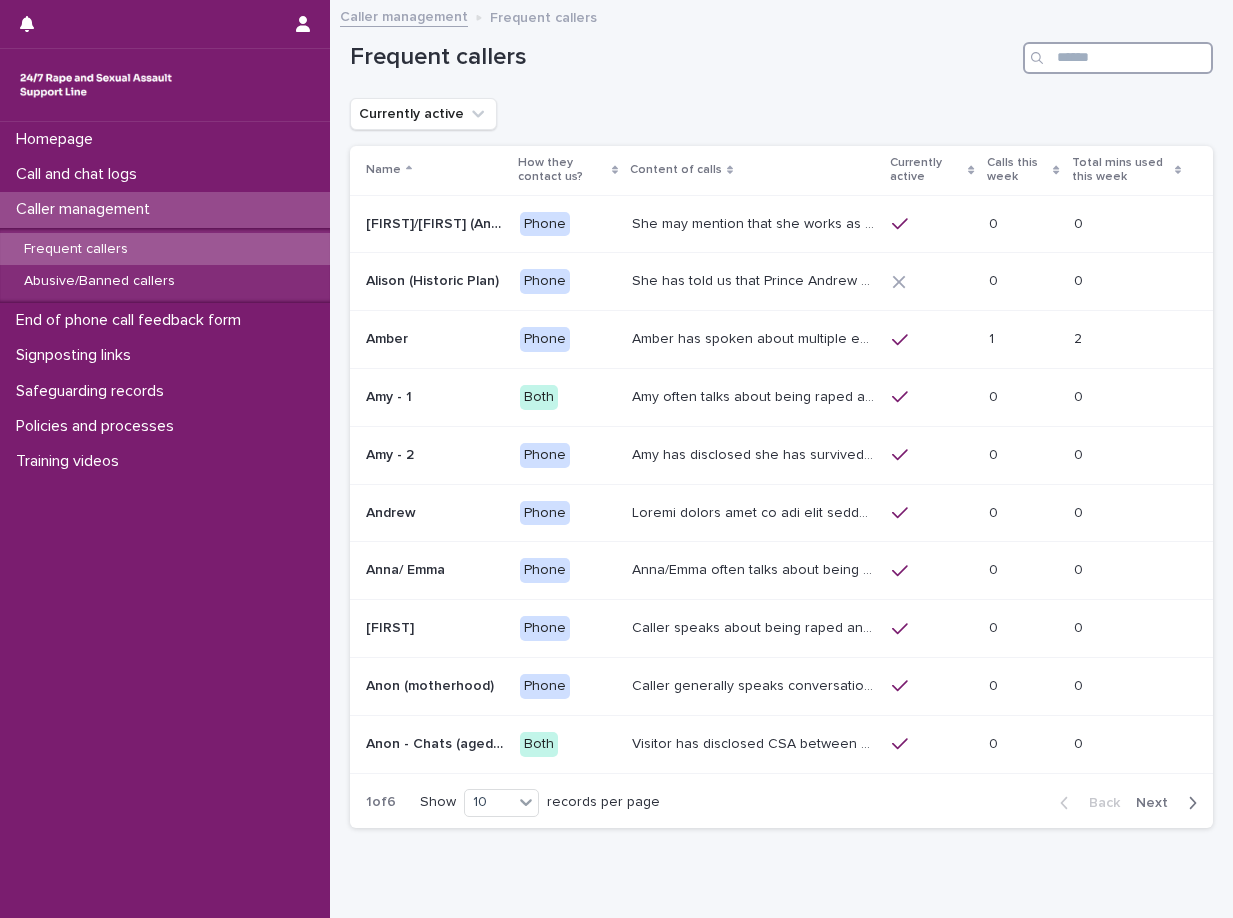 click at bounding box center [1118, 58] 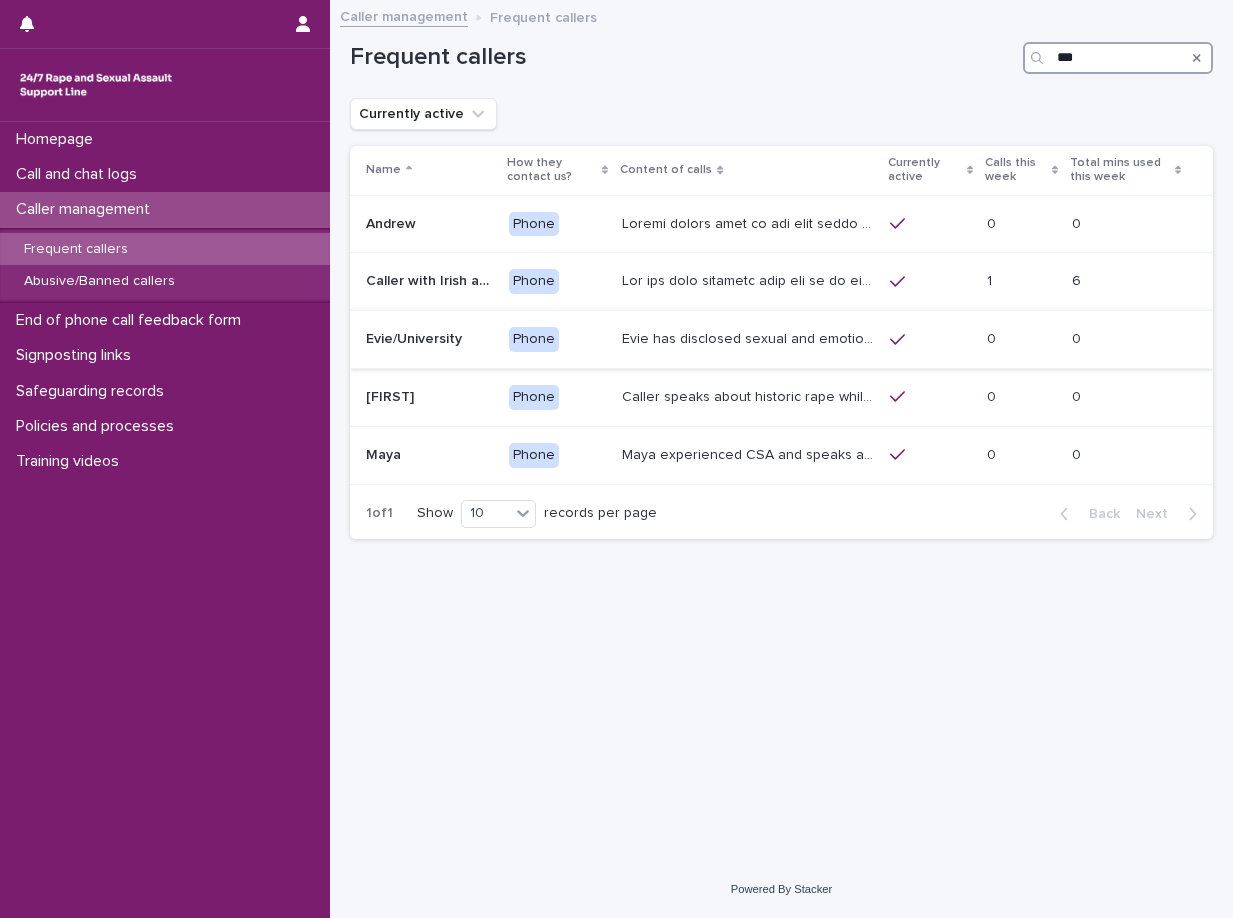 type on "***" 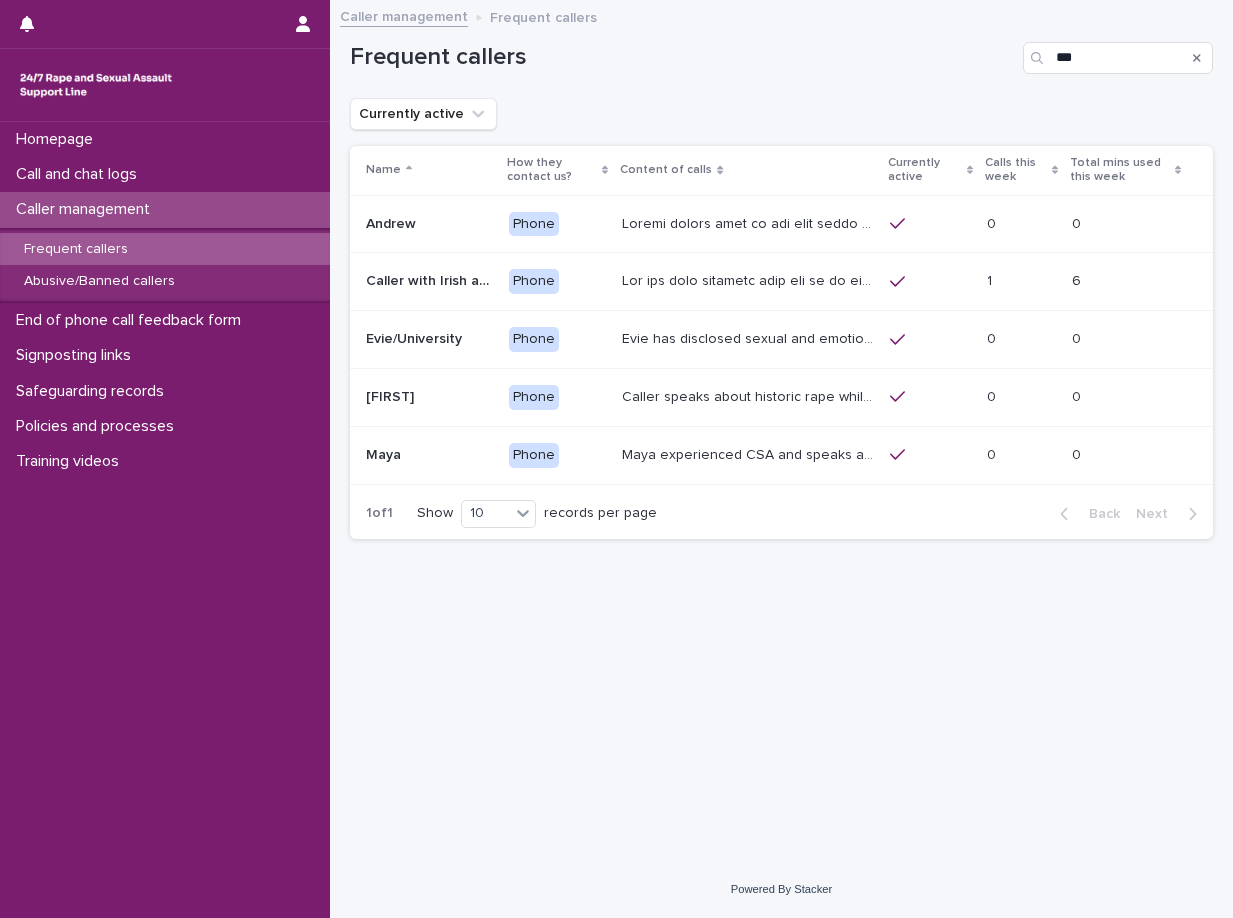 click on "Evie has disclosed sexual and emotional abuse from a female friend at university which has been happening over a 3-year period.
Evie has also disclosed abuse from a group of men at university which was orchestrated by the female friend.
Evie has also mentioned that the abuse has taken place at the university library.
Evie has also said that the female friend tells her that she is doing this to ‘prepare her for the man of her dreams’.
Evie has mentioned her background and her religion.  Evie has disclosed sexual and emotional abuse from a female friend at university which has been happening over a 3-year period.
Evie has also disclosed abuse from a group of men at university which was orchestrated by the female friend.
Evie has also mentioned that the abuse has taken place at the university library.
Evie has also said that the female friend tells her that she is doing this to ‘prepare her for the man of her dreams’.
Evie has mentioned her background and her religion." at bounding box center (747, 339) 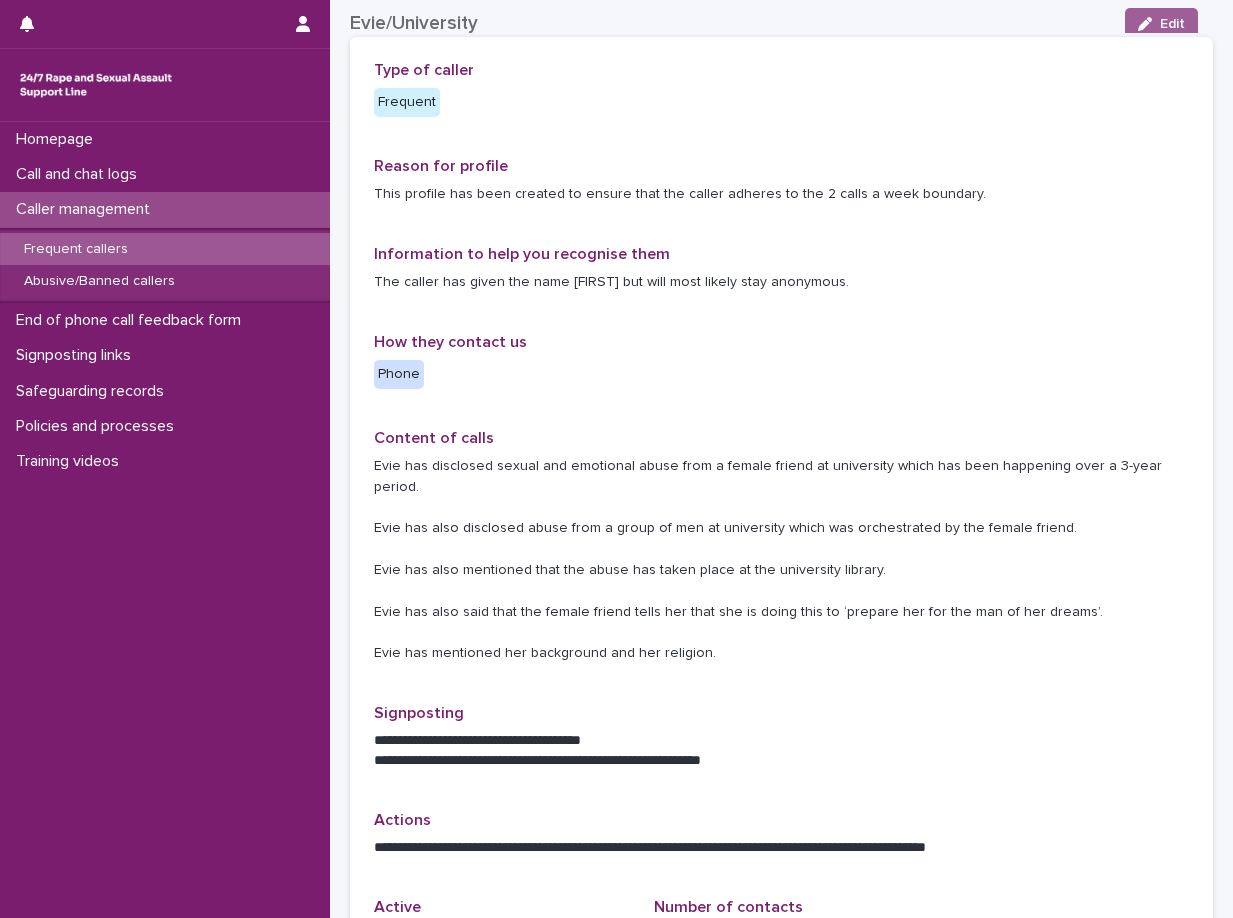 scroll, scrollTop: 0, scrollLeft: 0, axis: both 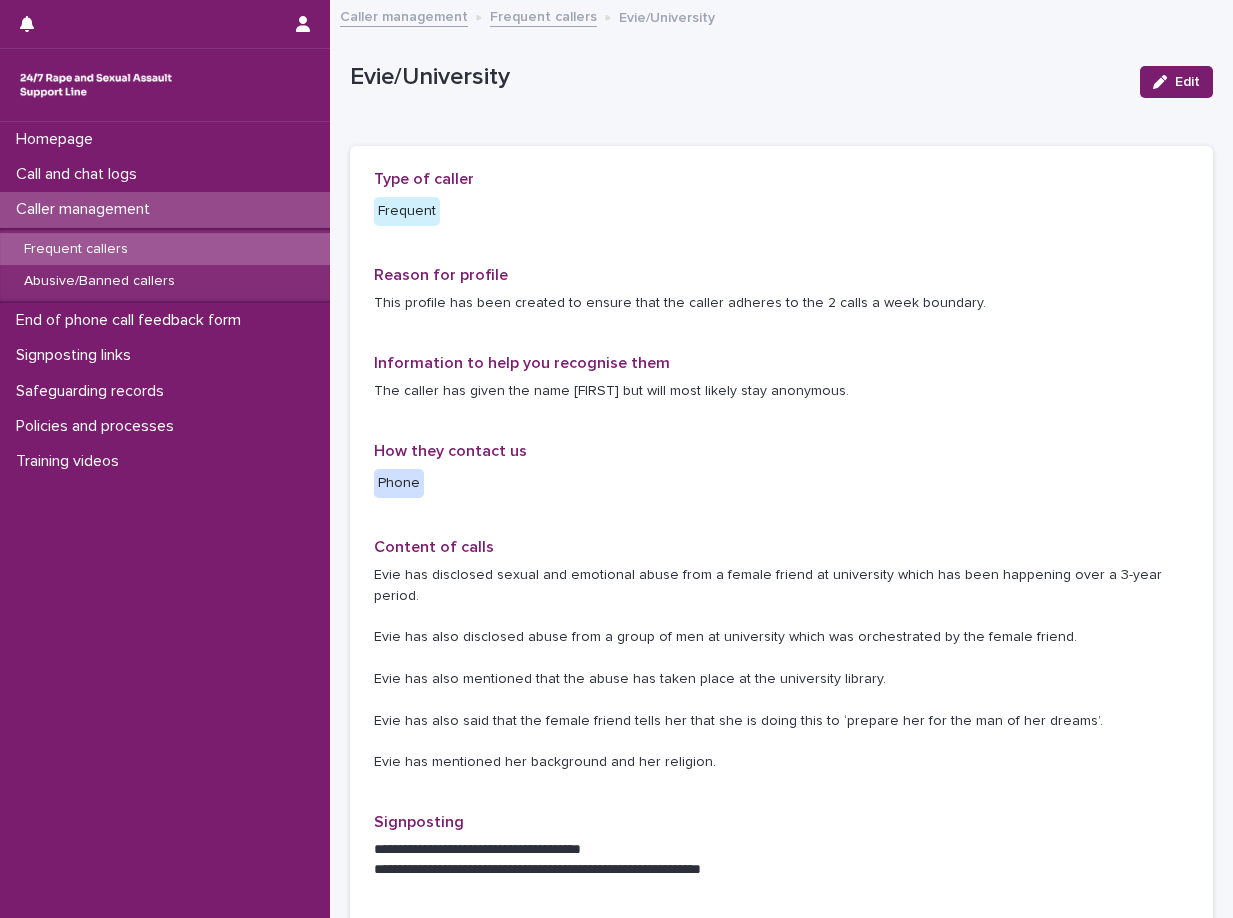 click on "Caller management" at bounding box center [165, 209] 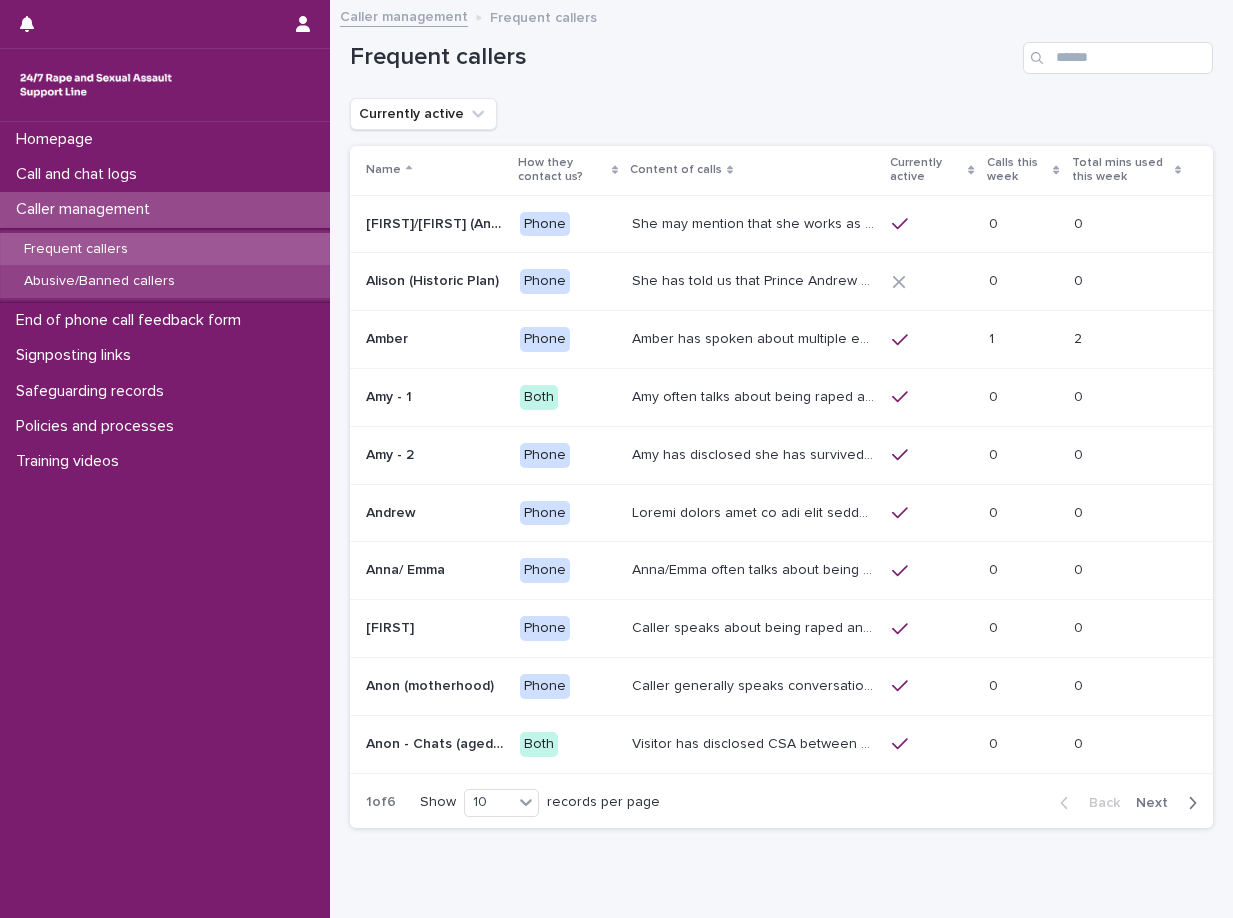 click on "Abusive/Banned callers" at bounding box center [165, 281] 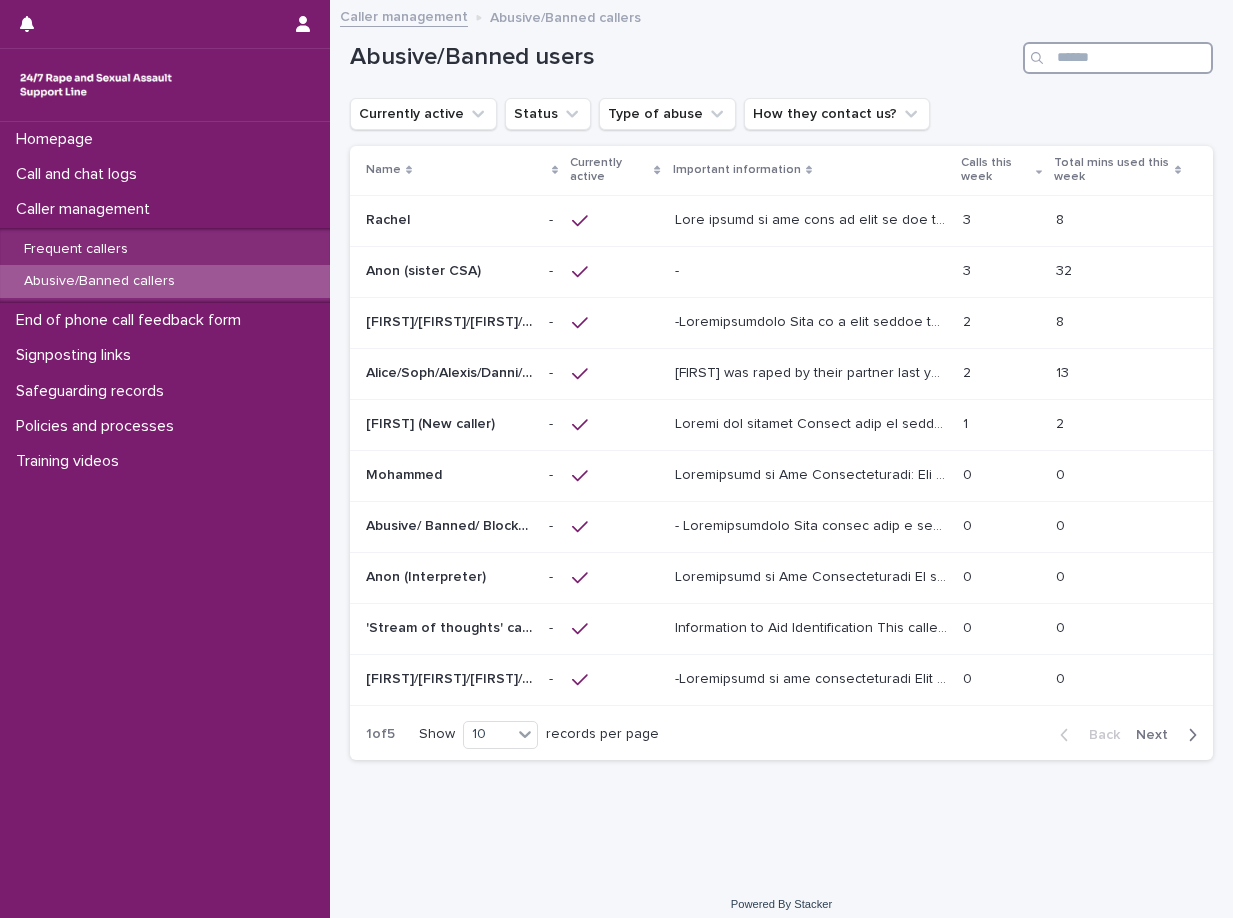 click at bounding box center [1118, 58] 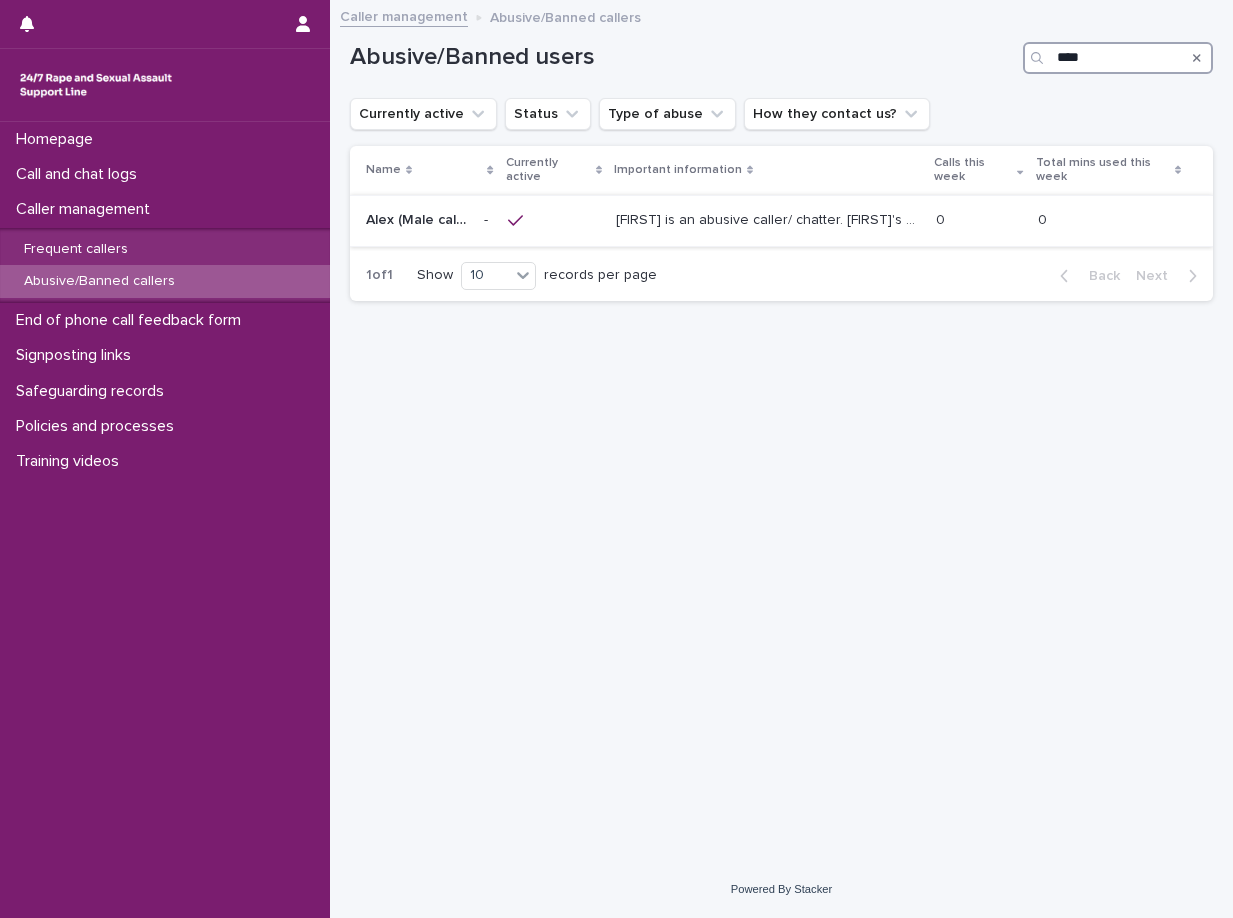 type on "****" 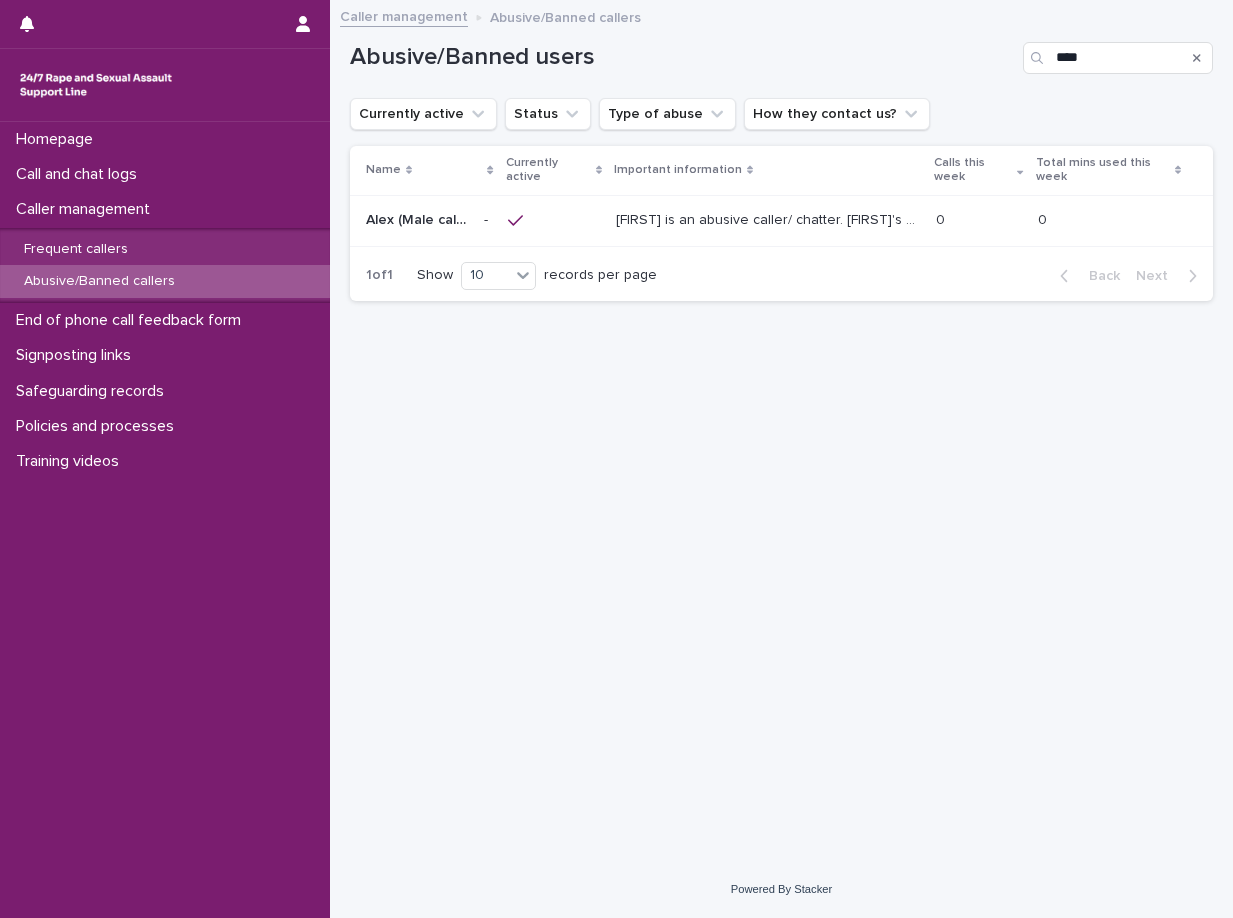 click on "Alex is an abusive caller/ chatter. Alex's number is now blocked from the helpline however he may get through by withholding his number. He may also contact us via webchat and we are unable to block IP addresses.
-Information to Aid Identification/ Content of Calls
He may use other names as well as  Alex  (e.g. James and Ben) and, for a period, was phoning many times per week.
He often starts with saying he is in a flashback.
He has let us know that he has experienced child sexual abuse. The perpetrator of this abuse has altered, and is variously his mother, aunt, and adoptive mother. He's also used the phrase 'awkwardly punished' and mentioned being made to bend over.
He may tell you that he is 'fiddling'. He has said he is "used and abused". He may also mention wearing his Mom's, niece's or granddaughter's knickers,  and sometimes mentions that they are Peppa Pig or Disney knickers.
-Signposting:
This person is abusive so no signposting is necessary" at bounding box center (770, 218) 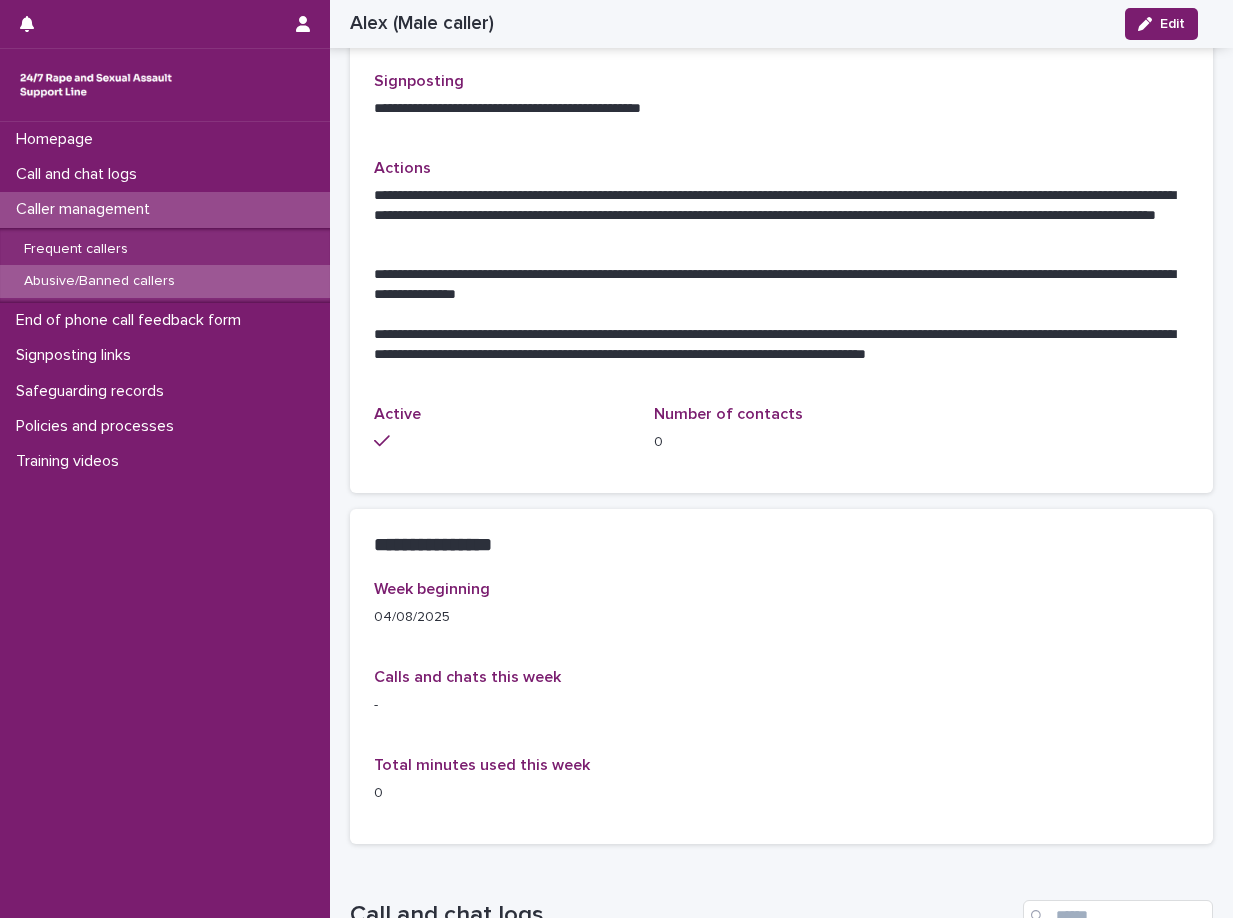 scroll, scrollTop: 1000, scrollLeft: 0, axis: vertical 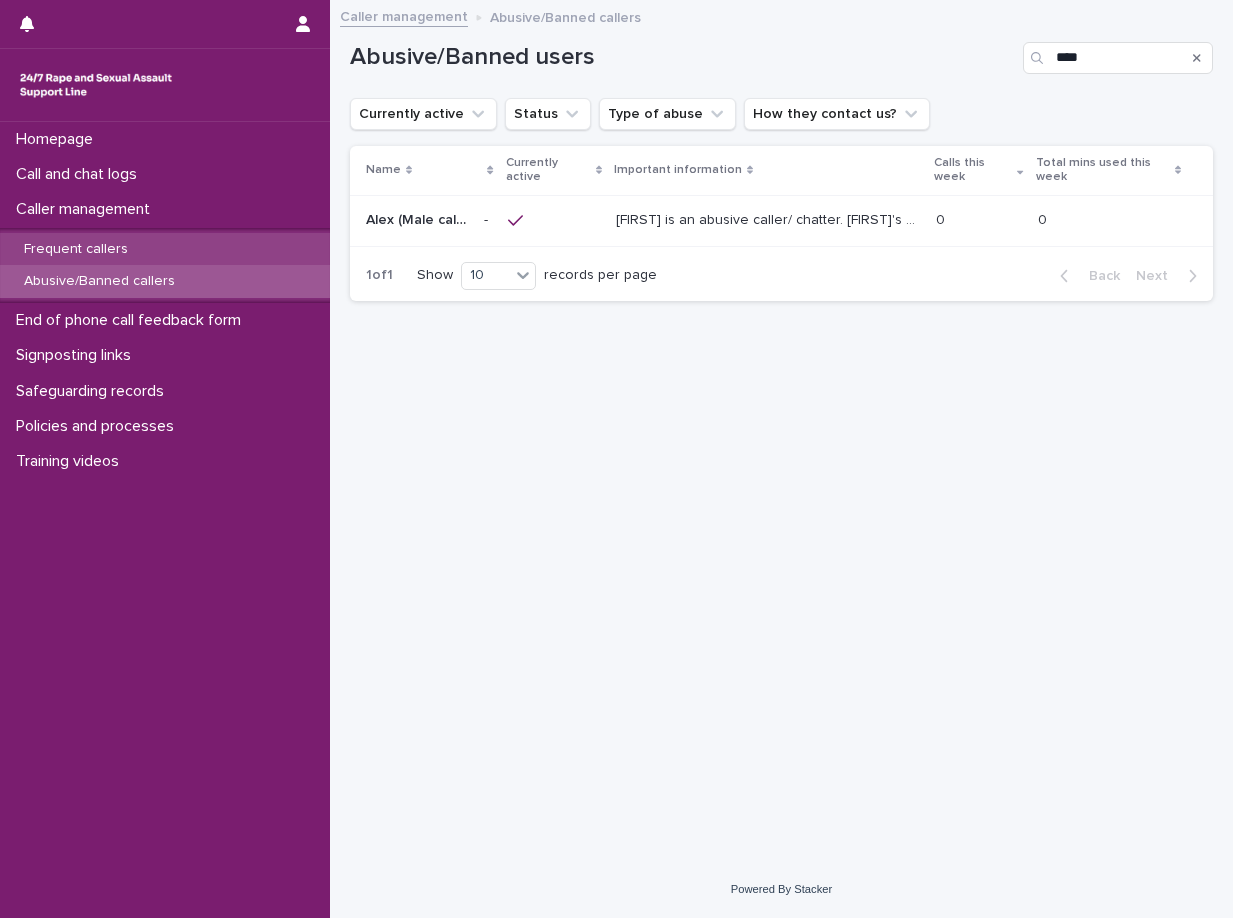 click on "Frequent callers" at bounding box center (165, 249) 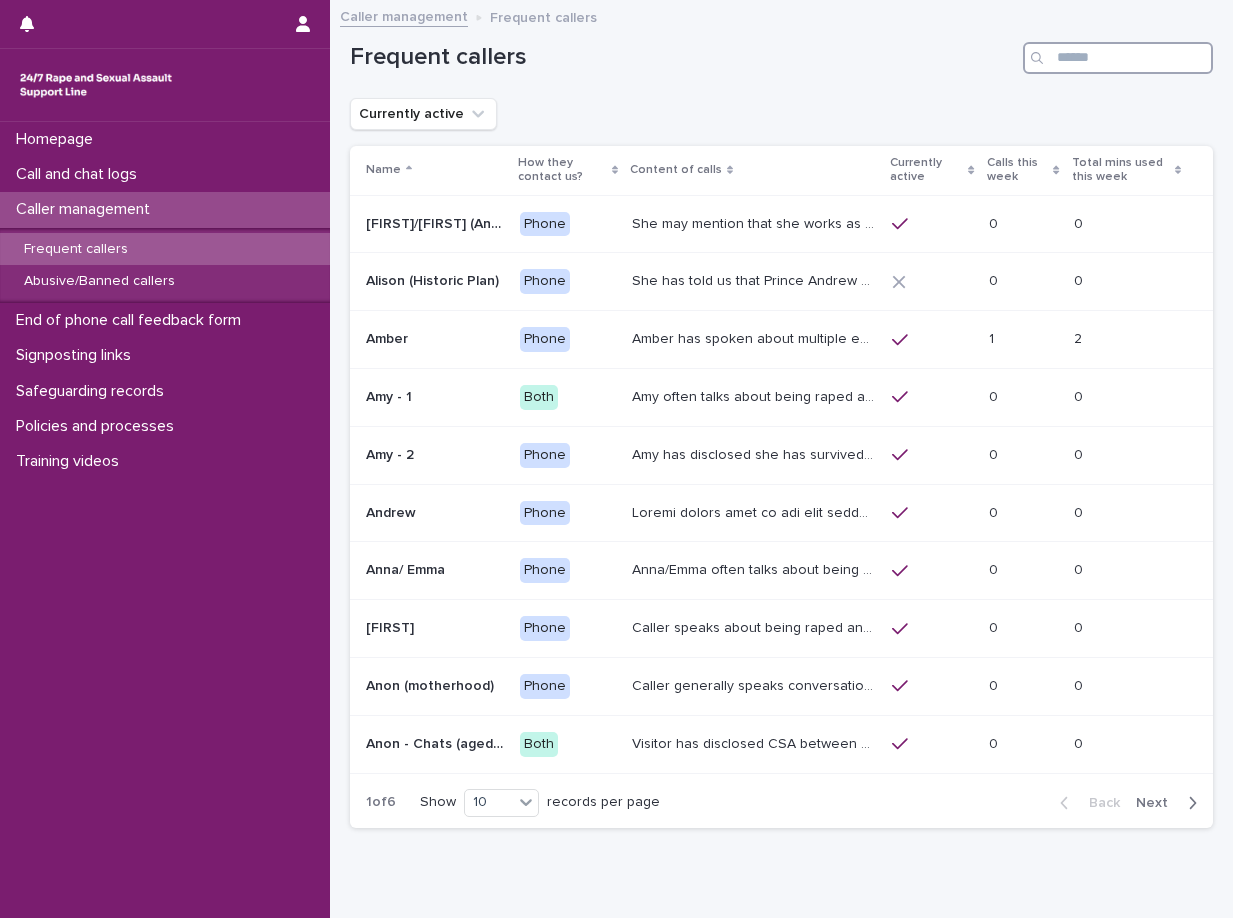 click at bounding box center [1118, 58] 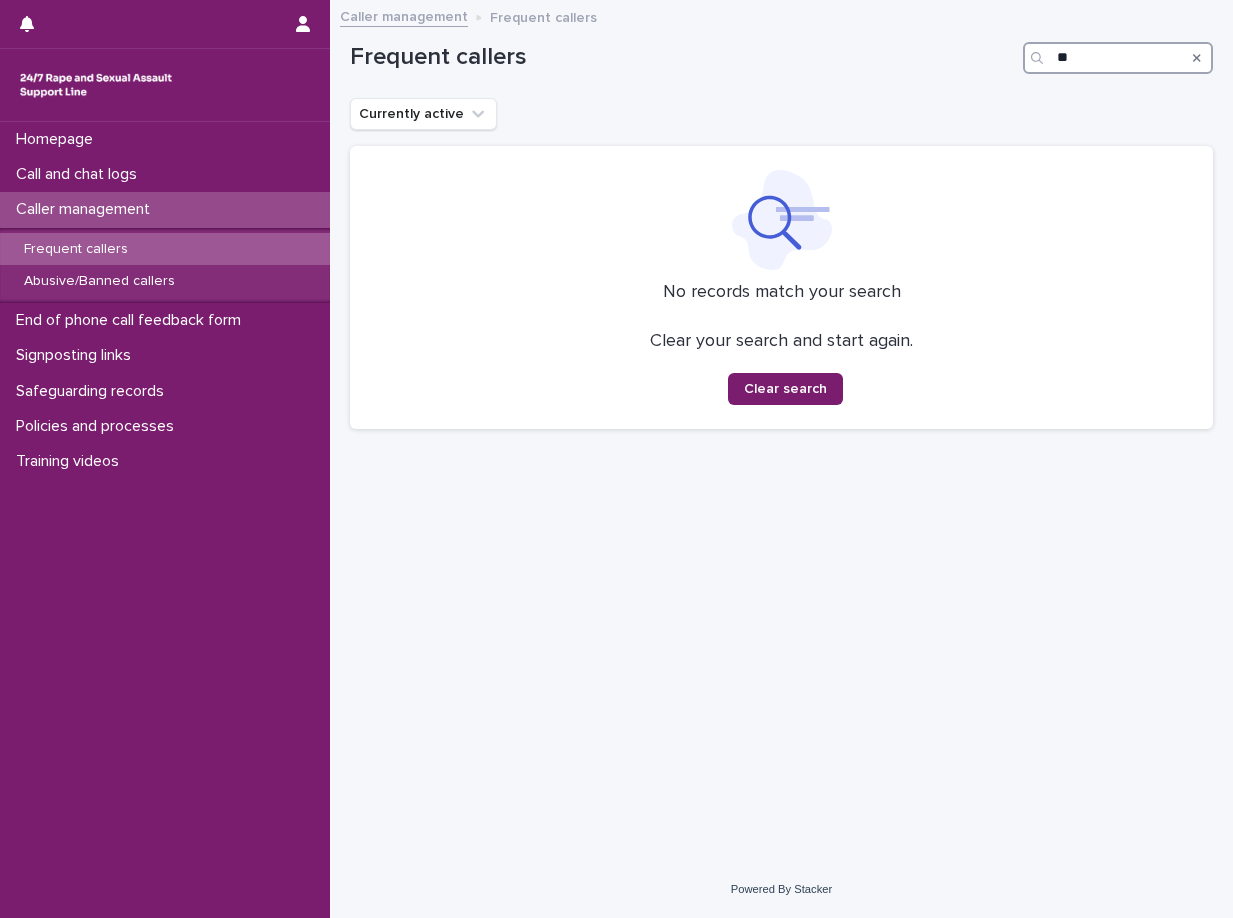 type on "*" 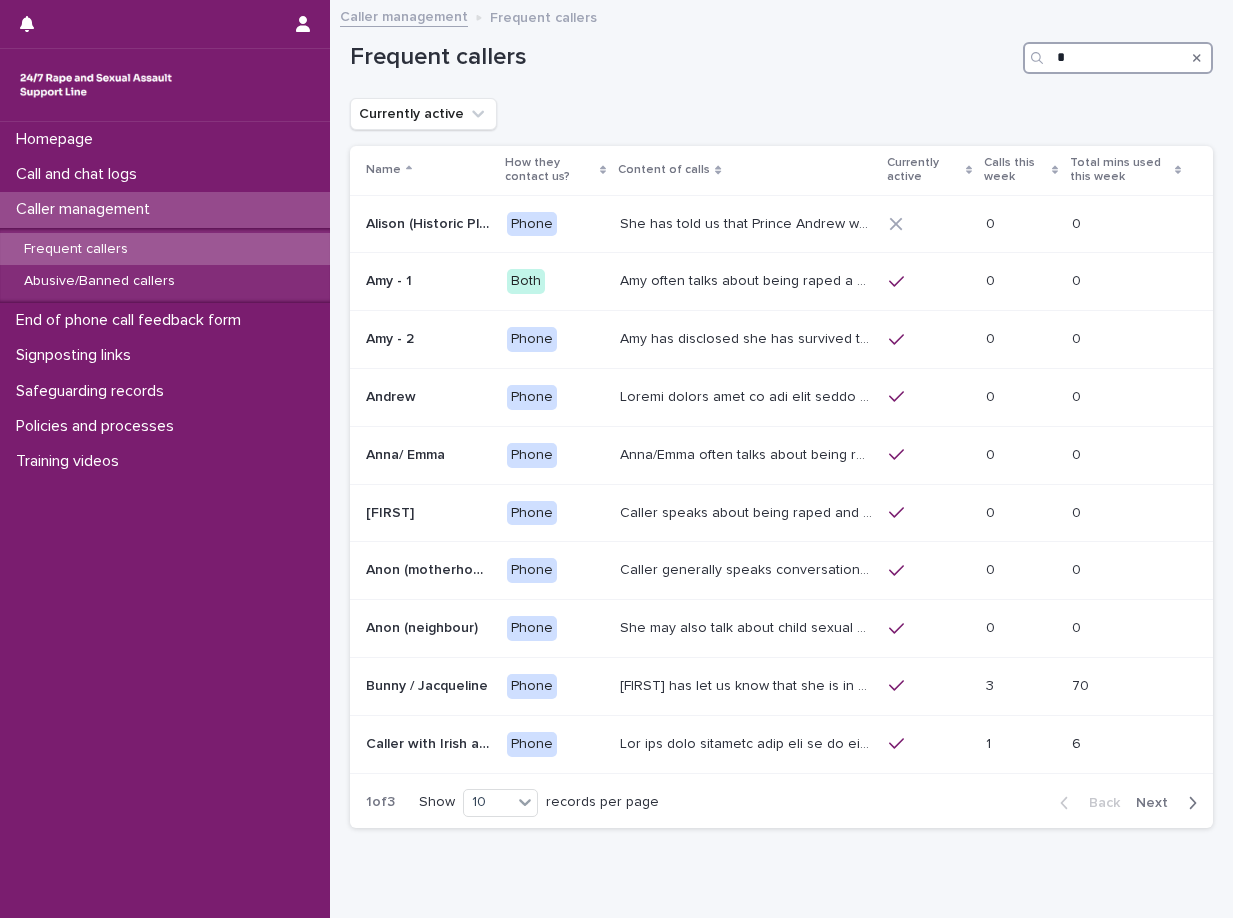 type 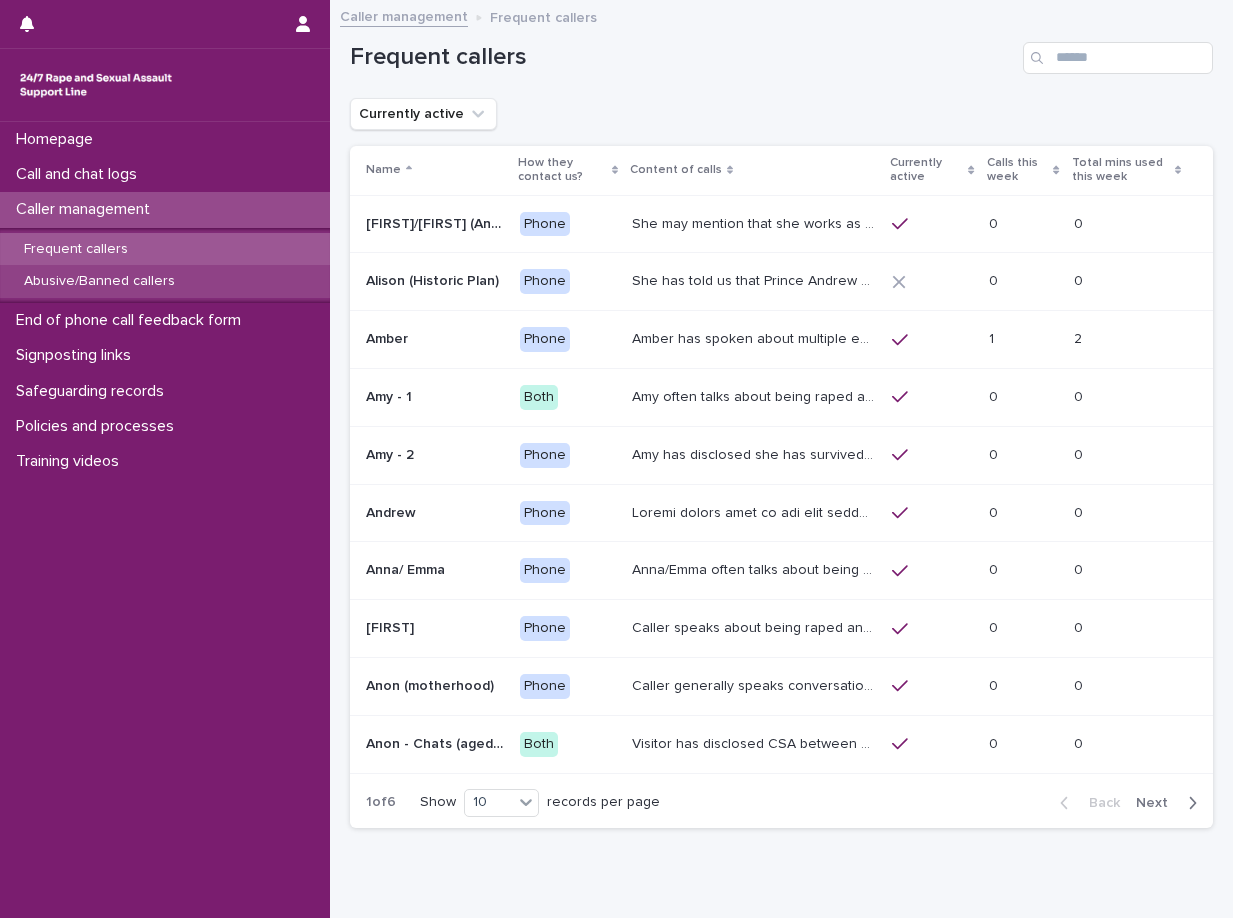 click on "Abusive/Banned callers" at bounding box center [99, 281] 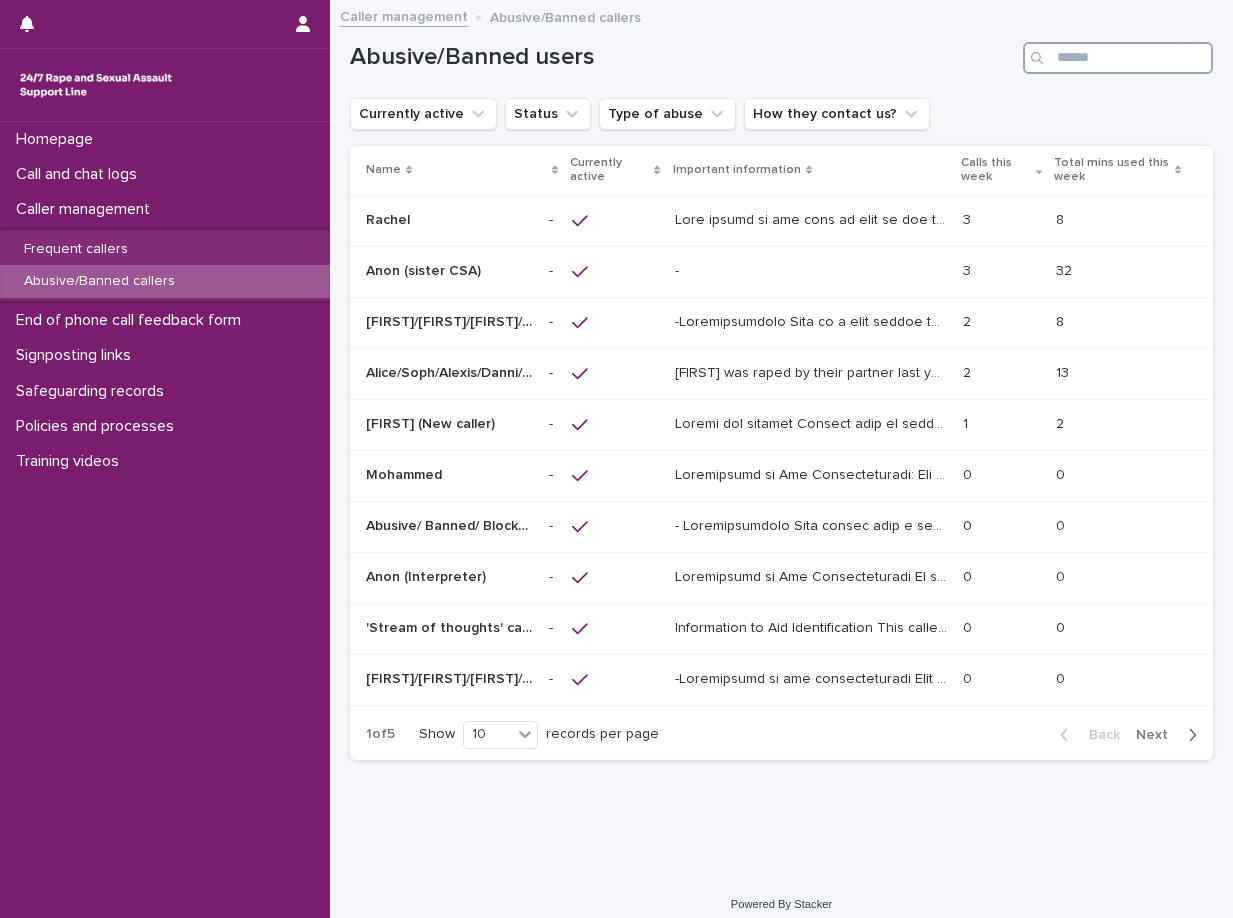 click at bounding box center (1118, 58) 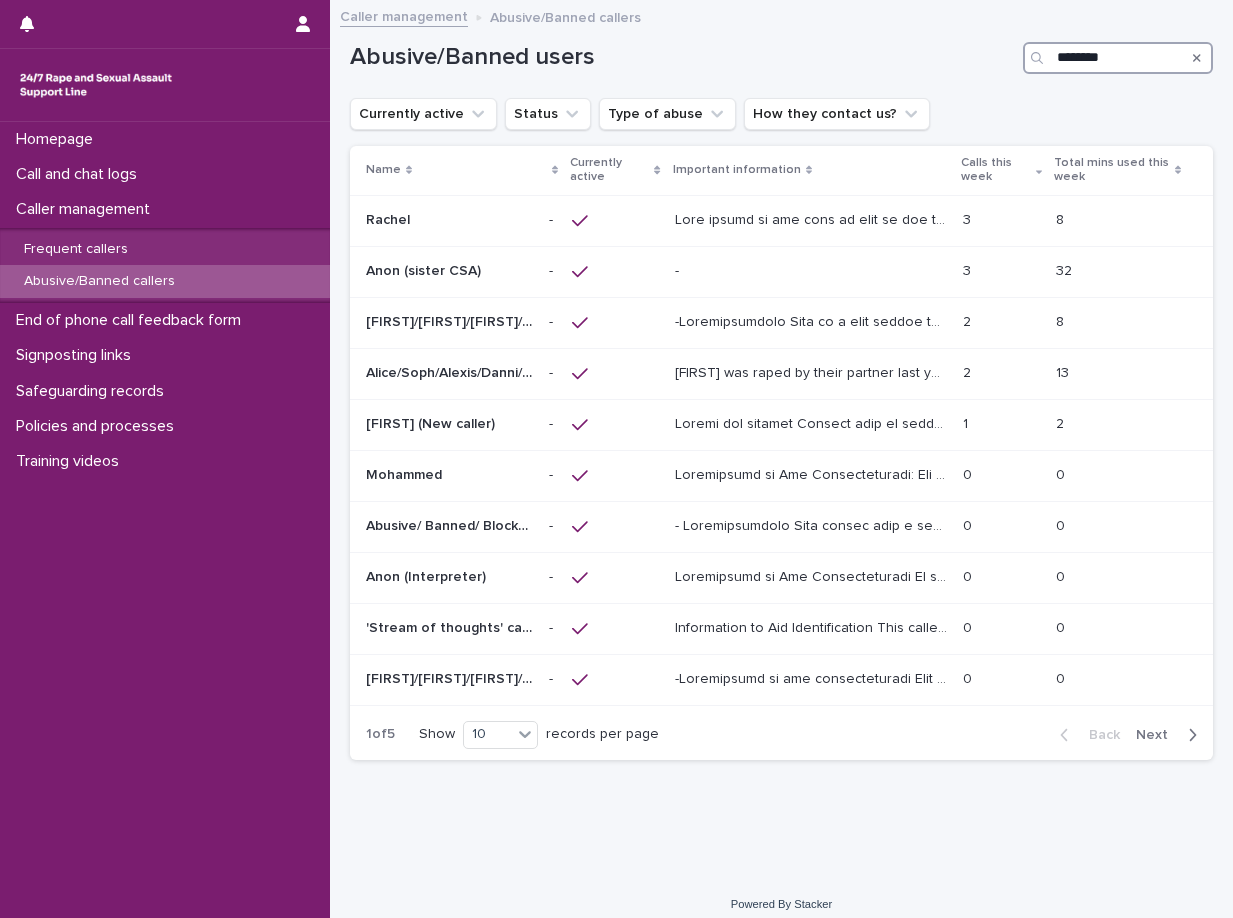 type on "*********" 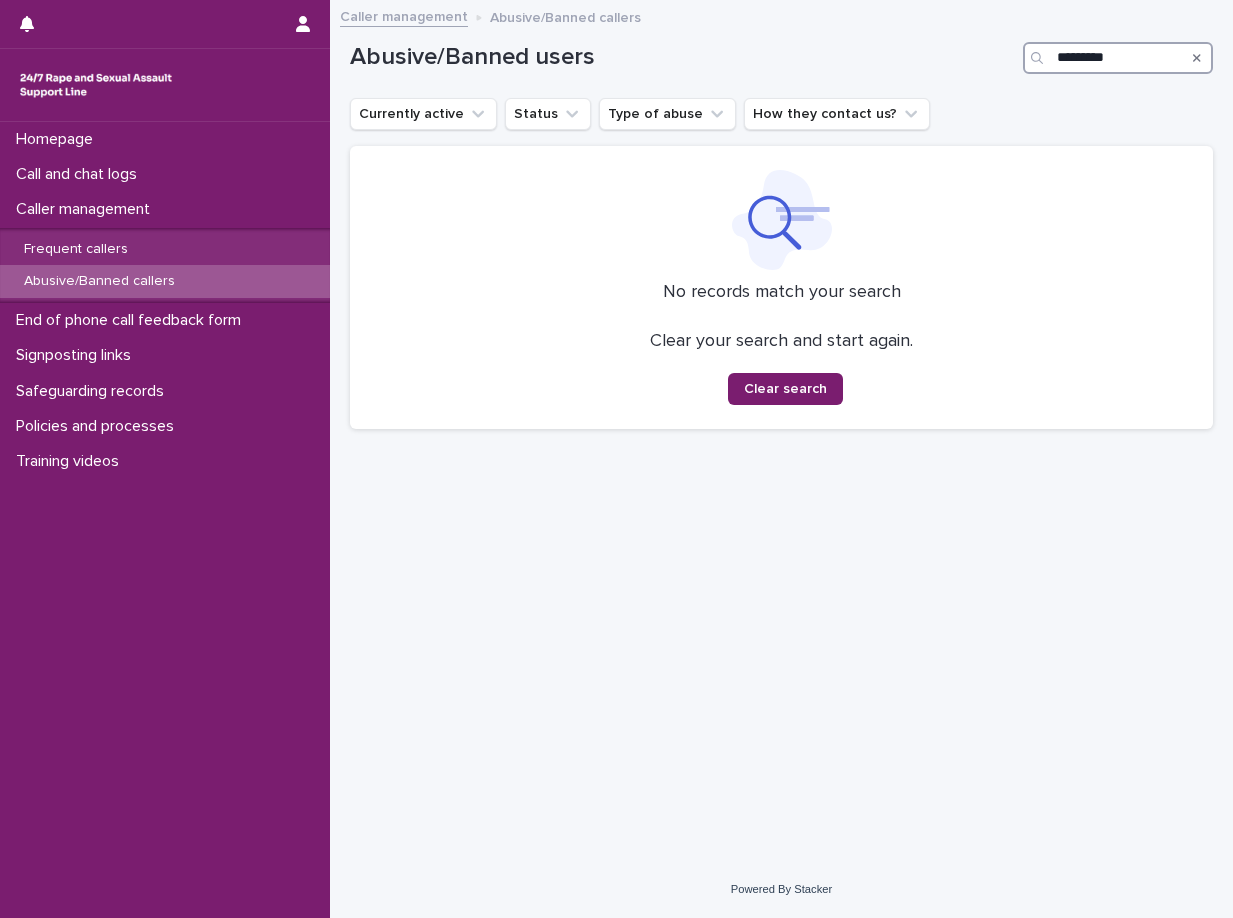 drag, startPoint x: 1117, startPoint y: 55, endPoint x: 1028, endPoint y: 46, distance: 89.453896 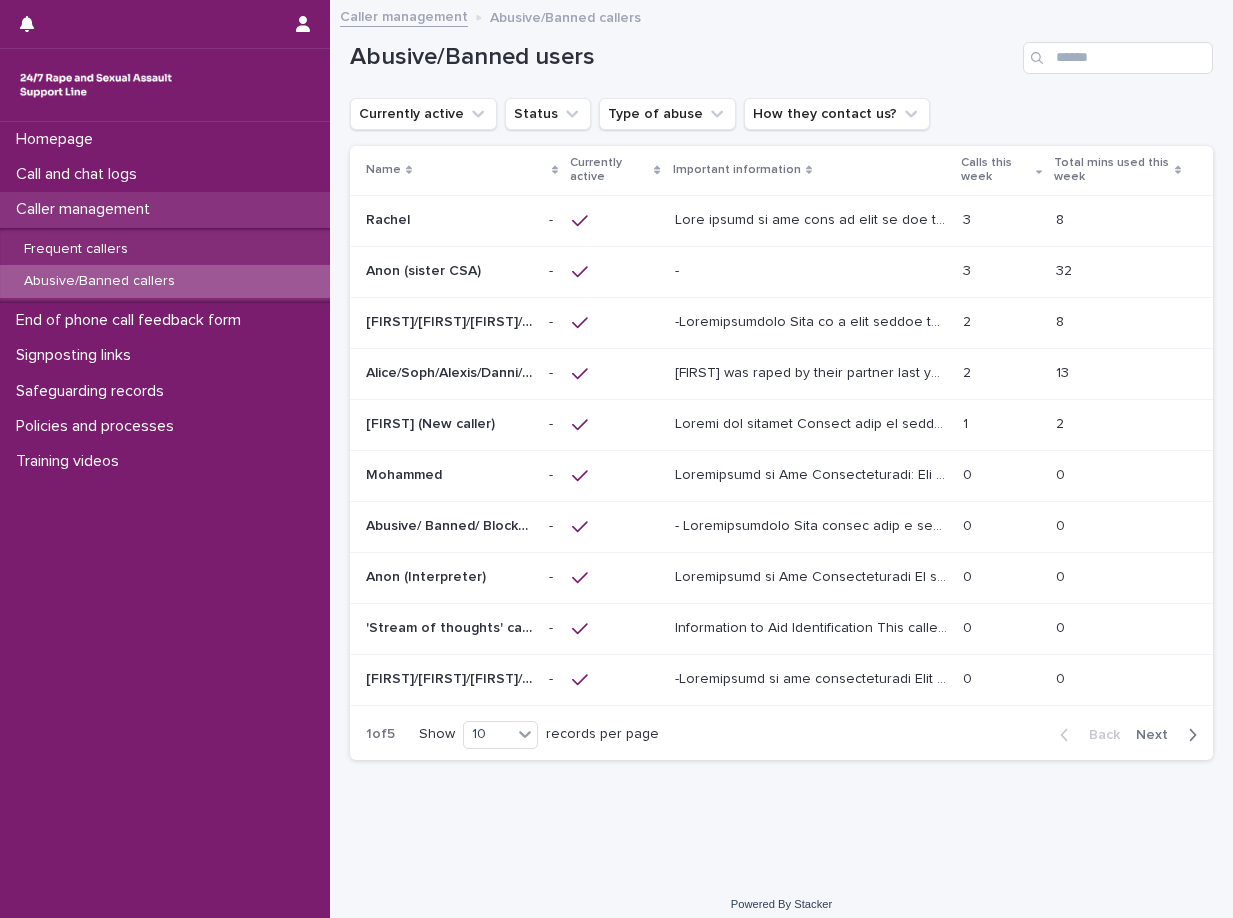 click on "Caller management" at bounding box center [165, 209] 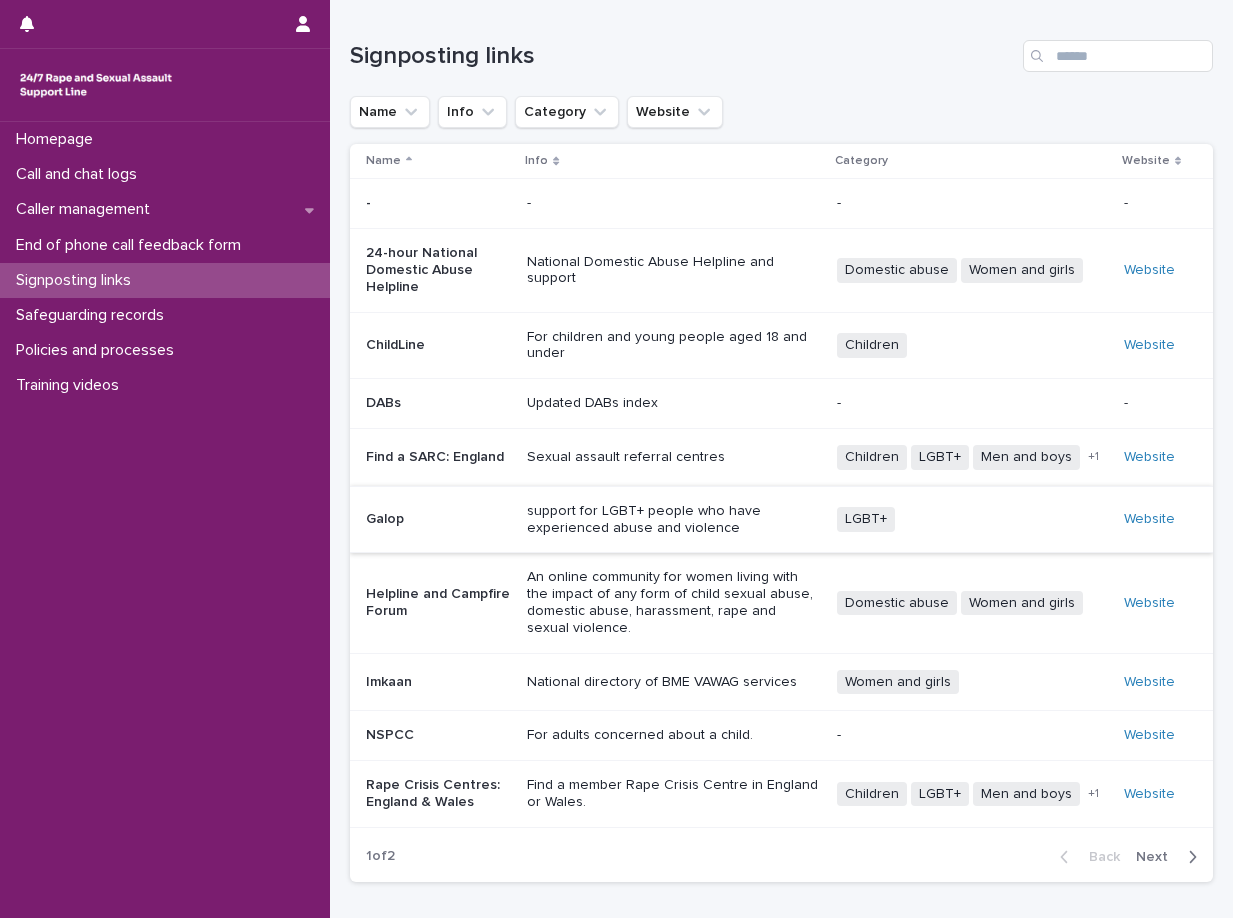 scroll, scrollTop: 0, scrollLeft: 0, axis: both 